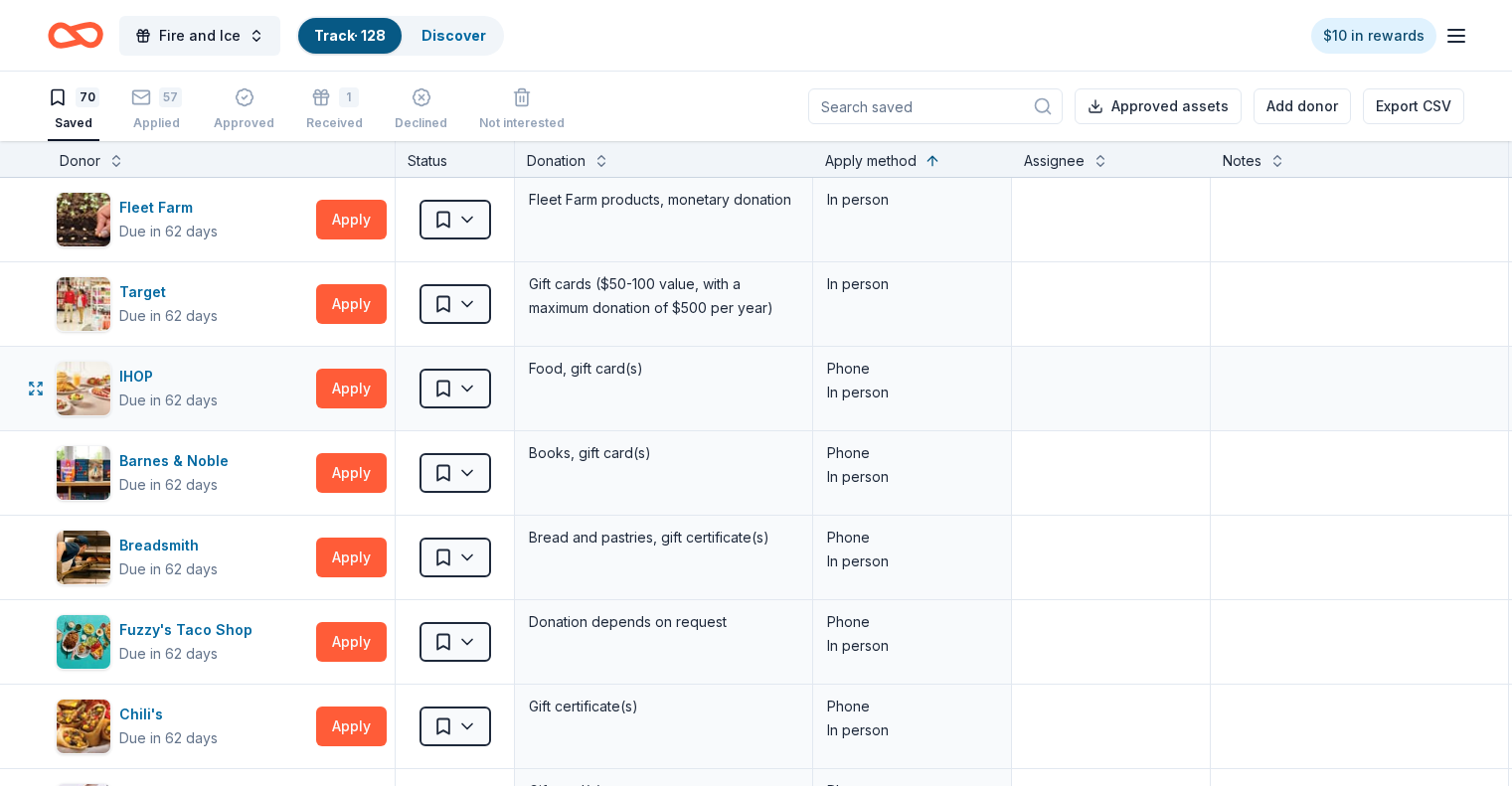 scroll, scrollTop: 0, scrollLeft: 0, axis: both 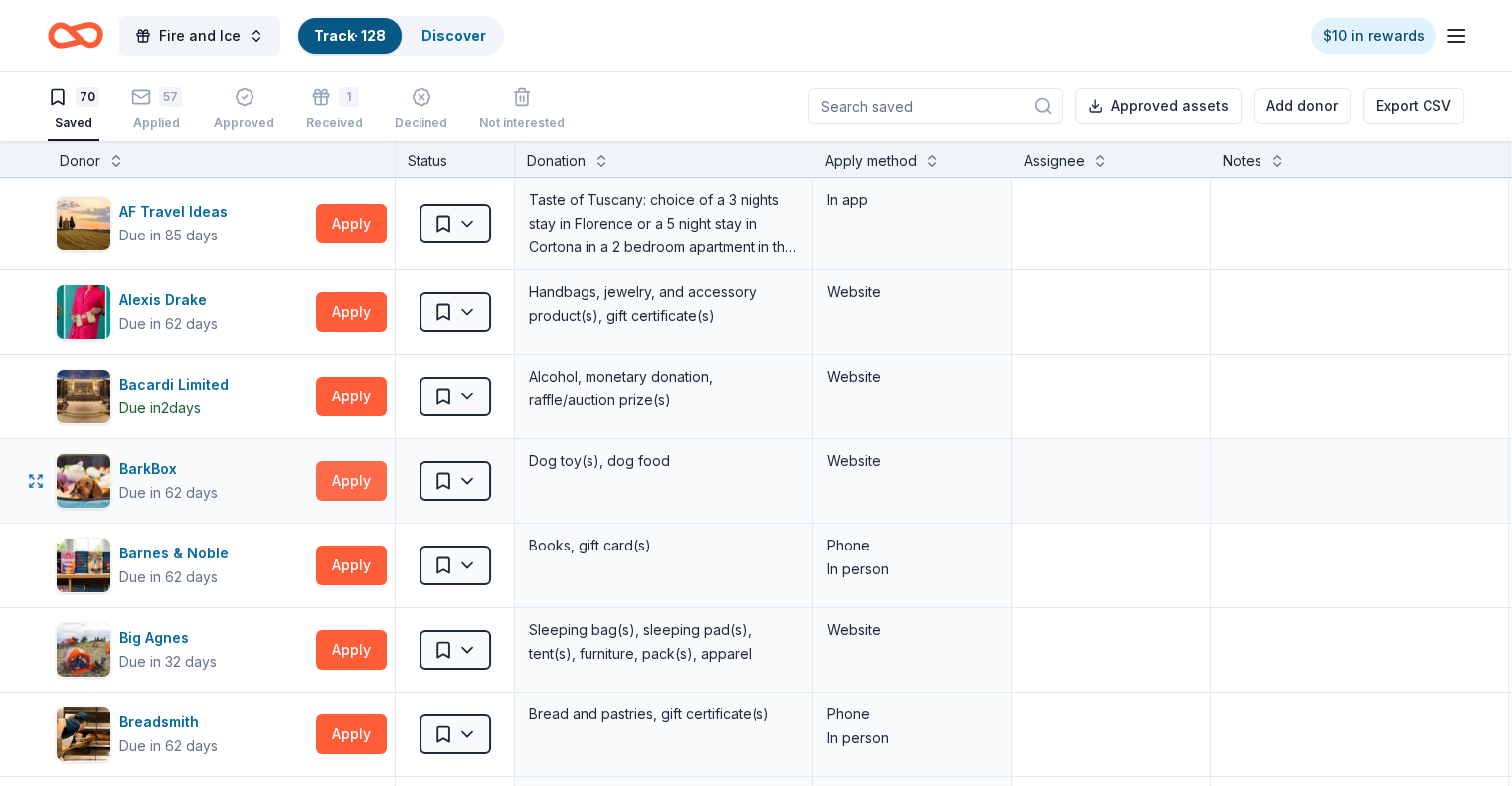 click on "Apply" at bounding box center [351, 481] 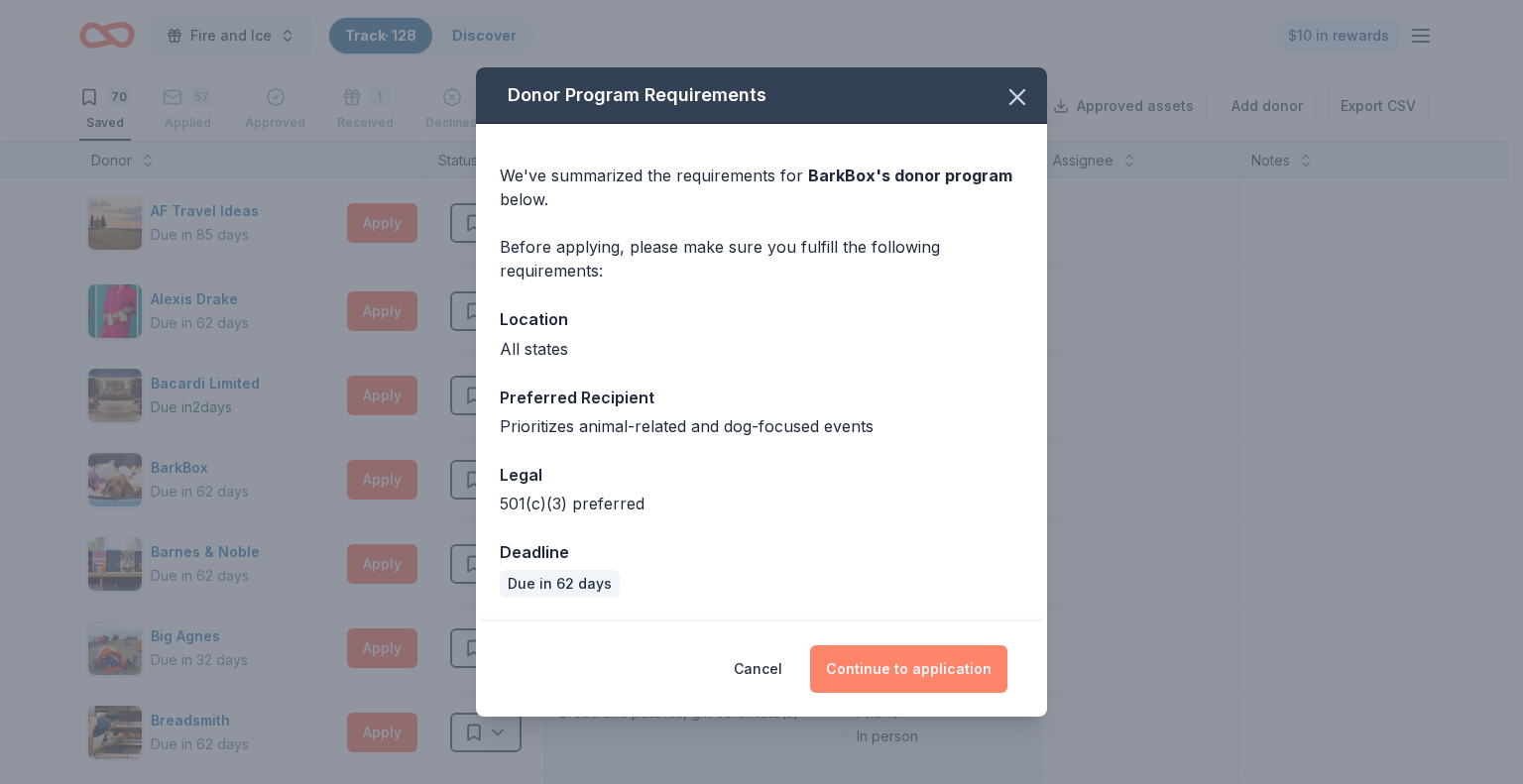 click on "Continue to application" at bounding box center [908, 669] 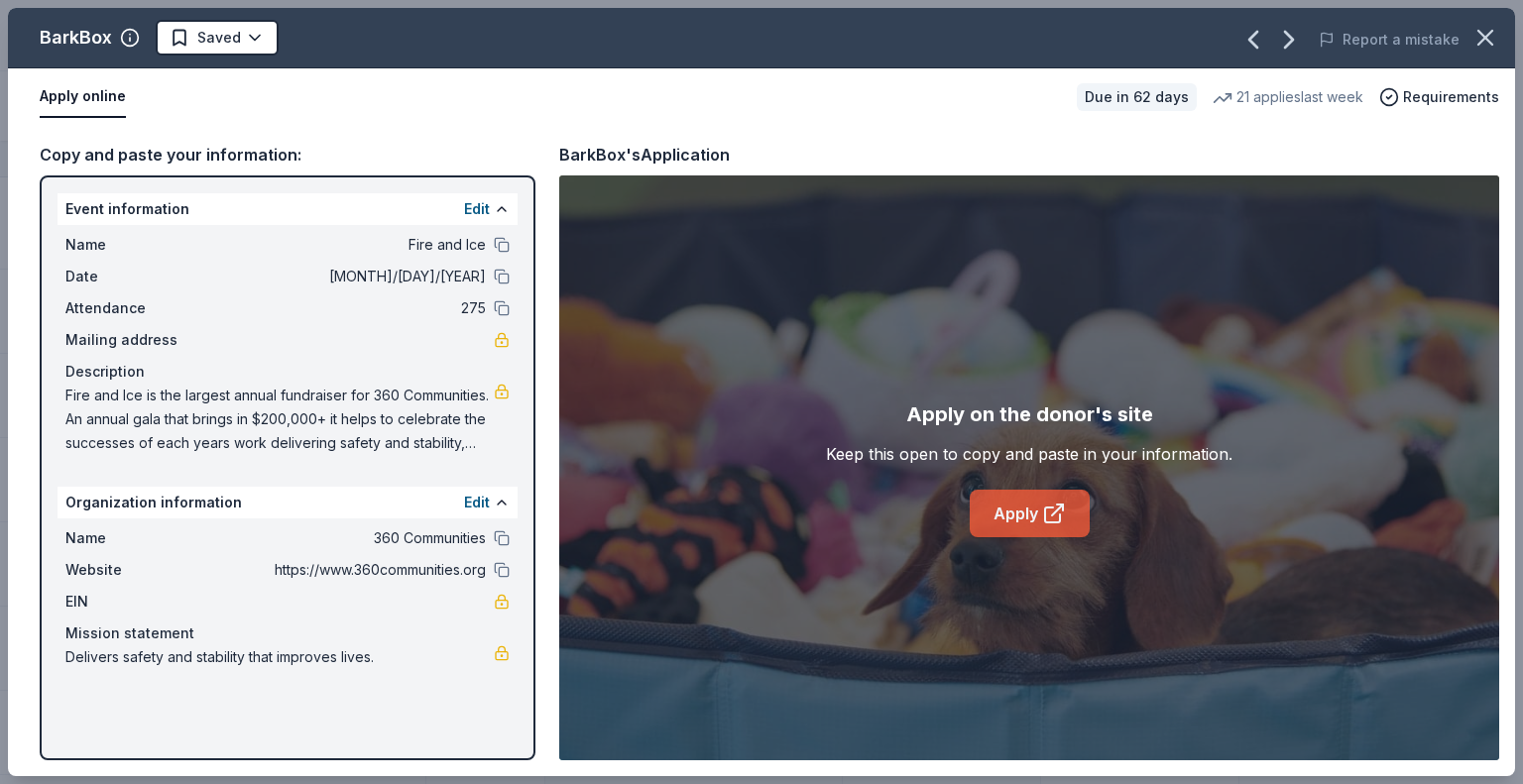 click on "Apply" at bounding box center [1029, 513] 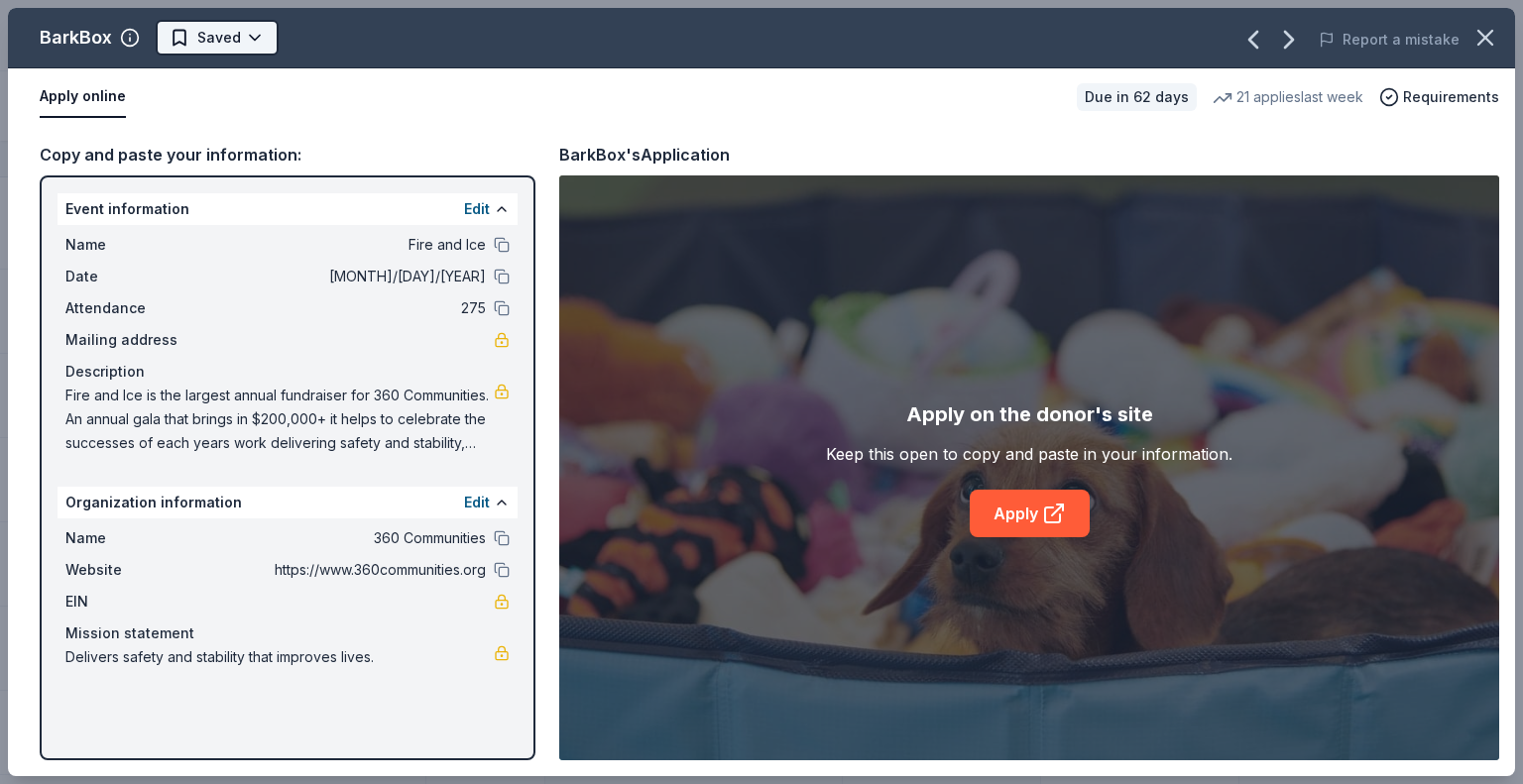 click on "Fire and Ice  Track  · 128 Discover $10 in rewards 70 Saved 57 Applied Approved 1 Received Declined Not interested  Approved assets Add donor Export CSV Donor Status Donation Apply method Assignee Notes AF Travel Ideas Due in 85 days Apply Saved Taste of Tuscany: choice of a 3 nights stay in Florence or a 5 night stay in Cortona in a 2 bedroom apartment in the city center (Retail value is €2.500 Euro; you keep any proceeds above our charity rate of €1.800 Euro). The package includes a private walking tour of the town with a professional guide, a visit to an artisanal jewelry boutique with a glass of Italian Prosecco, wine tasting in a traditional Enoteca with local wines, pre-arrival and in-house local English speaking concierge and booking services, and all consumption fees (A/C, heating, etc). Upgrade and a la carte extras available on request. In app Alexis Drake Due in 62 days Apply Saved Handbags, jewelry, and accessory product(s), gift certificate(s) Website Bacardi Limited Due in  2  days Apply 2" at bounding box center [762, 392] 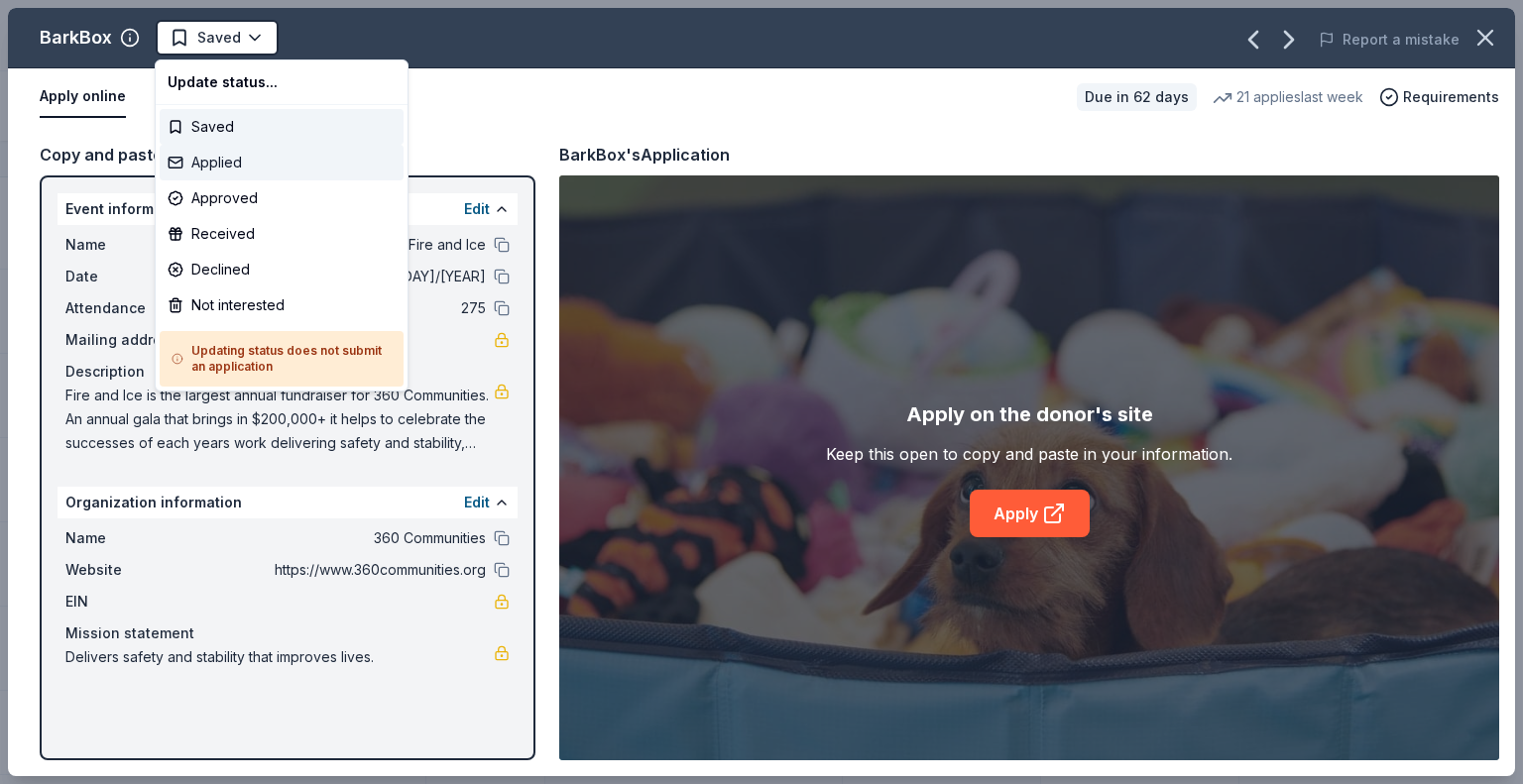 click on "Applied" at bounding box center (282, 163) 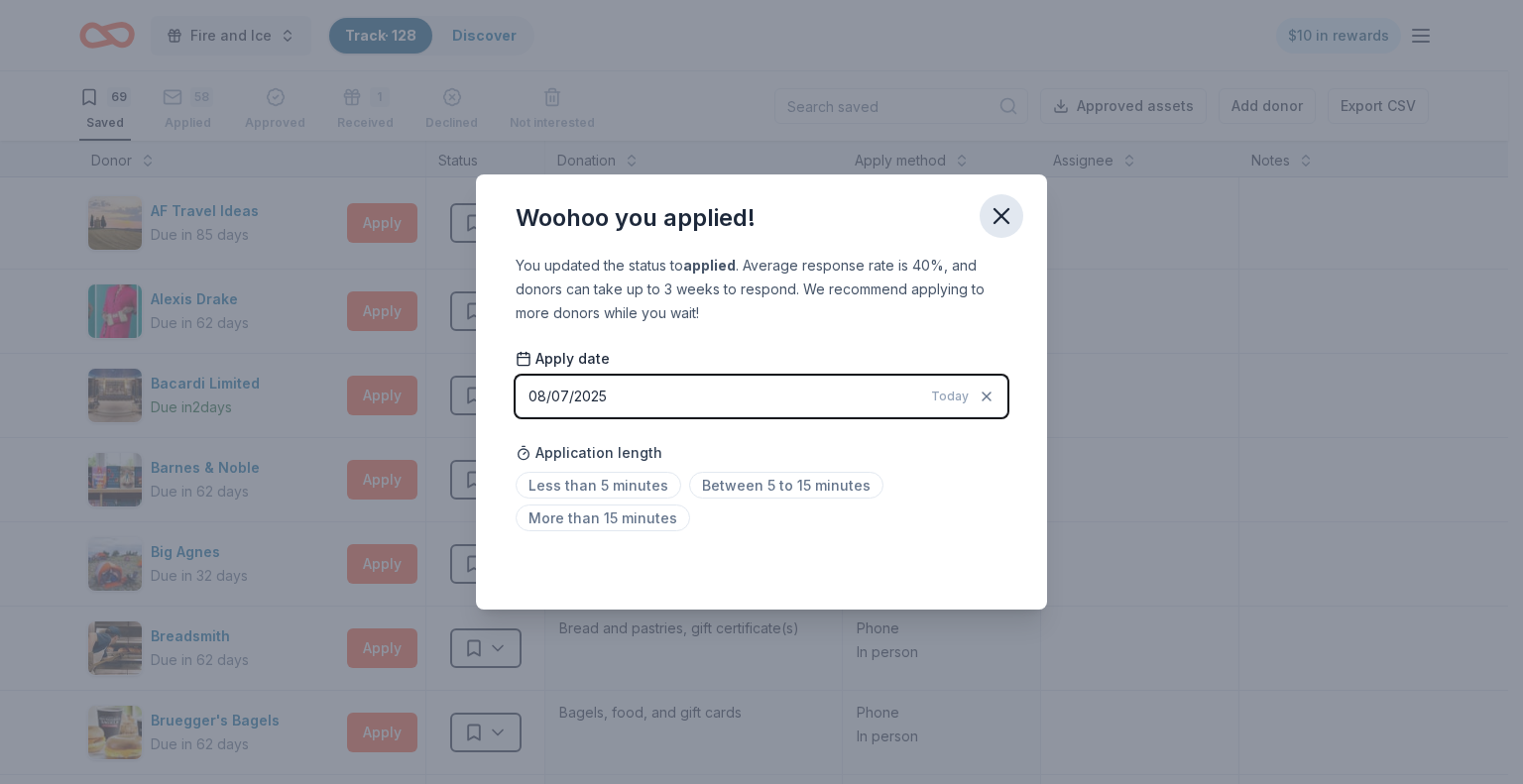 click 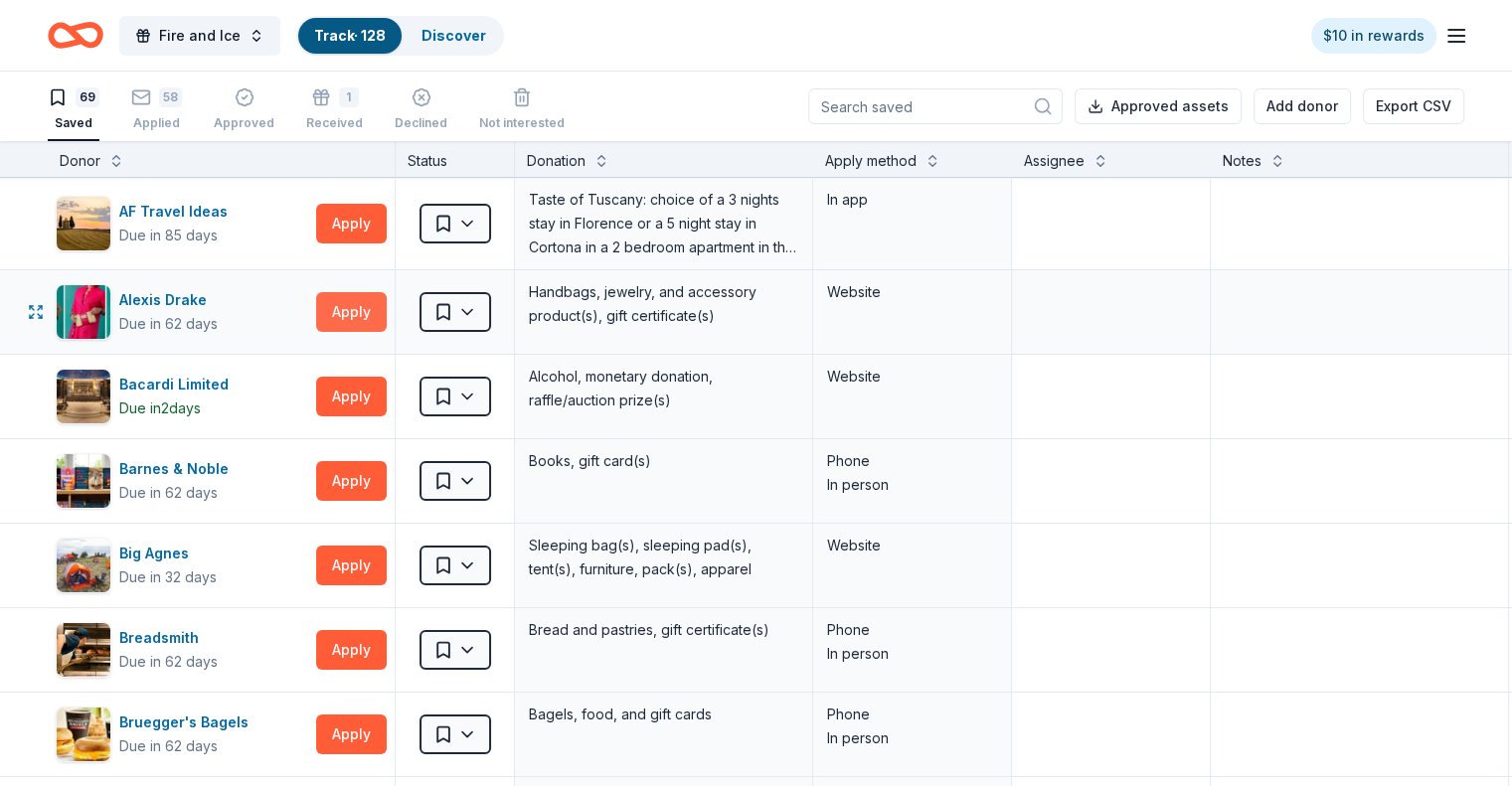 click on "Apply" at bounding box center [351, 312] 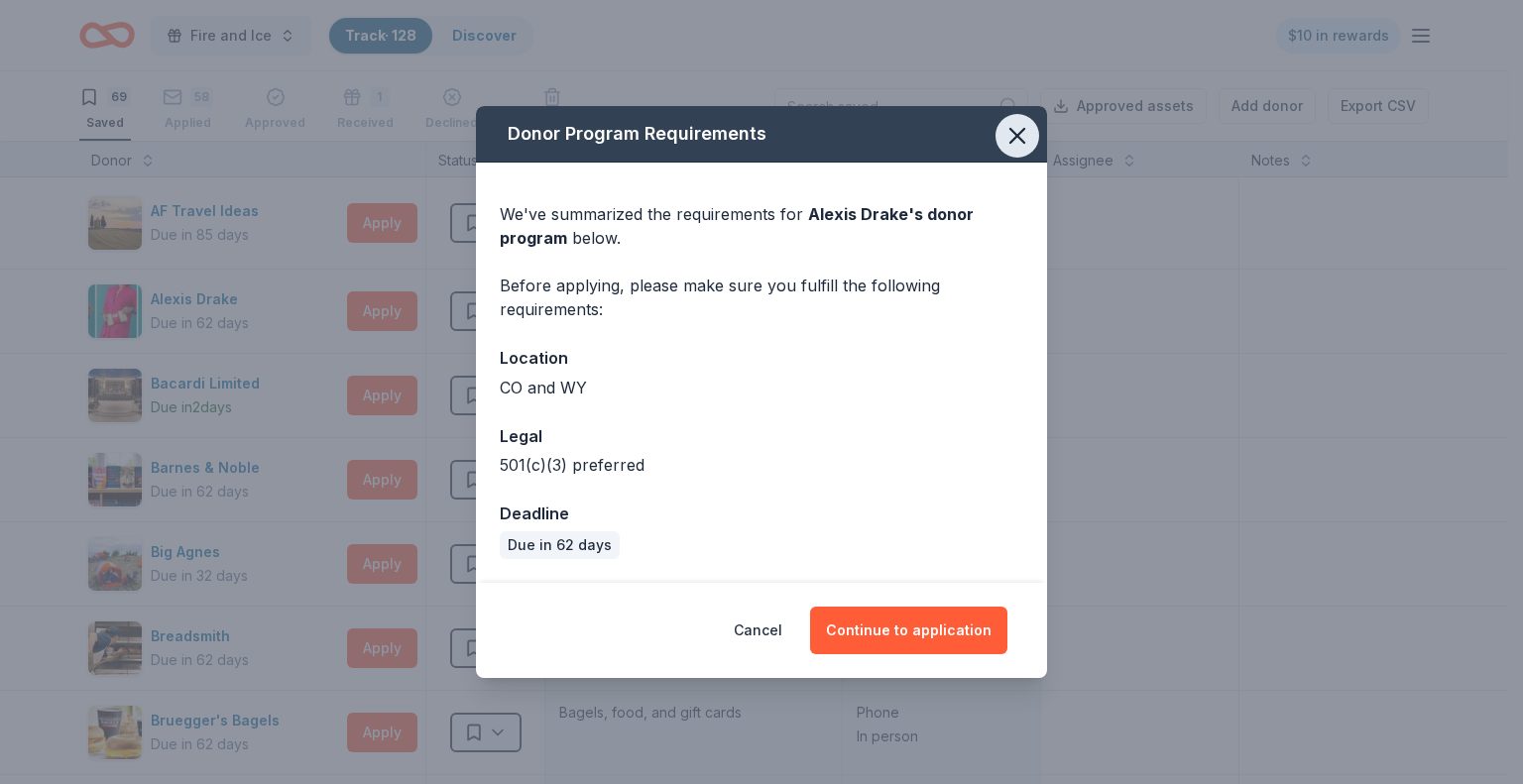 click 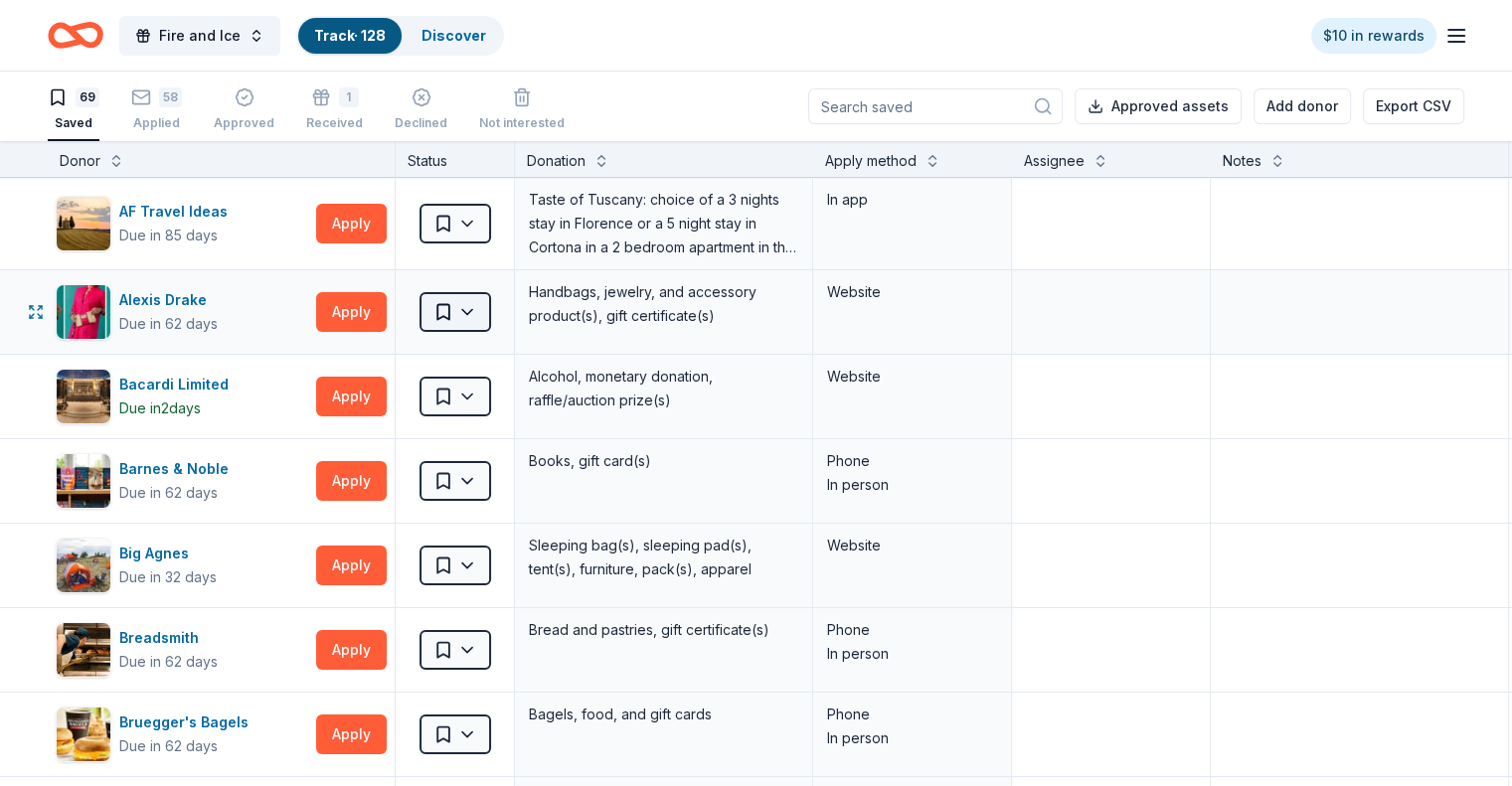 click on "Fire and Ice  Track  · 128 Discover $10 in rewards 69 Saved 58 Applied Approved 1 Received Declined Not interested  Approved assets Add donor Export CSV Donor Status Donation Apply method Assignee Notes AF Travel Ideas Due in 85 days Apply Saved Taste of Tuscany: choice of a 3 nights stay in Florence or a 5 night stay in Cortona in a 2 bedroom apartment in the city center (Retail value is €2.500 Euro; you keep any proceeds above our charity rate of €1.800 Euro). The package includes a private walking tour of the town with a professional guide, a visit to an artisanal jewelry boutique with a glass of Italian Prosecco, wine tasting in a traditional Enoteca with local wines, pre-arrival and in-house local English speaking concierge and booking services, and all consumption fees (A/C, heating, etc). Upgrade and a la carte extras available on request. In app Alexis Drake Due in 62 days Apply Saved Handbags, jewelry, and accessory product(s), gift certificate(s) Website Bacardi Limited Due in  2  days Apply 2" at bounding box center (756, 393) 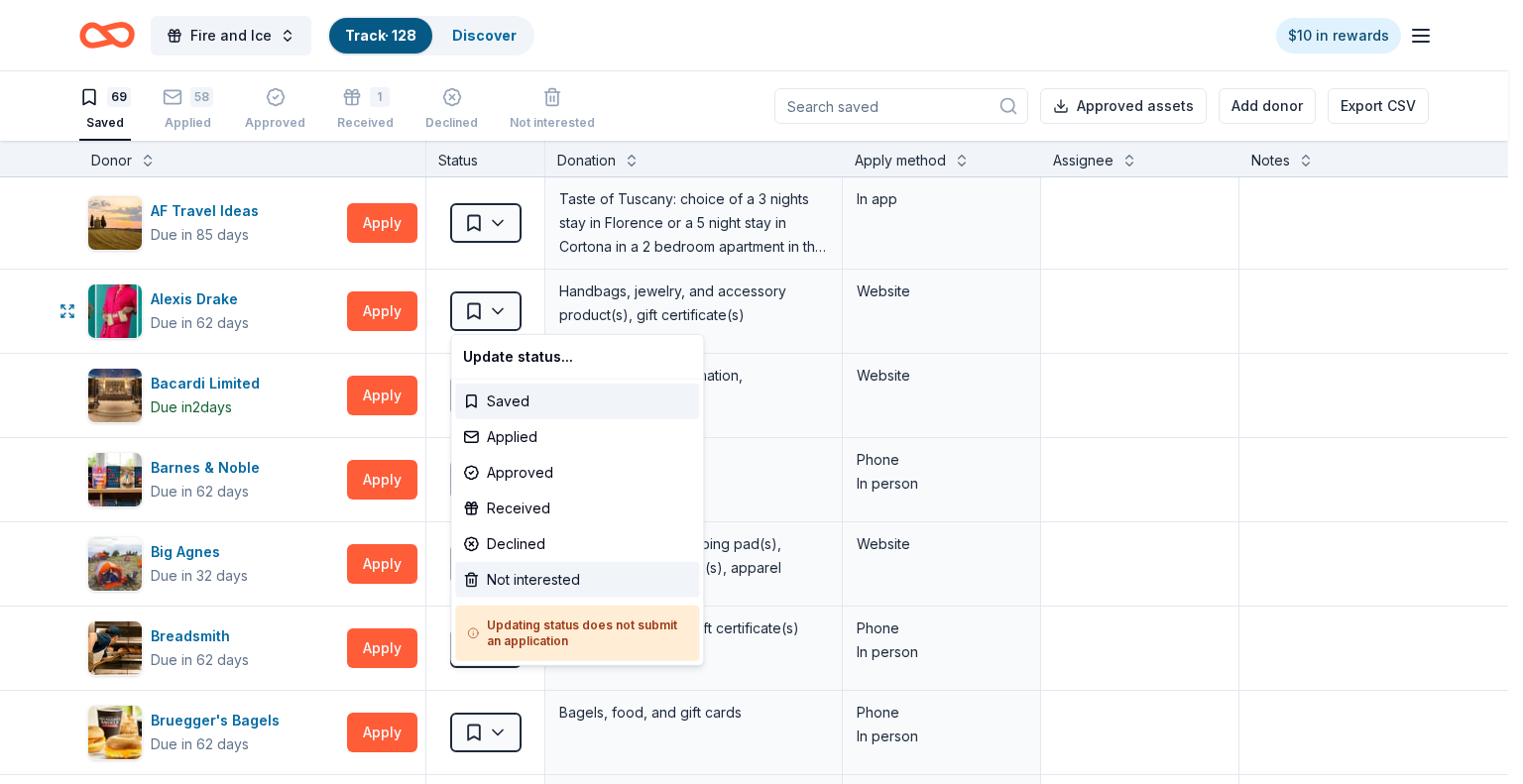 click on "Not interested" at bounding box center [577, 580] 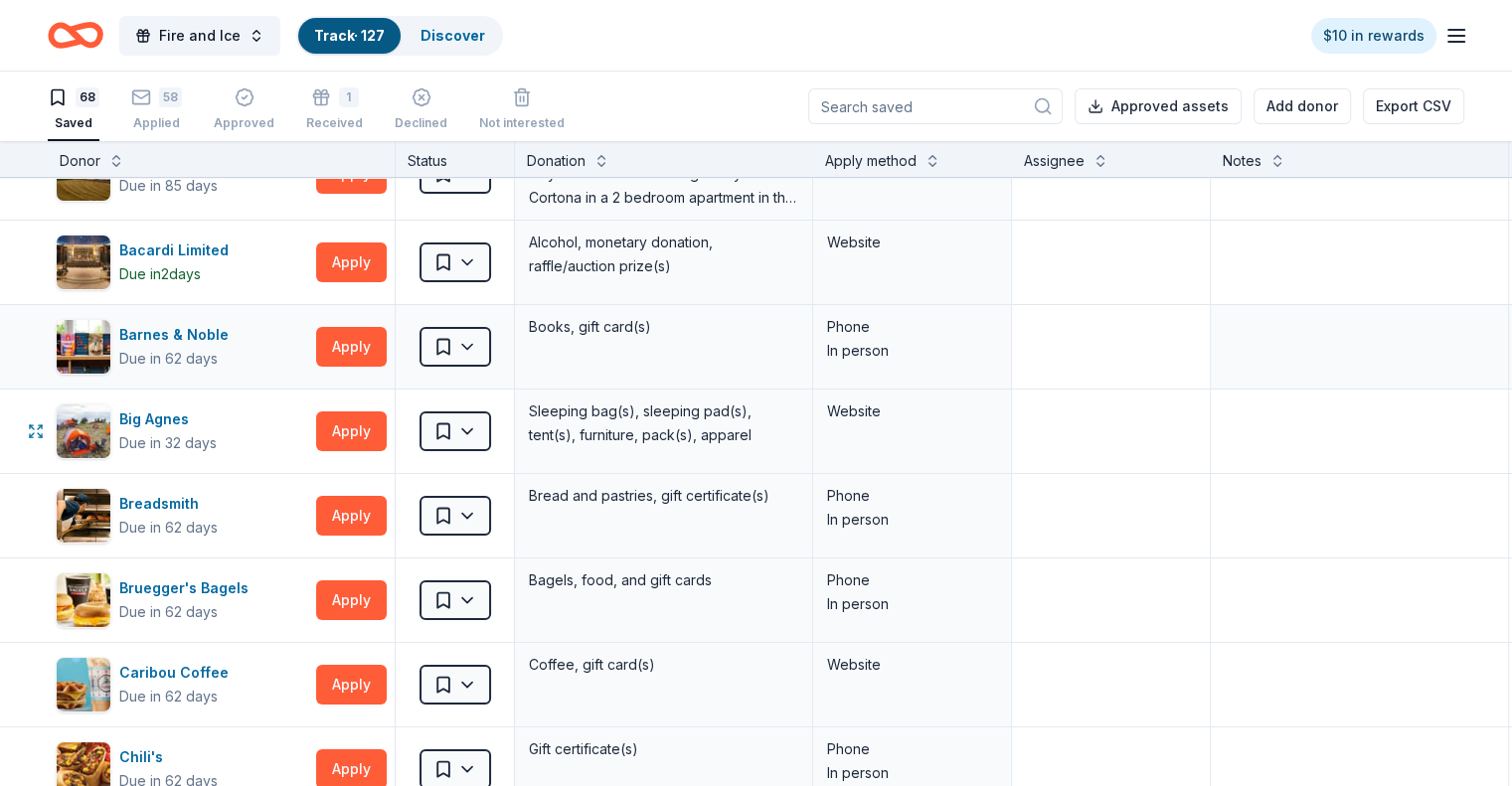 scroll, scrollTop: 54, scrollLeft: 0, axis: vertical 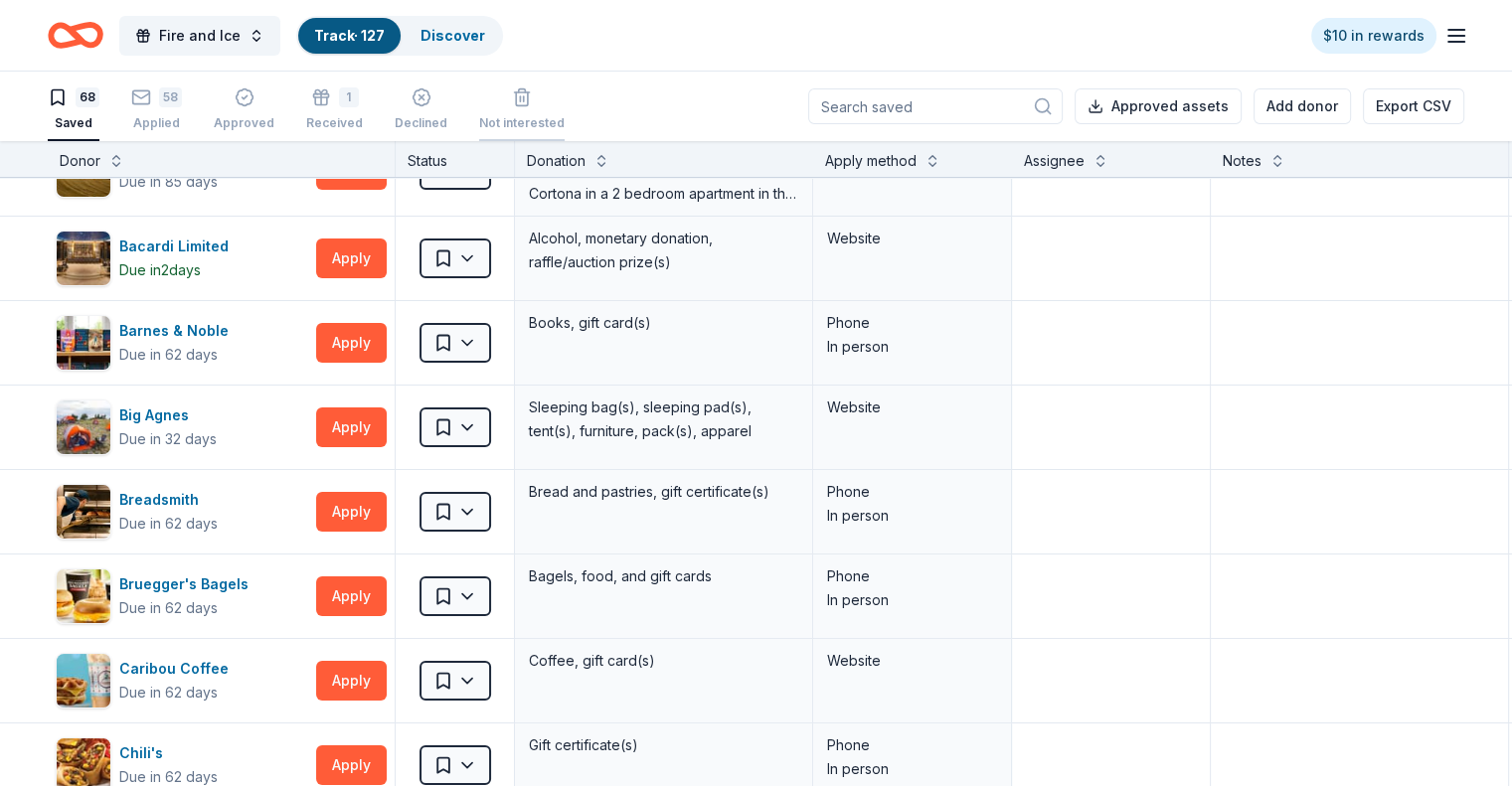click on "Not interested" at bounding box center [522, 113] 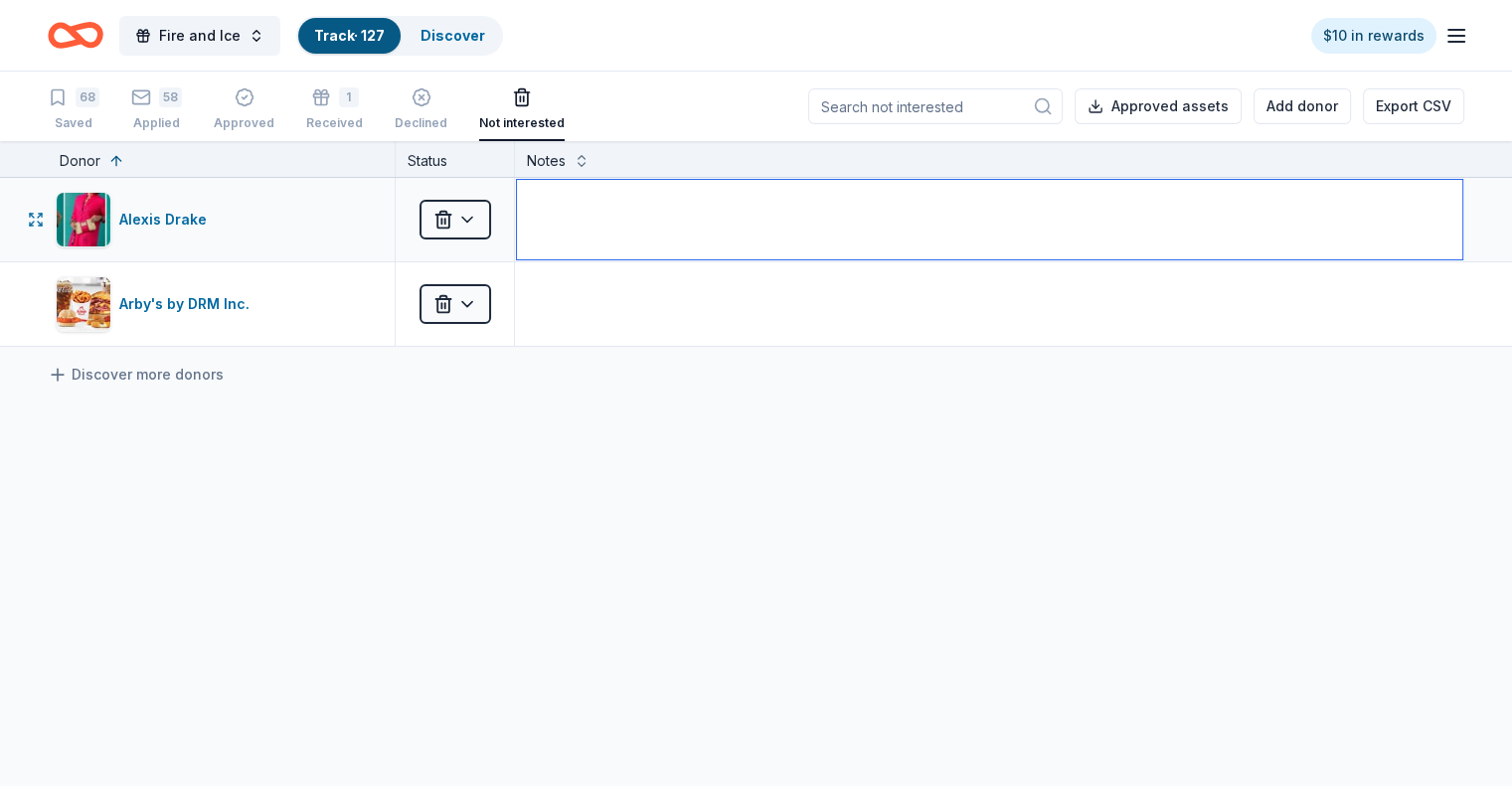 click at bounding box center [989, 220] 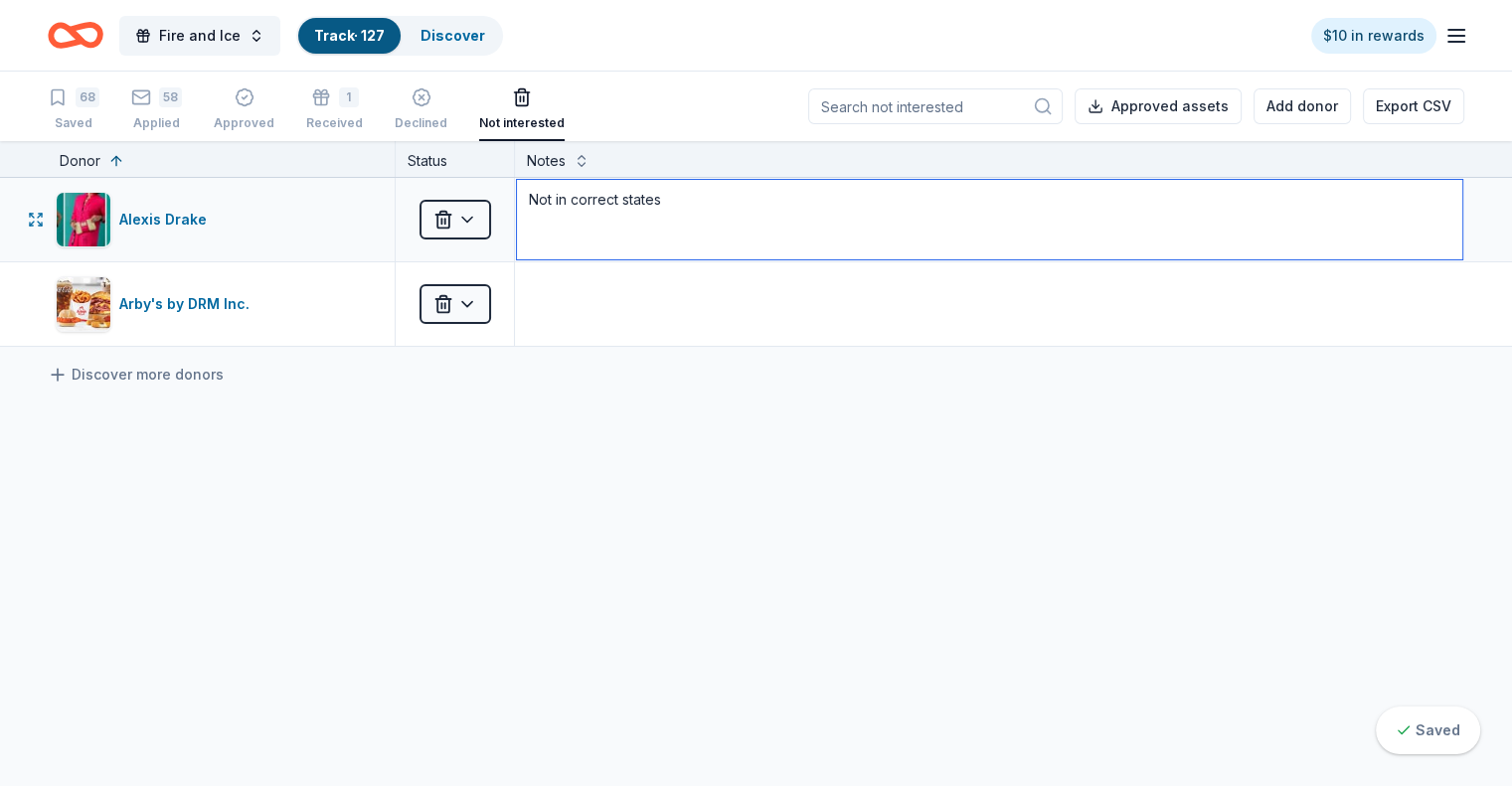 click on "Not in correct states" at bounding box center (989, 220) 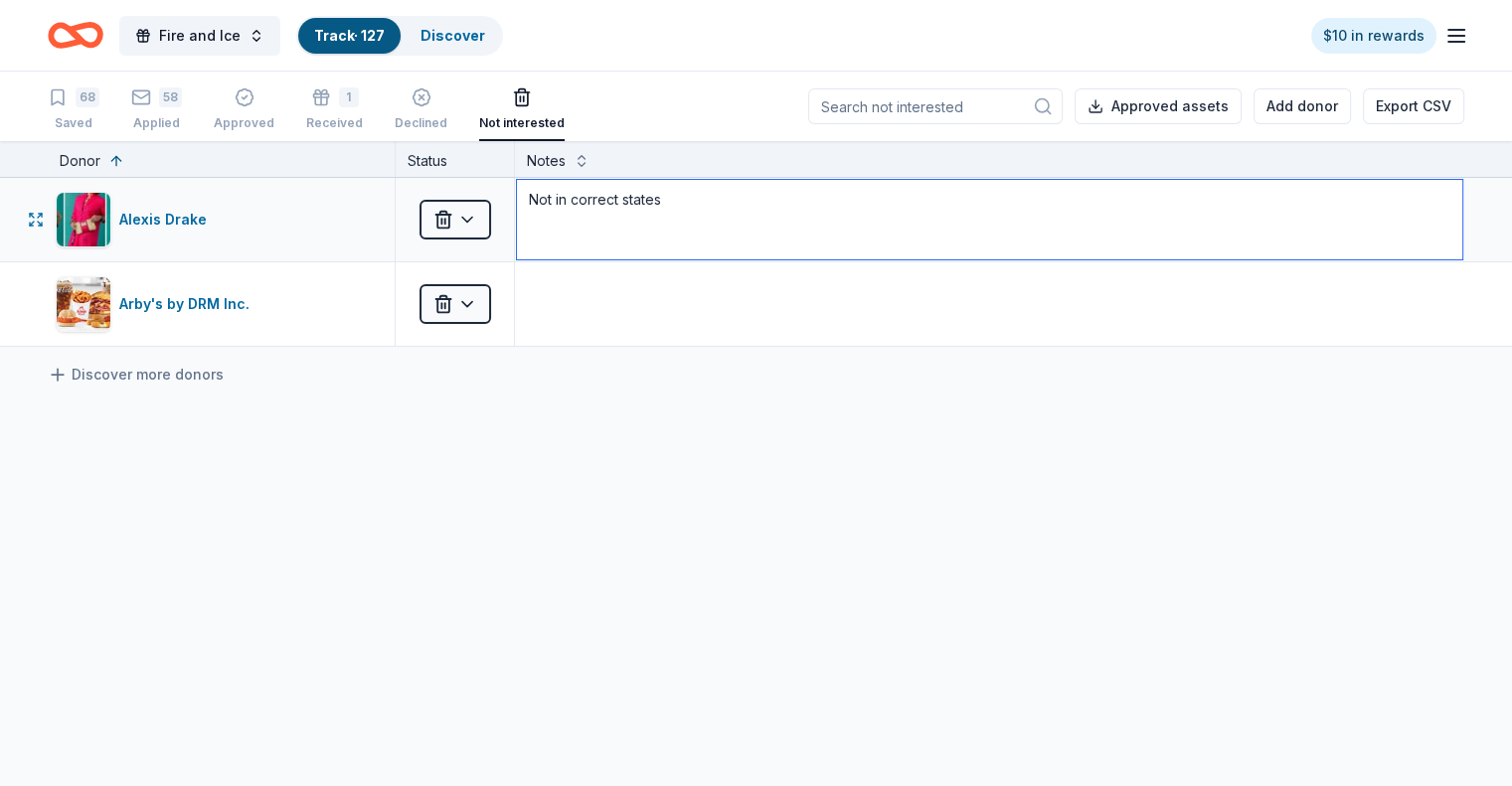 click on "Not in correct states" at bounding box center [989, 220] 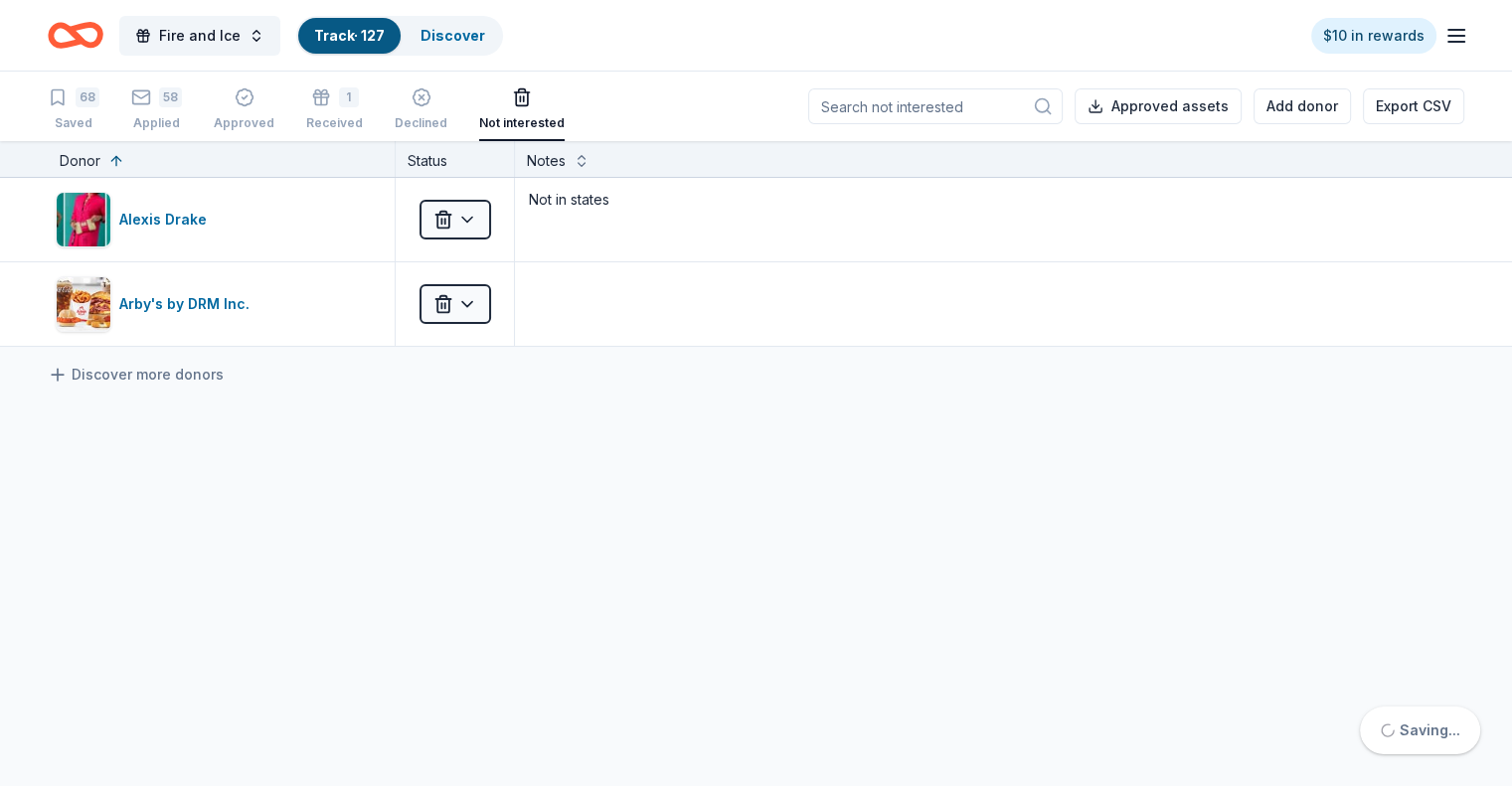 click on "Alexis Drake Not interested Not in qualifying states
Arby's by DRM Inc. Not interested   Discover more donors" at bounding box center [756, 449] 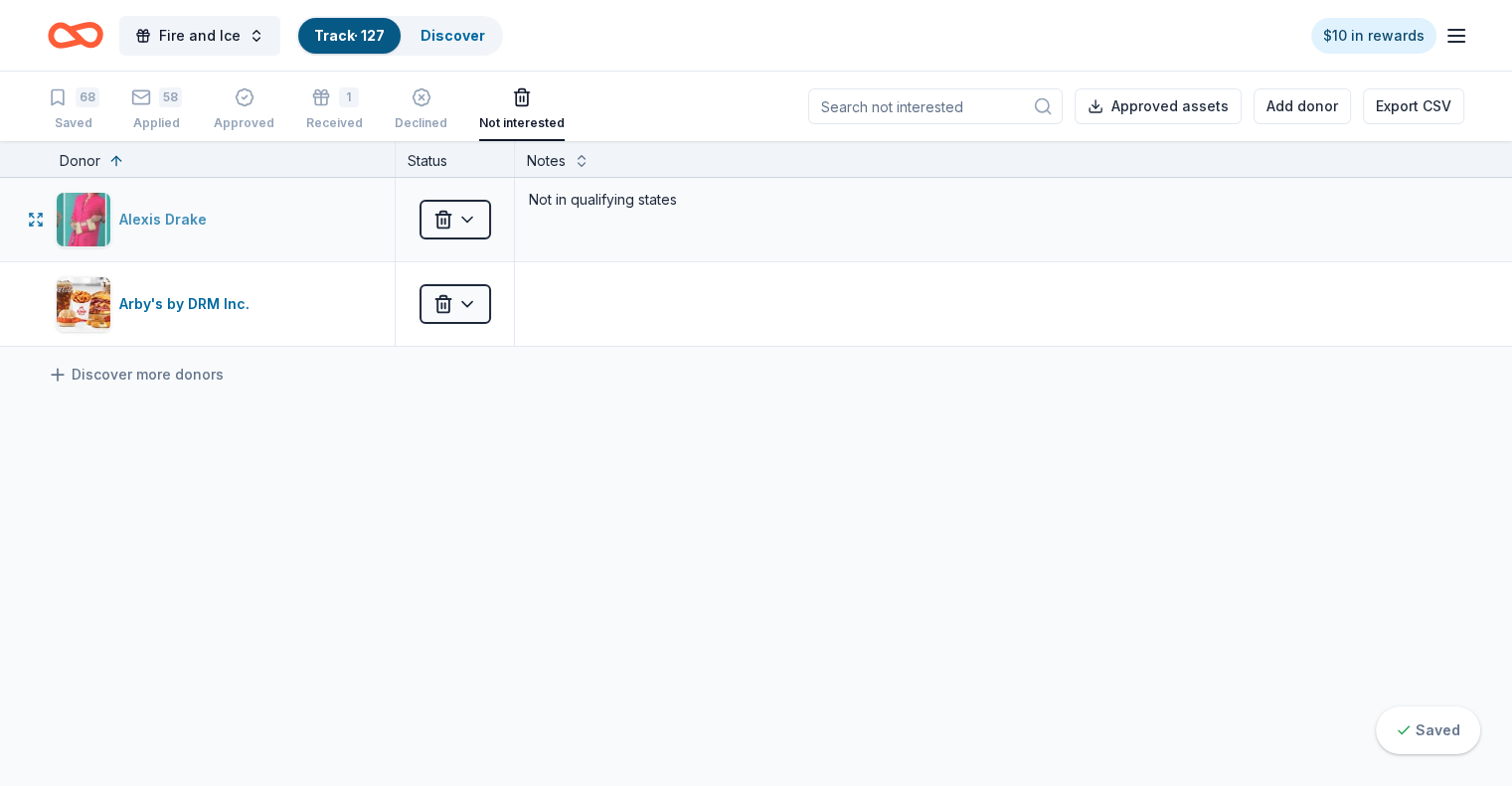 click on "Alexis Drake" at bounding box center [167, 220] 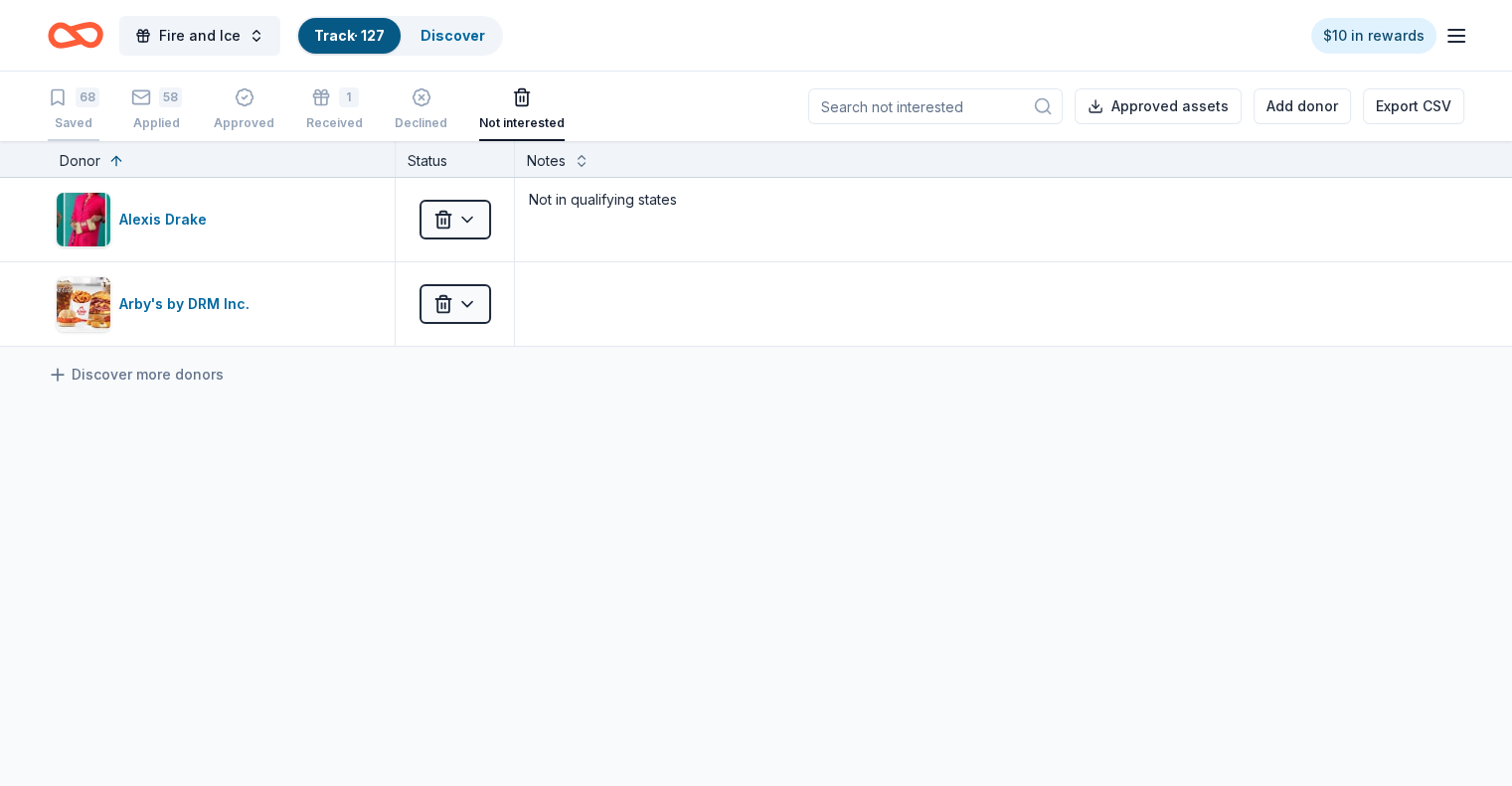 click on "Saved" at bounding box center [74, 123] 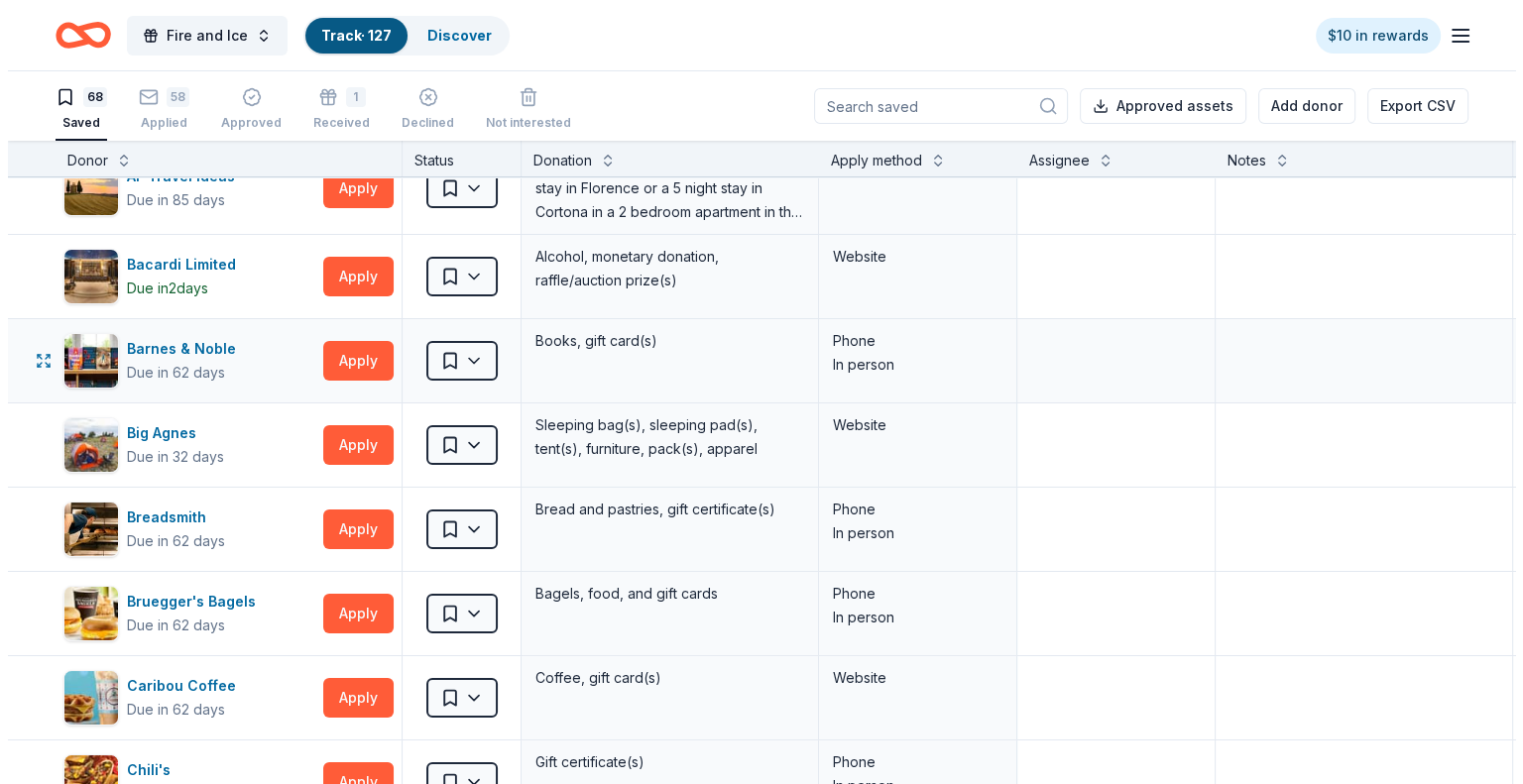 scroll, scrollTop: 0, scrollLeft: 0, axis: both 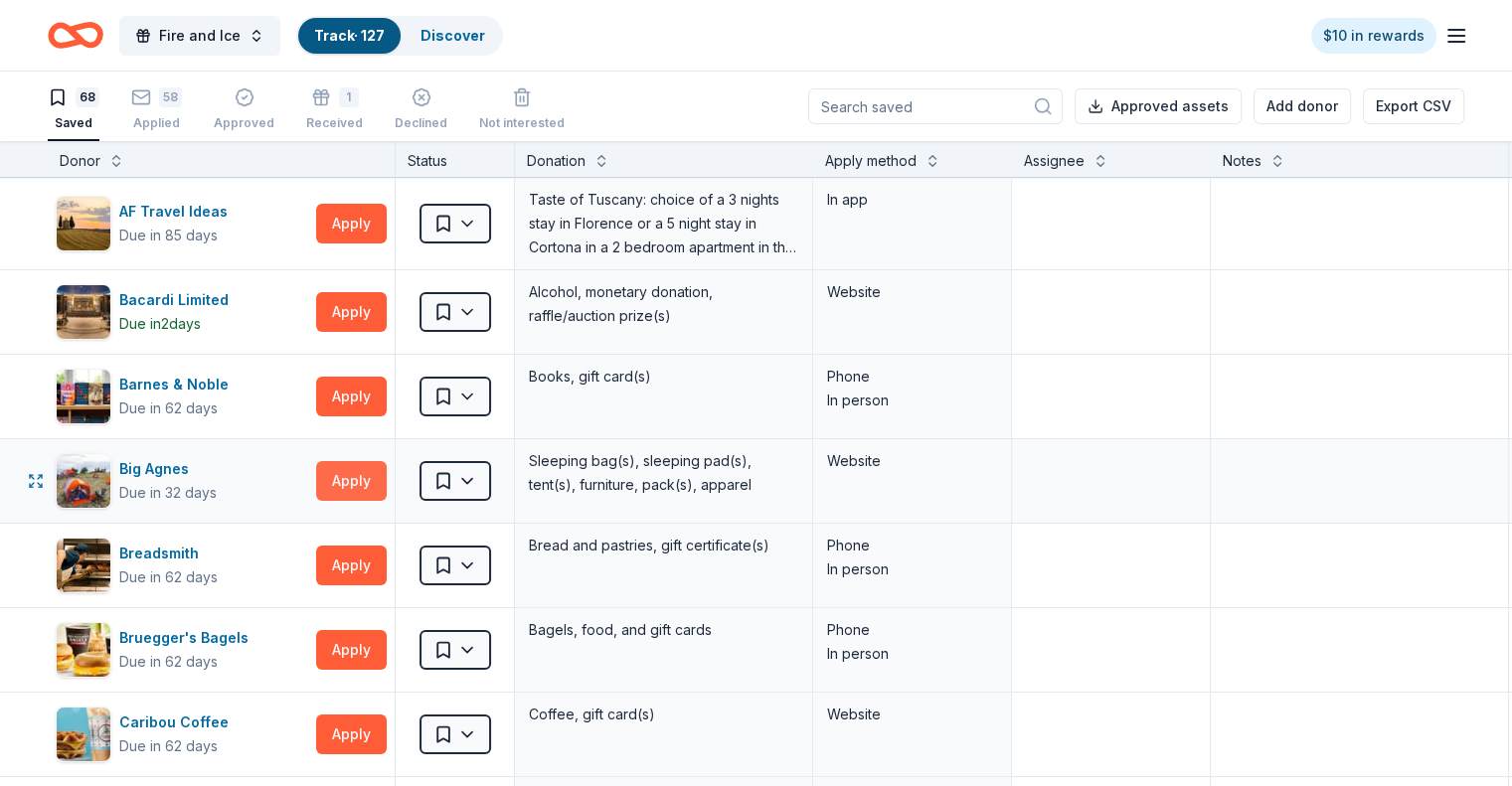 click on "Apply" at bounding box center (351, 481) 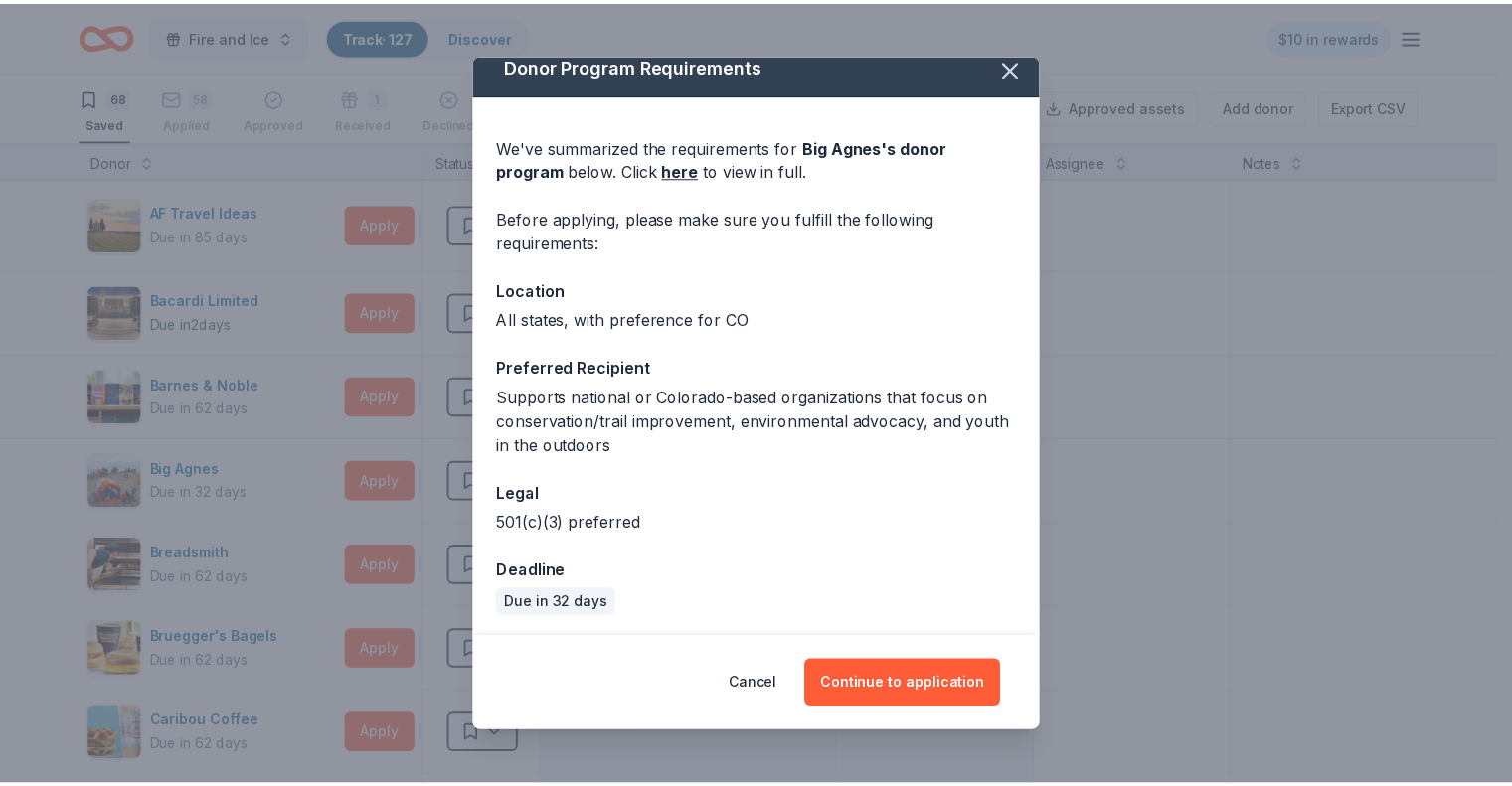 scroll, scrollTop: 18, scrollLeft: 0, axis: vertical 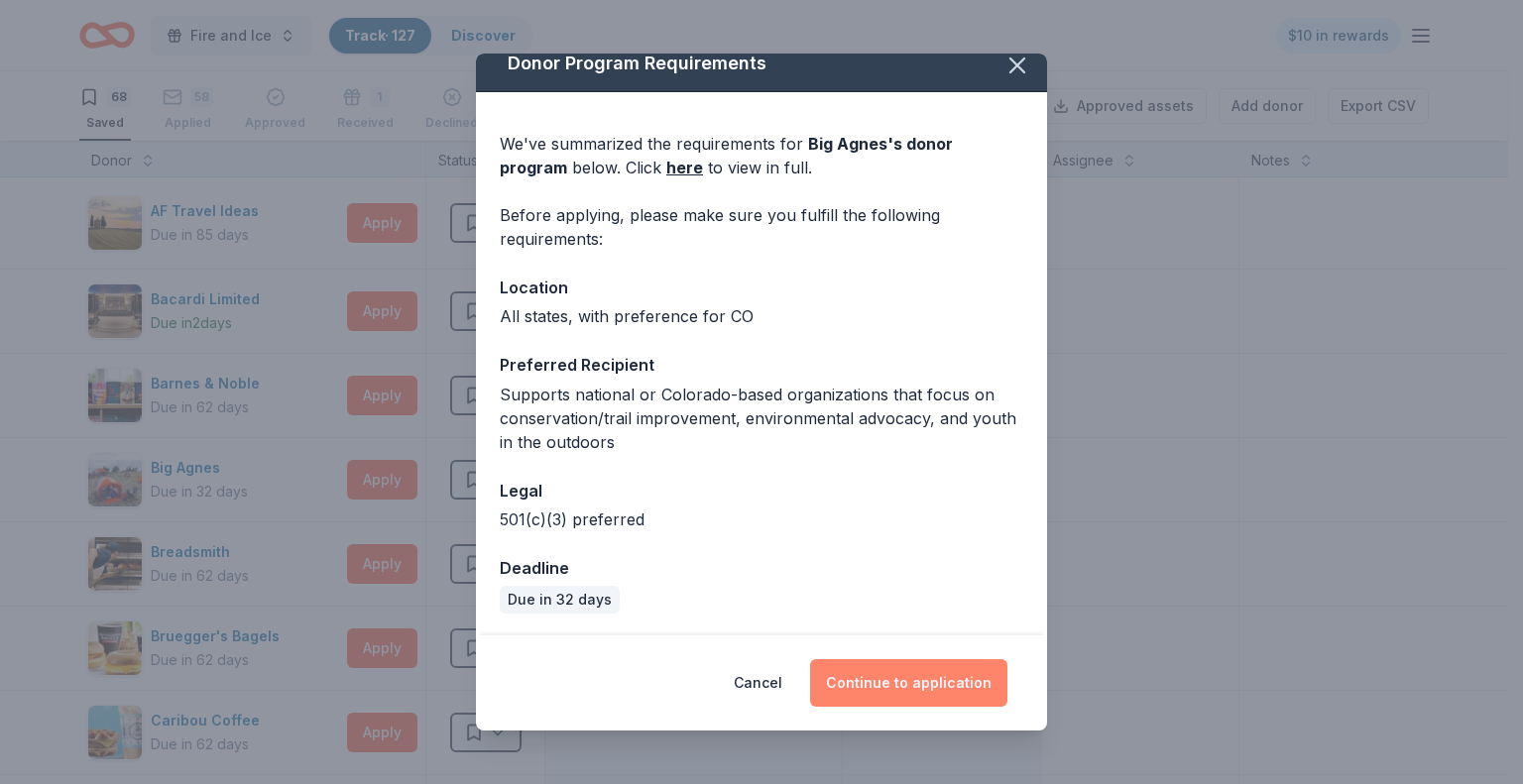click on "Continue to application" at bounding box center (908, 683) 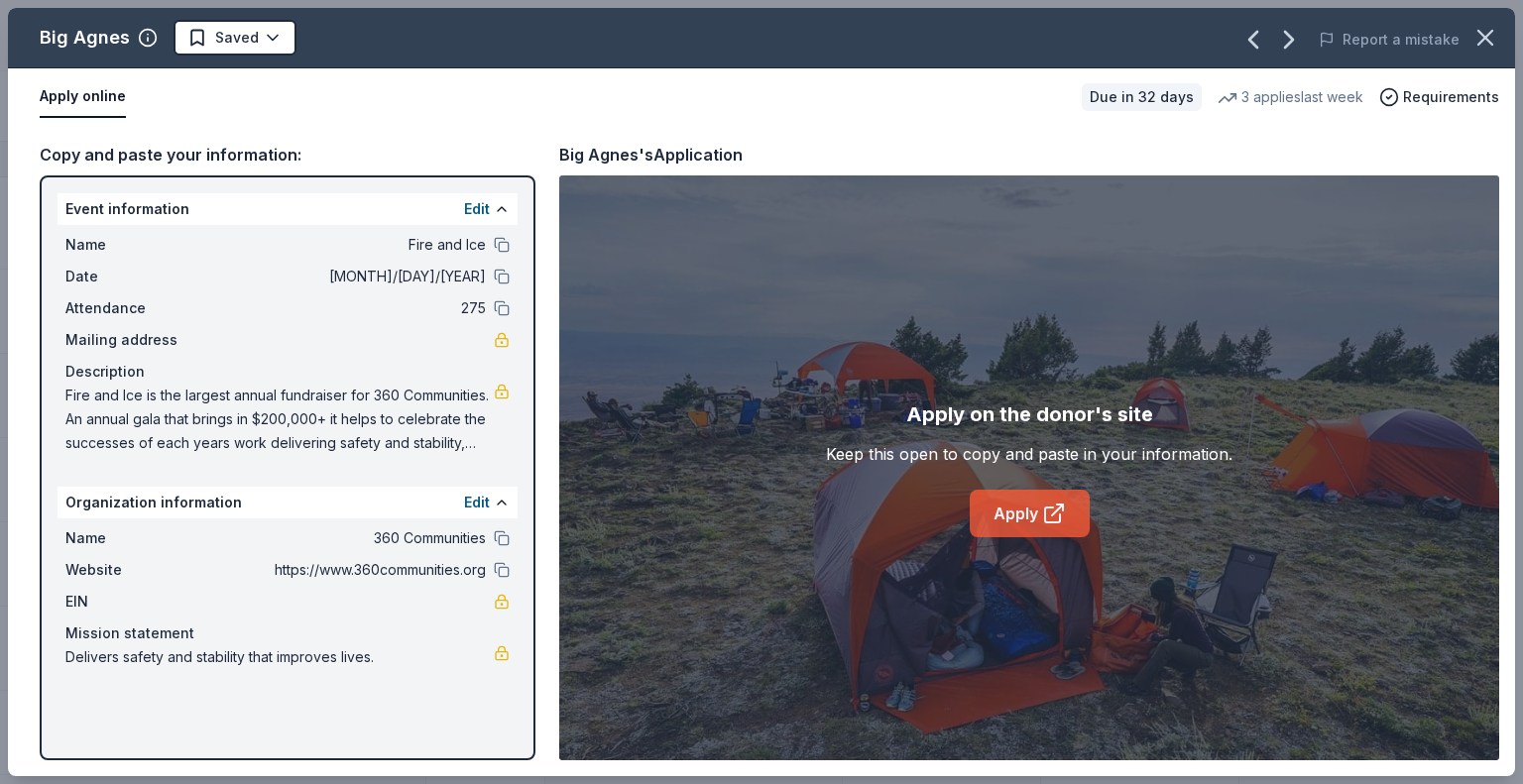 click on "Apply" at bounding box center [1029, 513] 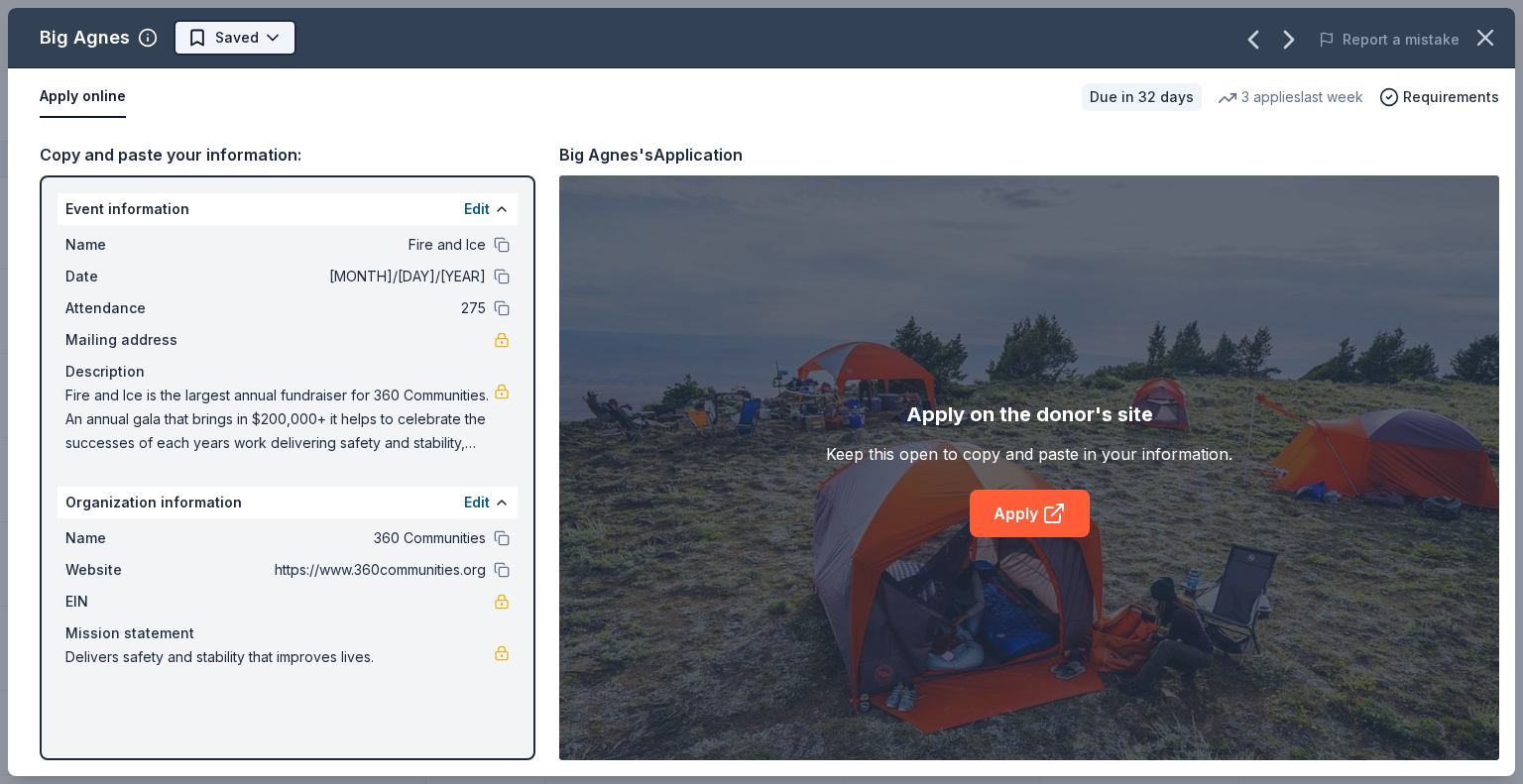click on "Fire and Ice  Track  · 127 Discover $10 in rewards 68 Saved 58 Applied Approved 1 Received Declined Not interested  Approved assets Add donor Export CSV Donor Status Donation Apply method Assignee Notes AF Travel Ideas Due in 85 days Apply Saved Taste of Tuscany: choice of a 3 nights stay in Florence or a 5 night stay in Cortona in a 2 bedroom apartment in the city center (Retail value is €2.500 Euro; you keep any proceeds above our charity rate of €1.800 Euro). The package includes a private walking tour of the town with a professional guide, a visit to an artisanal jewelry boutique with a glass of Italian Prosecco, wine tasting in a traditional Enoteca with local wines, pre-arrival and in-house local English speaking concierge and booking services, and all consumption fees (A/C, heating, etc). Upgrade and a la carte extras available on request. In app Bacardi Limited Due in  2  days Apply Saved Alcohol, monetary donation, raffle/auction prize(s) Website Barnes & Noble Due in 62 days Apply Saved Phone 2" at bounding box center (762, 392) 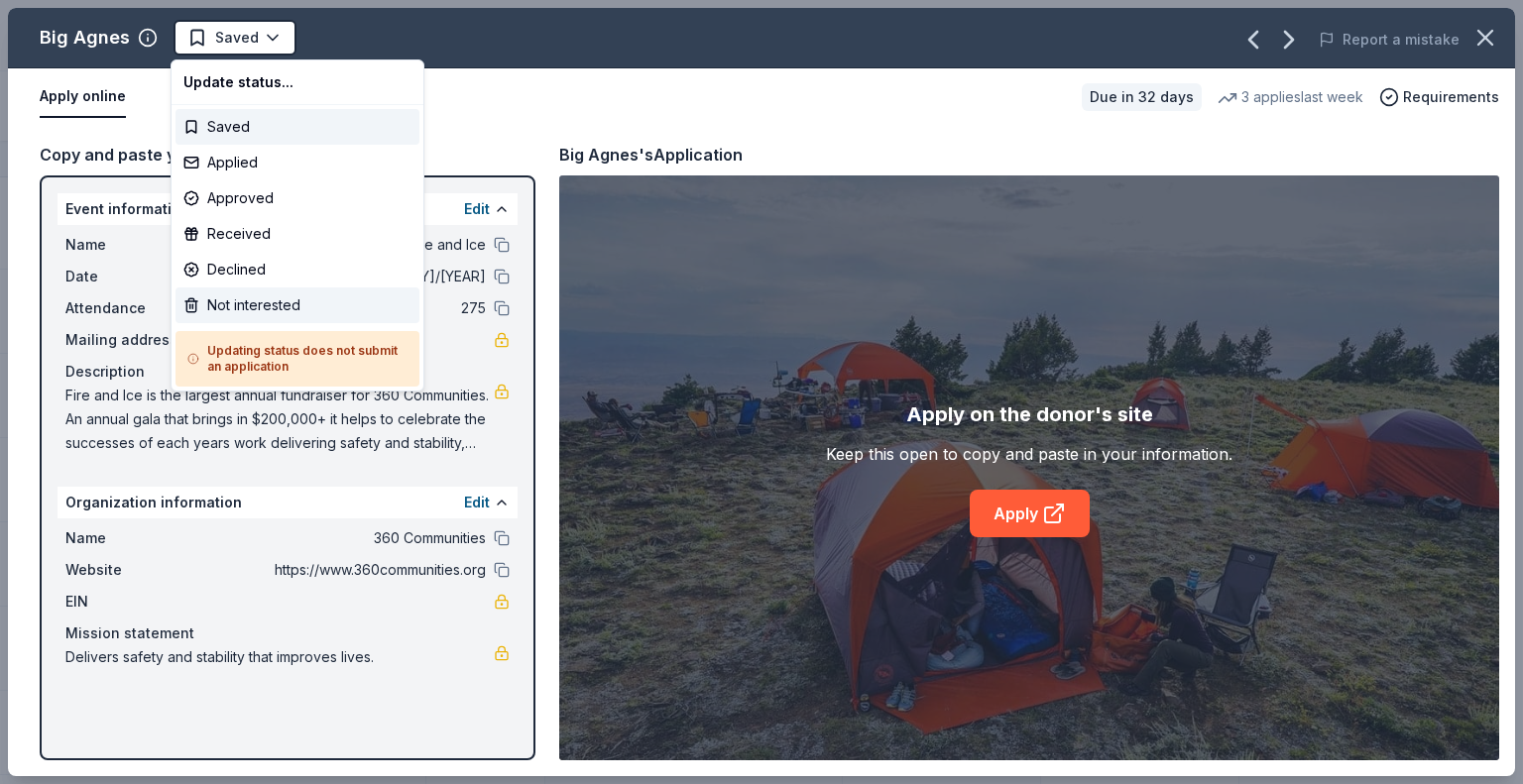 click on "Not interested" at bounding box center [297, 305] 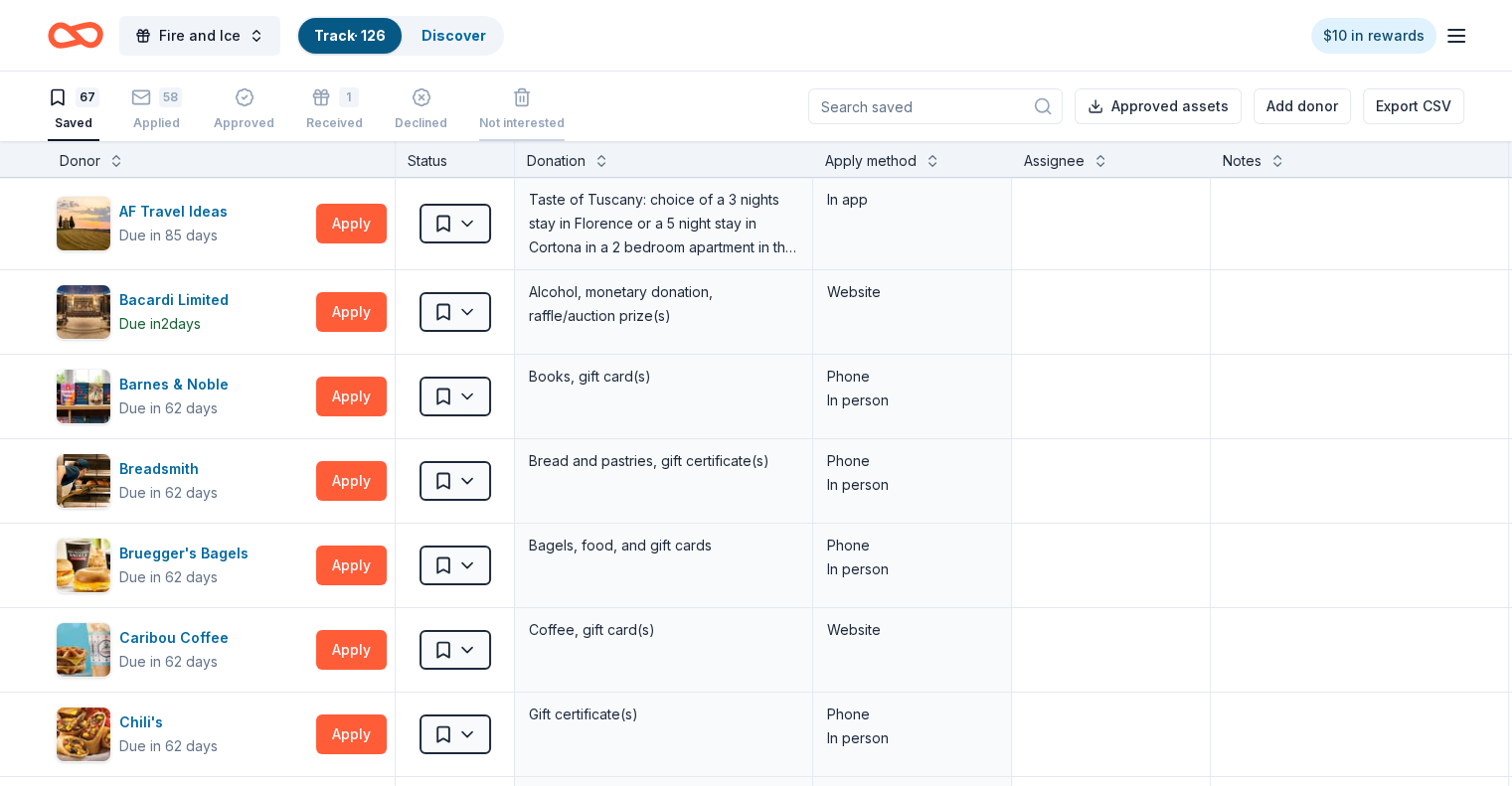 click on "Not interested" at bounding box center [522, 112] 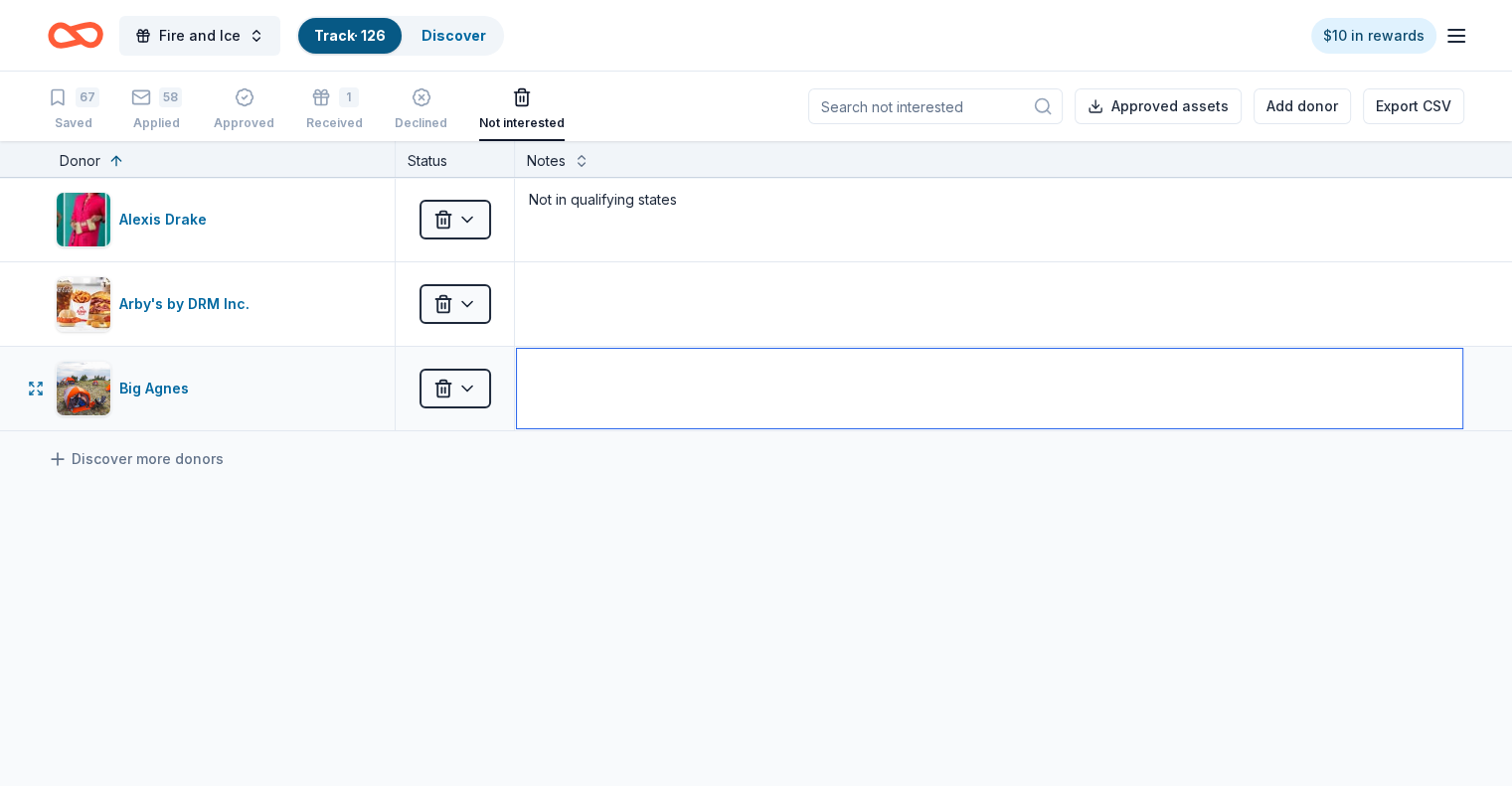 click at bounding box center (989, 389) 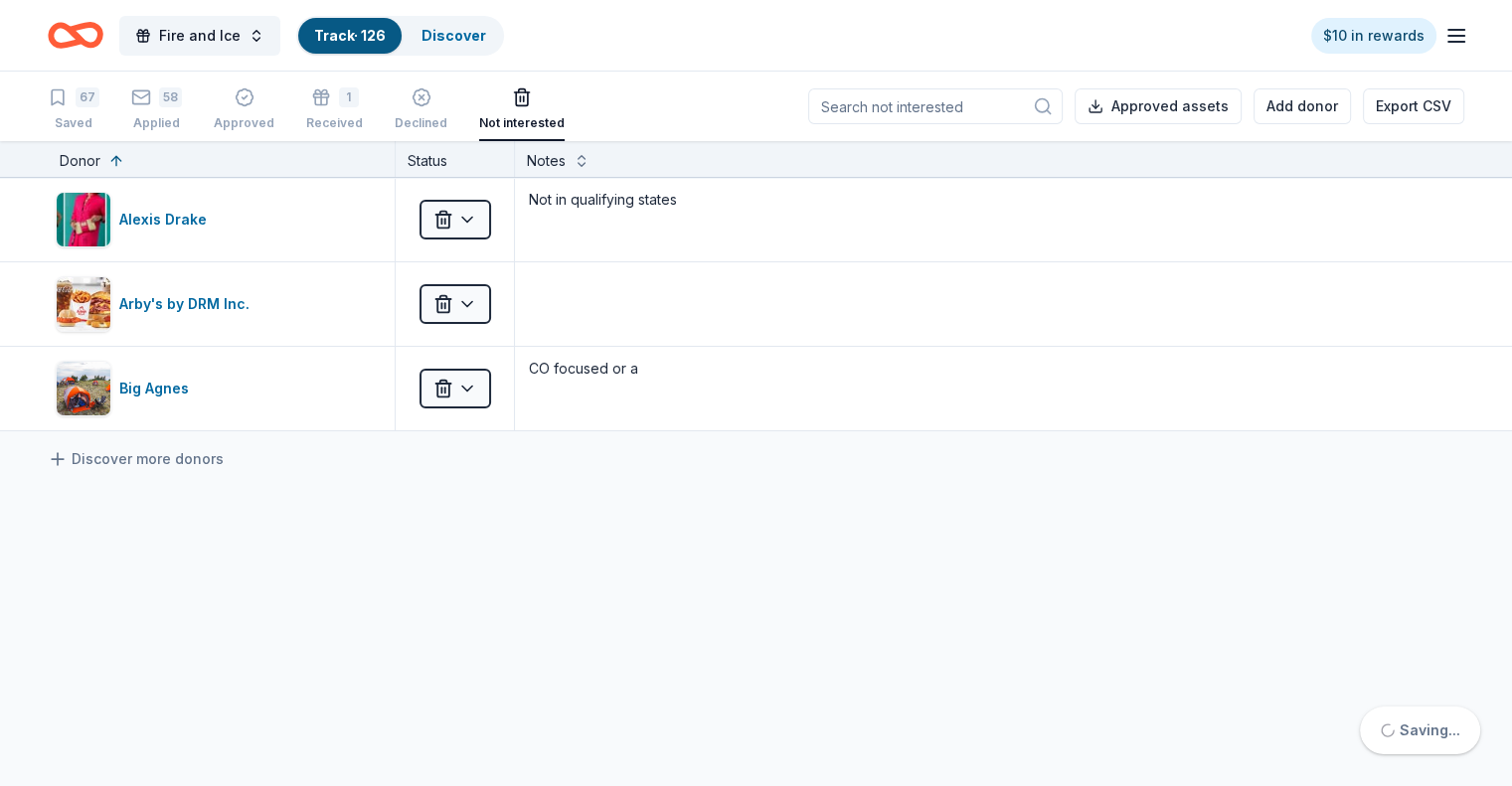 click on "Alexis Drake Not interested Not in qualifying states
Arby's by DRM Inc. Not interested Big Agnes Not interested CO focused or a national org   Discover more donors" at bounding box center (756, 491) 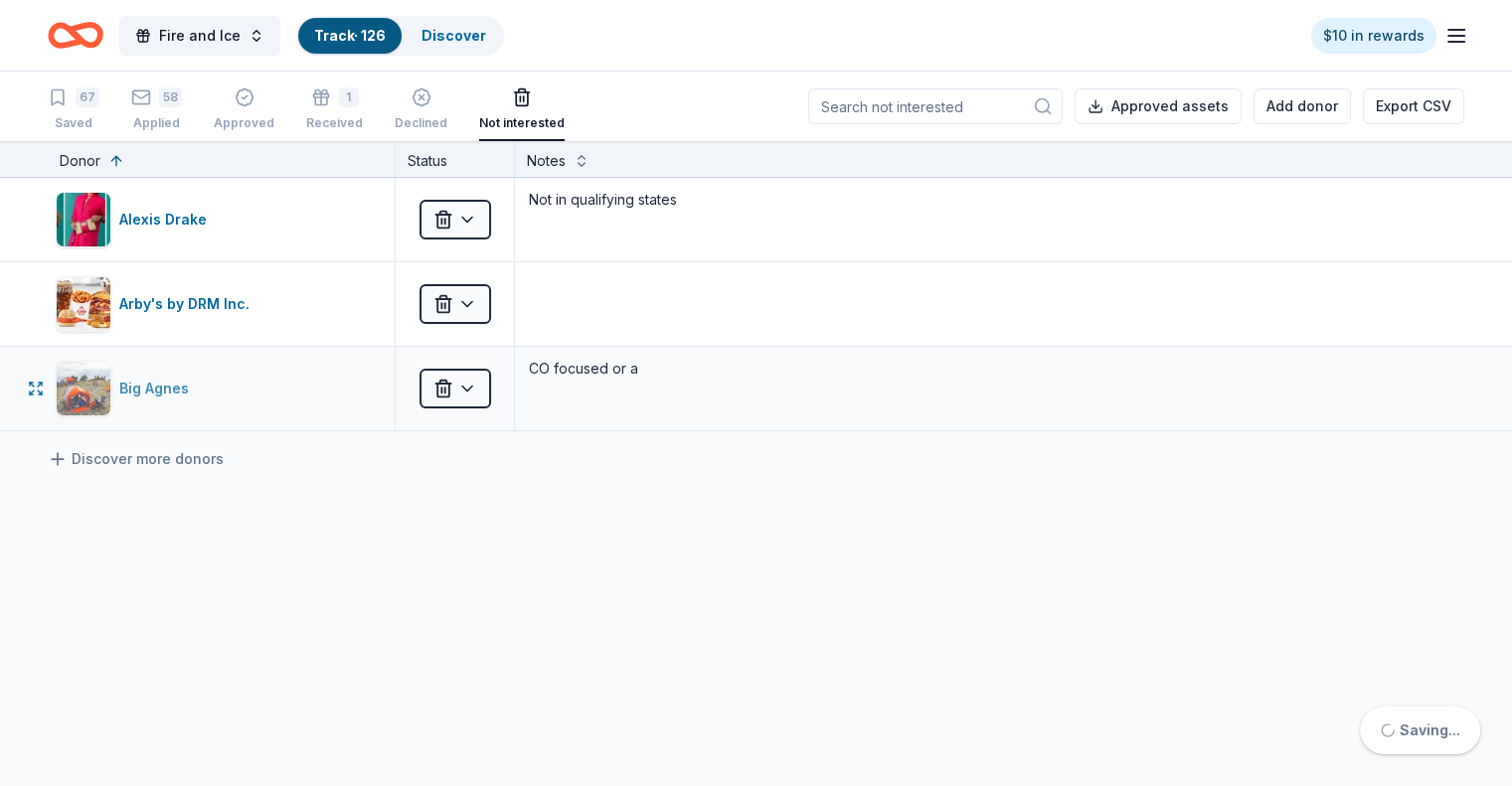 type on "CO focused or a national org" 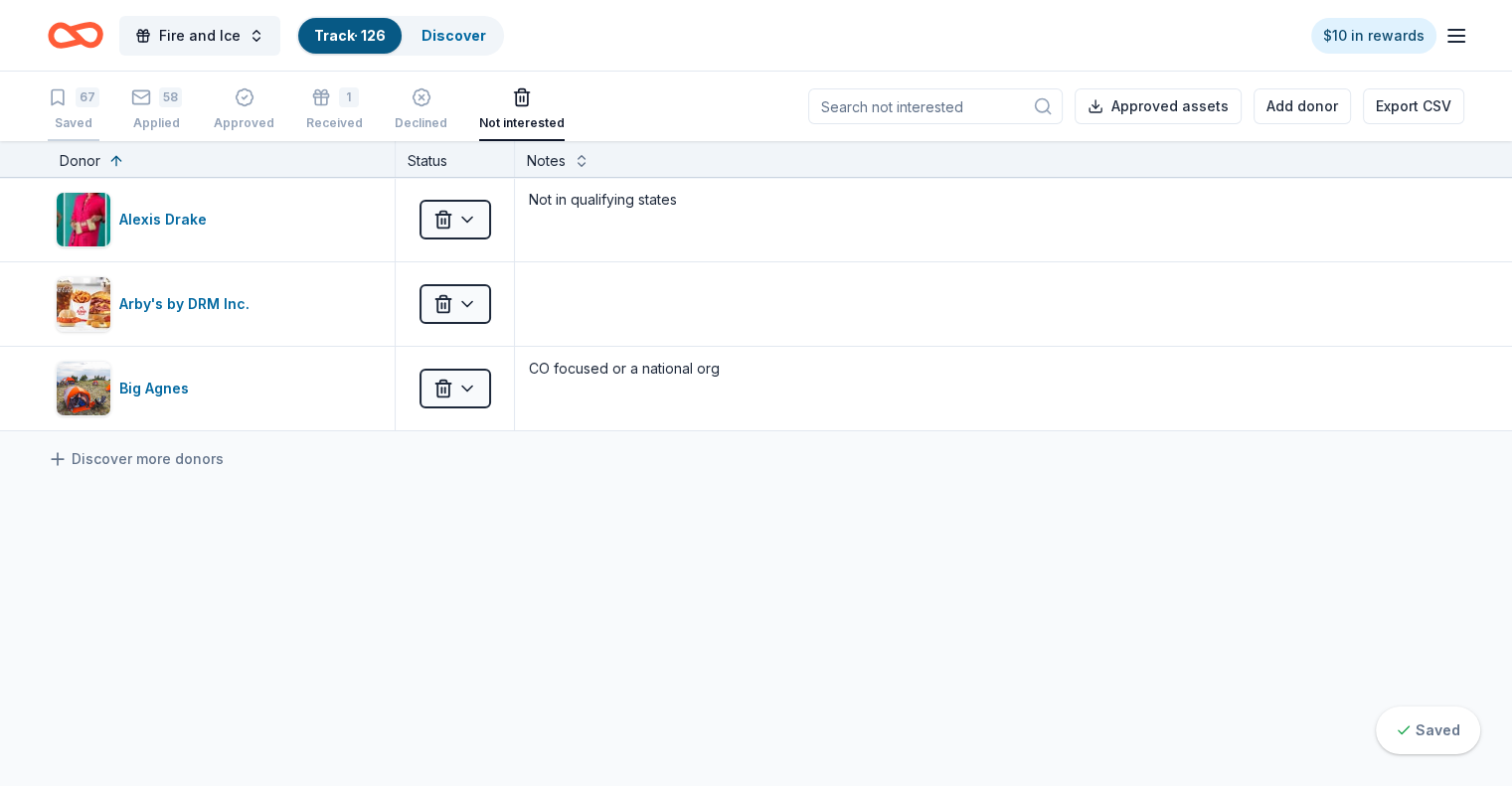 click on "Saved" at bounding box center [74, 123] 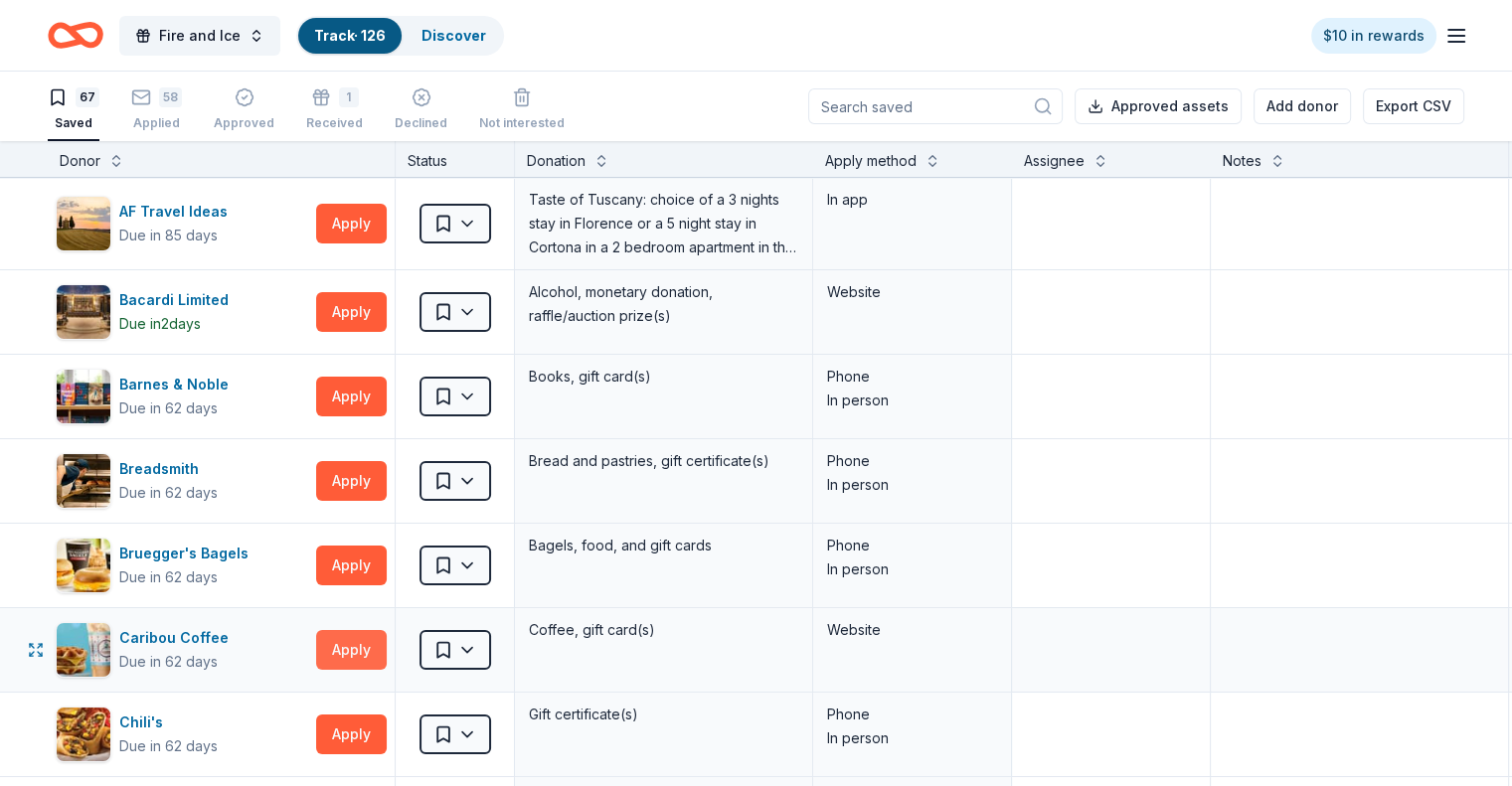click on "Apply" at bounding box center (351, 650) 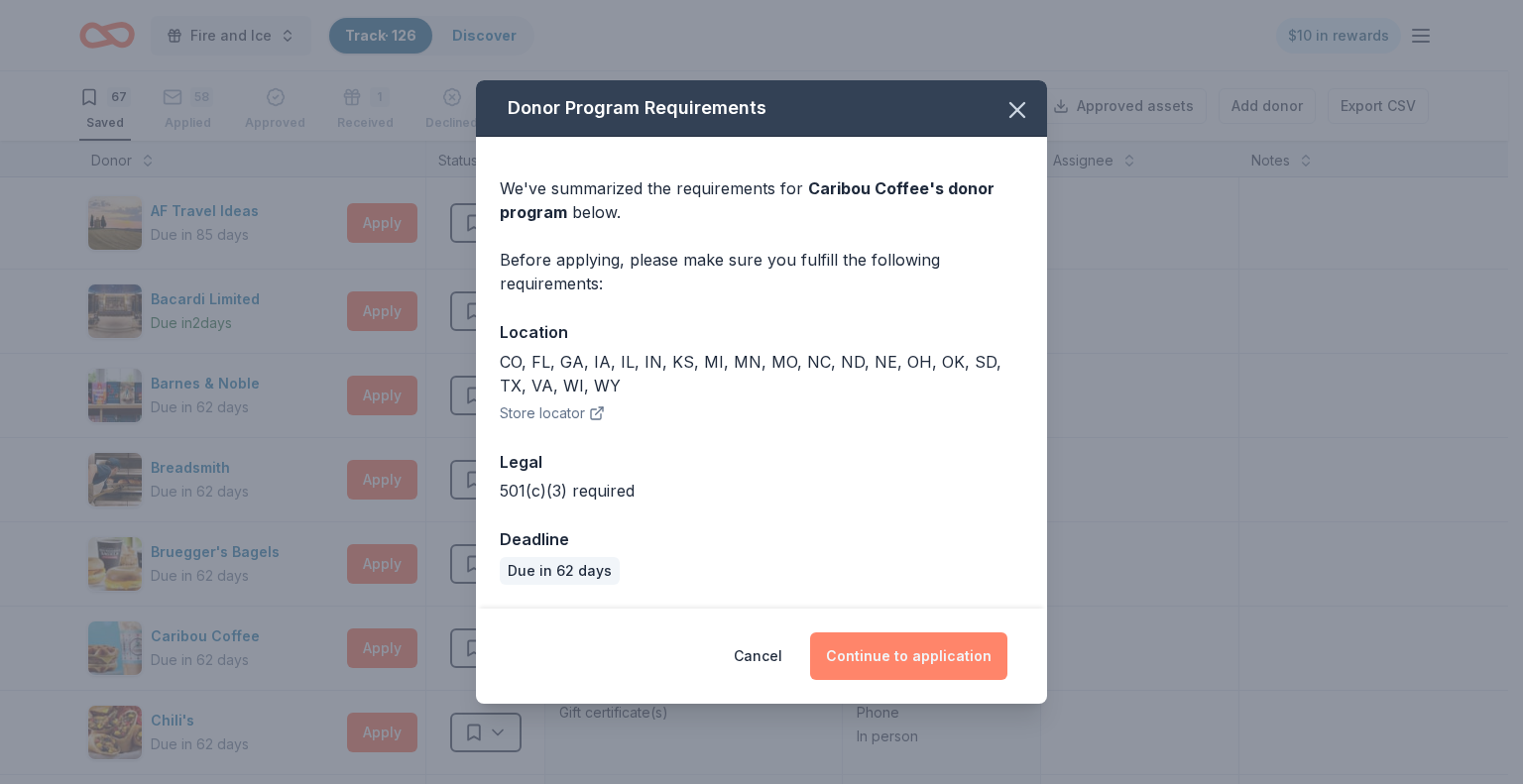 click on "Continue to application" at bounding box center (908, 656) 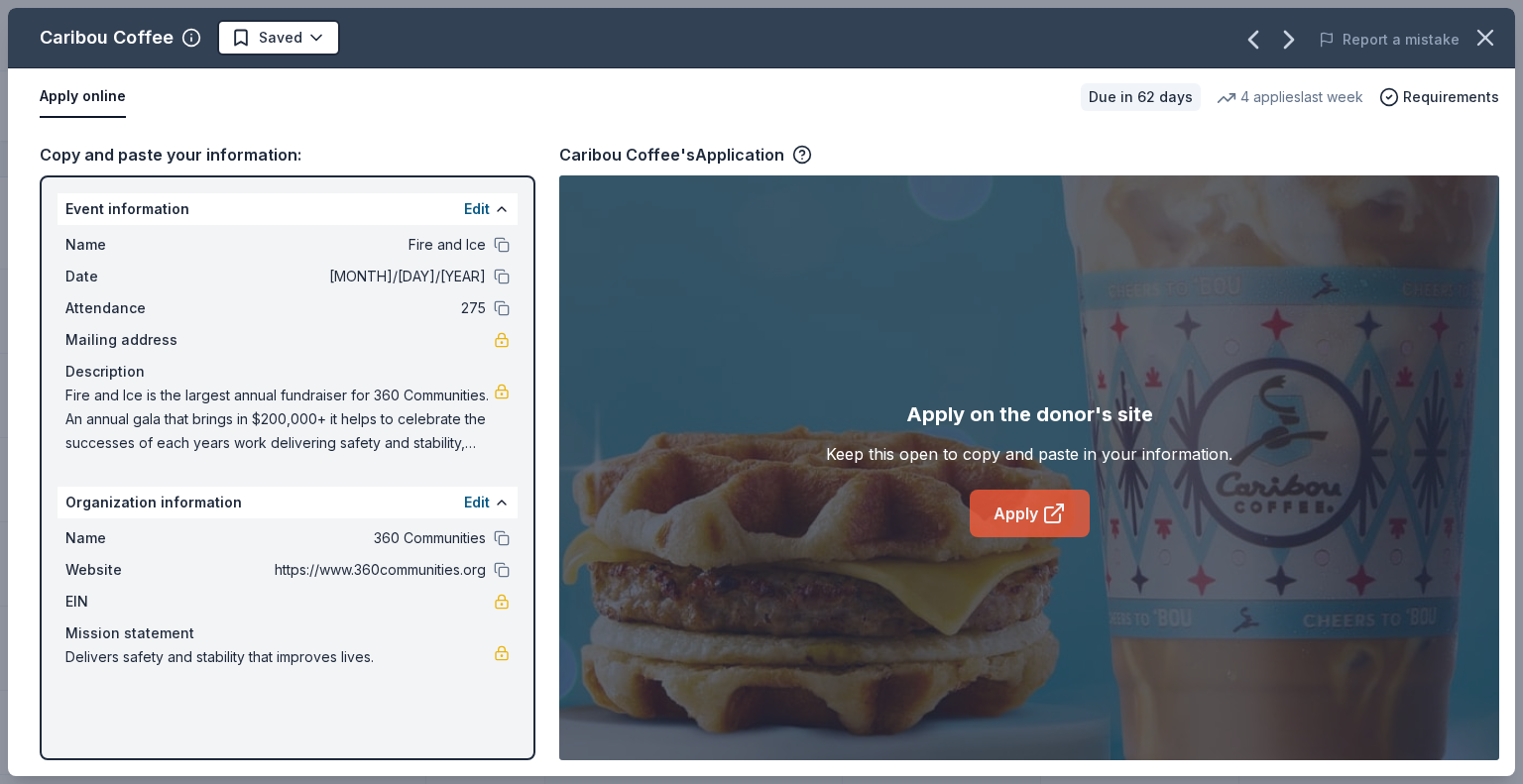 click on "Apply" at bounding box center (1029, 513) 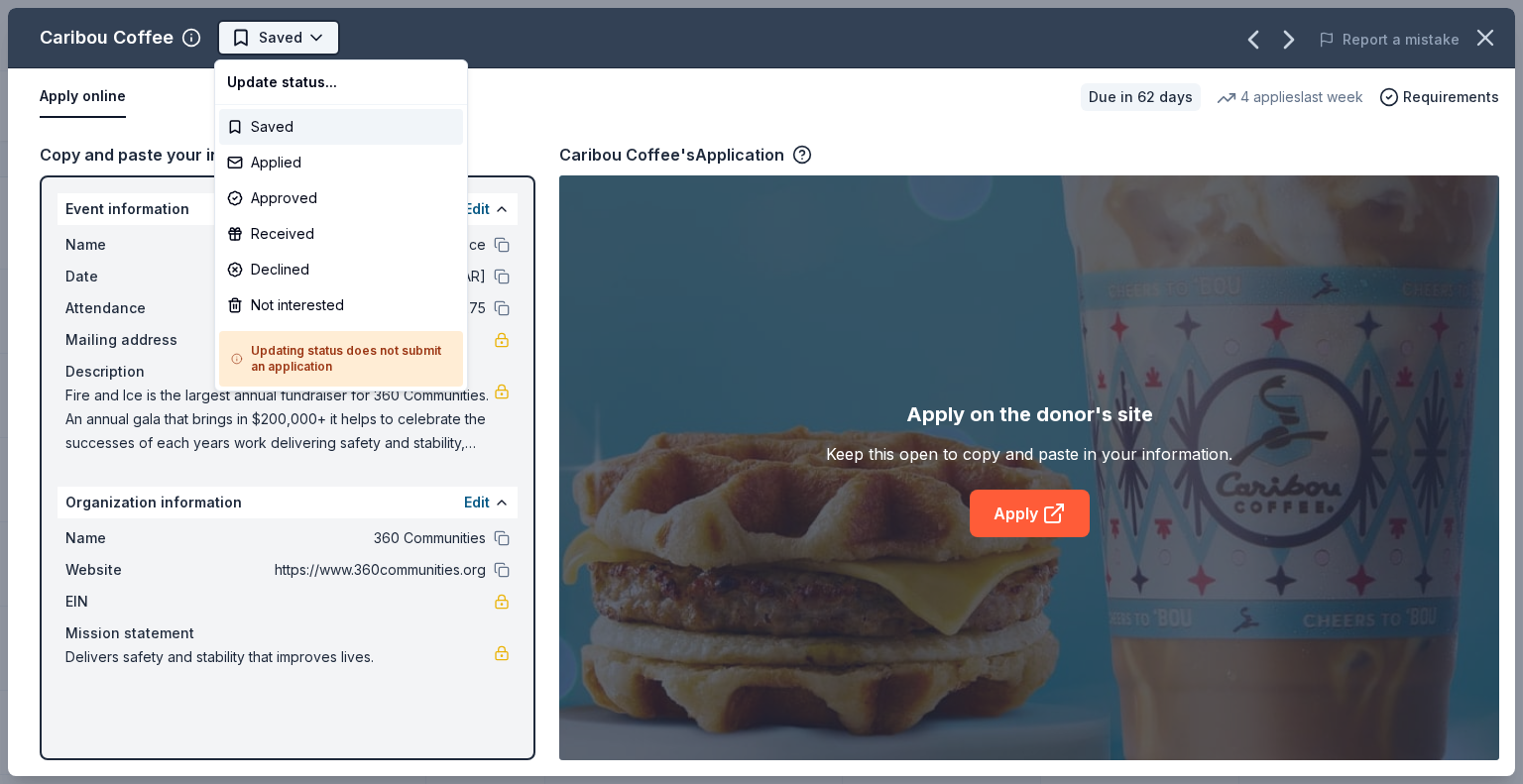click on "Fire and Ice  Track  · 126 Discover $10 in rewards 67 Saved 58 Applied Approved 1 Received Declined Not interested  Approved assets Add donor Export CSV Donor Status Donation Apply method Assignee Notes AF Travel Ideas Due in 85 days Apply Saved Taste of Tuscany: choice of a 3 nights stay in Florence or a 5 night stay in Cortona in a 2 bedroom apartment in the city center (Retail value is €2.500 Euro; you keep any proceeds above our charity rate of €1.800 Euro). The package includes a private walking tour of the town with a professional guide, a visit to an artisanal jewelry boutique with a glass of Italian Prosecco, wine tasting in a traditional Enoteca with local wines, pre-arrival and in-house local English speaking concierge and booking services, and all consumption fees (A/C, heating, etc). Upgrade and a la carte extras available on request. In app Bacardi Limited Due in  2  days Apply Saved Alcohol, monetary donation, raffle/auction prize(s) Website Barnes & Noble Due in 62 days Apply Saved Phone 2" at bounding box center (762, 392) 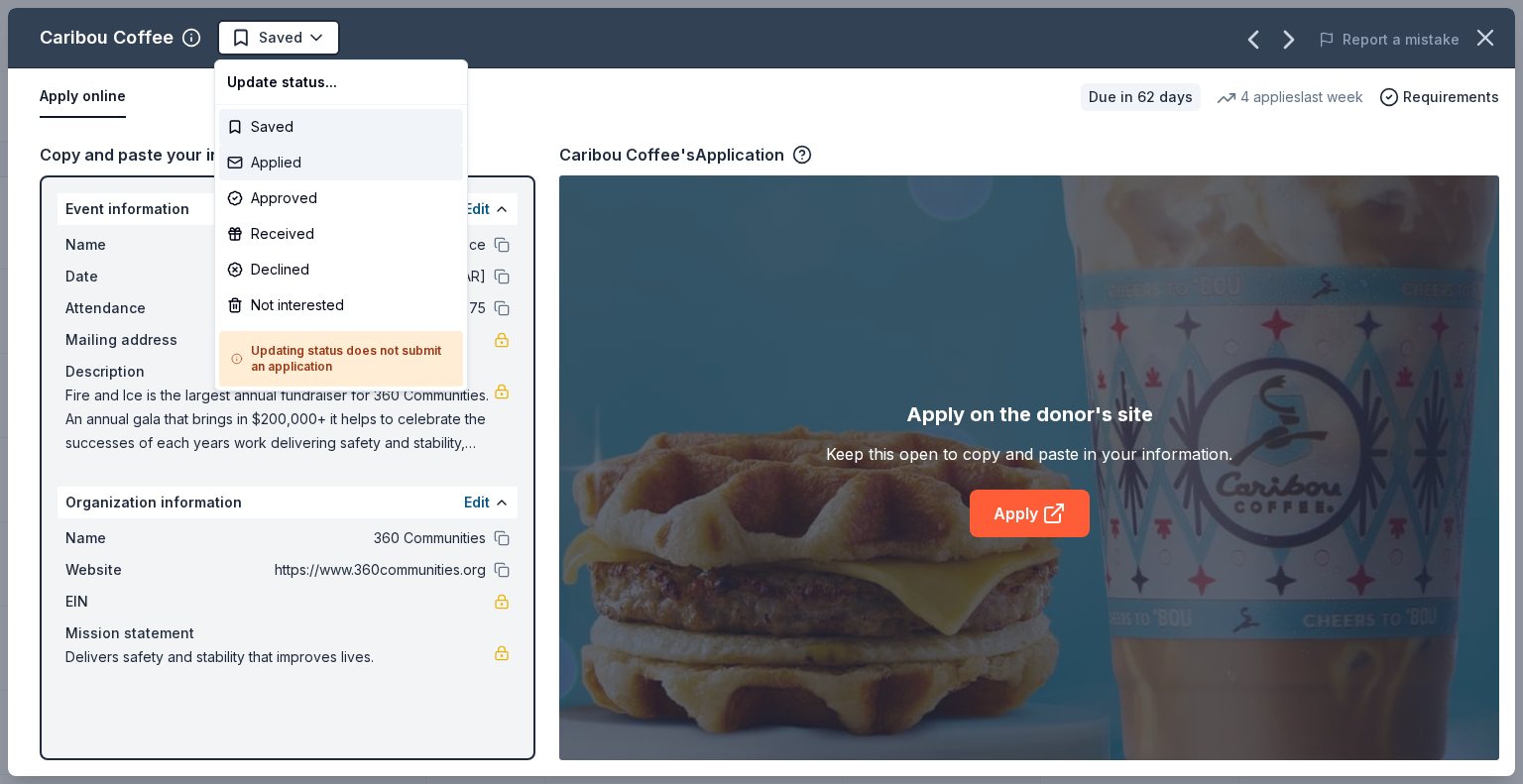 click on "Applied" at bounding box center (341, 163) 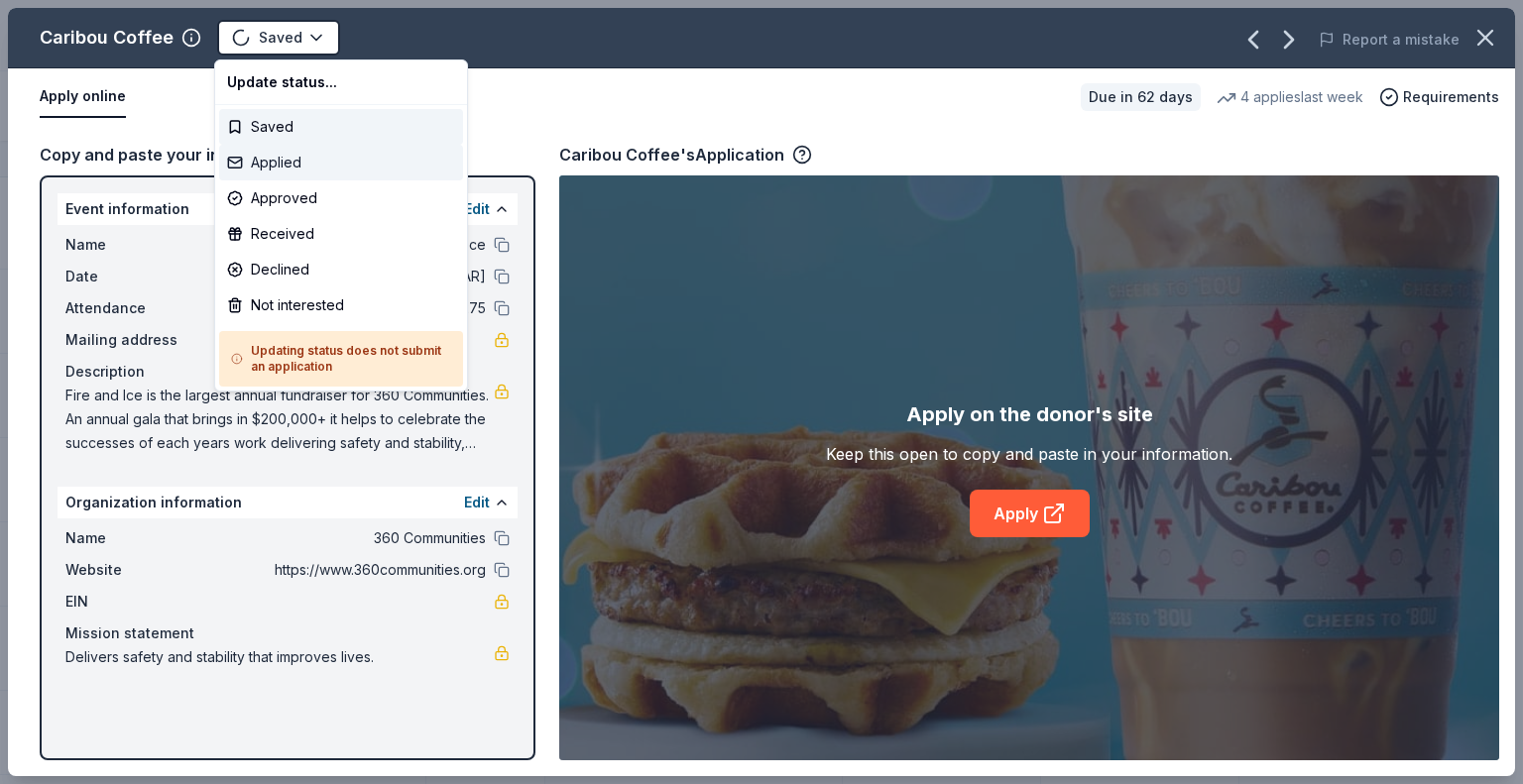 click on "Applied" at bounding box center [341, 163] 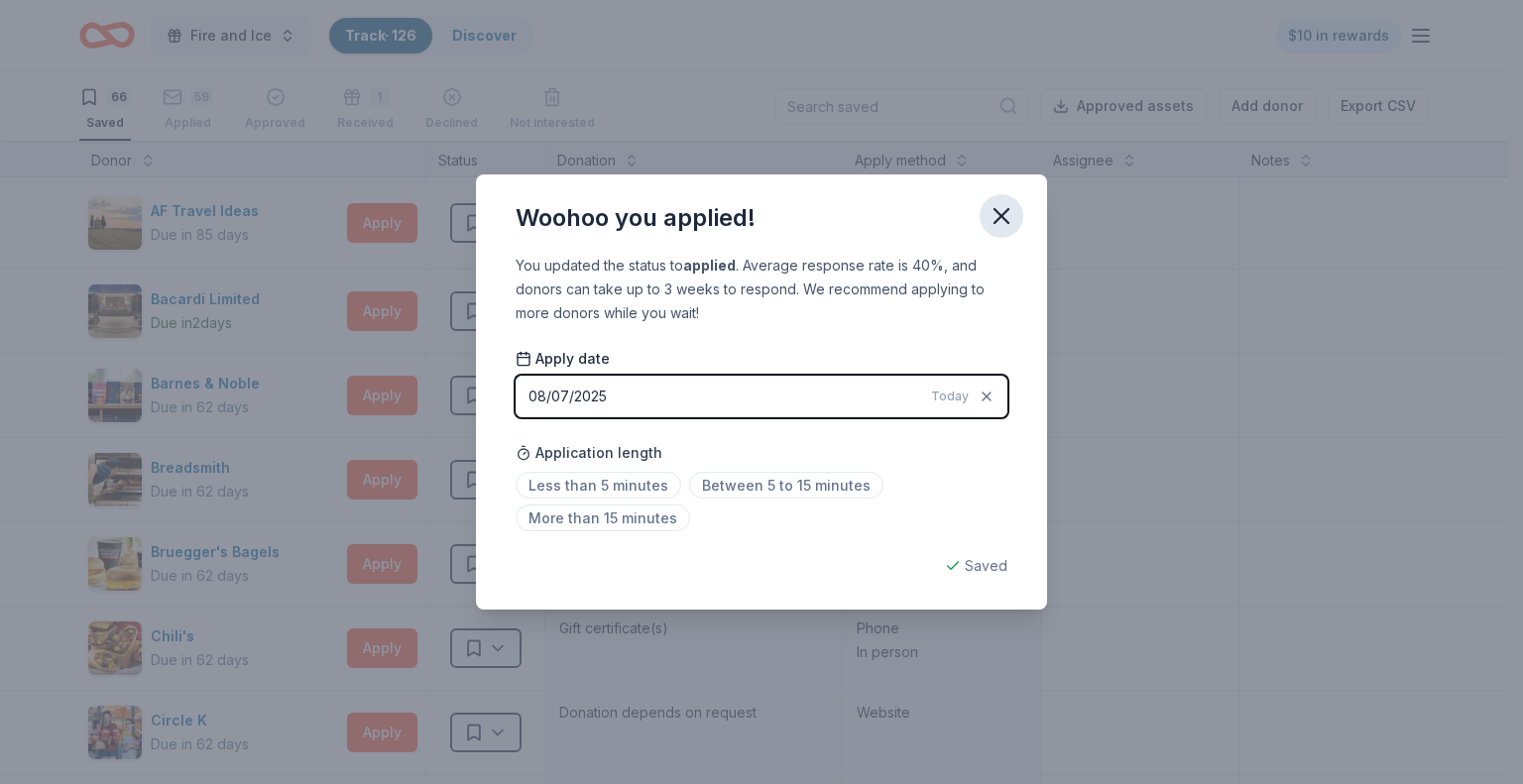 click 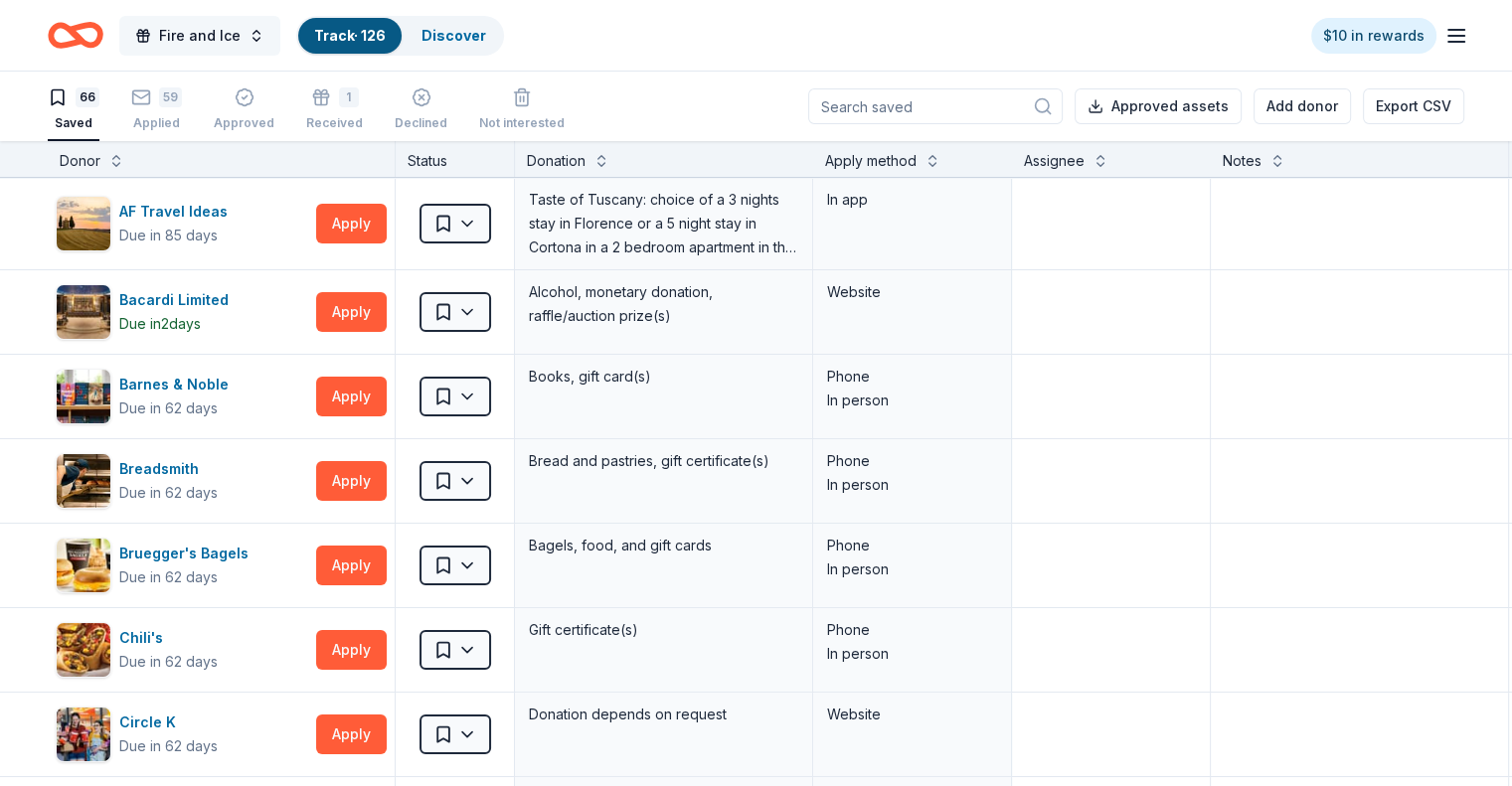 click on "Fire and Ice" at bounding box center (200, 36) 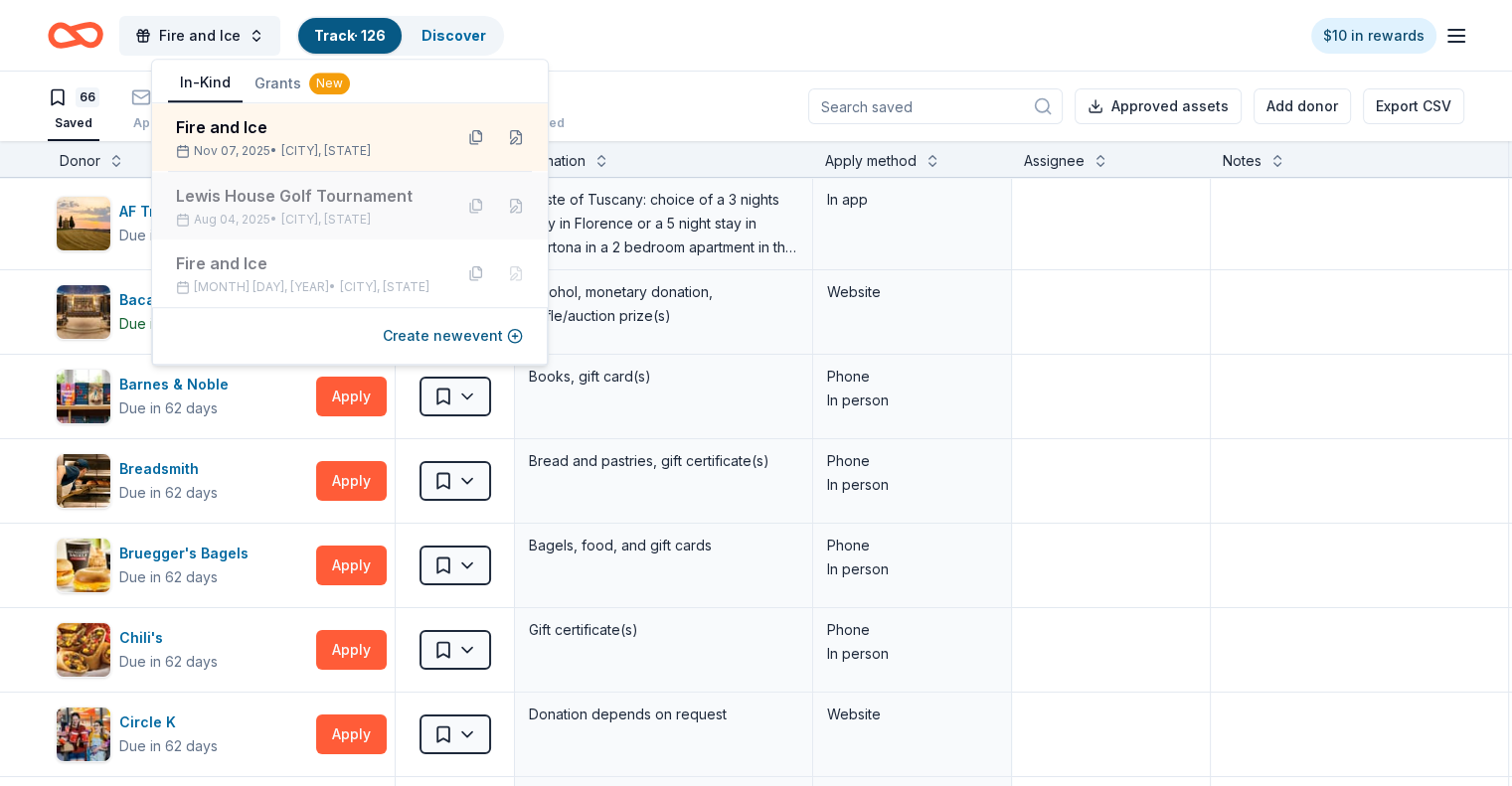 click on "Lewis House Golf Tournament" at bounding box center (306, 196) 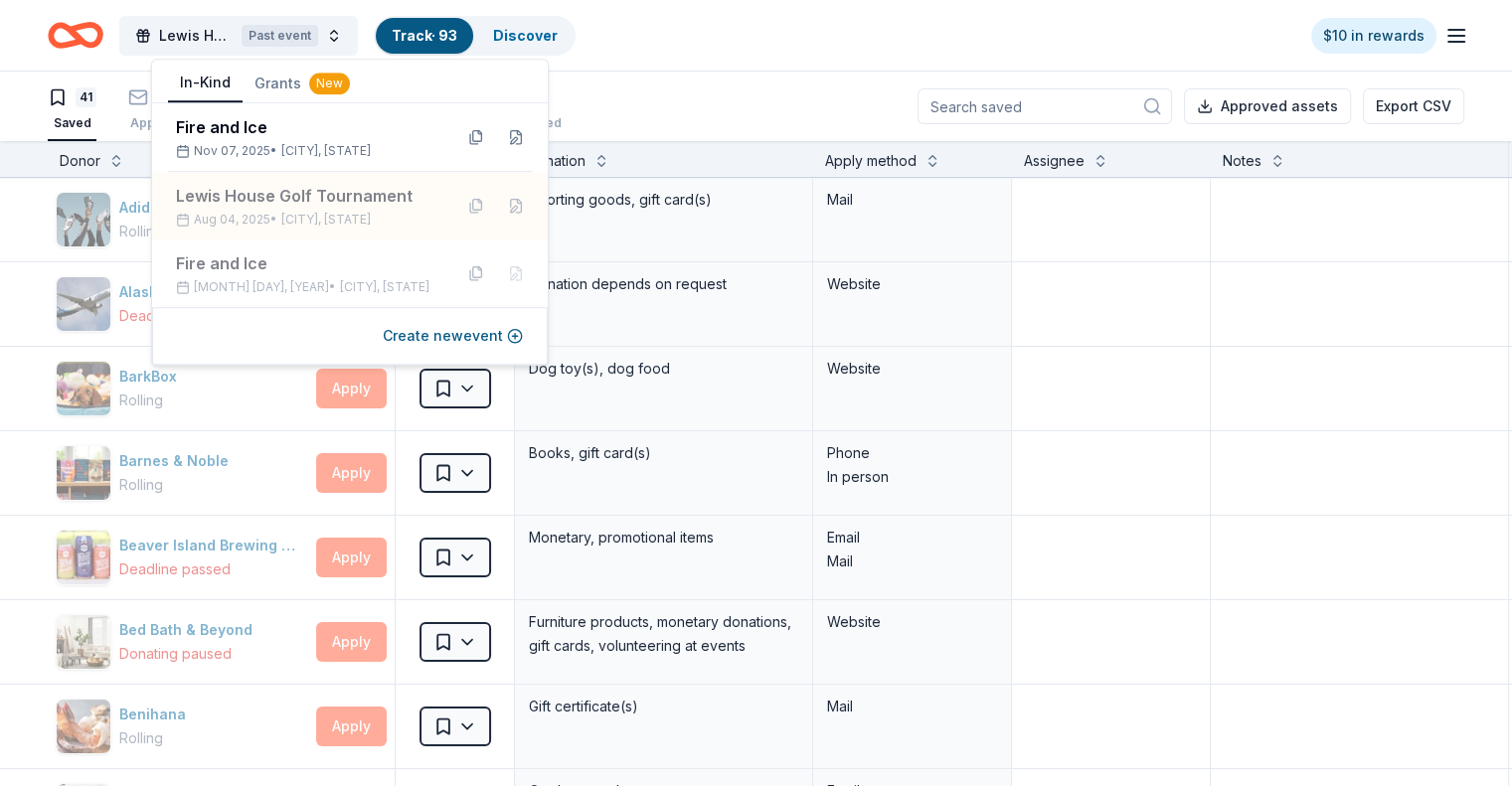 click on "41 Saved 45 Applied Approved 4 Received Declined Not interested  Approved assets Export CSV" at bounding box center (756, 106) 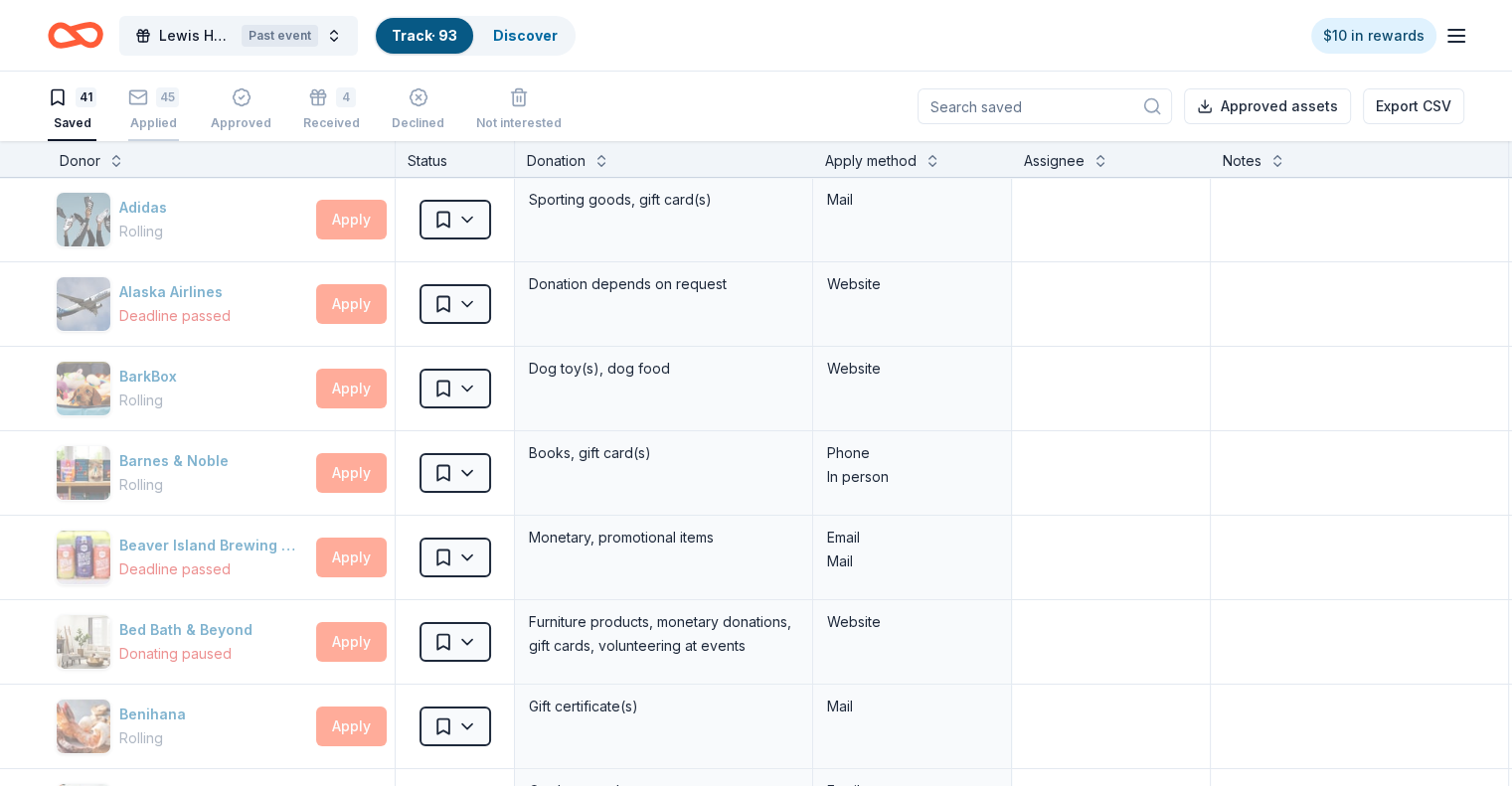click on "45" at bounding box center [167, 97] 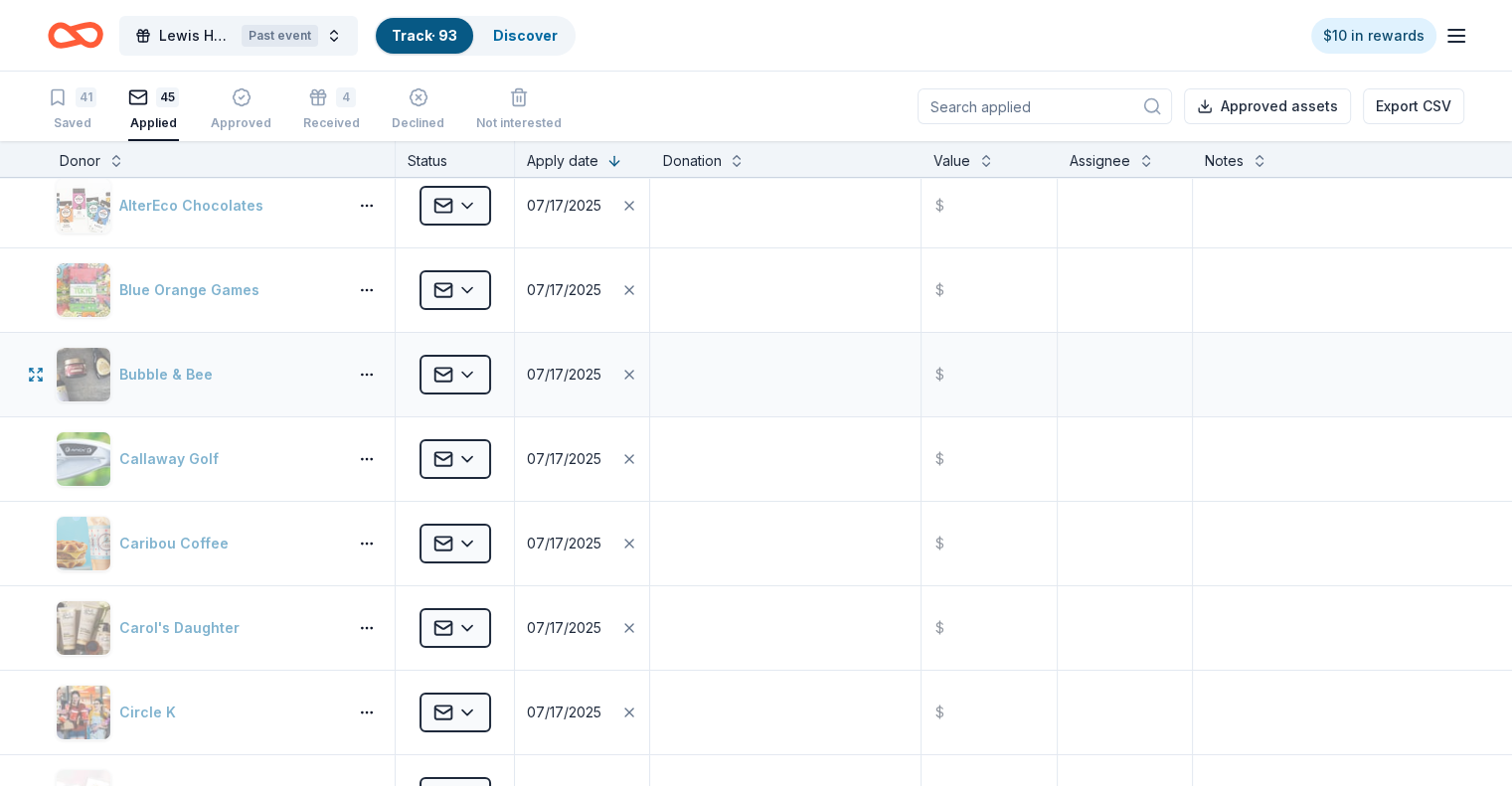 scroll, scrollTop: 16, scrollLeft: 0, axis: vertical 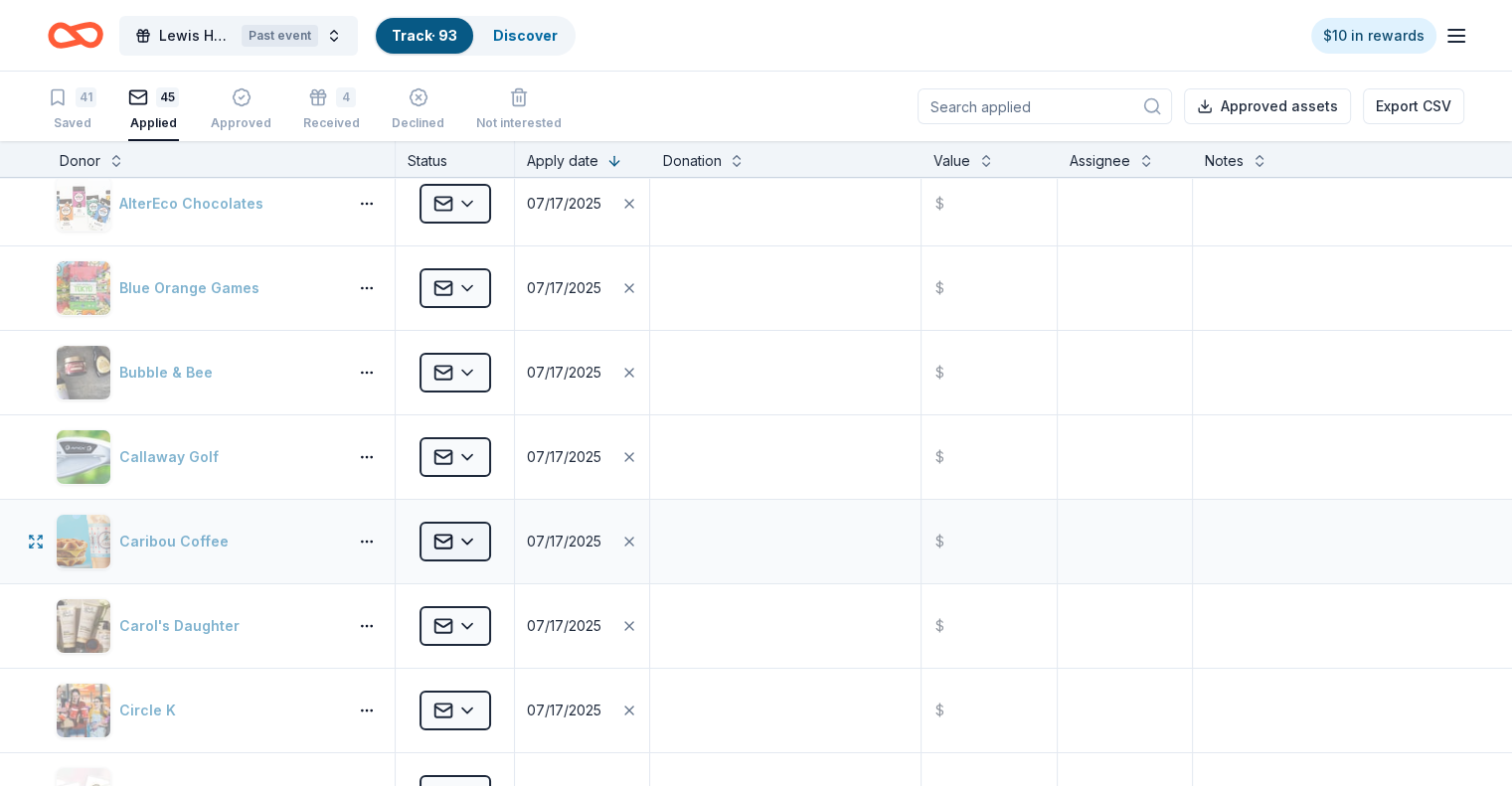 click on "Lewis House Golf Tournament  Past event Track  · 93 Discover $10 in rewards 41 Saved 45 Applied Approved 4 Received Declined Not interested  Approved assets Export CSV Donor Status Apply date Donation Value Assignee Notes AlterEco Chocolates Applied 07/17/2025 $ Blue Orange Games Applied 07/17/2025 $ Bubble & Bee Applied 07/17/2025 $ Callaway Golf Applied 07/17/2025 $ Caribou Coffee Applied 07/17/2025 $ Carol's Daughter Applied 07/17/2025 $ Circle K Applied 07/17/2025 $ Dauphines of New York Applied 07/17/2025 $ doTERRA Applied 07/17/2025 $ Elizabeth Arden Applied 07/17/2025 $ Freddy's Frozen Custard & Steakburgers Applied 07/17/2025 $ Fruition Chocolate Works Applied 07/17/2025 $ Giordano's Applied 07/17/2025 $ gorjana Applied 07/17/2025 $ Gourmet Gift Baskets Applied 07/17/2025 $ Harlem Globetrotters Applied 07/17/2025 $ Laura Mercier Cosmetics Applied 07/17/2025 $ LEGO Applied 07/17/2025 $ Lizzy James Applied 07/17/2025 $ Molten Applied 07/17/2025 $ Mongoose Applied 07/17/2025 $ Nalgene Applied 07/17/2025" at bounding box center [756, 393] 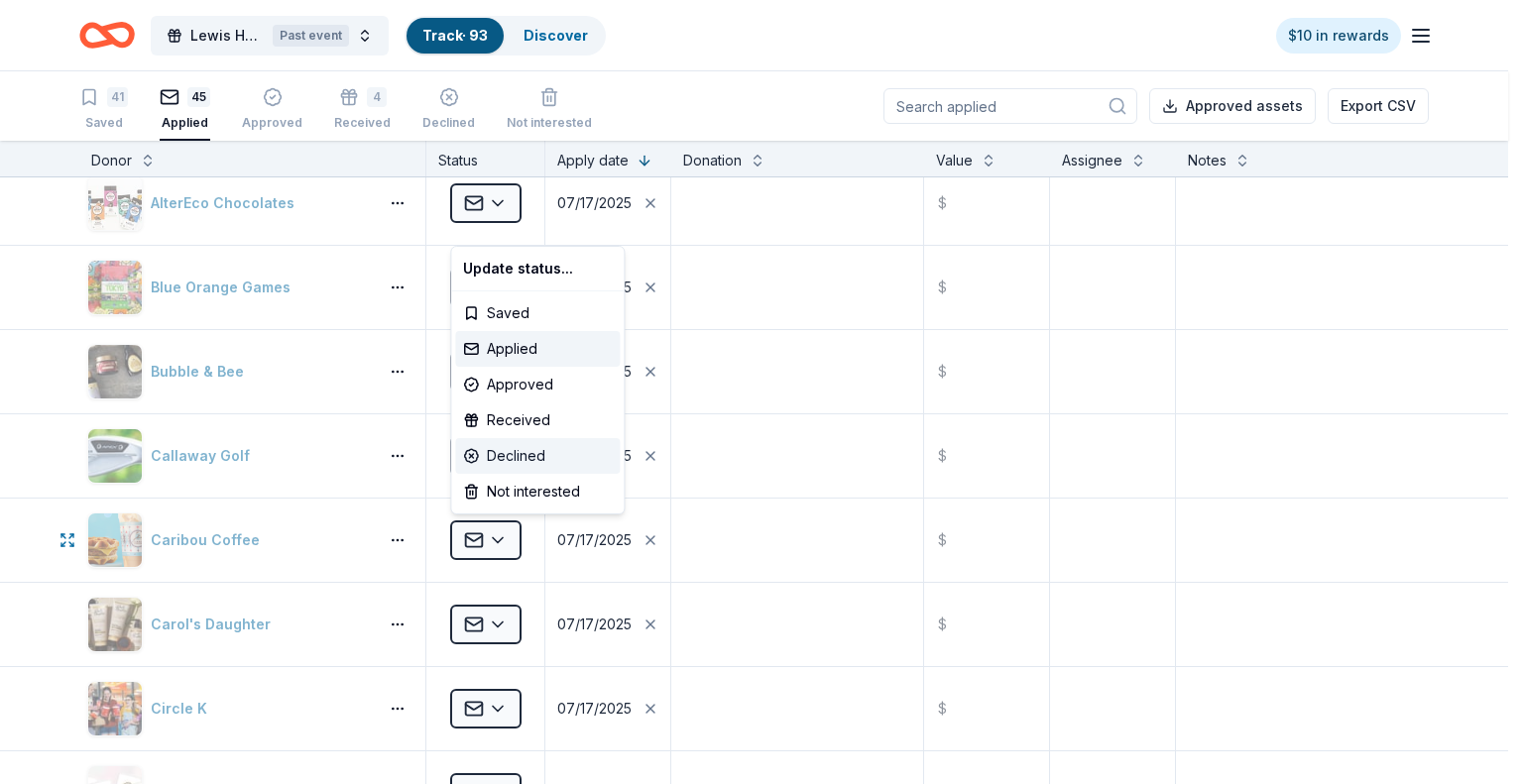 click on "Declined" at bounding box center [537, 456] 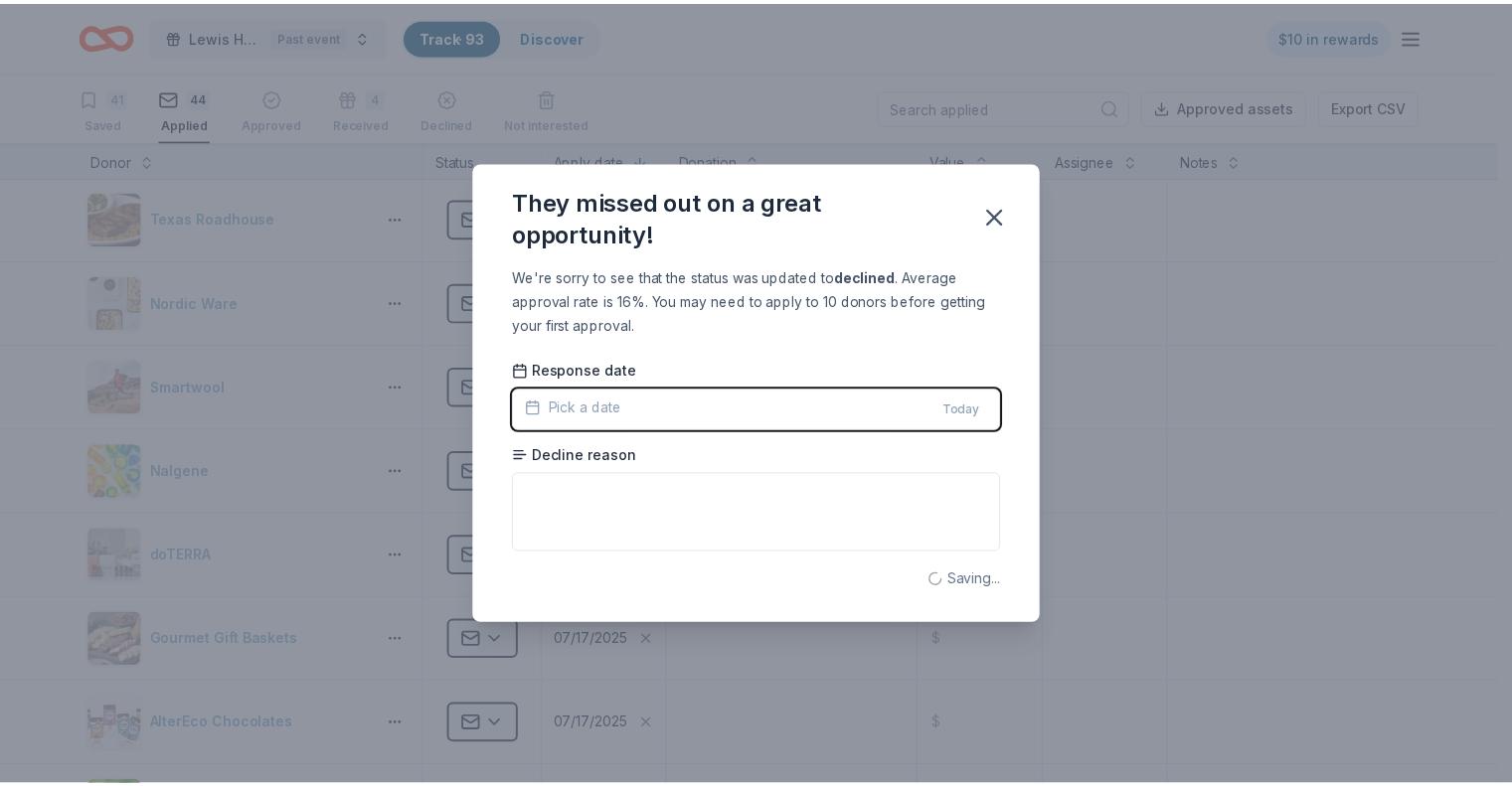 scroll, scrollTop: 87, scrollLeft: 0, axis: vertical 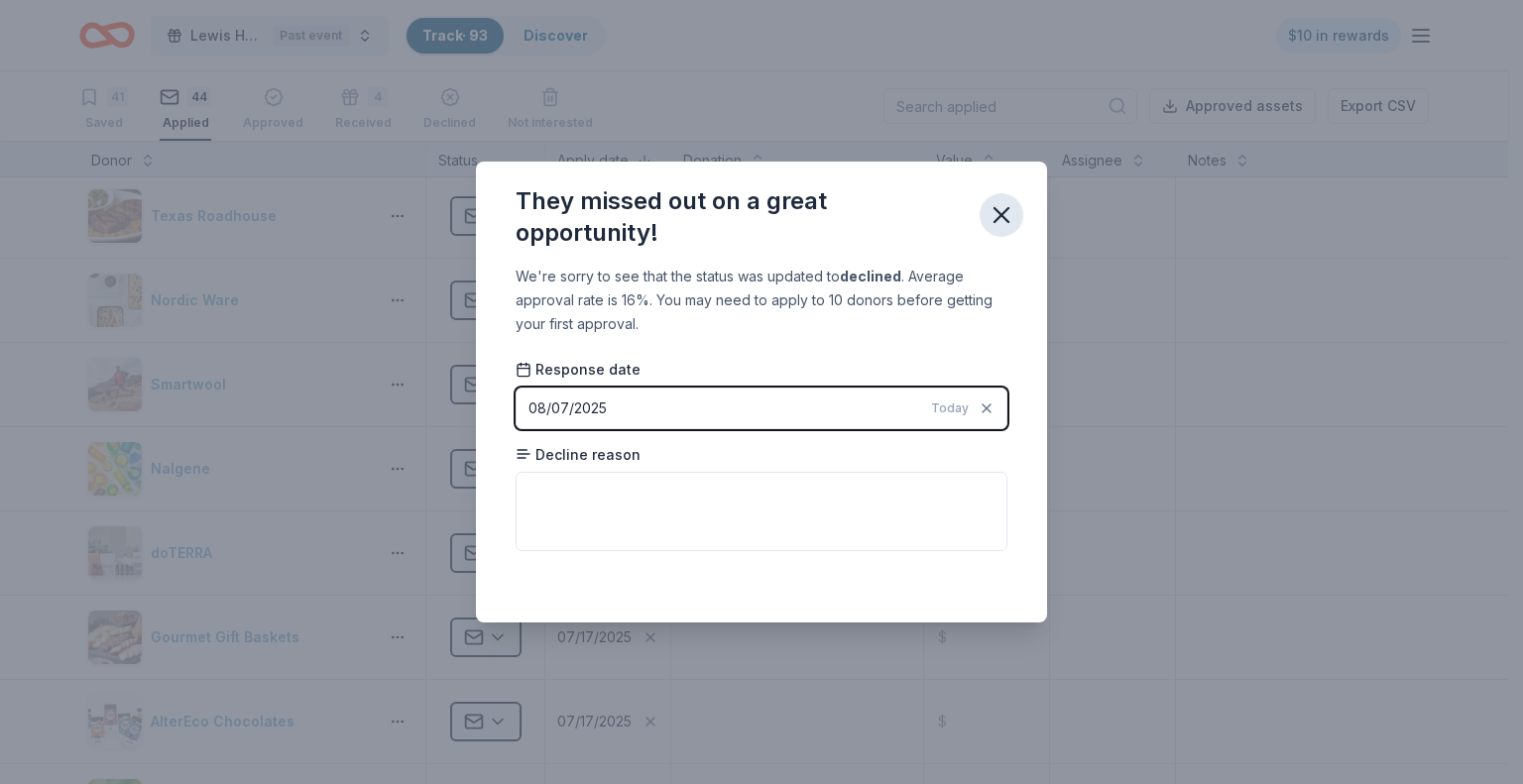 click 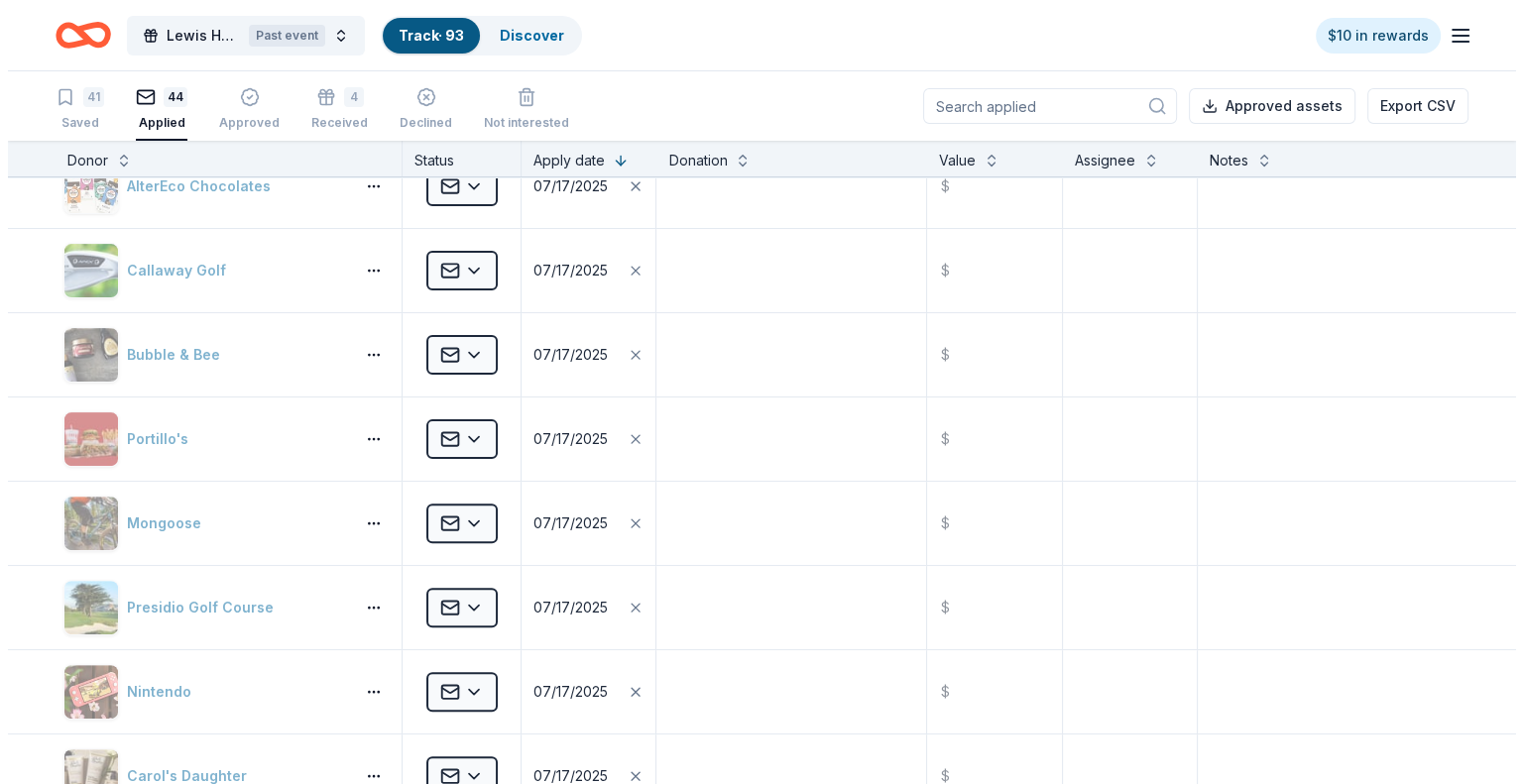 scroll, scrollTop: 628, scrollLeft: 0, axis: vertical 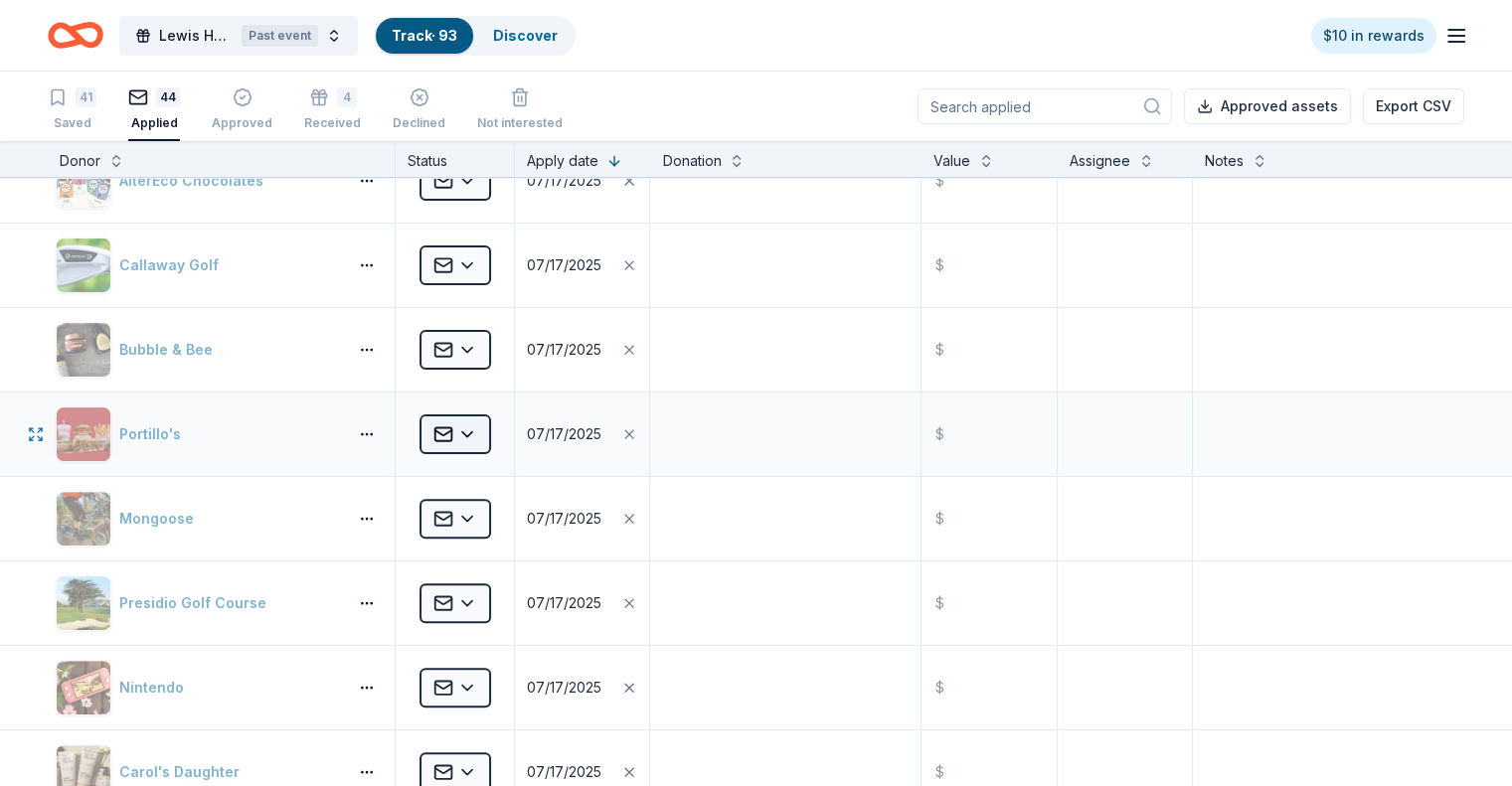 click on "Lewis House Golf Tournament  Past event Track  · 93 Discover $10 in rewards 41 Saved 44 Applied Approved 4 Received Declined Not interested  Approved assets Export CSV Donor Status Apply date Donation Value Assignee Notes Laura Mercier Cosmetics Applied 07/17/2025 $ Texas Roadhouse Applied 07/17/2025 $ Nordic Ware Applied 07/17/2025 $ Smartwool Applied 07/17/2025 $ Nalgene Applied 07/17/2025 $ doTERRA Applied 07/17/2025 $ Gourmet Gift Baskets Applied 07/17/2025 $ AlterEco Chocolates Applied 07/17/2025 $ Callaway Golf Applied 07/17/2025 $ Bubble & Bee Applied 07/17/2025 $ Portillo's Applied 07/17/2025 $ Mongoose Applied 07/17/2025 $ Presidio Golf Course Applied 07/17/2025 $ Nintendo Applied 07/17/2025 $ Carol's Daughter Applied 07/17/2025 $ Blue Orange Games Applied 07/17/2025 $ Skout Organic Applied 07/17/2025 $ Elizabeth Arden Applied 07/17/2025 $ Lizzy James Applied 07/17/2025 $ Molten Applied 07/17/2025 $ LEGO Applied 07/17/2025 $ Dauphines of New York Applied 07/17/2025 $ Circle K Applied 07/17/2025 $ $" at bounding box center (756, 393) 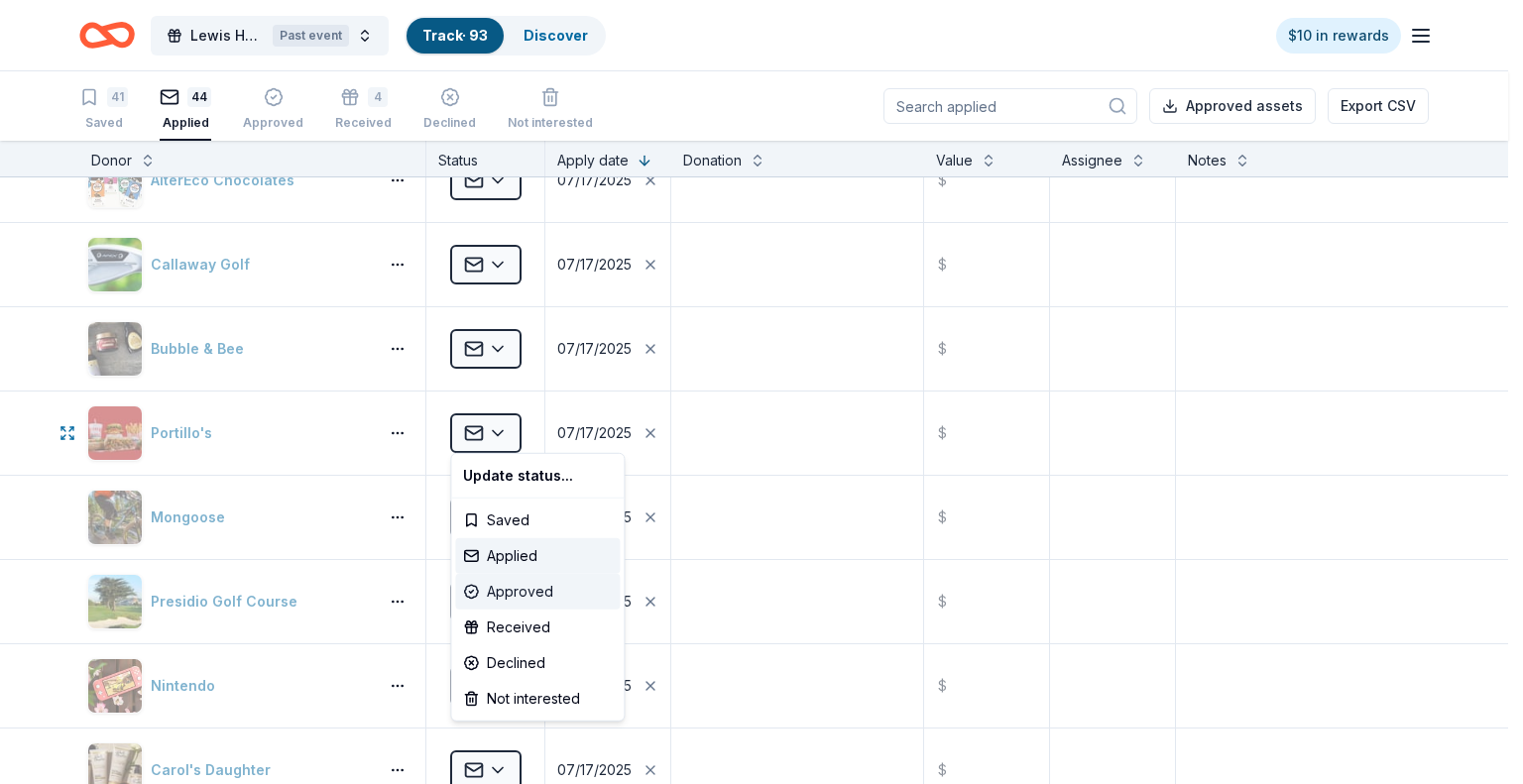 click on "Approved" at bounding box center (537, 592) 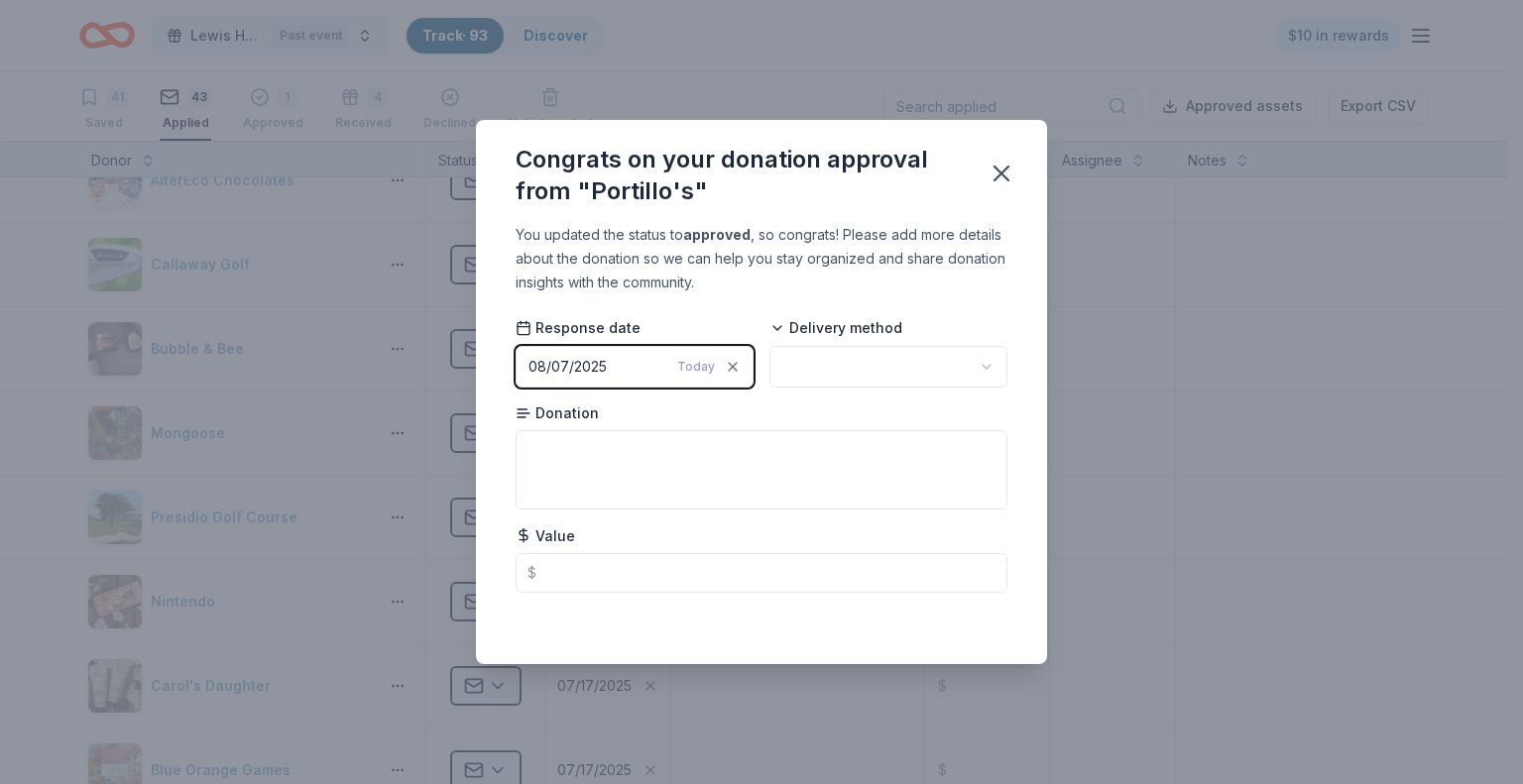 click on "Lewis House Golf Tournament  Past event Track  · 93 Discover $10 in rewards 41 Saved 43 Applied 1 Approved 4 Received Declined Not interested  Approved assets Export CSV Donor Status Apply date Donation Value Assignee Notes Laura Mercier Cosmetics Applied 07/17/2025 $ Texas Roadhouse Applied 07/17/2025 $ Nordic Ware Applied 07/17/2025 $ Smartwool Applied 07/17/2025 $ Nalgene Applied 07/17/2025 $ doTERRA Applied 07/17/2025 $ Gourmet Gift Baskets Applied 07/17/2025 $ AlterEco Chocolates Applied 07/17/2025 $ Callaway Golf Applied 07/17/2025 $ Bubble & Bee Applied 07/17/2025 $ Mongoose Applied 07/17/2025 $ Presidio Golf Course Applied 07/17/2025 $ Nintendo Applied 07/17/2025 $ Carol's Daughter Applied 07/17/2025 $ Blue Orange Games Applied 07/17/2025 $ Skout Organic Applied 07/17/2025 $ Elizabeth Arden Applied 07/17/2025 $ Lizzy James Applied 07/17/2025 $ Molten Applied 07/17/2025 $ LEGO Applied 07/17/2025 $ Dauphines of New York Applied 07/17/2025 $ Circle K Applied 07/17/2025 $ Harlem Globetrotters Applied $ $" at bounding box center [762, 392] 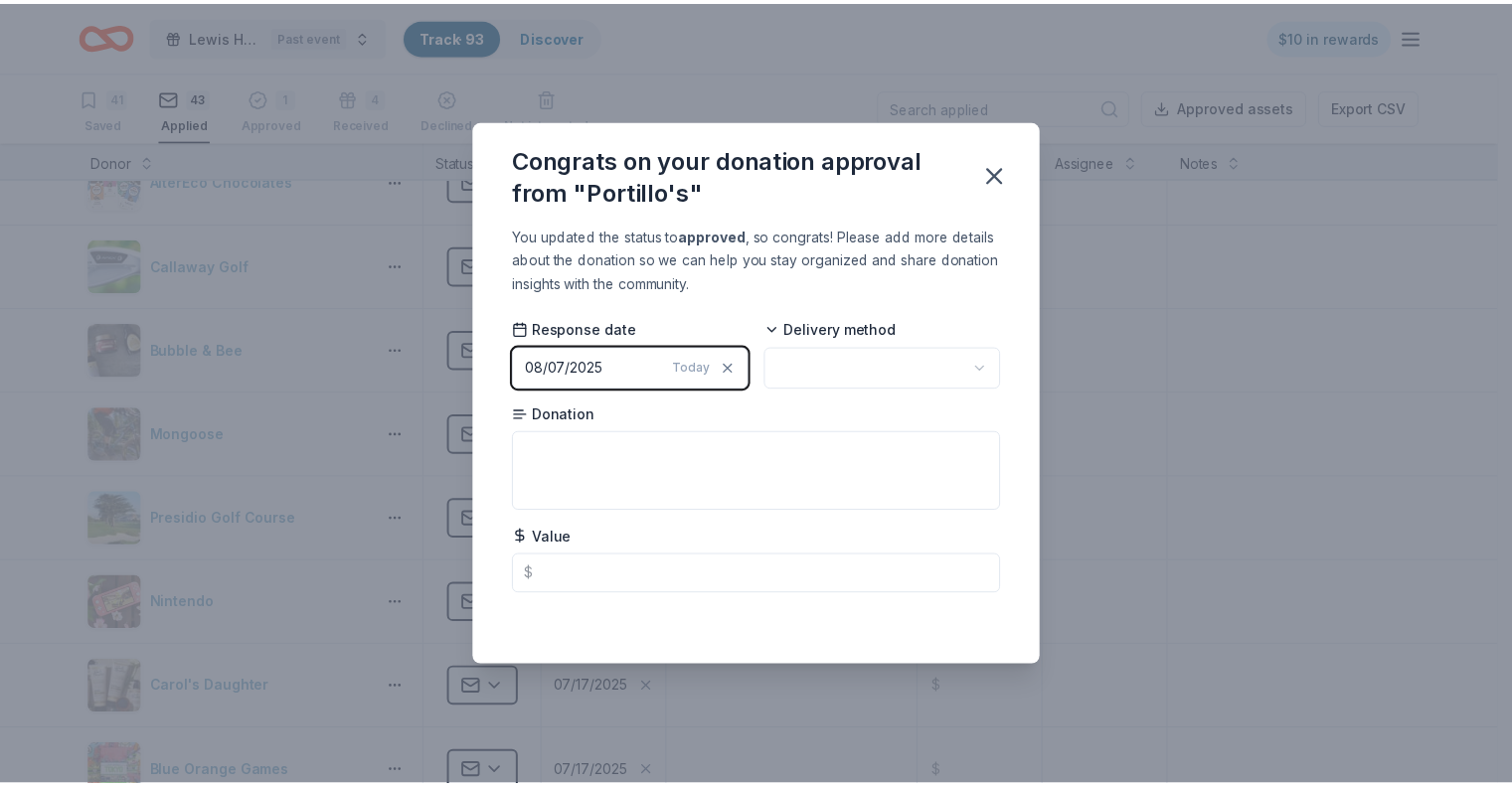scroll, scrollTop: 0, scrollLeft: 0, axis: both 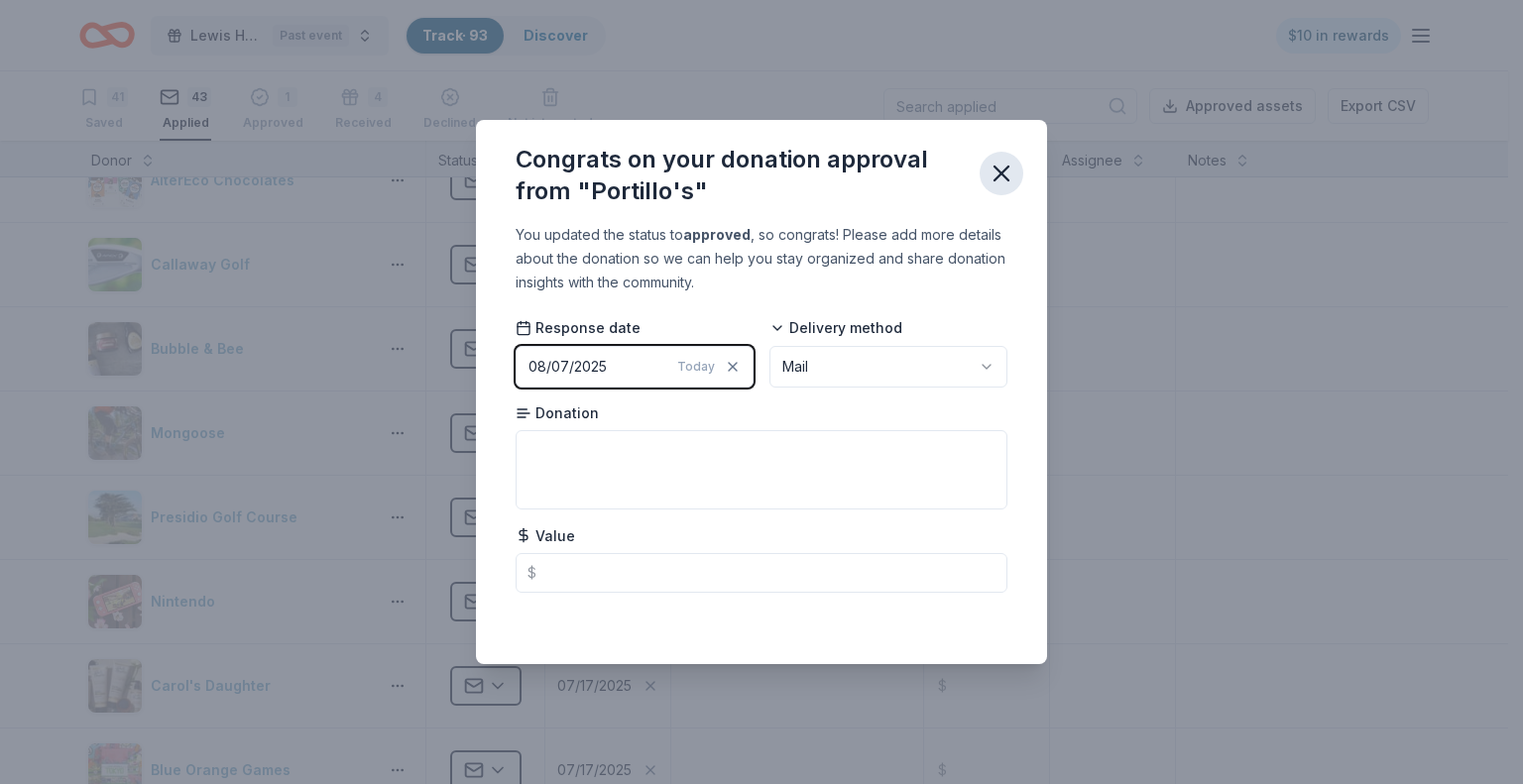 click 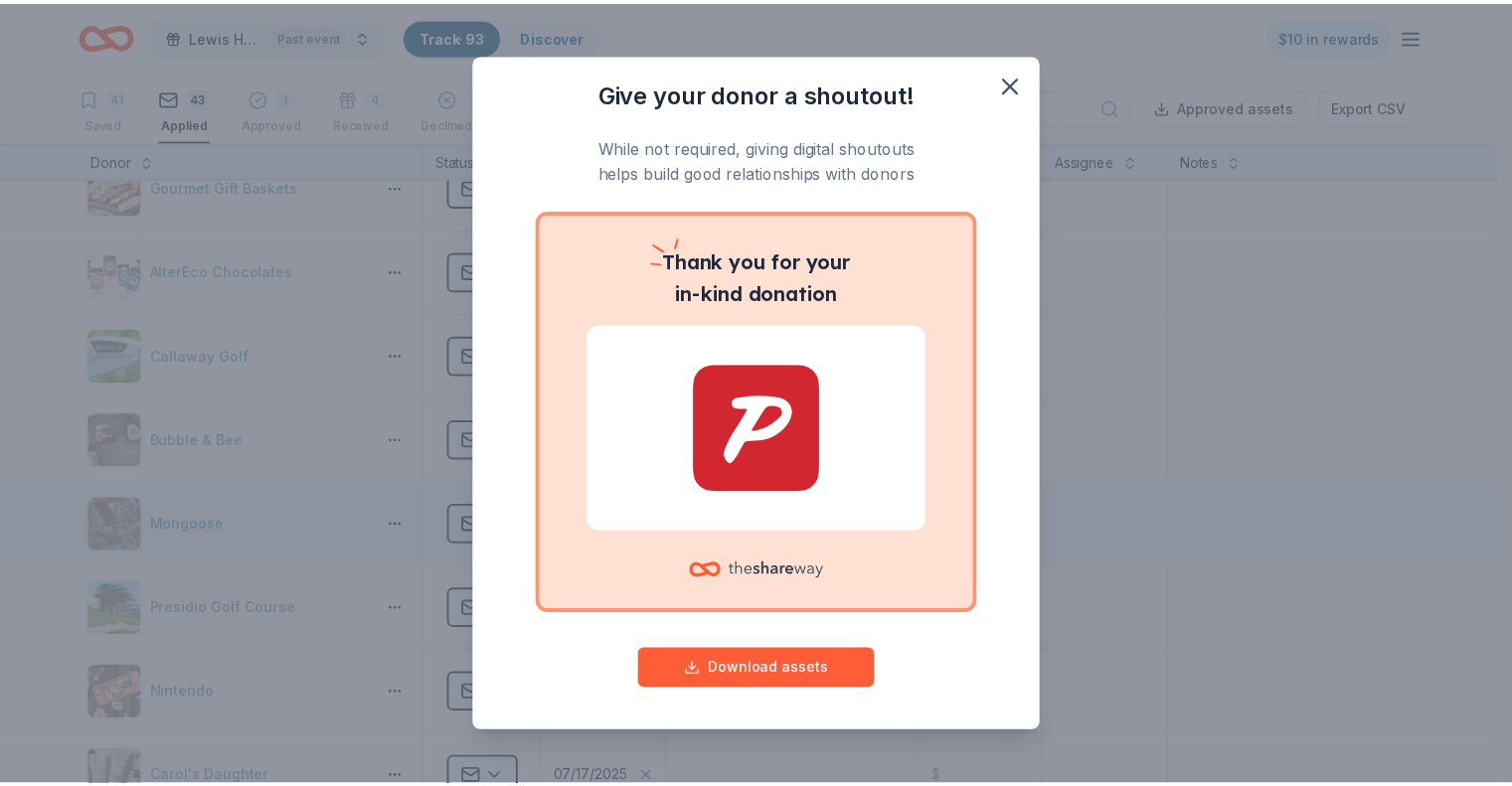 scroll, scrollTop: 537, scrollLeft: 0, axis: vertical 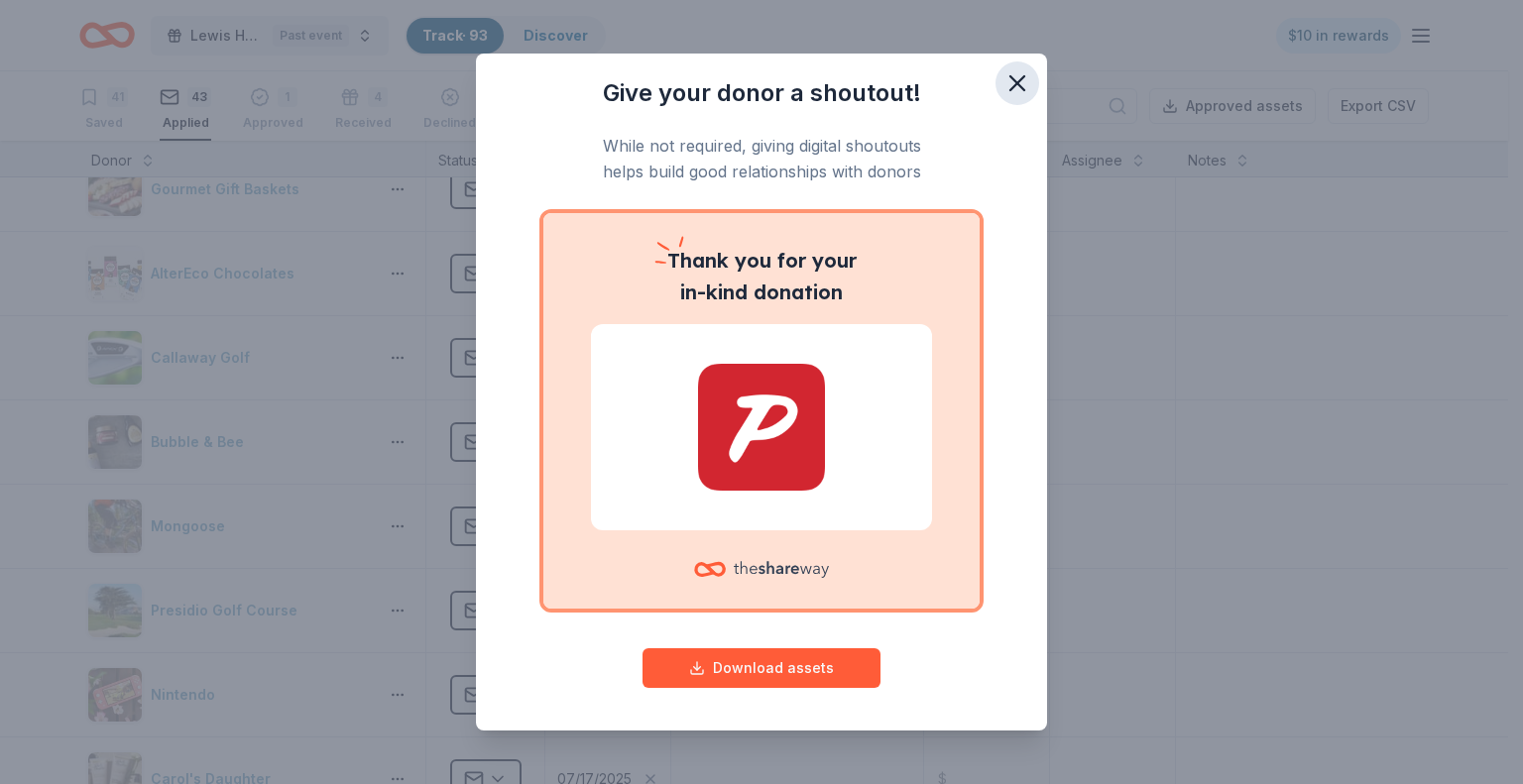 click 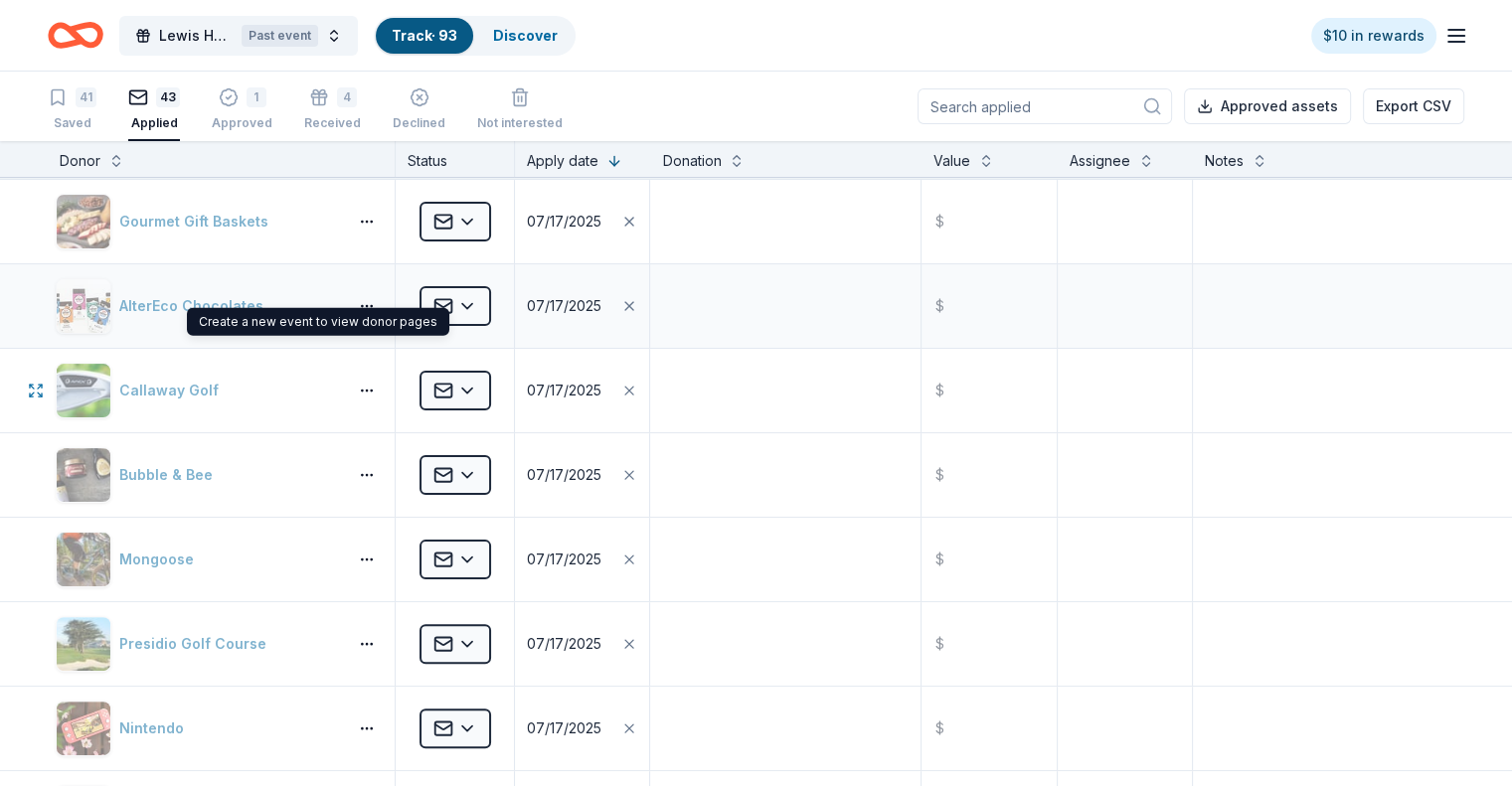 scroll, scrollTop: 507, scrollLeft: 0, axis: vertical 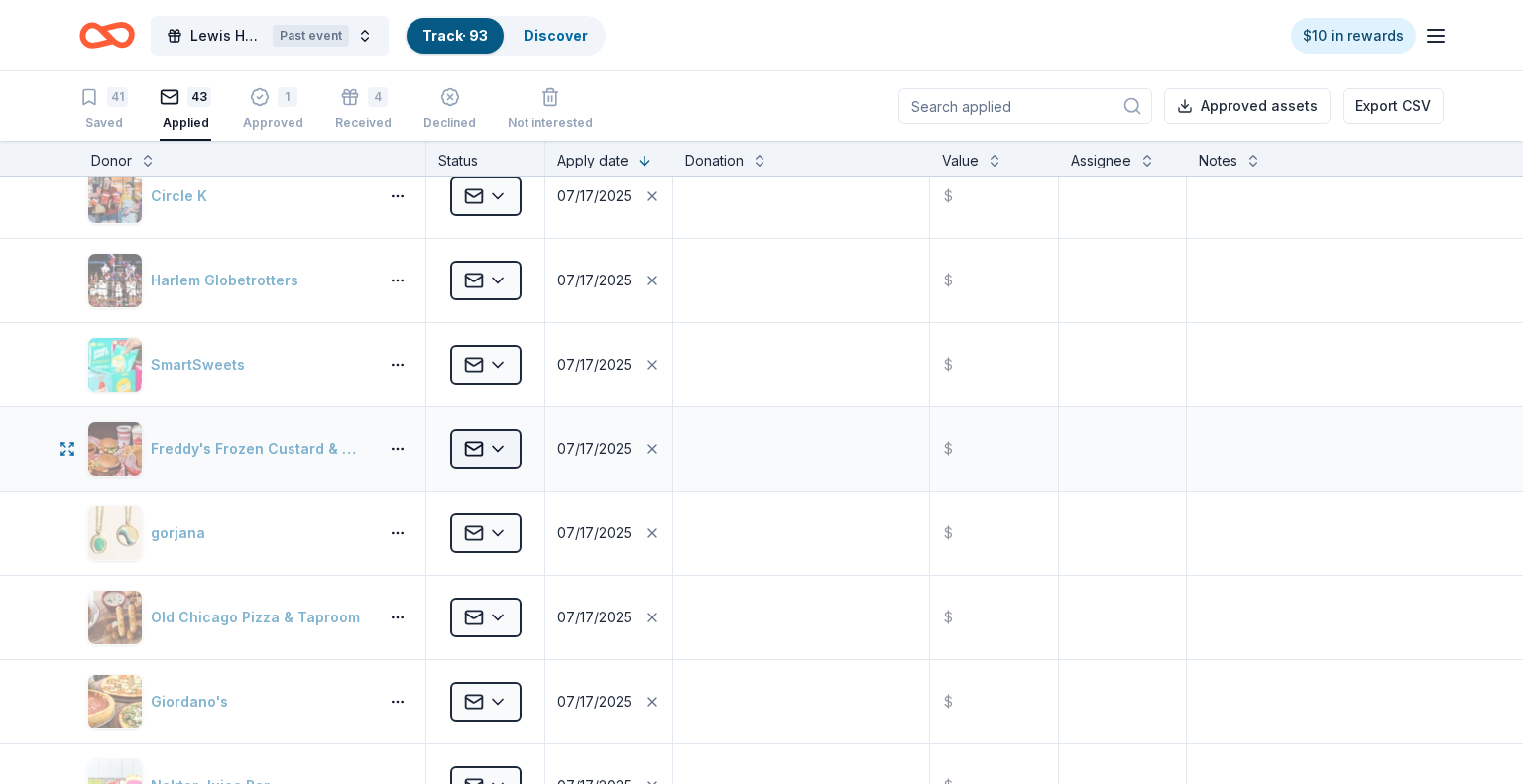 click on "Lewis House Golf Tournament  Past event Track  · 93 Discover $10 in rewards 41 Saved 43 Applied 1 Approved 4 Received Declined Not interested  Approved assets Export CSV Donor Status Apply date Donation Value Assignee Notes Laura Mercier Cosmetics Applied 07/17/2025 $ Texas Roadhouse Applied 07/17/2025 $ Nordic Ware Applied 07/17/2025 $ Smartwool Applied 07/17/2025 $ Nalgene Applied 07/17/2025 $ doTERRA Applied 07/17/2025 $ Gourmet Gift Baskets Applied 07/17/2025 $ AlterEco Chocolates Applied 07/17/2025 $ Callaway Golf Applied 07/17/2025 $ Bubble & Bee Applied 07/17/2025 $ Mongoose Applied 07/17/2025 $ Presidio Golf Course Applied 07/17/2025 $ Nintendo Applied 07/17/2025 $ Carol's Daughter Applied 07/17/2025 $ Blue Orange Games Applied 07/17/2025 $ Skout Organic Applied 07/17/2025 $ Elizabeth Arden Applied 07/17/2025 $ Lizzy James Applied 07/17/2025 $ Molten Applied 07/17/2025 $ LEGO Applied 07/17/2025 $ Dauphines of New York Applied 07/17/2025 $ Circle K Applied 07/17/2025 $ Harlem Globetrotters Applied $ $" at bounding box center [762, 392] 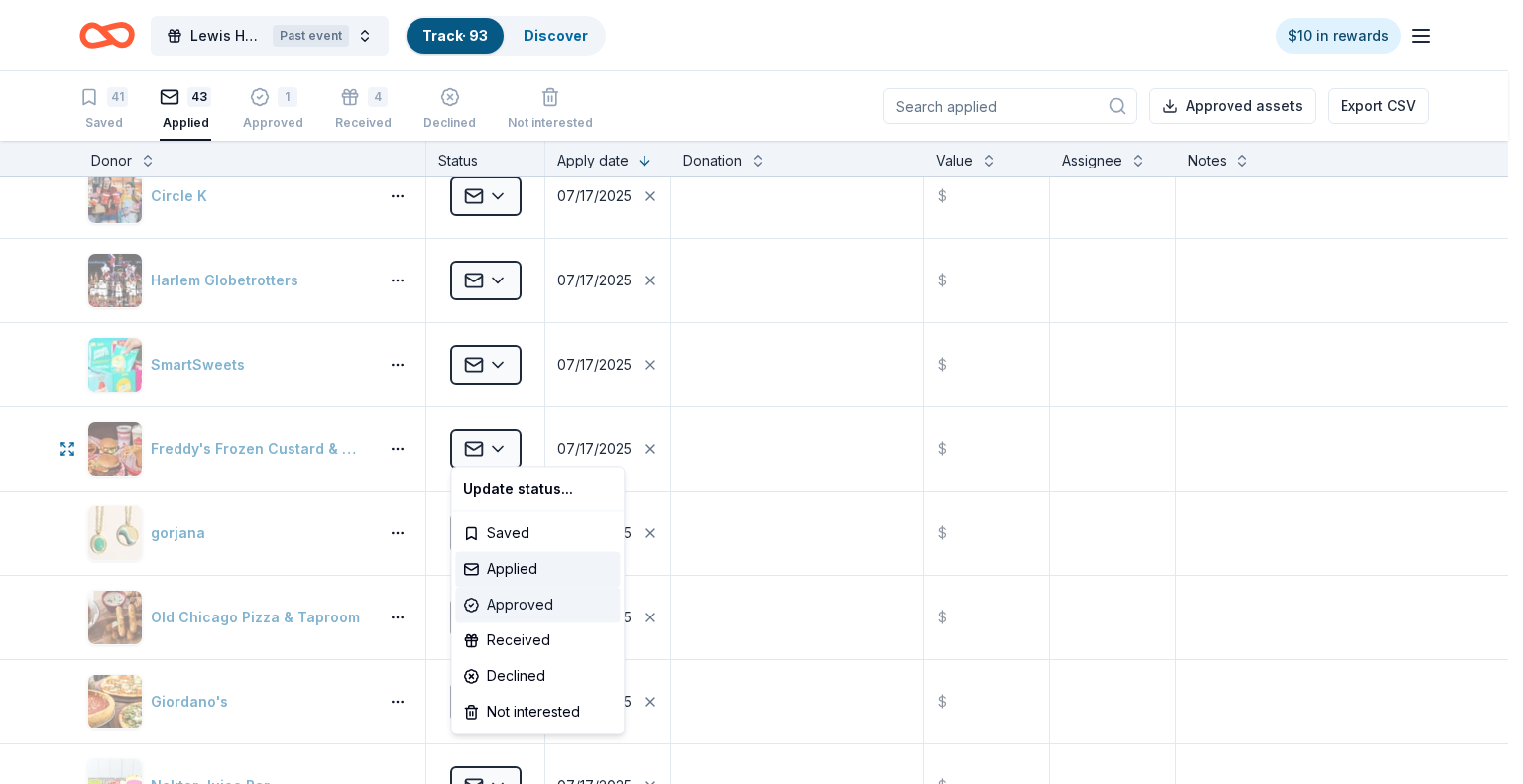 click on "Approved" at bounding box center (537, 605) 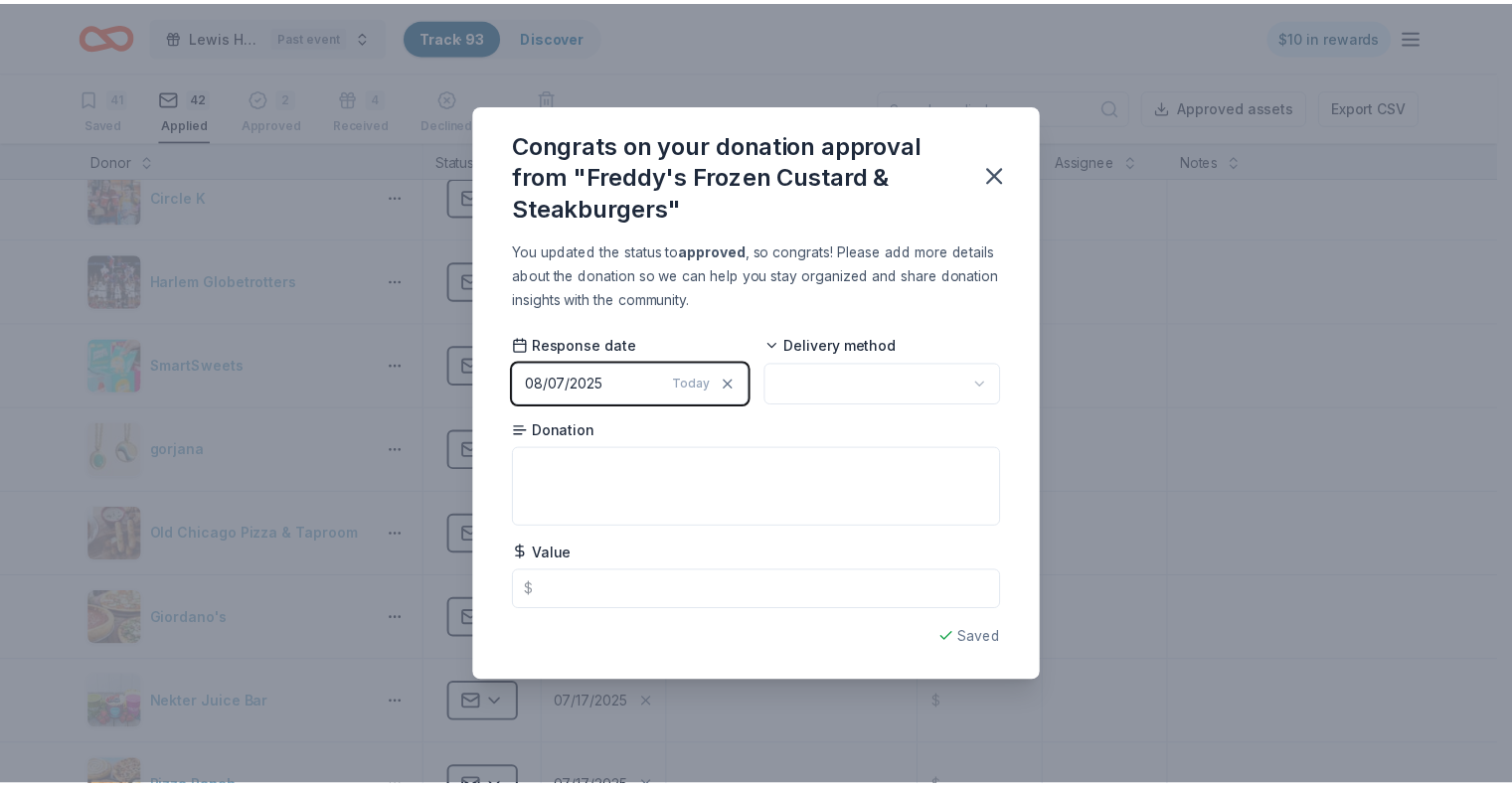scroll, scrollTop: 0, scrollLeft: 0, axis: both 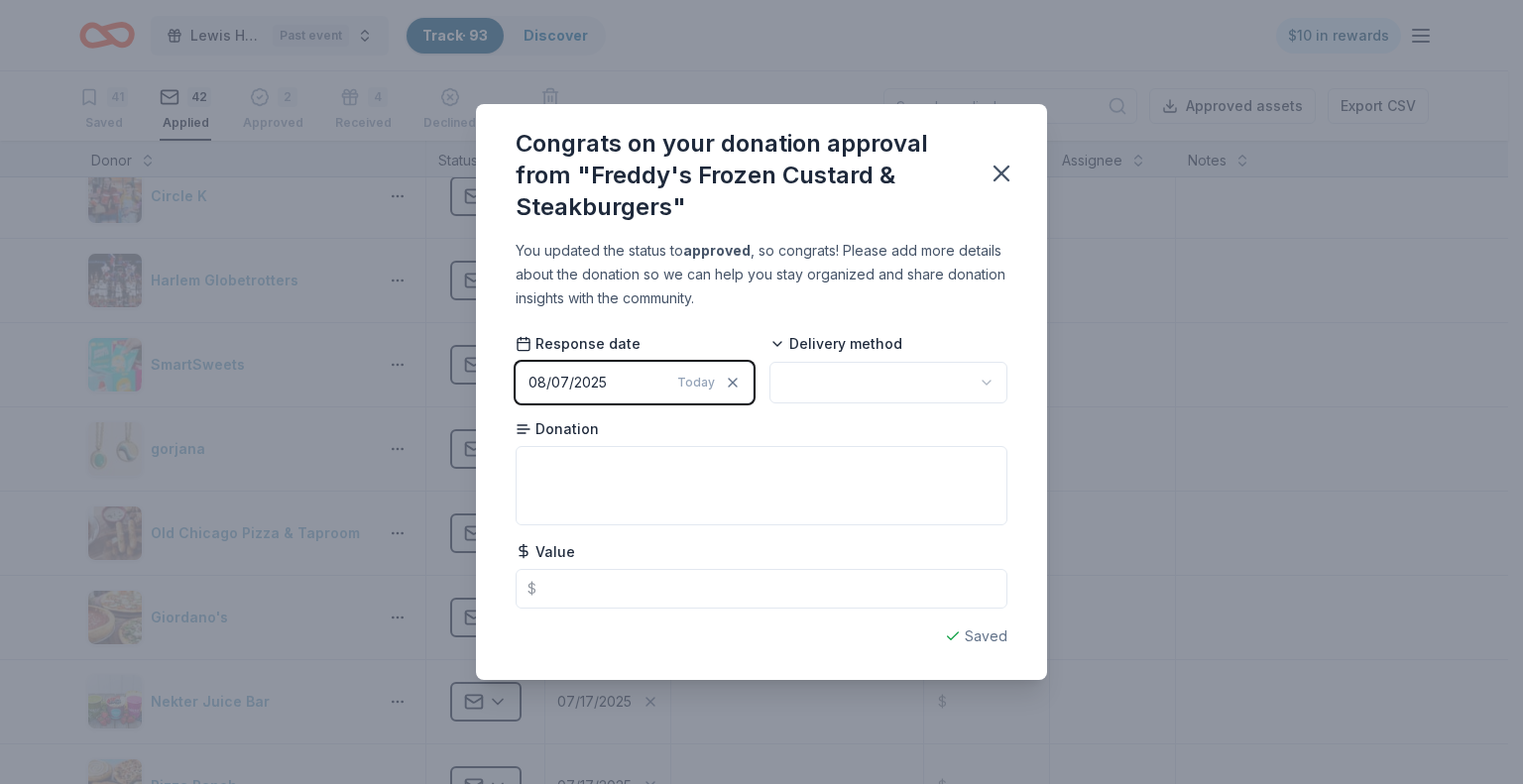 click on "Lewis House Golf Tournament  Past event Track  · 93 Discover $10 in rewards 41 Saved 42 Applied 2 Approved 4 Received Declined Not interested  Approved assets Export CSV Donor Status Apply date Donation Value Assignee Notes Laura Mercier Cosmetics Applied 07/17/2025 $ Texas Roadhouse Applied 07/17/2025 $ Nordic Ware Applied 07/17/2025 $ Smartwool Applied 07/17/2025 $ Nalgene Applied 07/17/2025 $ doTERRA Applied 07/17/2025 $ Gourmet Gift Baskets Applied 07/17/2025 $ AlterEco Chocolates Applied 07/17/2025 $ Callaway Golf Applied 07/17/2025 $ Bubble & Bee Applied 07/17/2025 $ Mongoose Applied 07/17/2025 $ Presidio Golf Course Applied 07/17/2025 $ Nintendo Applied 07/17/2025 $ Carol's Daughter Applied 07/17/2025 $ Blue Orange Games Applied 07/17/2025 $ Skout Organic Applied 07/17/2025 $ Elizabeth Arden Applied 07/17/2025 $ Lizzy James Applied 07/17/2025 $ Molten Applied 07/17/2025 $ LEGO Applied 07/17/2025 $ Dauphines of New York Applied 07/17/2025 $ Circle K Applied 07/17/2025 $ Harlem Globetrotters Applied $ $" at bounding box center [762, 392] 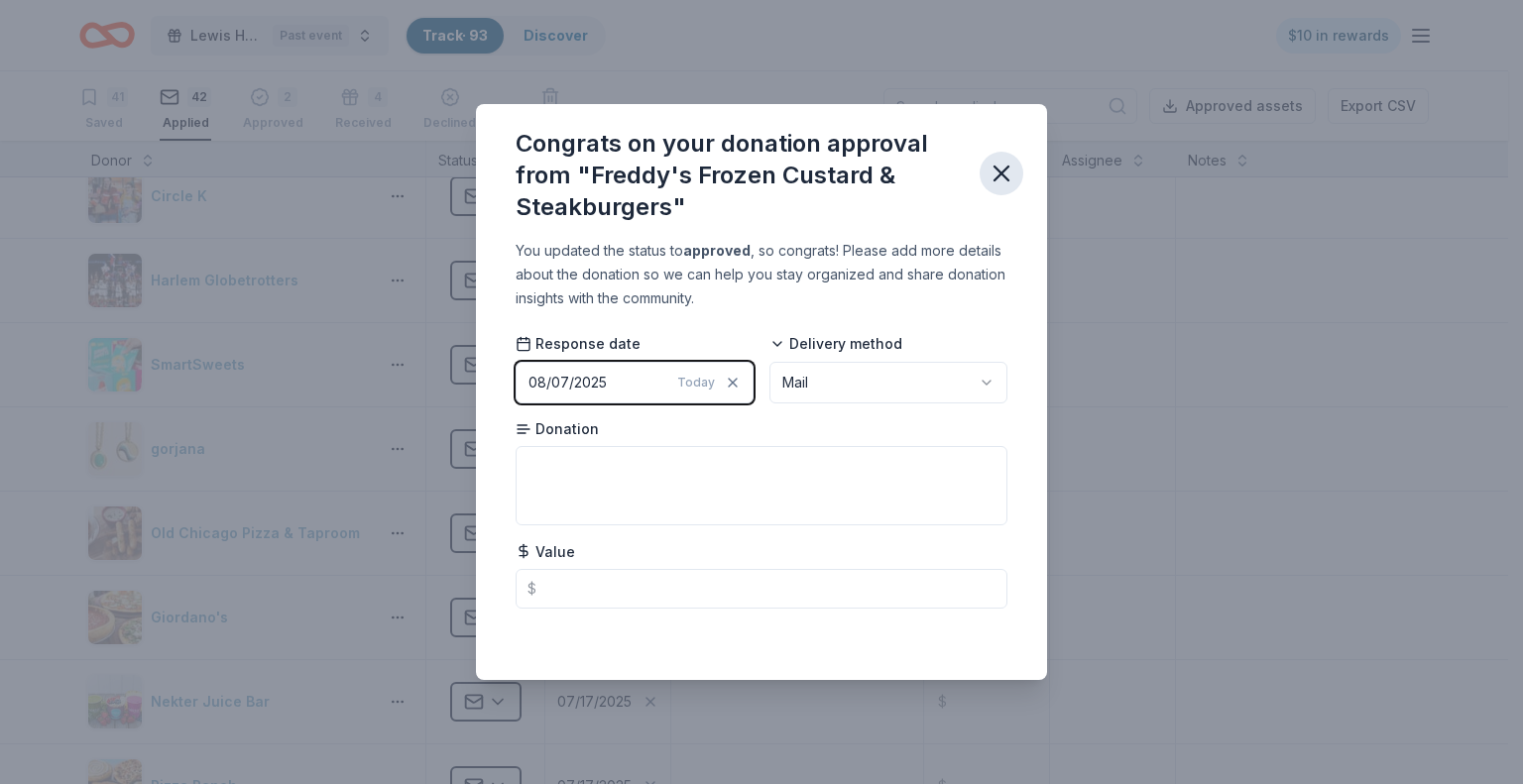 click 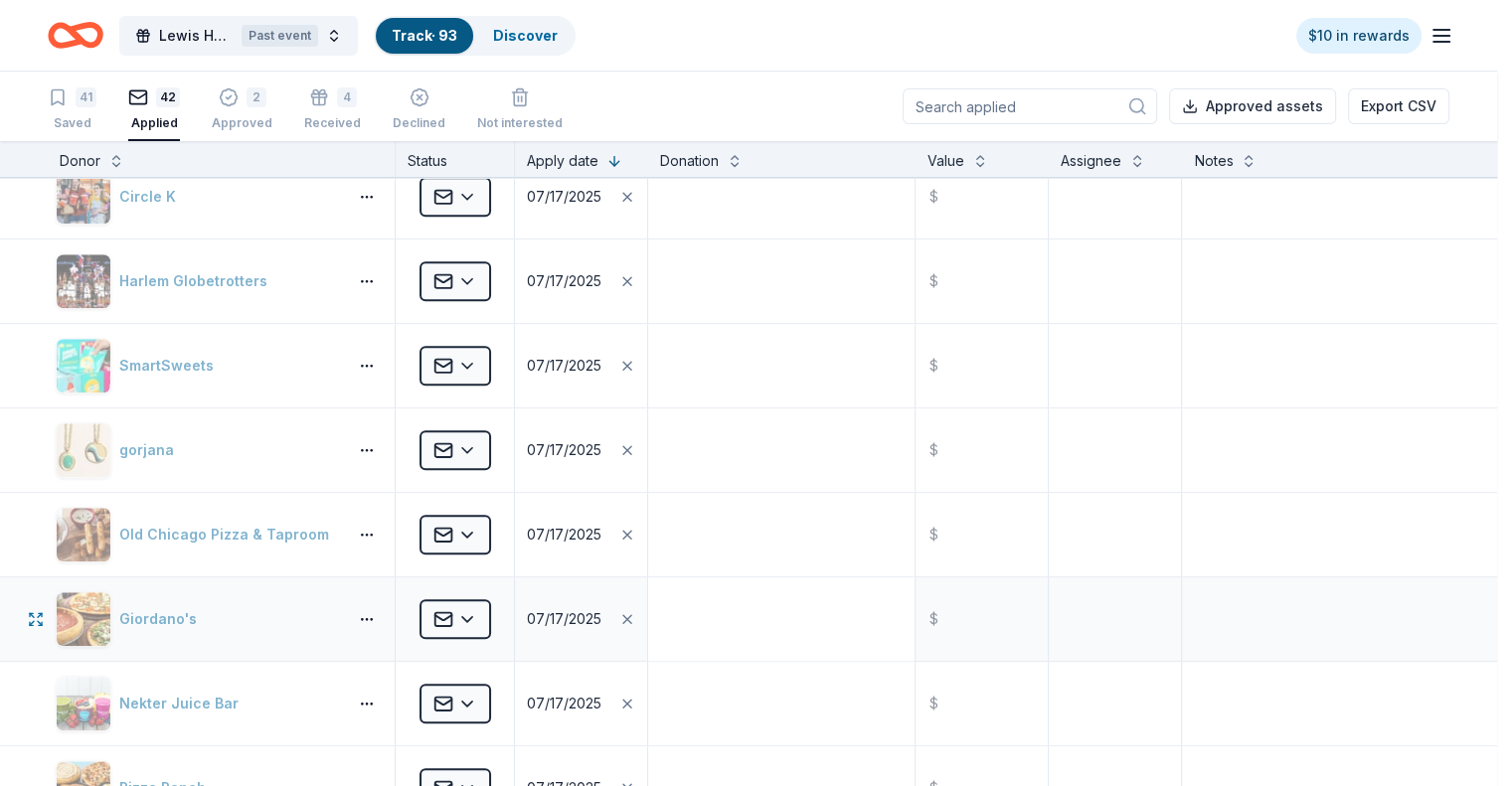 scroll, scrollTop: 1900, scrollLeft: 0, axis: vertical 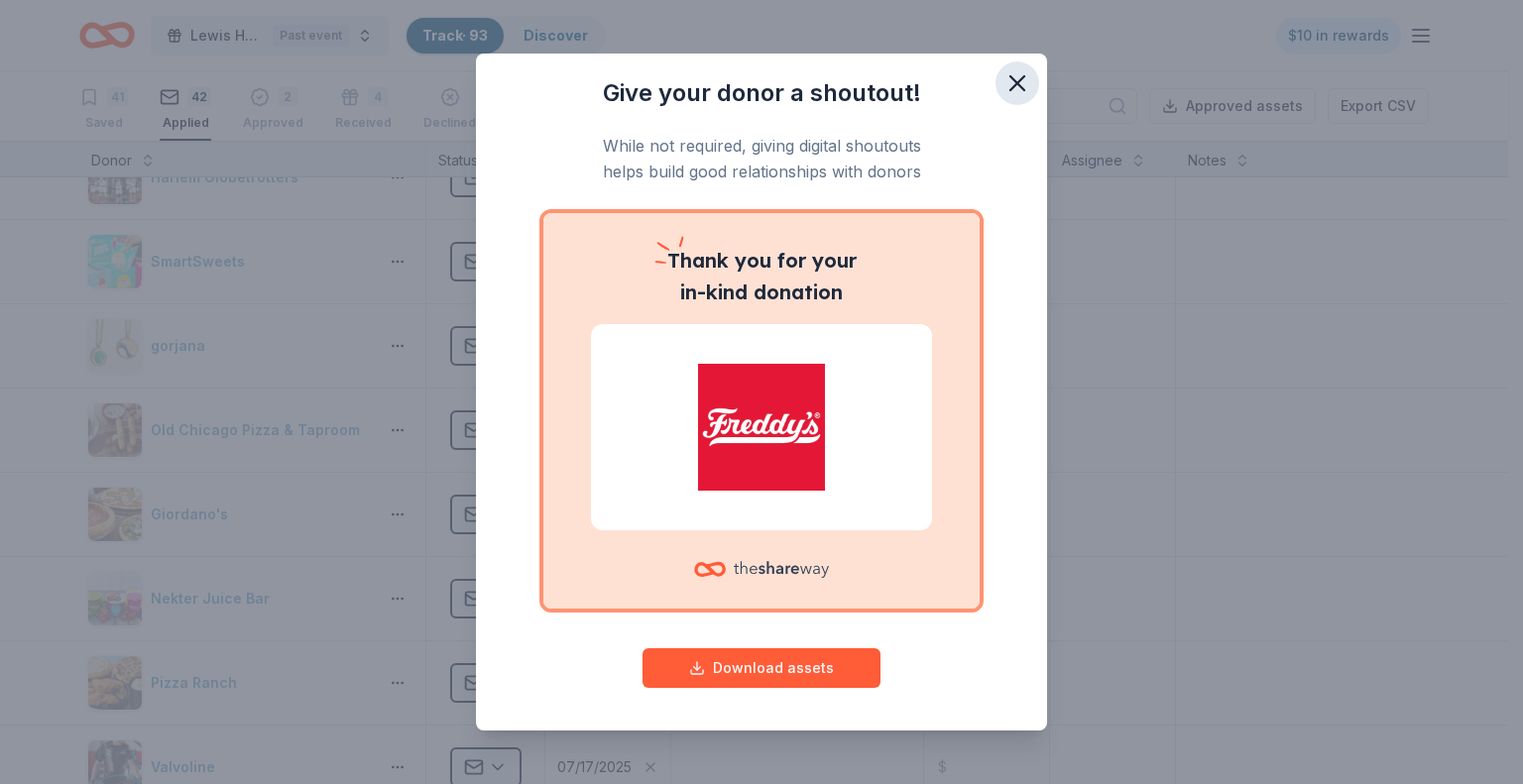 click 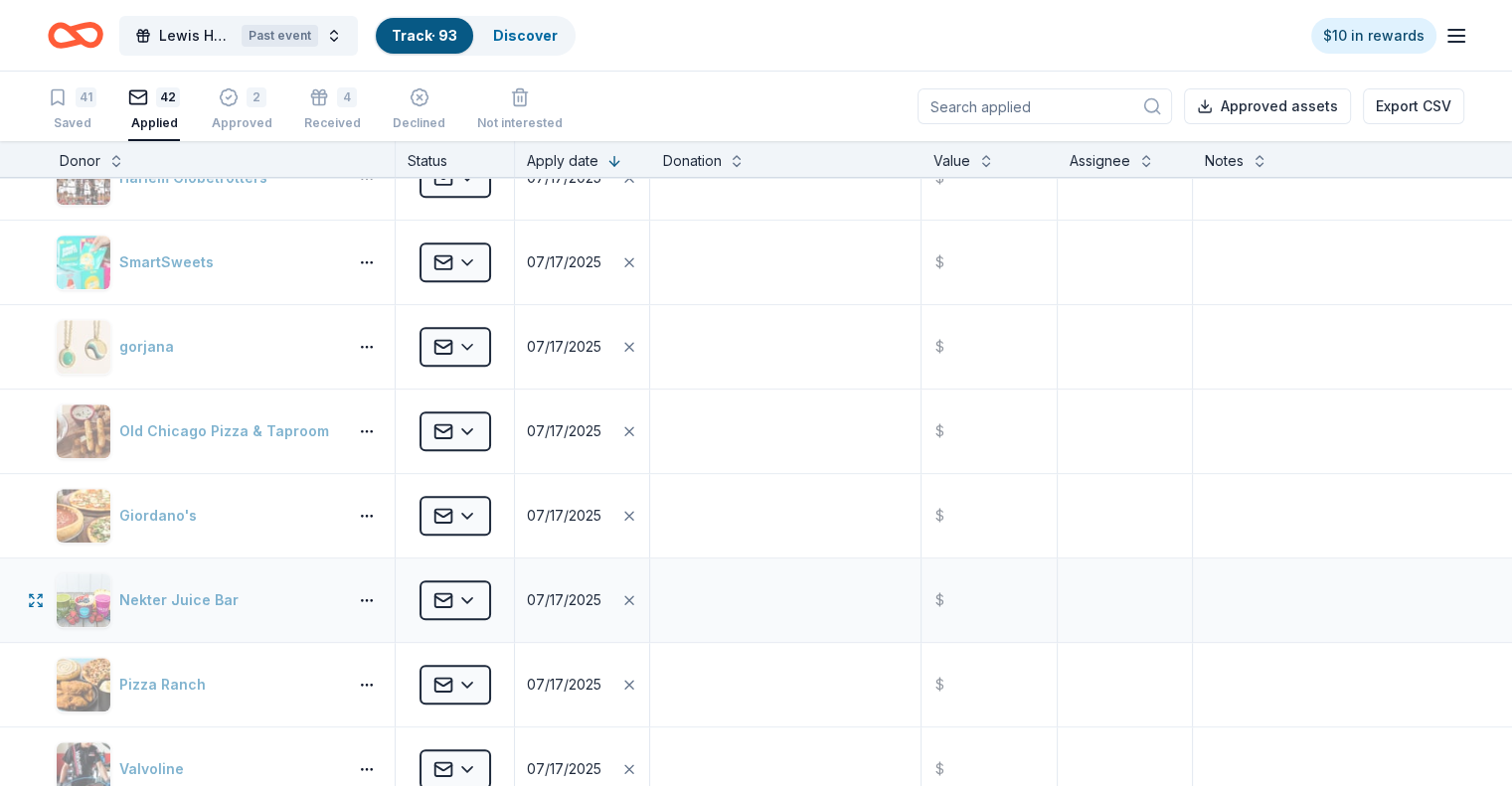 scroll, scrollTop: 0, scrollLeft: 0, axis: both 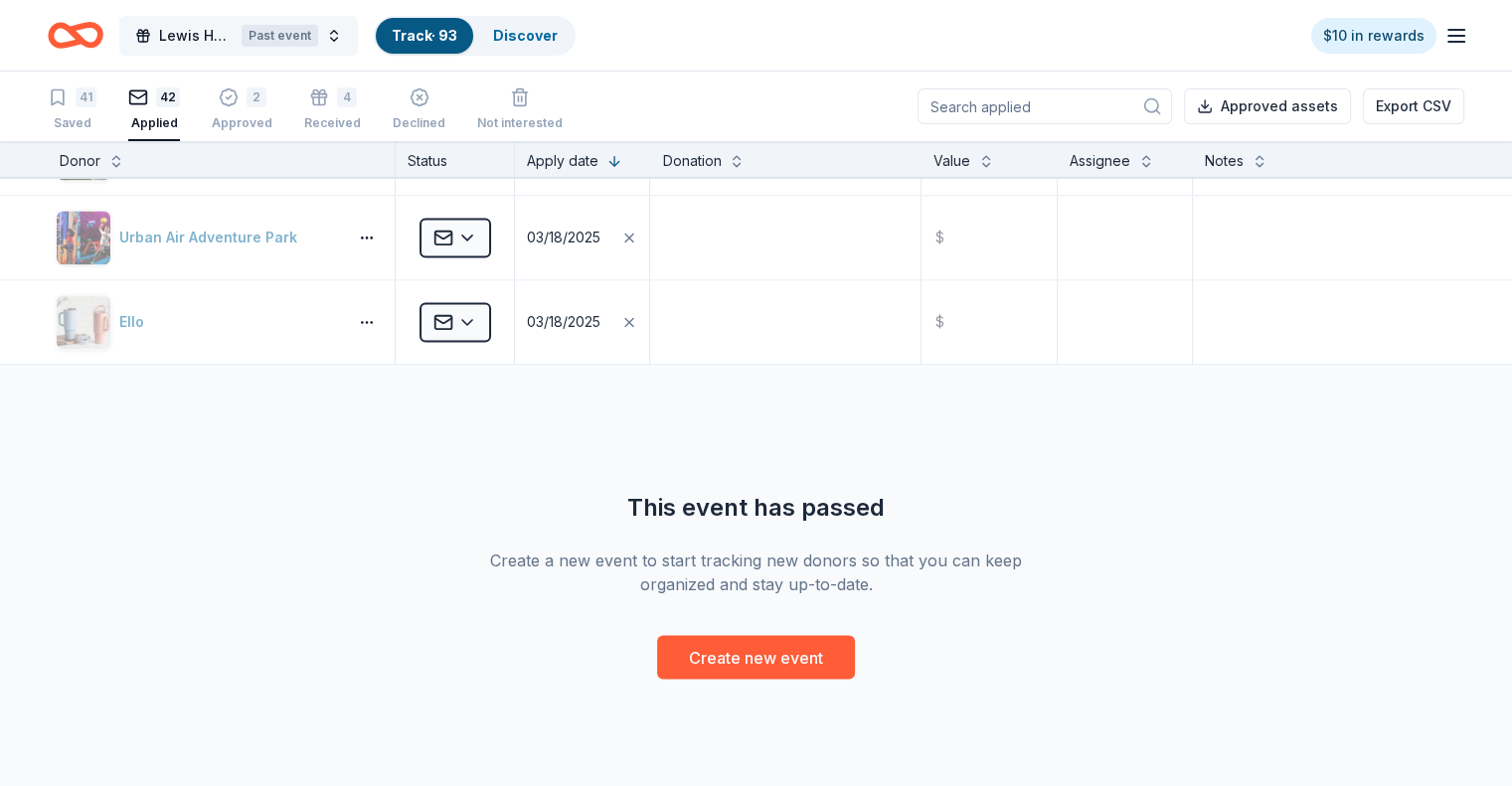 click on "Past event" at bounding box center (279, 36) 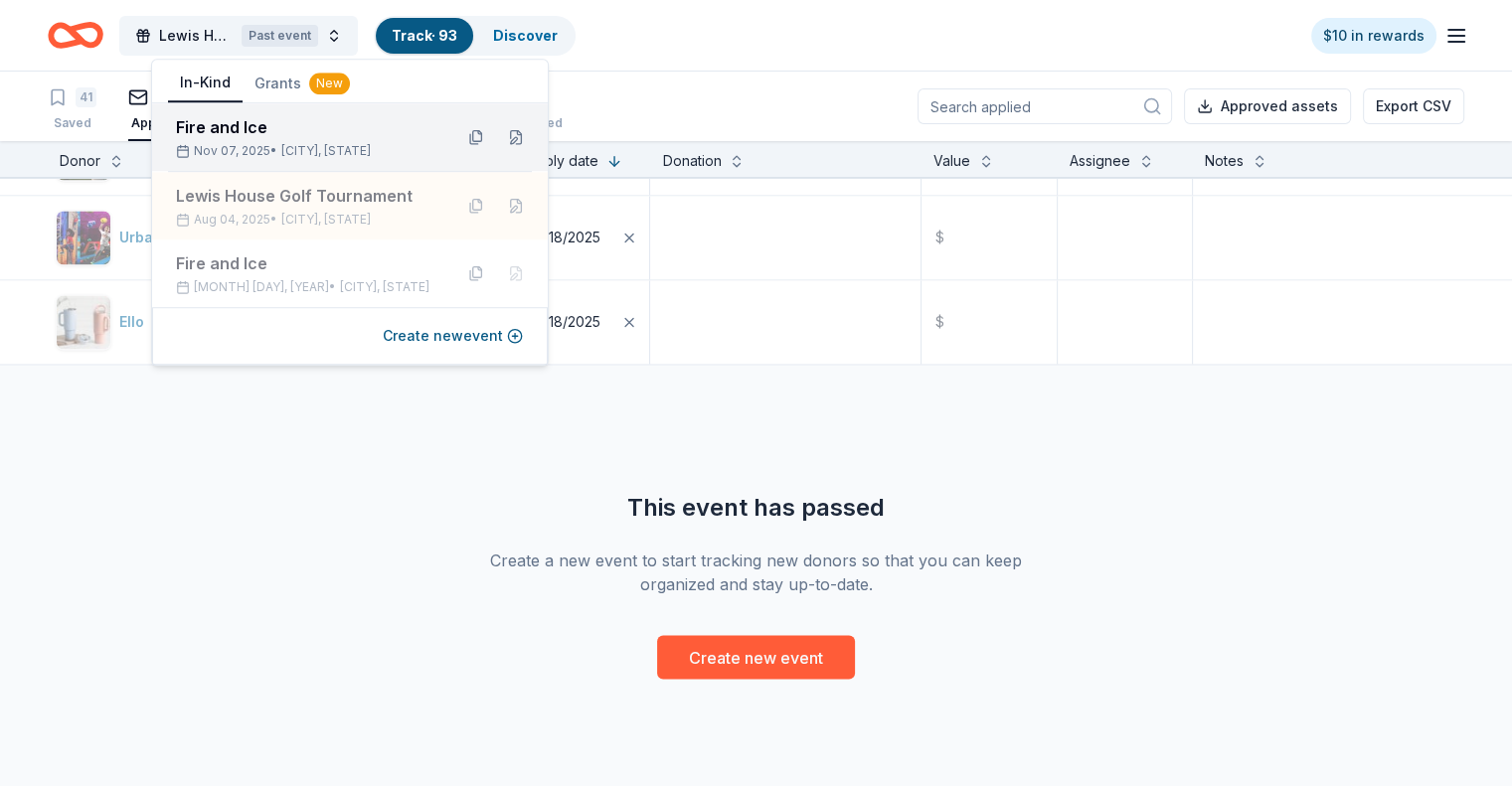 click on "Fire and Ice" at bounding box center (306, 127) 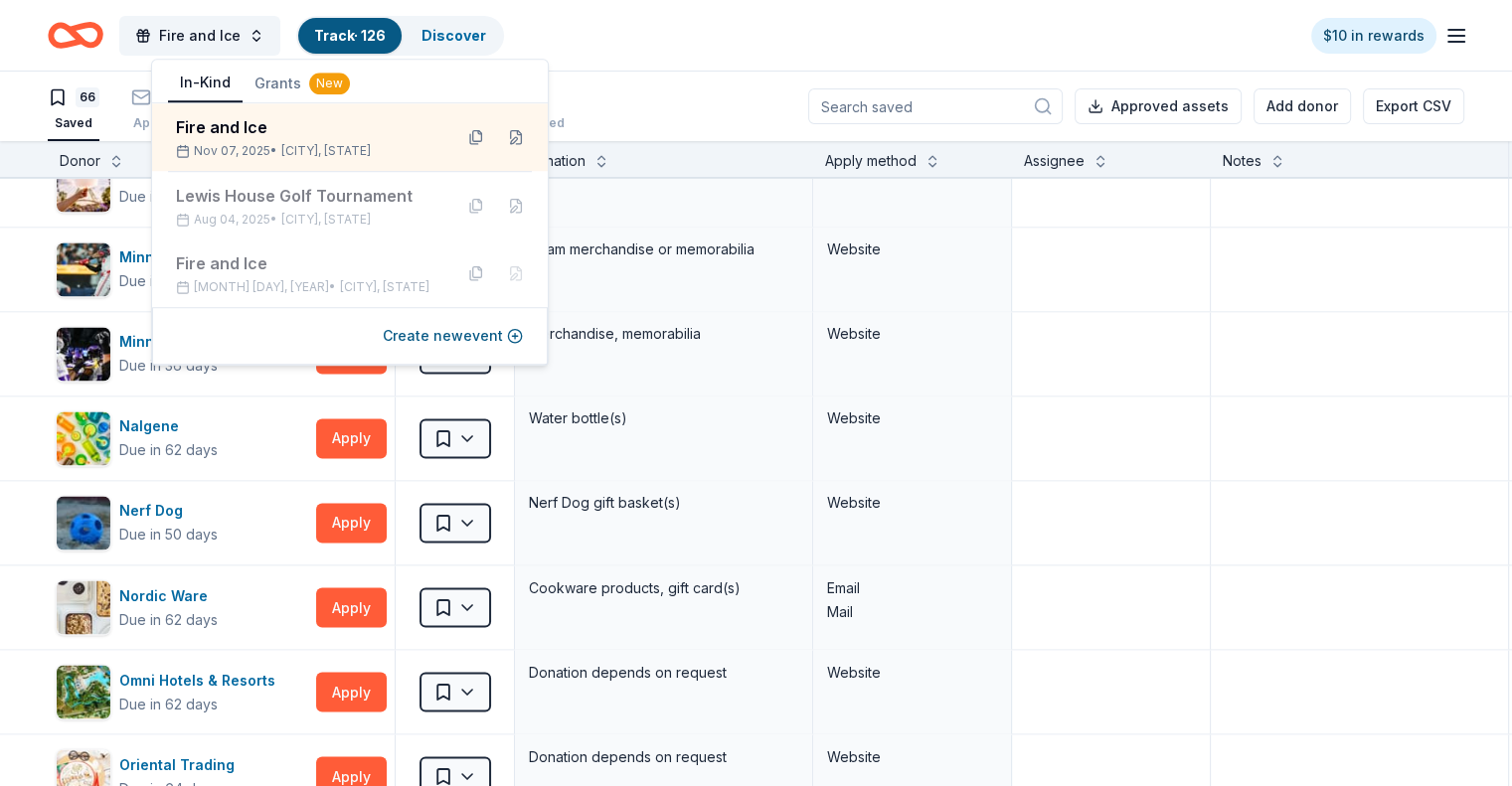 click on "66 Saved 59 Applied Approved 1 Received Declined Not interested  Approved assets Add donor Export CSV" at bounding box center [756, 106] 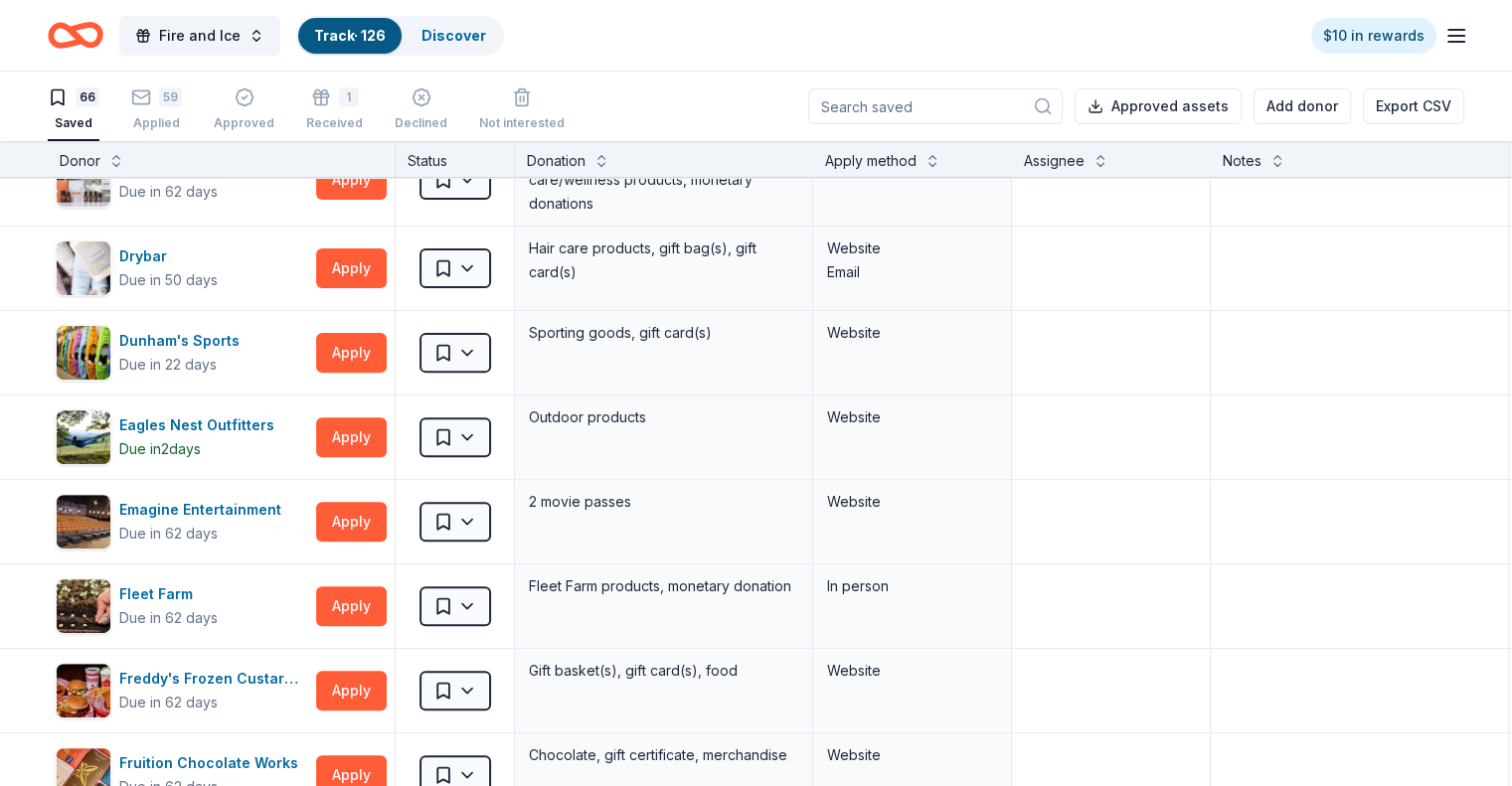 scroll, scrollTop: 0, scrollLeft: 0, axis: both 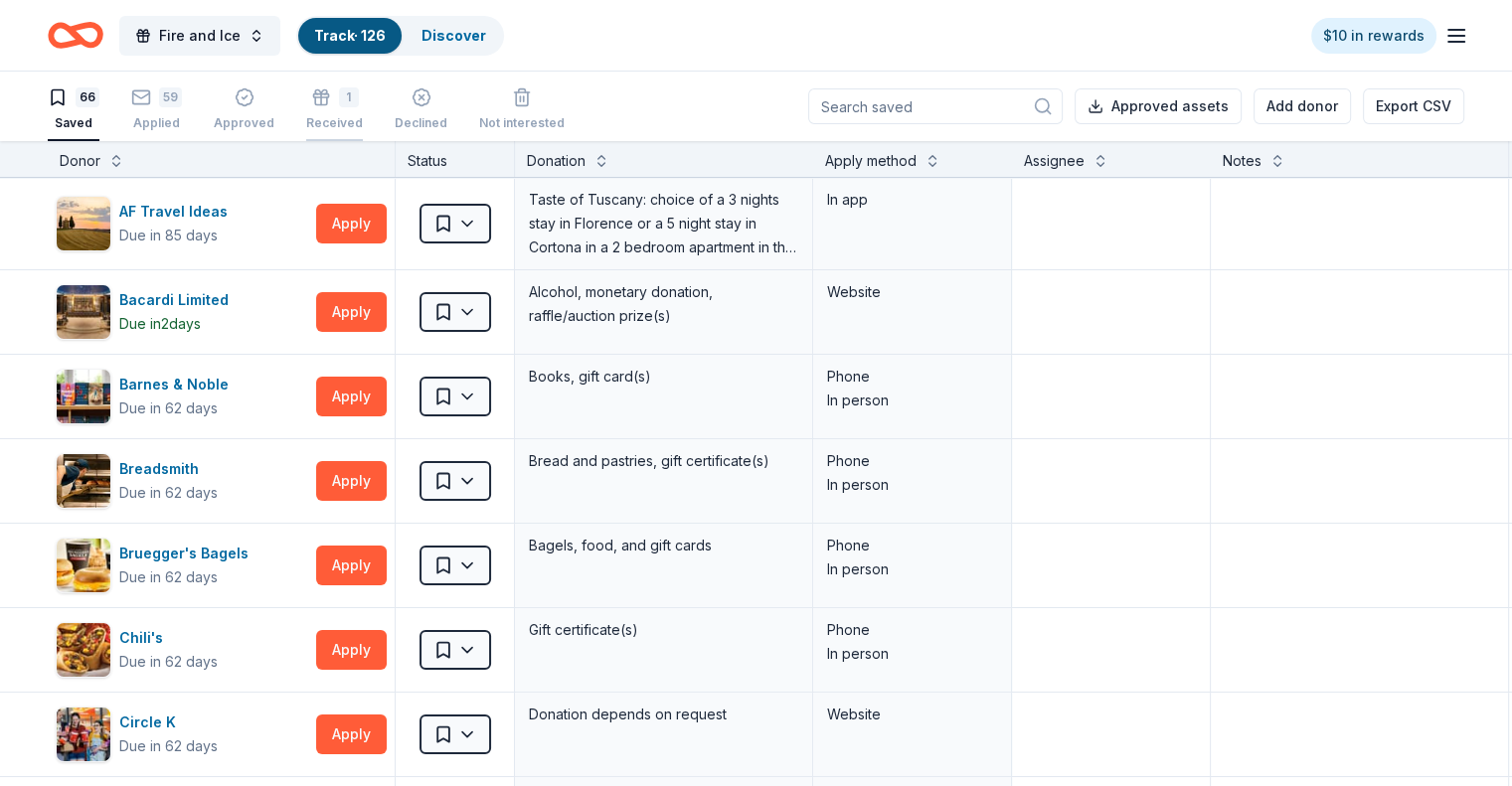 click 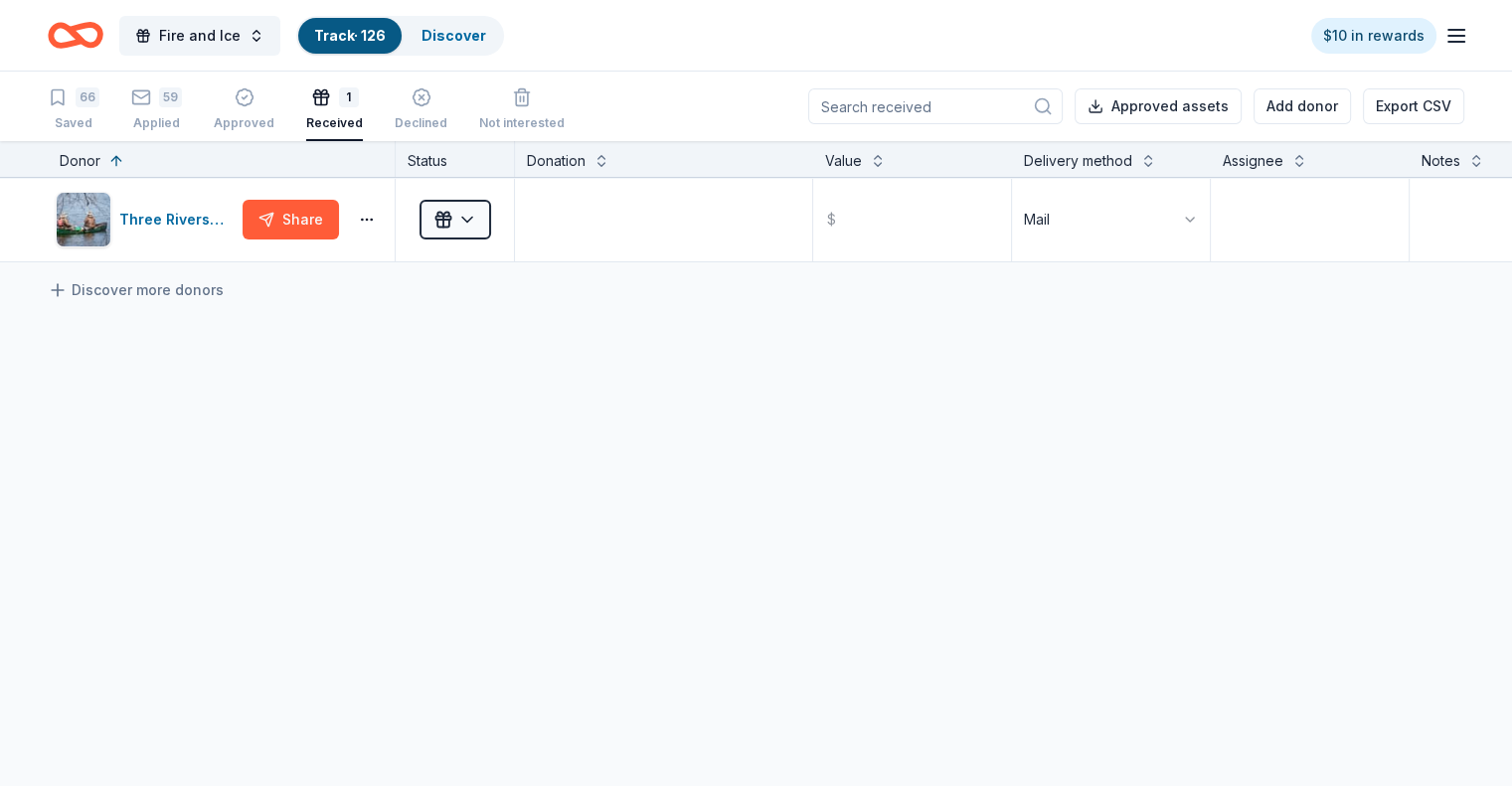 scroll, scrollTop: 0, scrollLeft: 0, axis: both 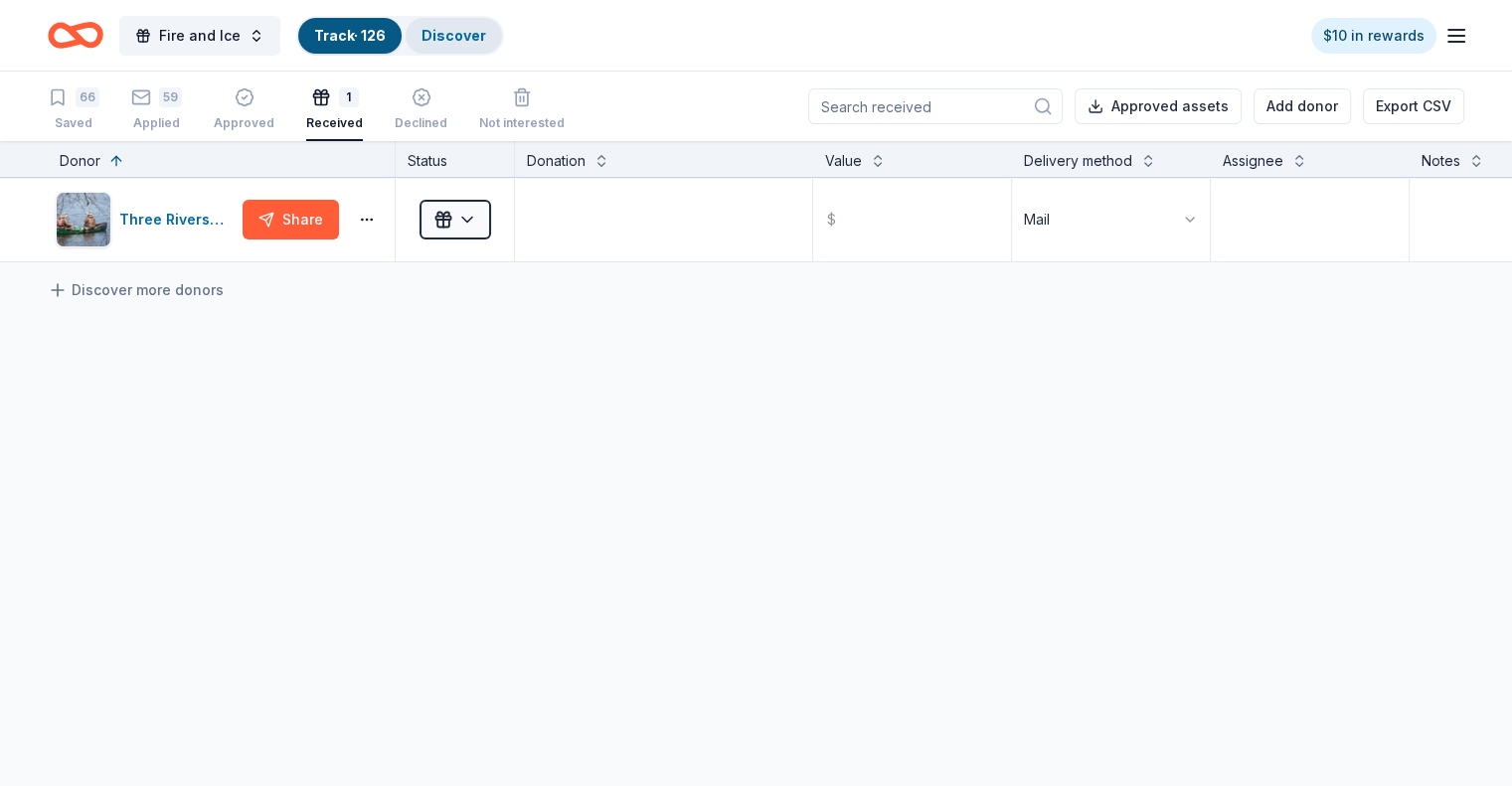 click on "Discover" at bounding box center [453, 35] 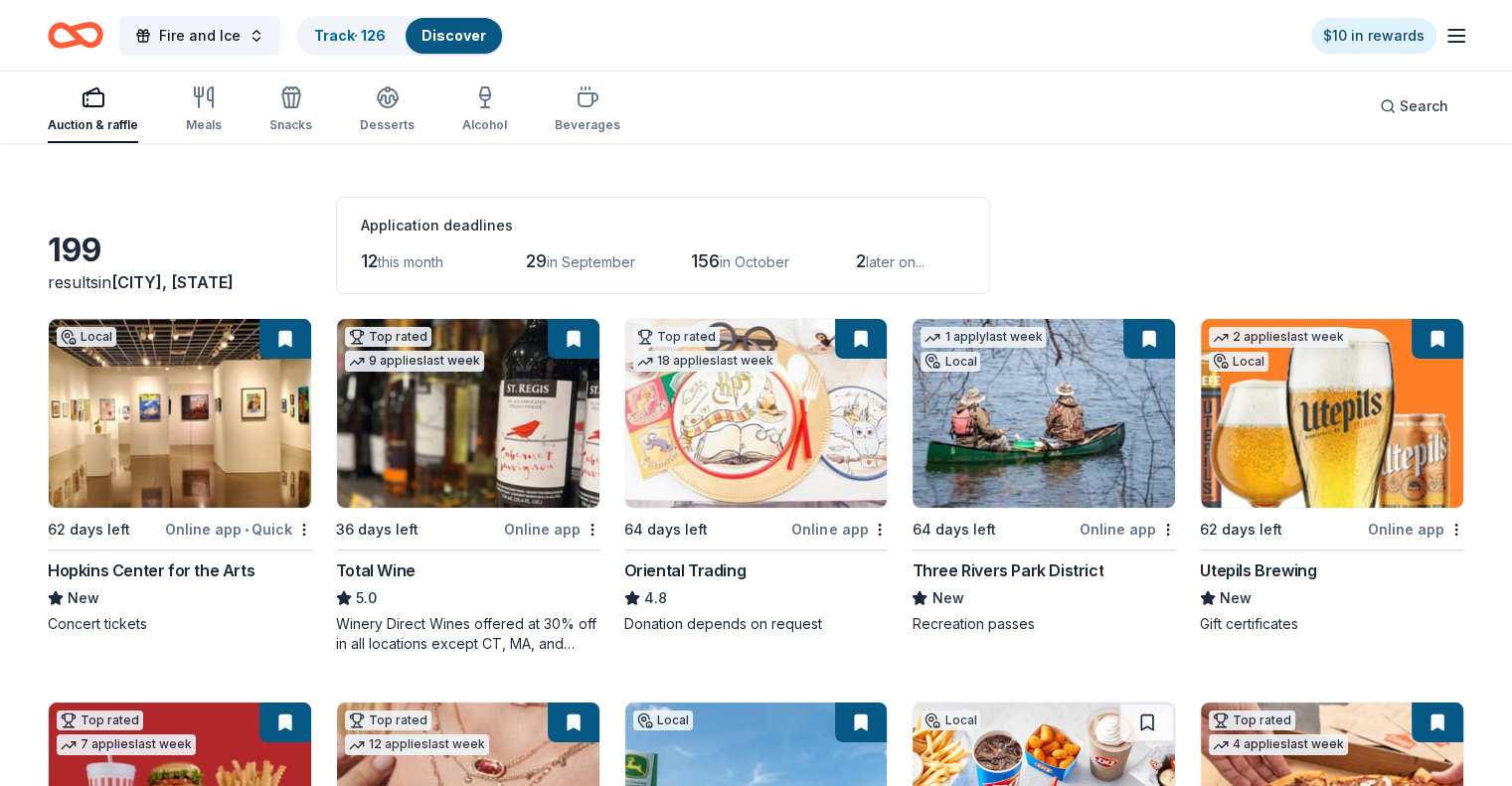 scroll, scrollTop: 50, scrollLeft: 0, axis: vertical 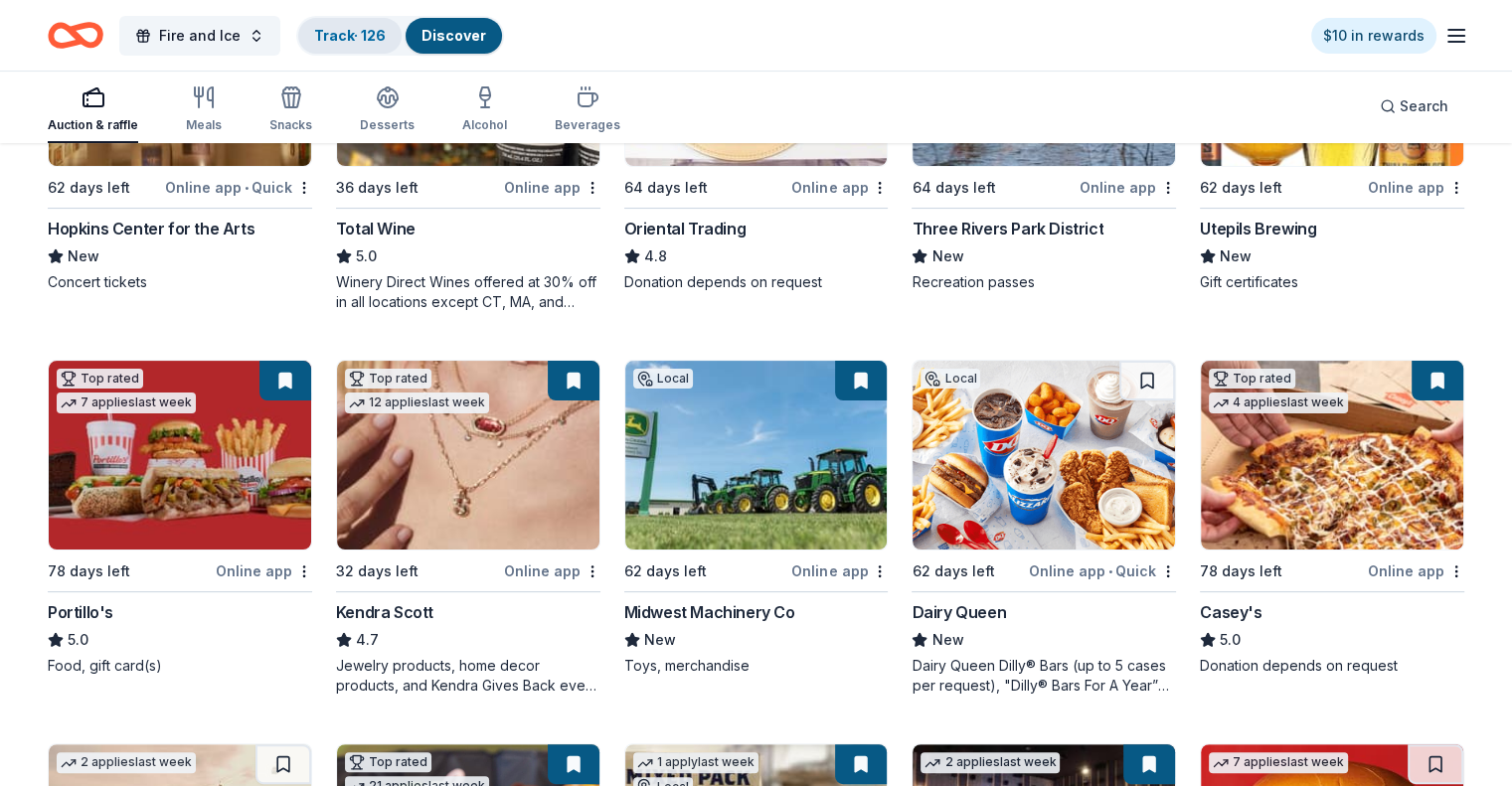 click on "Track  · 126" at bounding box center [350, 35] 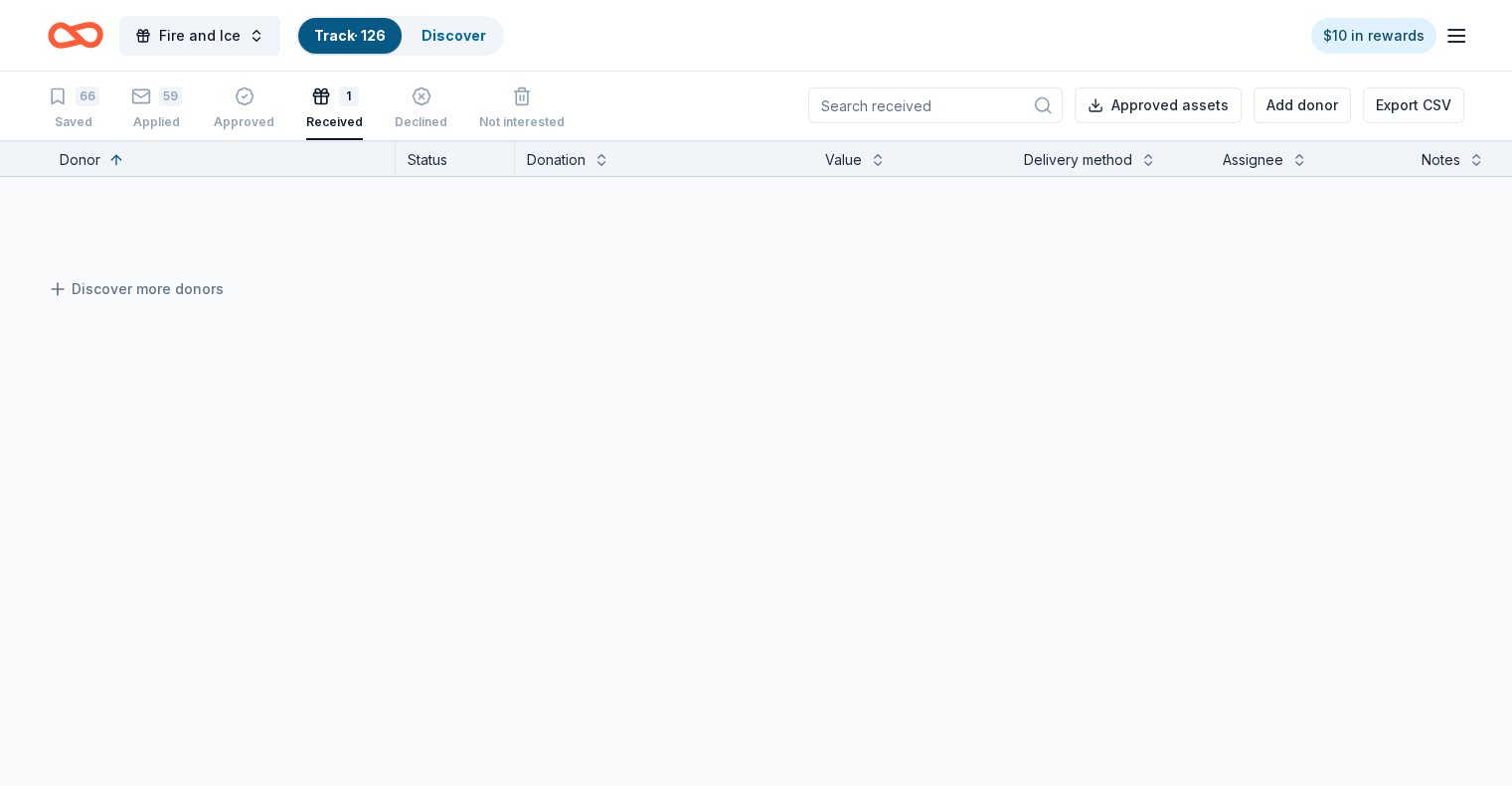scroll, scrollTop: 0, scrollLeft: 0, axis: both 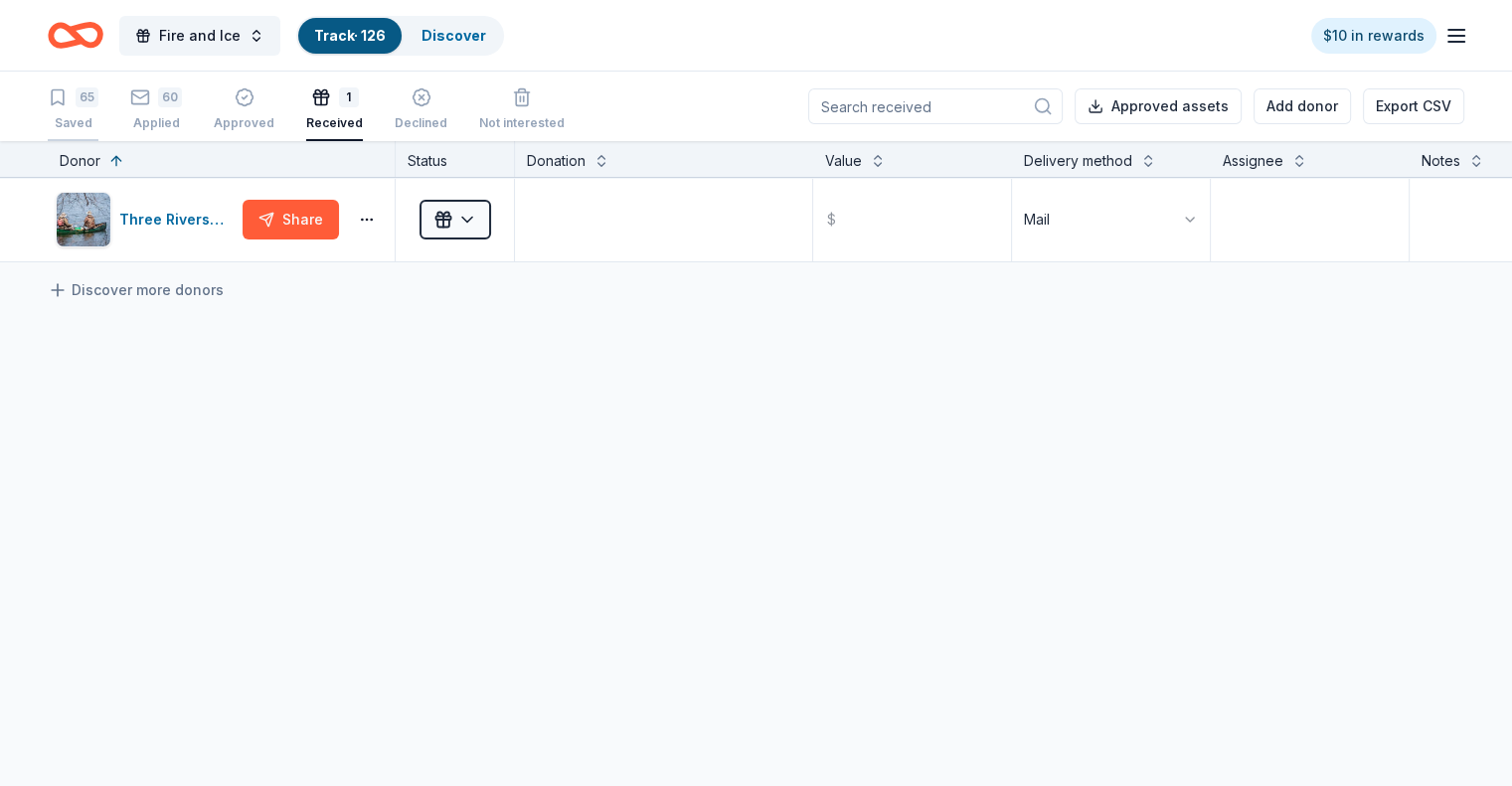 click on "65" at bounding box center (86, 97) 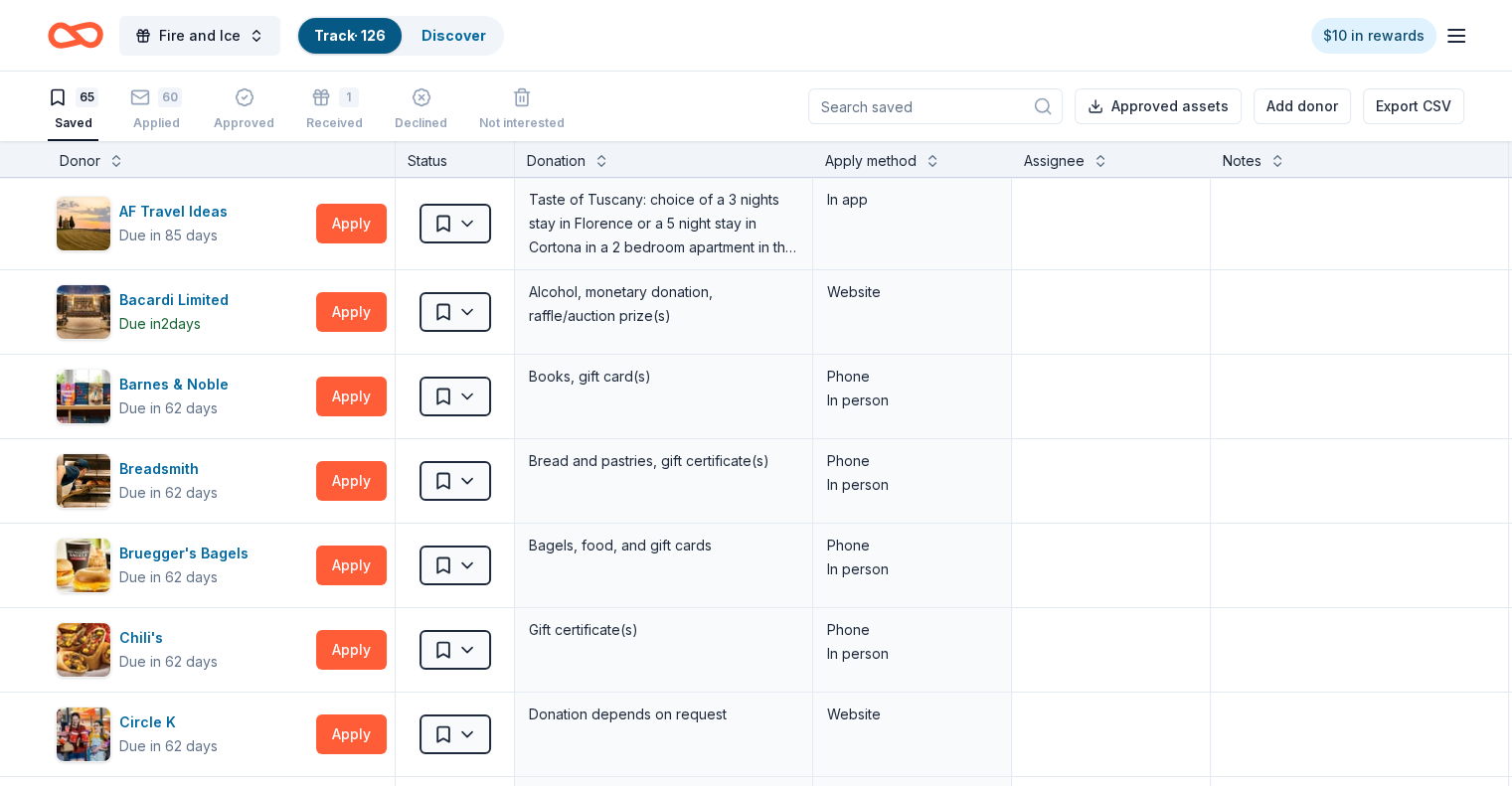 scroll, scrollTop: 0, scrollLeft: 0, axis: both 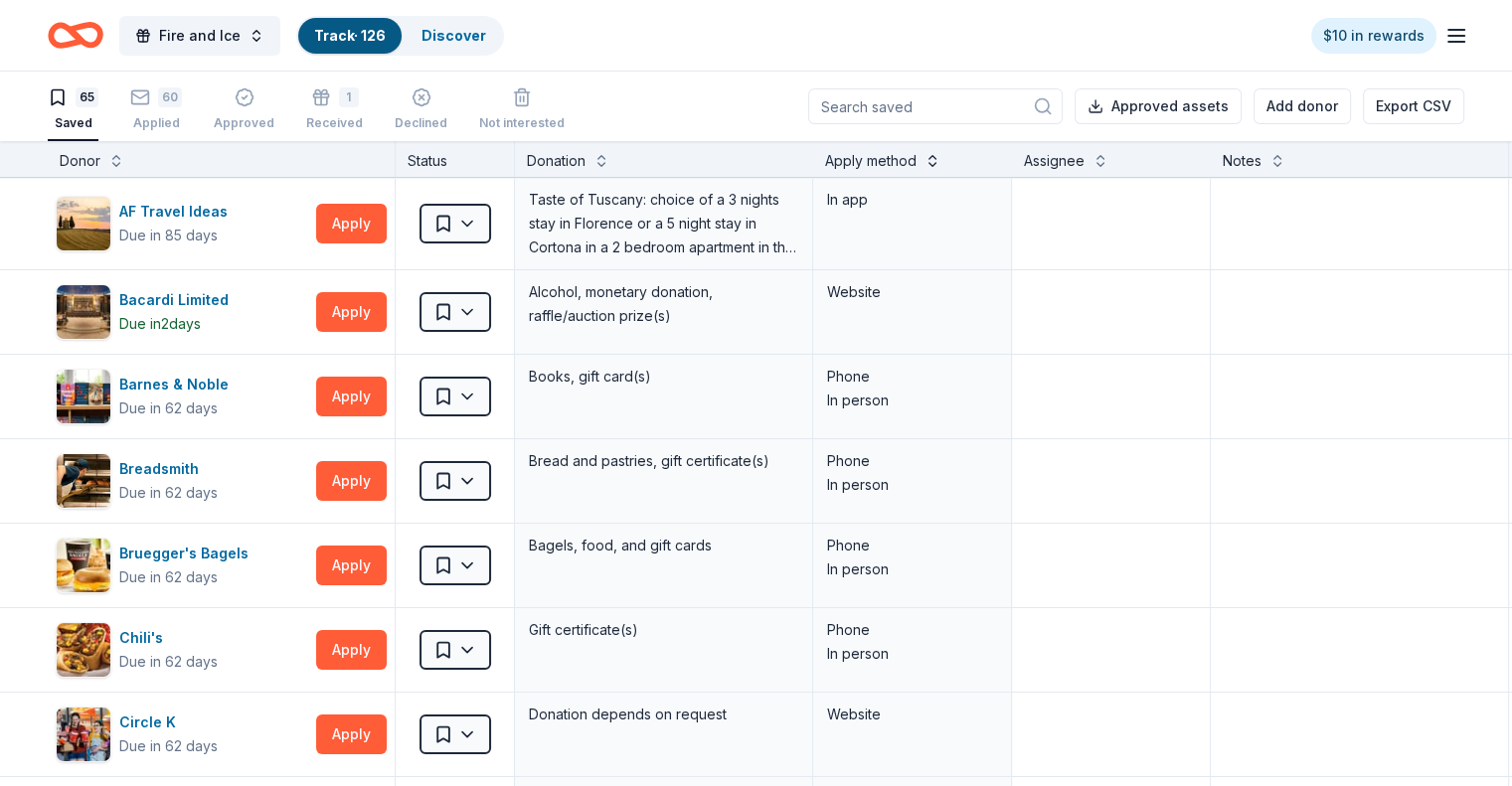 click at bounding box center [932, 159] 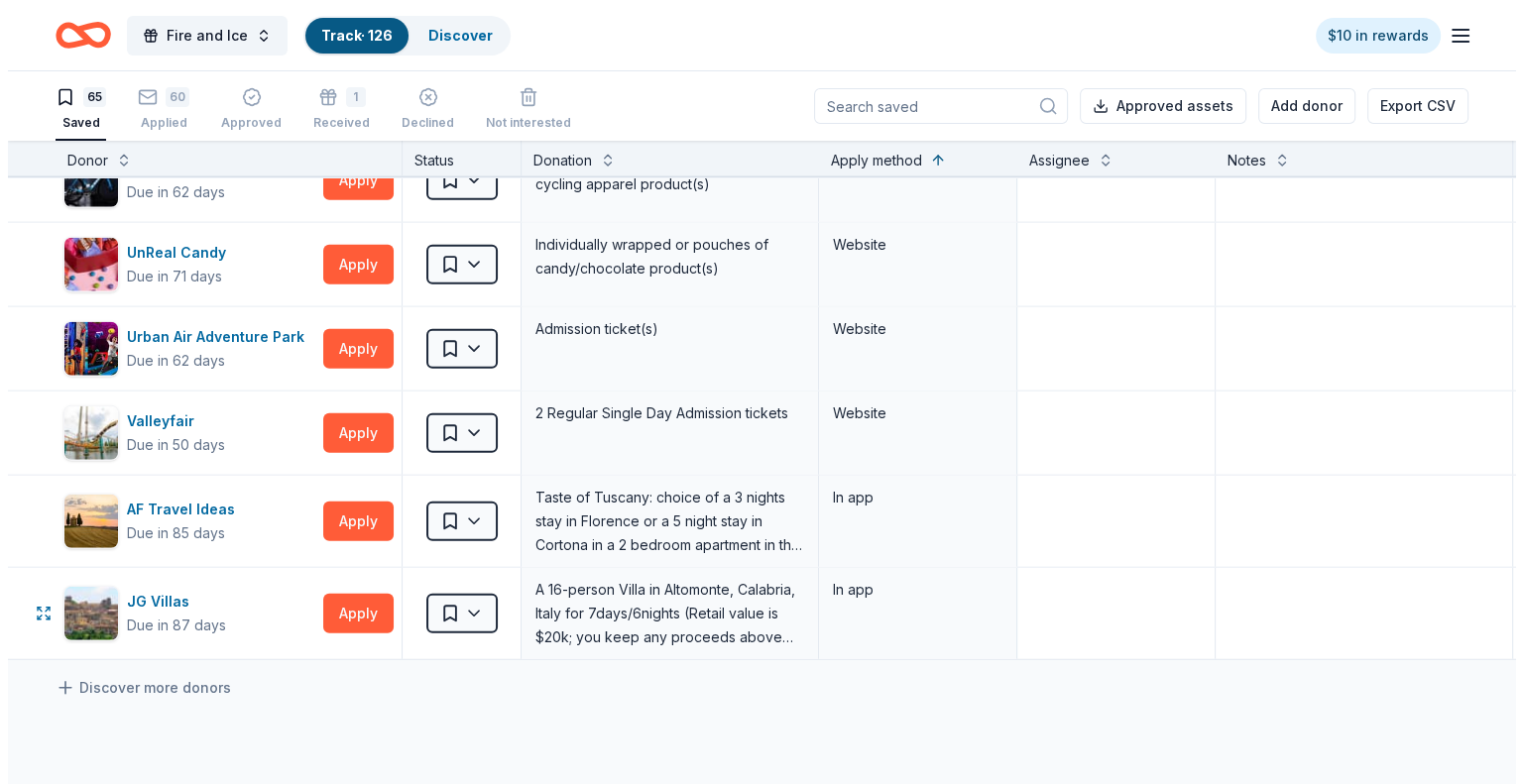 scroll, scrollTop: 5003, scrollLeft: 0, axis: vertical 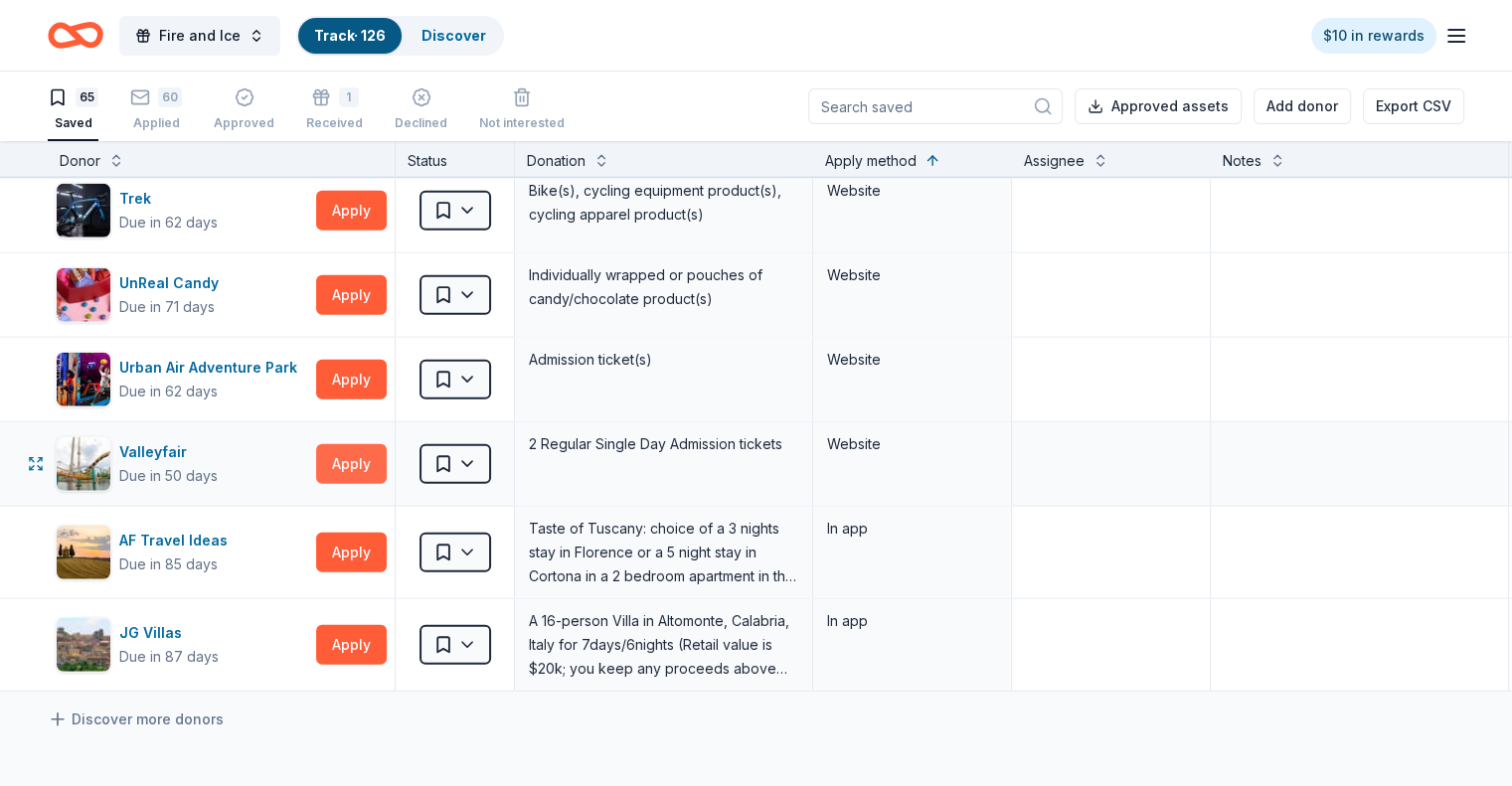 click on "Apply" at bounding box center [351, 464] 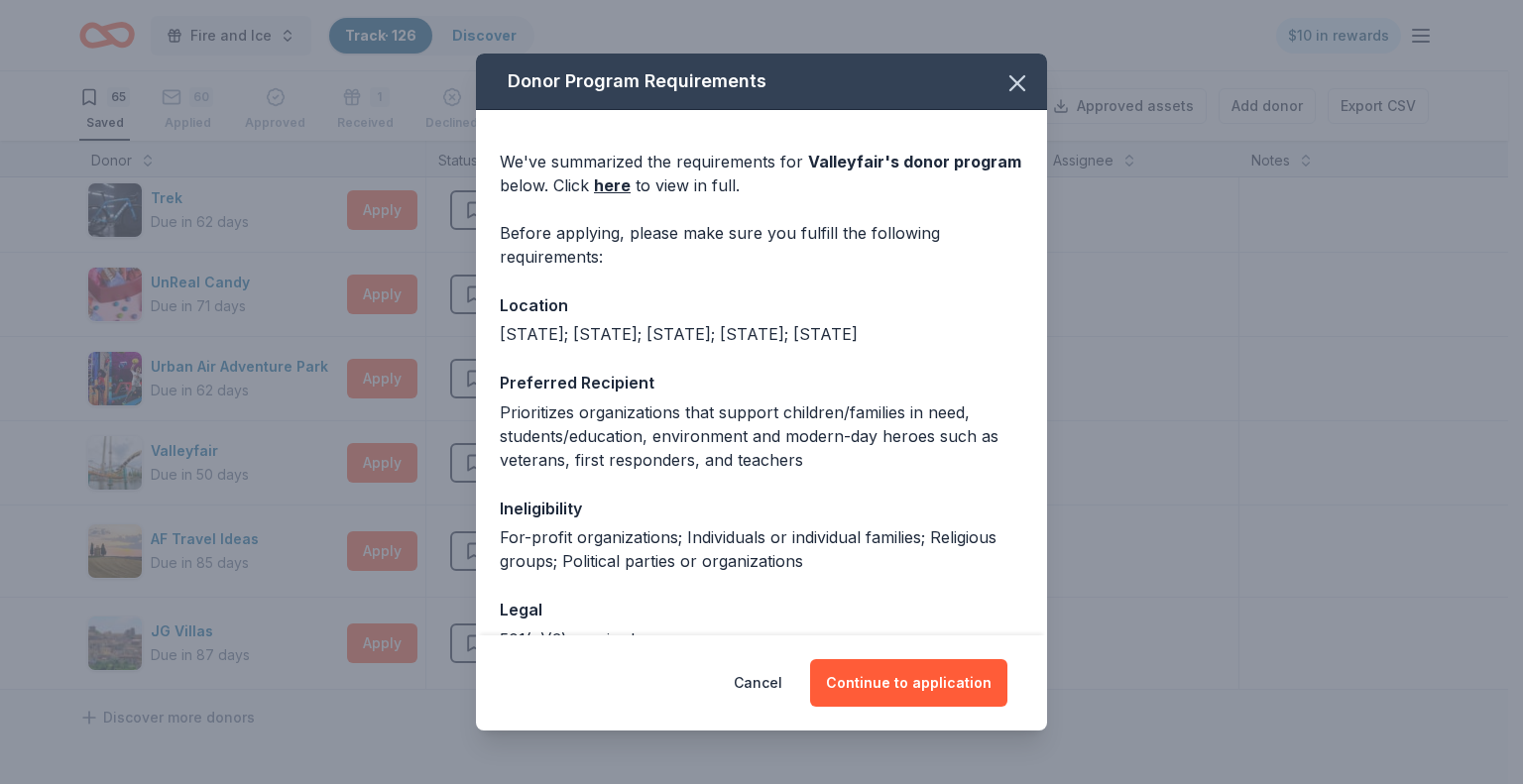 scroll, scrollTop: 119, scrollLeft: 0, axis: vertical 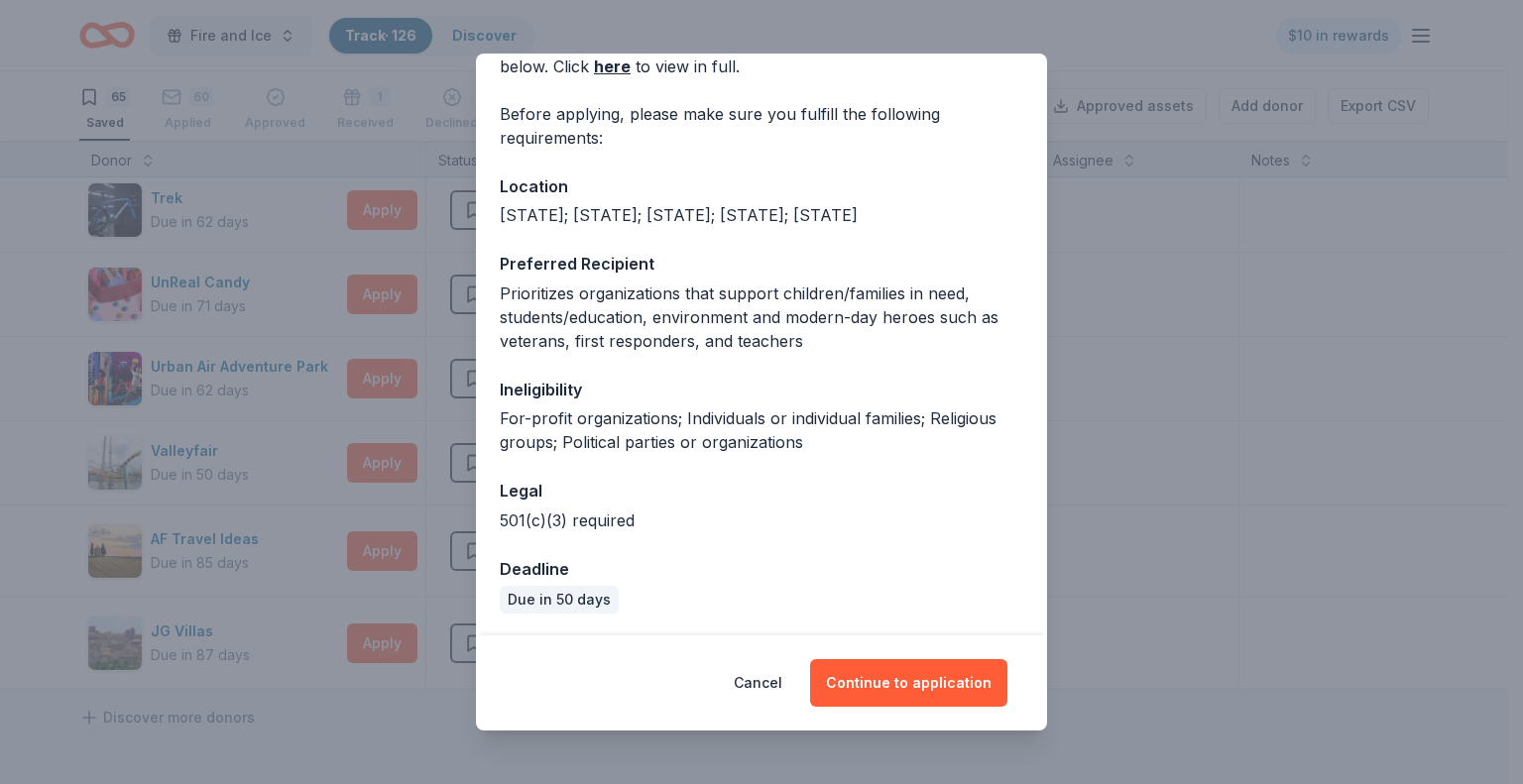 click on "Cancel Continue to application" at bounding box center (762, 683) 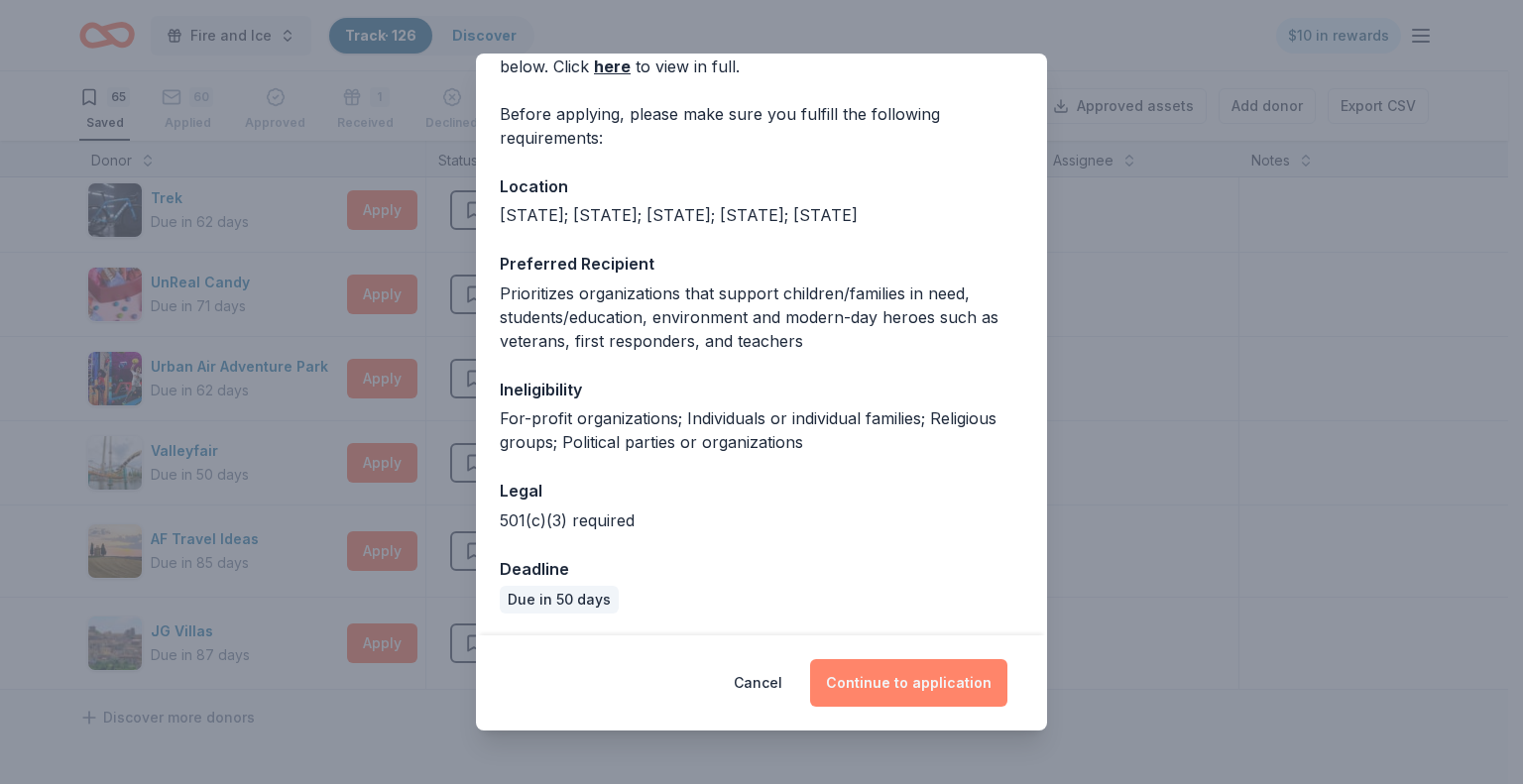 click on "Continue to application" at bounding box center [908, 683] 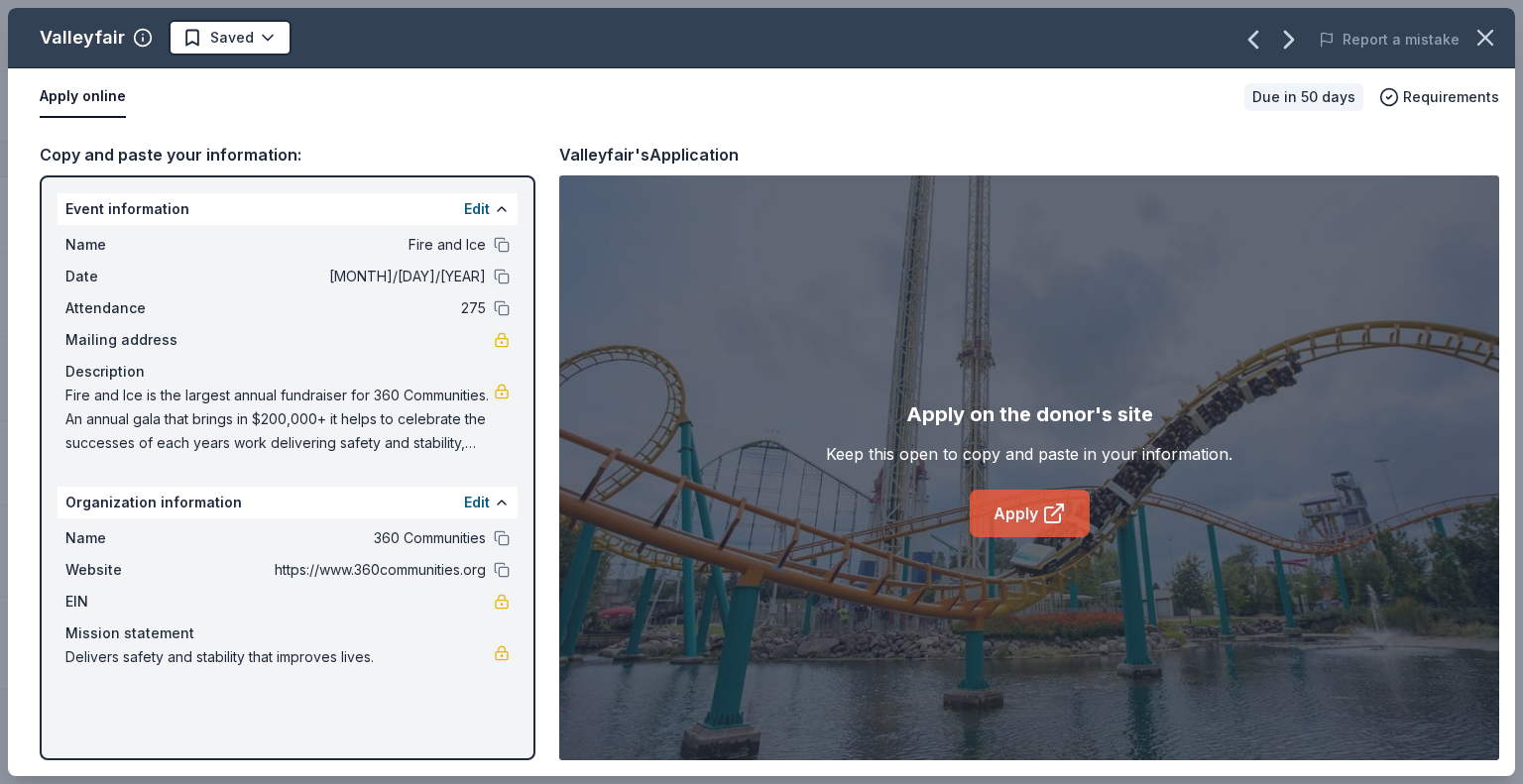 click 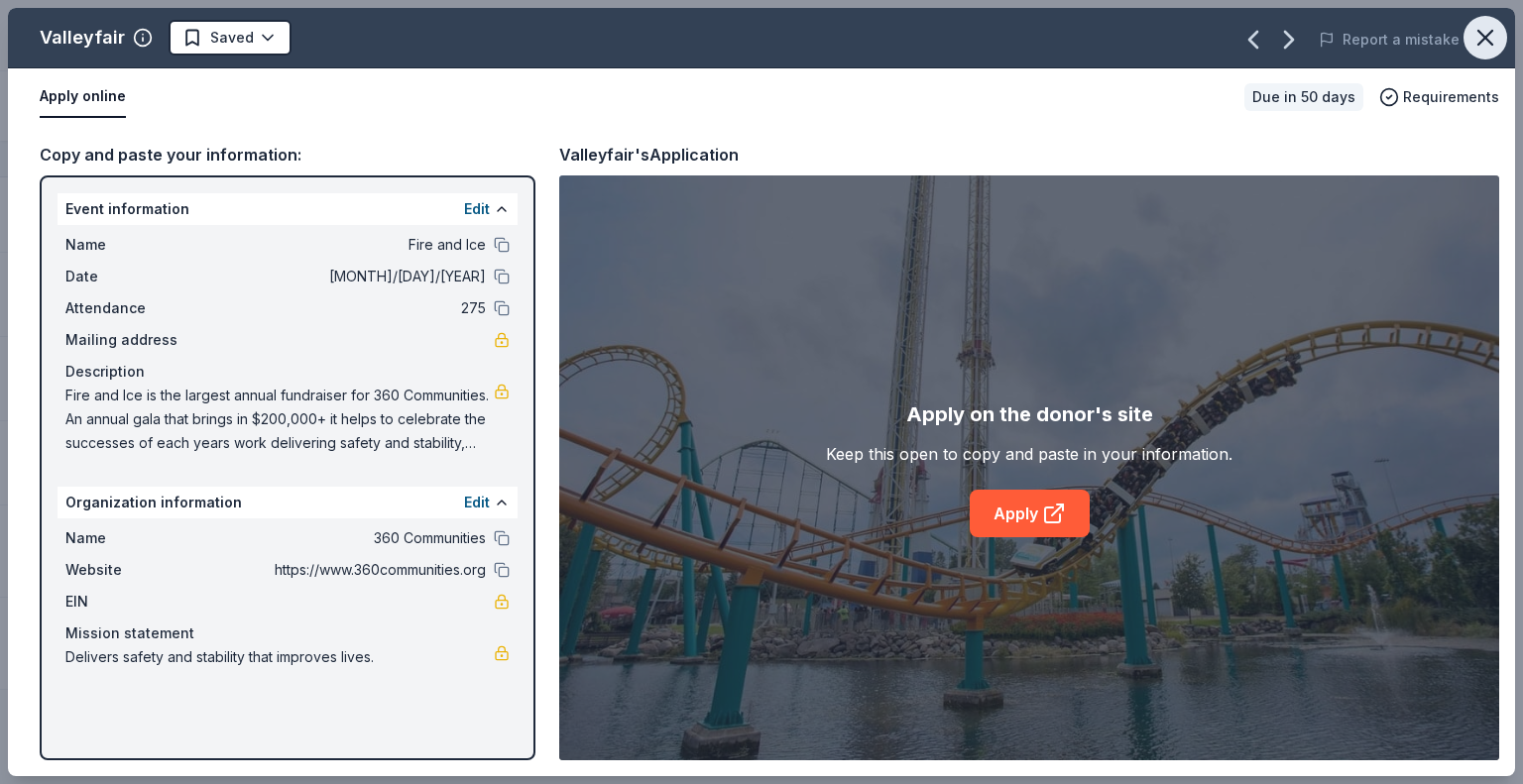 click 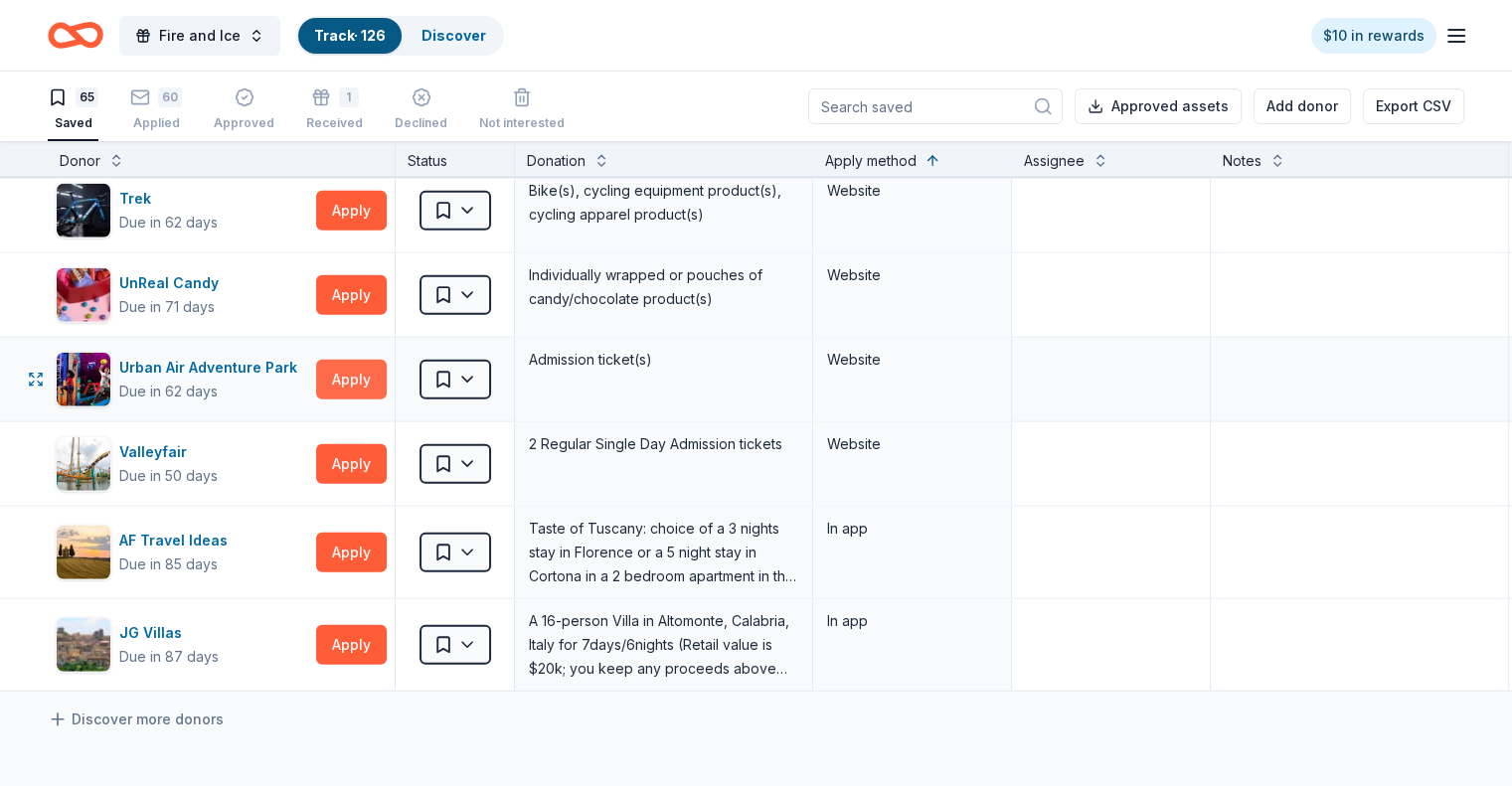 click on "Apply" at bounding box center [351, 380] 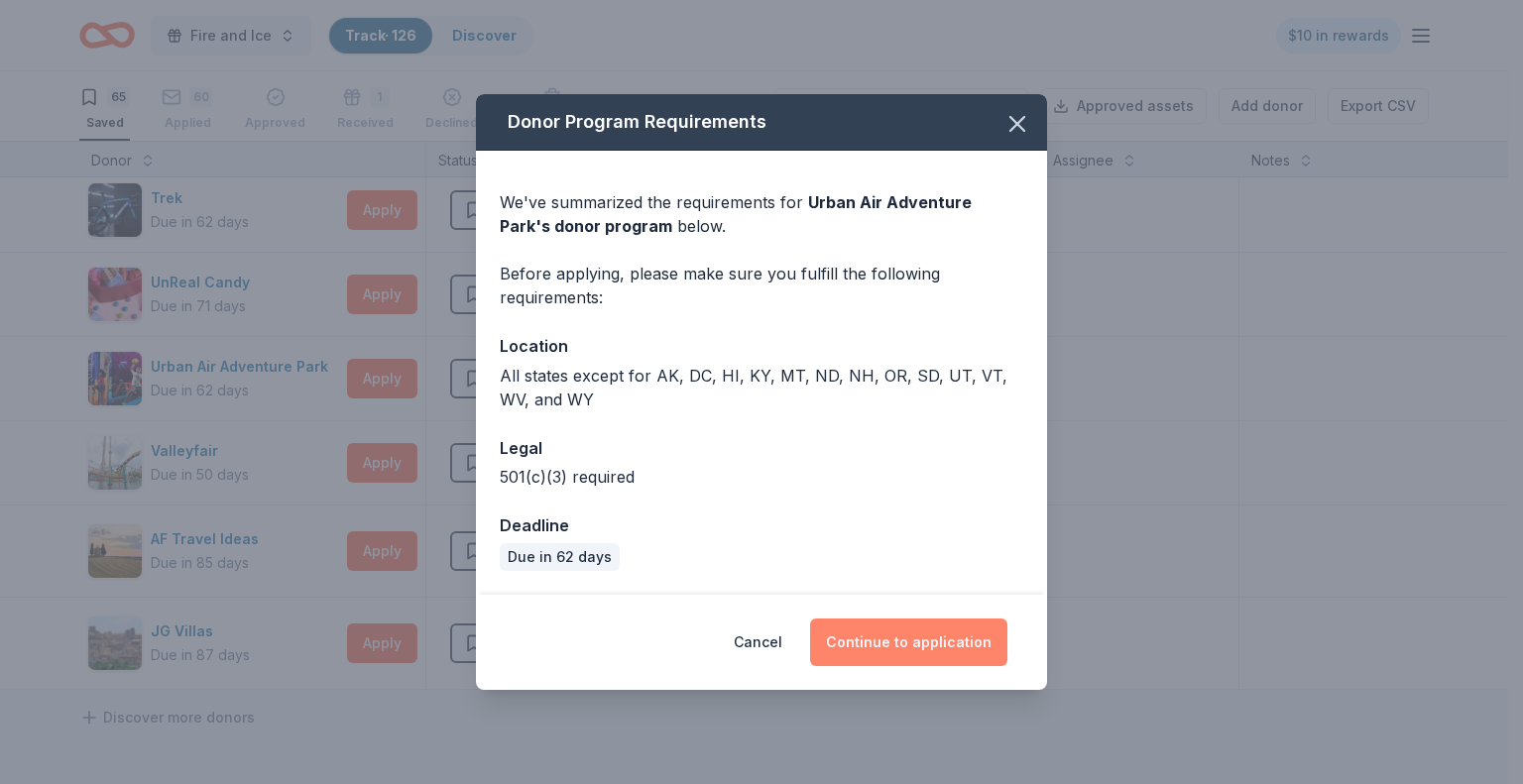 click on "Continue to application" at bounding box center (908, 642) 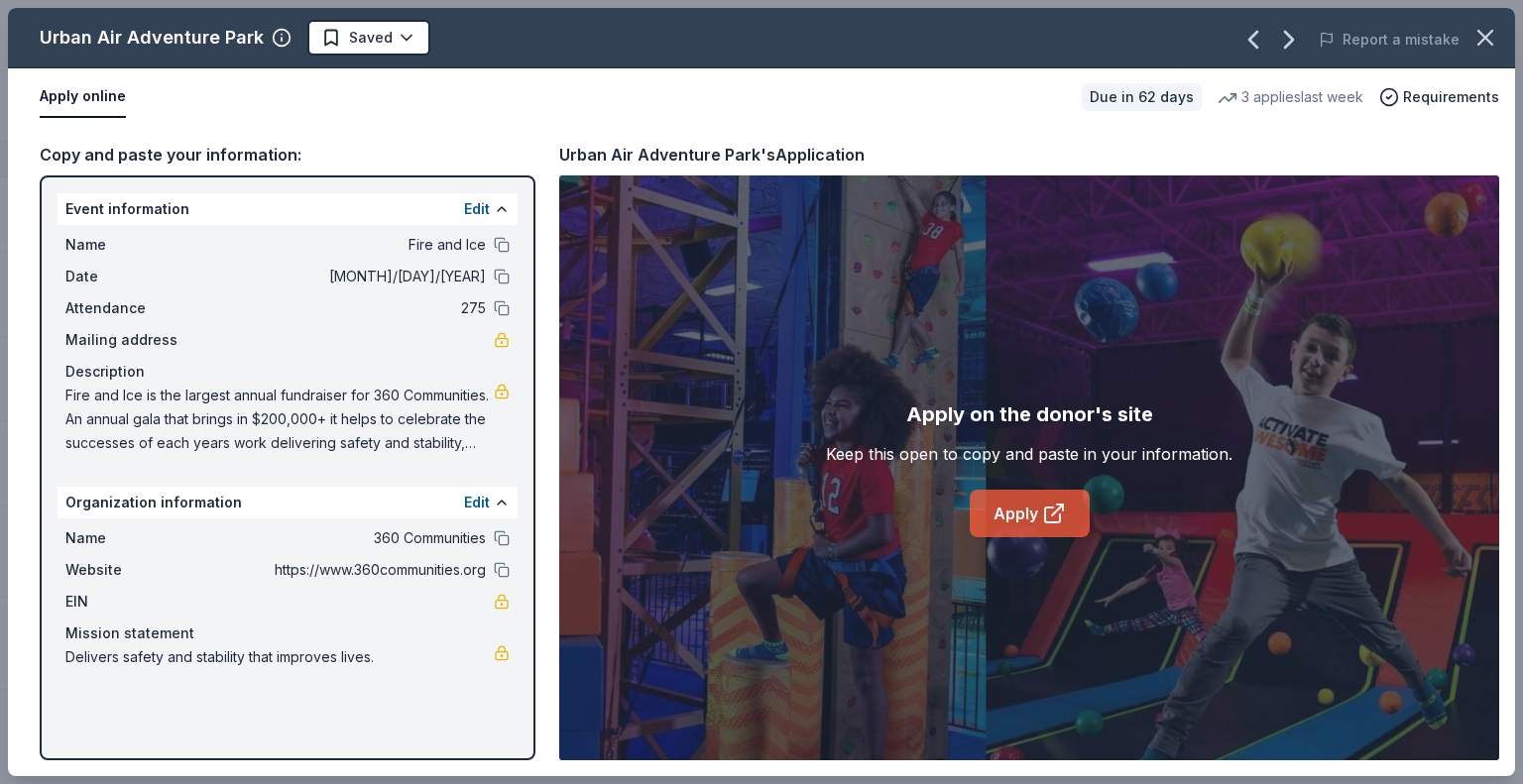 click on "Apply" at bounding box center [1029, 513] 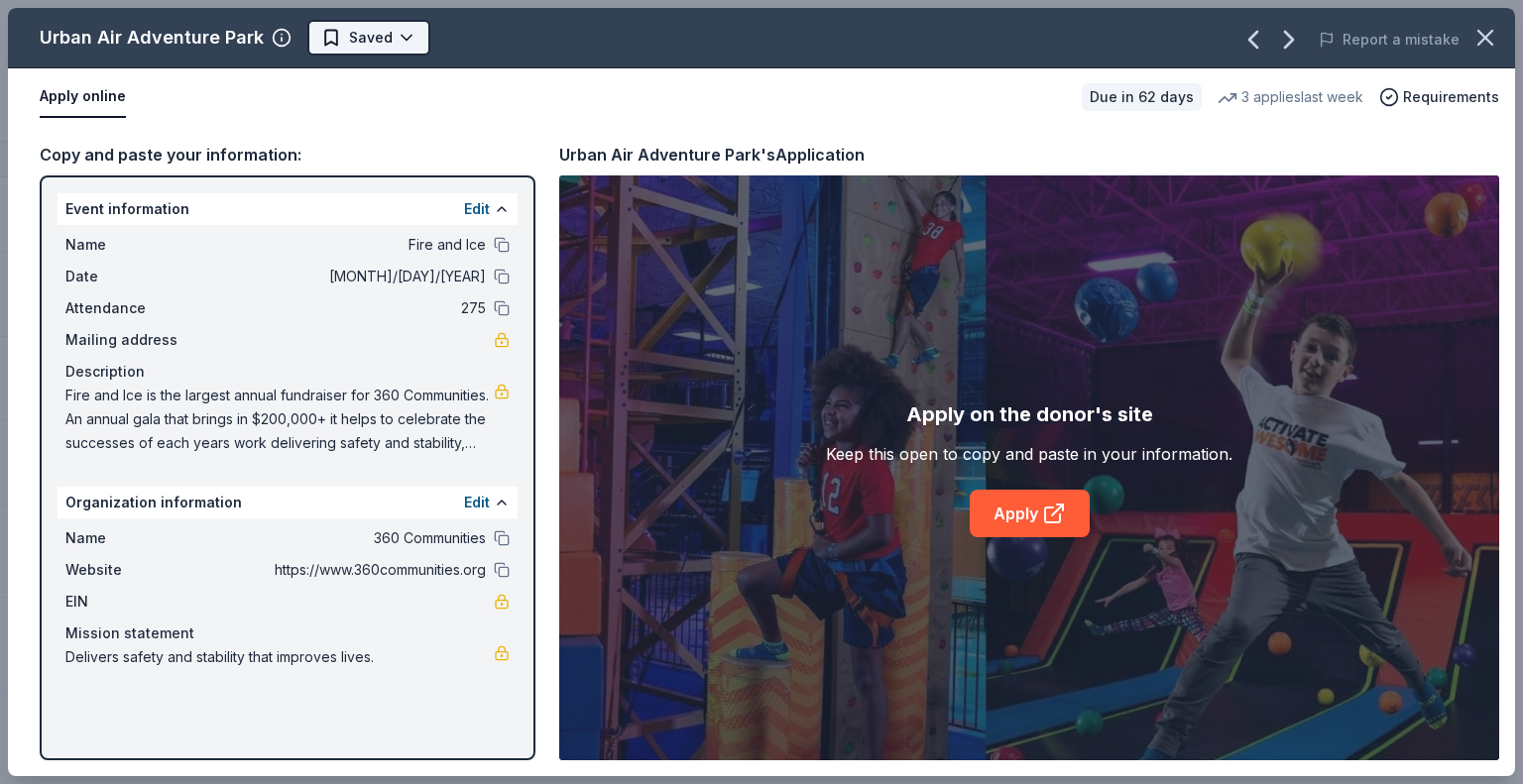 click on "Fire and Ice  Track  · 126 Discover $10 in rewards 65 Saved 60 Applied Approved 1 Received Declined Not interested  Approved assets Add donor Export CSV Donor Status Donation Apply method Assignee Notes Fleet Farm Due in 62 days Apply Saved Fleet Farm products, monetary donation In person Target Due in 62 days Apply Saved Gift cards ($50-100 value, with a maximum donation of $500 per year) In person Barnes & Noble Due in 62 days Apply Saved Books, gift card(s) Phone In person Breadsmith Due in 62 days Apply Saved Bread and pastries, gift certificate(s) Phone In person Bruegger's Bagels Due in 62 days Apply Saved Bagels, food, and gift cards Phone In person Chili's Due in 62 days Apply Saved Gift certificate(s) Phone In person Fuzzy's Taco Shop Due in 62 days Apply Saved Donation depends on request Phone In person IHOP Due in 62 days Apply Saved Food, gift card(s) Phone In person Massage Envy Due in 62 days Apply Saved Gift card(s) Phone In person Ruth's Chris Steak House Due in 62 days Apply Saved Phone LEGO" at bounding box center (762, 392) 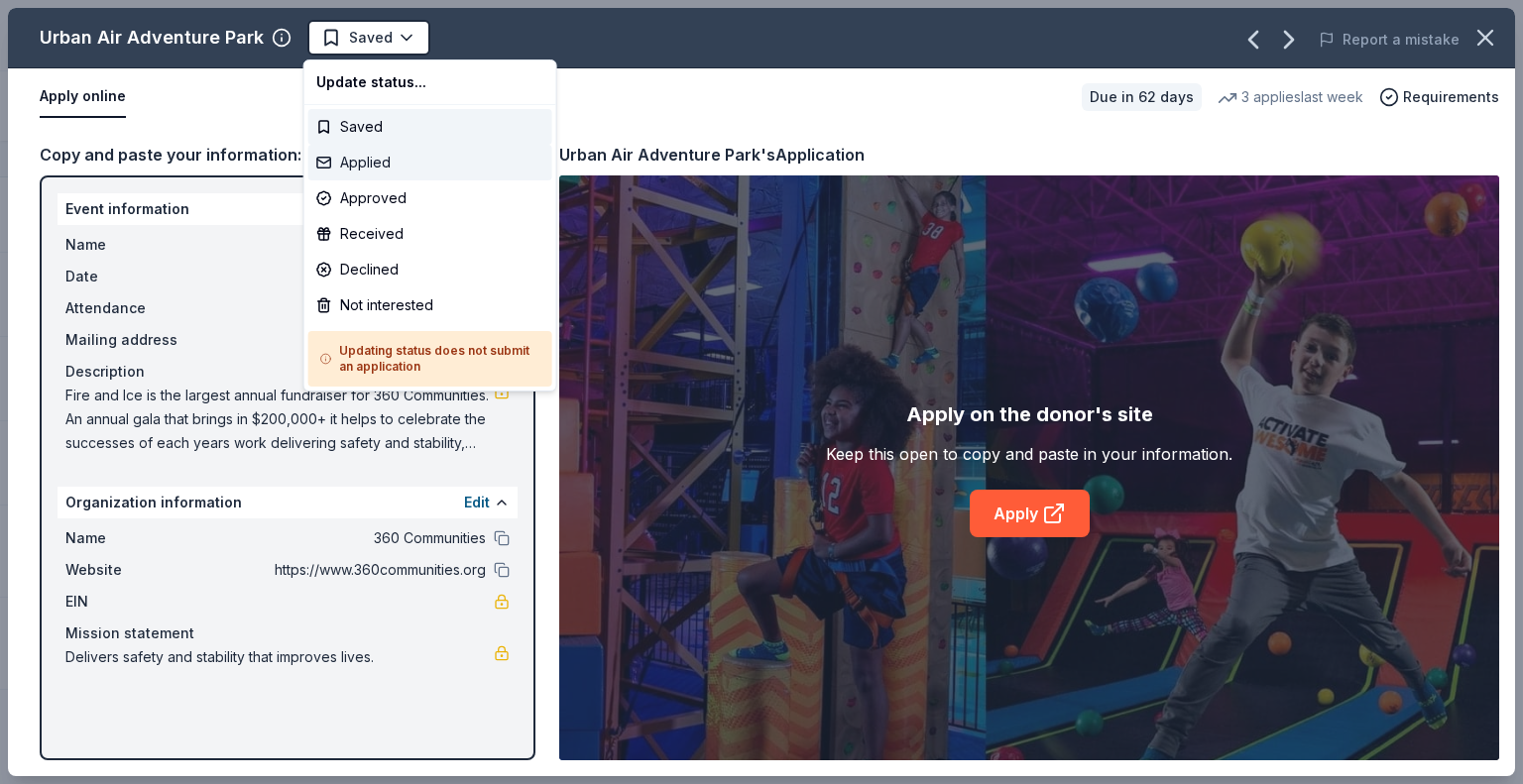 click on "Applied" at bounding box center (430, 163) 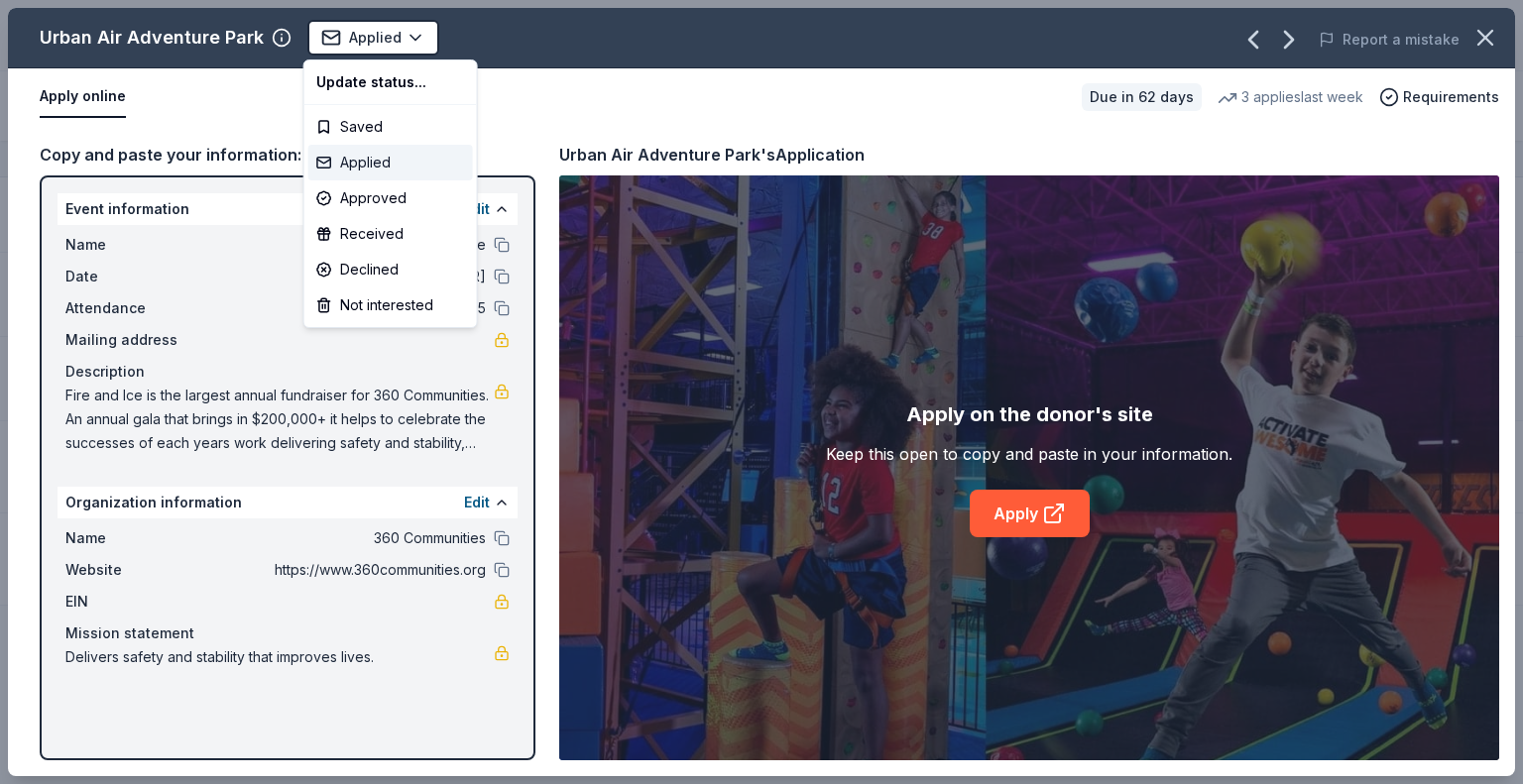 scroll, scrollTop: 1288, scrollLeft: 0, axis: vertical 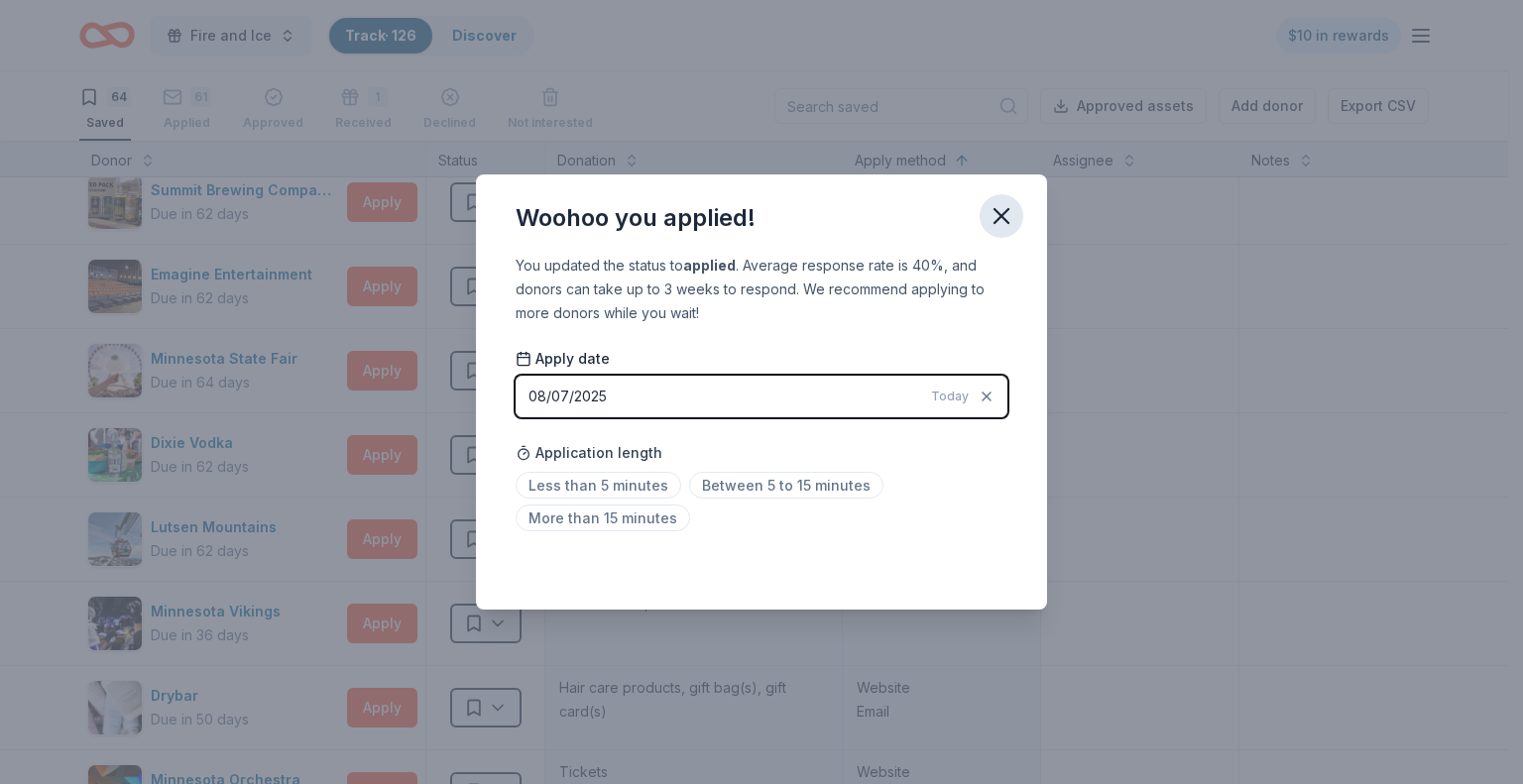 click 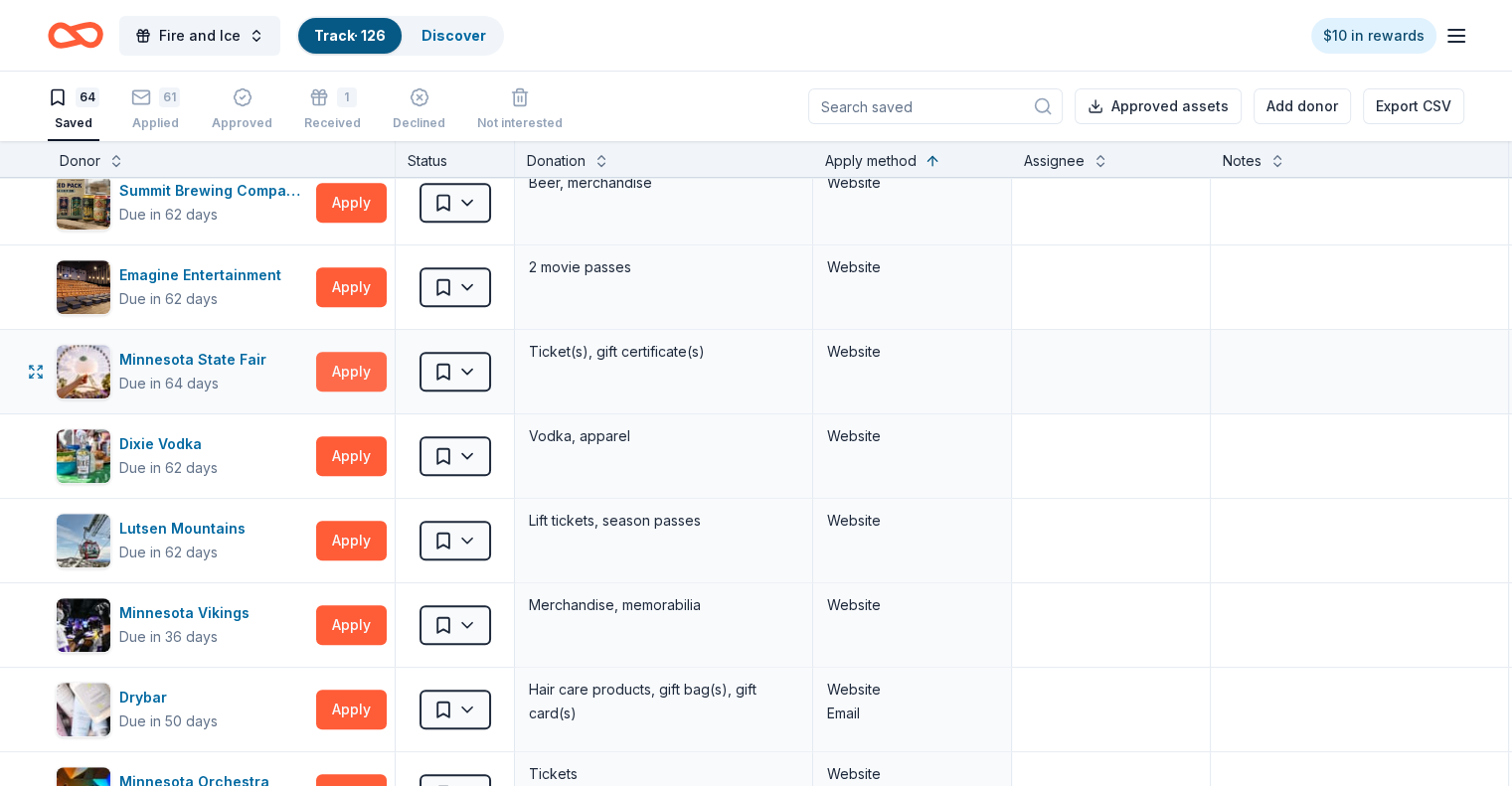 click on "Apply" at bounding box center [351, 372] 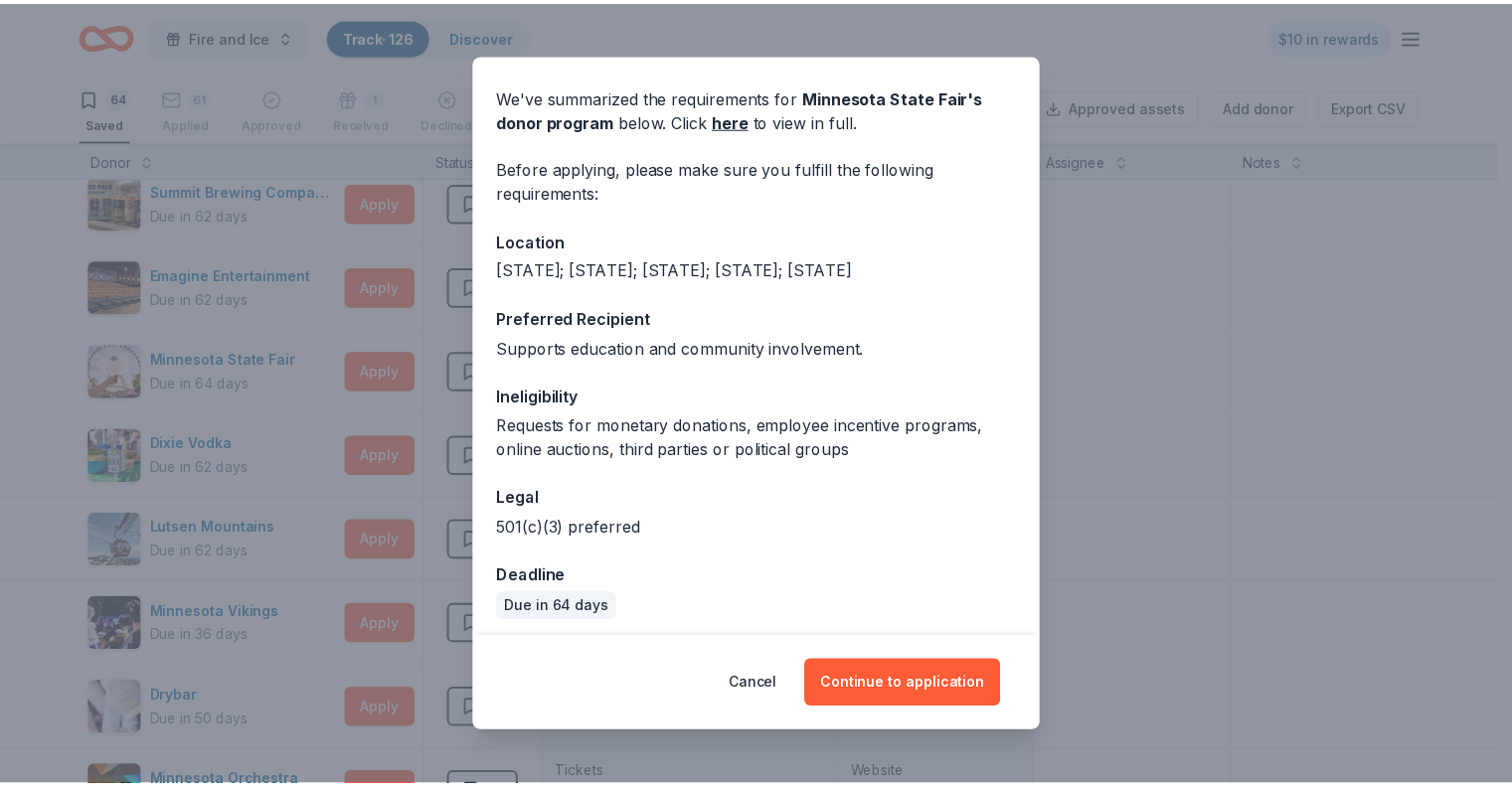 scroll, scrollTop: 72, scrollLeft: 0, axis: vertical 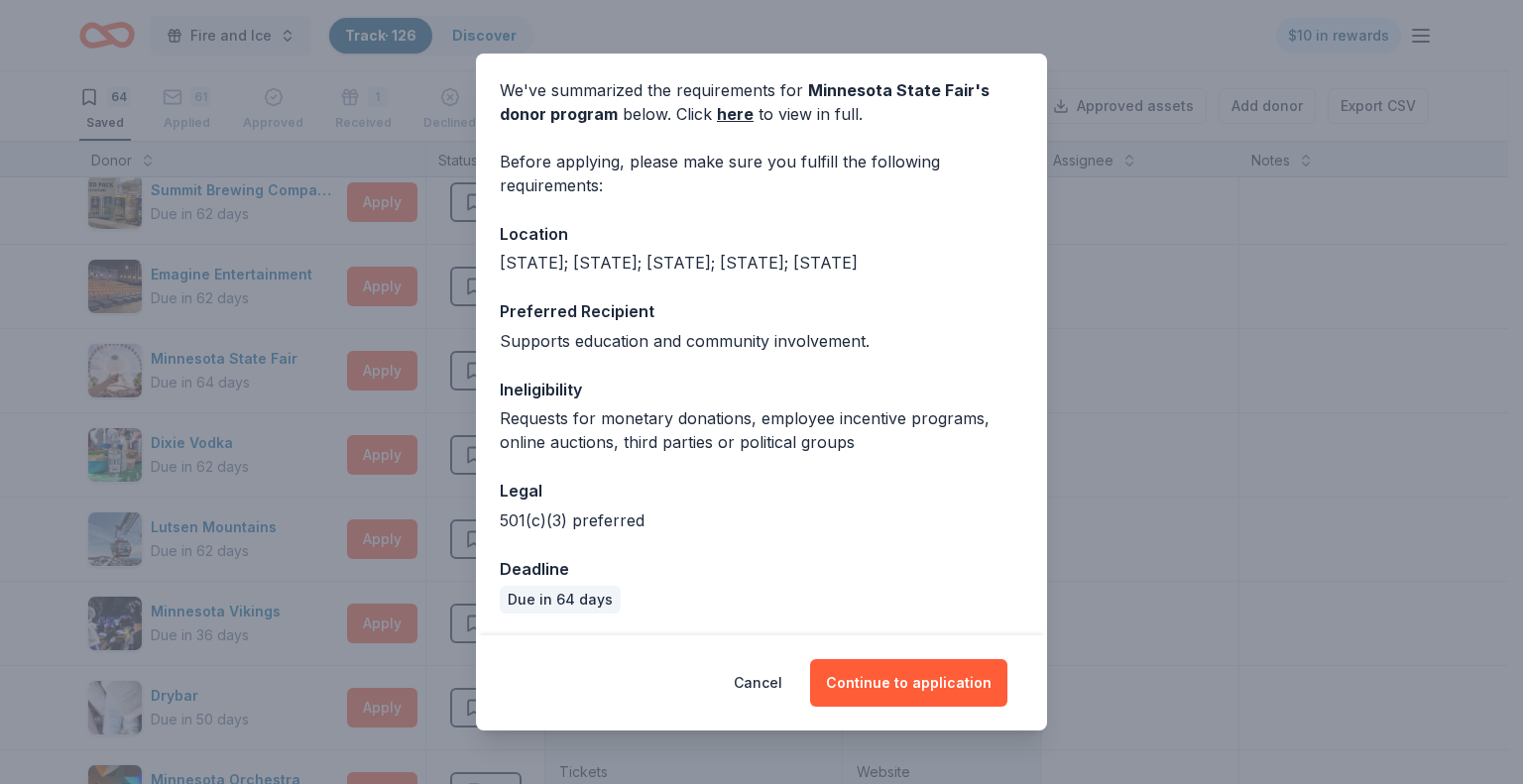 click on "Donor Program Requirements We've summarized the requirements for   Minnesota State Fair 's donor program   below.   Click   here   to view in full. Before applying, please make sure you fulfill the following requirements: Location IA; MN; ND; SD; WI Preferred Recipient Supports education and community involvement. Ineligibility Requests for monetary donations, employee incentive programs, online auctions, third parties or political groups Legal 501(c)(3) preferred Deadline Due in 64 days Cancel Continue to application" at bounding box center [762, 392] 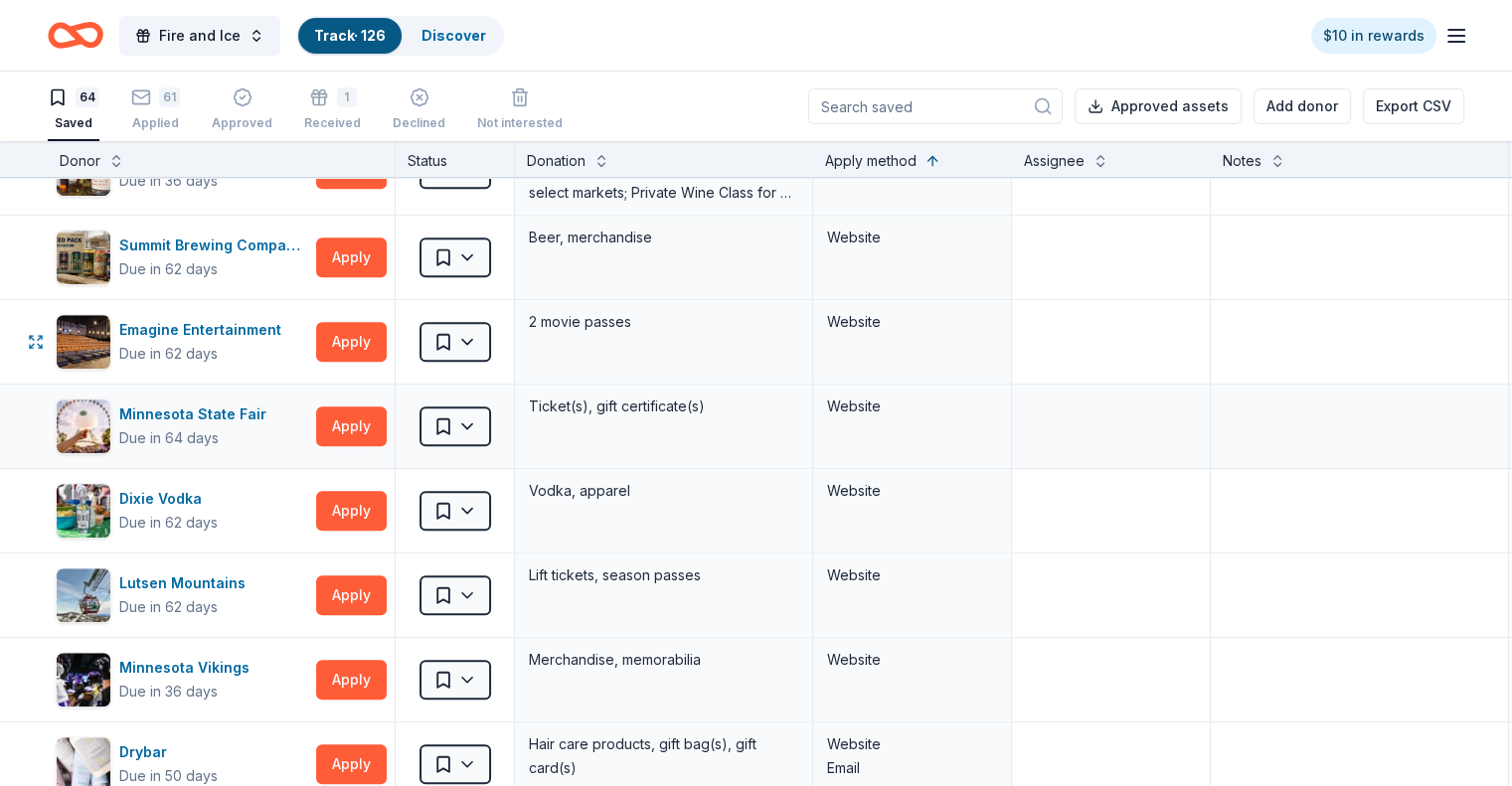 scroll, scrollTop: 1233, scrollLeft: 0, axis: vertical 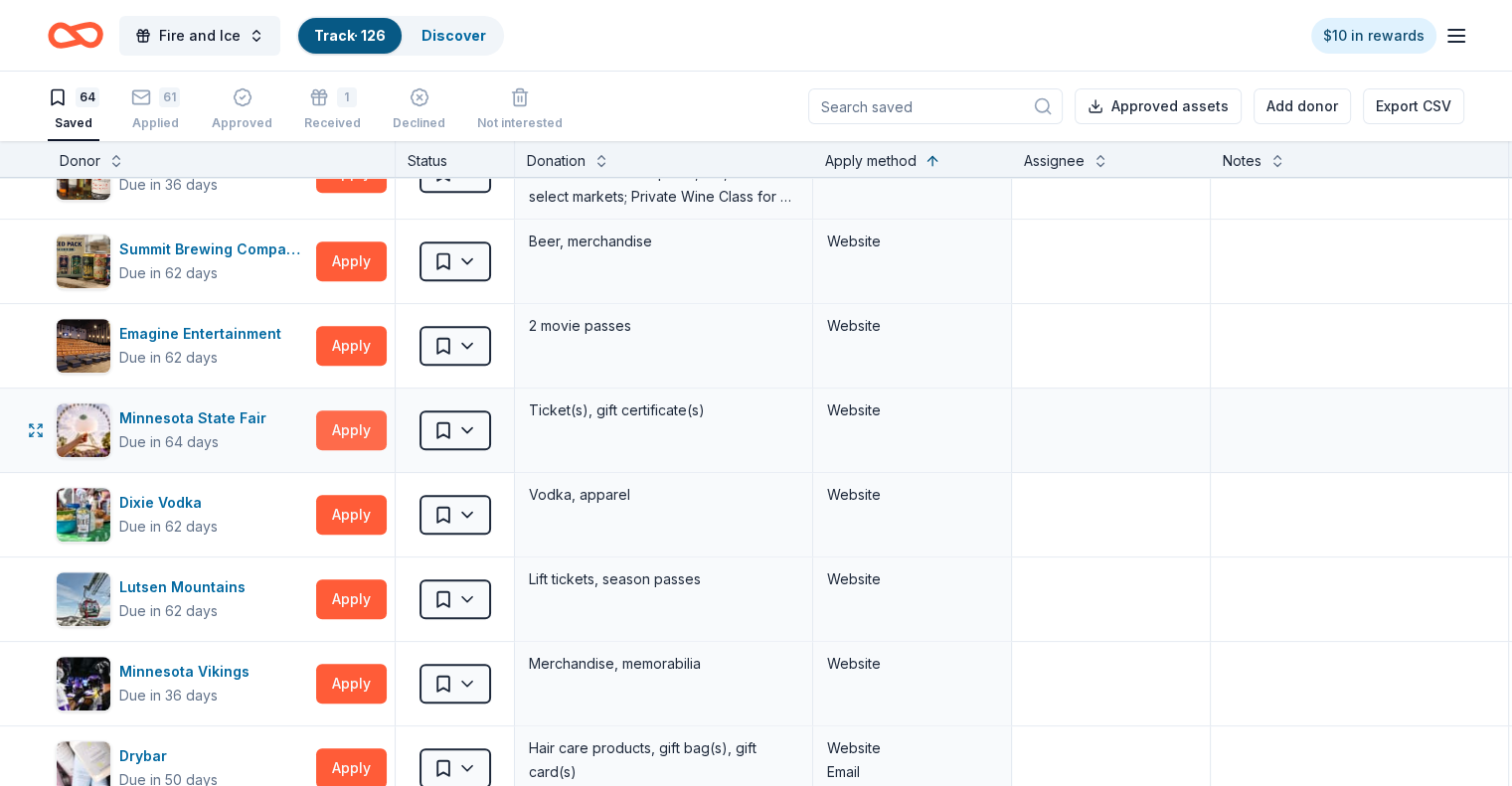 click on "Apply" at bounding box center [351, 430] 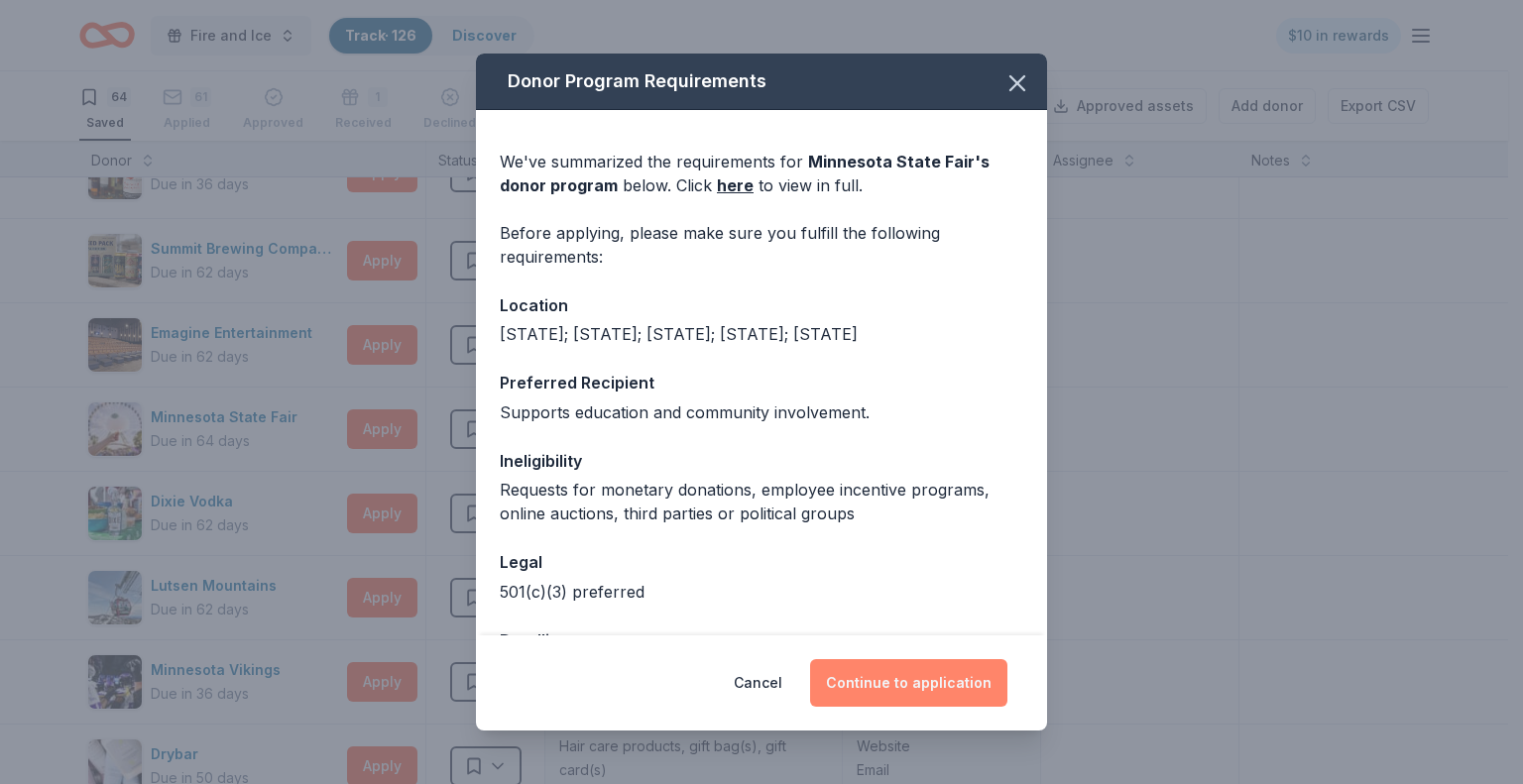click on "Continue to application" at bounding box center [908, 683] 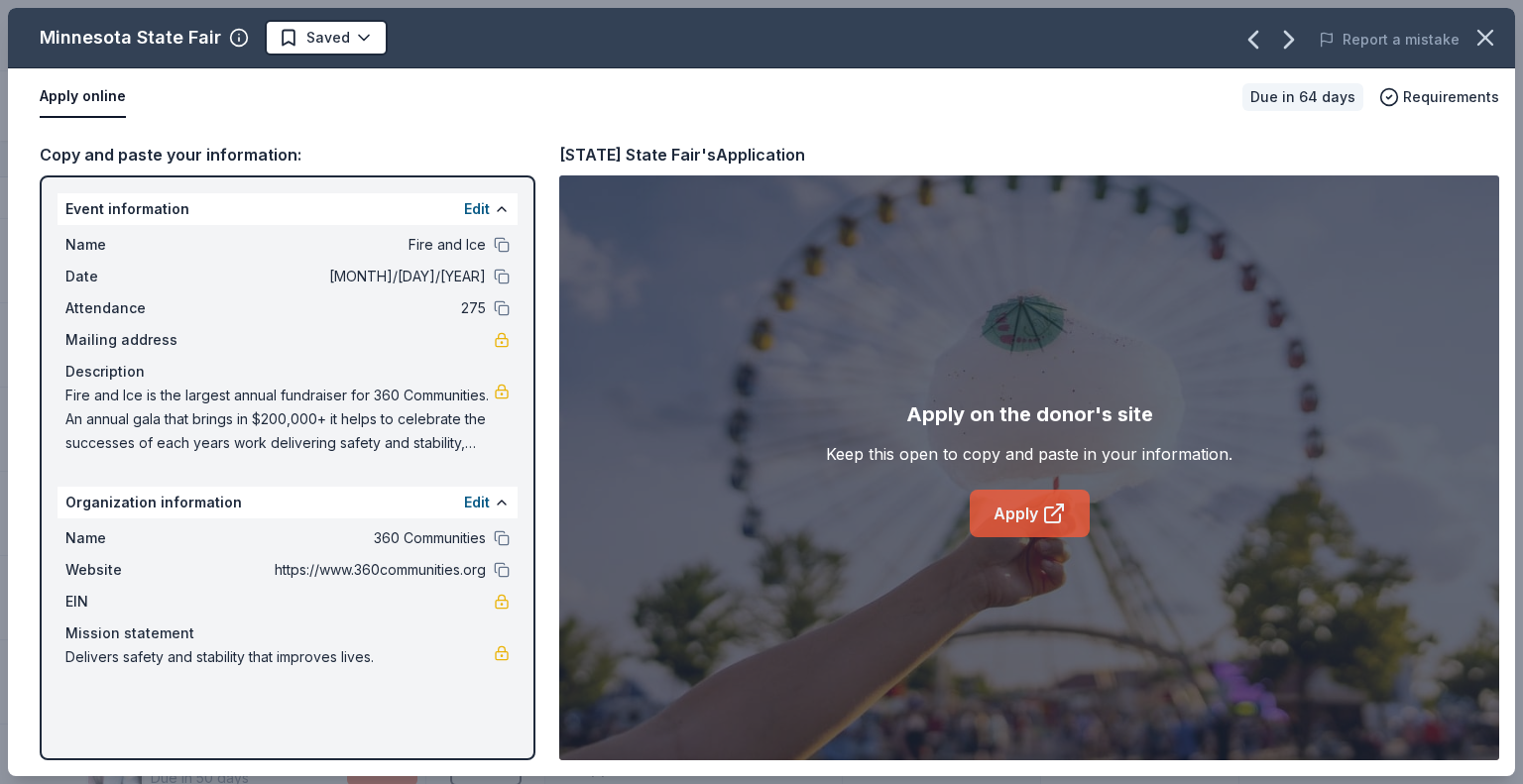 click on "Apply" at bounding box center [1029, 513] 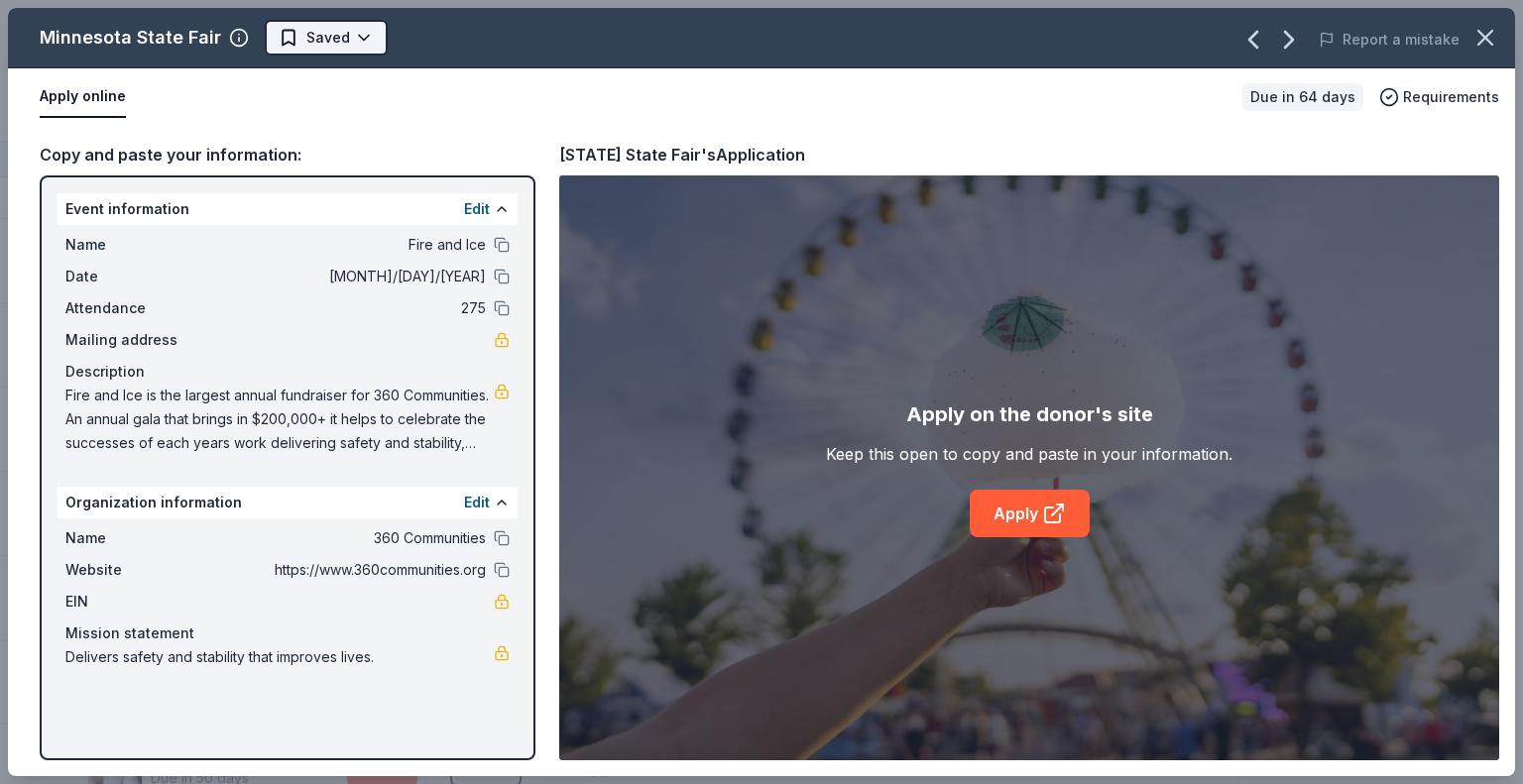 click on "Fire and Ice  Track  · 126 Discover $10 in rewards 64 Saved 61 Applied Approved 1 Received Declined Not interested  Approved assets Add donor Export CSV Donor Status Donation Apply method Assignee Notes Fleet Farm Due in 62 days Apply Saved Fleet Farm products, monetary donation In person Target Due in 62 days Apply Saved Gift cards ($50-100 value, with a maximum donation of $500 per year) In person IHOP Due in 62 days Apply Saved Food, gift card(s) Phone In person Barnes & Noble Due in 62 days Apply Saved Books, gift card(s) Phone In person Breadsmith Due in 62 days Apply Saved Bread and pastries, gift certificate(s) Phone In person Fuzzy's Taco Shop Due in 62 days Apply Saved Donation depends on request Phone In person Chili's Due in 62 days Apply Saved Gift certificate(s) Phone In person Massage Envy Due in 62 days Apply Saved Gift card(s) Phone In person Bruegger's Bagels Due in 62 days Apply Saved Bagels, food, and gift cards Phone In person Walmart Due in 62 days Apply Saved Phone In person Apply Saved" at bounding box center [762, 392] 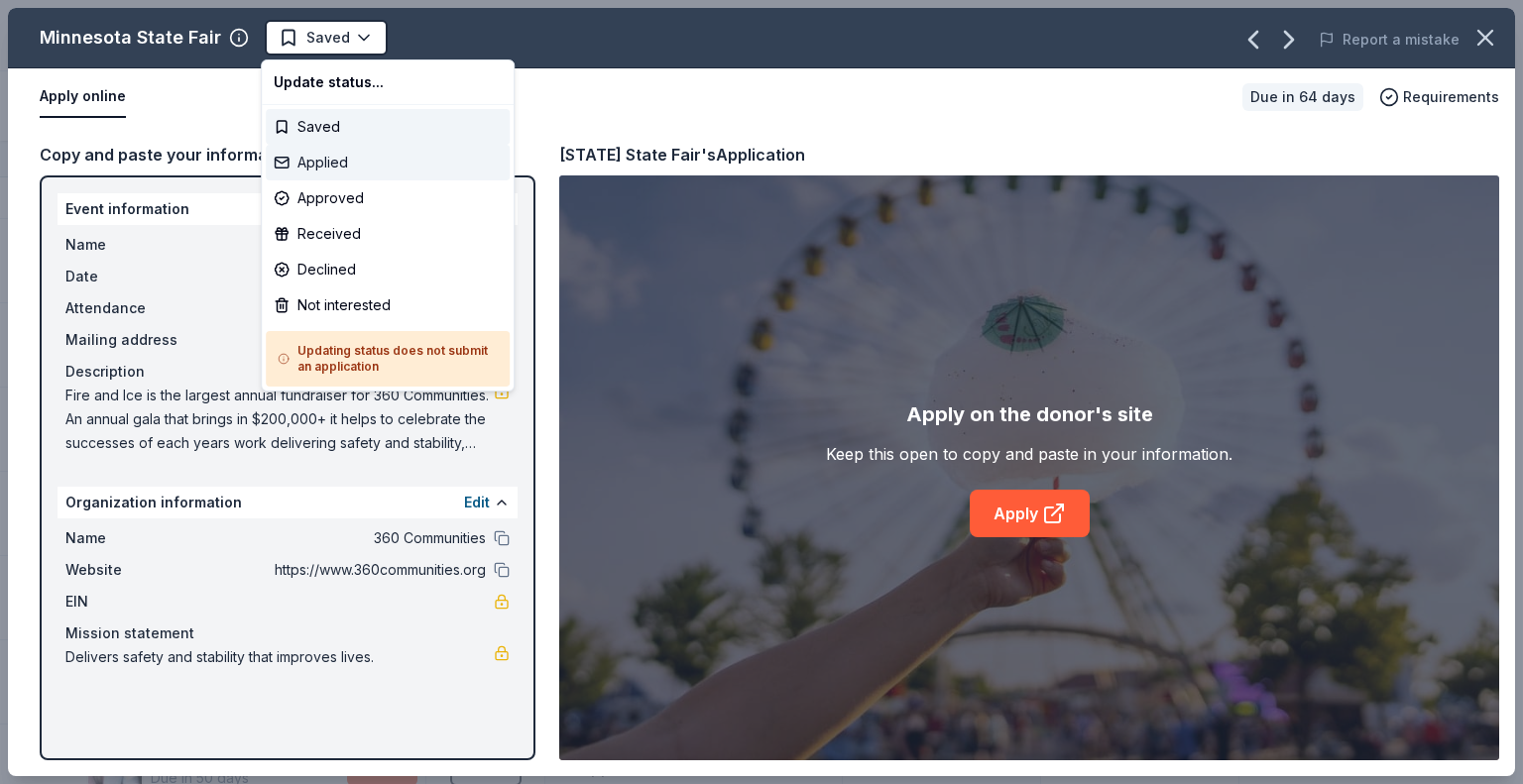 click on "Applied" at bounding box center (388, 163) 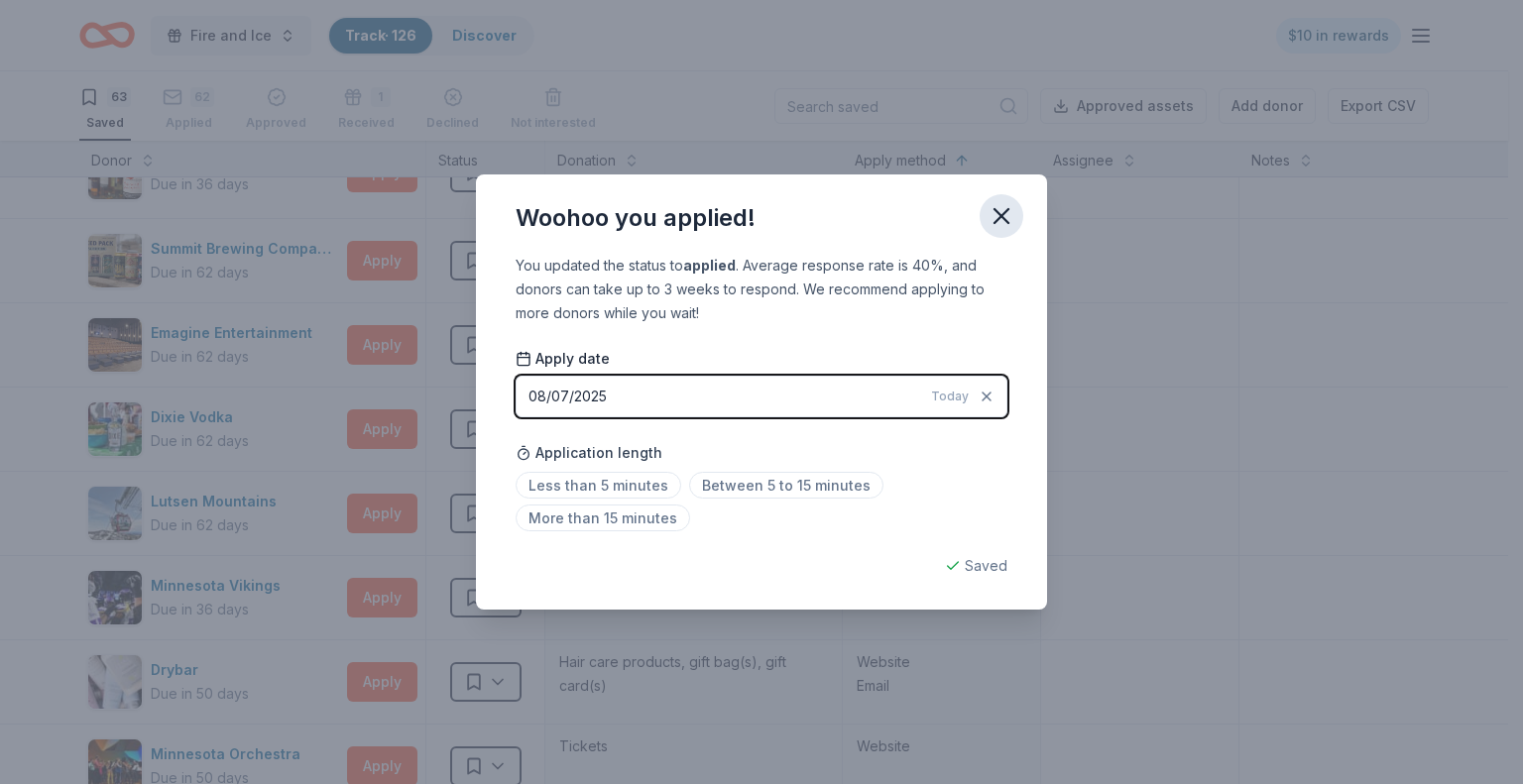 click 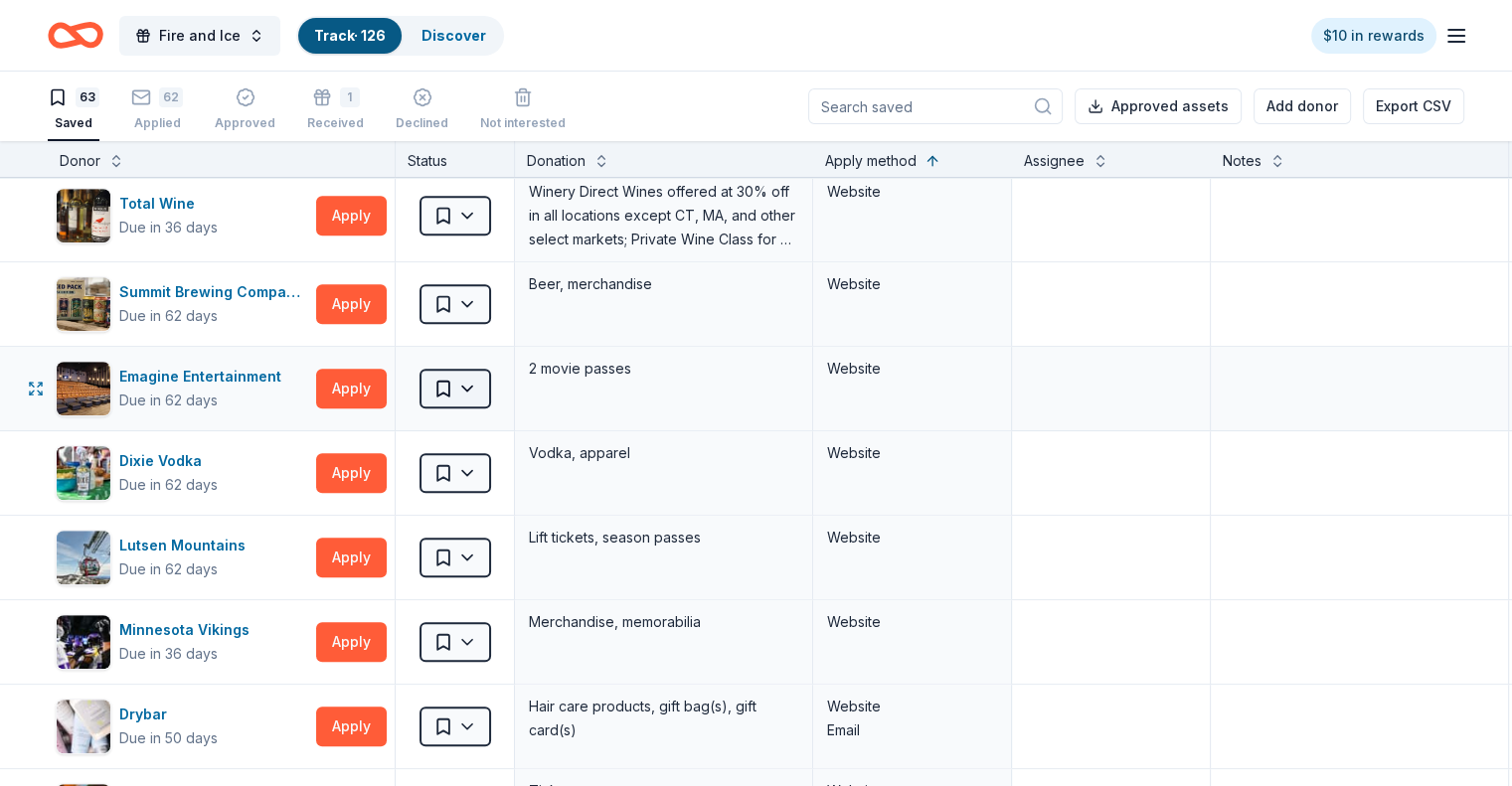 scroll, scrollTop: 1189, scrollLeft: 0, axis: vertical 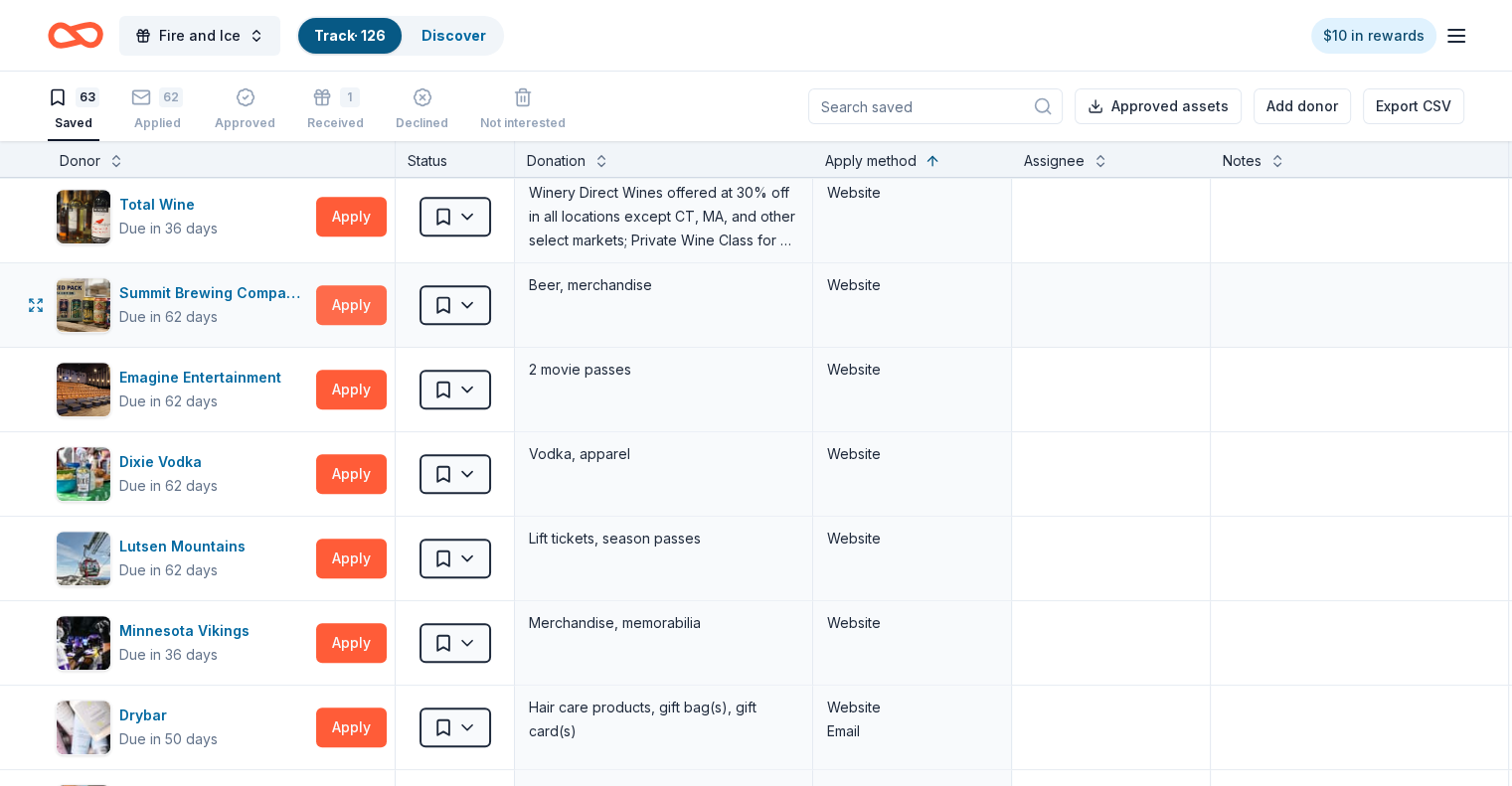 click on "Apply" at bounding box center [351, 305] 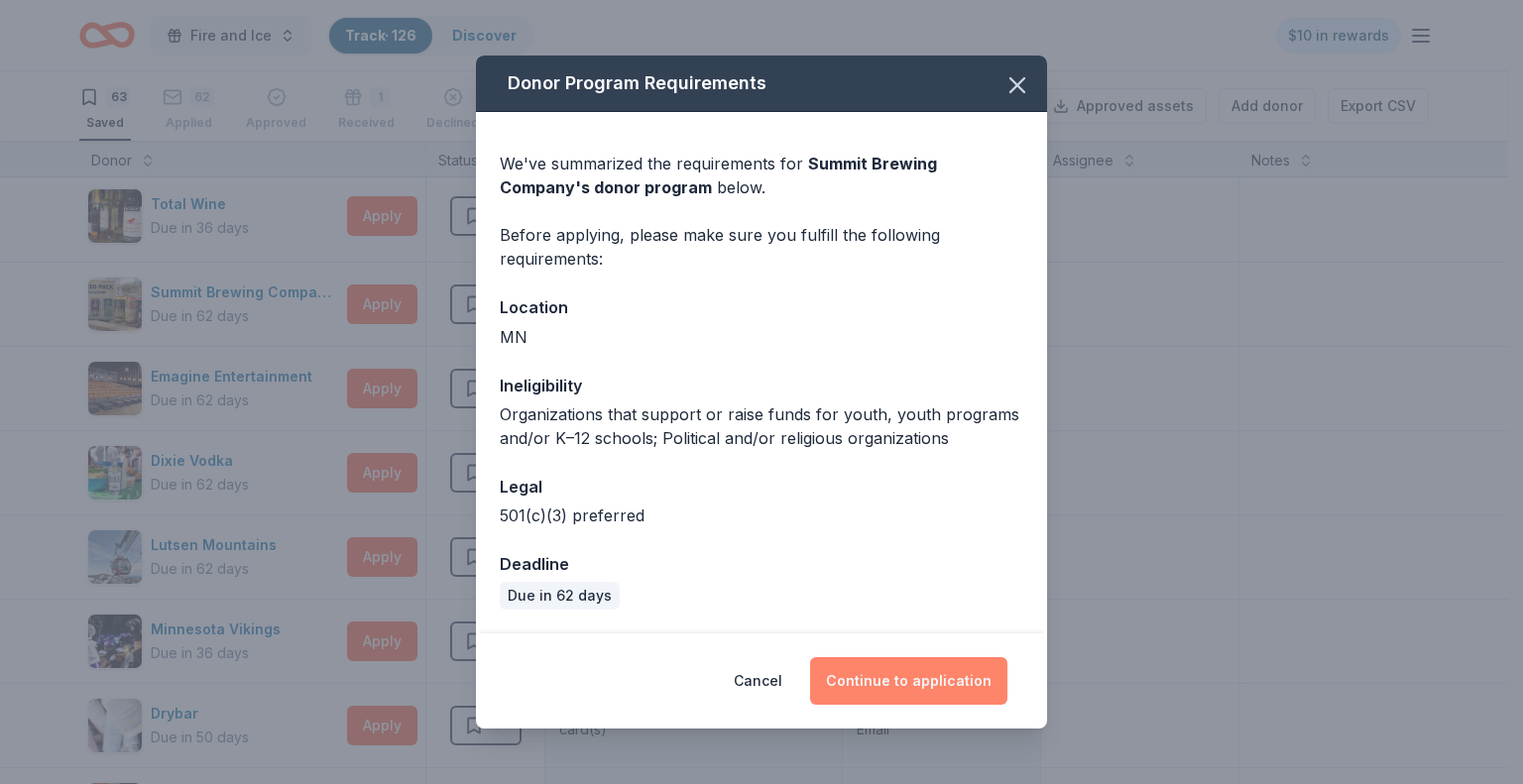 click on "Continue to application" at bounding box center [908, 681] 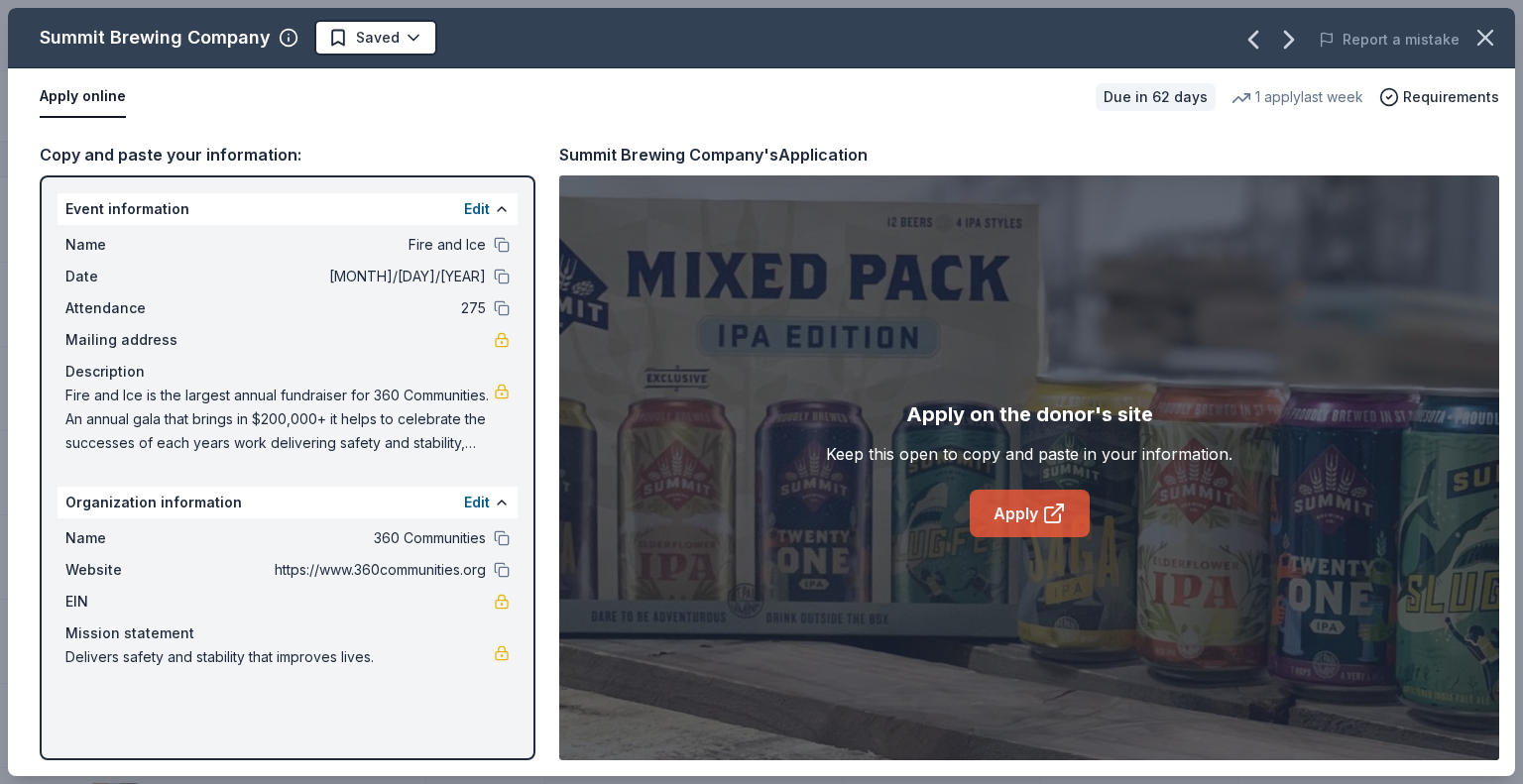 click on "Apply" at bounding box center [1029, 513] 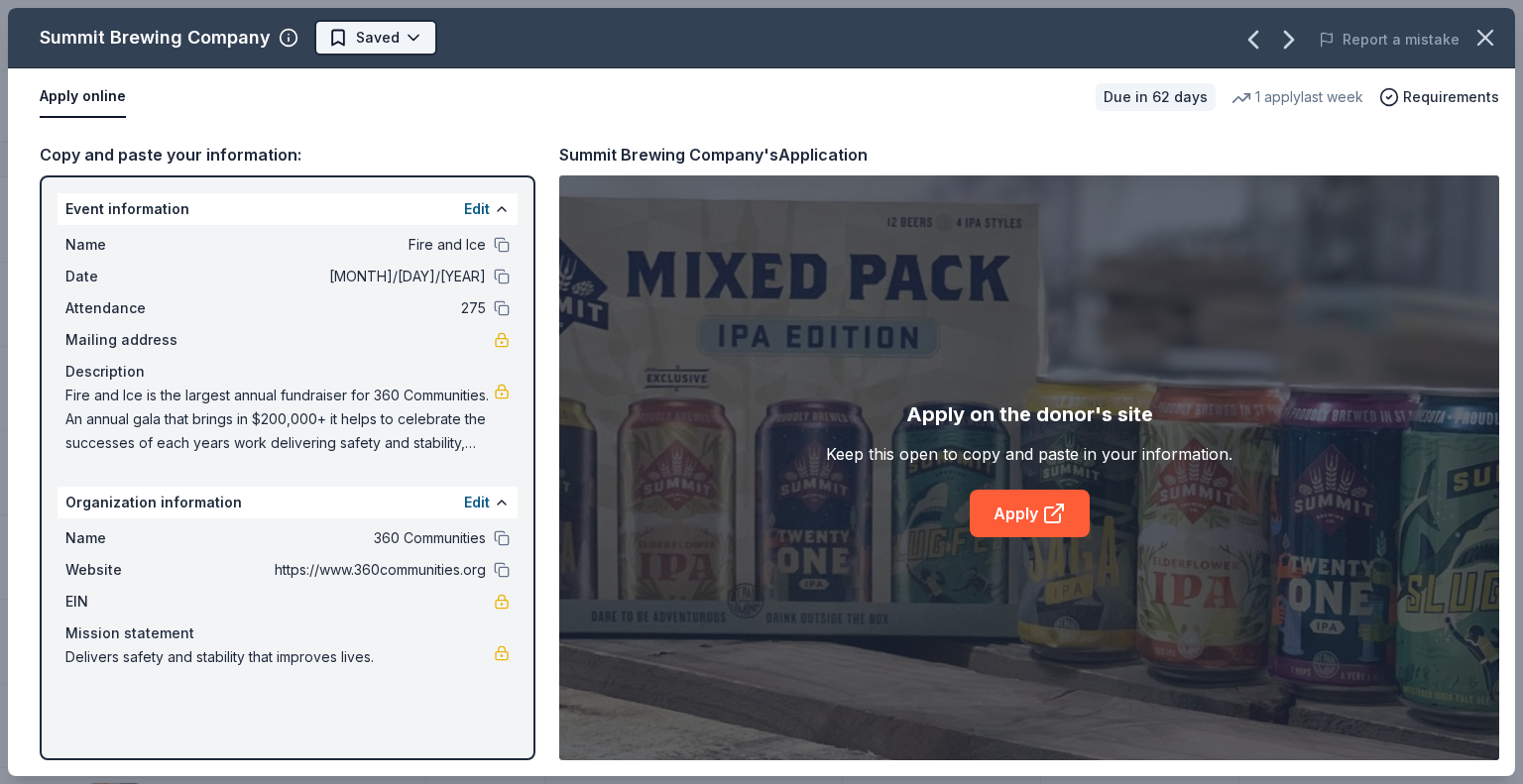 click on "Fire and Ice  Track  · 126 Discover $10 in rewards 63 Saved 62 Applied Approved 1 Received Declined Not interested  Approved assets Add donor Export CSV Donor Status Donation Apply method Assignee Notes Fleet Farm Due in 62 days Apply Saved Fleet Farm products, monetary donation In person Target Due in 62 days Apply Saved Gift cards ($50-100 value, with a maximum donation of $500 per year) In person IHOP Due in 62 days Apply Saved Food, gift card(s) Phone In person Barnes & Noble Due in 62 days Apply Saved Books, gift card(s) Phone In person Breadsmith Due in 62 days Apply Saved Bread and pastries, gift certificate(s) Phone In person Fuzzy's Taco Shop Due in 62 days Apply Saved Donation depends on request Phone In person Chili's Due in 62 days Apply Saved Gift certificate(s) Phone In person Massage Envy Due in 62 days Apply Saved Gift card(s) Phone In person Bruegger's Bagels Due in 62 days Apply Saved Bagels, food, and gift cards Phone In person Walmart Due in 62 days Apply Saved Phone In person Apply Saved" at bounding box center (762, 392) 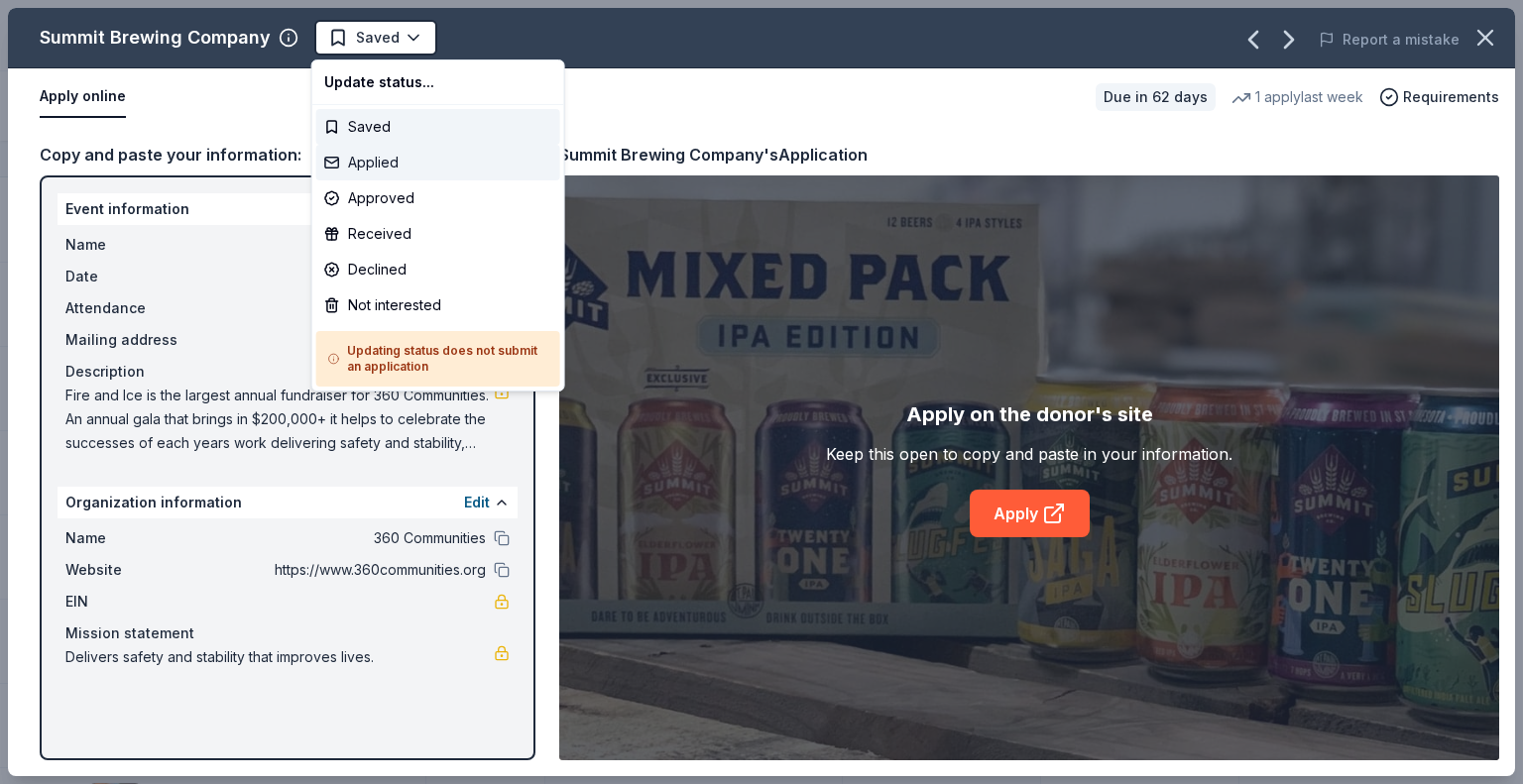 click on "Applied" at bounding box center [438, 163] 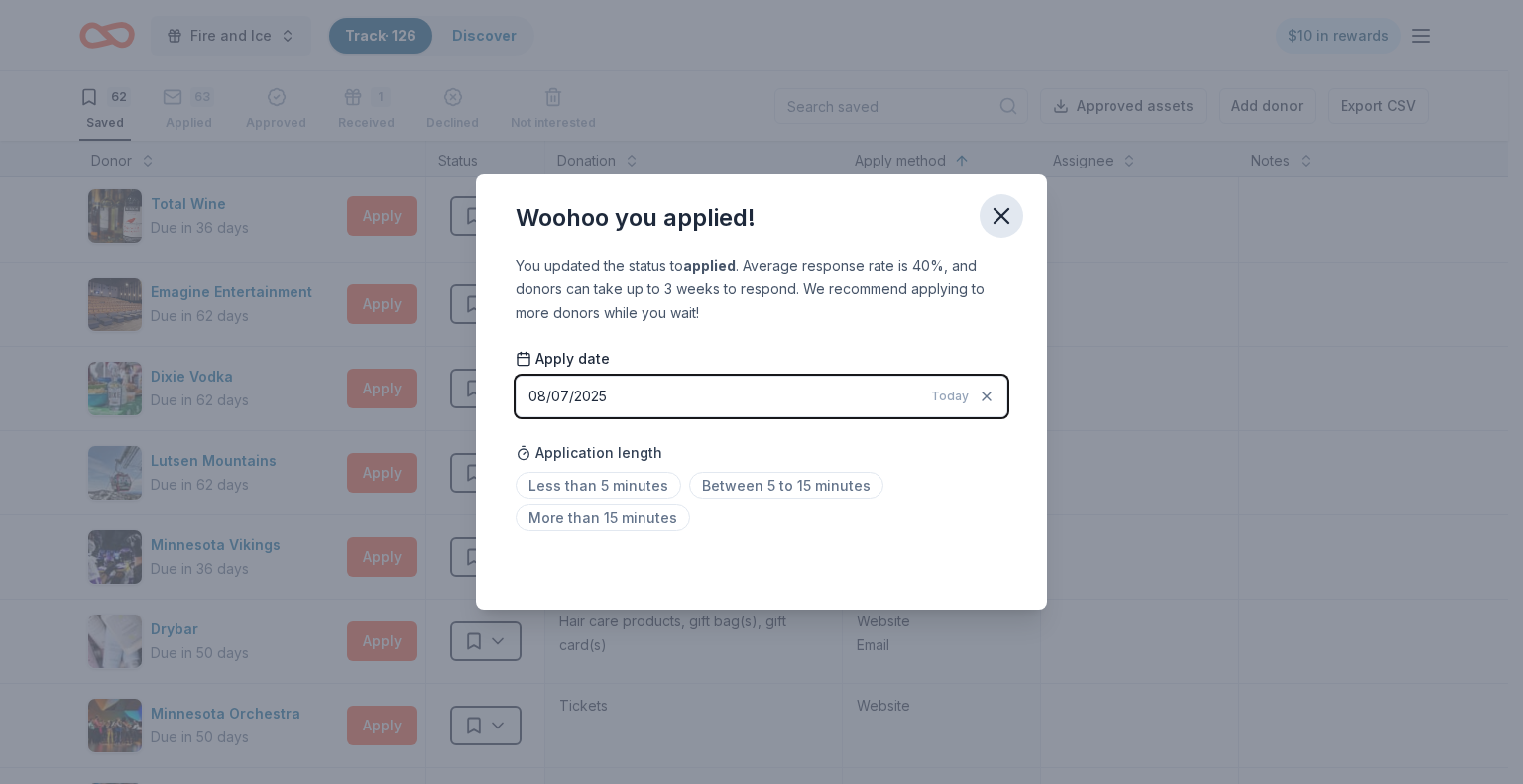click 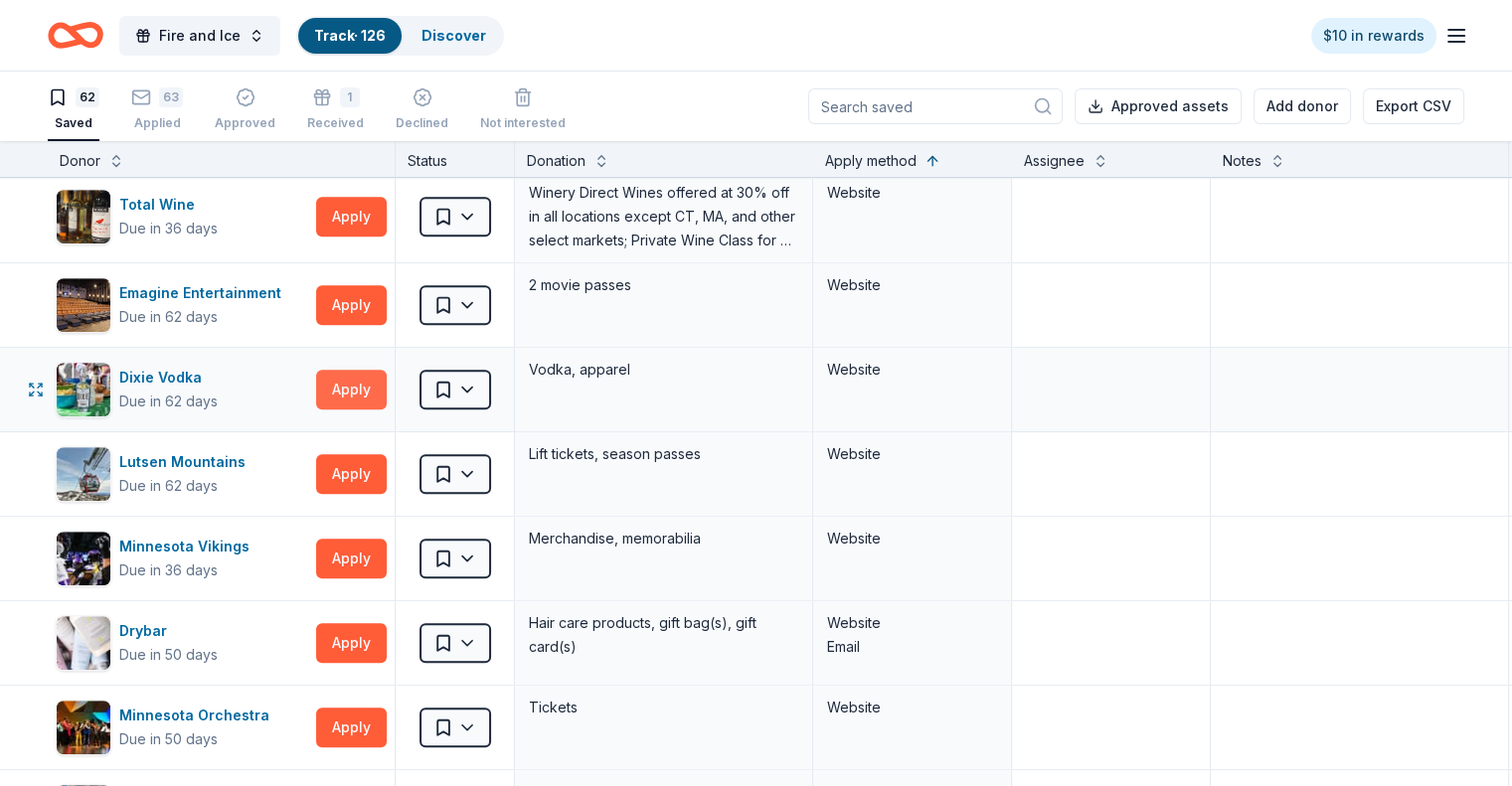 click on "Apply" at bounding box center [351, 390] 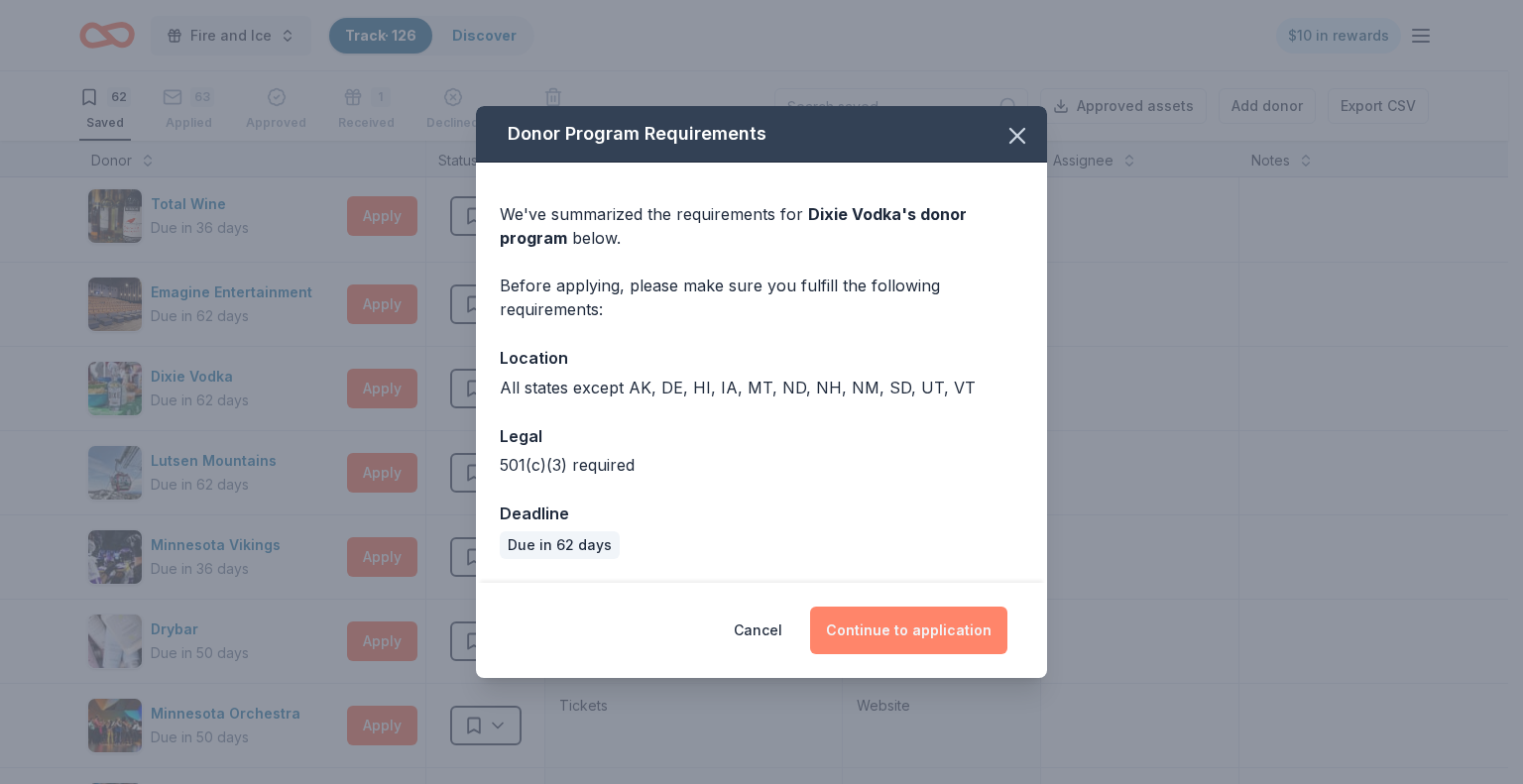 click on "Continue to application" at bounding box center [908, 630] 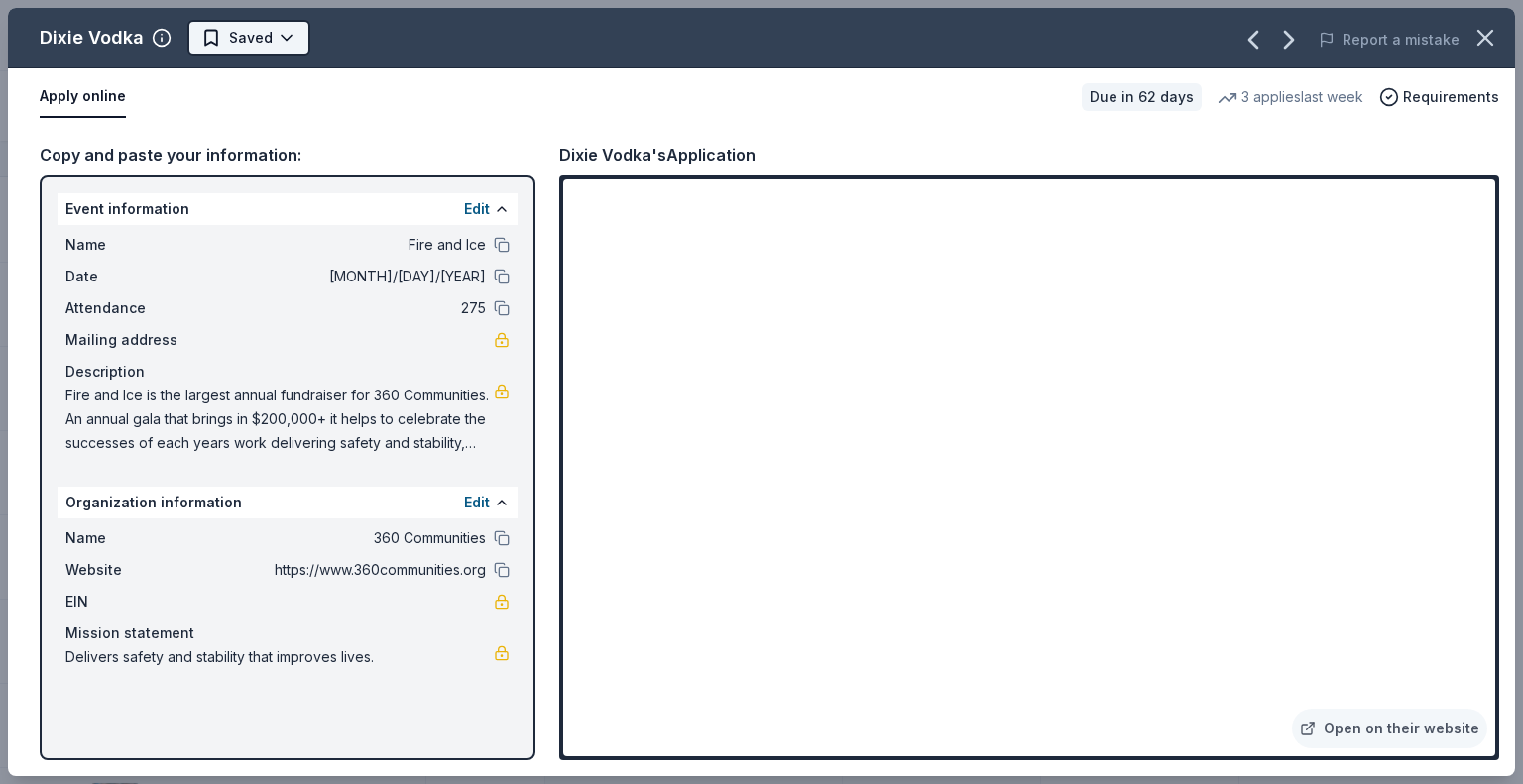 click on "Fire and Ice  Track  · 126 Discover $10 in rewards 62 Saved 63 Applied Approved 1 Received Declined Not interested  Approved assets Add donor Export CSV Donor Status Donation Apply method Assignee Notes Fleet Farm Due in 62 days Apply Saved Fleet Farm products, monetary donation In person Target Due in 62 days Apply Saved Gift cards ($50-100 value, with a maximum donation of $500 per year) In person IHOP Due in 62 days Apply Saved Food, gift card(s) Phone In person Barnes & Noble Due in 62 days Apply Saved Books, gift card(s) Phone In person Breadsmith Due in 62 days Apply Saved Bread and pastries, gift certificate(s) Phone In person Fuzzy's Taco Shop Due in 62 days Apply Saved Donation depends on request Phone In person Chili's Due in 62 days Apply Saved Gift certificate(s) Phone In person Massage Envy Due in 62 days Apply Saved Gift card(s) Phone In person Bruegger's Bagels Due in 62 days Apply Saved Bagels, food, and gift cards Phone In person Walmart Due in 62 days Apply Saved Phone In person Apply Saved" at bounding box center [762, 392] 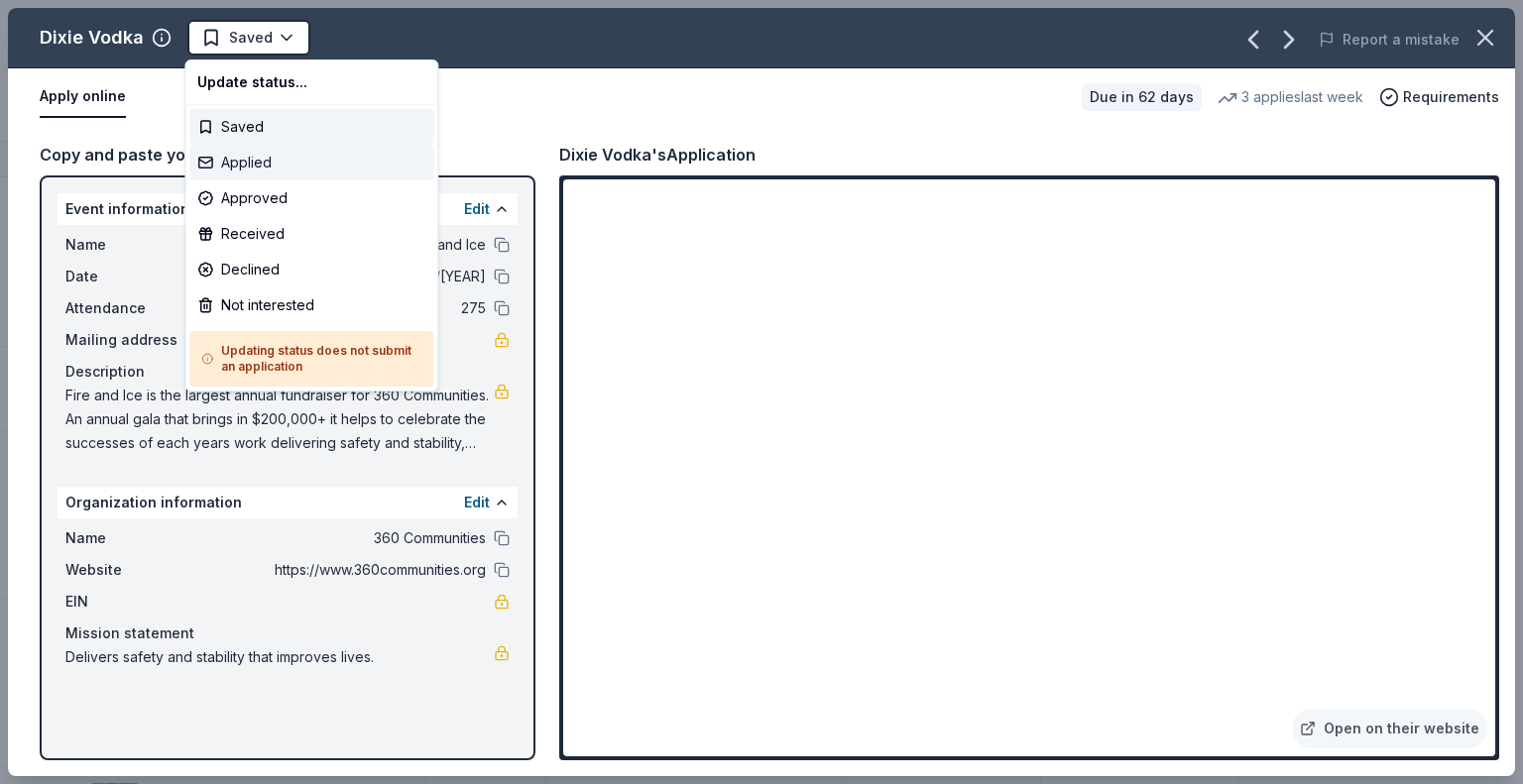 click on "Applied" at bounding box center (311, 163) 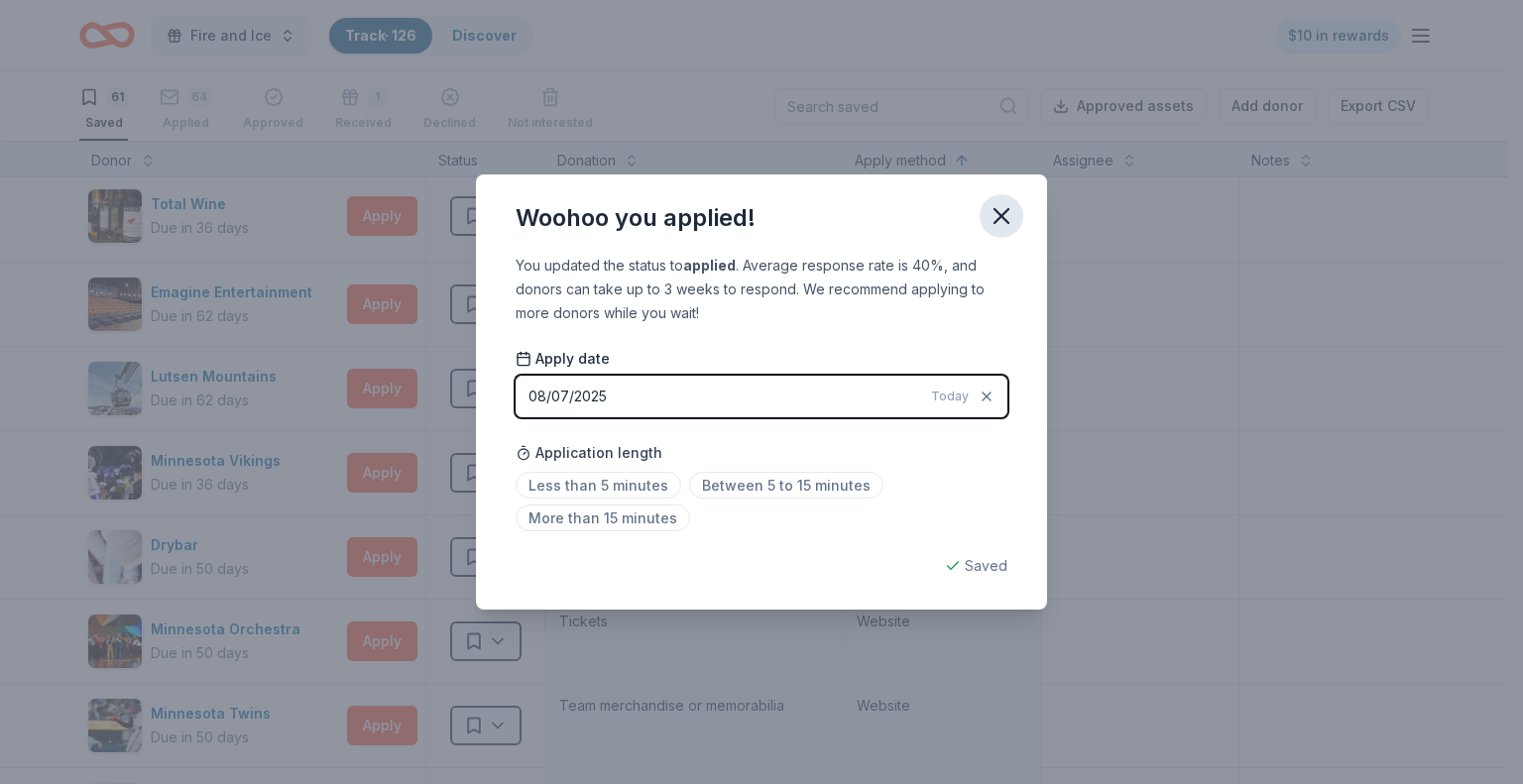 click 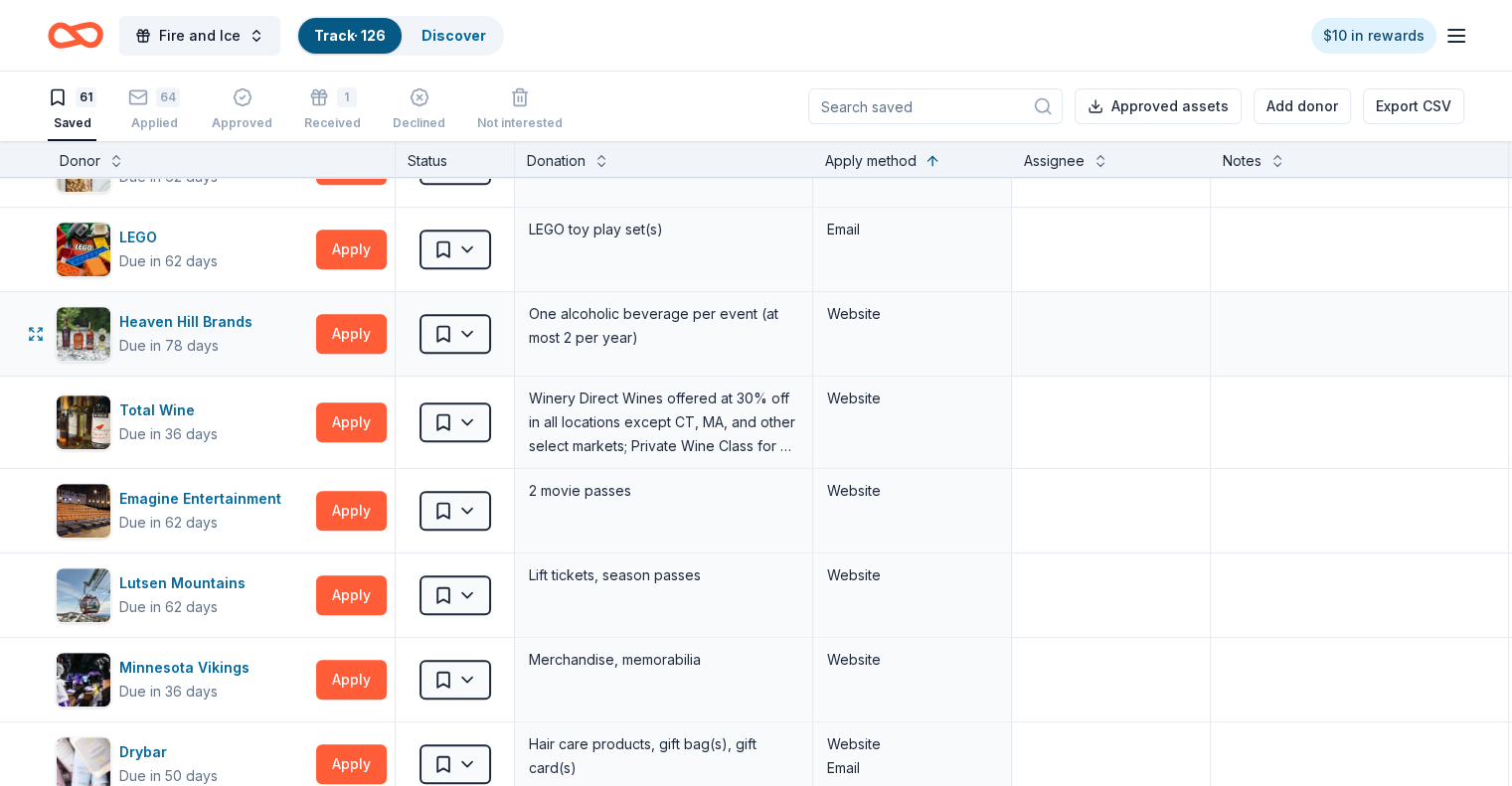 scroll, scrollTop: 985, scrollLeft: 0, axis: vertical 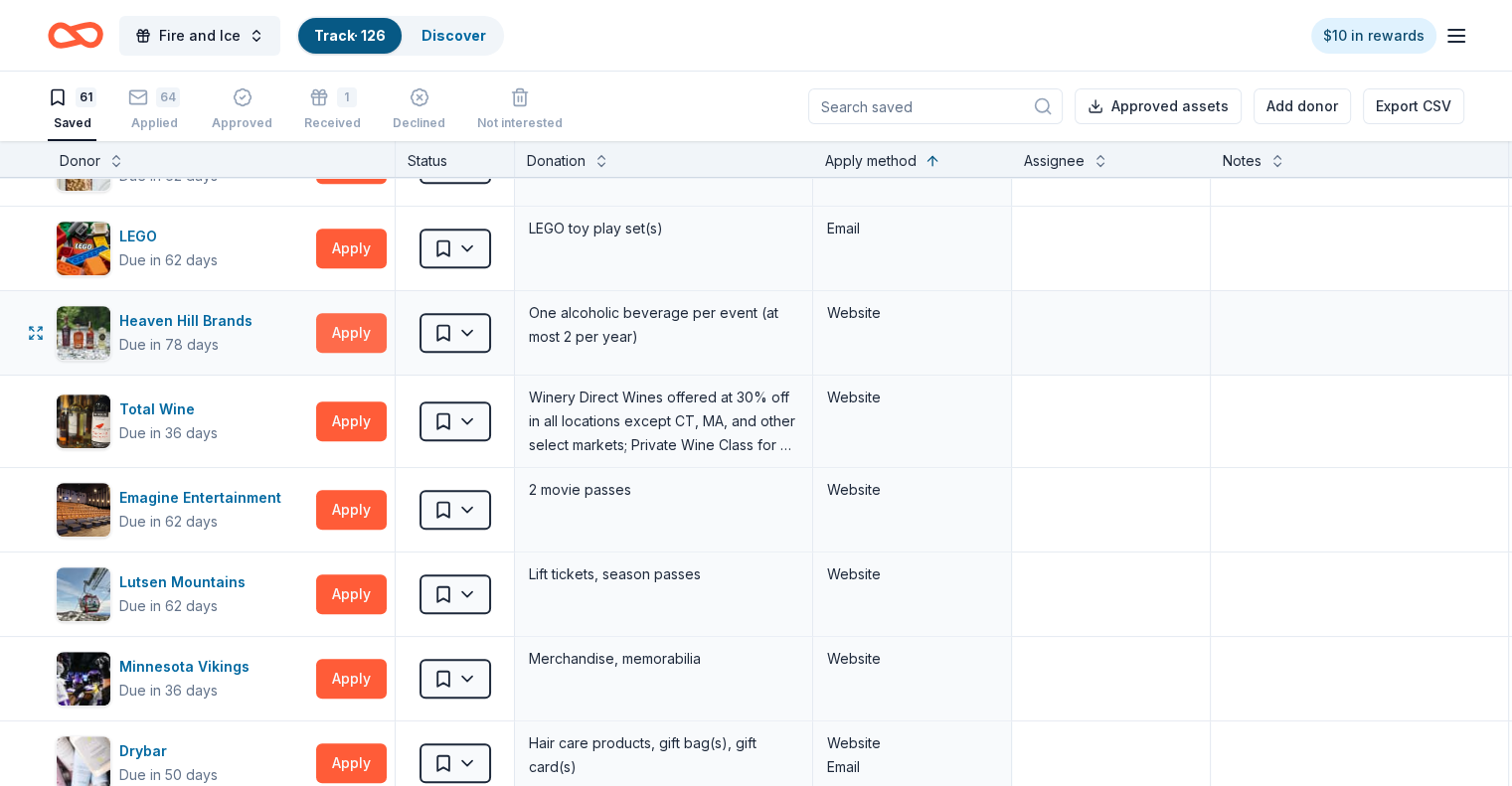 click on "Apply" at bounding box center (351, 333) 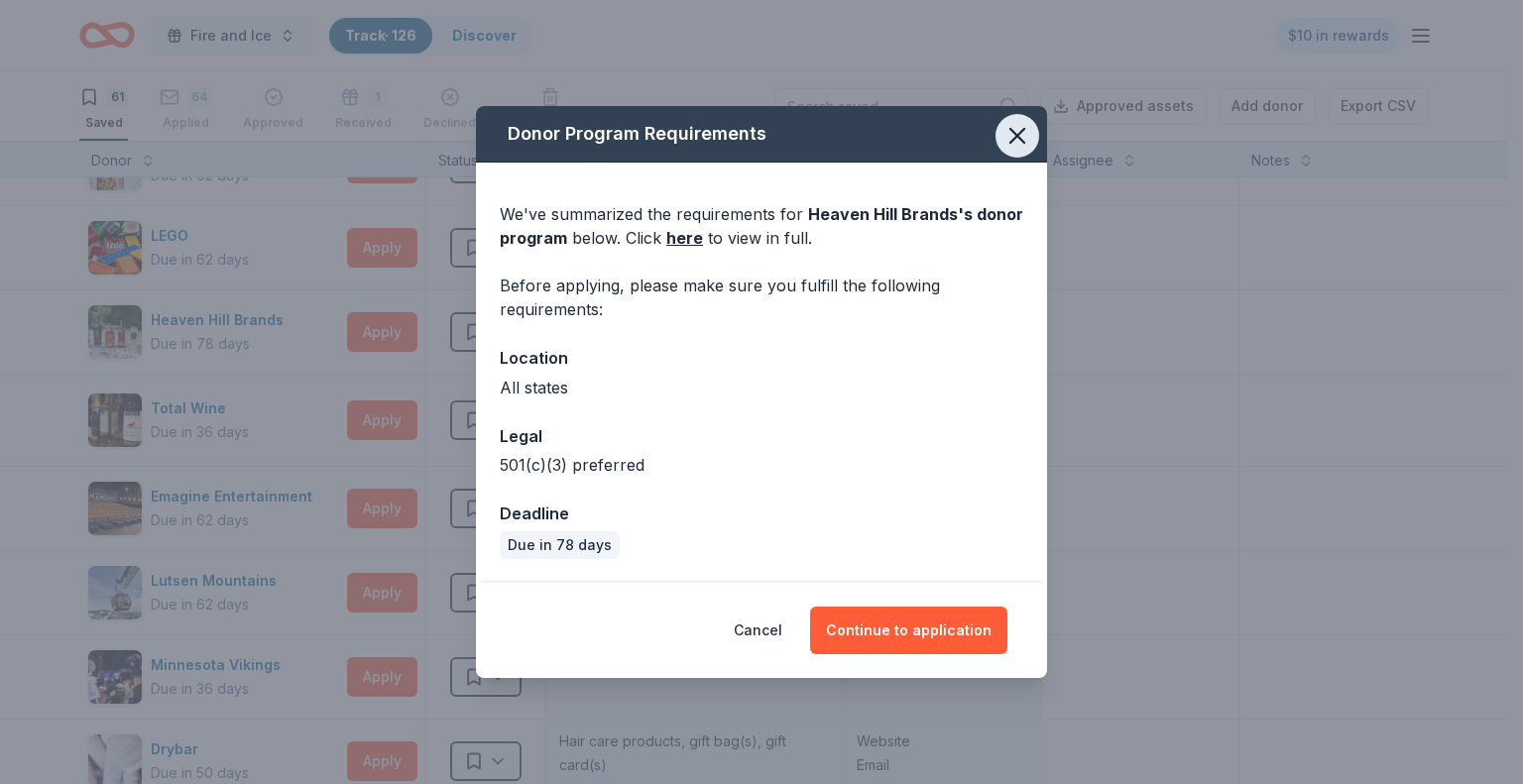 click 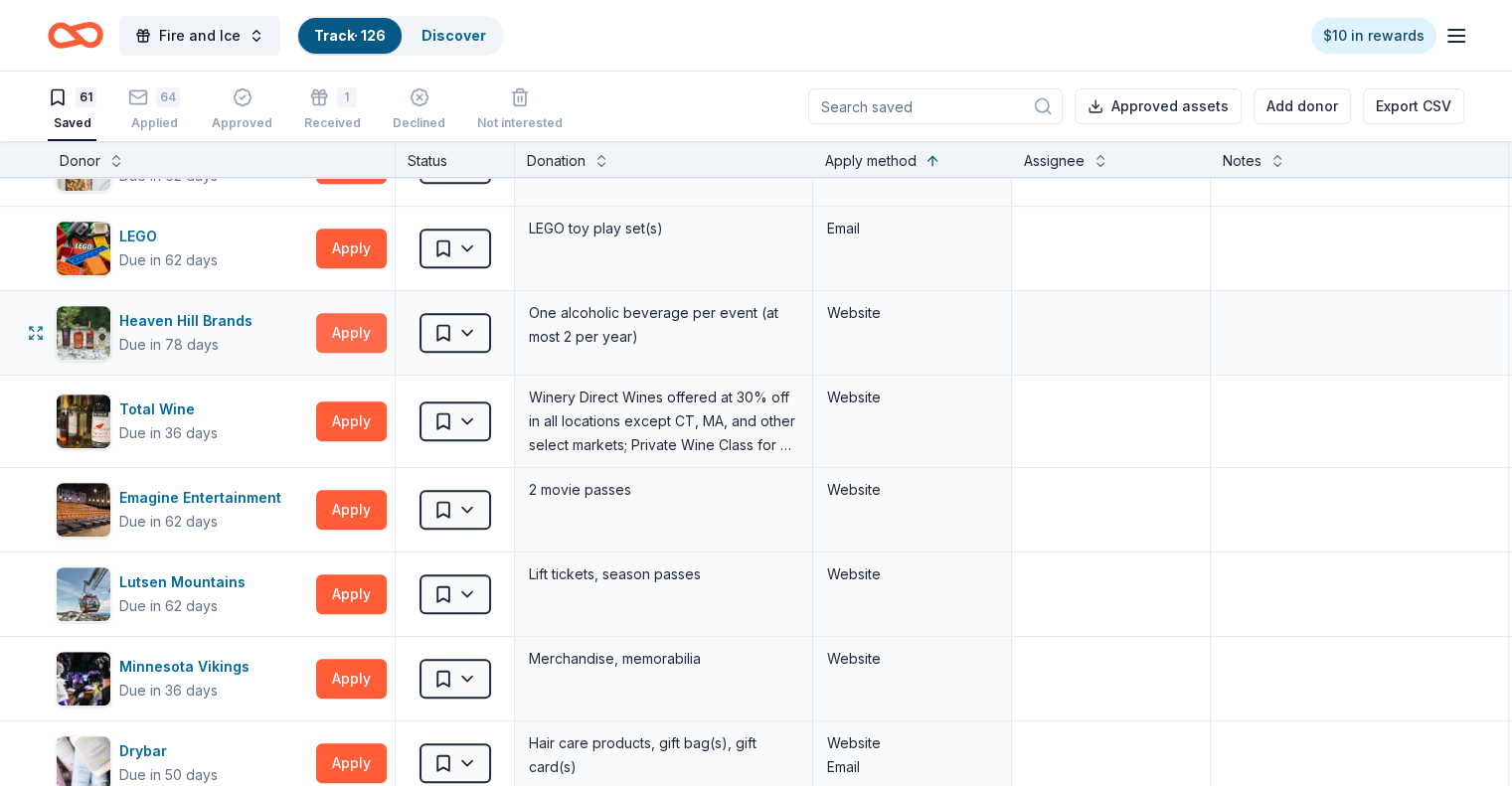 click on "Apply" at bounding box center [351, 333] 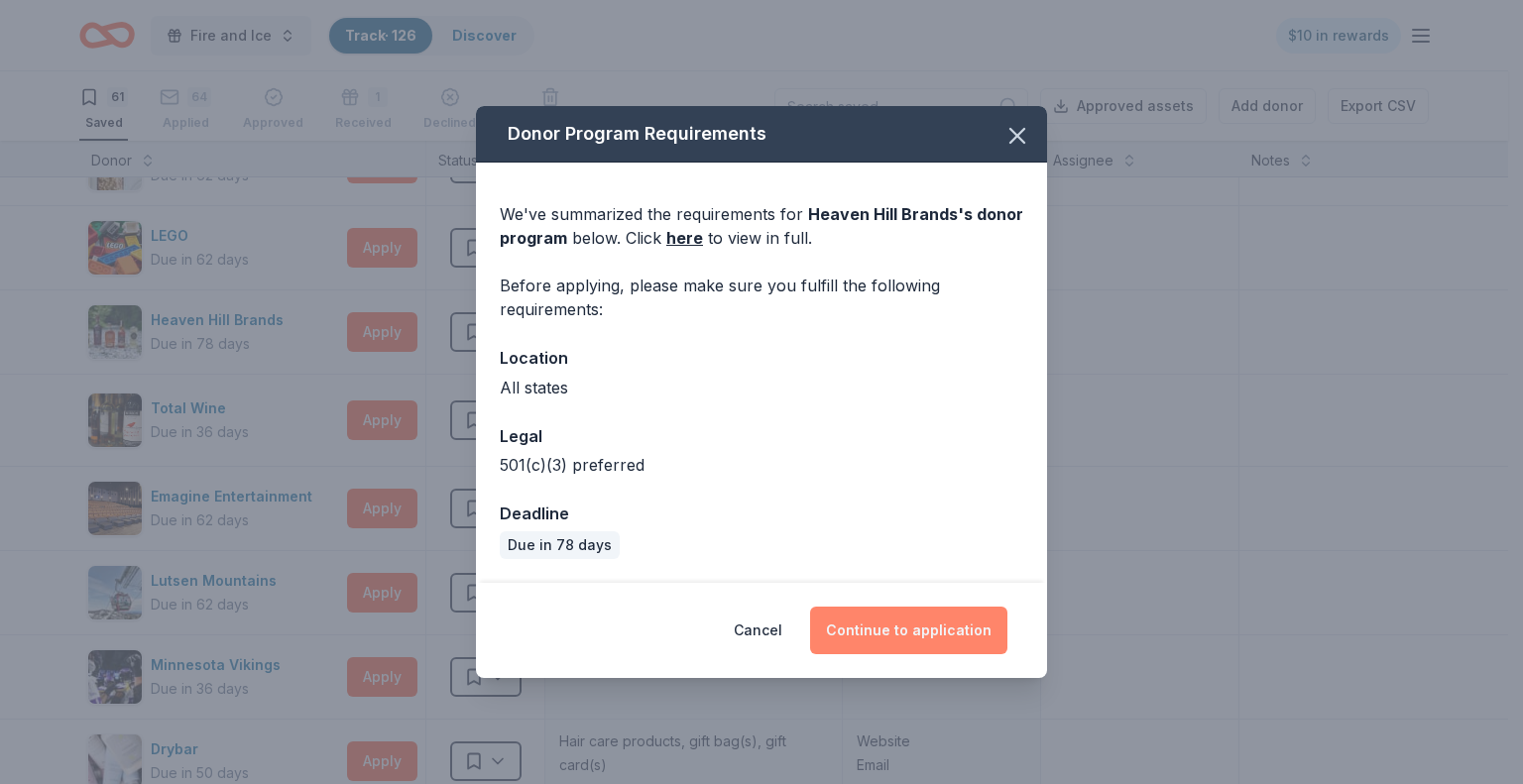 click on "Continue to application" at bounding box center [908, 630] 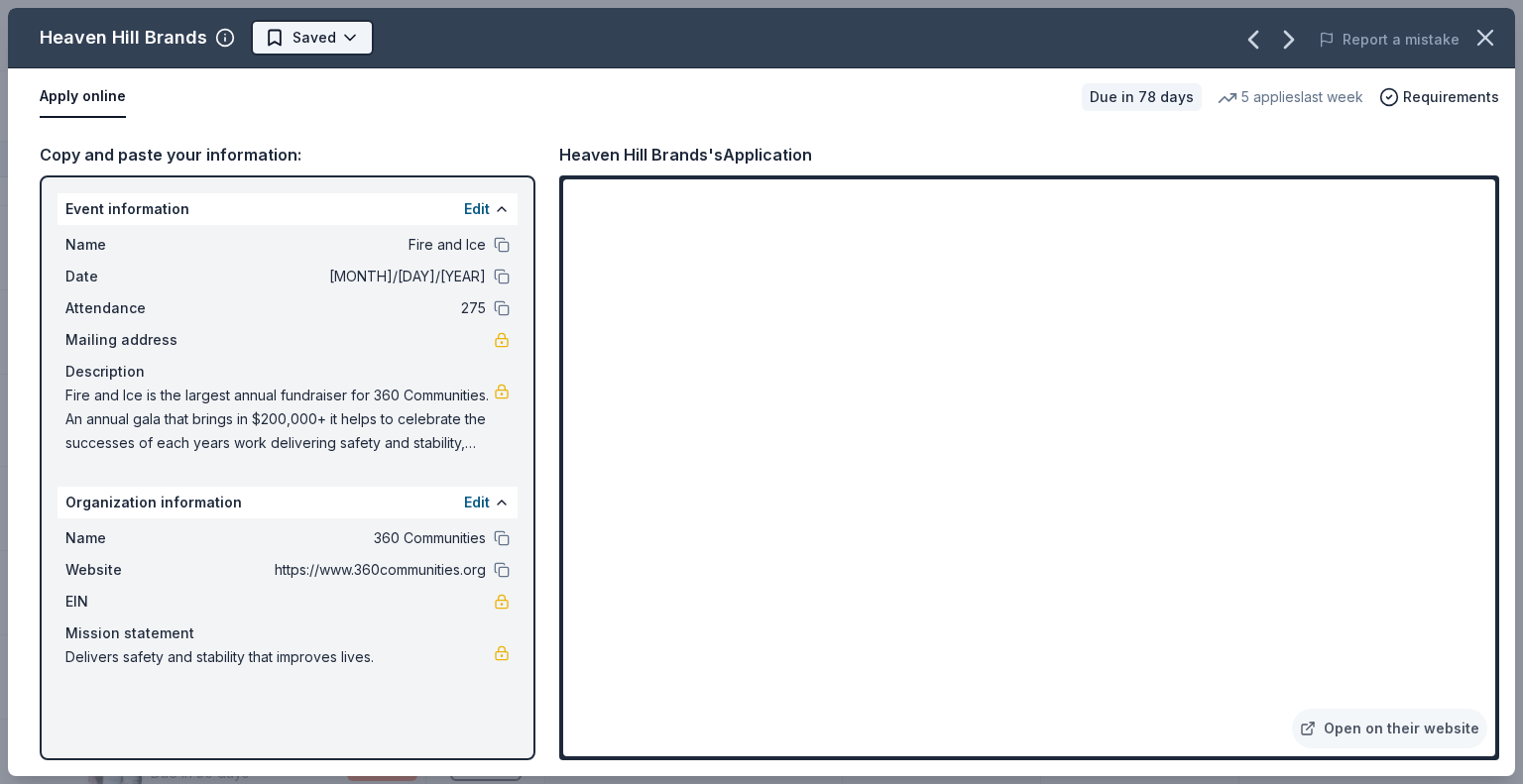 click on "Fire and Ice  Track  · 126 Discover $10 in rewards 61 Saved 64 Applied Approved 1 Received Declined Not interested  Approved assets Add donor Export CSV Donor Status Donation Apply method Assignee Notes Fleet Farm Due in 62 days Apply Saved Fleet Farm products, monetary donation In person Target Due in 62 days Apply Saved Gift cards ($50-100 value, with a maximum donation of $500 per year) In person IHOP Due in 62 days Apply Saved Food, gift card(s) Phone In person Barnes & Noble Due in 62 days Apply Saved Books, gift card(s) Phone In person Breadsmith Due in 62 days Apply Saved Bread and pastries, gift certificate(s) Phone In person Fuzzy's Taco Shop Due in 62 days Apply Saved Donation depends on request Phone In person Chili's Due in 62 days Apply Saved Gift certificate(s) Phone In person Massage Envy Due in 62 days Apply Saved Gift card(s) Phone In person Bruegger's Bagels Due in 62 days Apply Saved Bagels, food, and gift cards Phone In person Walmart Due in 62 days Apply Saved Phone In person Apply Saved" at bounding box center [762, 392] 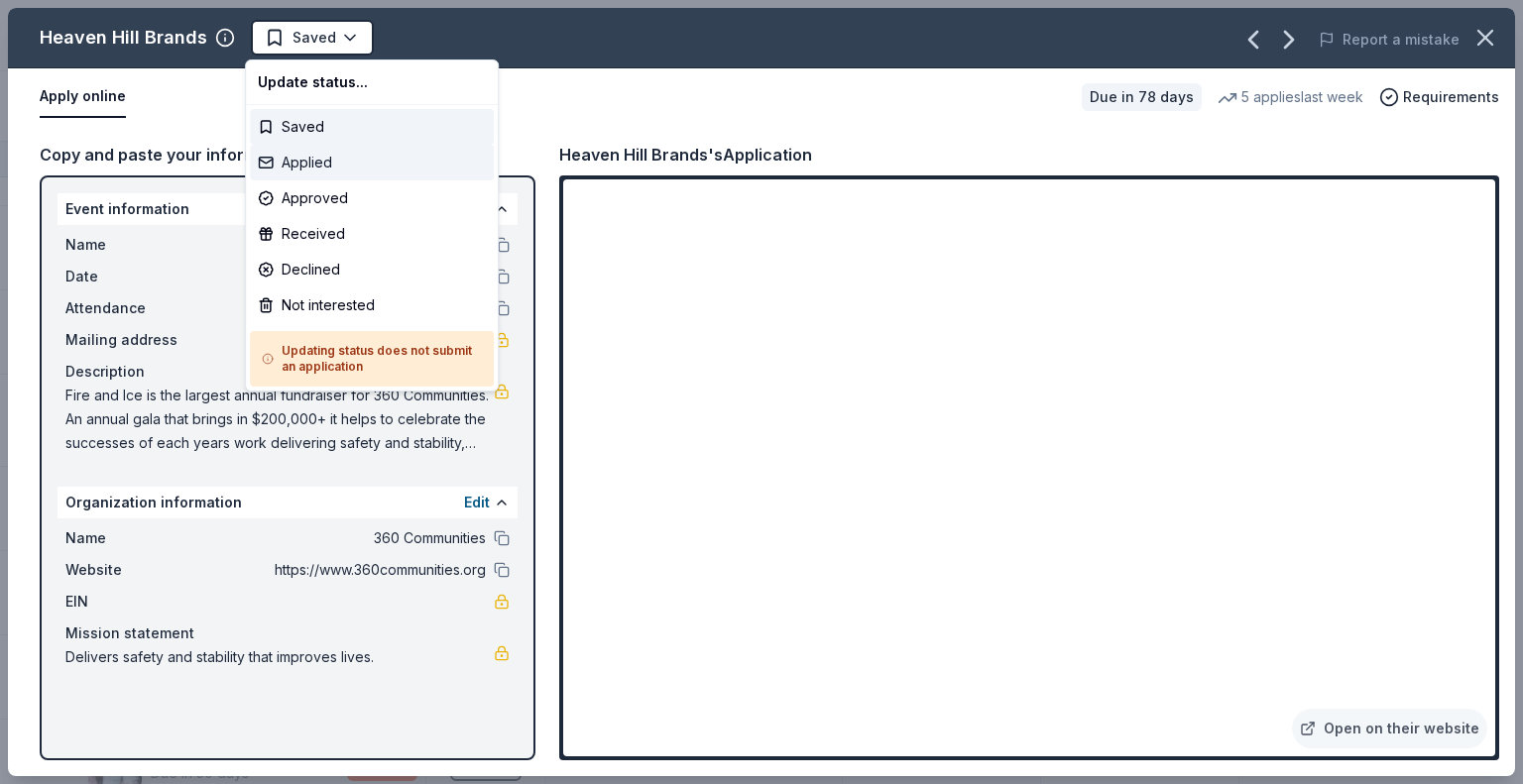 click on "Applied" at bounding box center (372, 163) 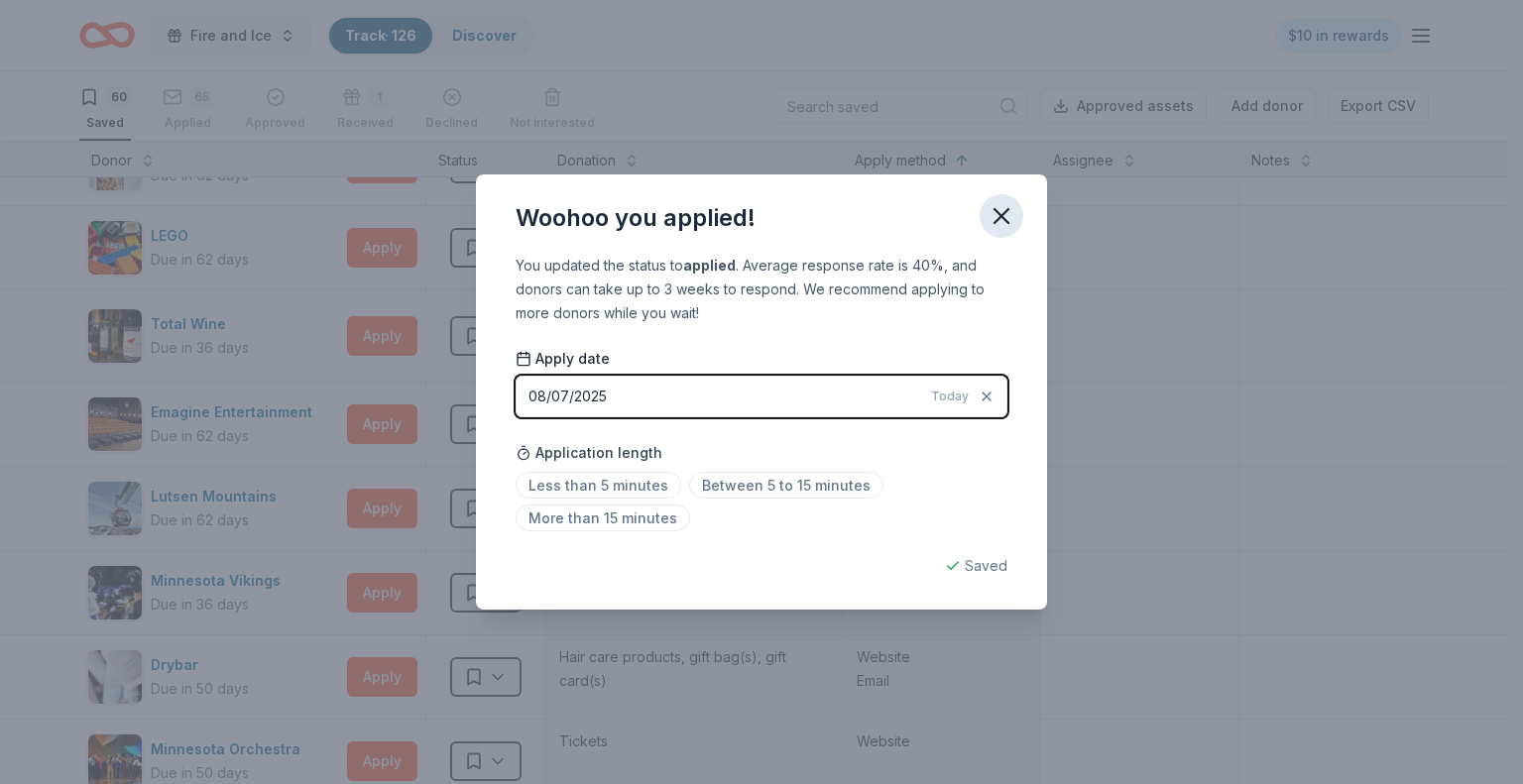 click 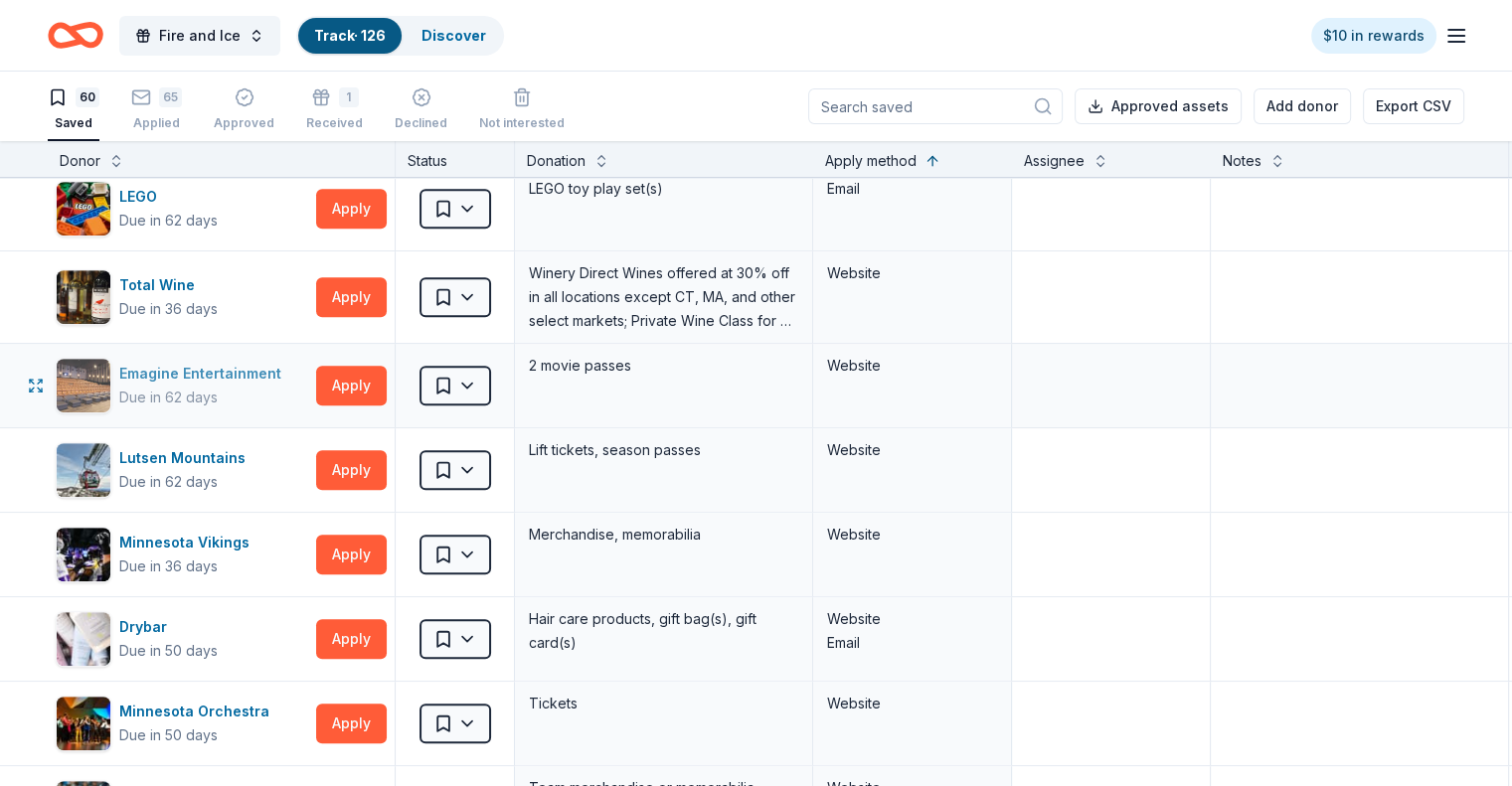 scroll, scrollTop: 1069, scrollLeft: 0, axis: vertical 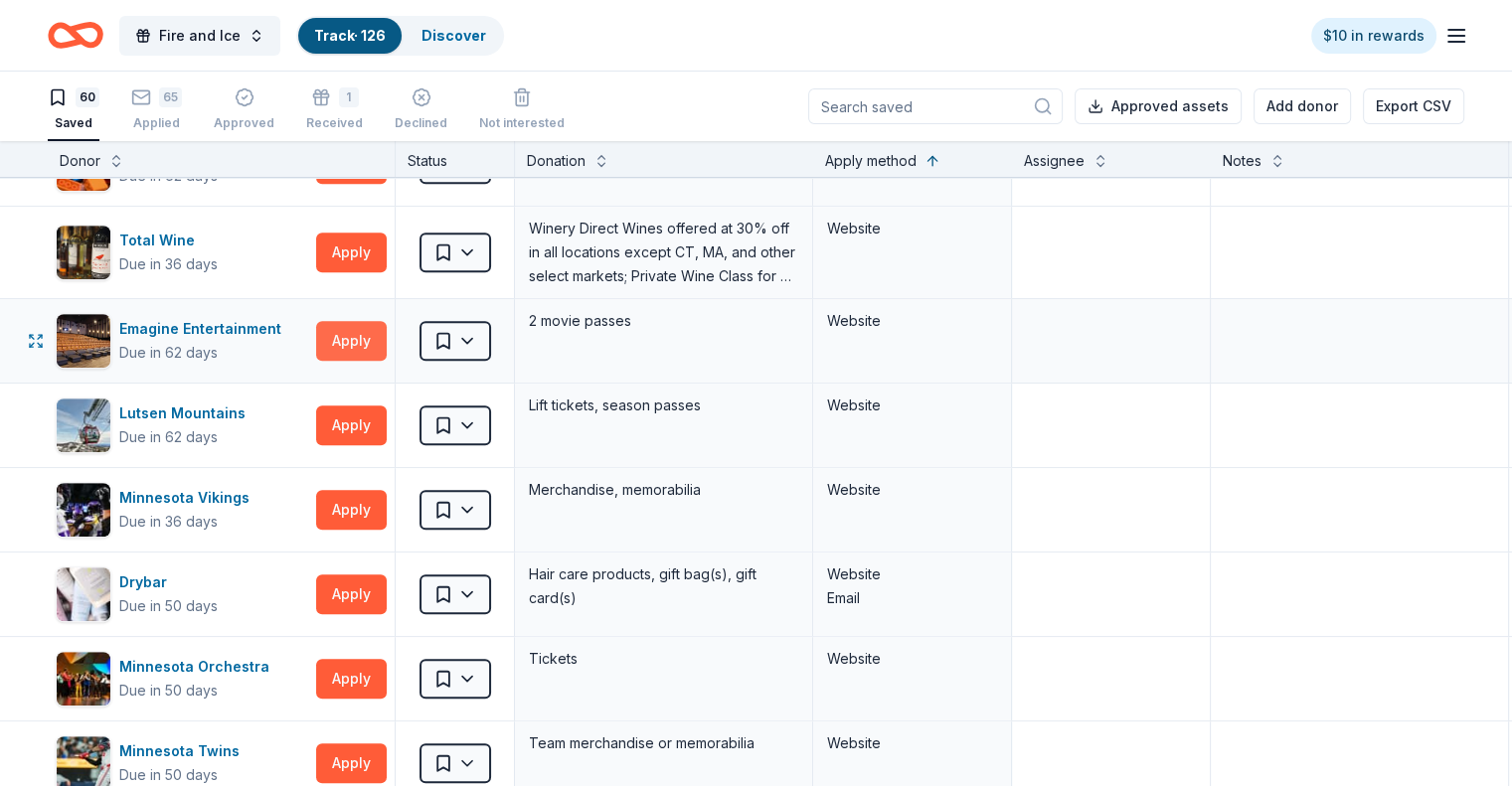 click on "Apply" at bounding box center [351, 341] 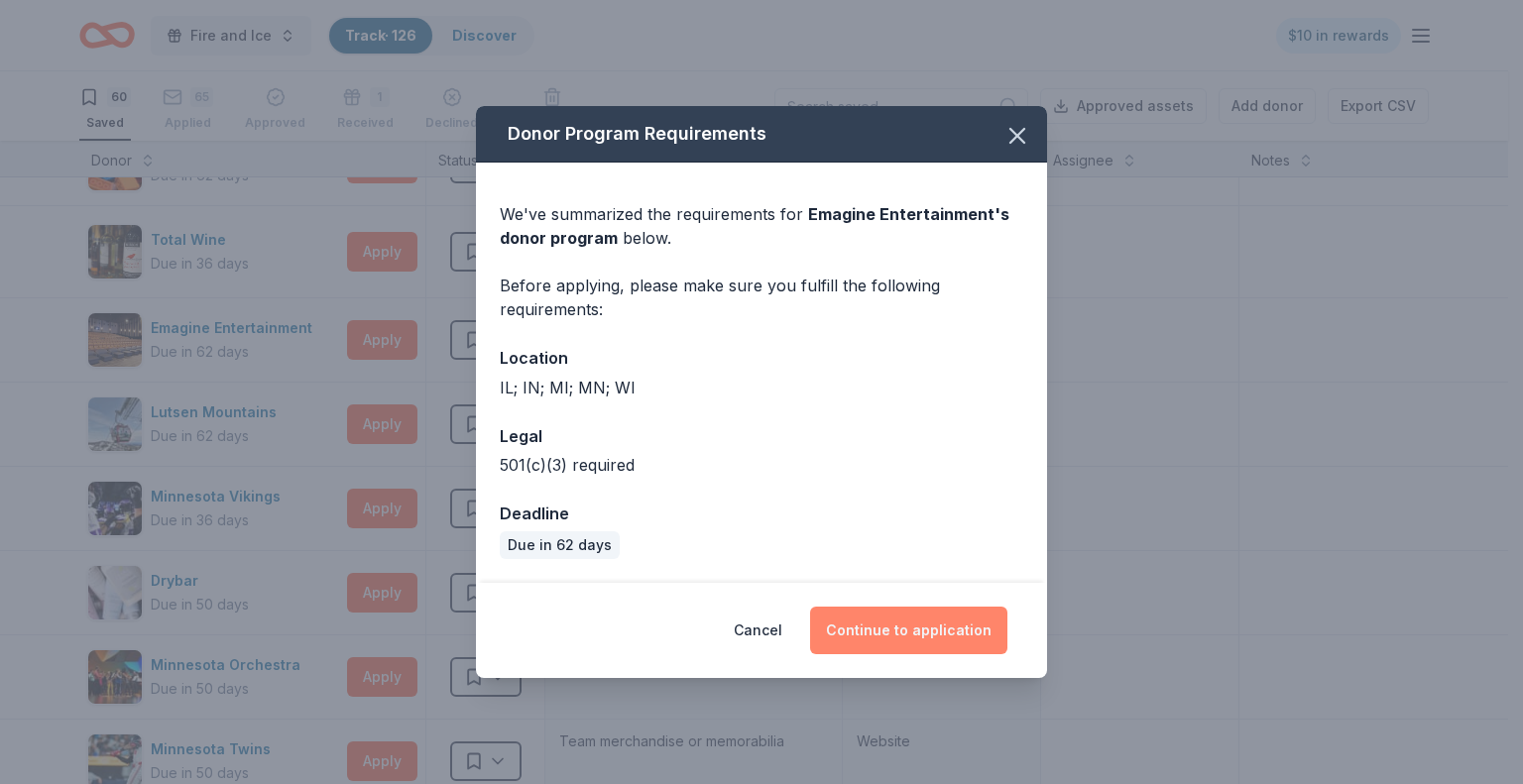 click on "Continue to application" at bounding box center [908, 630] 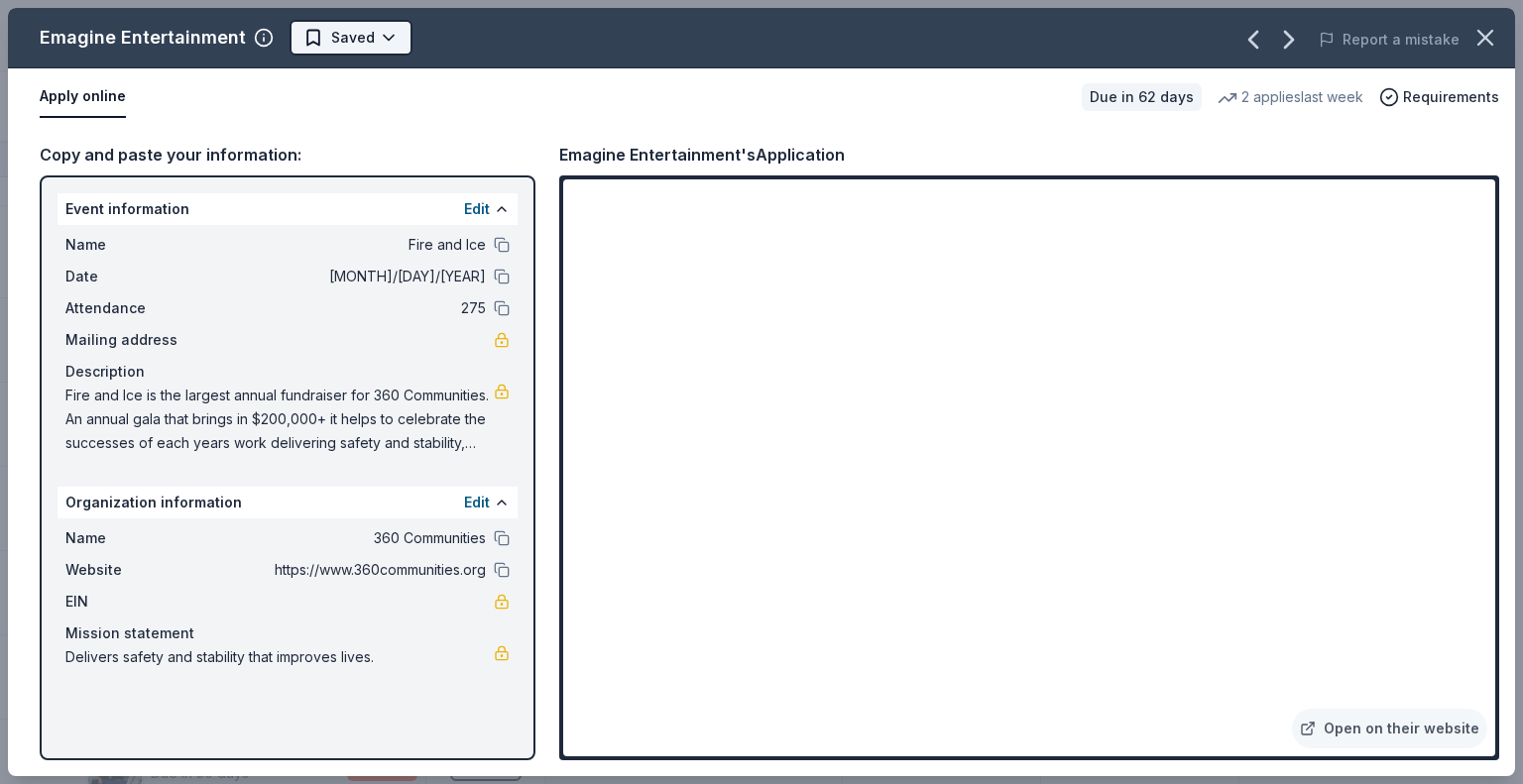 click on "Fire and Ice  Track  · 126 Discover $10 in rewards 60 Saved 65 Applied Approved 1 Received Declined Not interested  Approved assets Add donor Export CSV Donor Status Donation Apply method Assignee Notes Fleet Farm Due in 62 days Apply Saved Fleet Farm products, monetary donation In person Target Due in 62 days Apply Saved Gift cards ($50-100 value, with a maximum donation of $500 per year) In person IHOP Due in 62 days Apply Saved Food, gift card(s) Phone In person Barnes & Noble Due in 62 days Apply Saved Books, gift card(s) Phone In person Breadsmith Due in 62 days Apply Saved Bread and pastries, gift certificate(s) Phone In person Fuzzy's Taco Shop Due in 62 days Apply Saved Donation depends on request Phone In person Chili's Due in 62 days Apply Saved Gift certificate(s) Phone In person Massage Envy Due in 62 days Apply Saved Gift card(s) Phone In person Bruegger's Bagels Due in 62 days Apply Saved Bagels, food, and gift cards Phone In person Walmart Due in 62 days Apply Saved Phone In person Apply Saved" at bounding box center [754, 392] 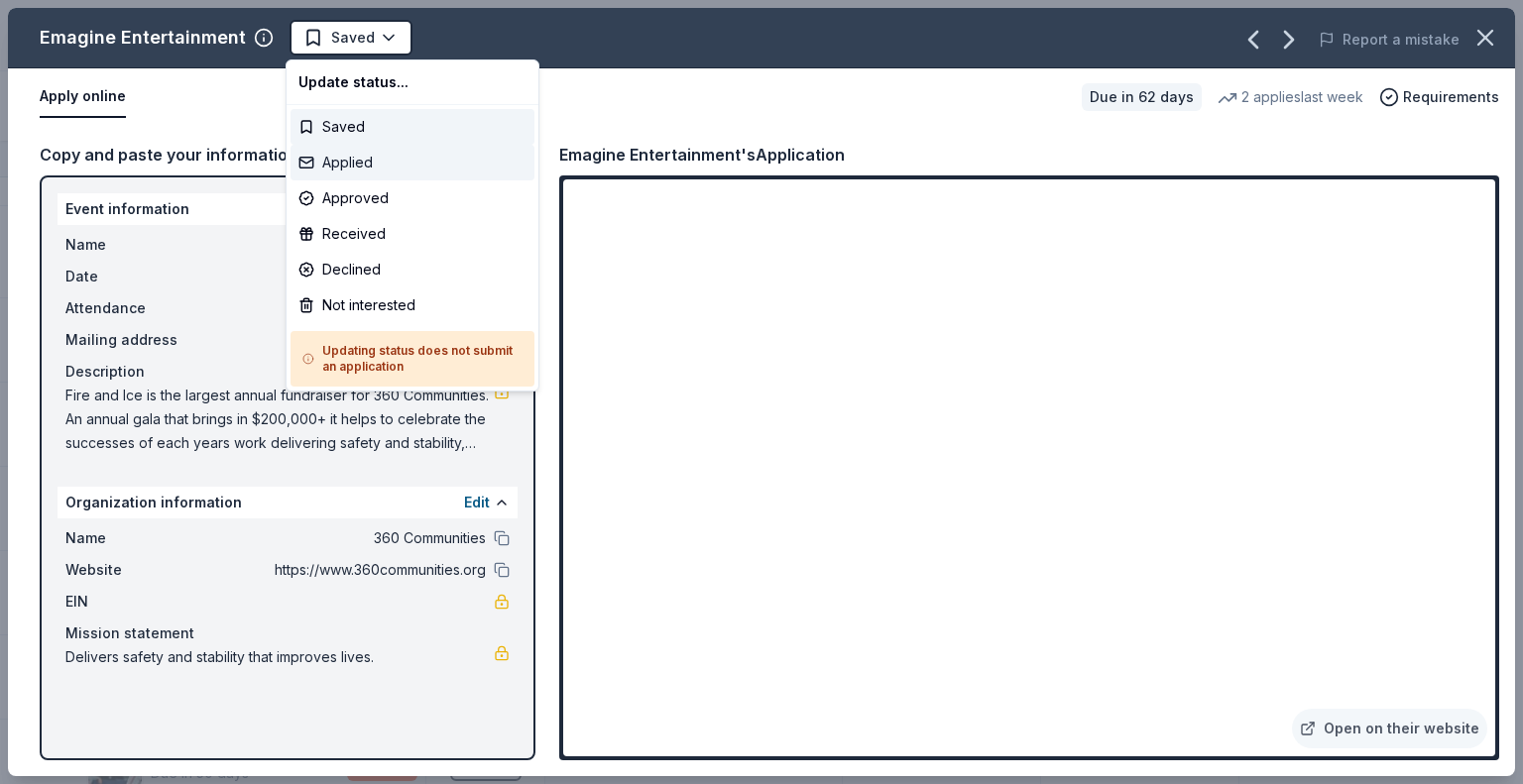 click on "Applied" at bounding box center [412, 163] 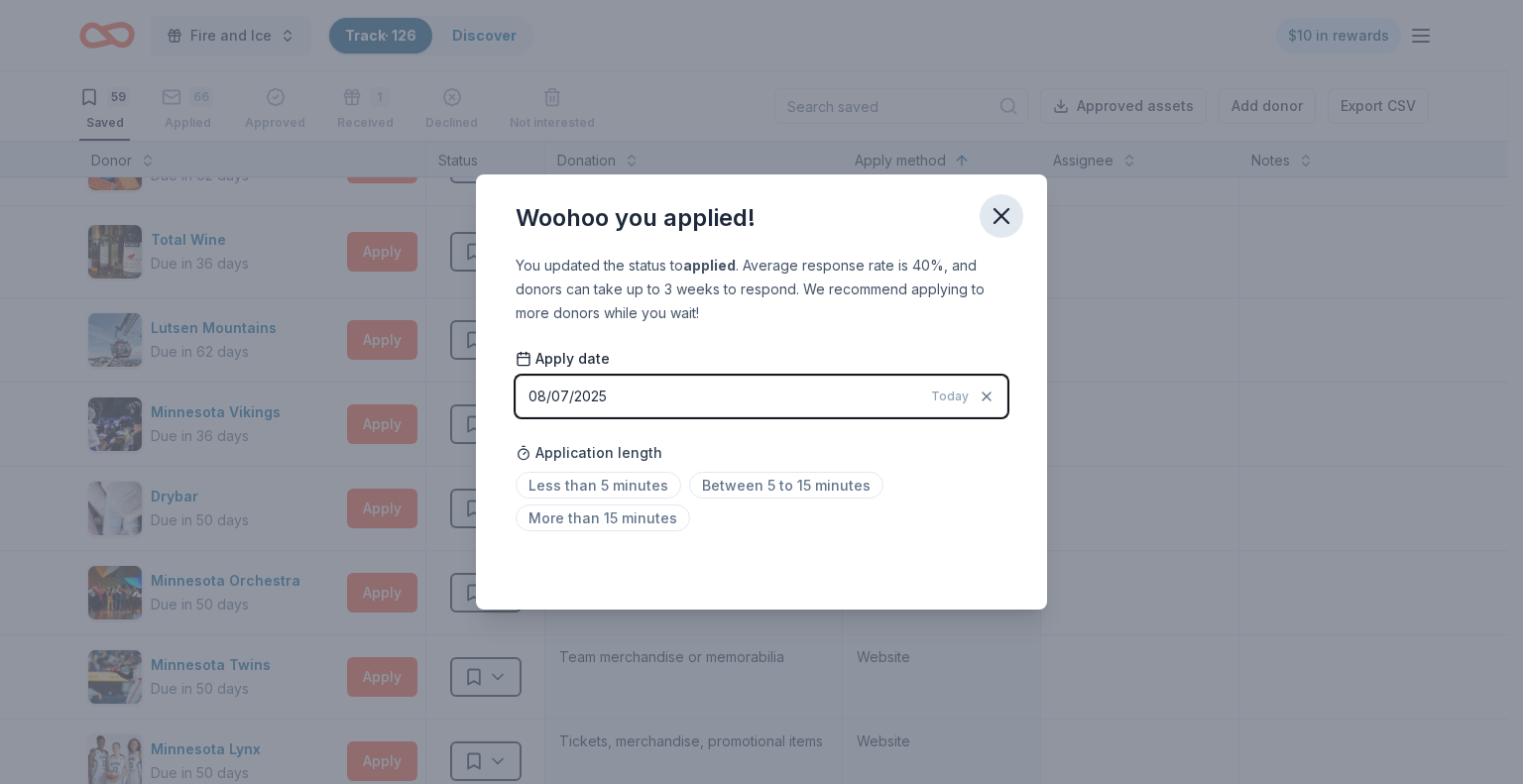 click at bounding box center (1001, 216) 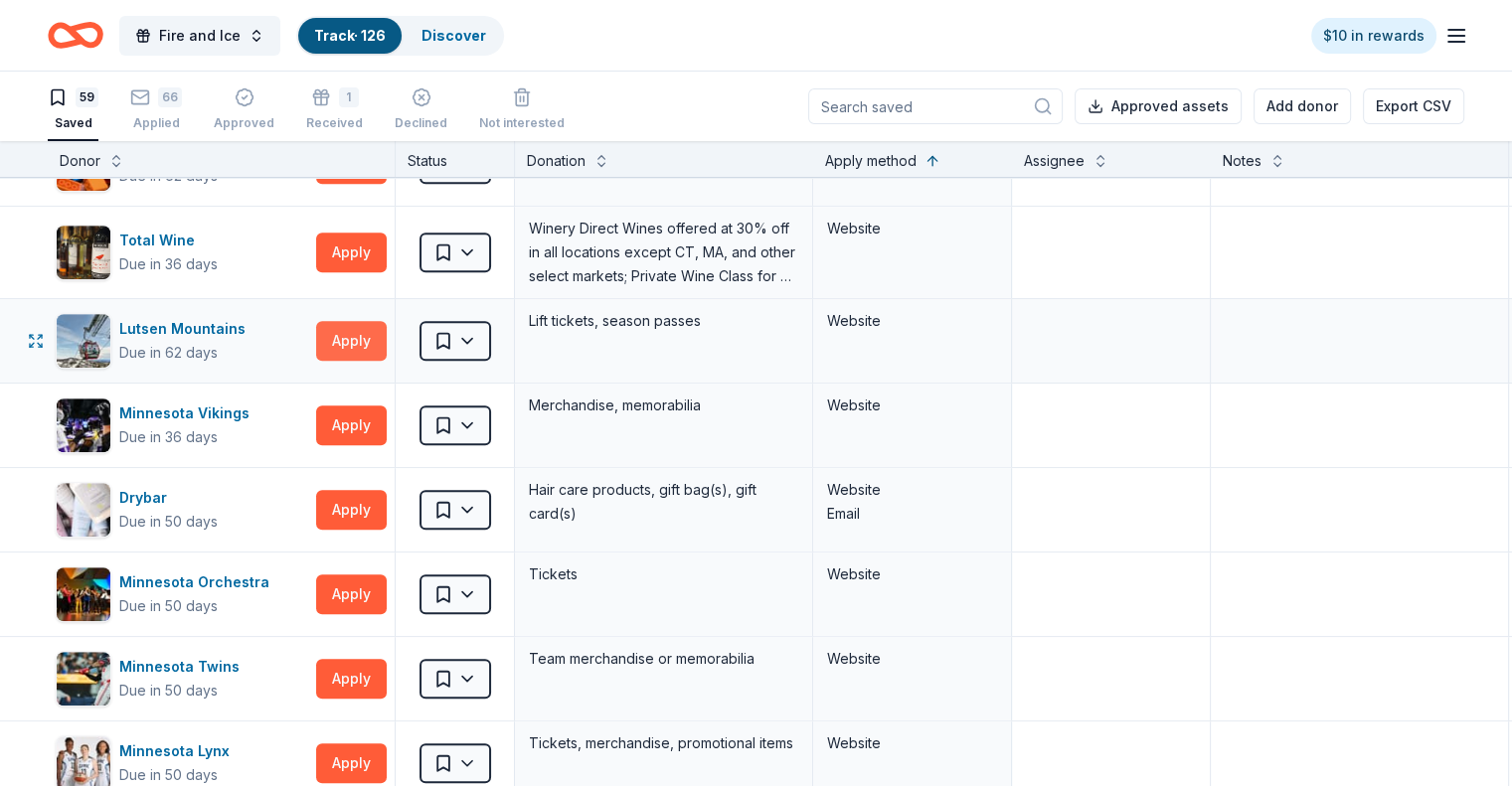 click on "Apply" at bounding box center [351, 341] 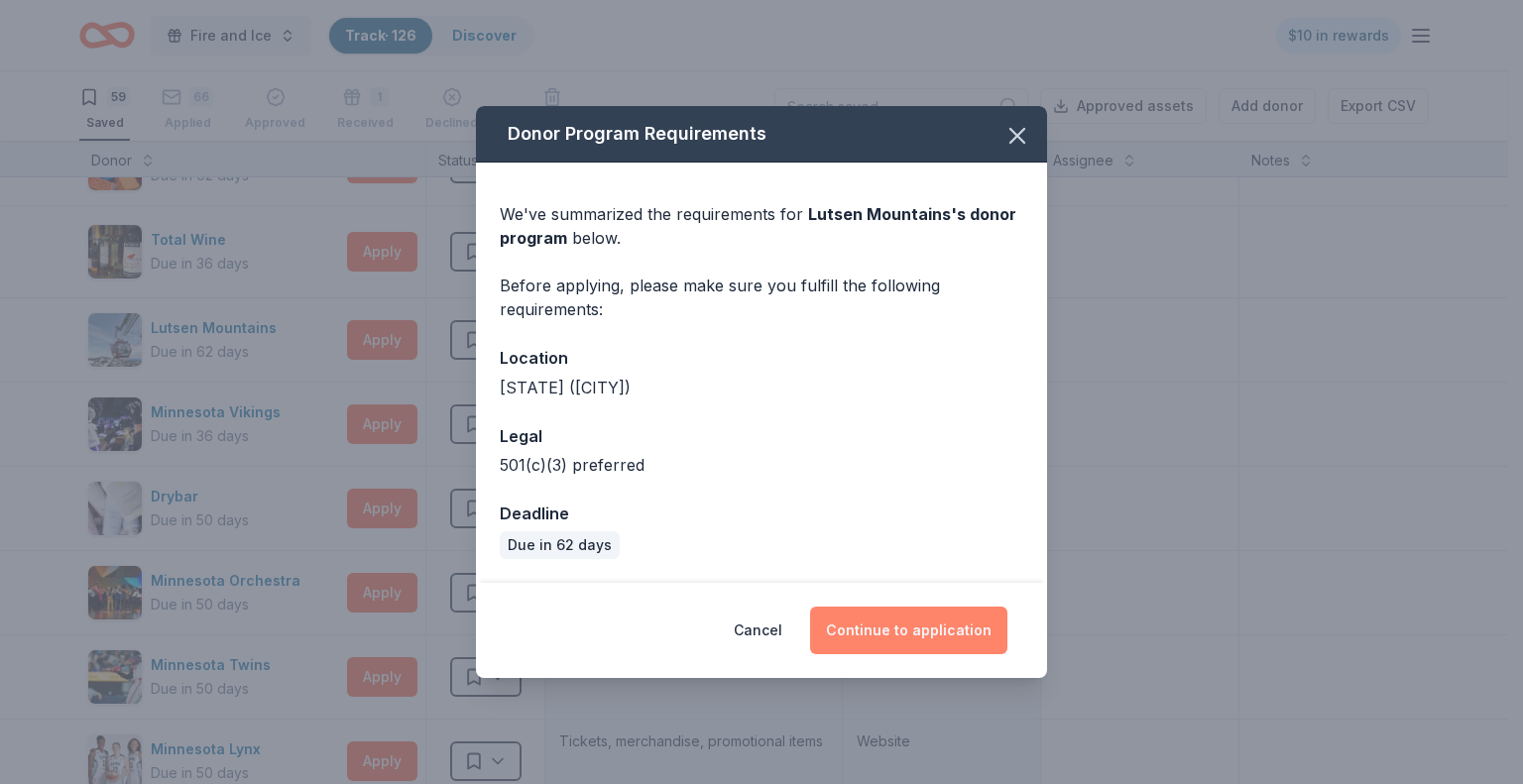 click on "Continue to application" at bounding box center (908, 630) 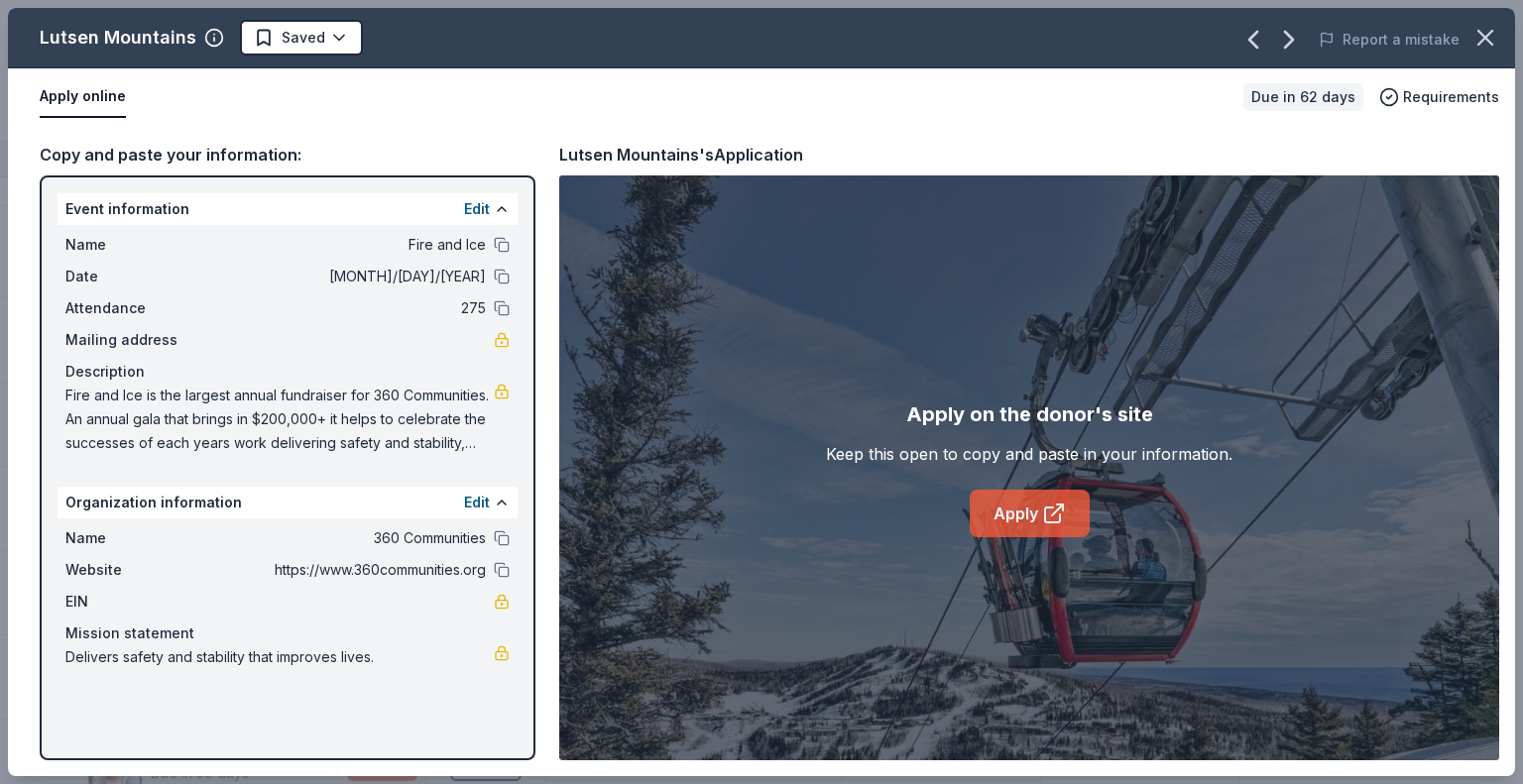 click 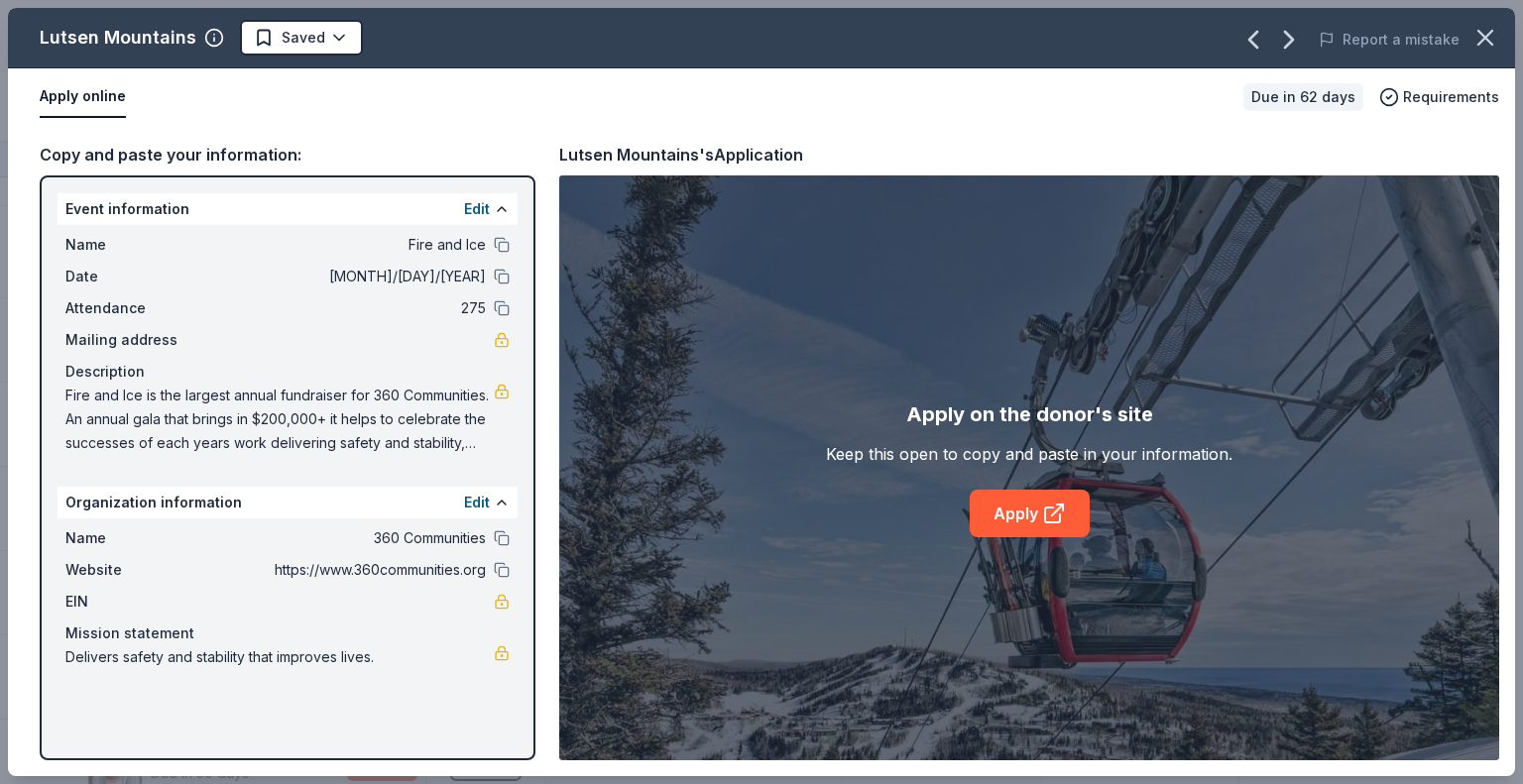 click on "Lutsen Mountains Saved Report a mistake" at bounding box center [762, 38] 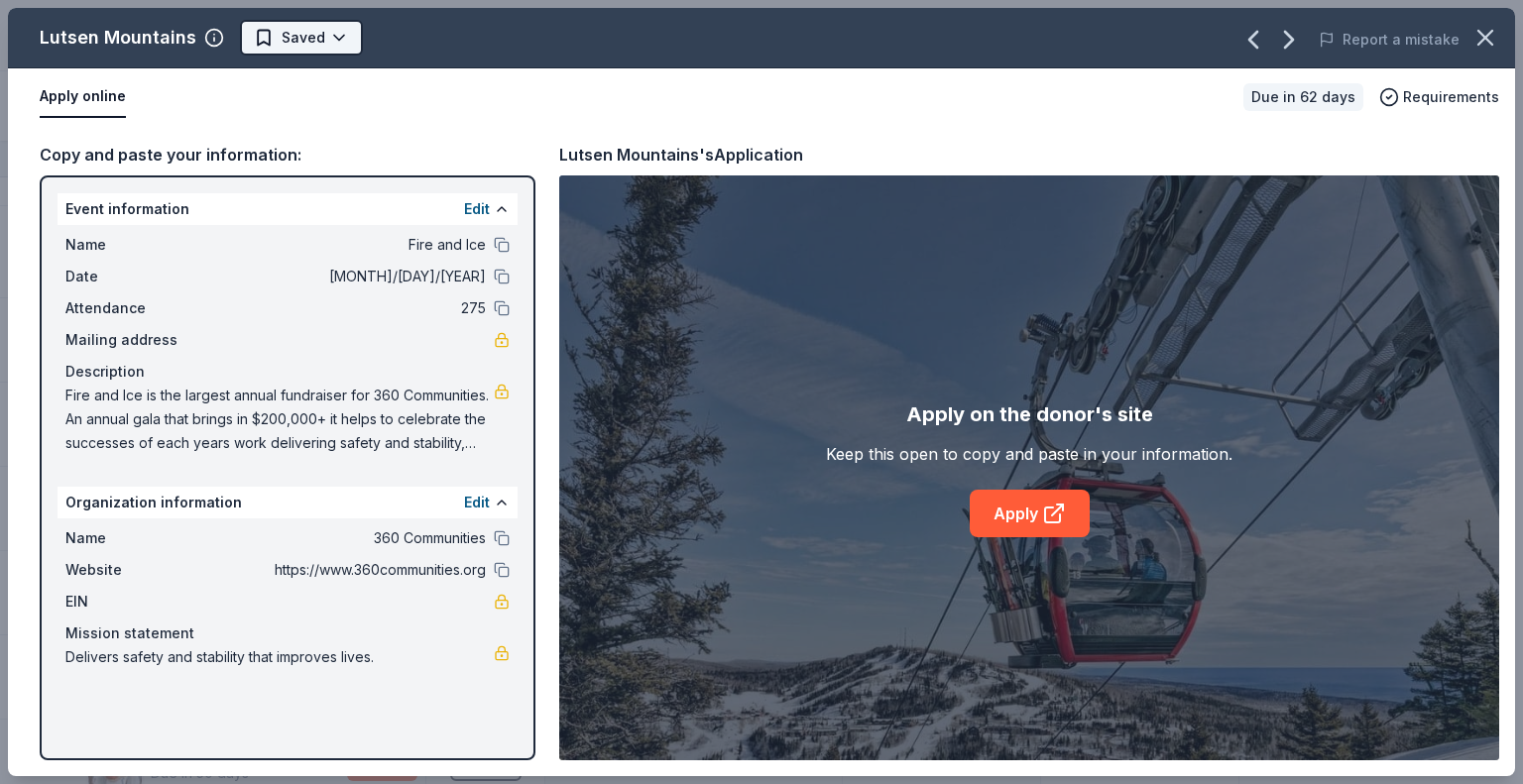 click on "Fire and Ice  Track  · 126 Discover $10 in rewards 59 Saved 66 Applied Approved 1 Received Declined Not interested  Approved assets Add donor Export CSV Donor Status Donation Apply method Assignee Notes Fleet Farm Due in 62 days Apply Saved Fleet Farm products, monetary donation In person Target Due in 62 days Apply Saved Gift cards ($50-100 value, with a maximum donation of $500 per year) In person IHOP Due in 62 days Apply Saved Food, gift card(s) Phone In person Barnes & Noble Due in 62 days Apply Saved Books, gift card(s) Phone In person Breadsmith Due in 62 days Apply Saved Bread and pastries, gift certificate(s) Phone In person Fuzzy's Taco Shop Due in 62 days Apply Saved Donation depends on request Phone In person Chili's Due in 62 days Apply Saved Gift certificate(s) Phone In person Massage Envy Due in 62 days Apply Saved Gift card(s) Phone In person Bruegger's Bagels Due in 62 days Apply Saved Bagels, food, and gift cards Phone In person Walmart Due in 62 days Apply Saved Phone In person Apply Saved" at bounding box center (762, 392) 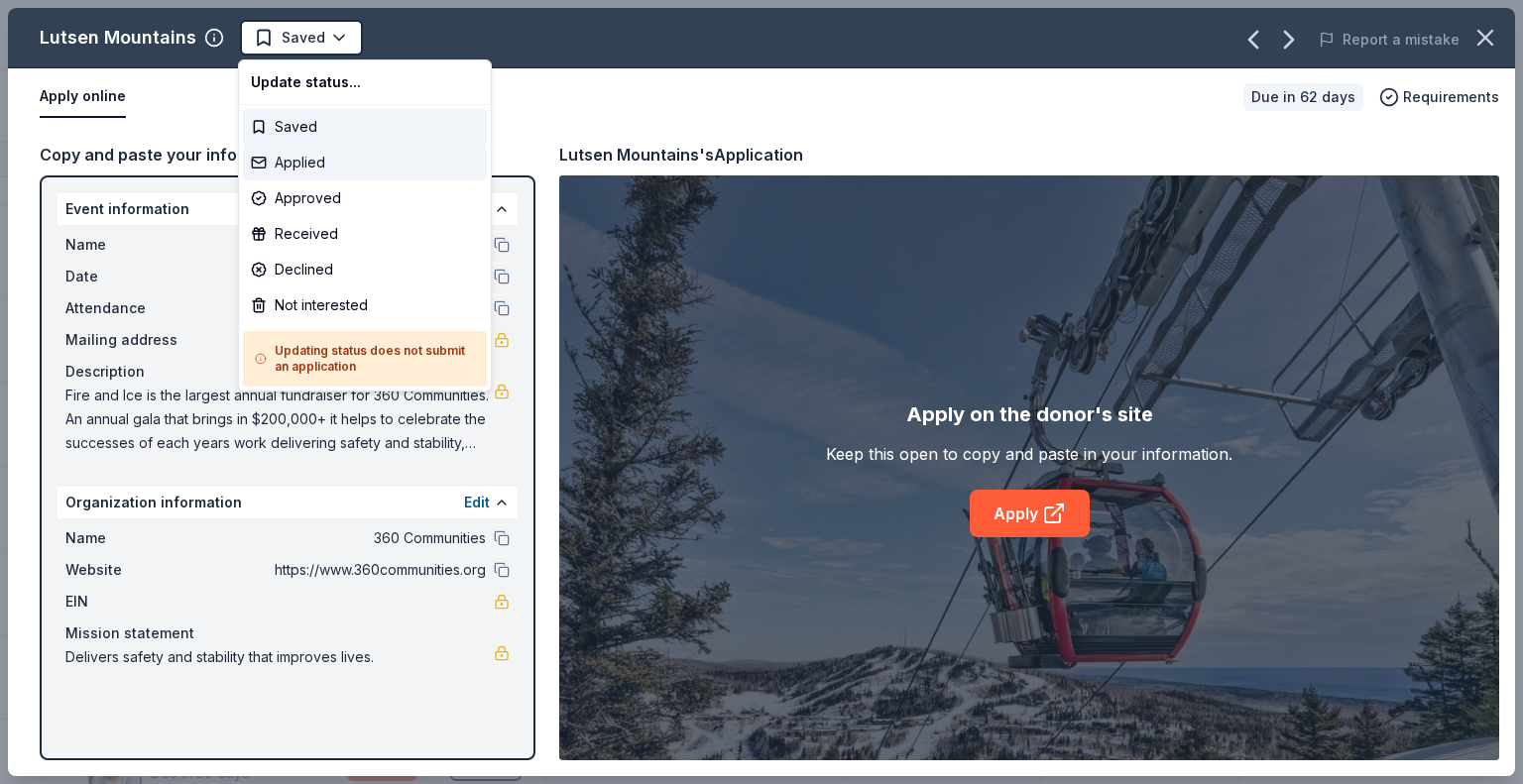 click on "Applied" at bounding box center (365, 163) 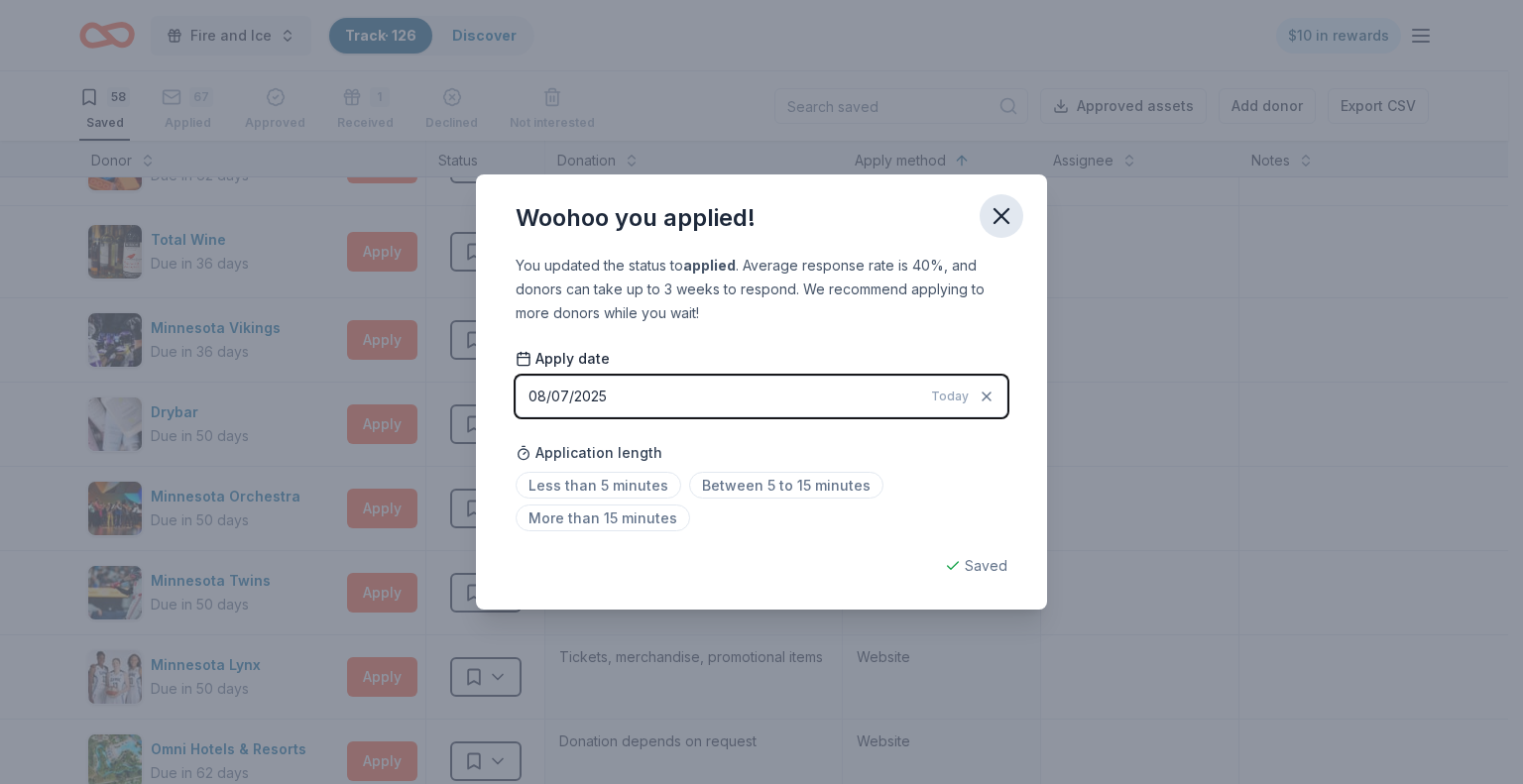 click 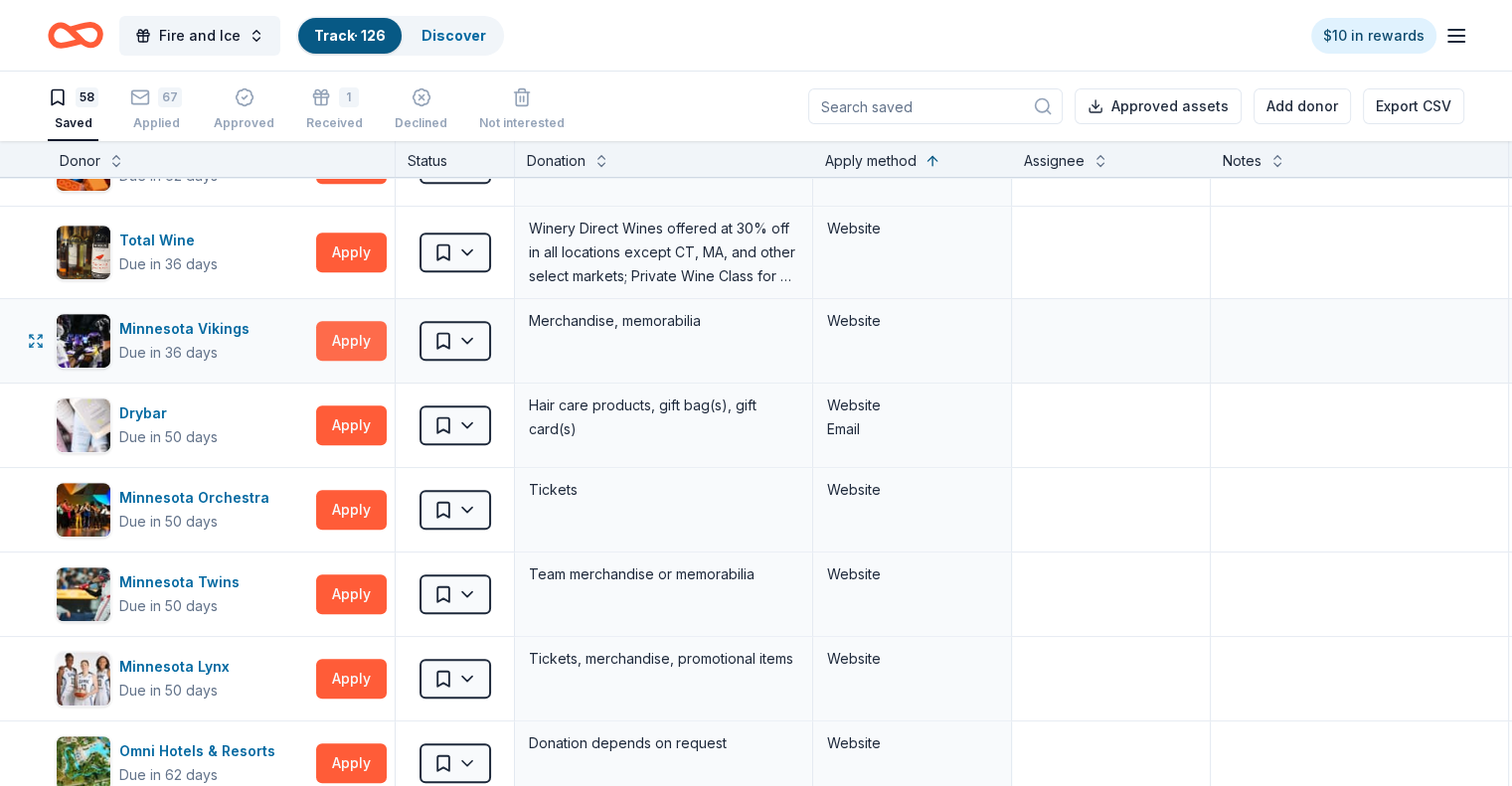 click on "Apply" at bounding box center [351, 341] 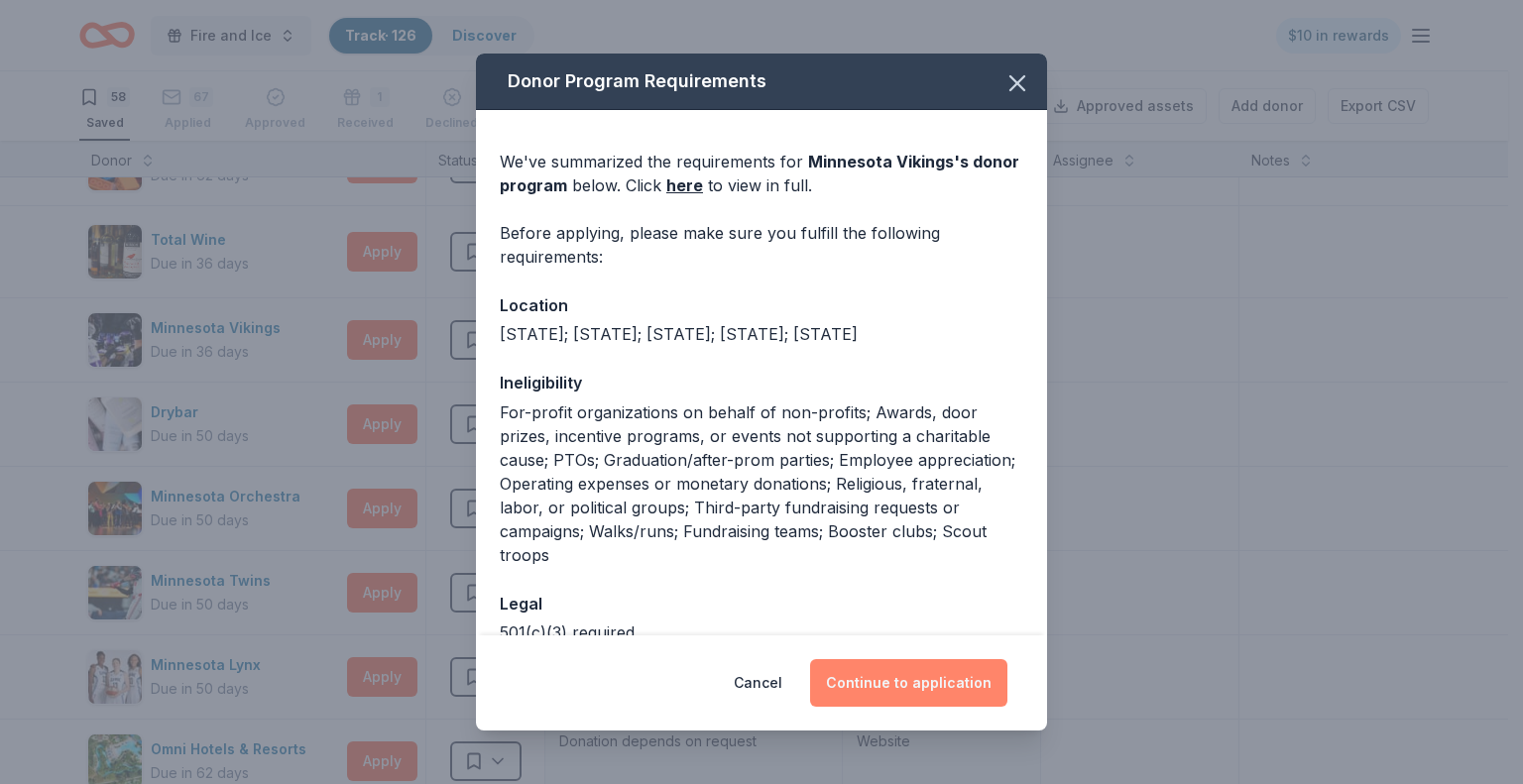 click on "Continue to application" at bounding box center (908, 683) 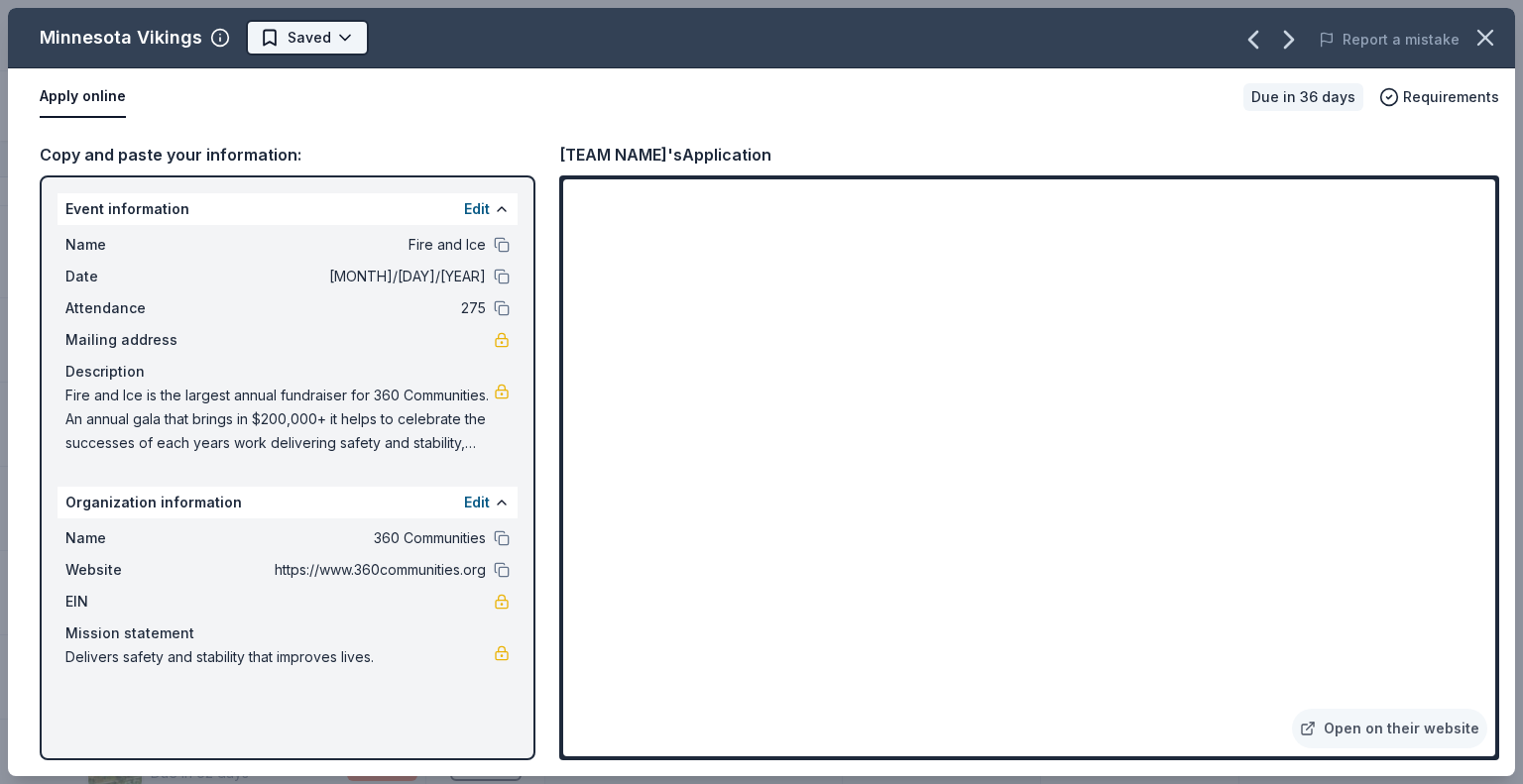 click on "Fire and Ice  Track  · 126 Discover $10 in rewards 58 Saved 67 Applied Approved 1 Received Declined Not interested  Approved assets Add donor Export CSV Donor Status Donation Apply method Assignee Notes Fleet Farm Due in 62 days Apply Saved Fleet Farm products, monetary donation In person Target Due in 62 days Apply Saved Gift cards ($50-100 value, with a maximum donation of $500 per year) In person IHOP Due in 62 days Apply Saved Food, gift card(s) Phone In person Barnes & Noble Due in 62 days Apply Saved Books, gift card(s) Phone In person Breadsmith Due in 62 days Apply Saved Bread and pastries, gift certificate(s) Phone In person Fuzzy's Taco Shop Due in 62 days Apply Saved Donation depends on request Phone In person Chili's Due in 62 days Apply Saved Gift certificate(s) Phone In person Massage Envy Due in 62 days Apply Saved Gift card(s) Phone In person Bruegger's Bagels Due in 62 days Apply Saved Bagels, food, and gift cards Phone In person Walmart Due in 62 days Apply Saved Phone In person Apply Saved" at bounding box center (762, 392) 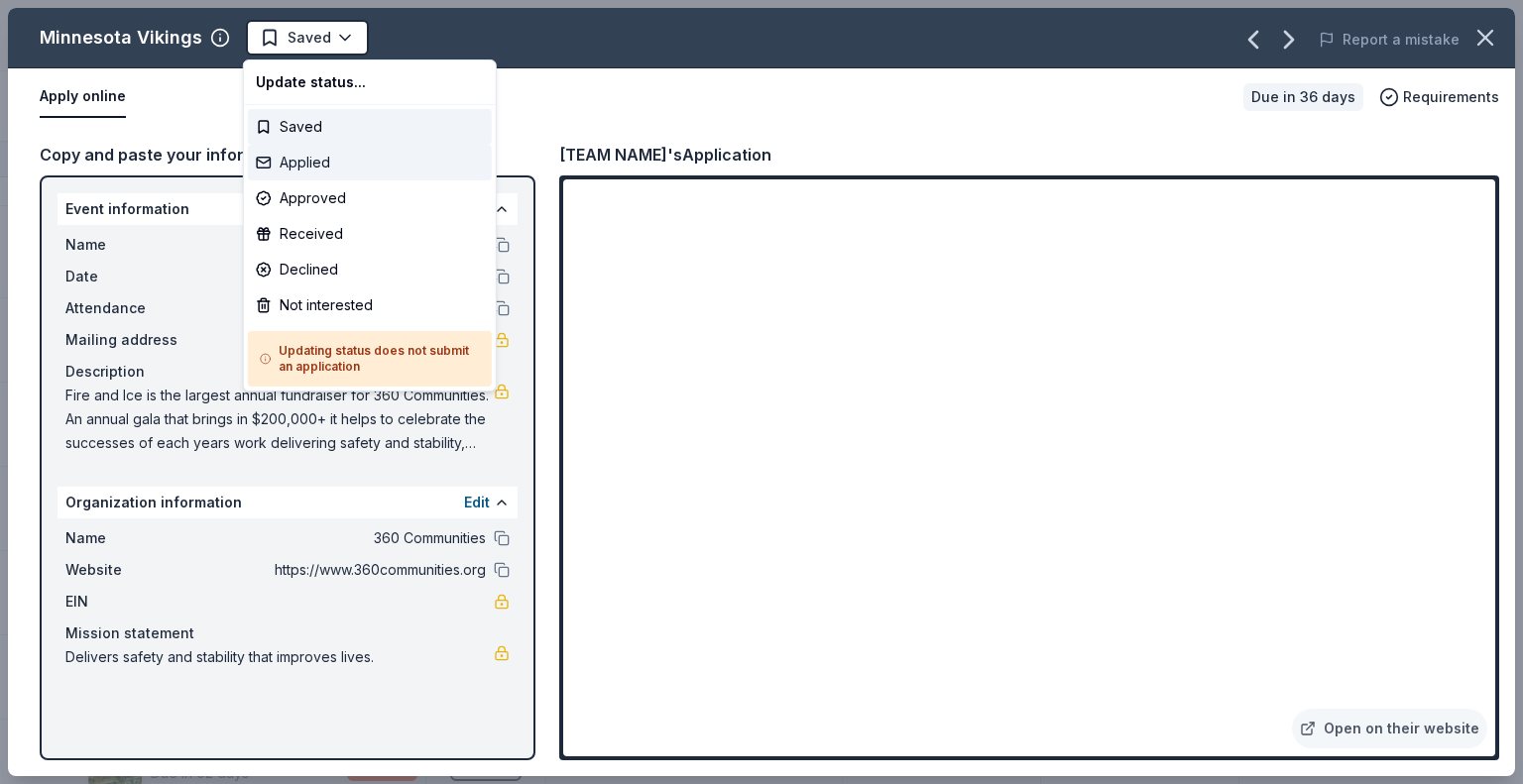 click on "Applied" at bounding box center [370, 163] 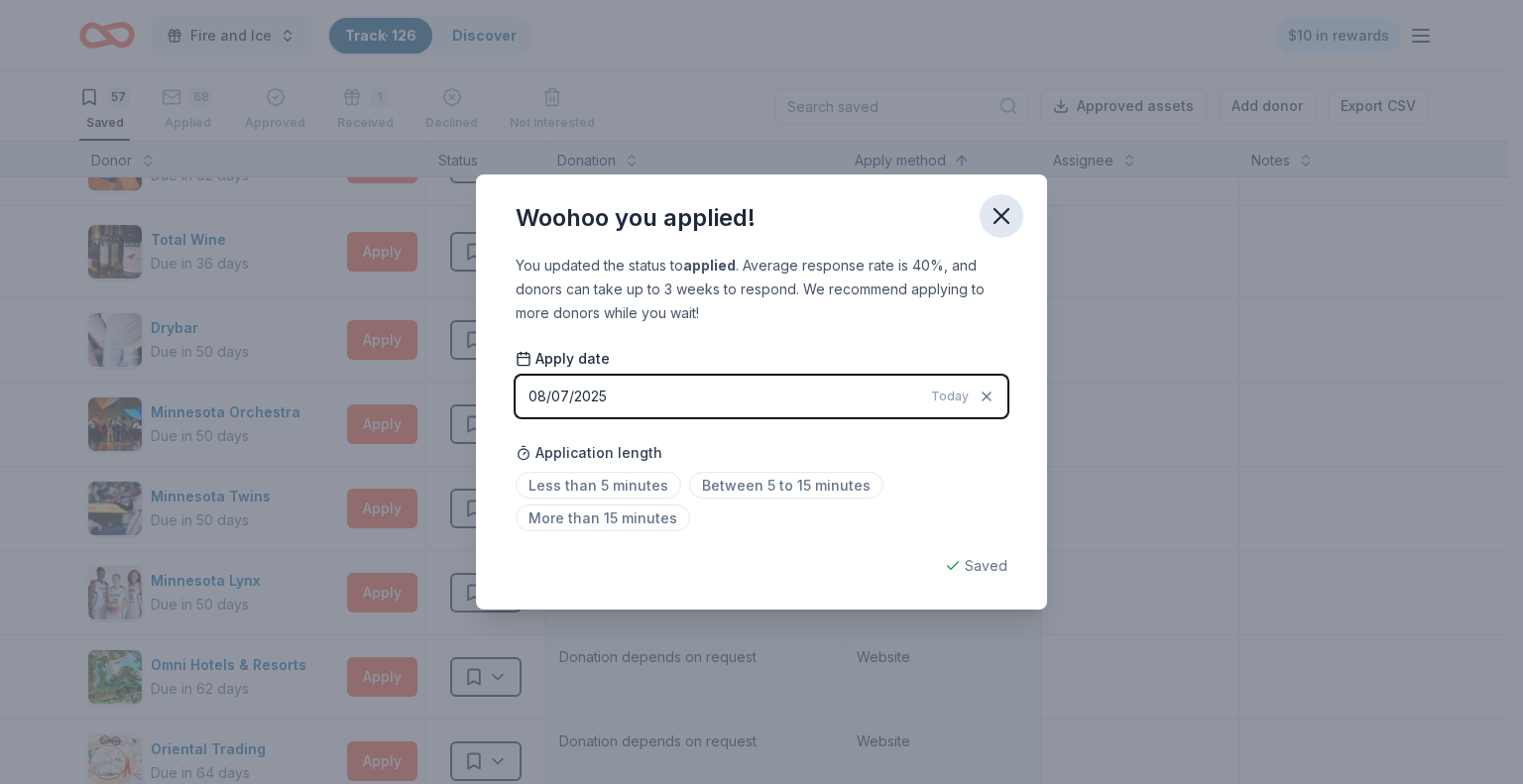 click 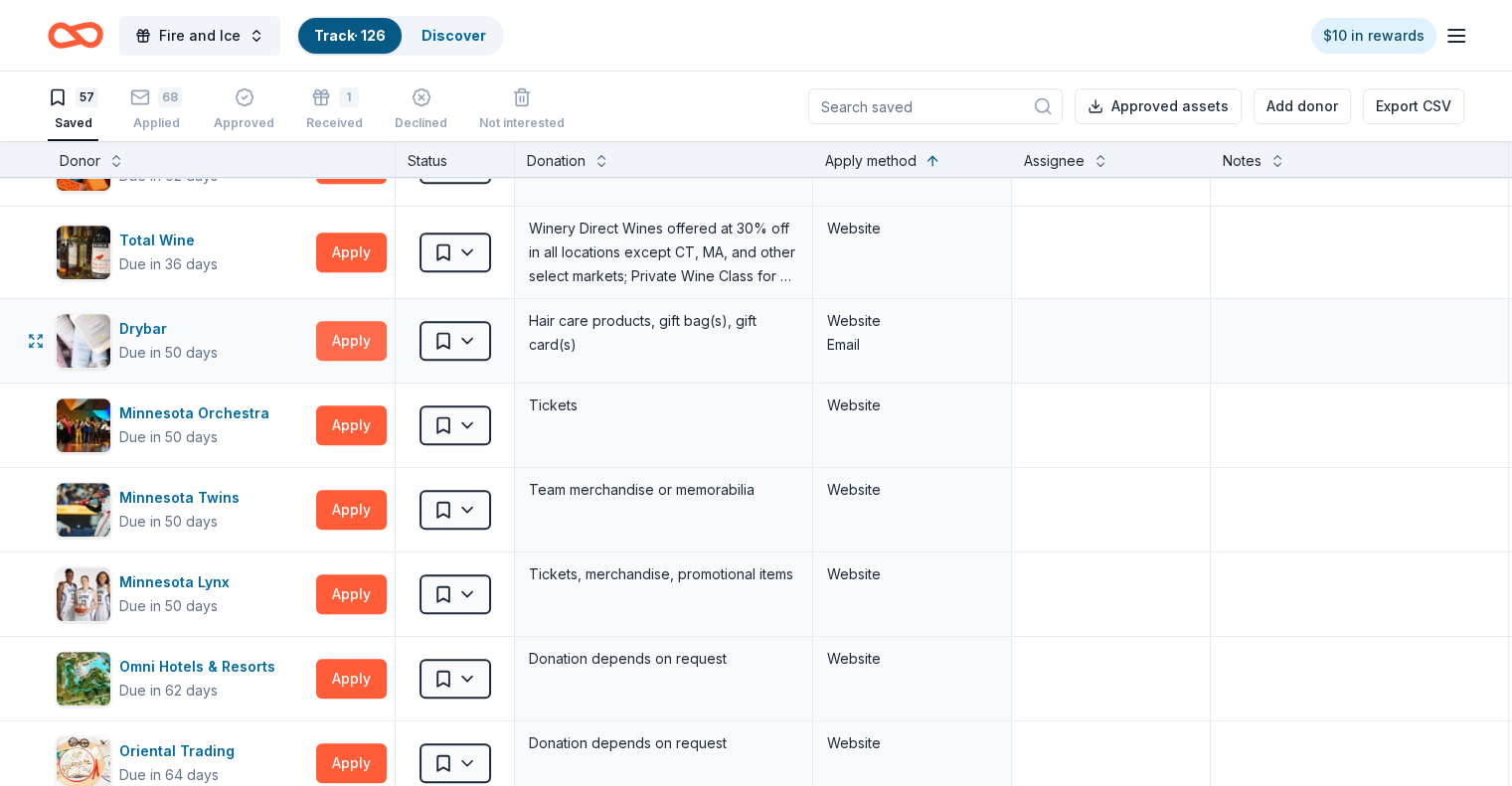 click on "Apply" at bounding box center (351, 341) 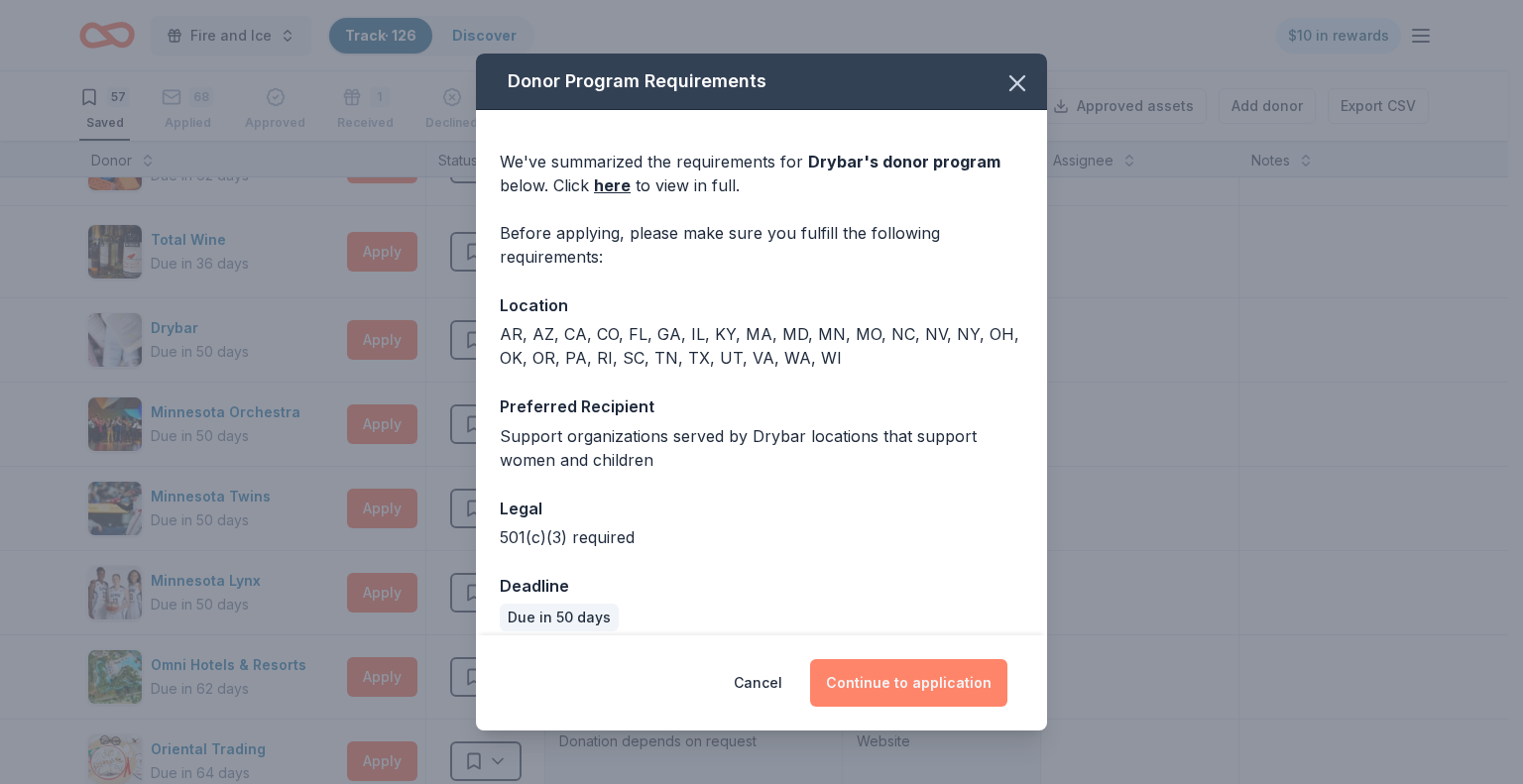 click on "Continue to application" at bounding box center (908, 683) 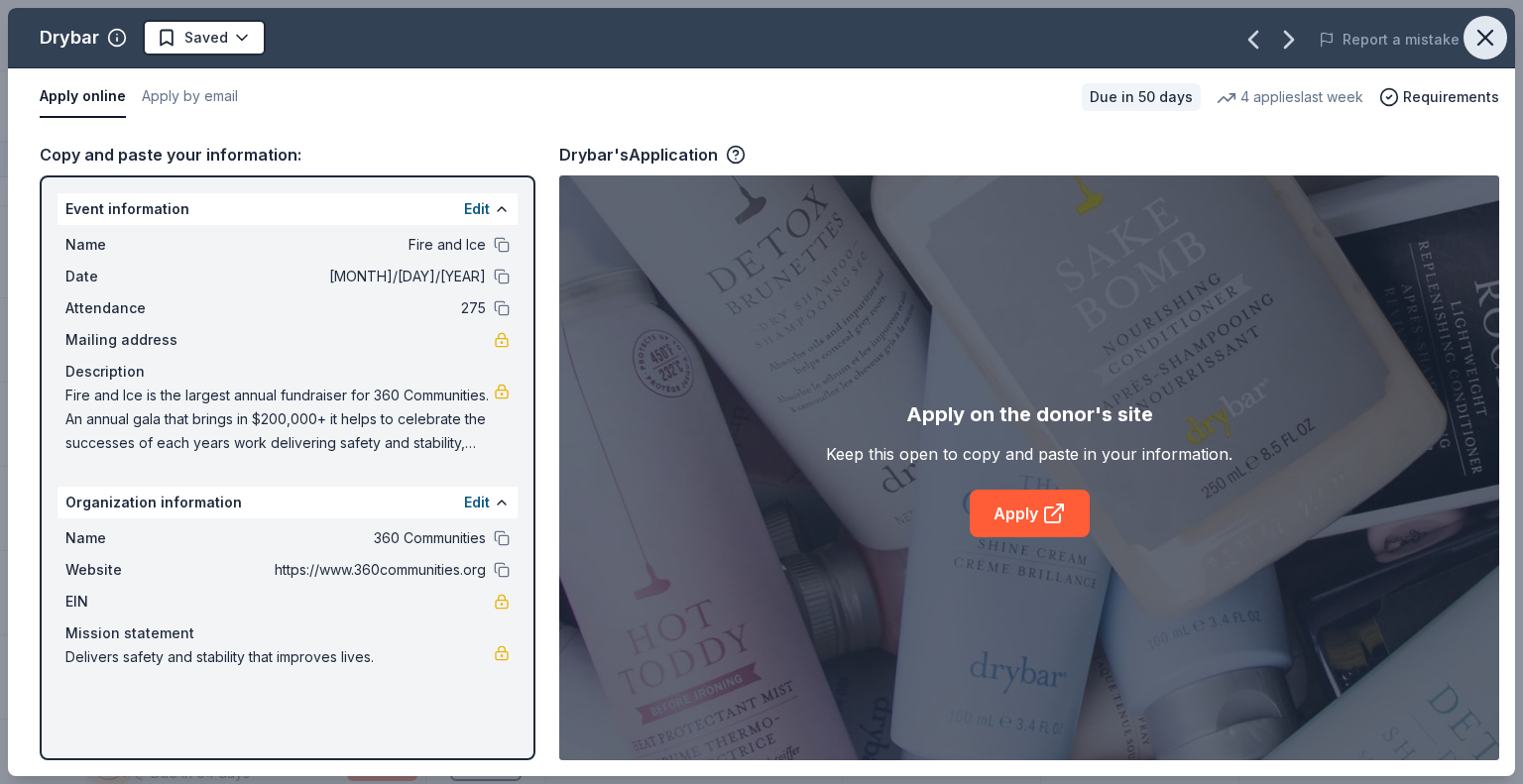 click at bounding box center (1485, 38) 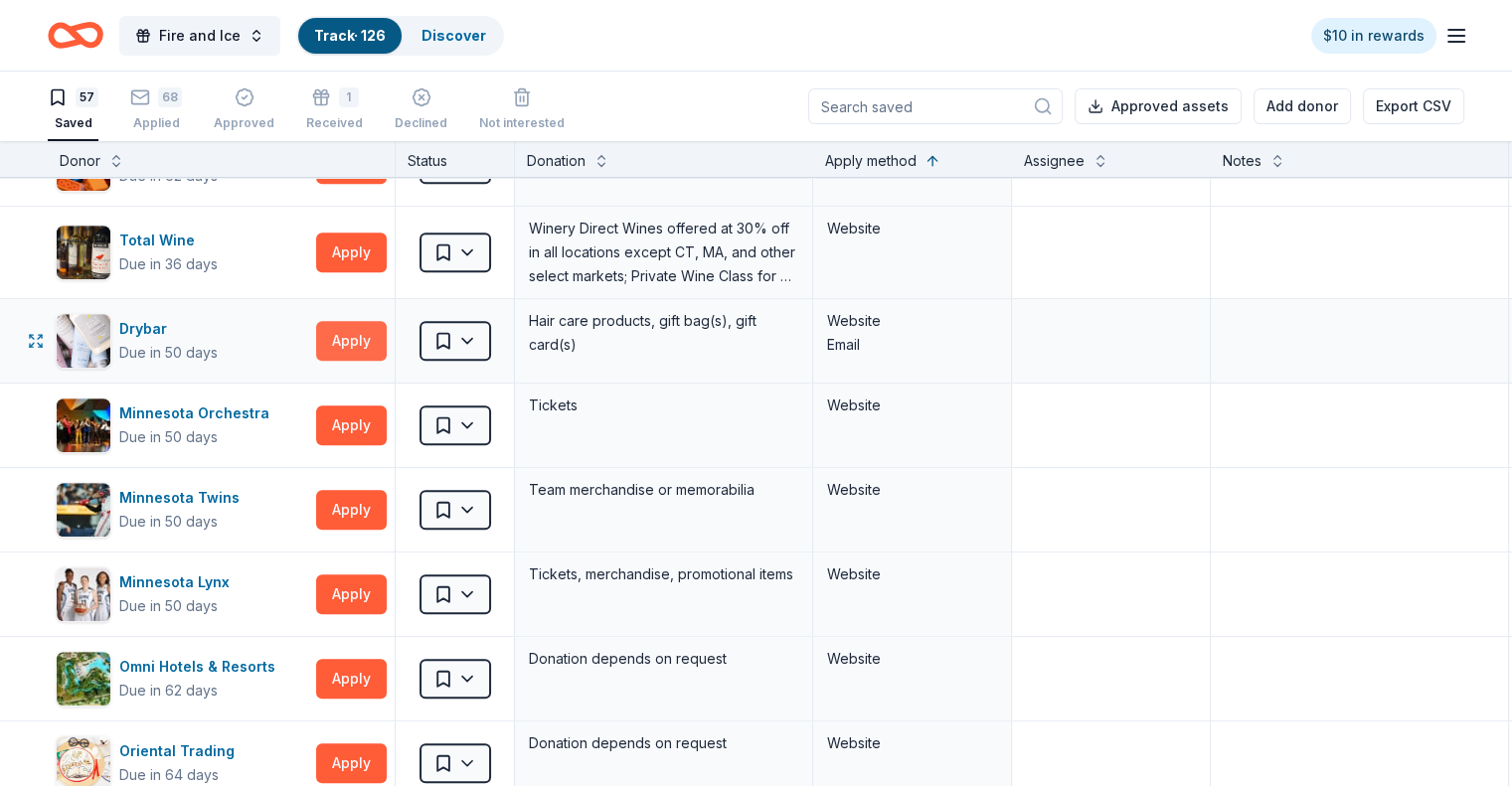 click on "Apply" at bounding box center (351, 341) 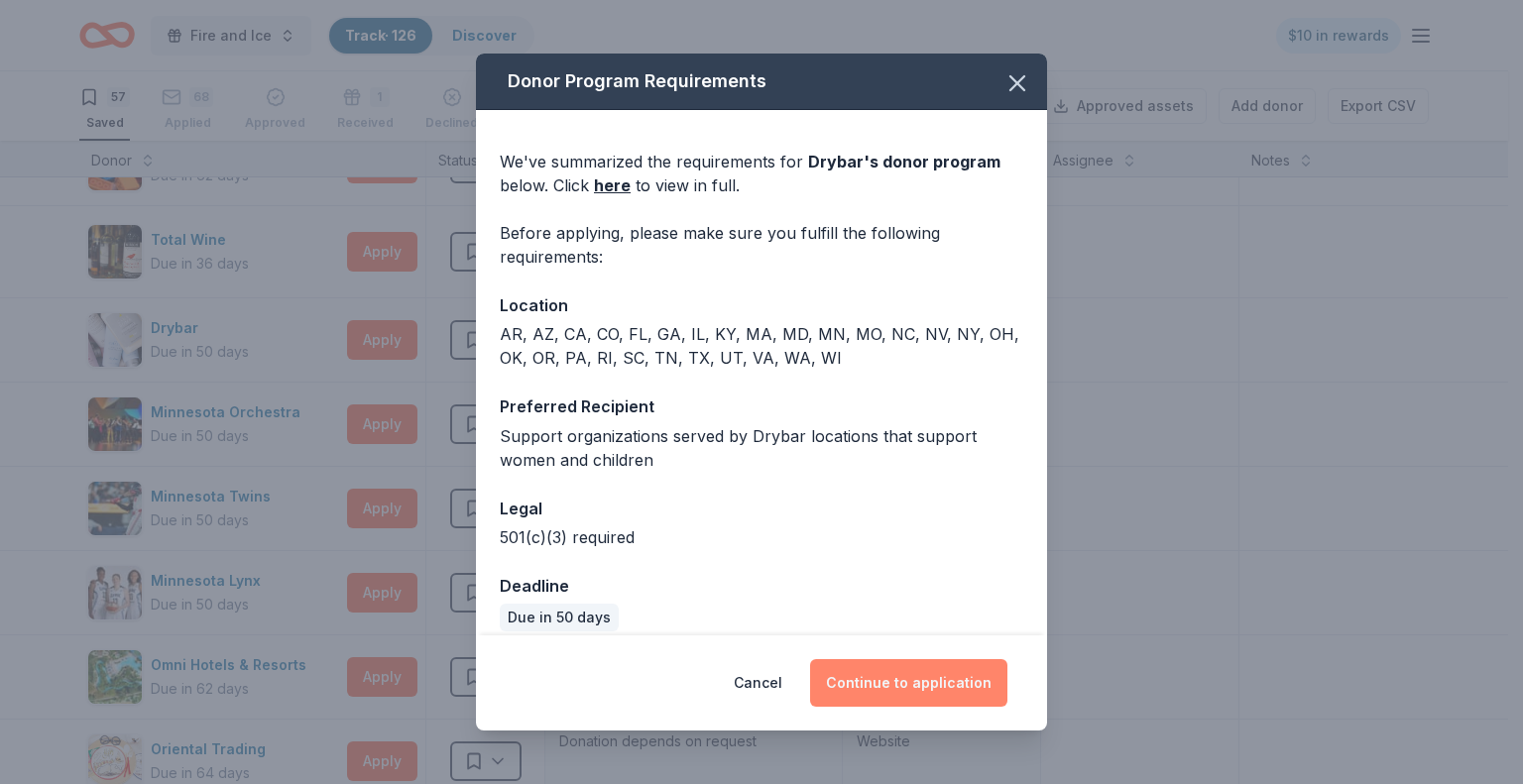 click on "Continue to application" at bounding box center (908, 683) 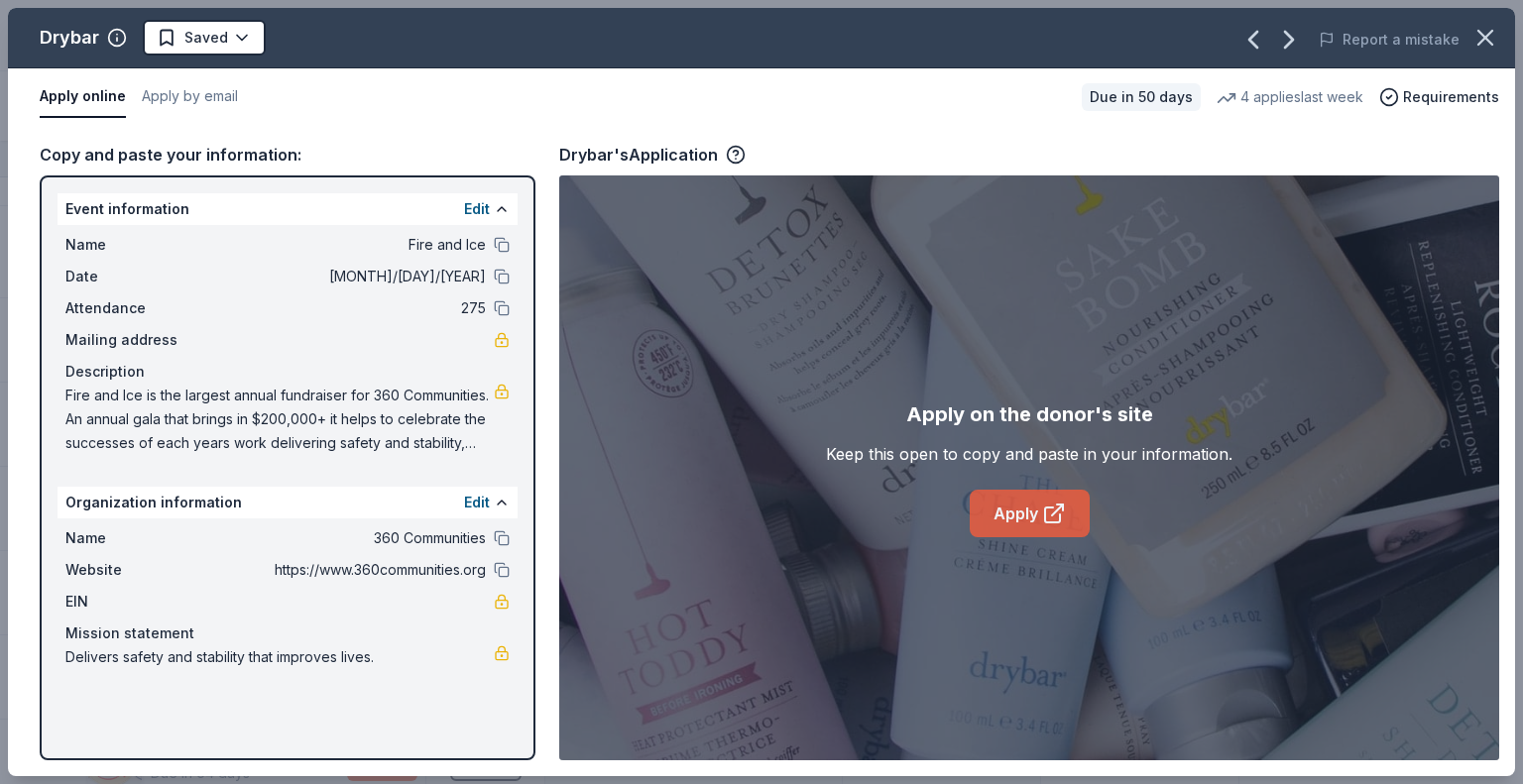 click on "Apply" at bounding box center [1029, 513] 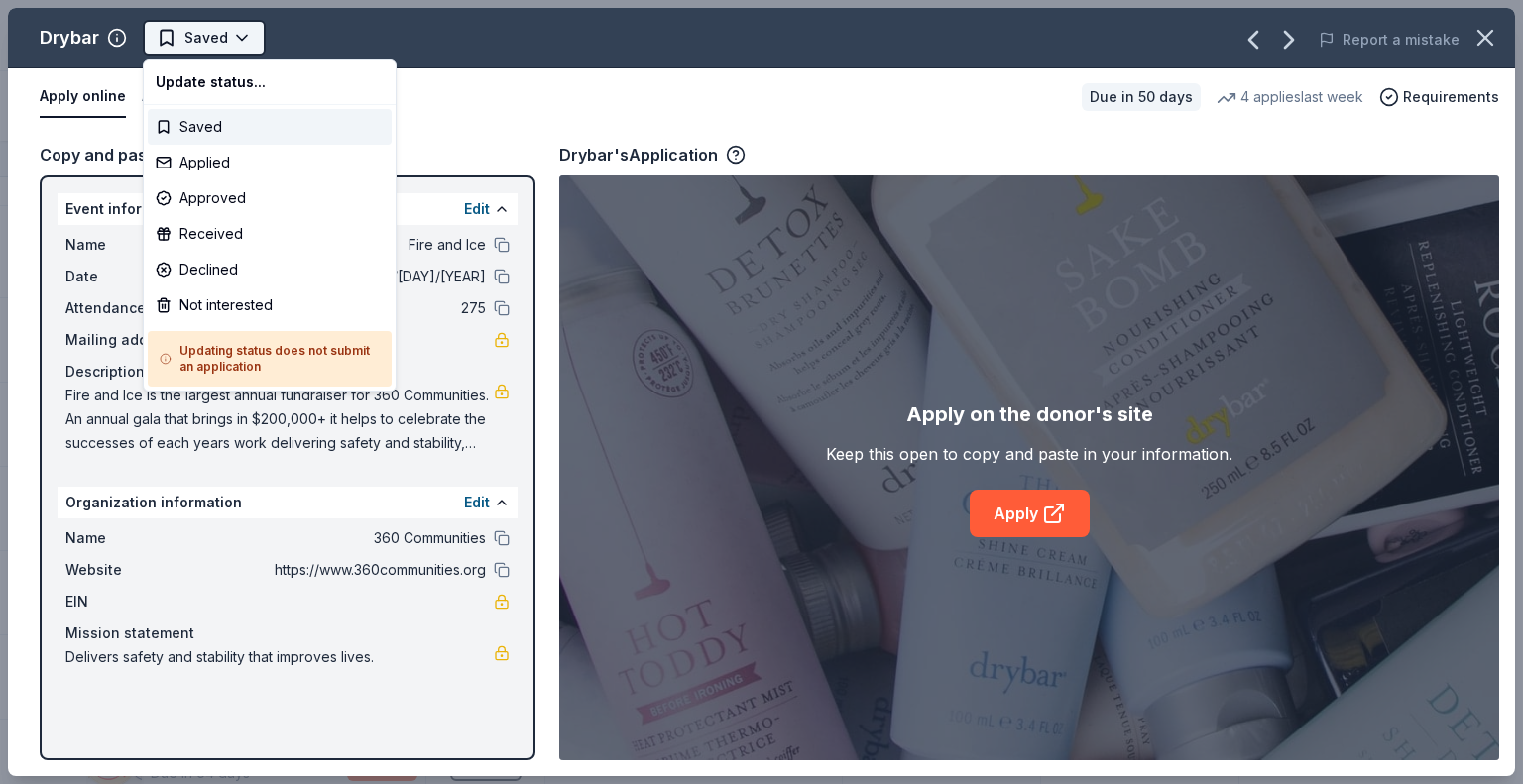 click on "Fire and Ice  Track  · 126 Discover $10 in rewards 57 Saved 68 Applied Approved 1 Received Declined Not interested  Approved assets Add donor Export CSV Donor Status Donation Apply method Assignee Notes Fleet Farm Due in 62 days Apply Saved Fleet Farm products, monetary donation In person Target Due in 62 days Apply Saved Gift cards ($50-100 value, with a maximum donation of $500 per year) In person IHOP Due in 62 days Apply Saved Food, gift card(s) Phone In person Barnes & Noble Due in 62 days Apply Saved Books, gift card(s) Phone In person Breadsmith Due in 62 days Apply Saved Bread and pastries, gift certificate(s) Phone In person Fuzzy's Taco Shop Due in 62 days Apply Saved Donation depends on request Phone In person Chili's Due in 62 days Apply Saved Gift certificate(s) Phone In person Massage Envy Due in 62 days Apply Saved Gift card(s) Phone In person Bruegger's Bagels Due in 62 days Apply Saved Bagels, food, and gift cards Phone In person Walmart Due in 62 days Apply Saved Phone In person Apply Saved" at bounding box center (762, 392) 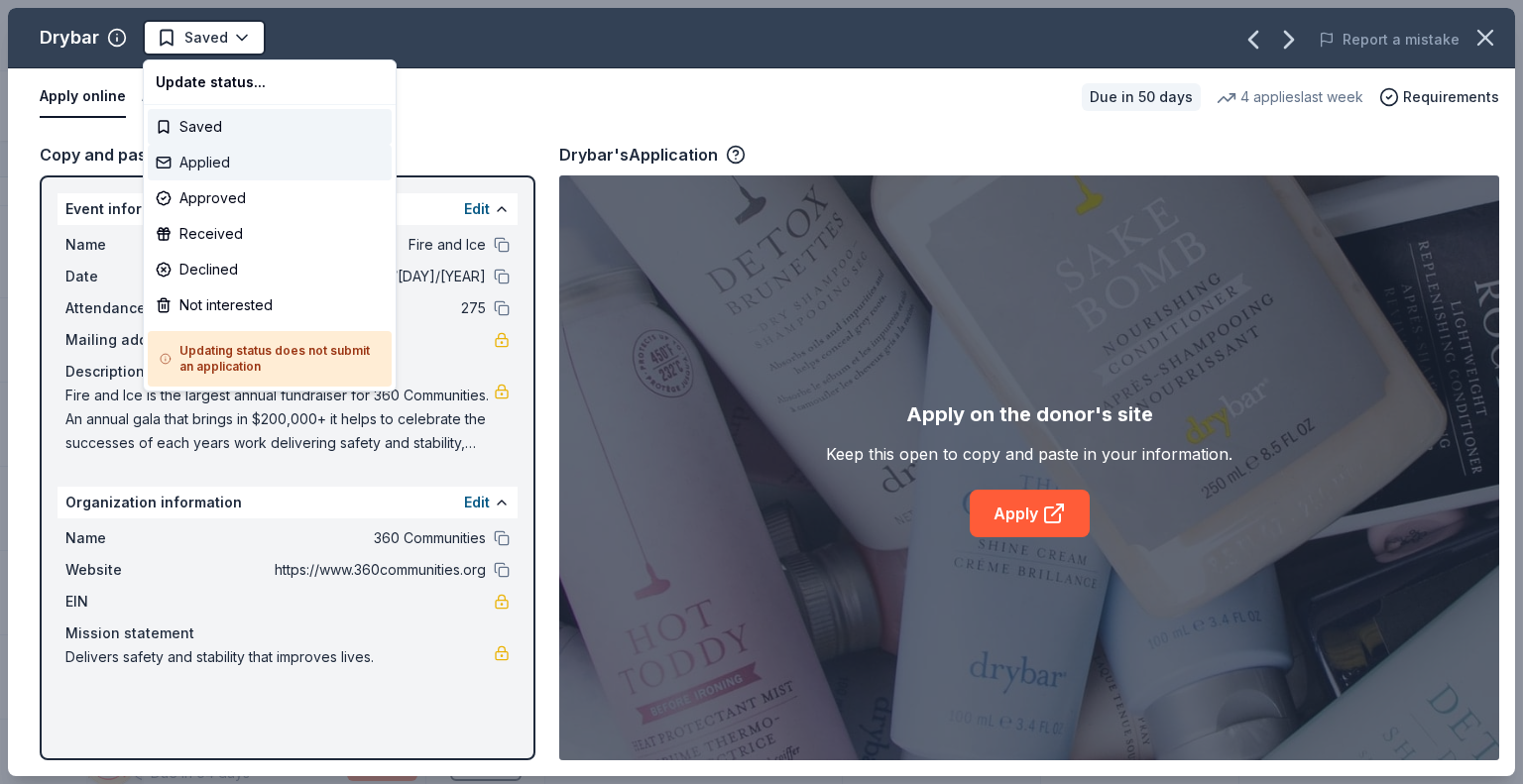 click on "Applied" at bounding box center (270, 163) 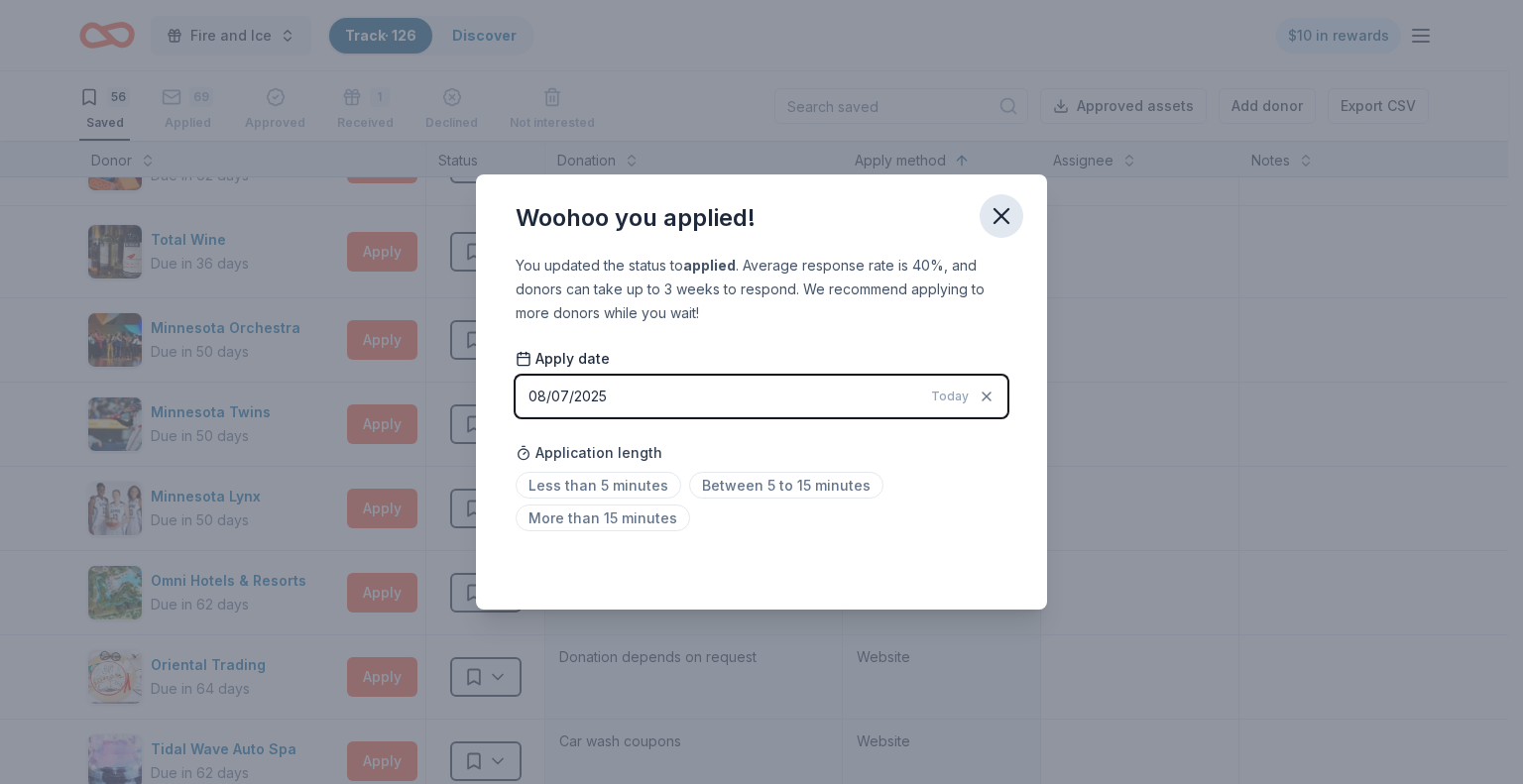 click 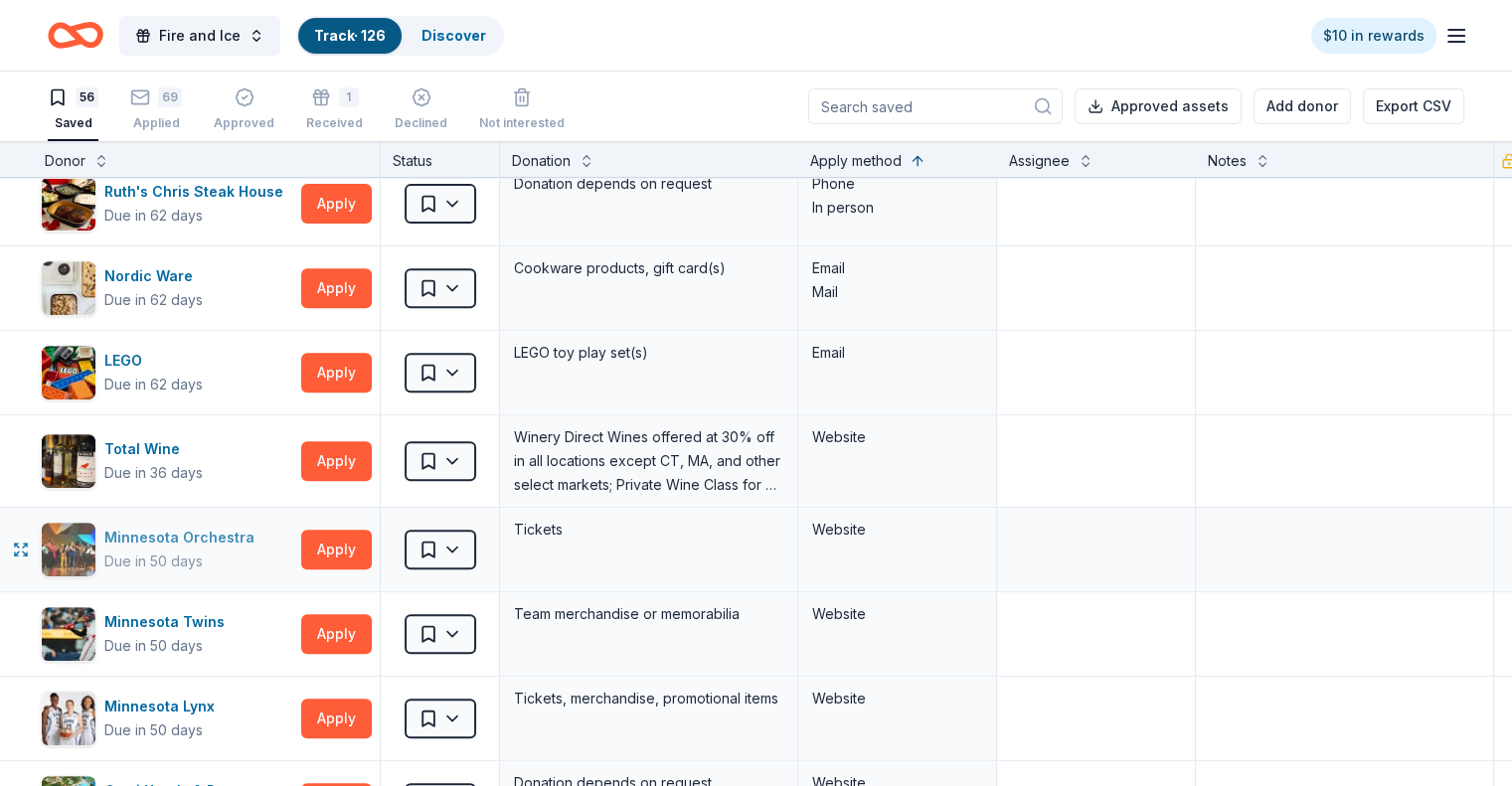 scroll, scrollTop: 997, scrollLeft: 15, axis: both 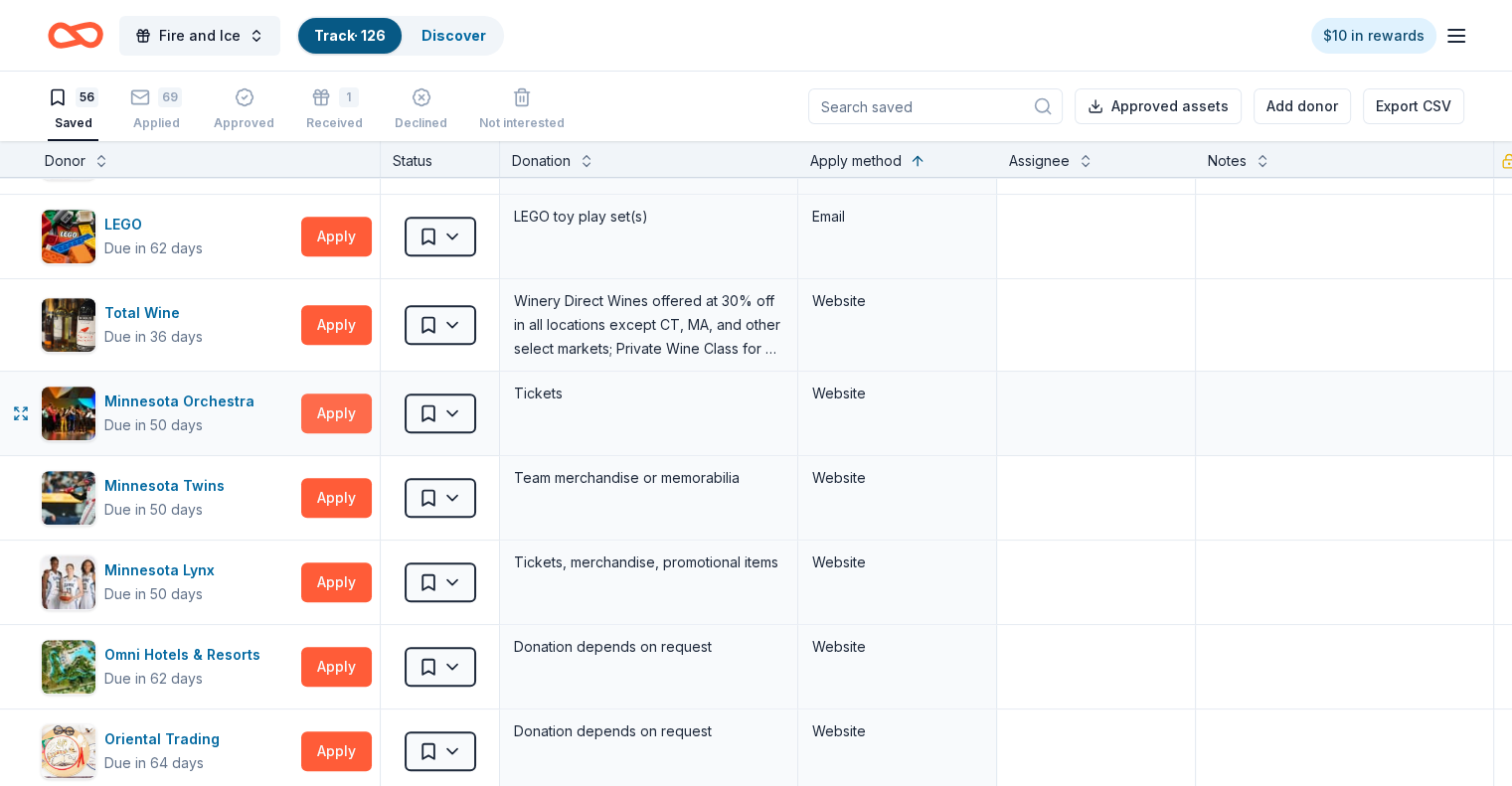 click on "Apply" at bounding box center (336, 413) 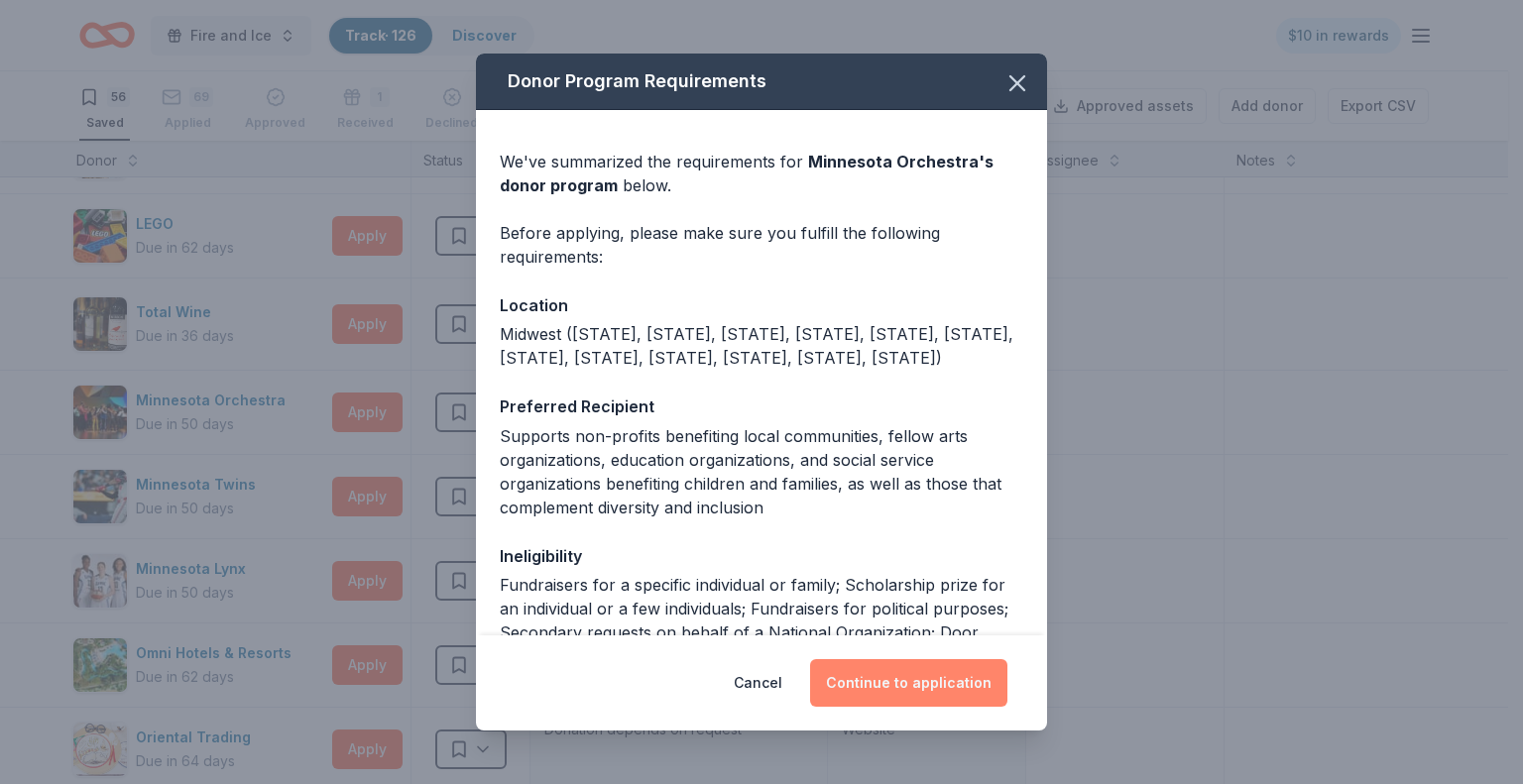 click on "Continue to application" at bounding box center (908, 683) 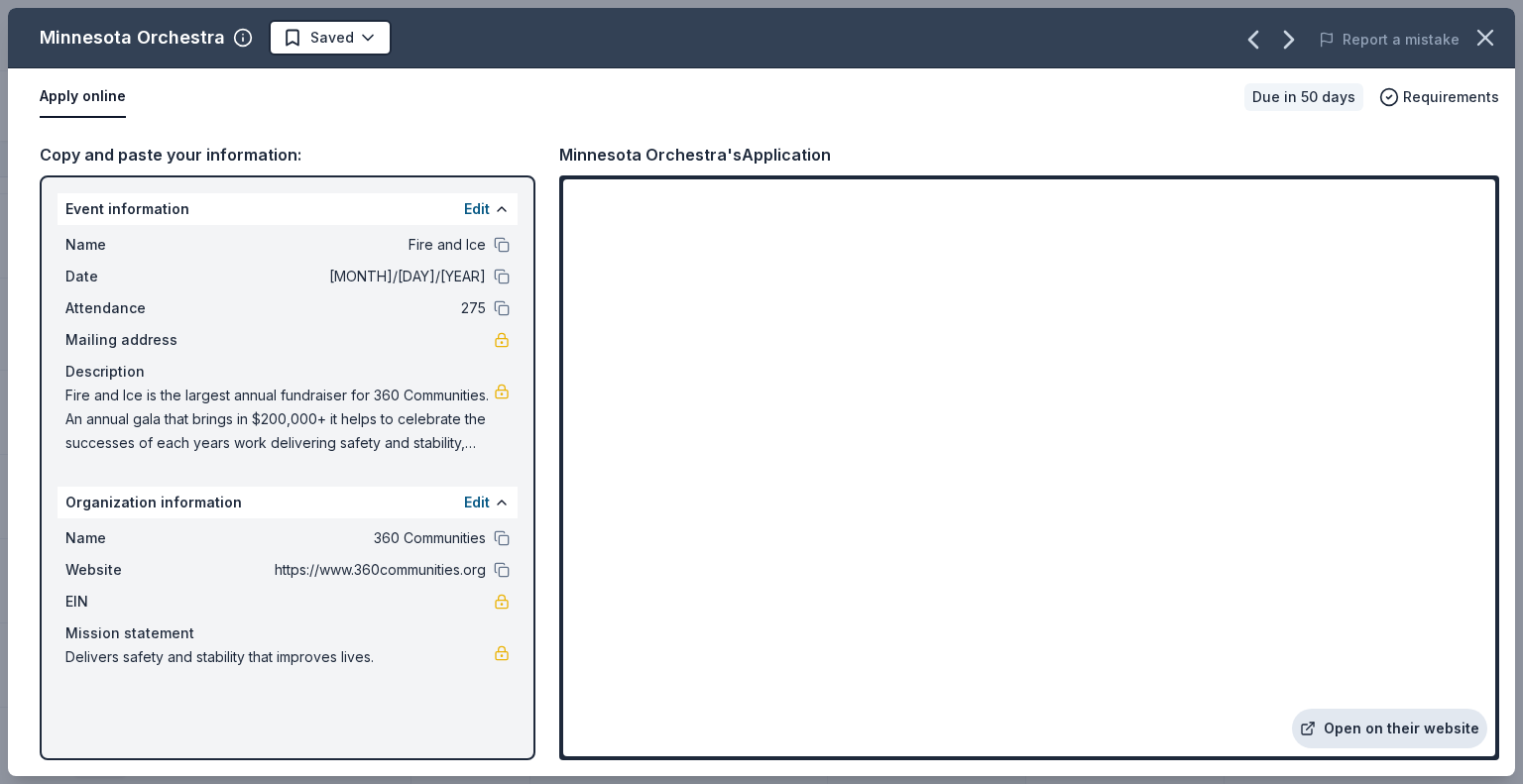 click on "Open on their website" at bounding box center (1389, 728) 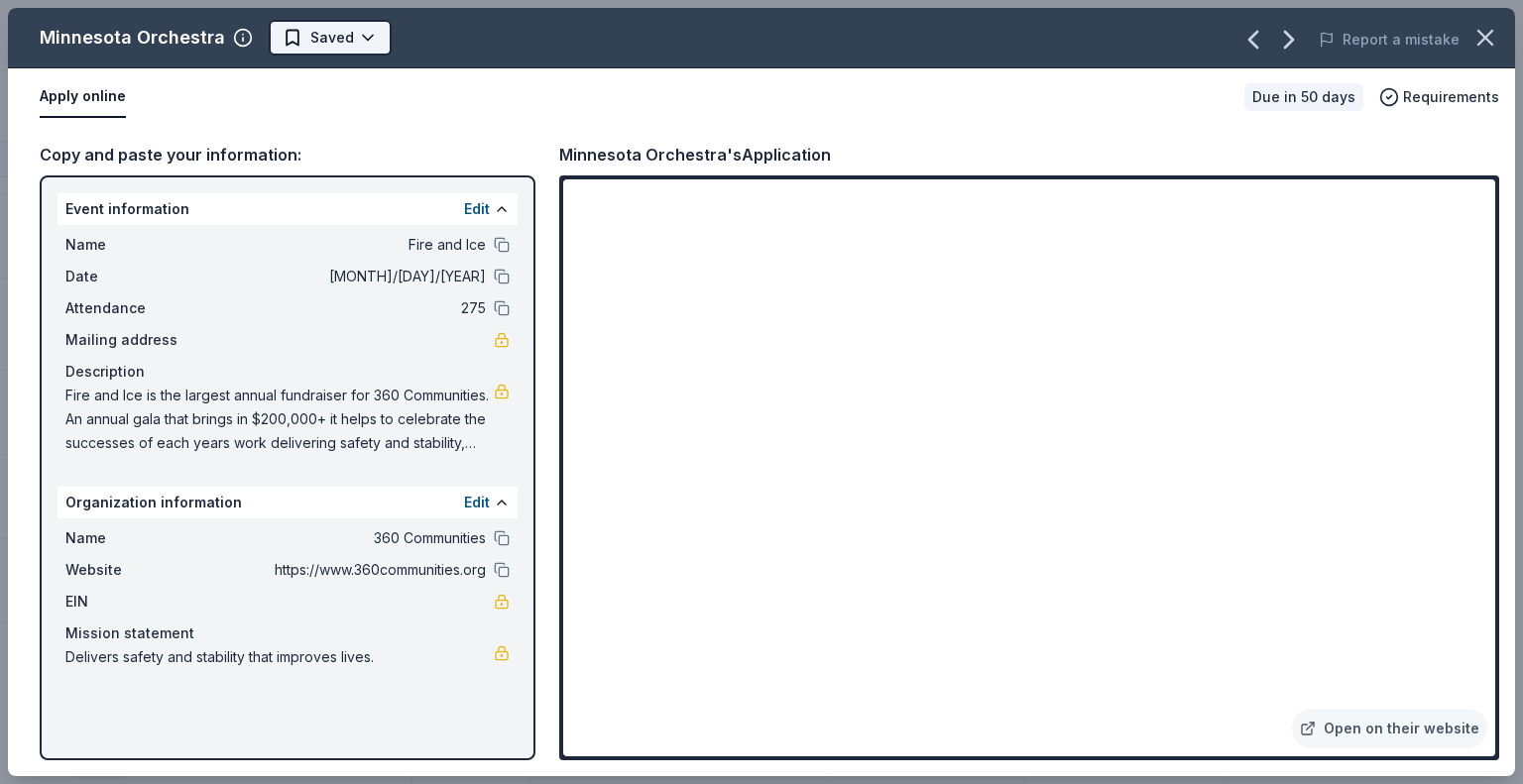 click on "Fire and Ice  Track  · 126 Discover $10 in rewards 56 Saved 69 Applied Approved 1 Received Declined Not interested  Approved assets Add donor Export CSV Donor Status Donation Apply method Assignee Notes Fleet Farm Due in 62 days Apply Saved Fleet Farm products, monetary donation In person Target Due in 62 days Apply Saved Gift cards ($50-100 value, with a maximum donation of $500 per year) In person IHOP Due in 62 days Apply Saved Food, gift card(s) Phone In person Barnes & Noble Due in 62 days Apply Saved Books, gift card(s) Phone In person Breadsmith Due in 62 days Apply Saved Bread and pastries, gift certificate(s) Phone In person Fuzzy's Taco Shop Due in 62 days Apply Saved Donation depends on request Phone In person Chili's Due in 62 days Apply Saved Gift certificate(s) Phone In person Massage Envy Due in 62 days Apply Saved Gift card(s) Phone In person Bruegger's Bagels Due in 62 days Apply Saved Bagels, food, and gift cards Phone In person Walmart Due in 62 days Apply Saved Phone In person Apply Saved" at bounding box center (754, 392) 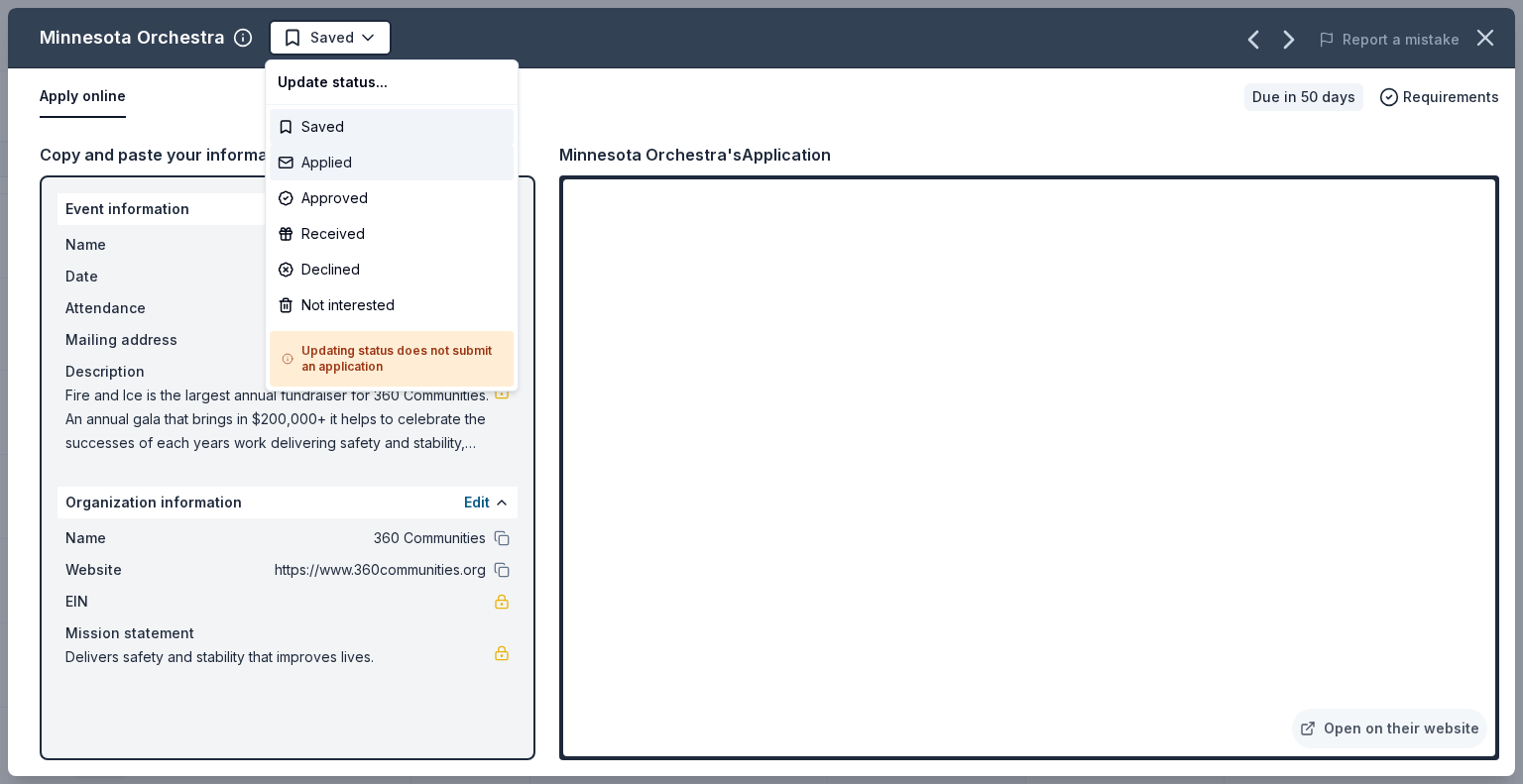 click on "Applied" at bounding box center (392, 163) 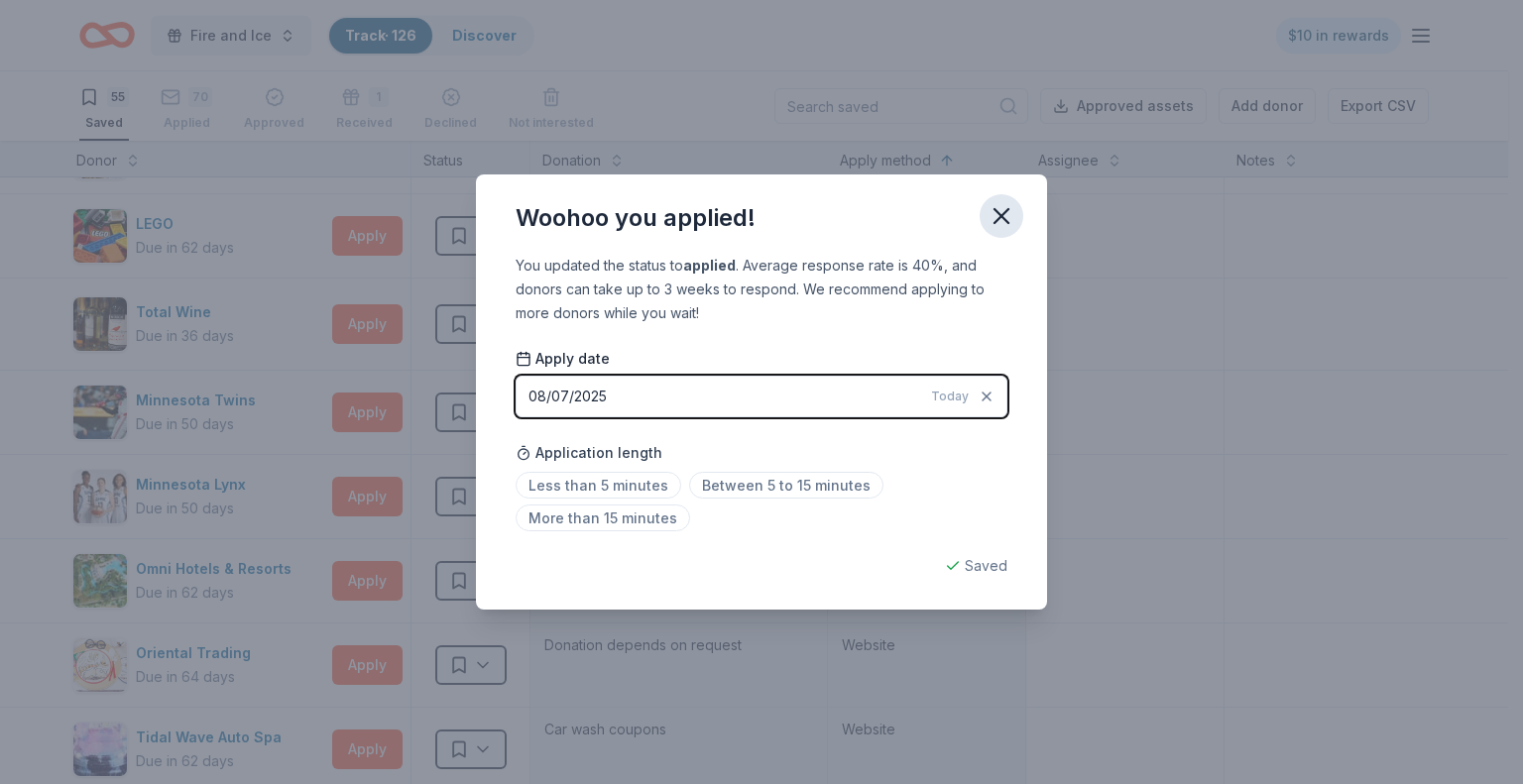 click 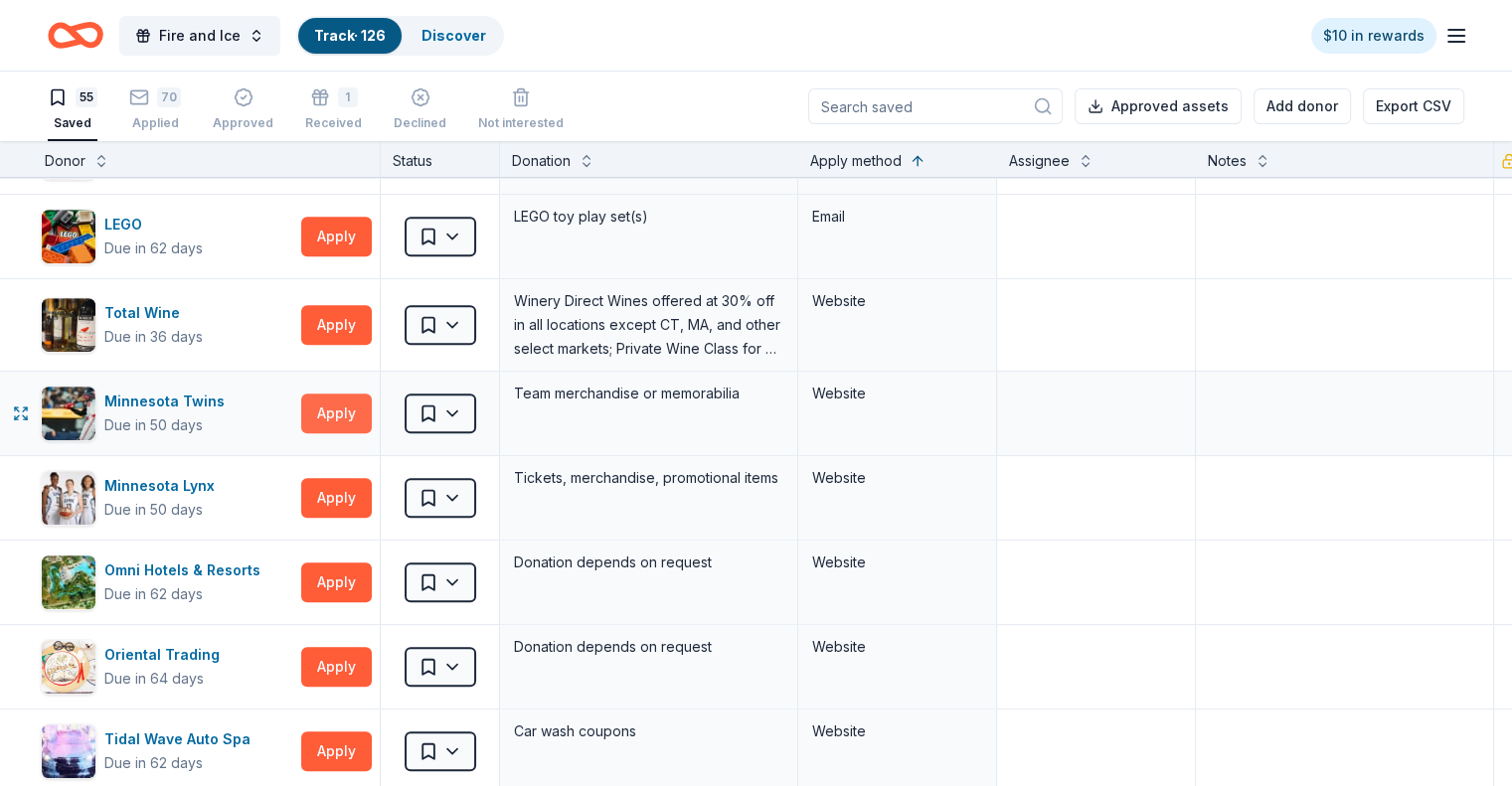 click on "Apply" at bounding box center (336, 413) 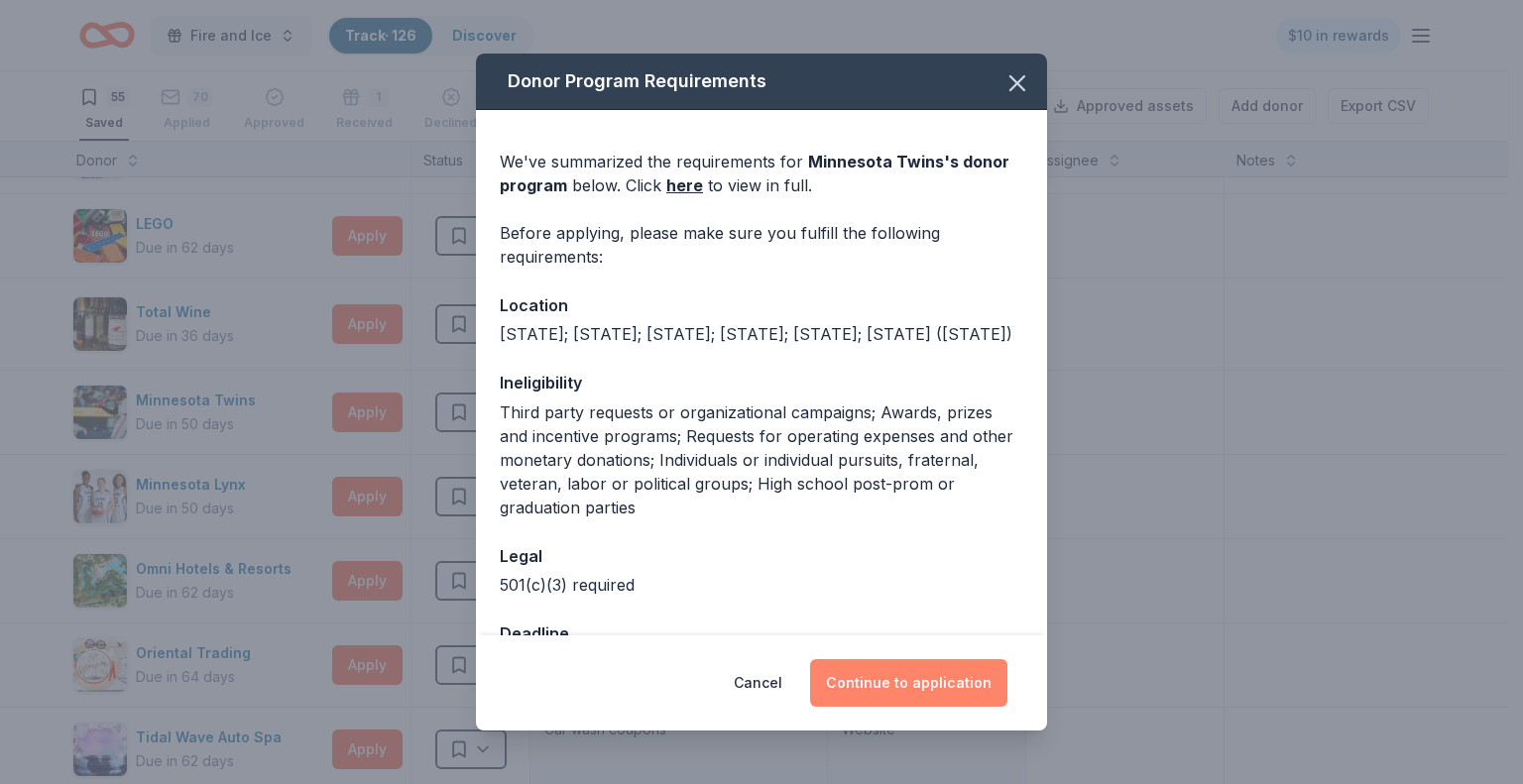 click on "Continue to application" at bounding box center [908, 683] 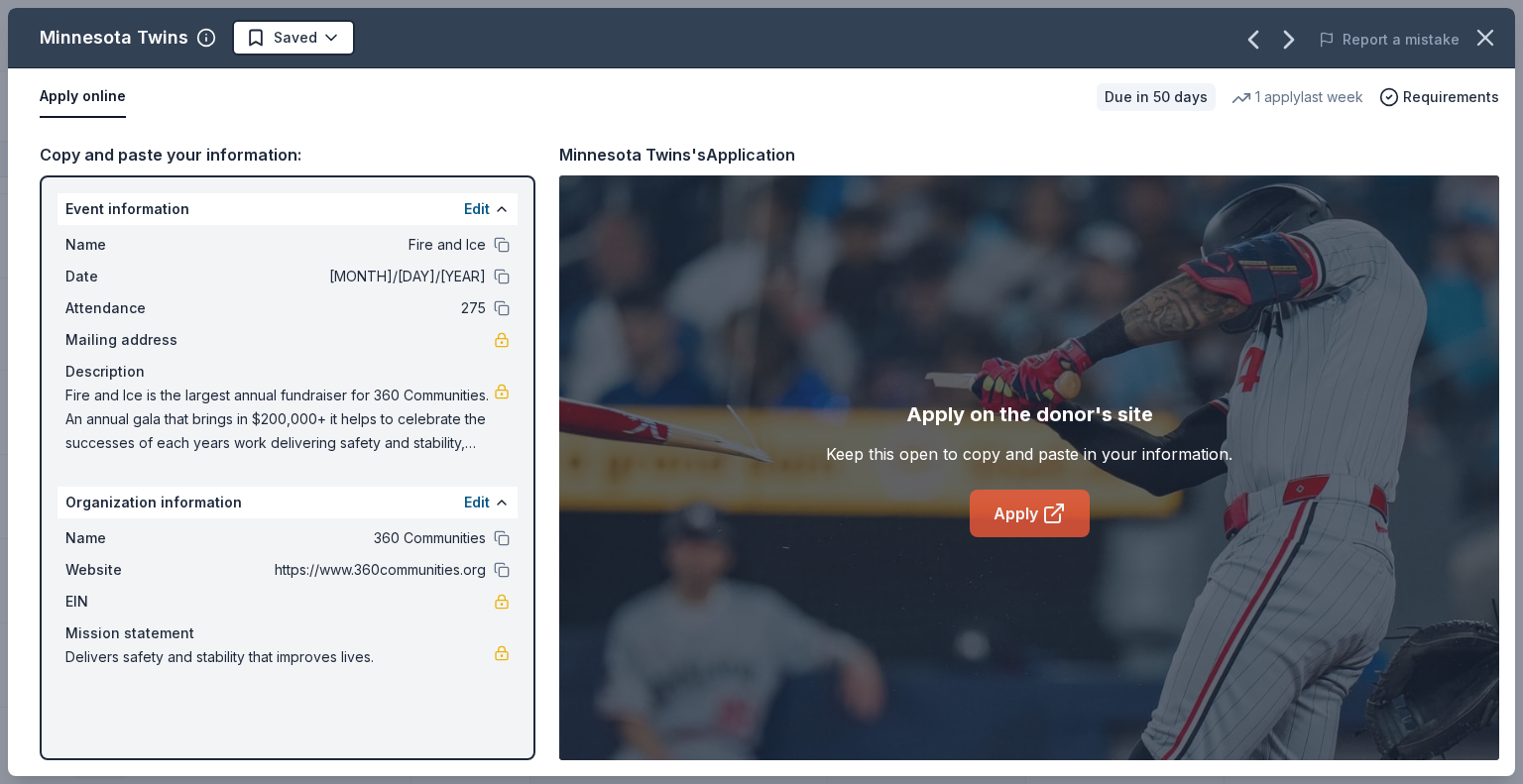 click 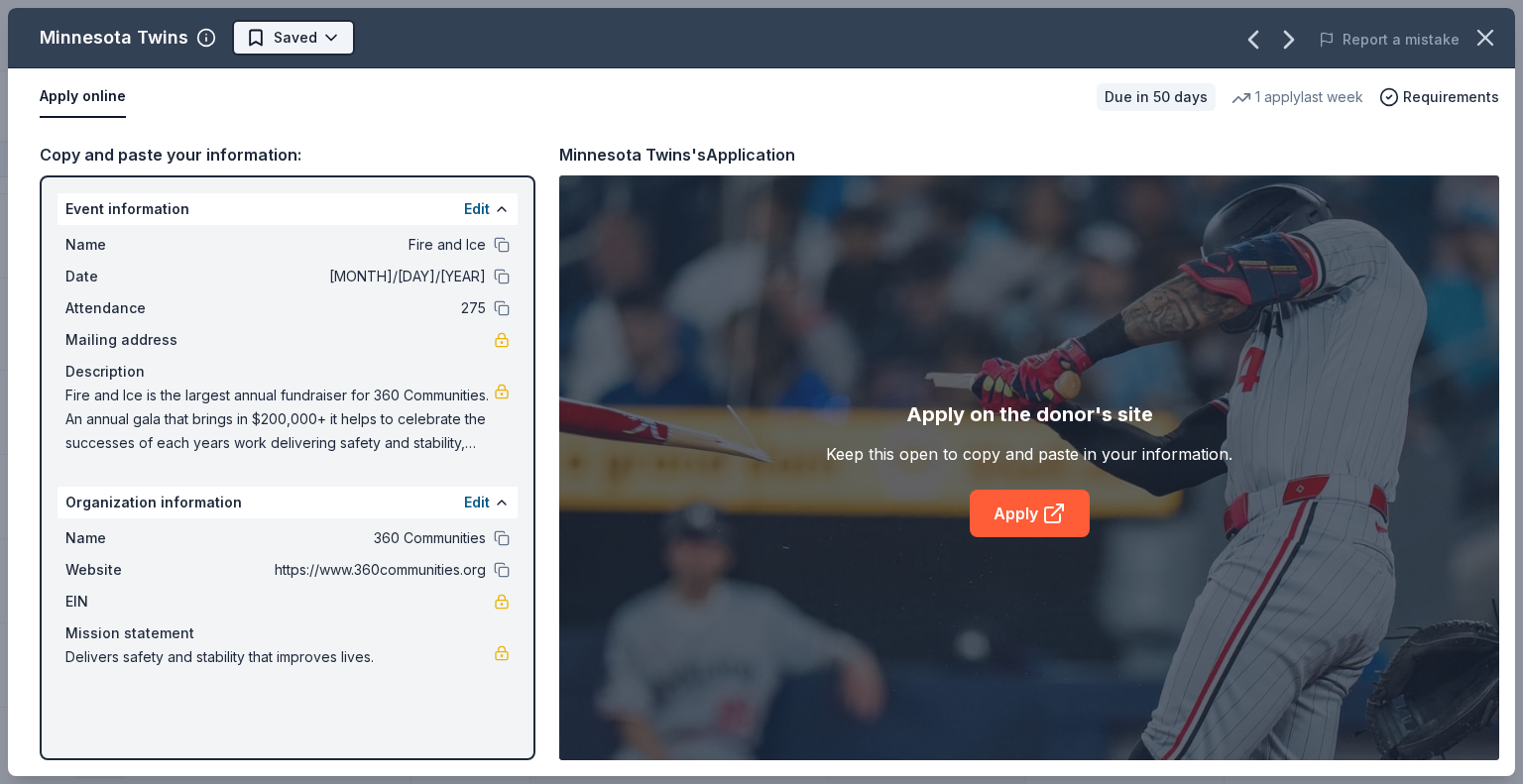 click on "Fire and Ice  Track  · 126 Discover $10 in rewards 55 Saved 70 Applied Approved 1 Received Declined Not interested  Approved assets Add donor Export CSV Donor Status Donation Apply method Assignee Notes Fleet Farm Due in 62 days Apply Saved Fleet Farm products, monetary donation In person Target Due in 62 days Apply Saved Gift cards ($50-100 value, with a maximum donation of $500 per year) In person IHOP Due in 62 days Apply Saved Food, gift card(s) Phone In person Barnes & Noble Due in 62 days Apply Saved Books, gift card(s) Phone In person Breadsmith Due in 62 days Apply Saved Bread and pastries, gift certificate(s) Phone In person Fuzzy's Taco Shop Due in 62 days Apply Saved Donation depends on request Phone In person Chili's Due in 62 days Apply Saved Gift certificate(s) Phone In person Massage Envy Due in 62 days Apply Saved Gift card(s) Phone In person Bruegger's Bagels Due in 62 days Apply Saved Bagels, food, and gift cards Phone In person Walmart Due in 62 days Apply Saved Phone In person Apply Saved" at bounding box center [762, 392] 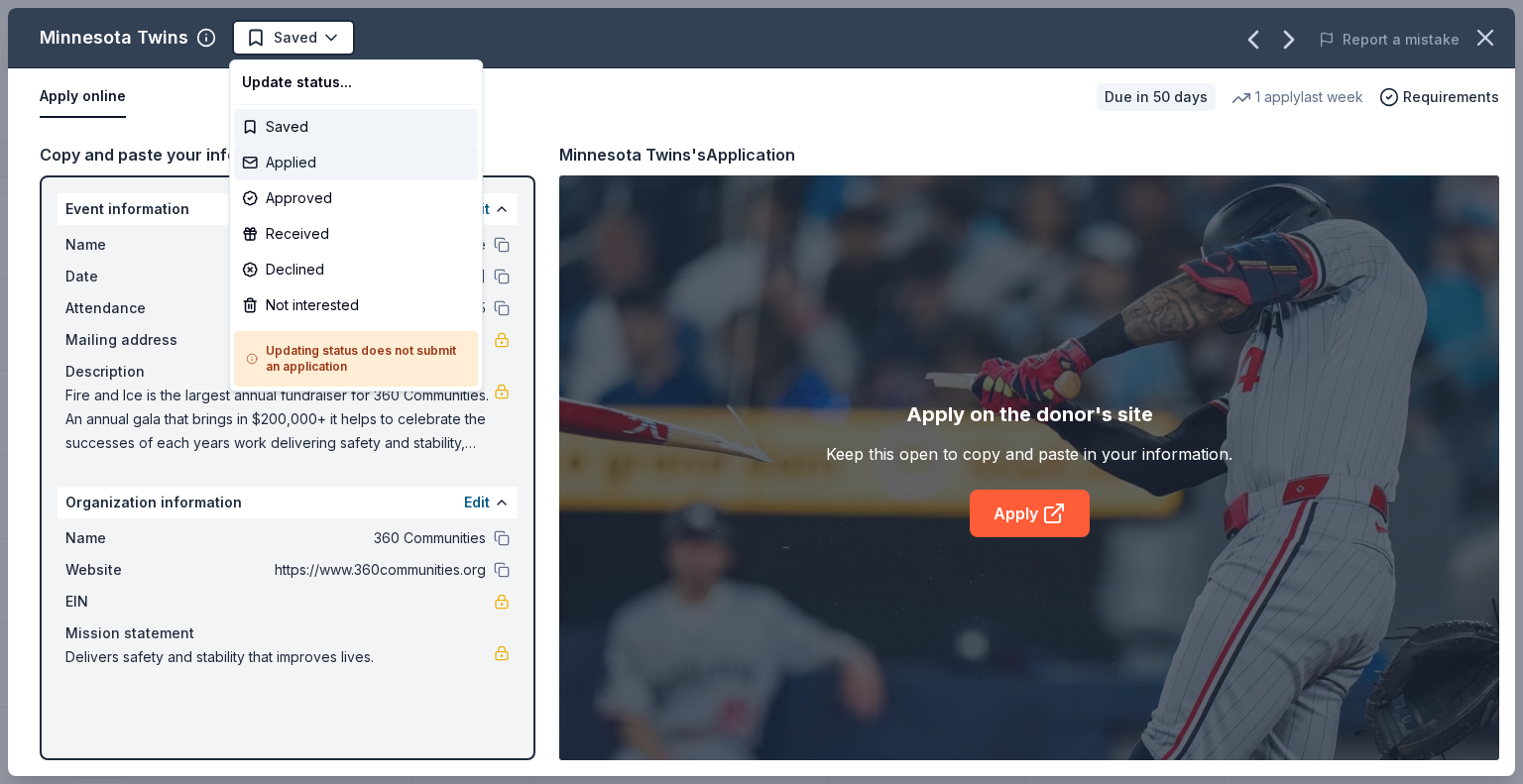 click on "Applied" at bounding box center (356, 163) 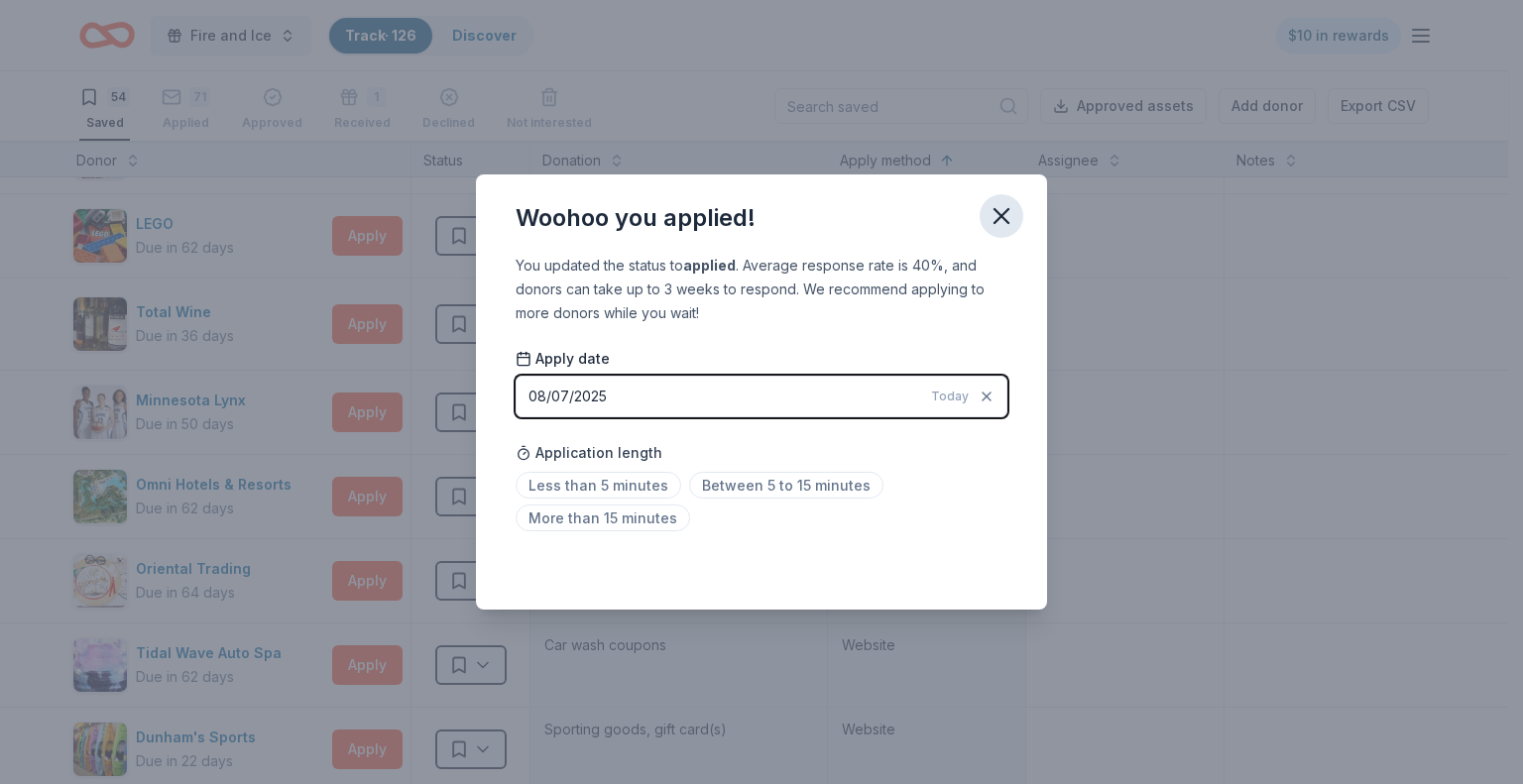 click 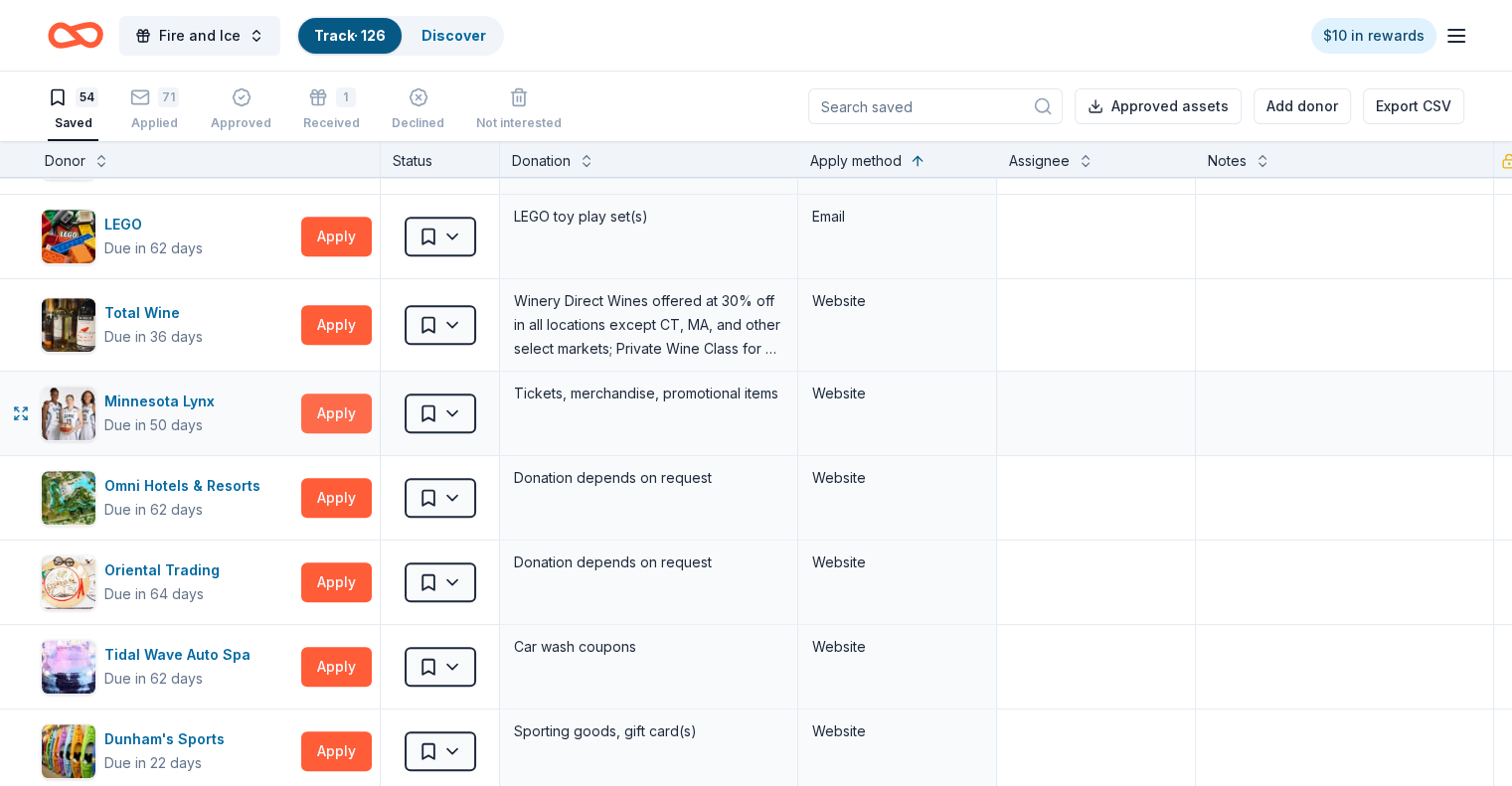 click on "Apply" at bounding box center [336, 413] 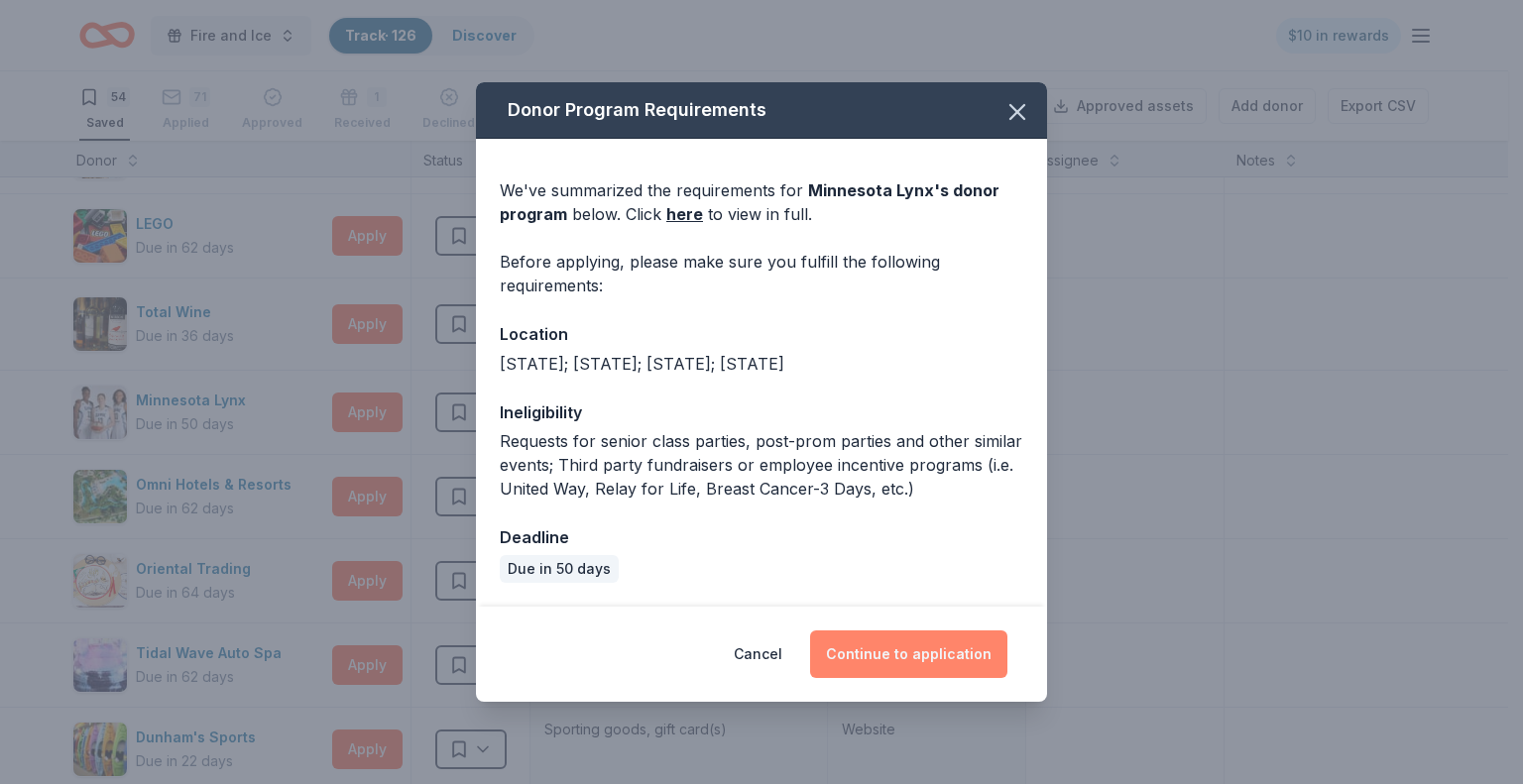 click on "Continue to application" at bounding box center (908, 654) 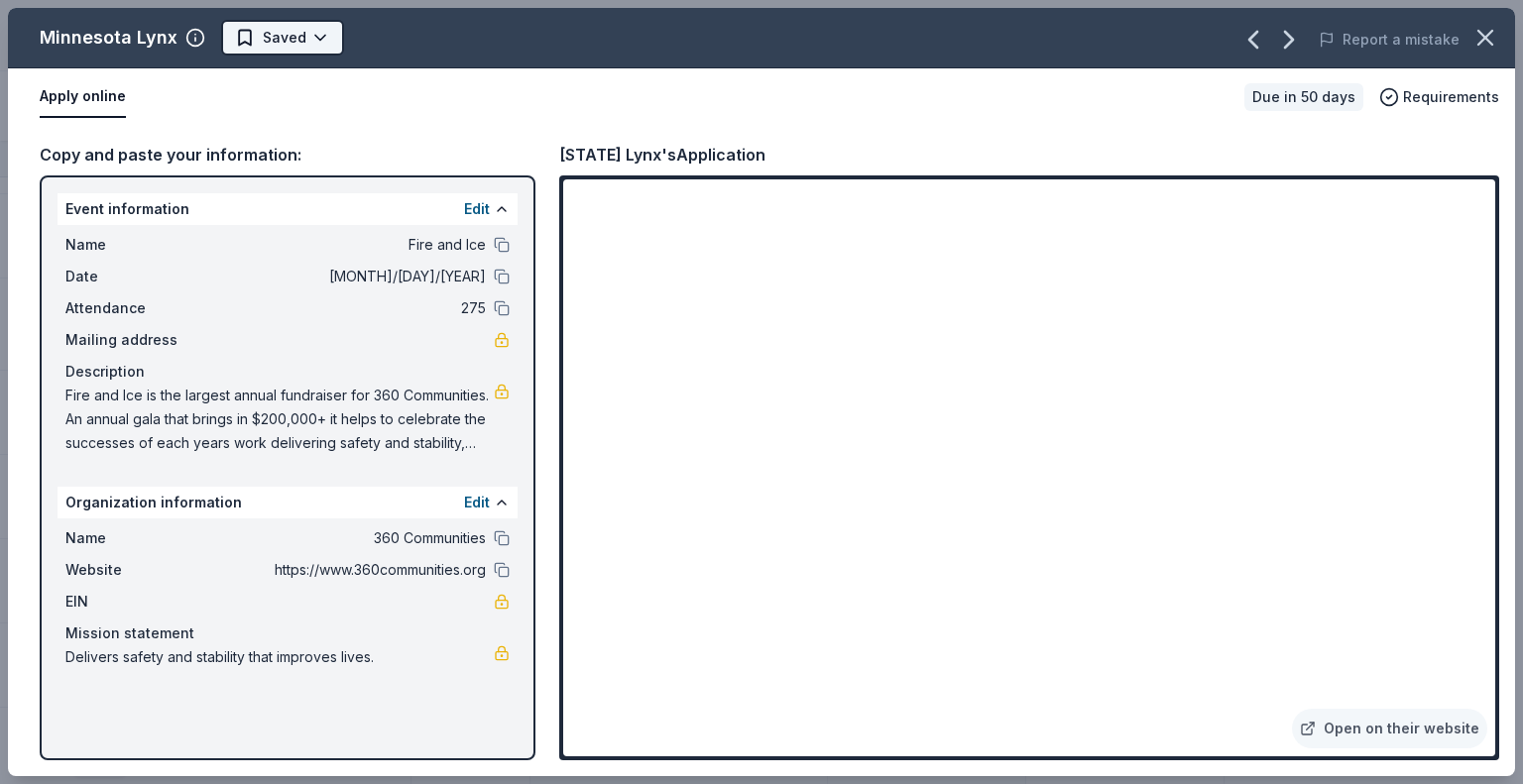 click on "Fire and Ice  Track  · 126 Discover $10 in rewards 54 Saved 71 Applied Approved 1 Received Declined Not interested  Approved assets Add donor Export CSV Donor Status Donation Apply method Assignee Notes Fleet Farm Due in 62 days Apply Saved Fleet Farm products, monetary donation In person Target Due in 62 days Apply Saved Gift cards ($50-100 value, with a maximum donation of $500 per year) In person IHOP Due in 62 days Apply Saved Food, gift card(s) Phone In person Barnes & Noble Due in 62 days Apply Saved Books, gift card(s) Phone In person Breadsmith Due in 62 days Apply Saved Bread and pastries, gift certificate(s) Phone In person Fuzzy's Taco Shop Due in 62 days Apply Saved Donation depends on request Phone In person Chili's Due in 62 days Apply Saved Gift certificate(s) Phone In person Massage Envy Due in 62 days Apply Saved Gift card(s) Phone In person Bruegger's Bagels Due in 62 days Apply Saved Bagels, food, and gift cards Phone In person Walmart Due in 62 days Apply Saved Phone In person Apply Saved" at bounding box center [762, 392] 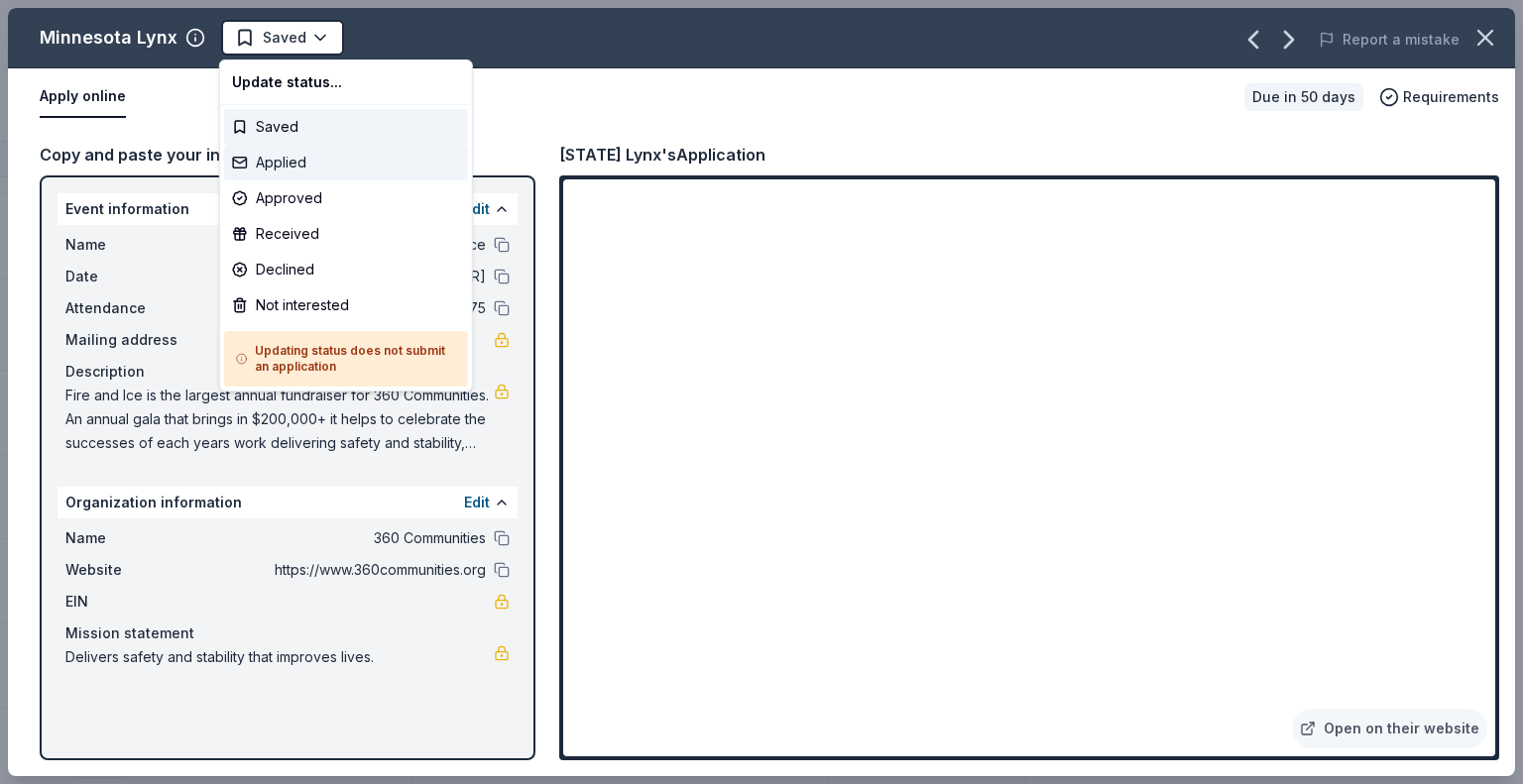 click on "Applied" at bounding box center [346, 163] 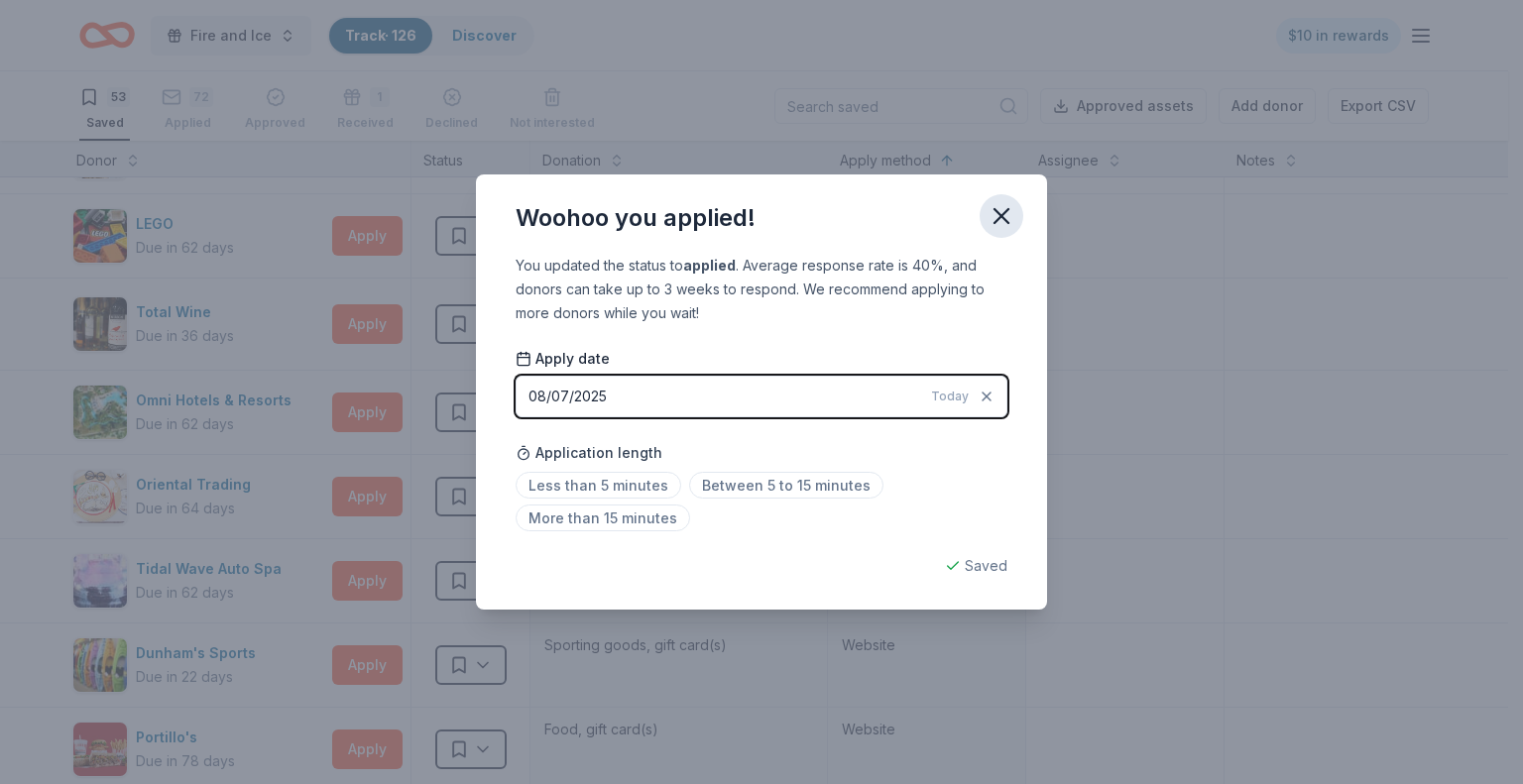 click 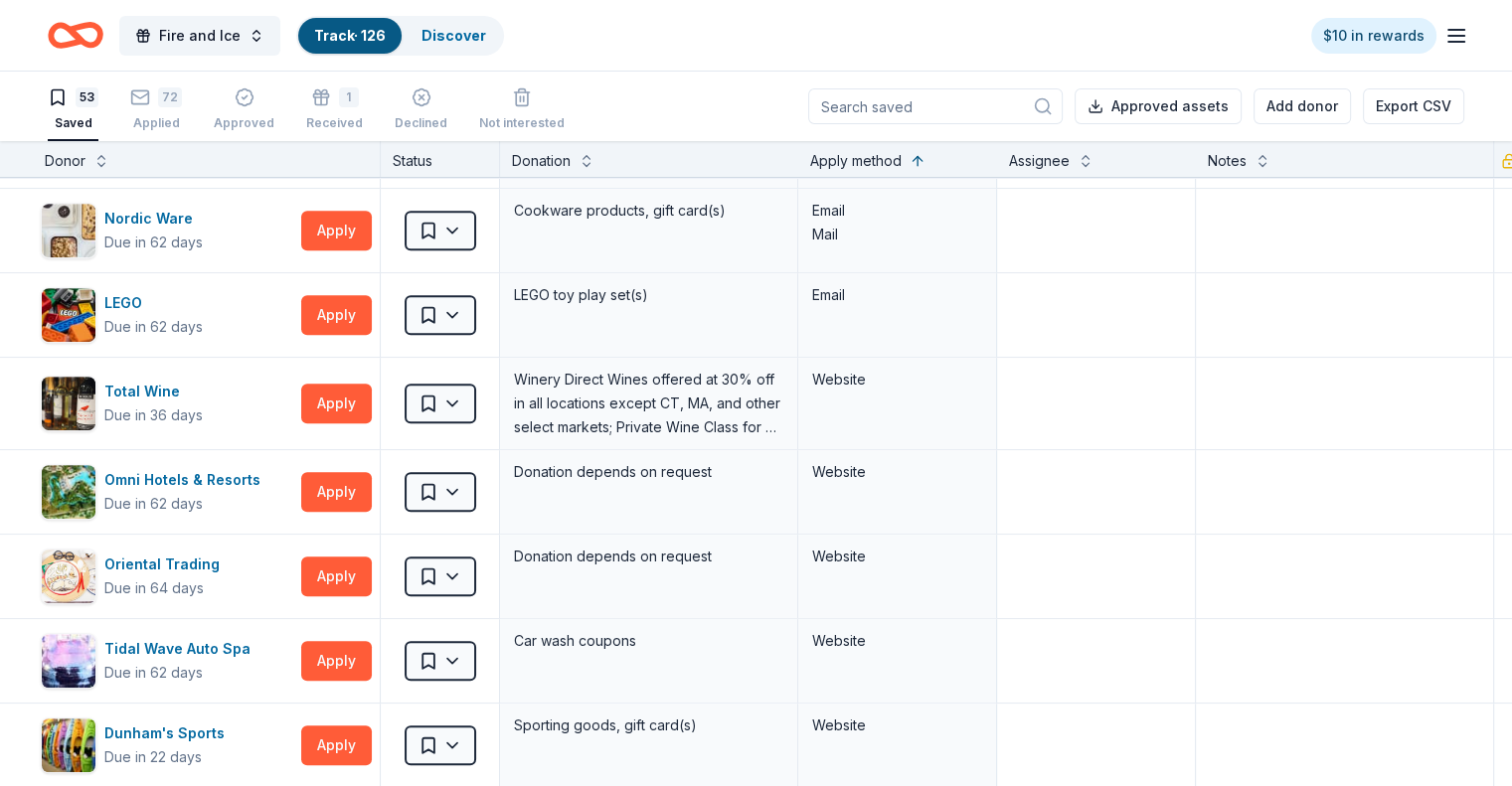 scroll, scrollTop: 918, scrollLeft: 15, axis: both 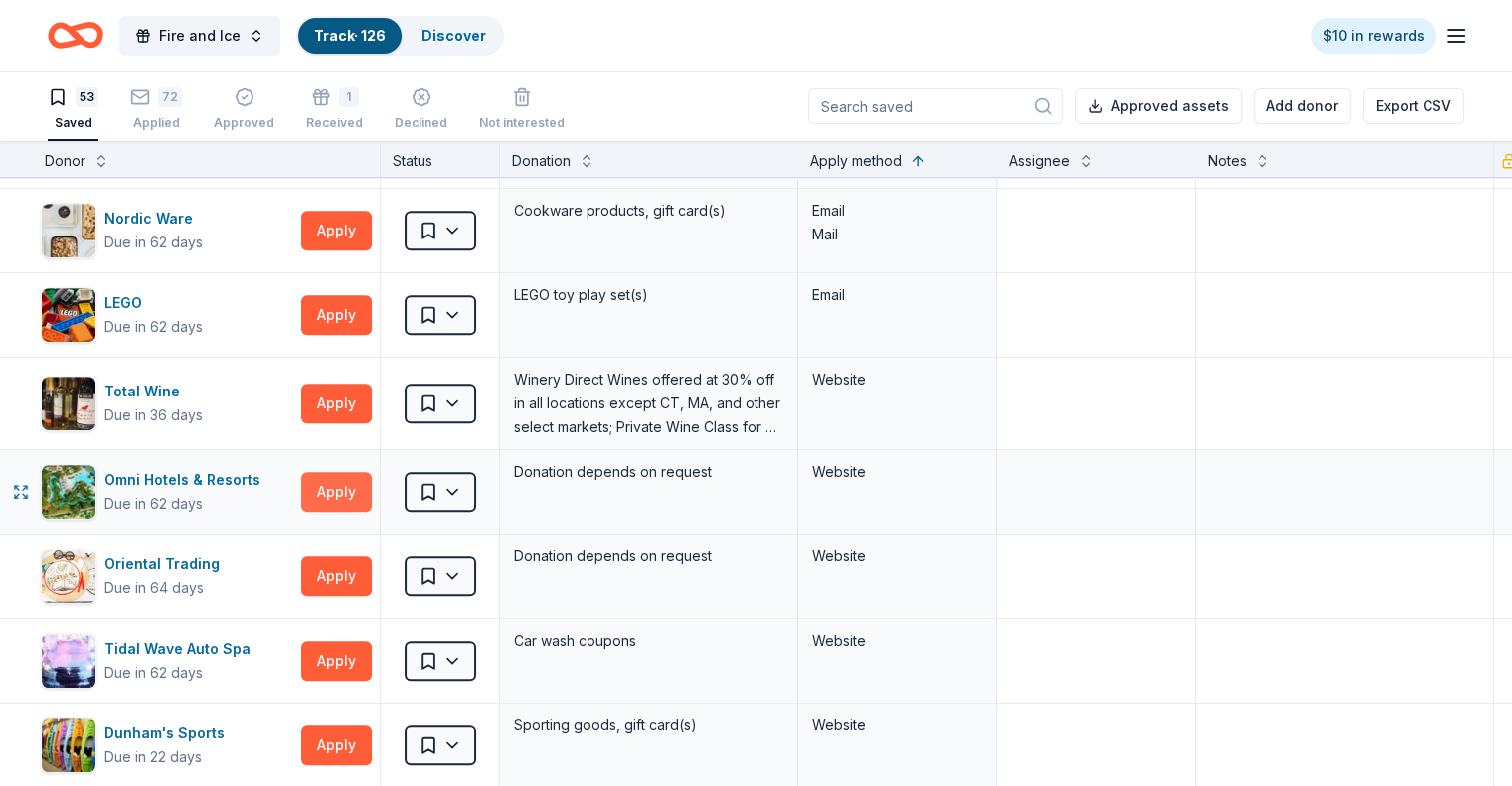 click on "Apply" at bounding box center (336, 492) 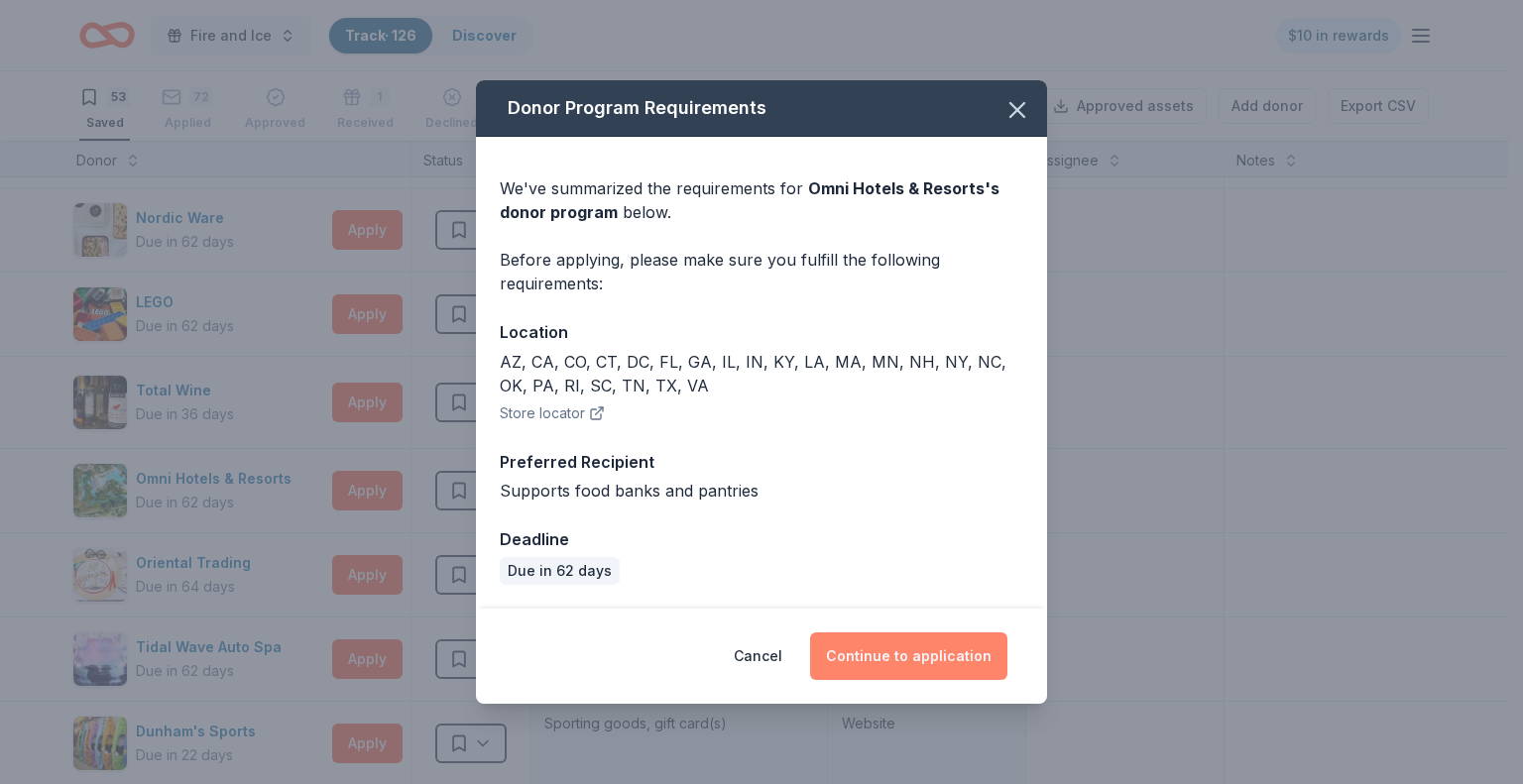 click on "Continue to application" at bounding box center (908, 656) 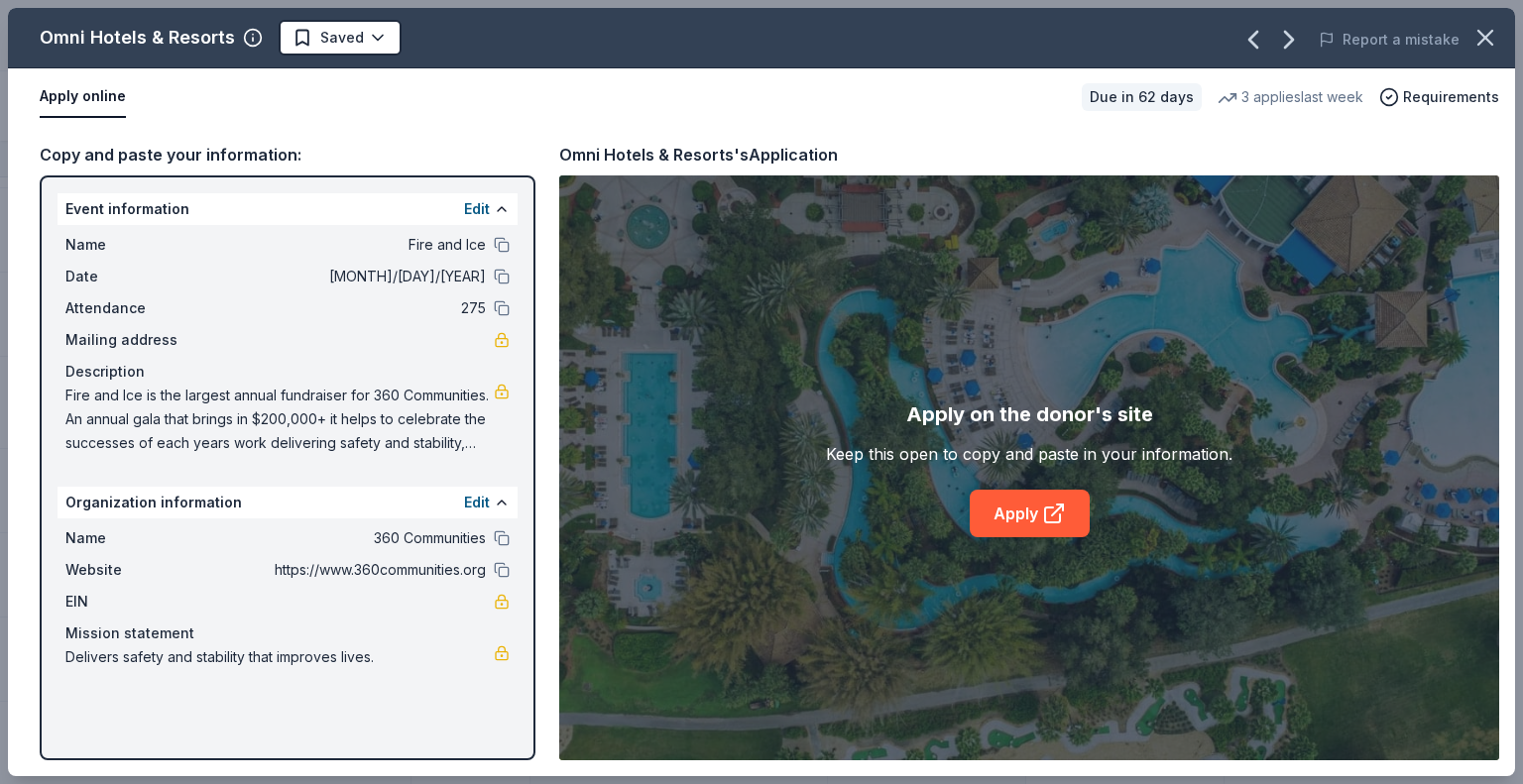 click on "Apply on the donor's site Keep this open to copy and paste in your information. Apply" at bounding box center [1029, 468] 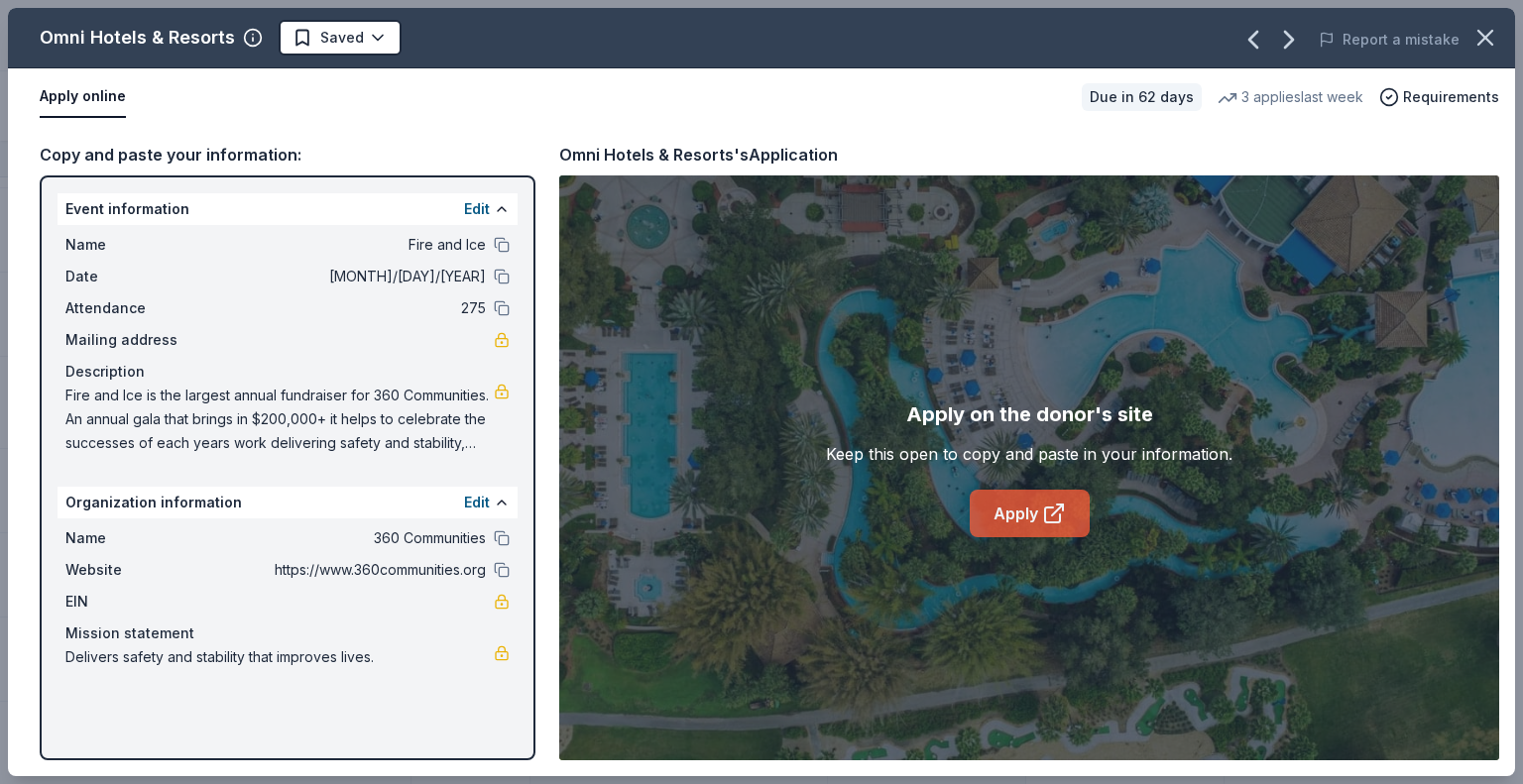click on "Apply" at bounding box center (1029, 513) 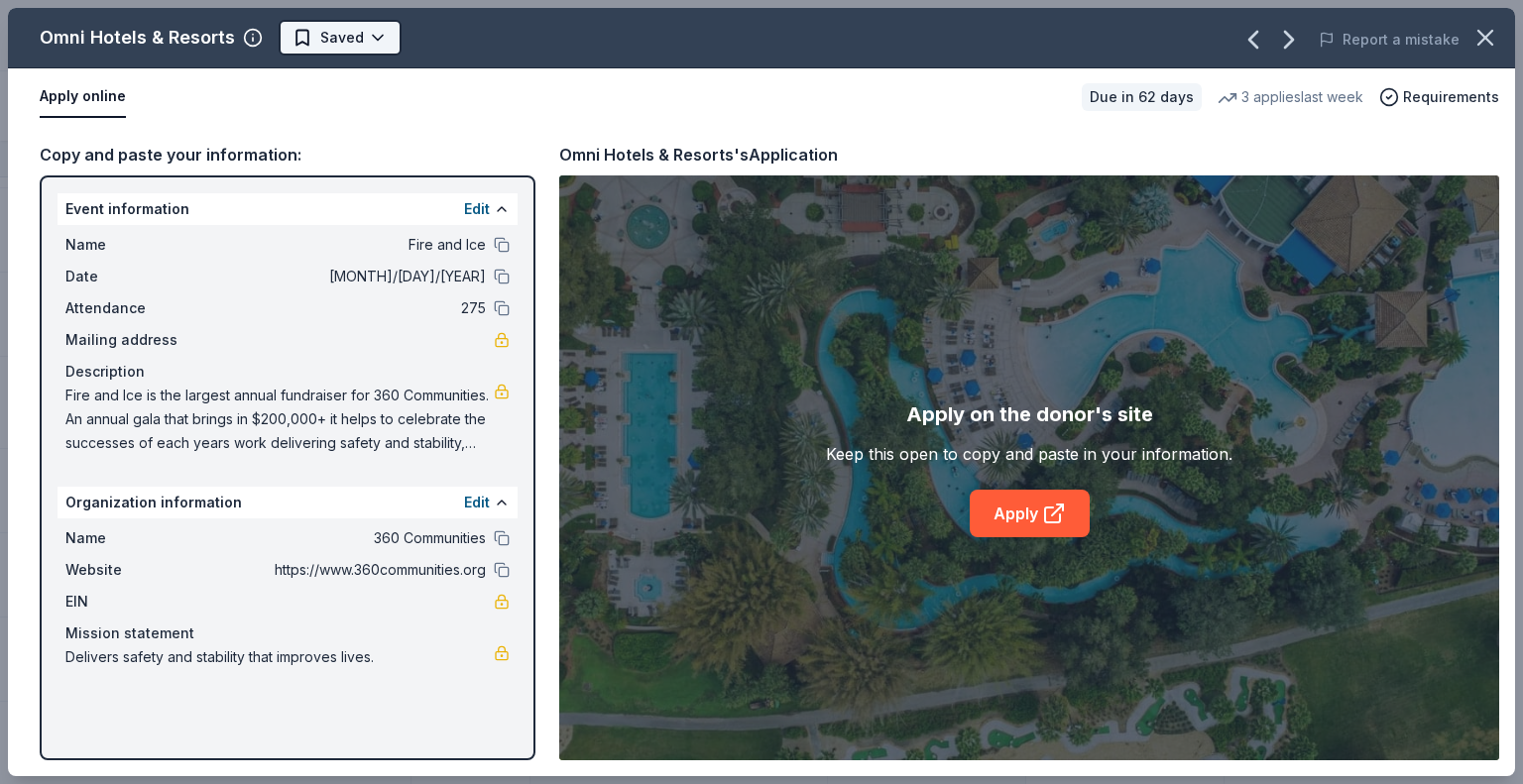 click on "Fire and Ice  Track  · 126 Discover $10 in rewards 53 Saved 72 Applied Approved 1 Received Declined Not interested  Approved assets Add donor Export CSV Donor Status Donation Apply method Assignee Notes Fleet Farm Due in 62 days Apply Saved Fleet Farm products, monetary donation In person Target Due in 62 days Apply Saved Gift cards ($50-100 value, with a maximum donation of $500 per year) In person IHOP Due in 62 days Apply Saved Food, gift card(s) Phone In person Barnes & Noble Due in 62 days Apply Saved Books, gift card(s) Phone In person Breadsmith Due in 62 days Apply Saved Bread and pastries, gift certificate(s) Phone In person Fuzzy's Taco Shop Due in 62 days Apply Saved Donation depends on request Phone In person Chili's Due in 62 days Apply Saved Gift certificate(s) Phone In person Massage Envy Due in 62 days Apply Saved Gift card(s) Phone In person Bruegger's Bagels Due in 62 days Apply Saved Bagels, food, and gift cards Phone In person Walmart Due in 62 days Apply Saved Phone In person Apply Saved" at bounding box center [762, 392] 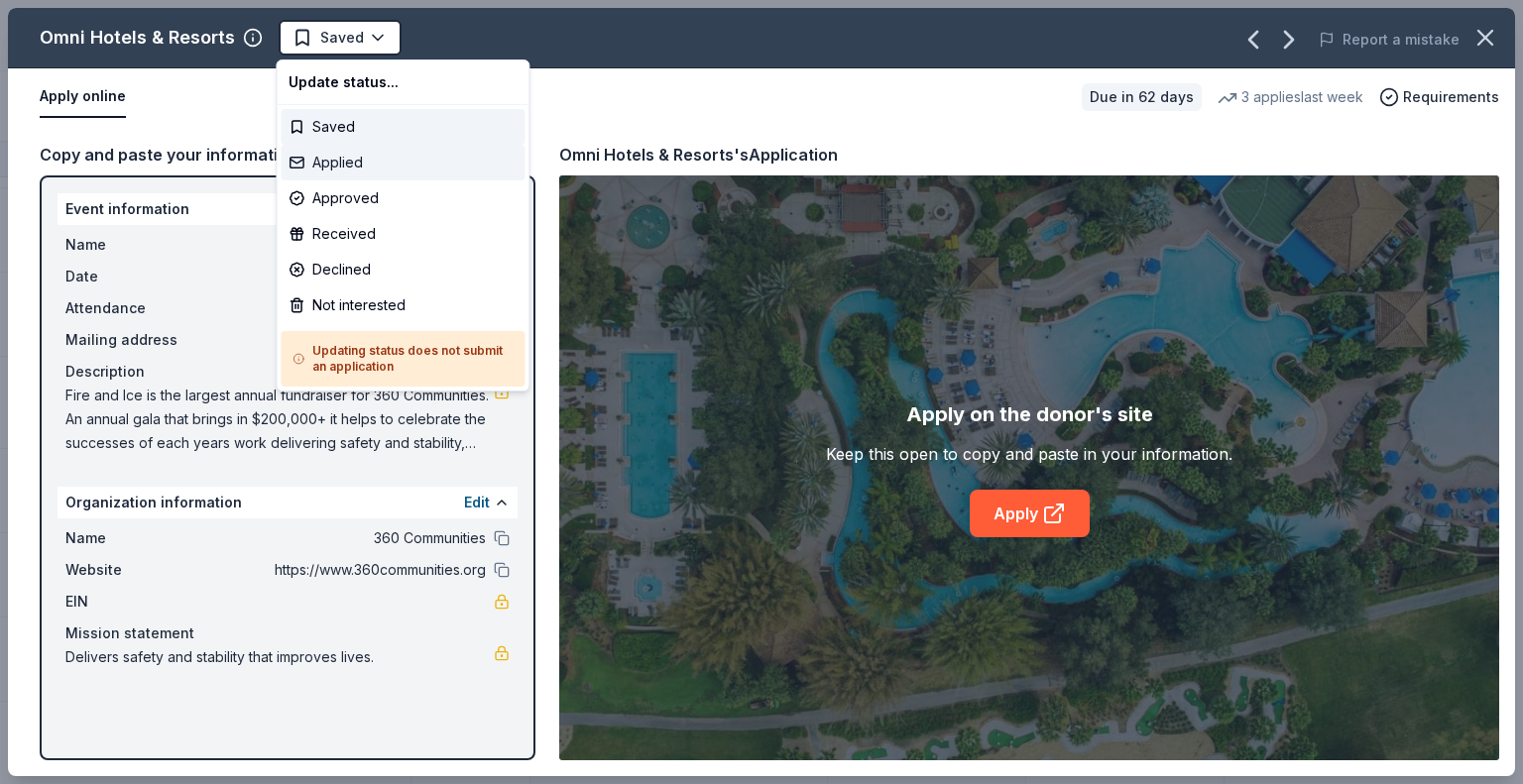 click on "Applied" at bounding box center [403, 163] 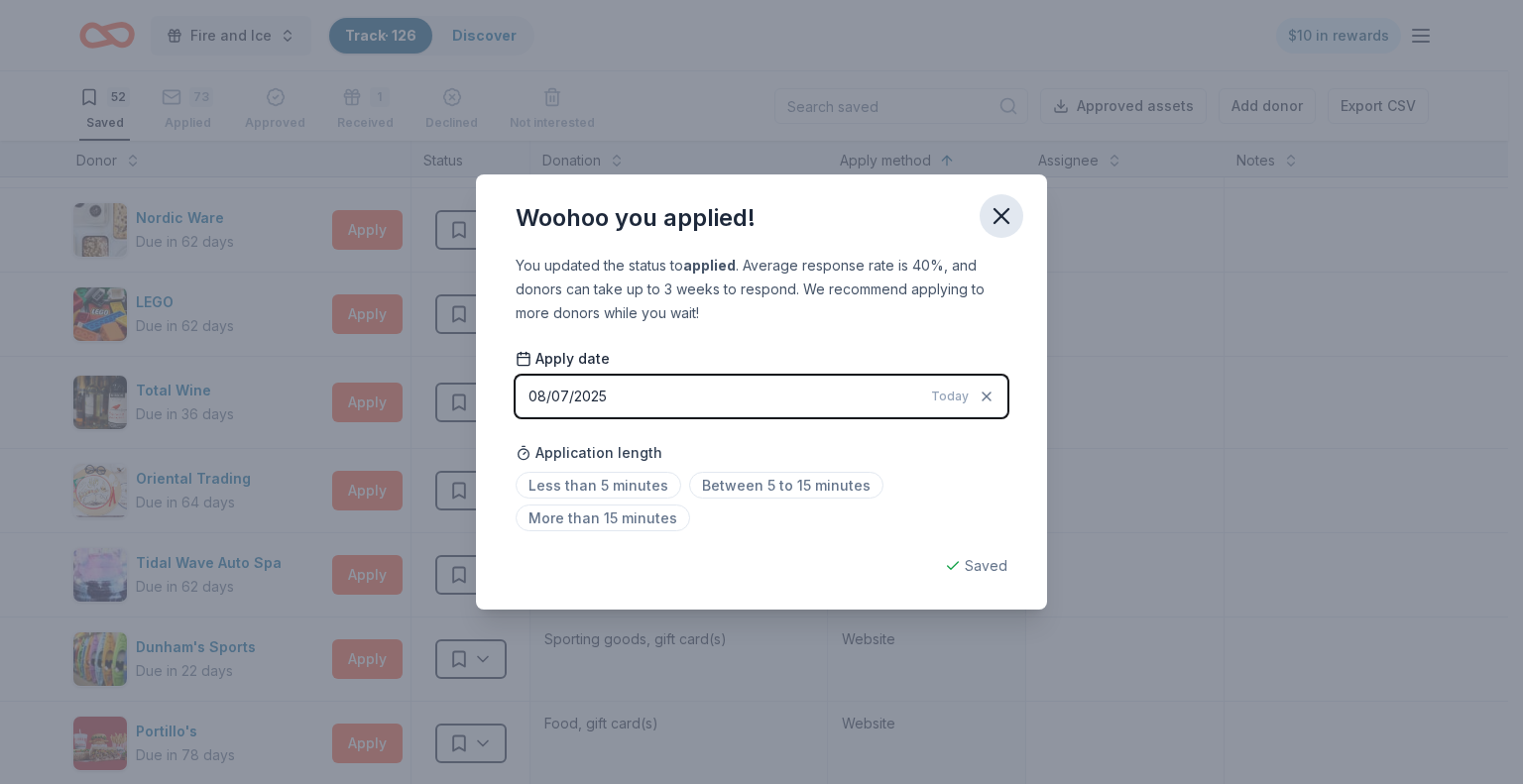 click 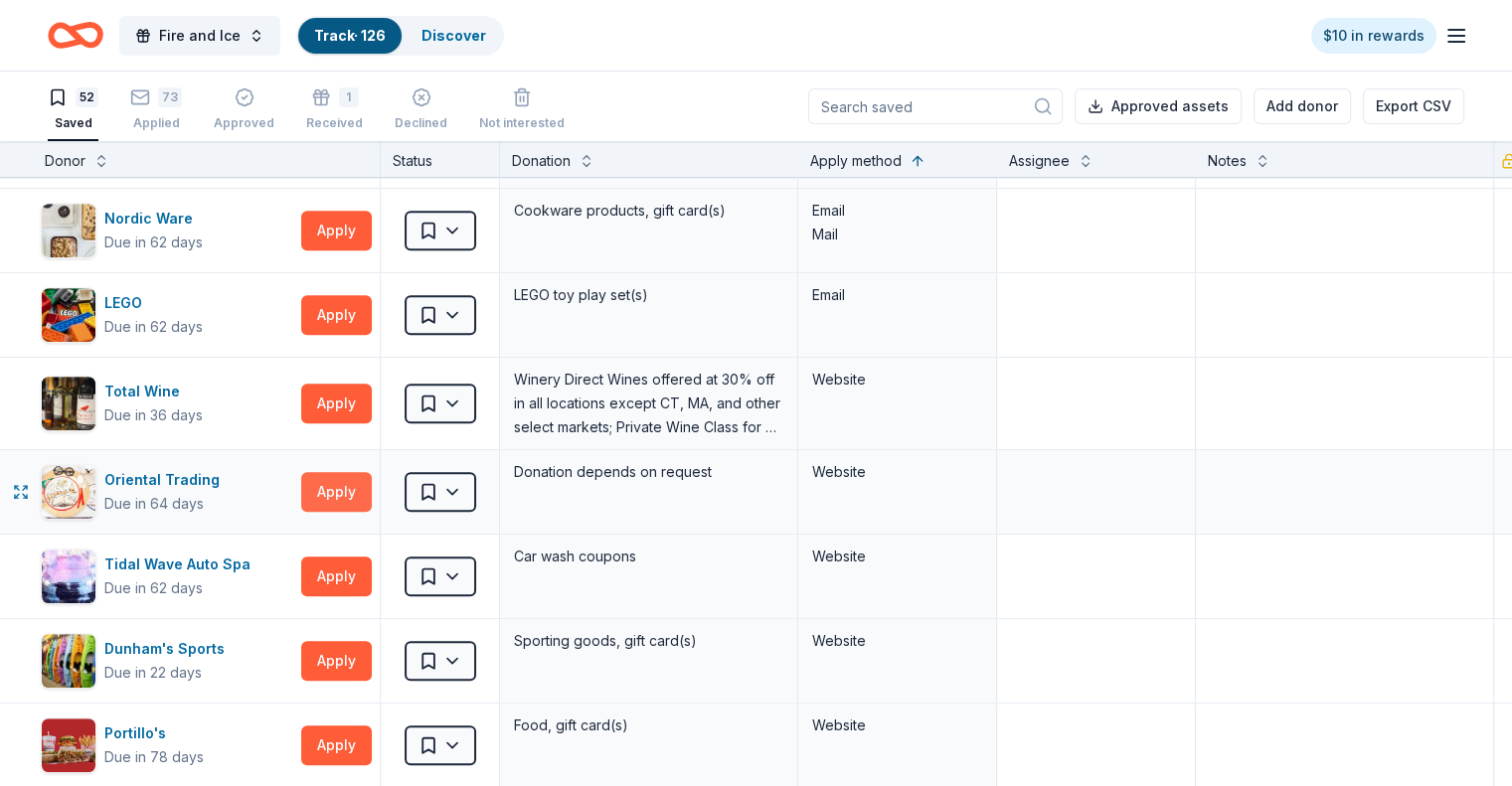 click on "Apply" at bounding box center [336, 492] 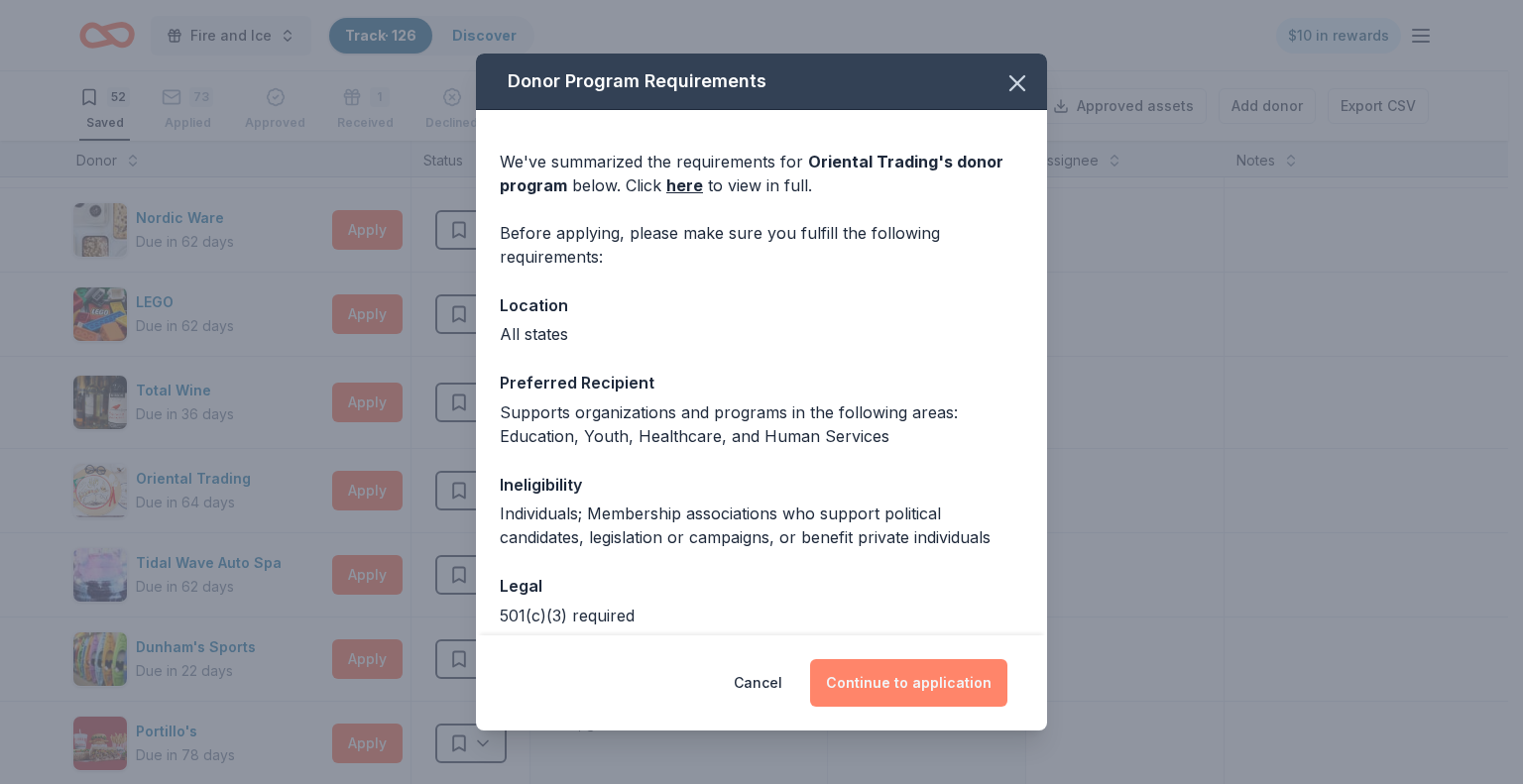 click on "Continue to application" at bounding box center [908, 683] 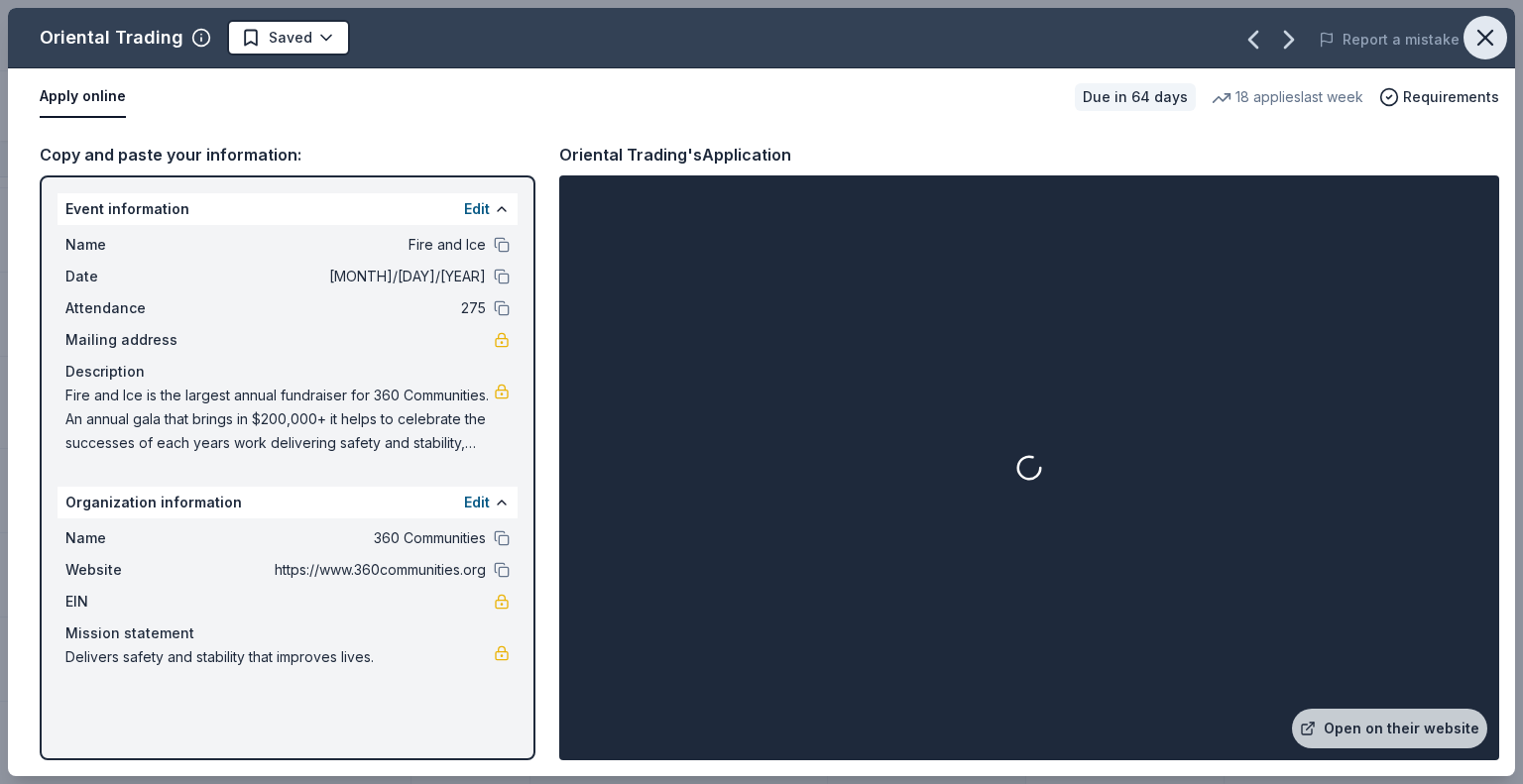 click 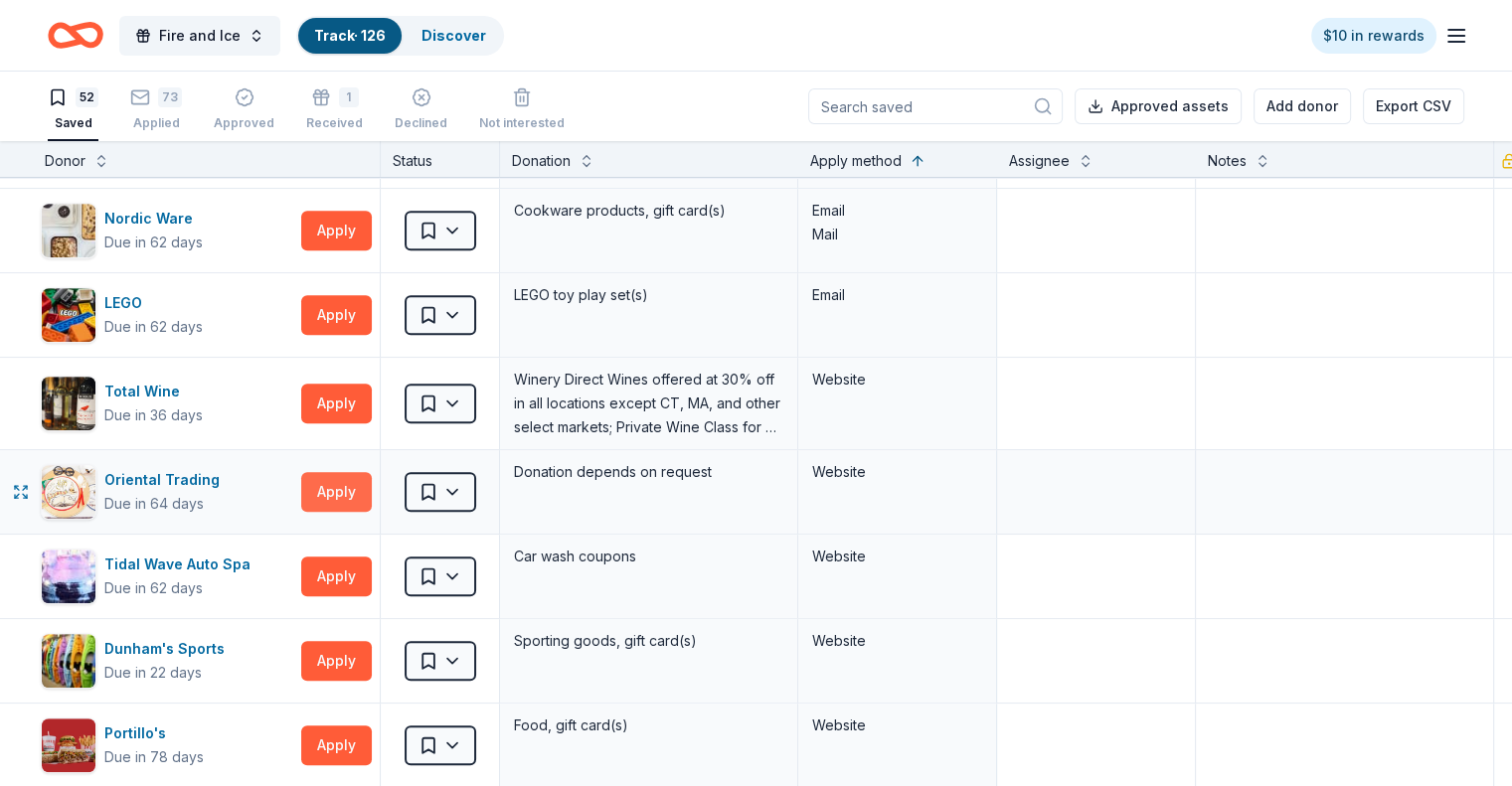 click on "Apply" at bounding box center (336, 492) 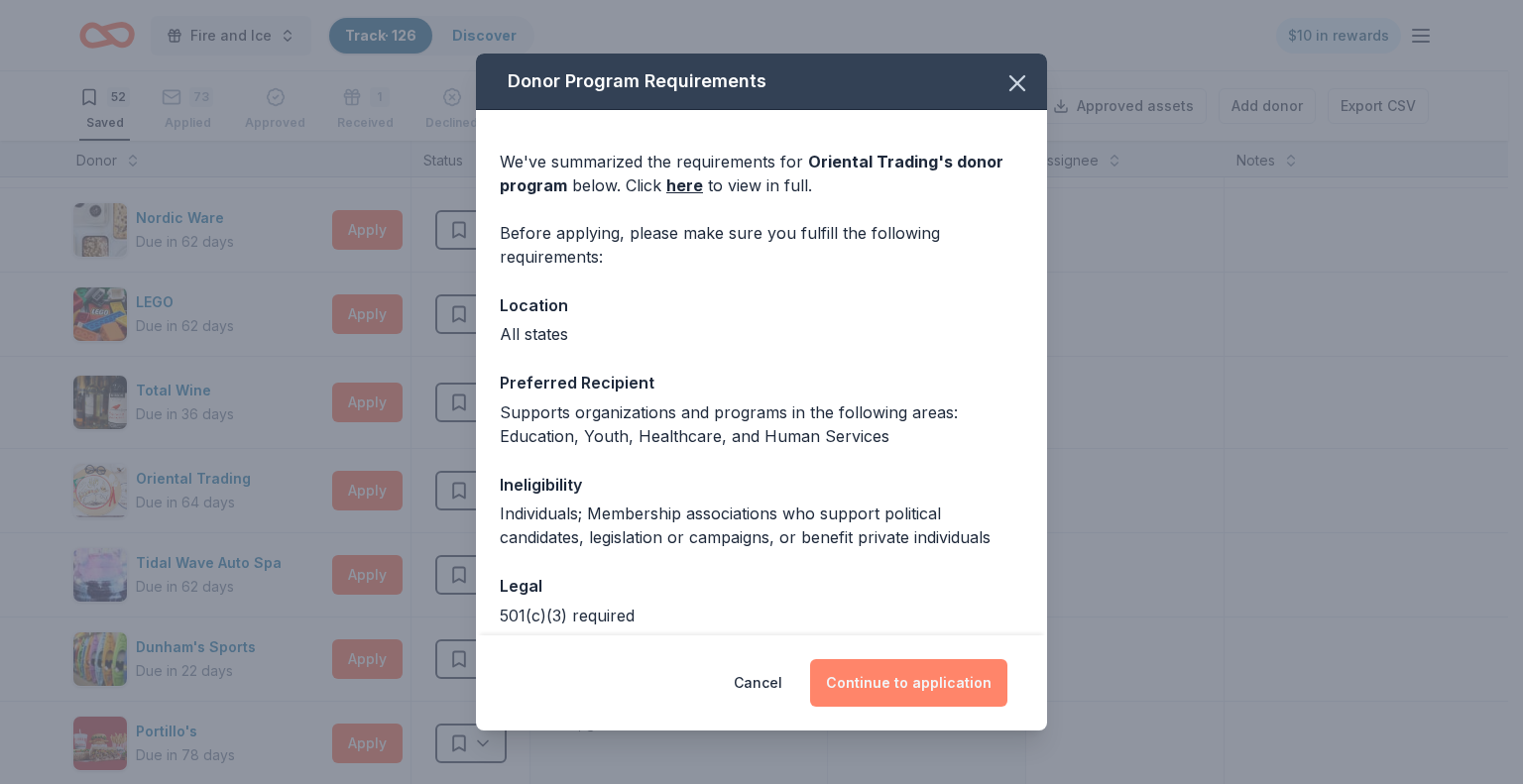 click on "Continue to application" at bounding box center (908, 683) 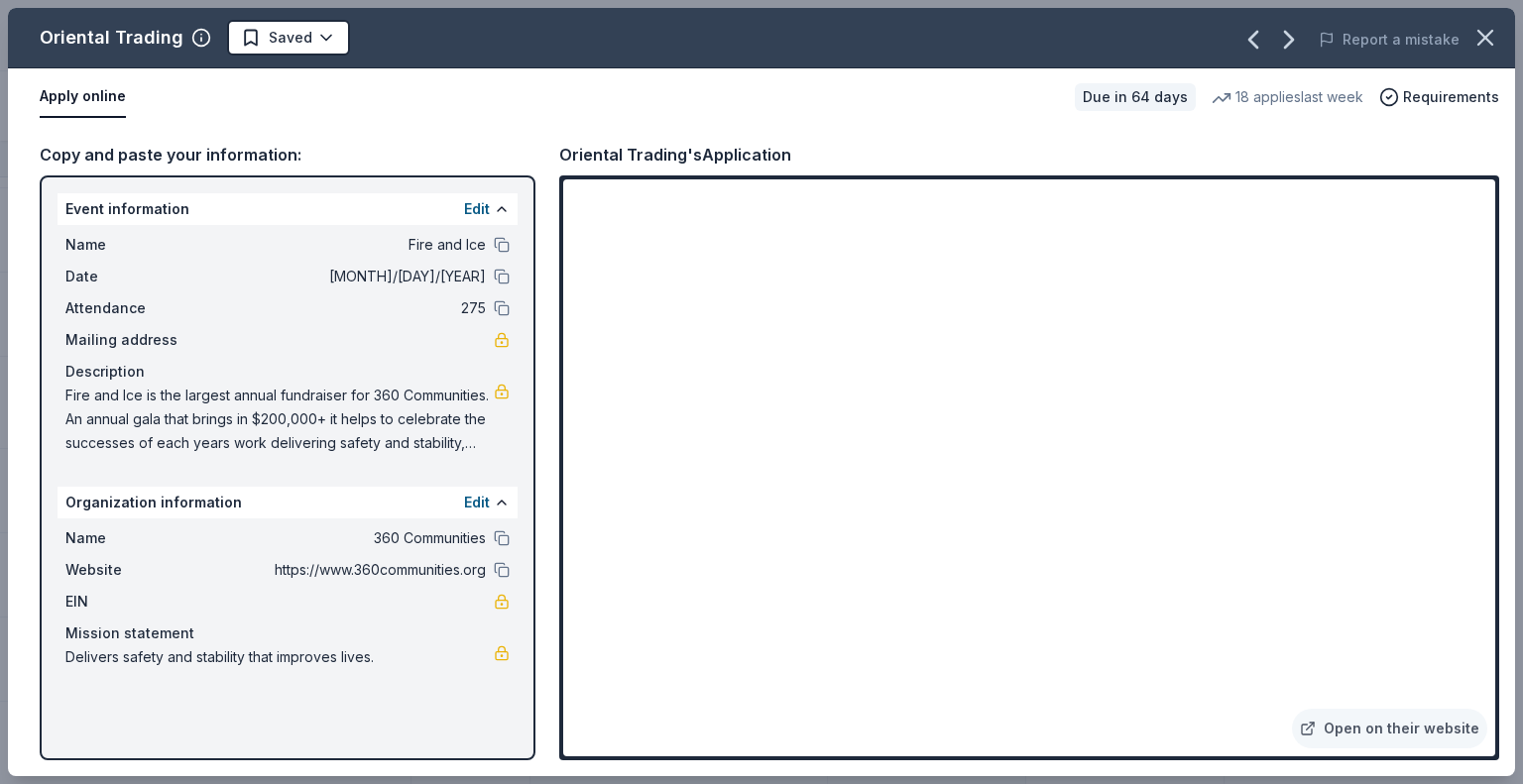 click on "Fire and Ice  Track  · 126 Discover $10 in rewards 52 Saved 73 Applied Approved 1 Received Declined Not interested  Approved assets Add donor Export CSV Donor Status Donation Apply method Assignee Notes Fleet Farm Due in 62 days Apply Saved Fleet Farm products, monetary donation In person Target Due in 62 days Apply Saved Gift cards ($50-100 value, with a maximum donation of $500 per year) In person IHOP Due in 62 days Apply Saved Food, gift card(s) Phone In person Barnes & Noble Due in 62 days Apply Saved Books, gift card(s) Phone In person Breadsmith Due in 62 days Apply Saved Bread and pastries, gift certificate(s) Phone In person Fuzzy's Taco Shop Due in 62 days Apply Saved Donation depends on request Phone In person Chili's Due in 62 days Apply Saved Gift certificate(s) Phone In person Massage Envy Due in 62 days Apply Saved Gift card(s) Phone In person Bruegger's Bagels Due in 62 days Apply Saved Bagels, food, and gift cards Phone In person Walmart Due in 62 days Apply Saved Phone In person Apply Saved" at bounding box center (762, 392) 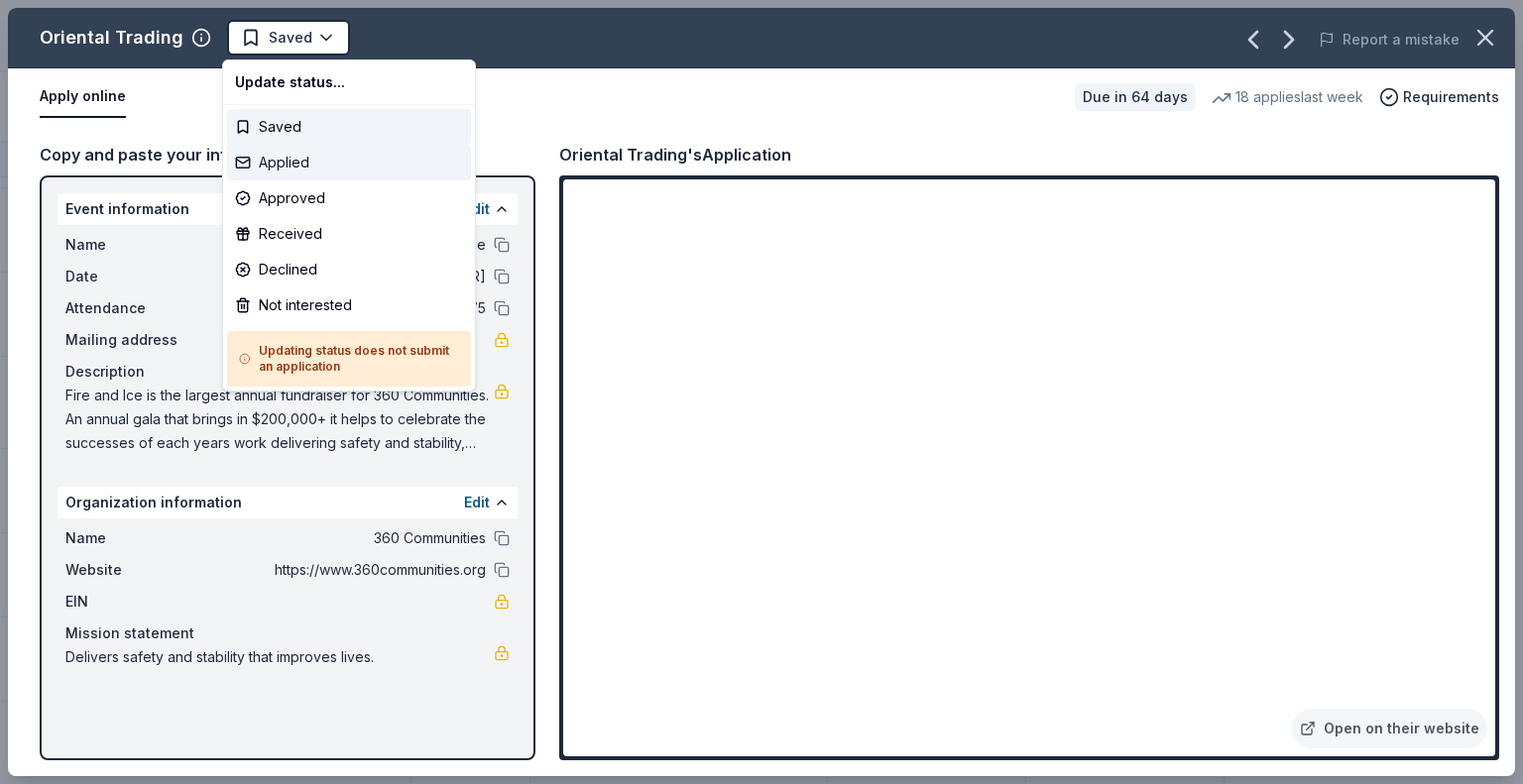 click on "Applied" at bounding box center [349, 163] 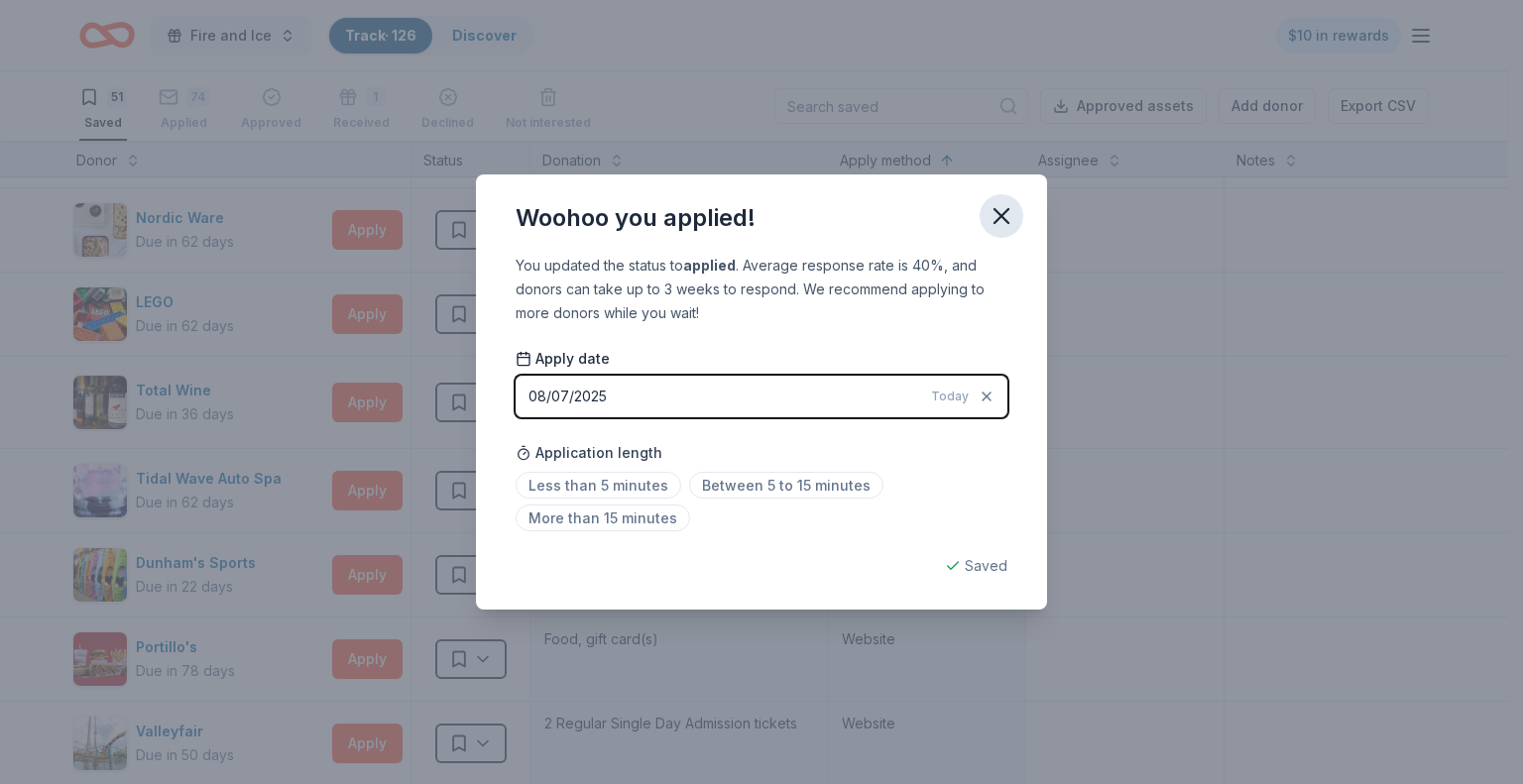 click 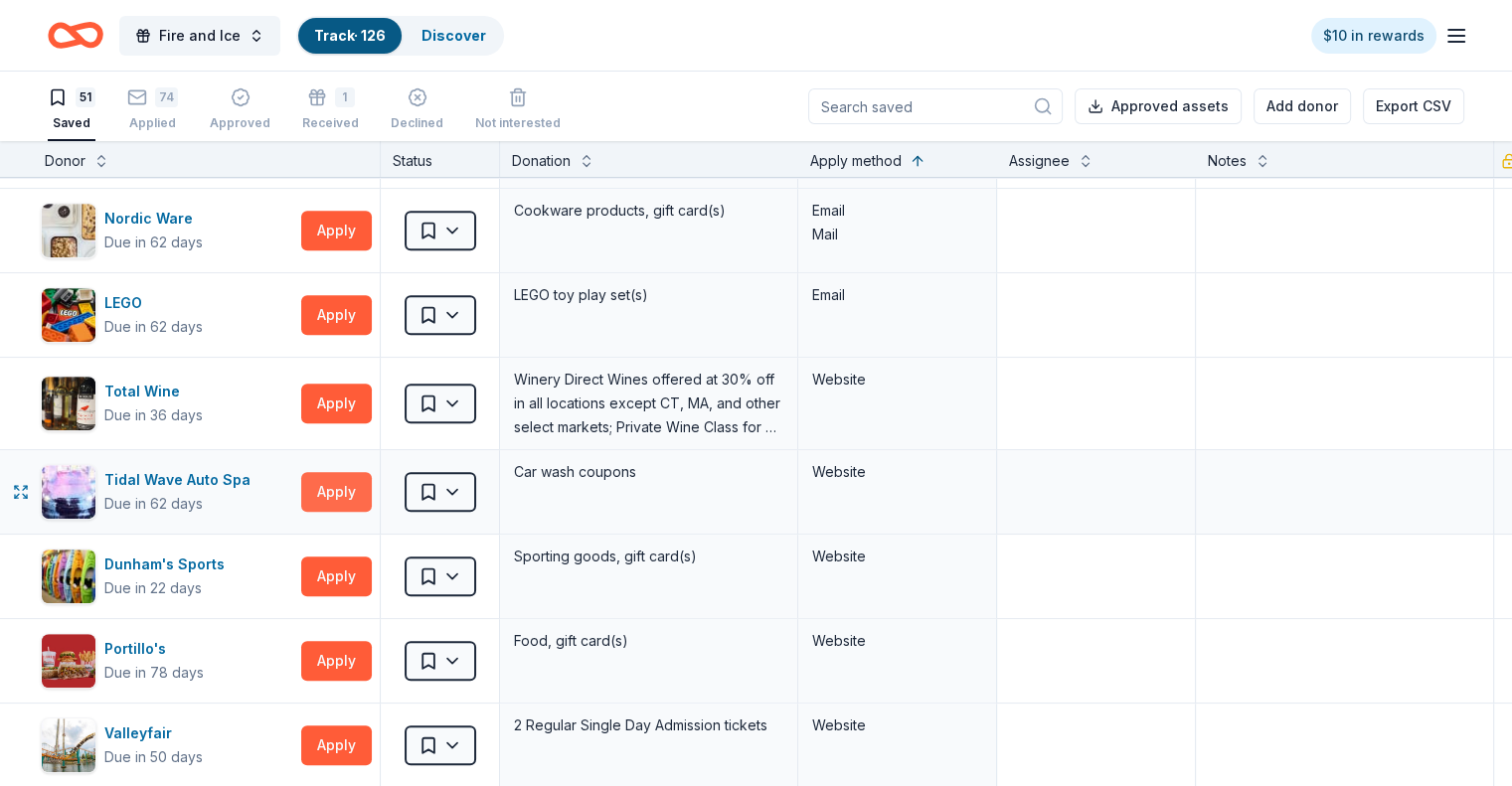 click on "Apply" at bounding box center (336, 492) 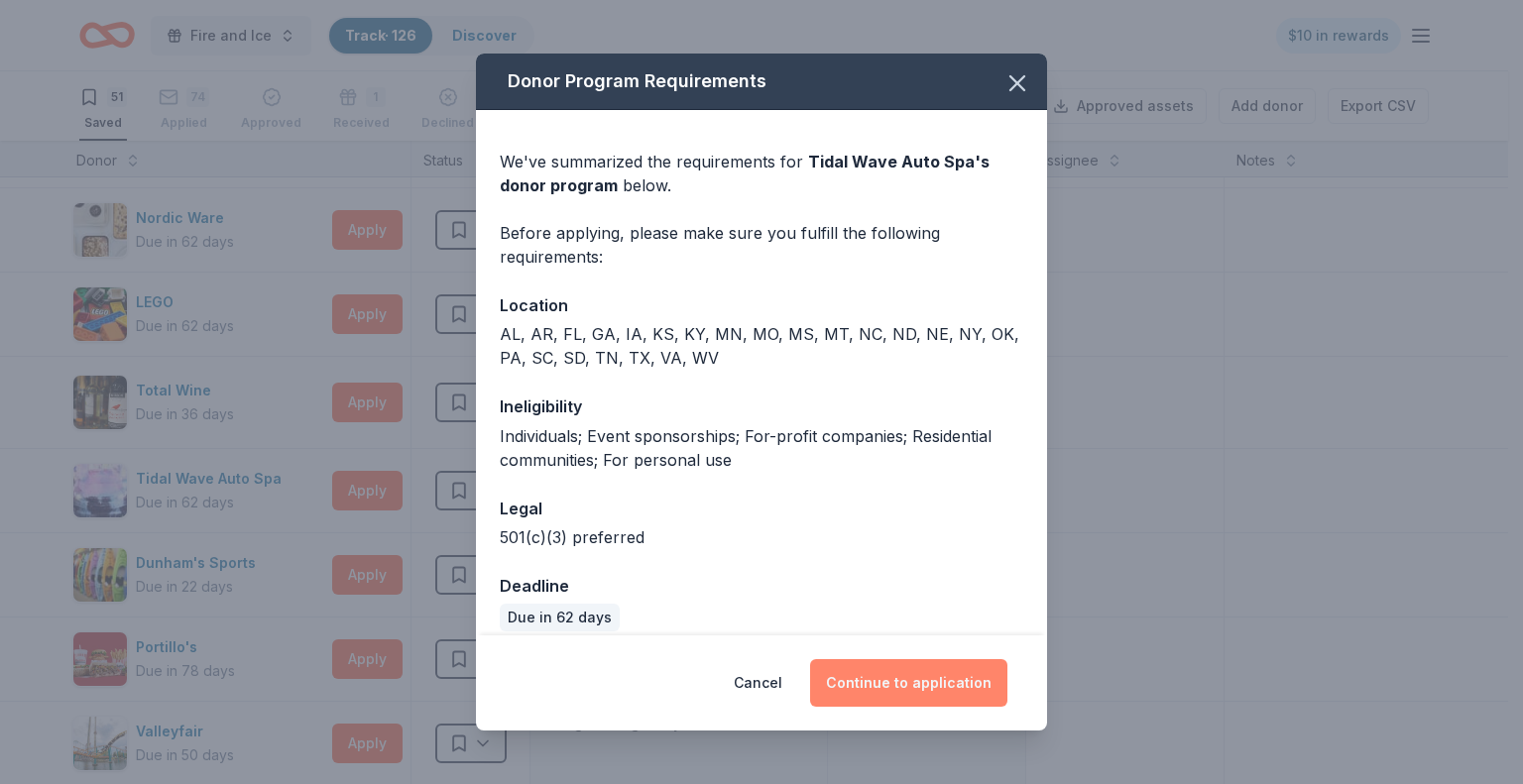 click on "Continue to application" at bounding box center (908, 683) 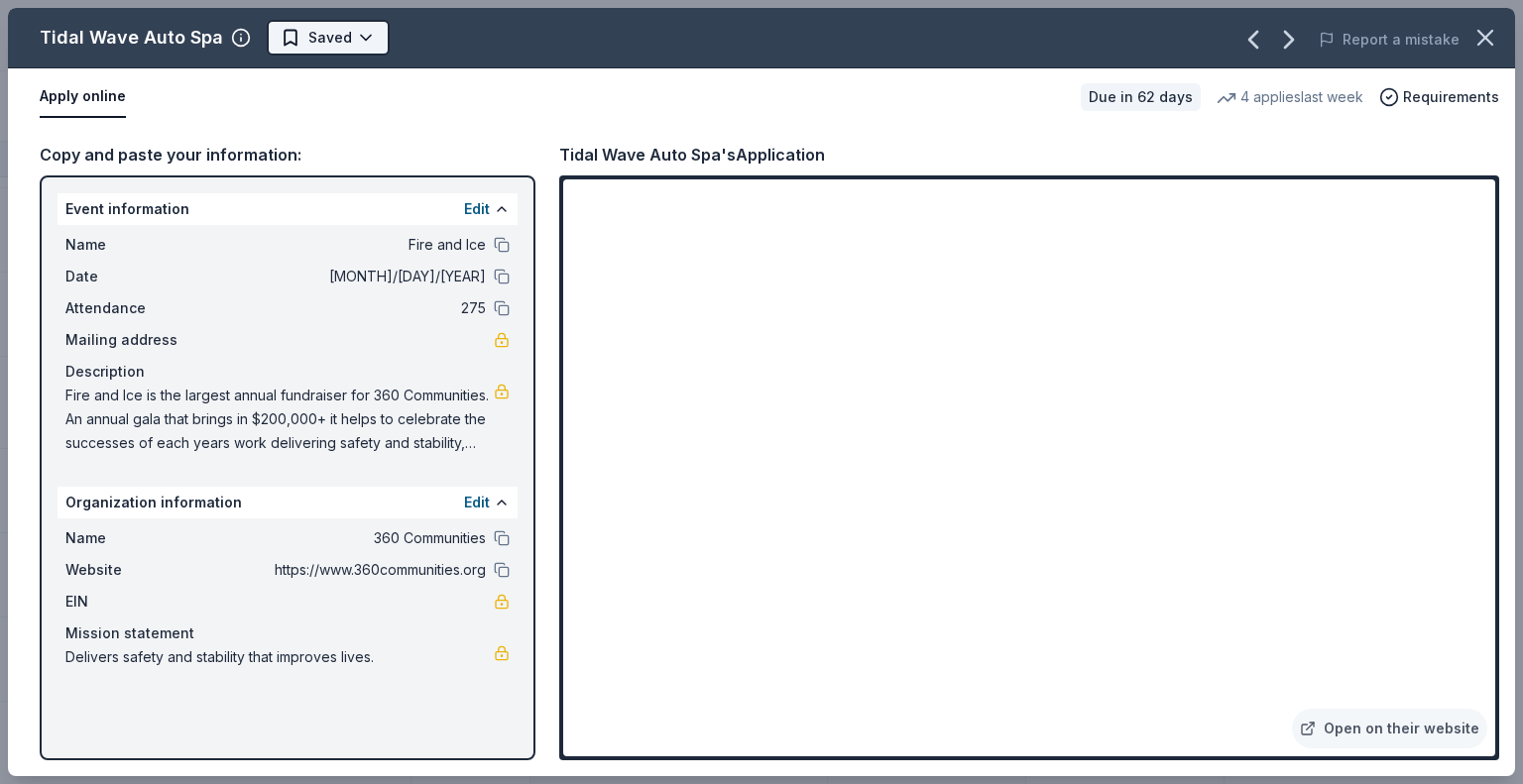 click on "Fire and Ice  Track  · 126 Discover $10 in rewards 51 Saved 74 Applied Approved 1 Received Declined Not interested  Approved assets Add donor Export CSV Donor Status Donation Apply method Assignee Notes Fleet Farm Due in 62 days Apply Saved Fleet Farm products, monetary donation In person Target Due in 62 days Apply Saved Gift cards ($50-100 value, with a maximum donation of $500 per year) In person IHOP Due in 62 days Apply Saved Food, gift card(s) Phone In person Barnes & Noble Due in 62 days Apply Saved Books, gift card(s) Phone In person Breadsmith Due in 62 days Apply Saved Bread and pastries, gift certificate(s) Phone In person Fuzzy's Taco Shop Due in 62 days Apply Saved Donation depends on request Phone In person Chili's Due in 62 days Apply Saved Gift certificate(s) Phone In person Massage Envy Due in 62 days Apply Saved Gift card(s) Phone In person Bruegger's Bagels Due in 62 days Apply Saved Bagels, food, and gift cards Phone In person Walmart Due in 62 days Apply Saved Phone In person Apply Saved" at bounding box center (762, 392) 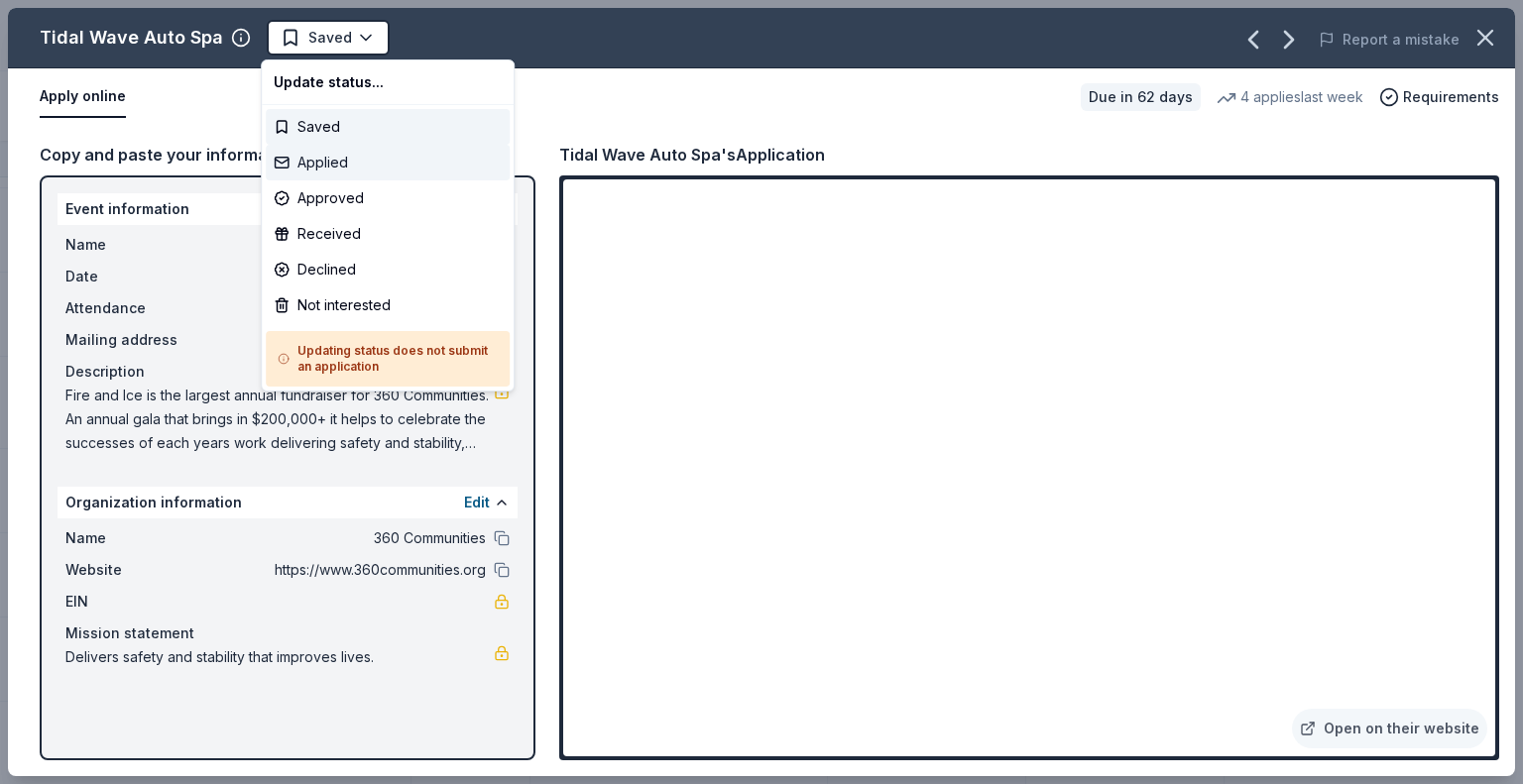 click on "Applied" at bounding box center [388, 163] 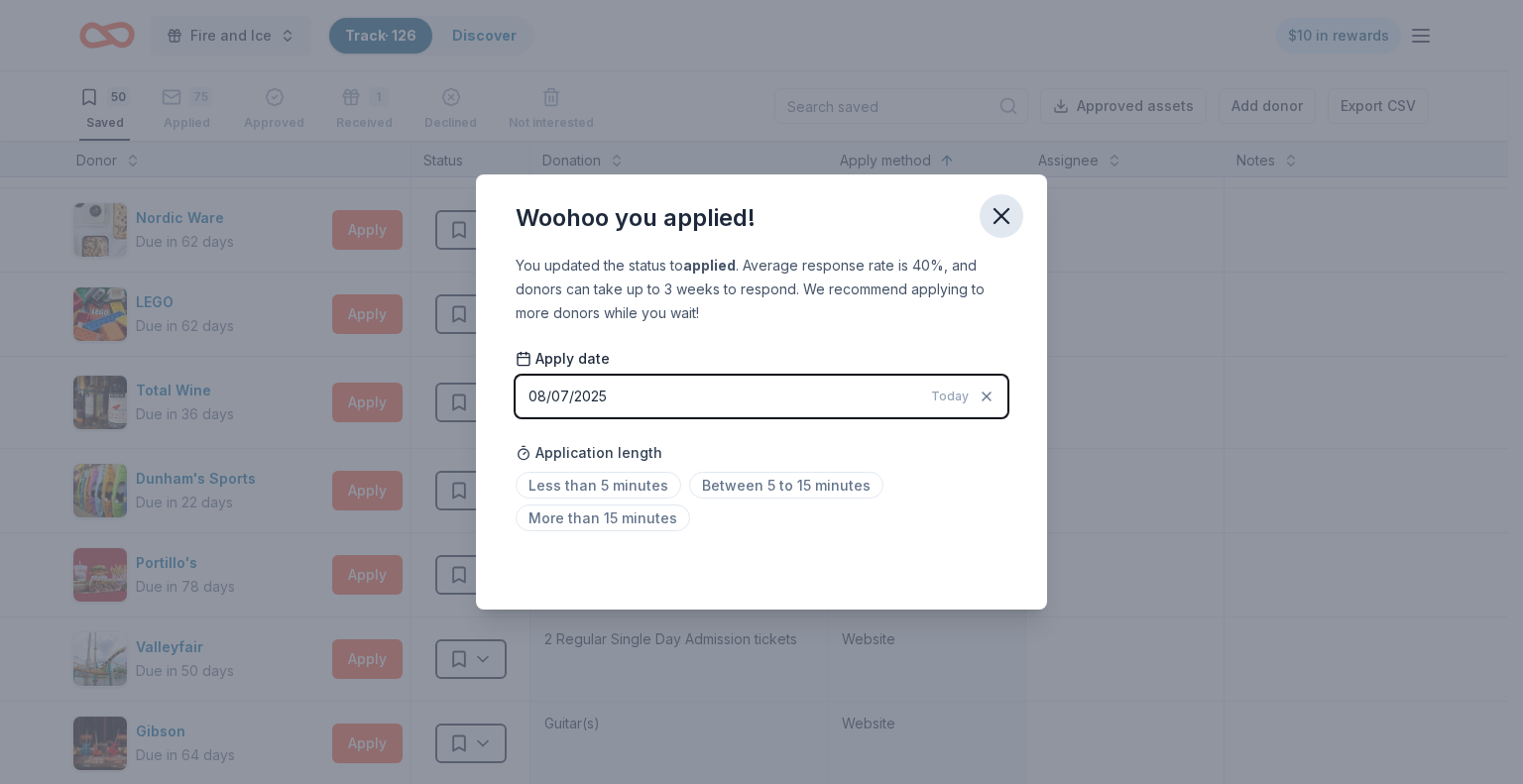 click 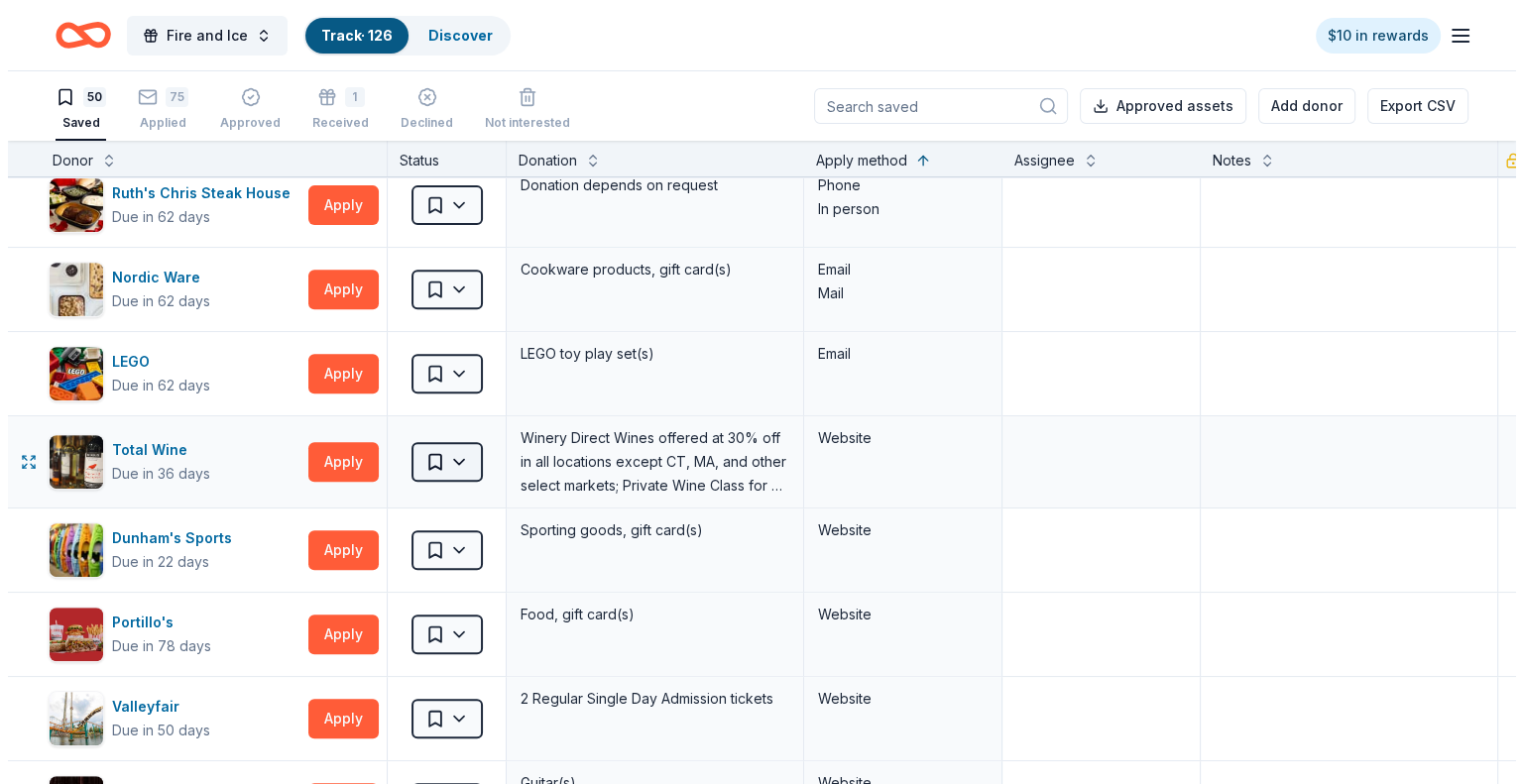 scroll, scrollTop: 892, scrollLeft: 15, axis: both 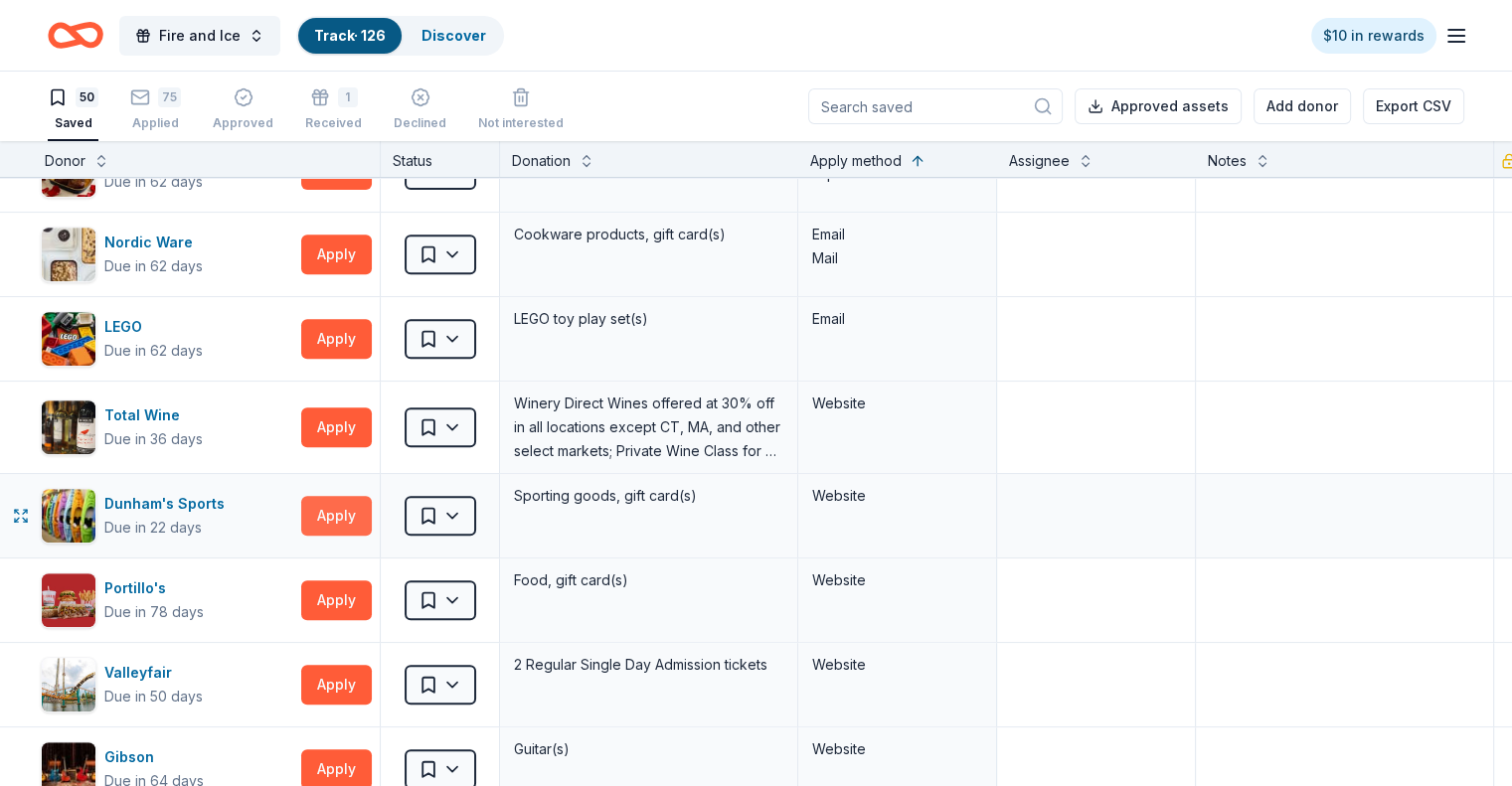 click on "Apply" at bounding box center (336, 516) 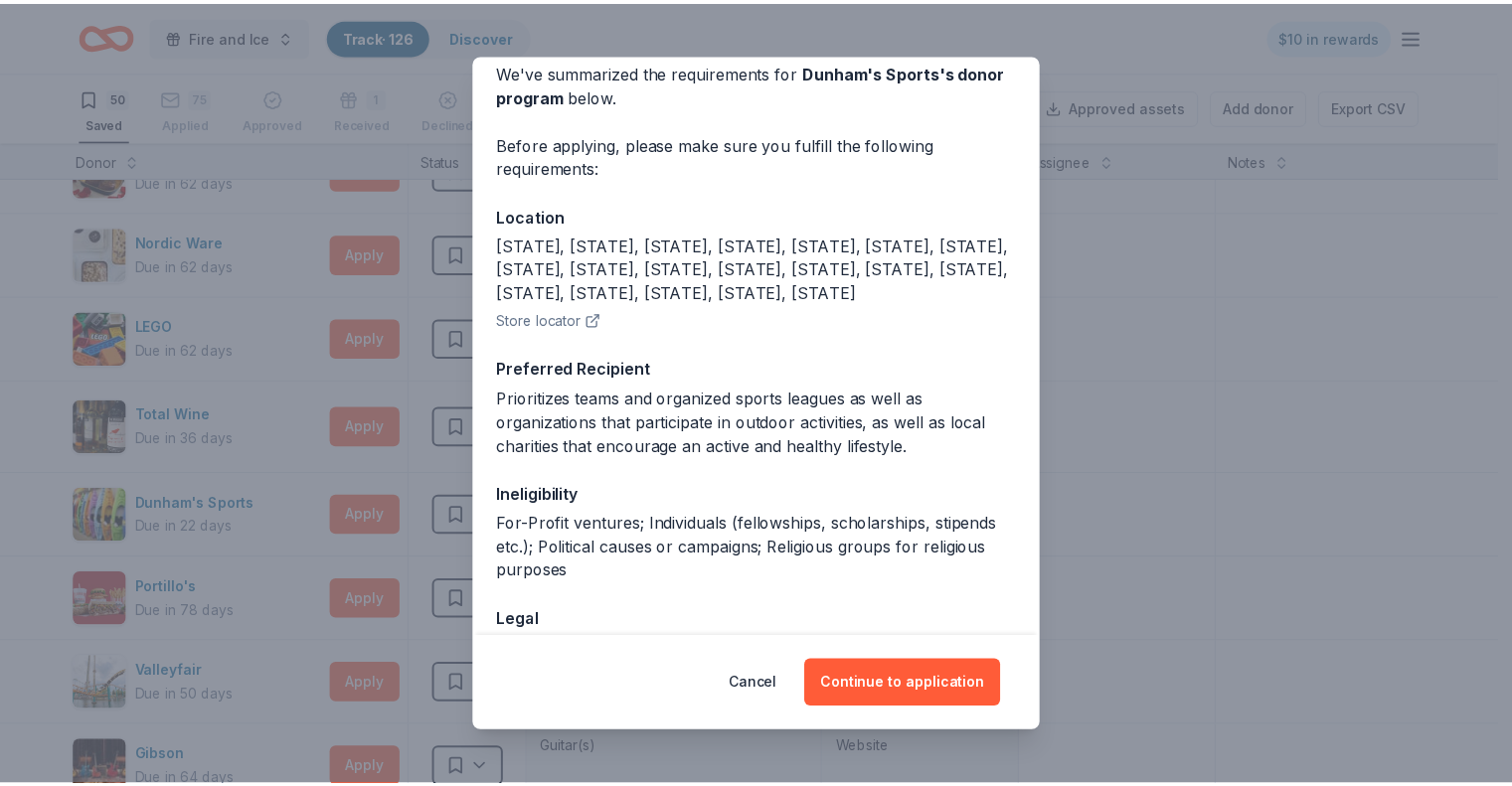 scroll, scrollTop: 195, scrollLeft: 0, axis: vertical 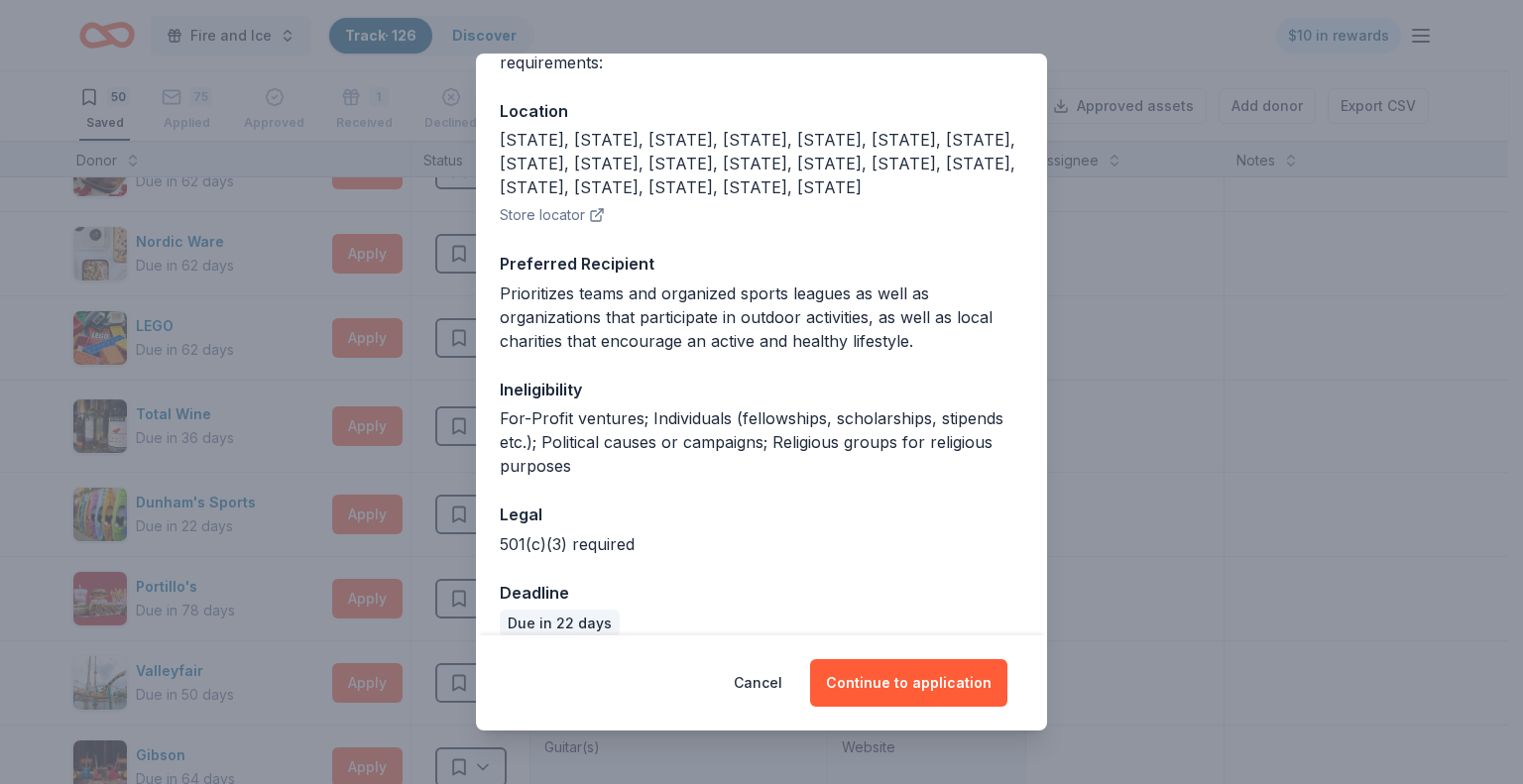 click on "Donor Program Requirements We've summarized the requirements for   Dunham's Sports 's donor program   below. Before applying, please make sure you fulfill the following requirements: Location AL, AR, GA, IL, IN, KS, KY, MI, MN, MO, NC, NE, OH, OK, PA, SD, TN, VA, WV, WY Store locator  Preferred Recipient Prioritizes teams and organized sports leagues as well as organizations that participate in outdoor activities, as well as local charities that encourage an active and healthy lifestyle. Ineligibility For-Profit ventures; Individuals (fellowships, scholarships, stipends etc.); Political causes or campaigns; Religious groups for religious purposes Legal 501(c)(3) required Deadline Due in 22 days Cancel Continue to application" at bounding box center [762, 392] 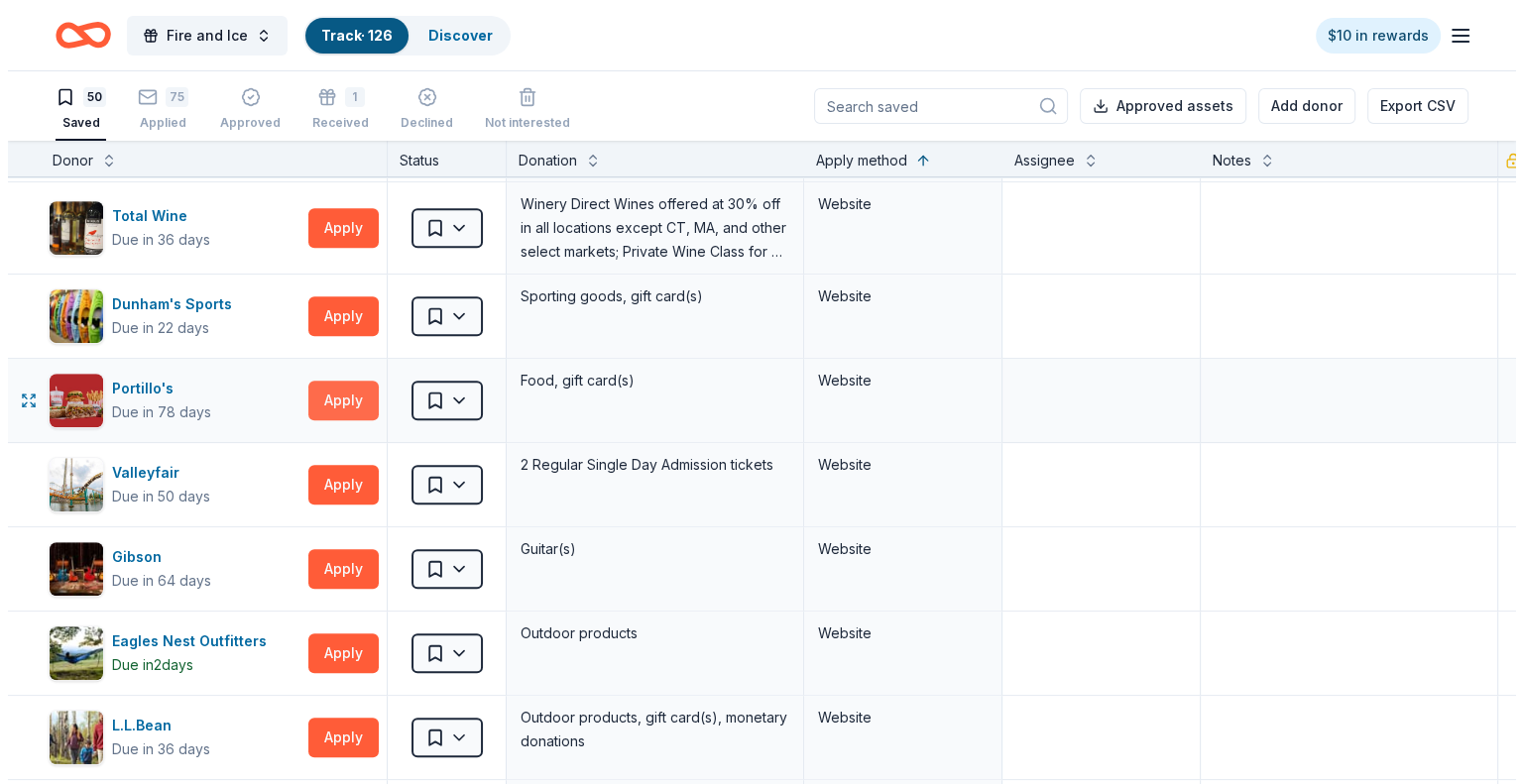 scroll, scrollTop: 1189, scrollLeft: 15, axis: both 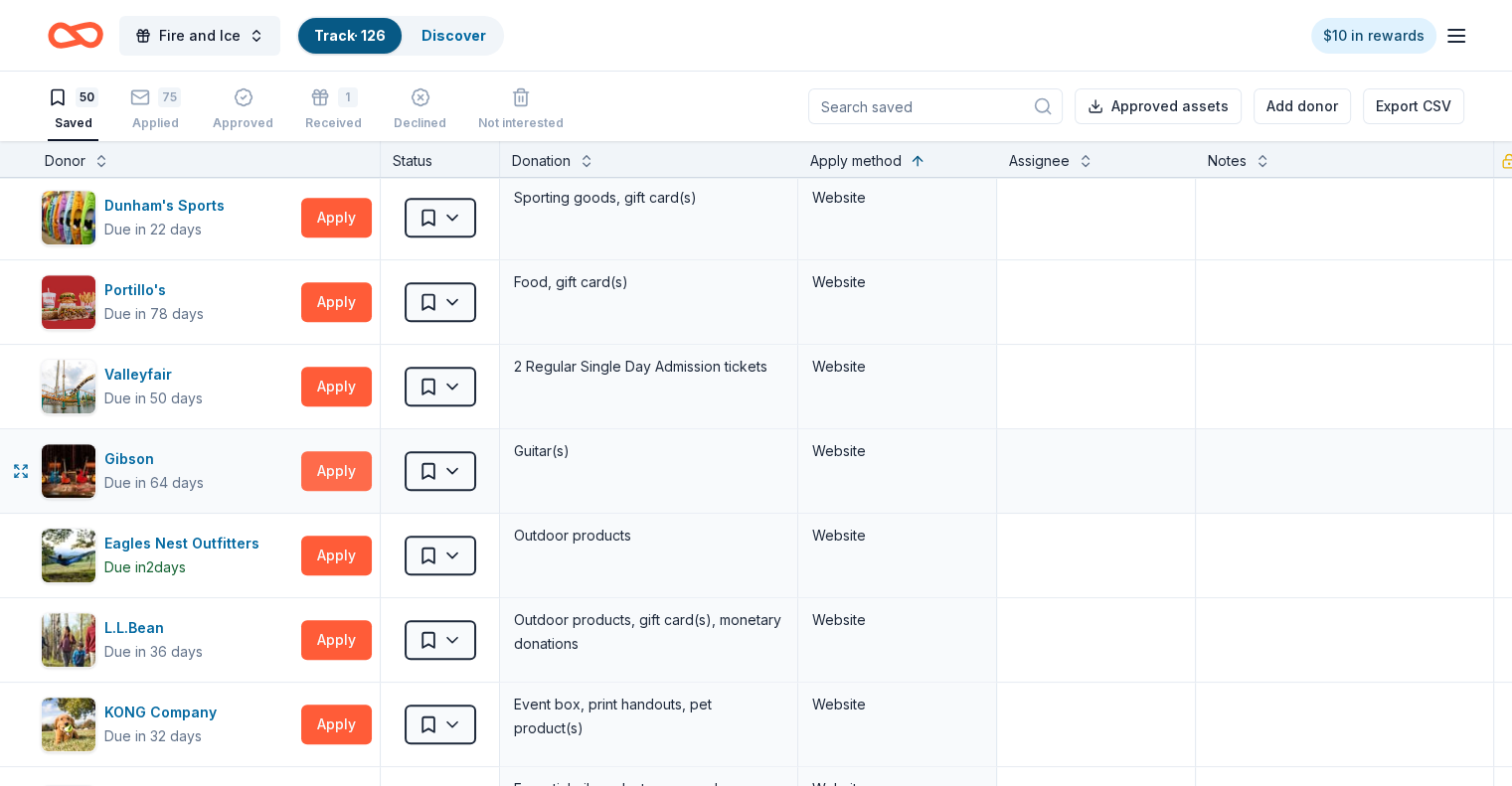 click on "Apply" at bounding box center [336, 471] 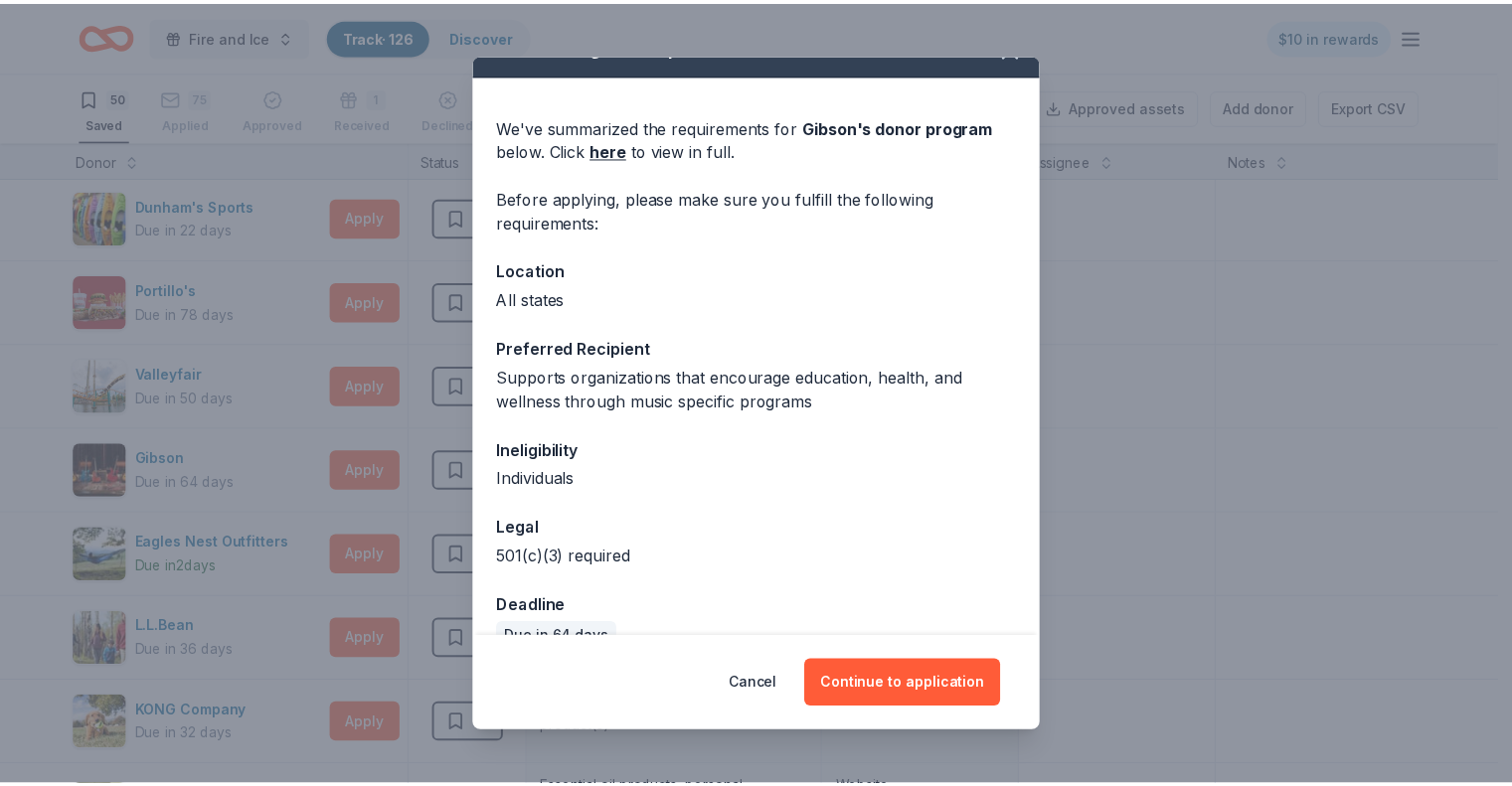 scroll, scrollTop: 72, scrollLeft: 0, axis: vertical 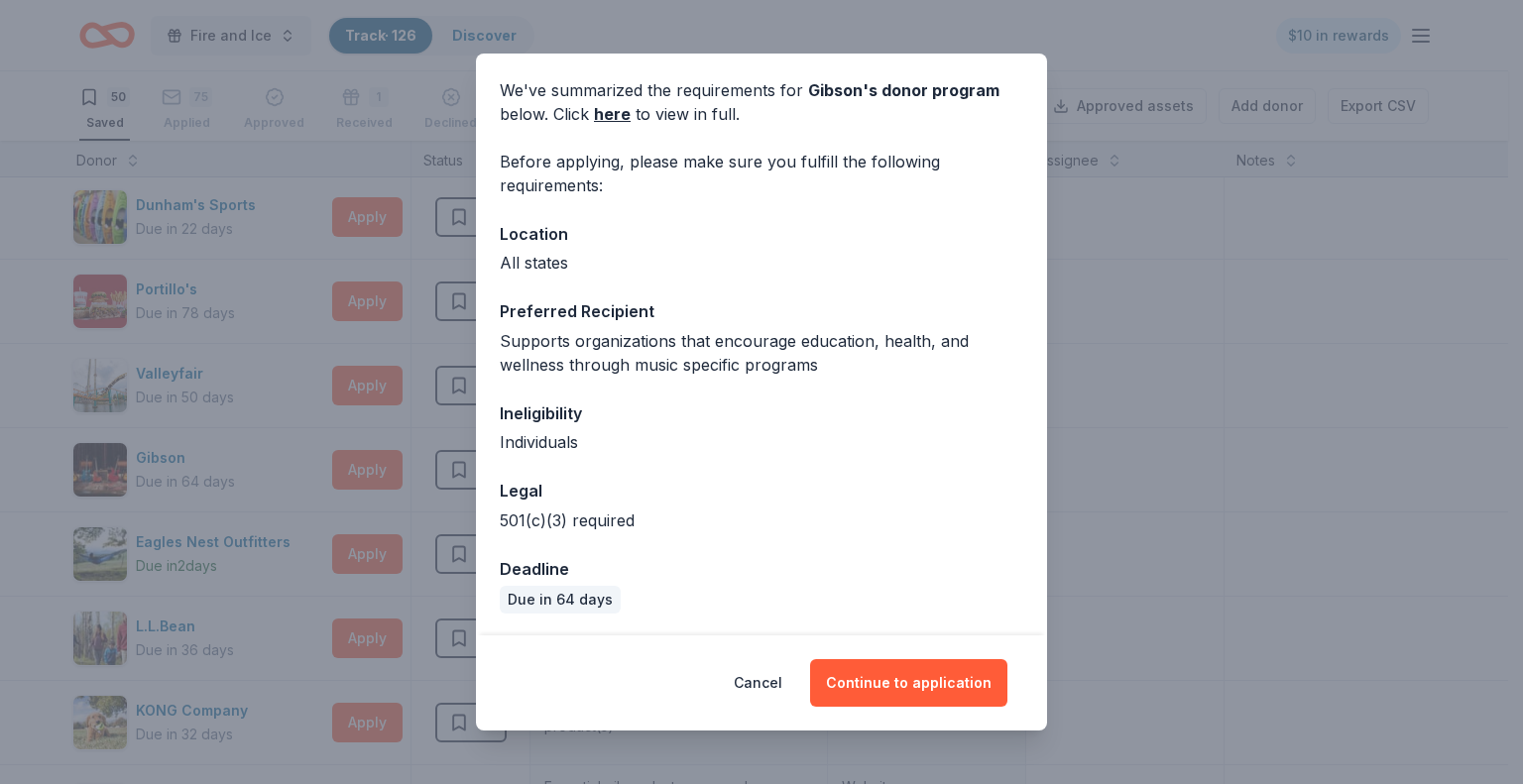 drag, startPoint x: 1214, startPoint y: 371, endPoint x: 1185, endPoint y: 374, distance: 29.15476 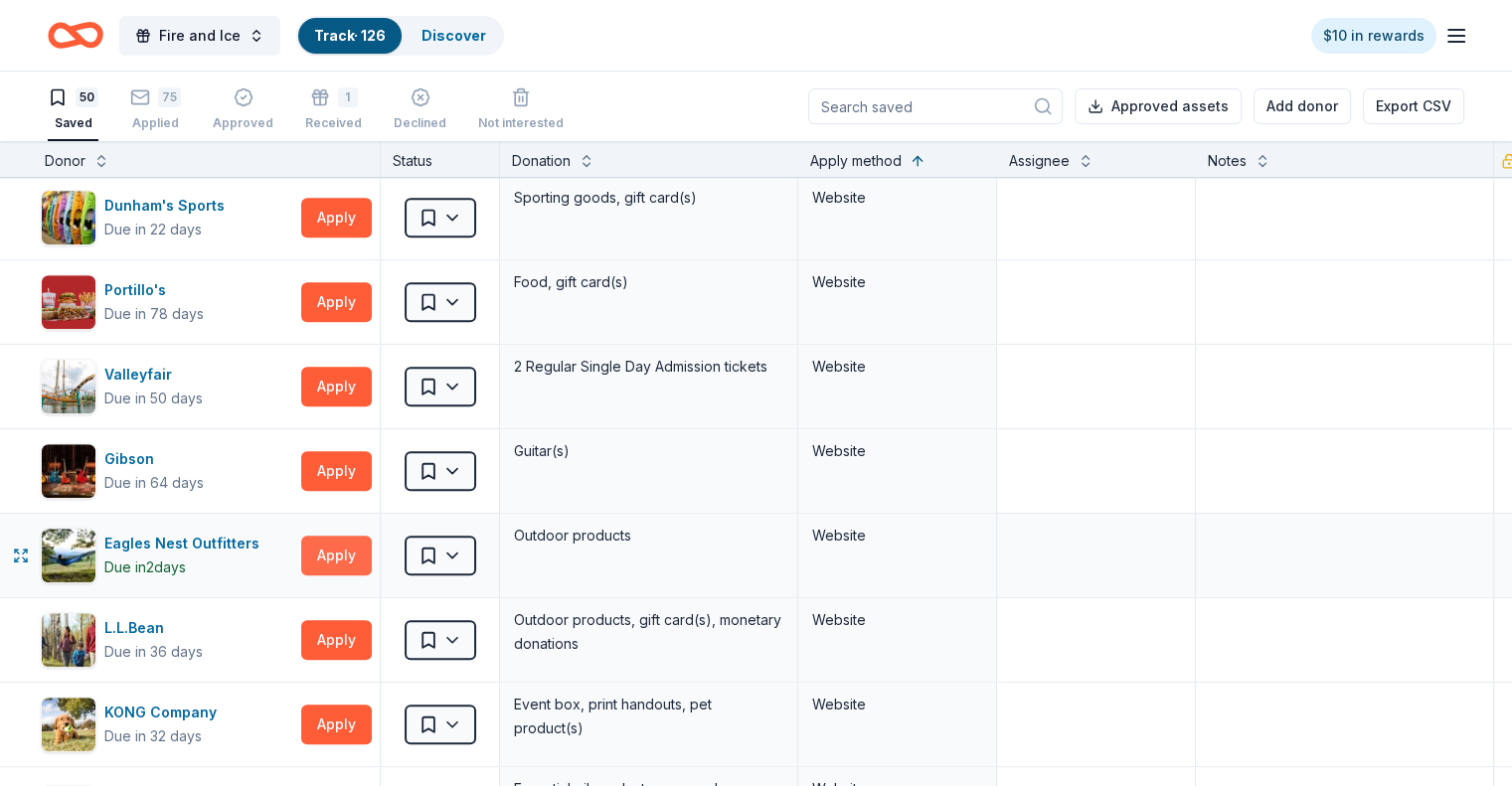 click on "Apply" at bounding box center [336, 555] 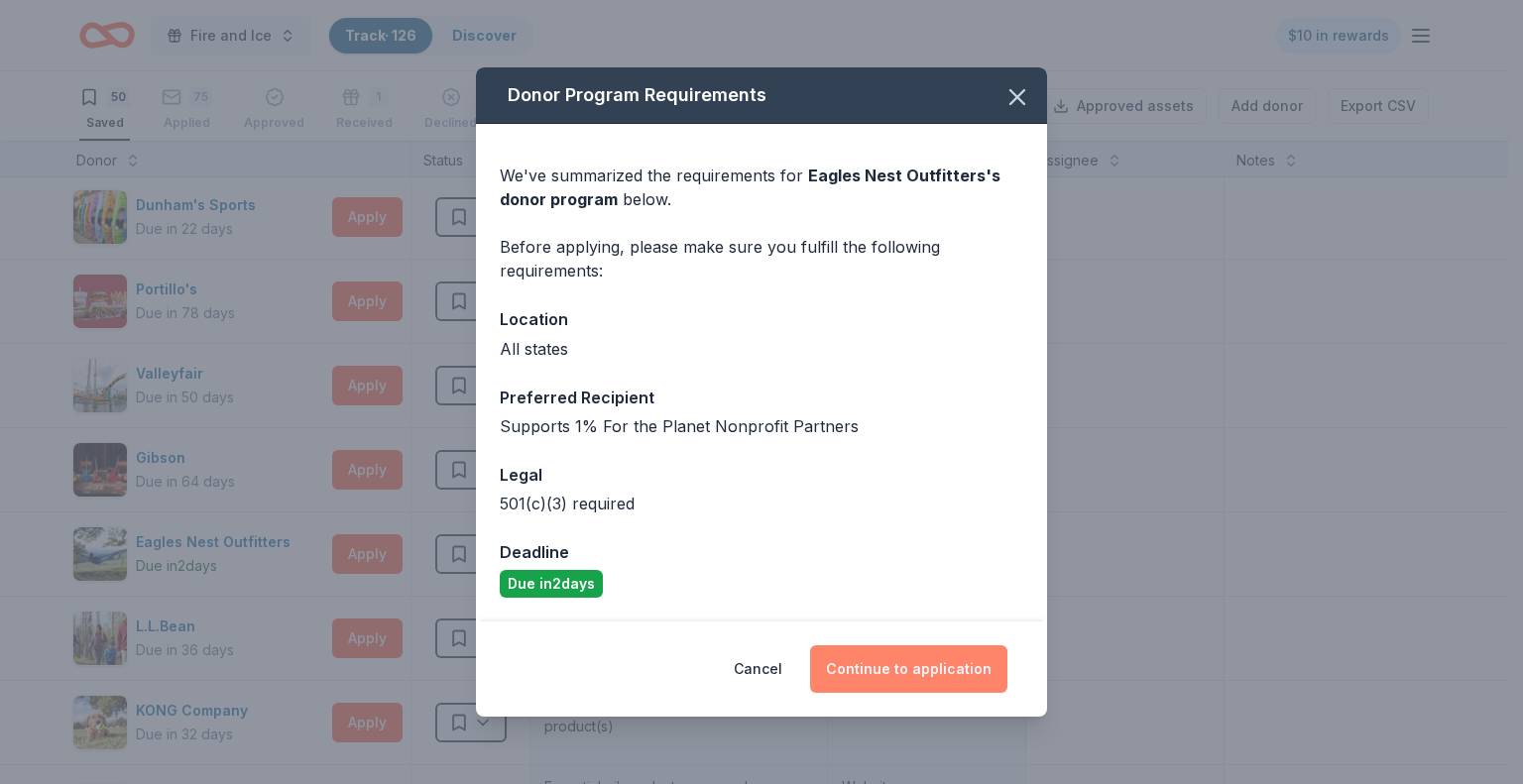 click on "Continue to application" at bounding box center [908, 669] 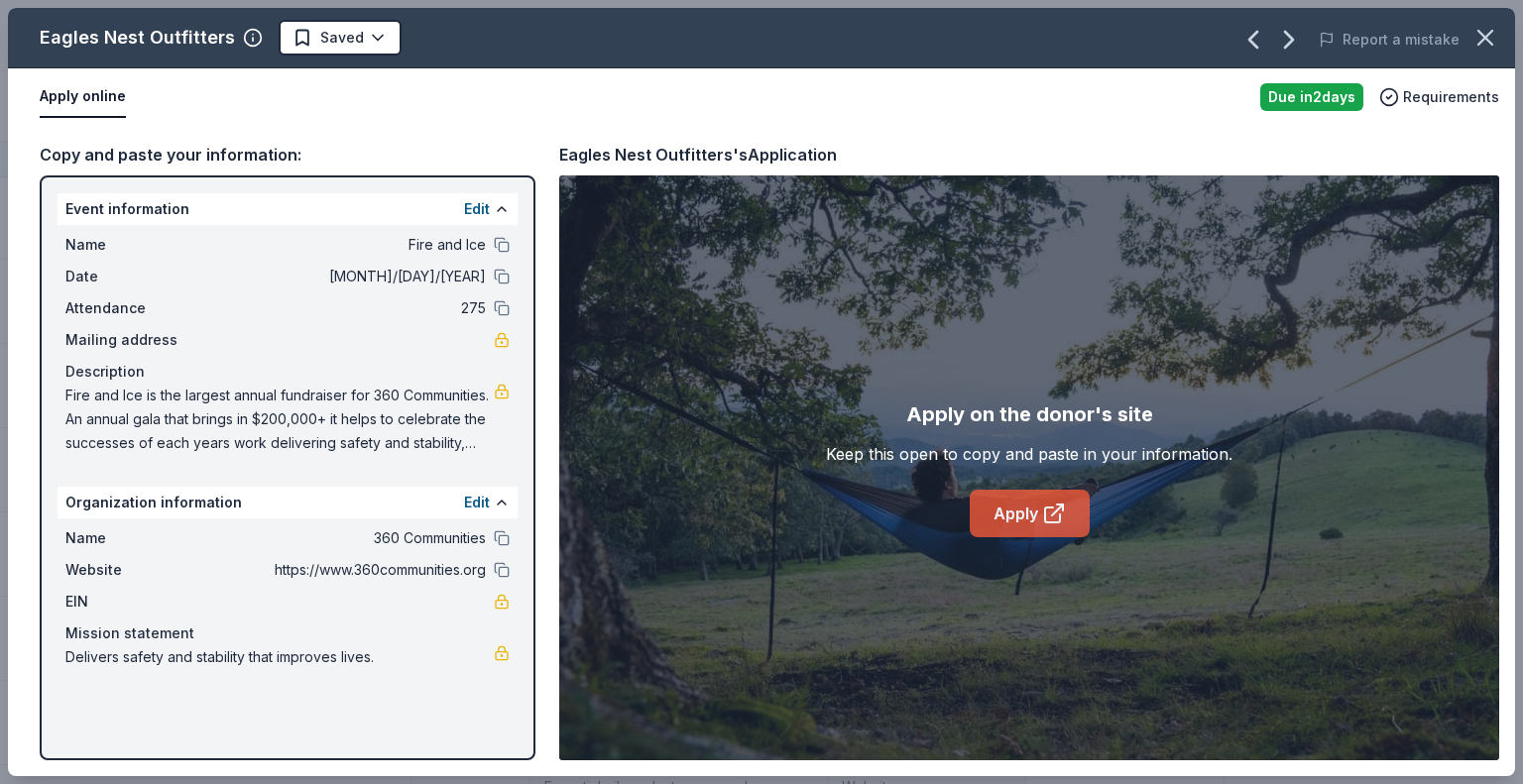 click on "Apply" at bounding box center (1029, 513) 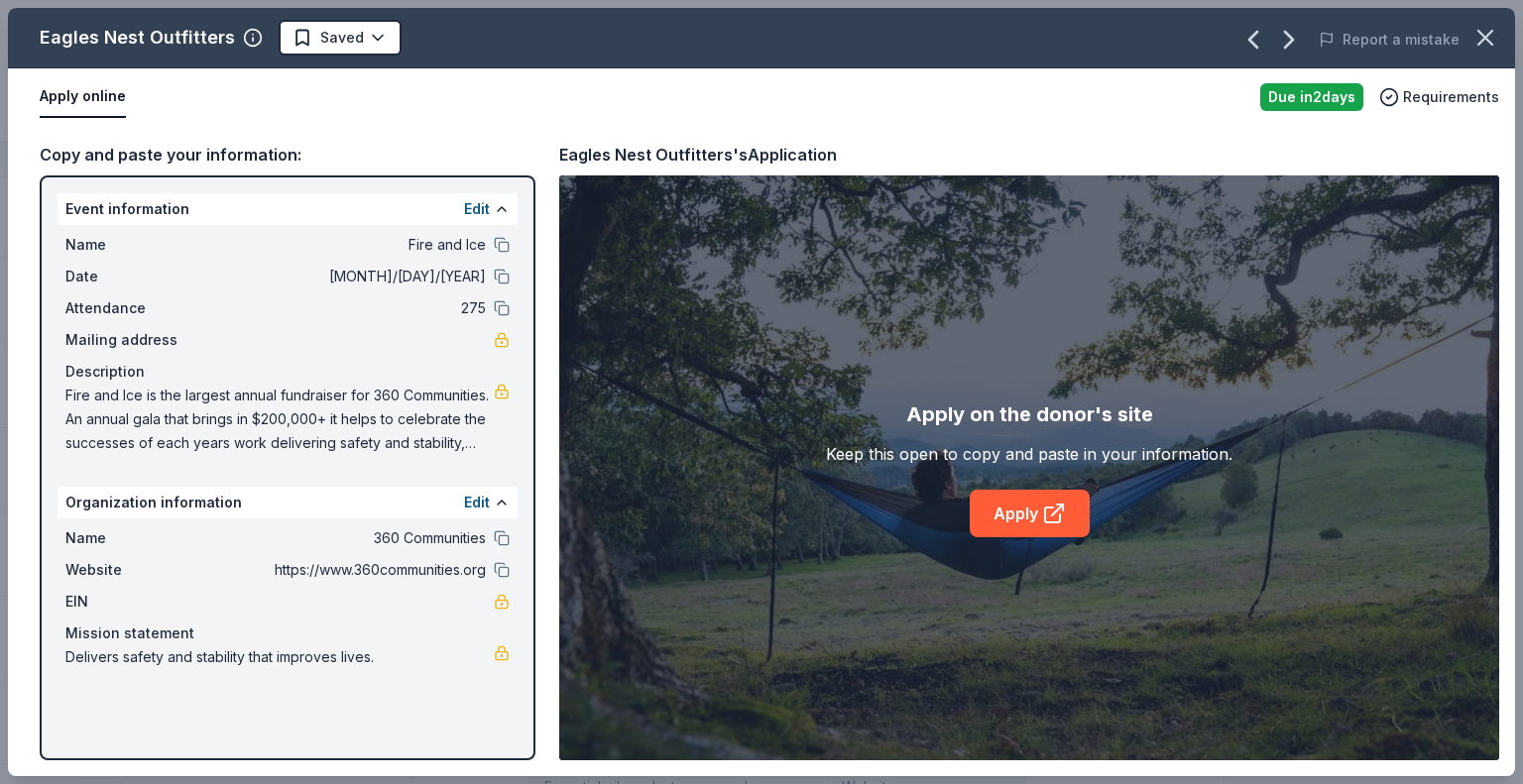 click on "Fire and Ice  Track  · 126 Discover $10 in rewards 50 Saved 75 Applied Approved 1 Received Declined Not interested  Approved assets Add donor Export CSV Donor Status Donation Apply method Assignee Notes Fleet Farm Due in 62 days Apply Saved Fleet Farm products, monetary donation In person Target Due in 62 days Apply Saved Gift cards ($50-100 value, with a maximum donation of $500 per year) In person IHOP Due in 62 days Apply Saved Food, gift card(s) Phone In person Barnes & Noble Due in 62 days Apply Saved Books, gift card(s) Phone In person Breadsmith Due in 62 days Apply Saved Bread and pastries, gift certificate(s) Phone In person Fuzzy's Taco Shop Due in 62 days Apply Saved Donation depends on request Phone In person Chili's Due in 62 days Apply Saved Gift certificate(s) Phone In person Massage Envy Due in 62 days Apply Saved Gift card(s) Phone In person Bruegger's Bagels Due in 62 days Apply Saved Bagels, food, and gift cards Phone In person Walmart Due in 62 days Apply Saved Phone In person Apply Saved" at bounding box center [762, 392] 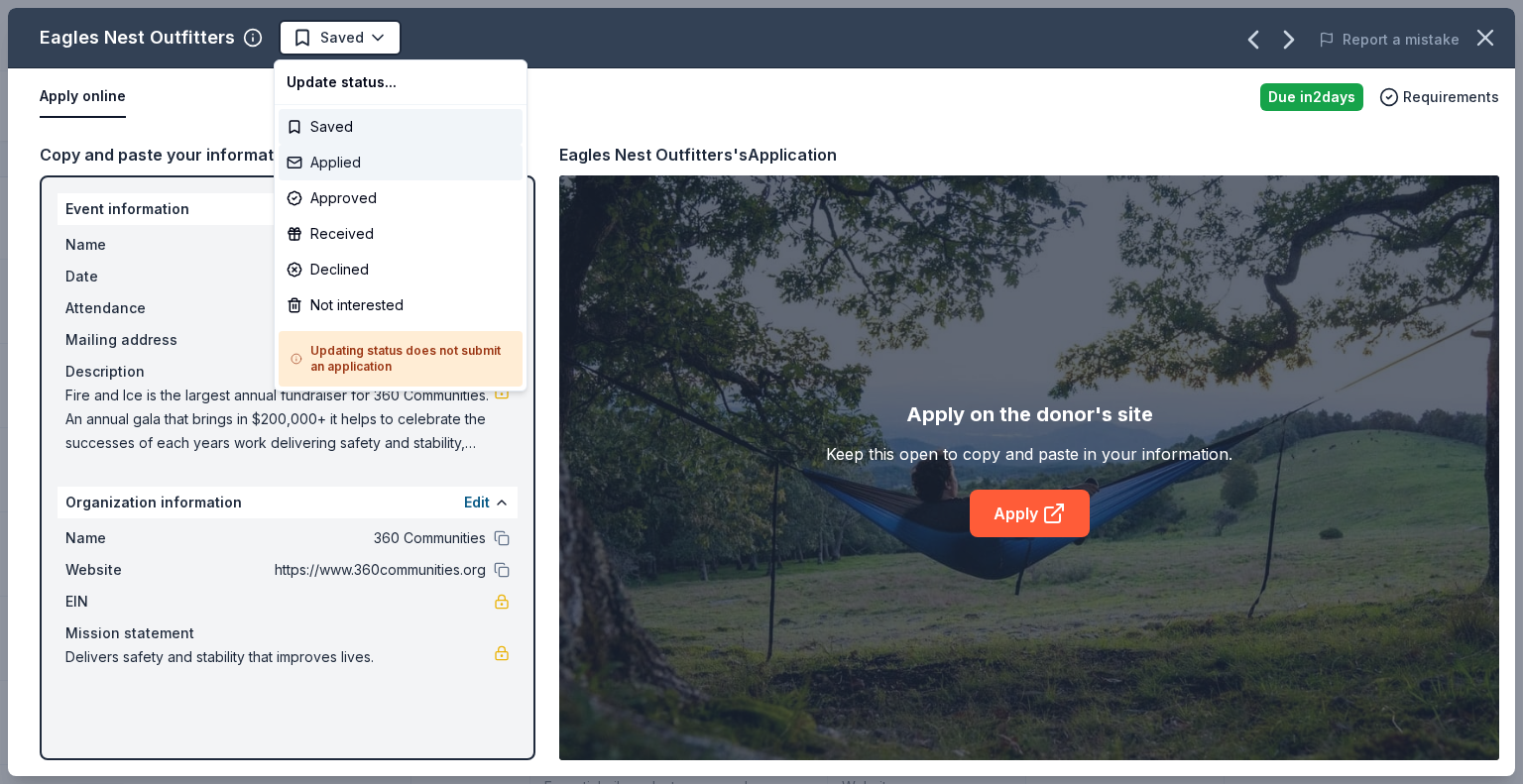 click on "Applied" at bounding box center [401, 163] 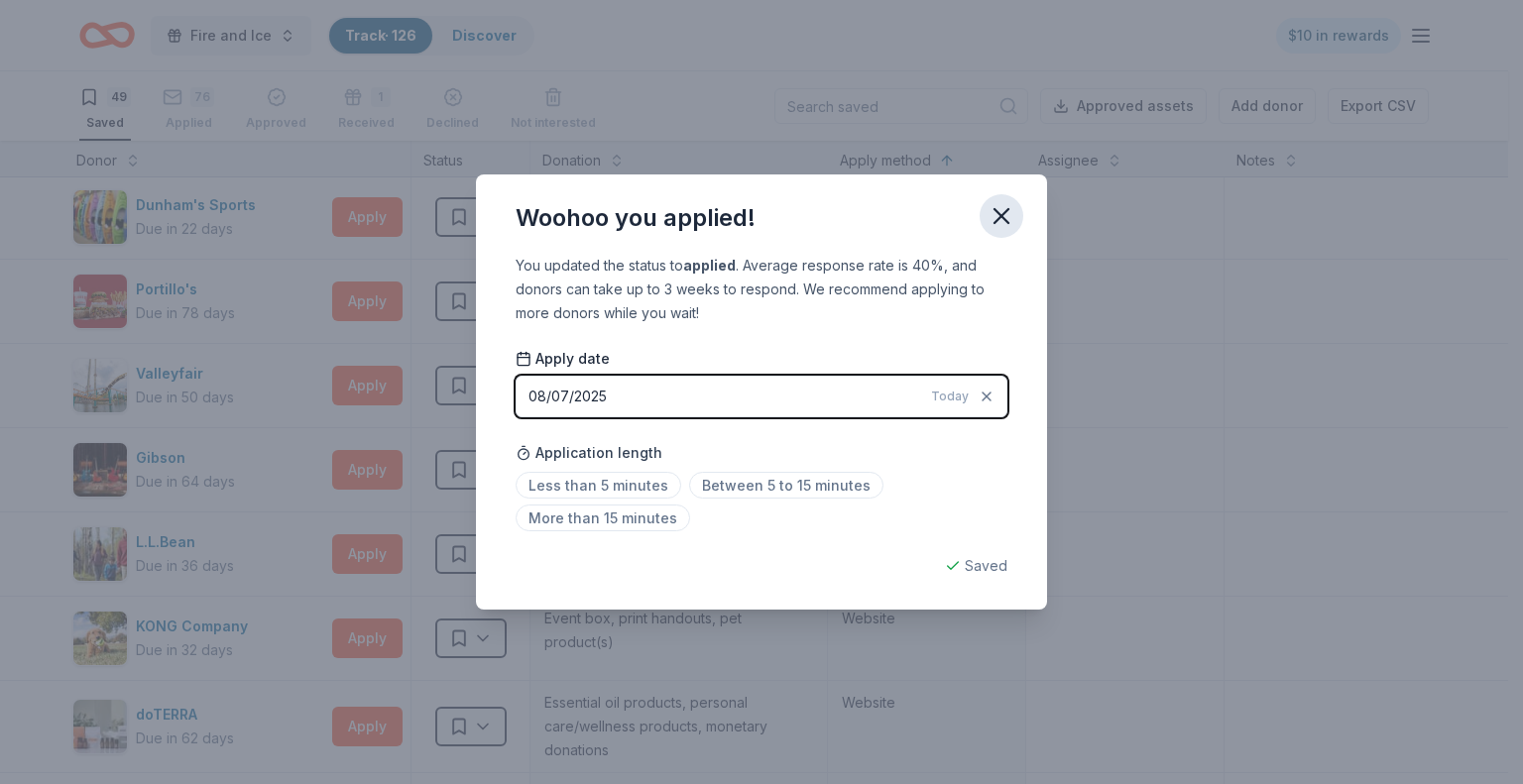 click 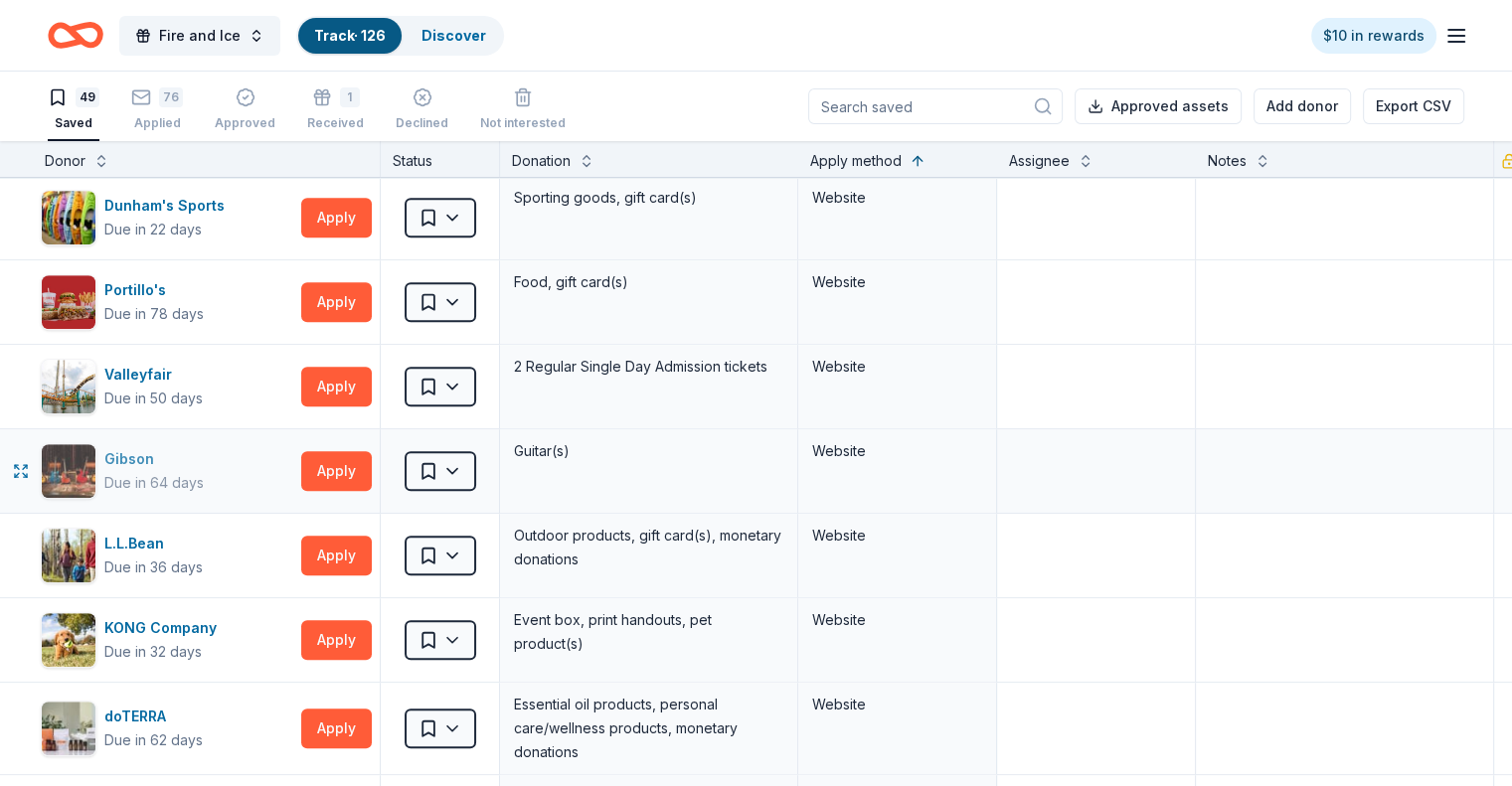 scroll, scrollTop: 1292, scrollLeft: 15, axis: both 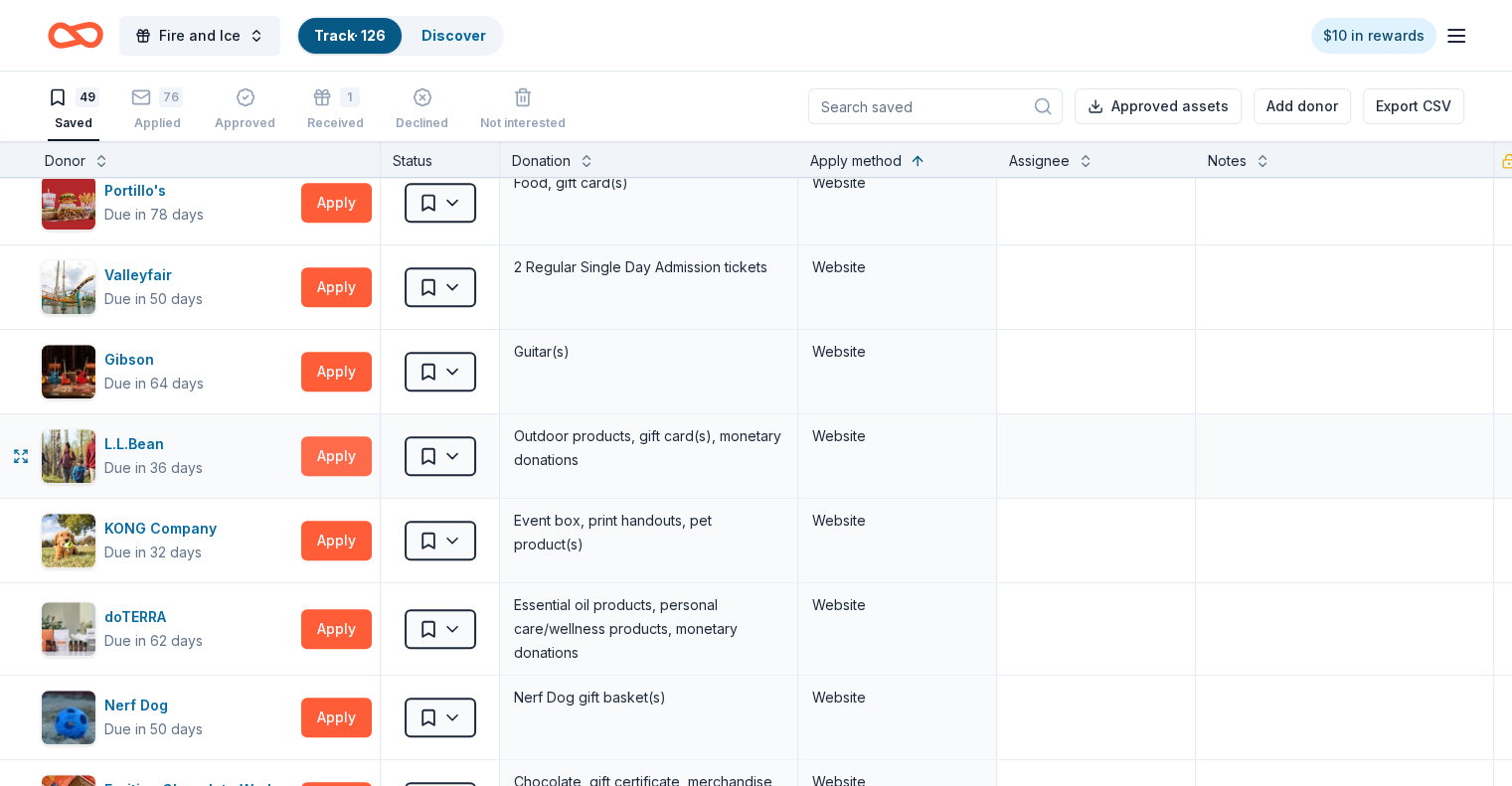 click on "Apply" at bounding box center [336, 456] 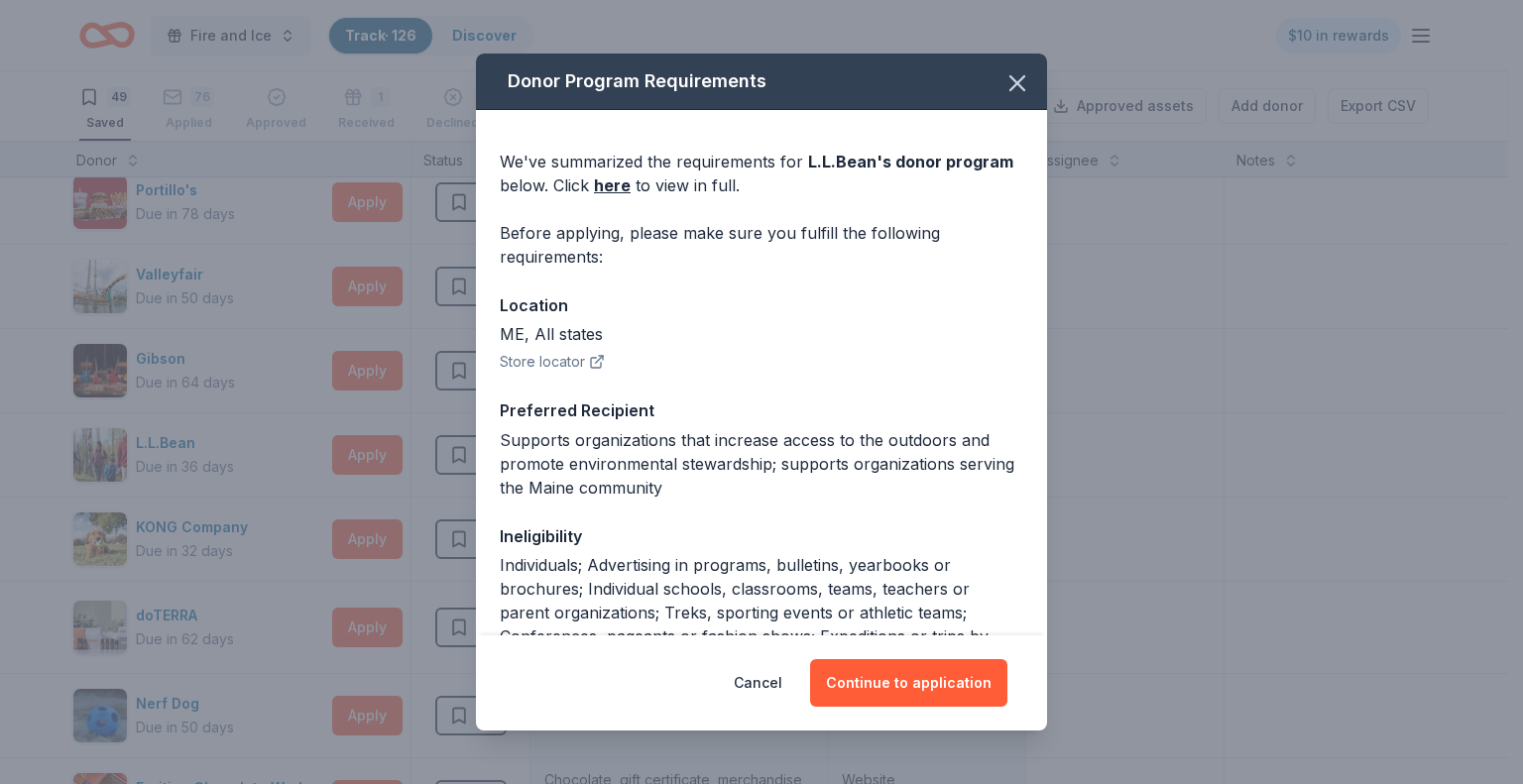 click on "Donor Program Requirements We've summarized the requirements for   L.L.Bean 's donor program   below.   Click   here   to view in full. Before applying, please make sure you fulfill the following requirements: Location ME, All states Store locator  Preferred Recipient Supports organizations that increase access to the outdoors and promote environmental stewardship; supports organizations serving the Maine community Ineligibility Individuals; Advertising in programs, bulletins, yearbooks or brochures; Individual schools, classrooms, teams, teachers or parent organizations; Treks, sporting events or athletic teams; Conferences, pageants or fashion shows; Expeditions or trips by individuals or groups; Film or television productions; National health organizations and their local affiliates; Political, sectarian, fraternal or religious organizations; Individual youth clubs and scout troops; Animal welfare or rescue groups Legal 501(c)(3) required Deadline Due in 36 days Cancel Continue to application" at bounding box center [762, 392] 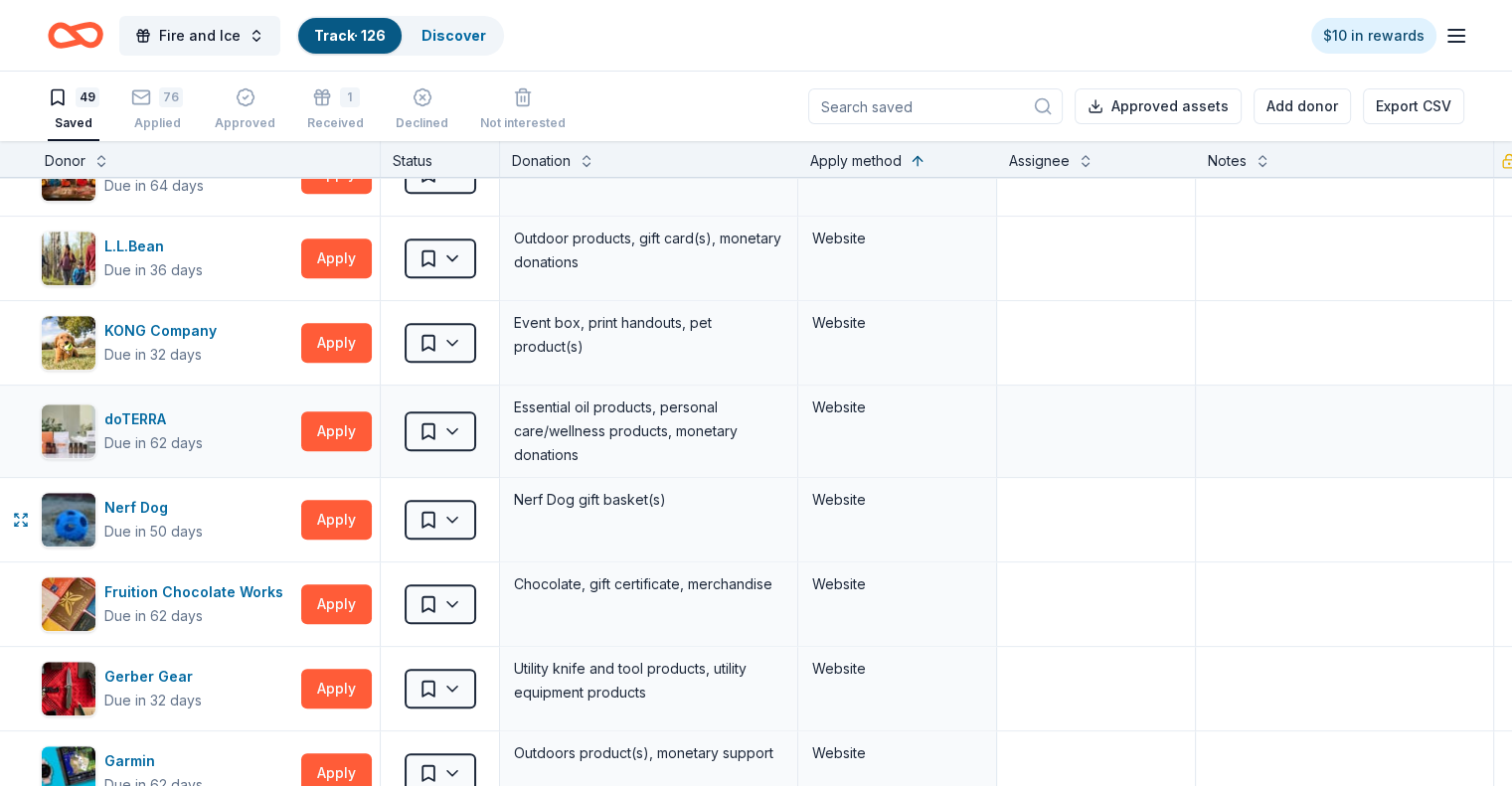 scroll, scrollTop: 1491, scrollLeft: 15, axis: both 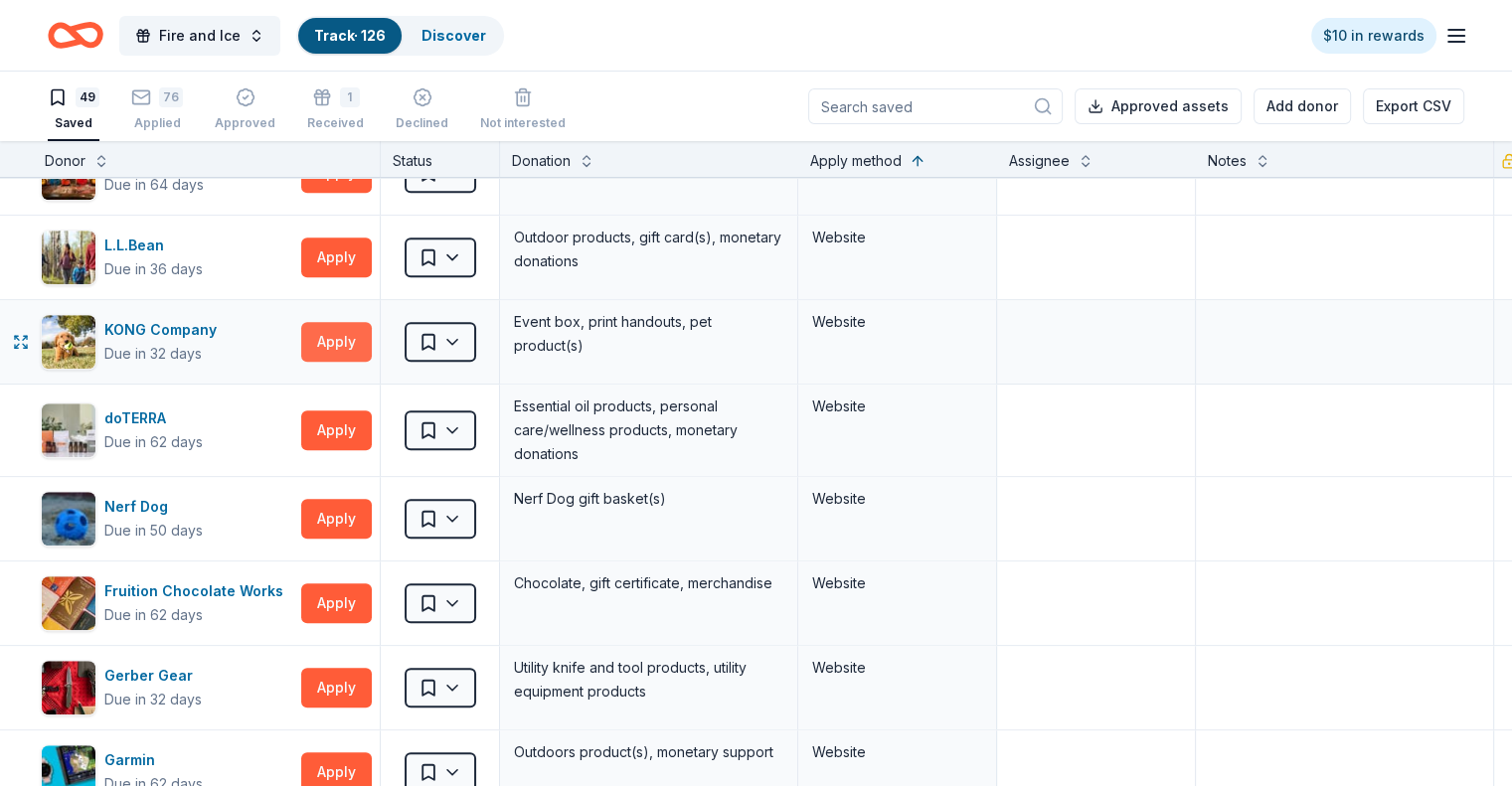 click on "Apply" at bounding box center (336, 342) 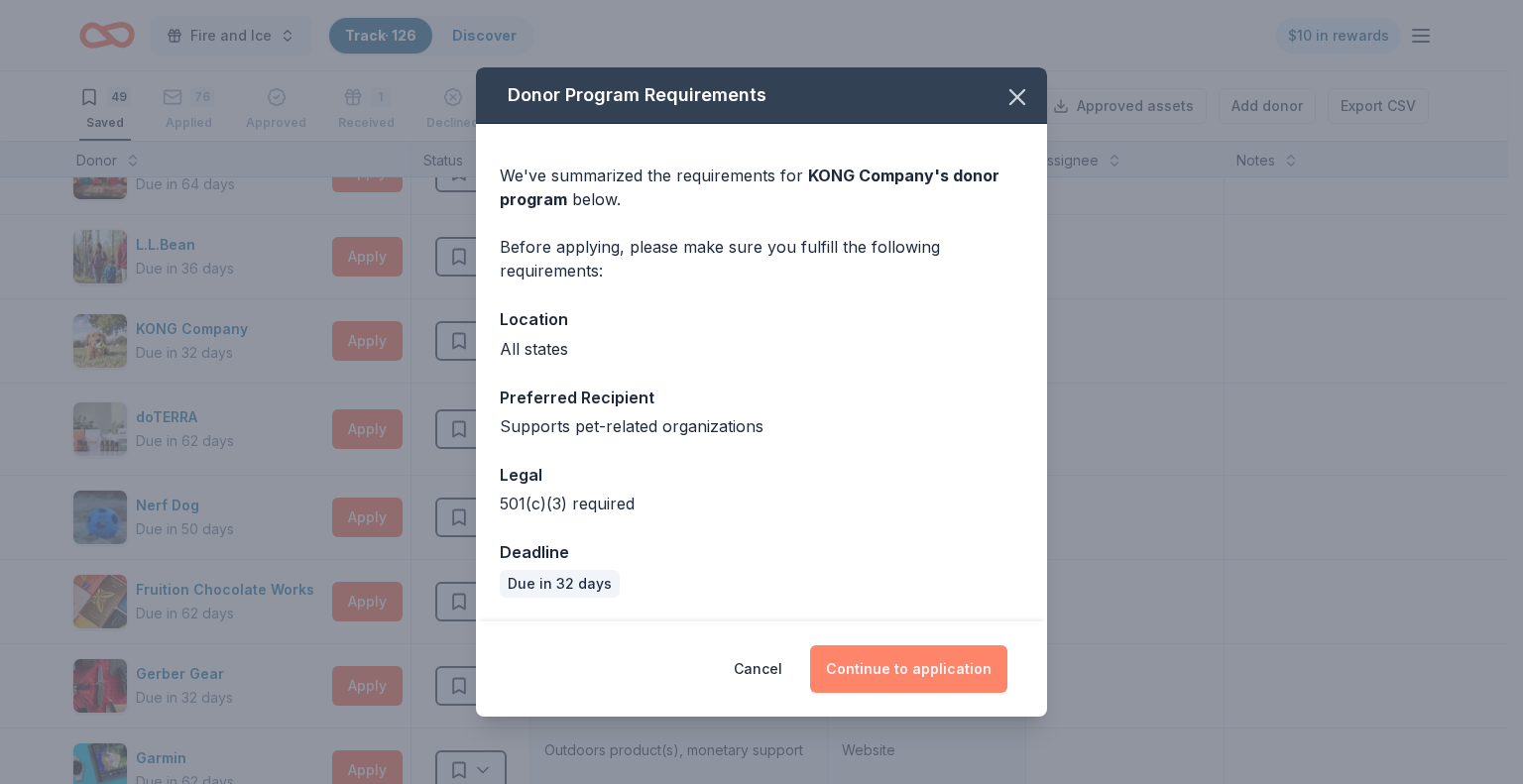 click on "Continue to application" at bounding box center (908, 669) 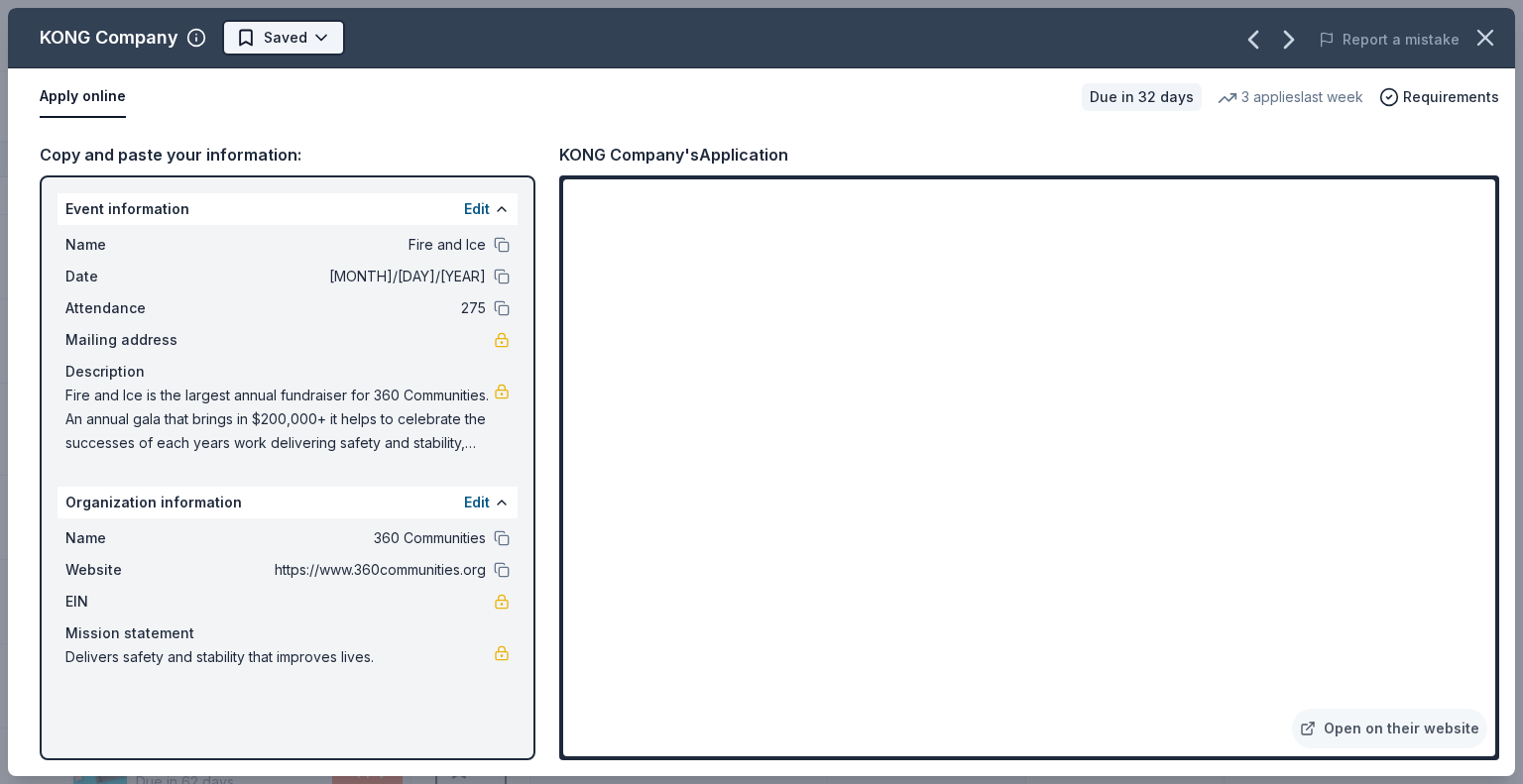 click on "Fire and Ice  Track  · 126 Discover $10 in rewards 49 Saved 76 Applied Approved 1 Received Declined Not interested  Approved assets Add donor Export CSV Donor Status Donation Apply method Assignee Notes Fleet Farm Due in 62 days Apply Saved Fleet Farm products, monetary donation In person Target Due in 62 days Apply Saved Gift cards ($50-100 value, with a maximum donation of $500 per year) In person IHOP Due in 62 days Apply Saved Food, gift card(s) Phone In person Barnes & Noble Due in 62 days Apply Saved Books, gift card(s) Phone In person Breadsmith Due in 62 days Apply Saved Bread and pastries, gift certificate(s) Phone In person Fuzzy's Taco Shop Due in 62 days Apply Saved Donation depends on request Phone In person Chili's Due in 62 days Apply Saved Gift certificate(s) Phone In person Massage Envy Due in 62 days Apply Saved Gift card(s) Phone In person Bruegger's Bagels Due in 62 days Apply Saved Bagels, food, and gift cards Phone In person Walmart Due in 62 days Apply Saved Phone In person Apply Saved" at bounding box center (762, 392) 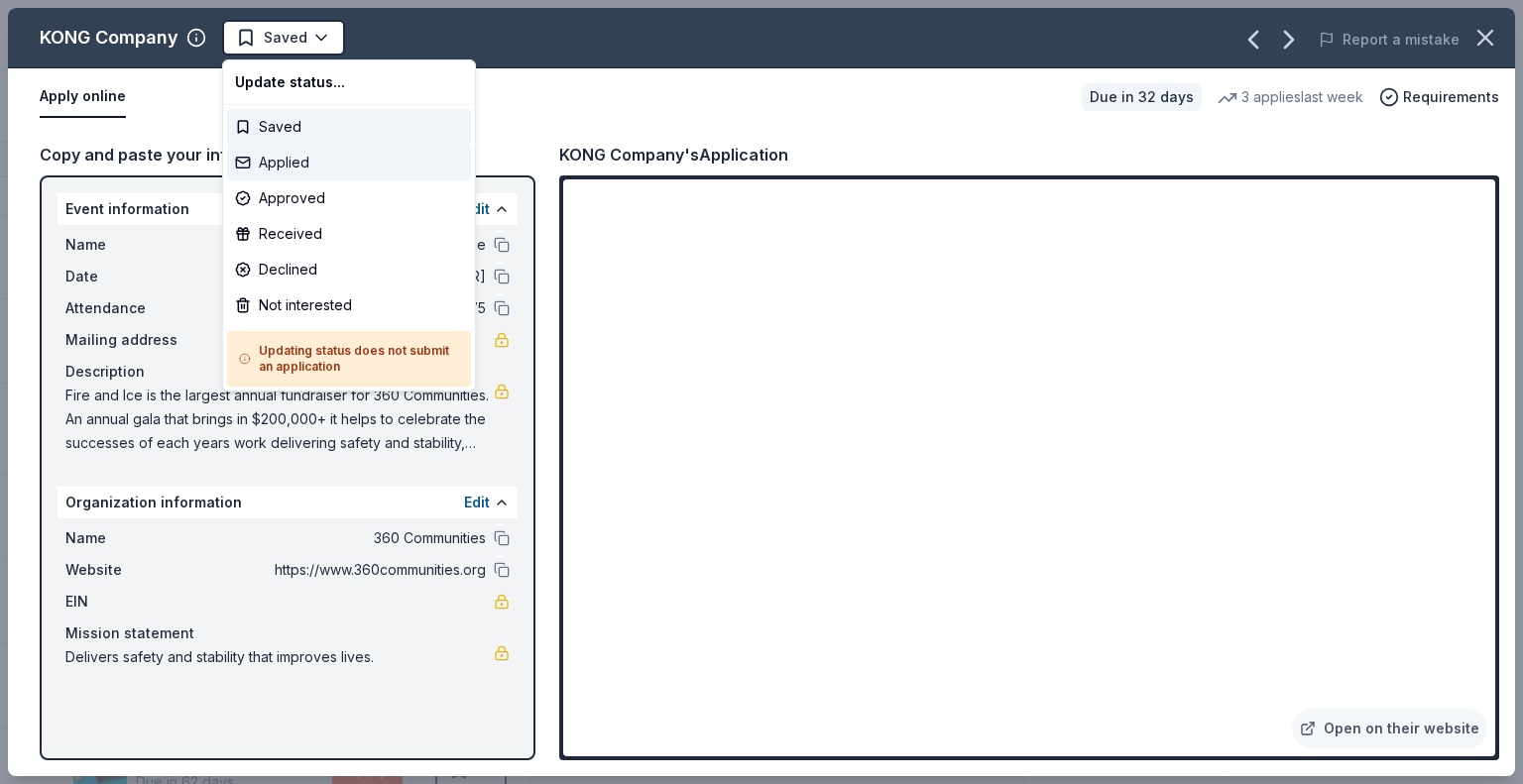 click on "Applied" at bounding box center (349, 163) 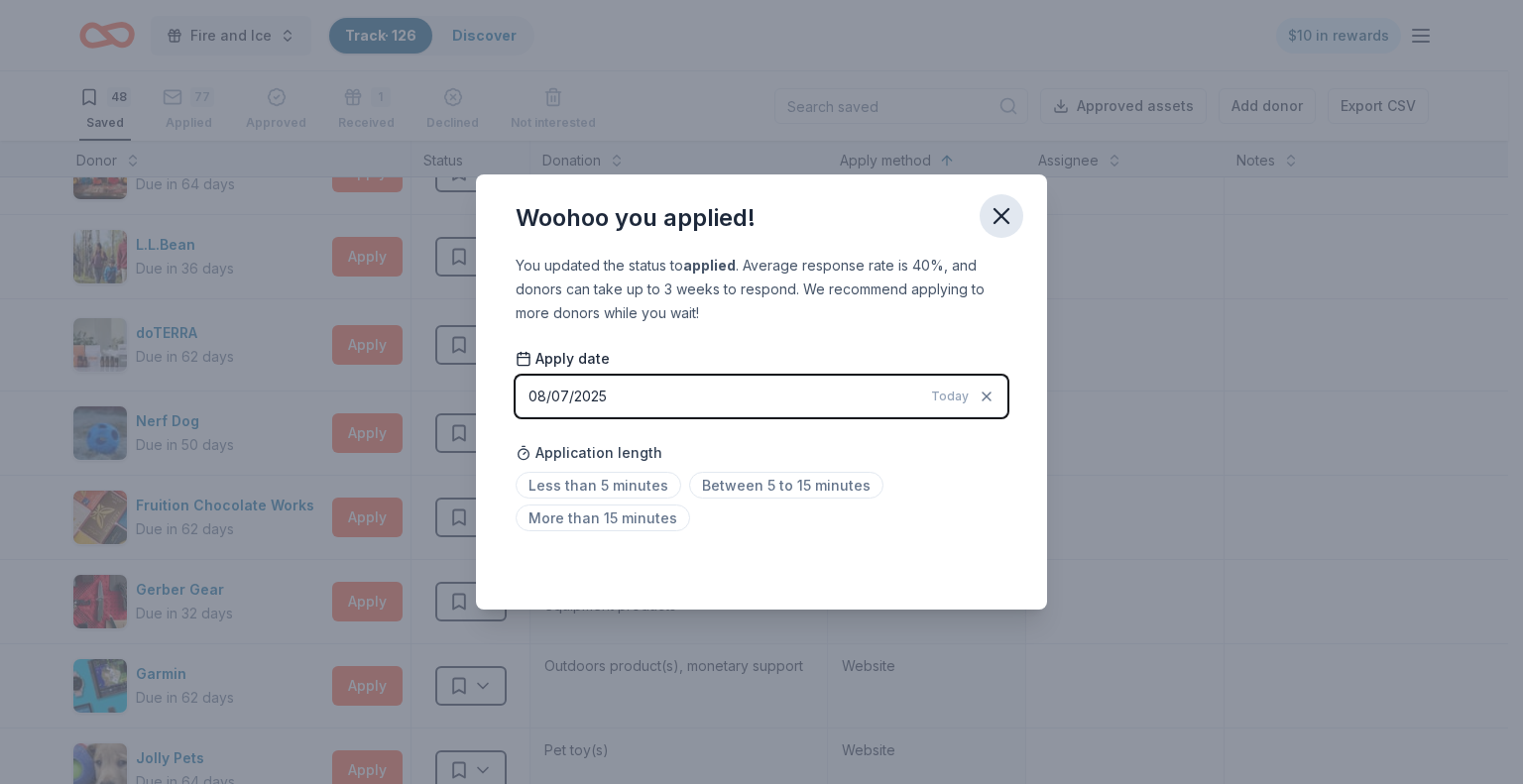 click 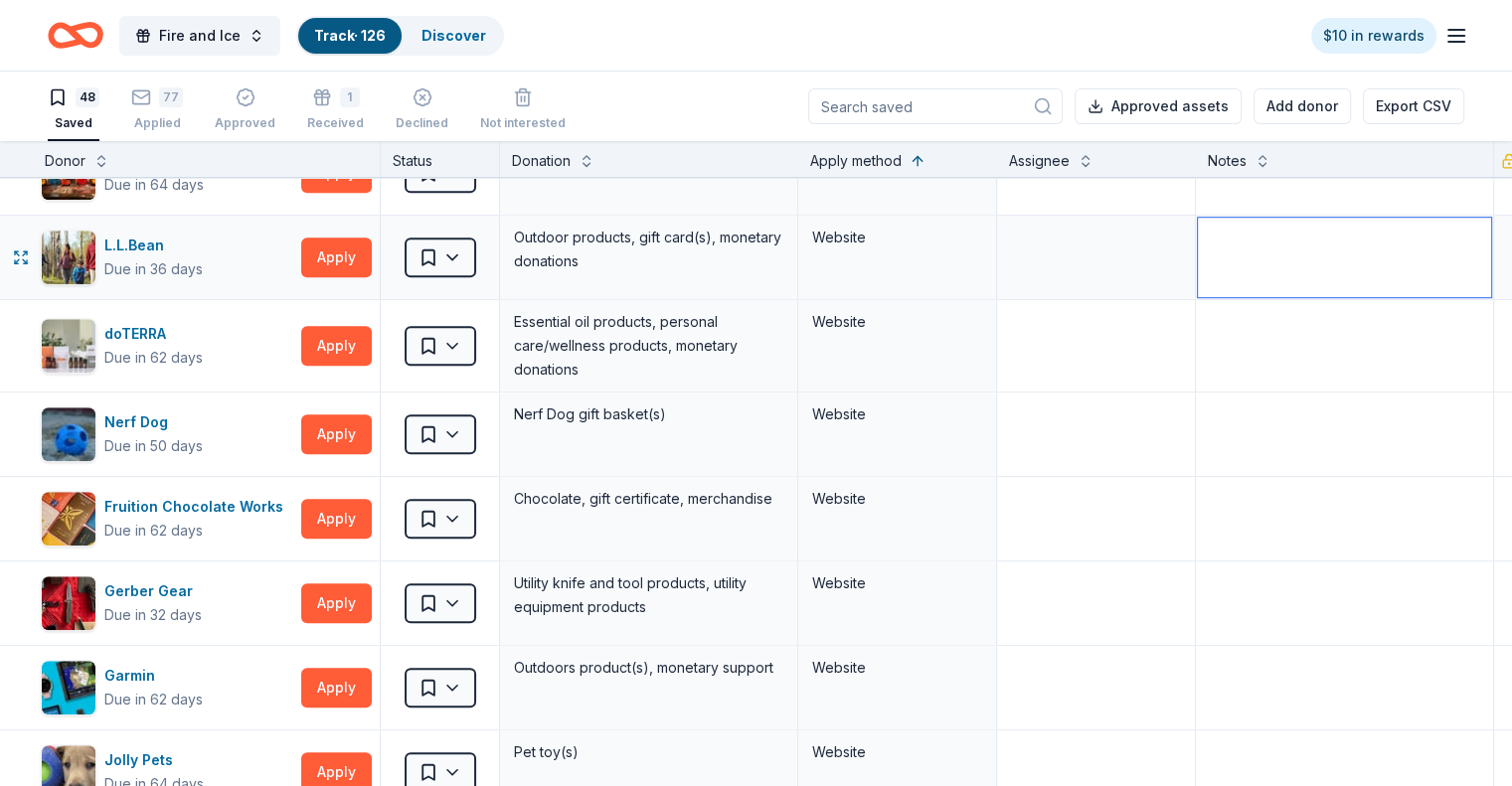 click at bounding box center (1344, 257) 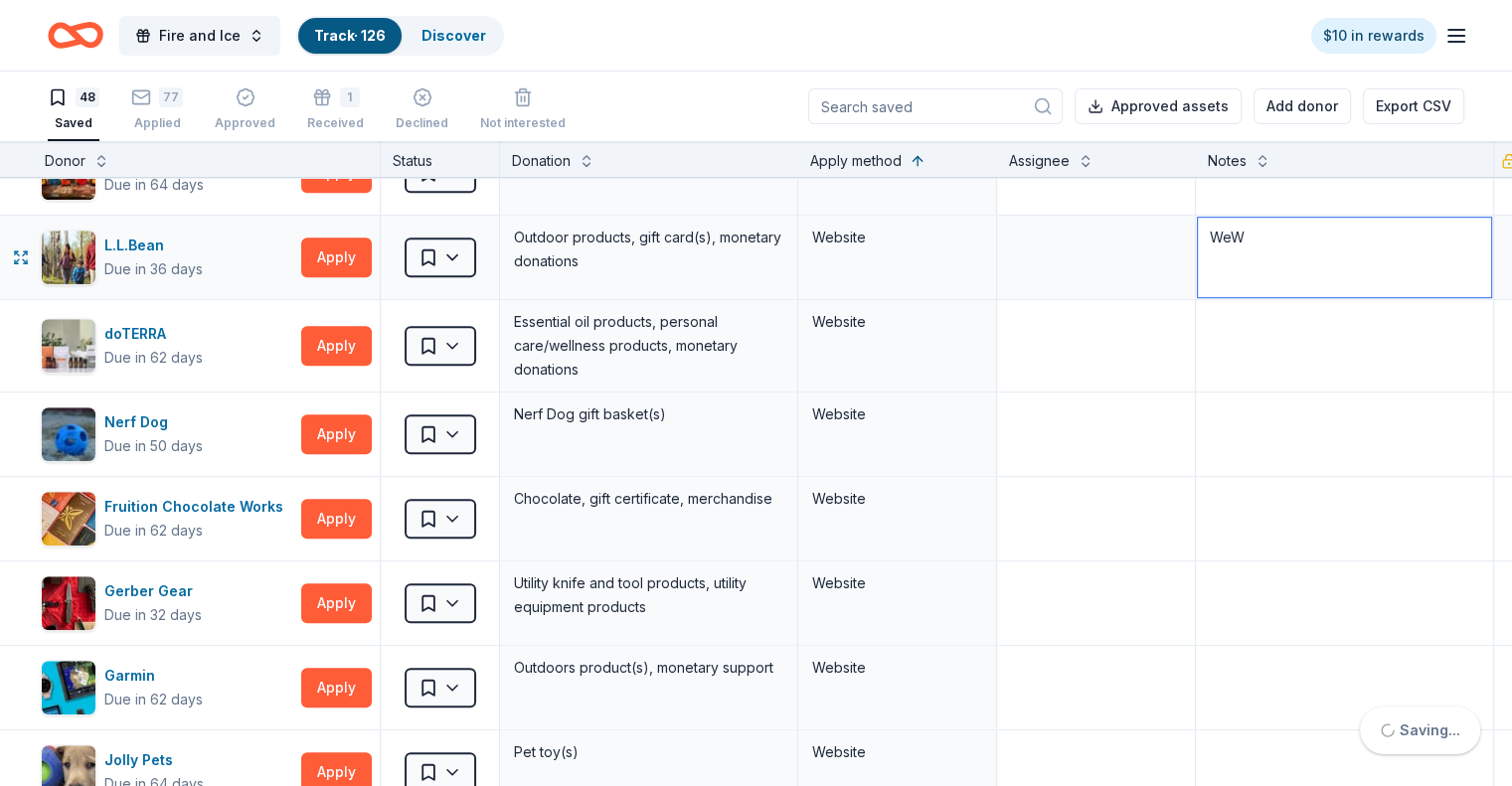 click on "WeW" at bounding box center [1344, 257] 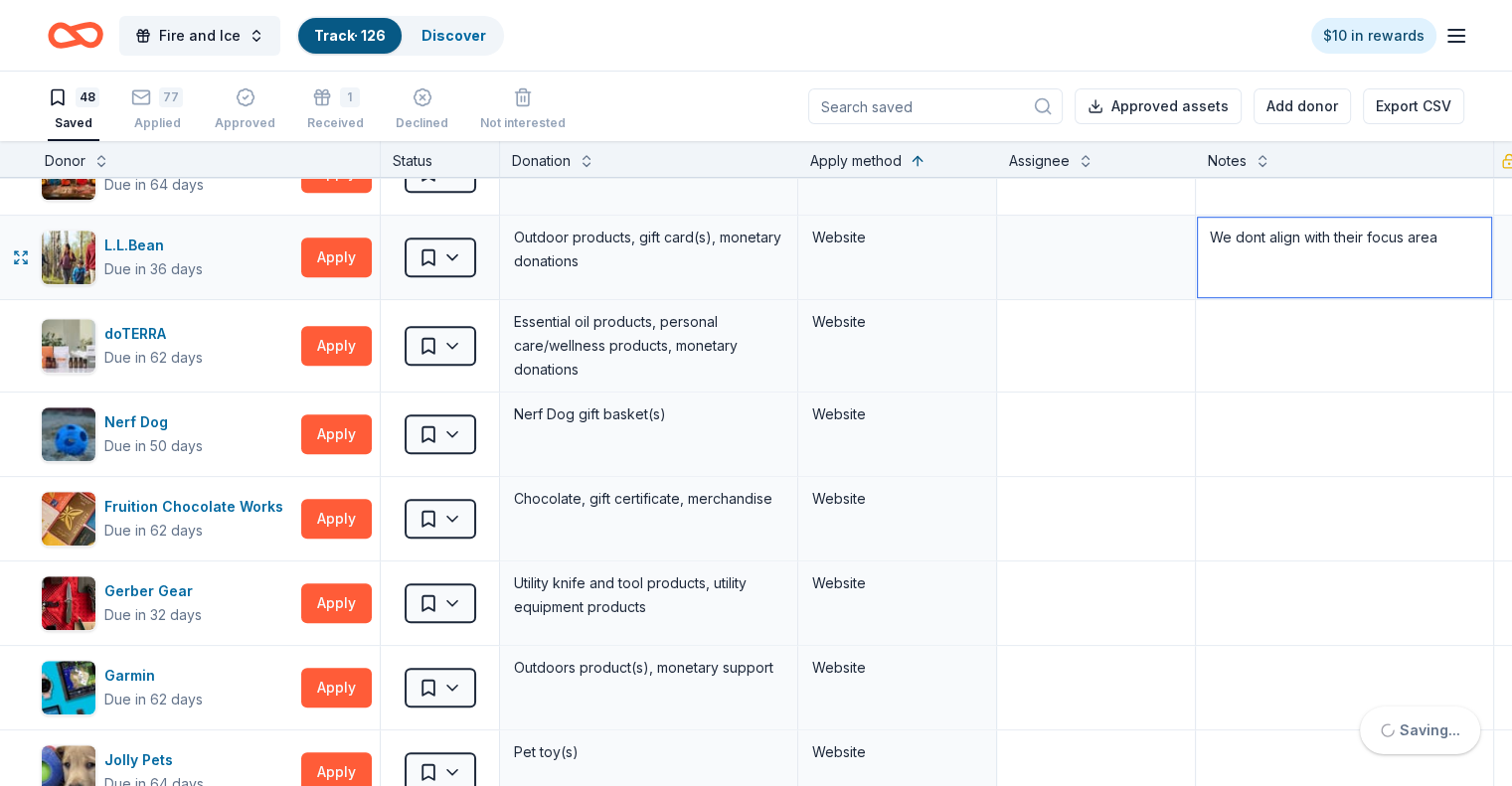 click on "We dont align with their focus area" at bounding box center [1344, 257] 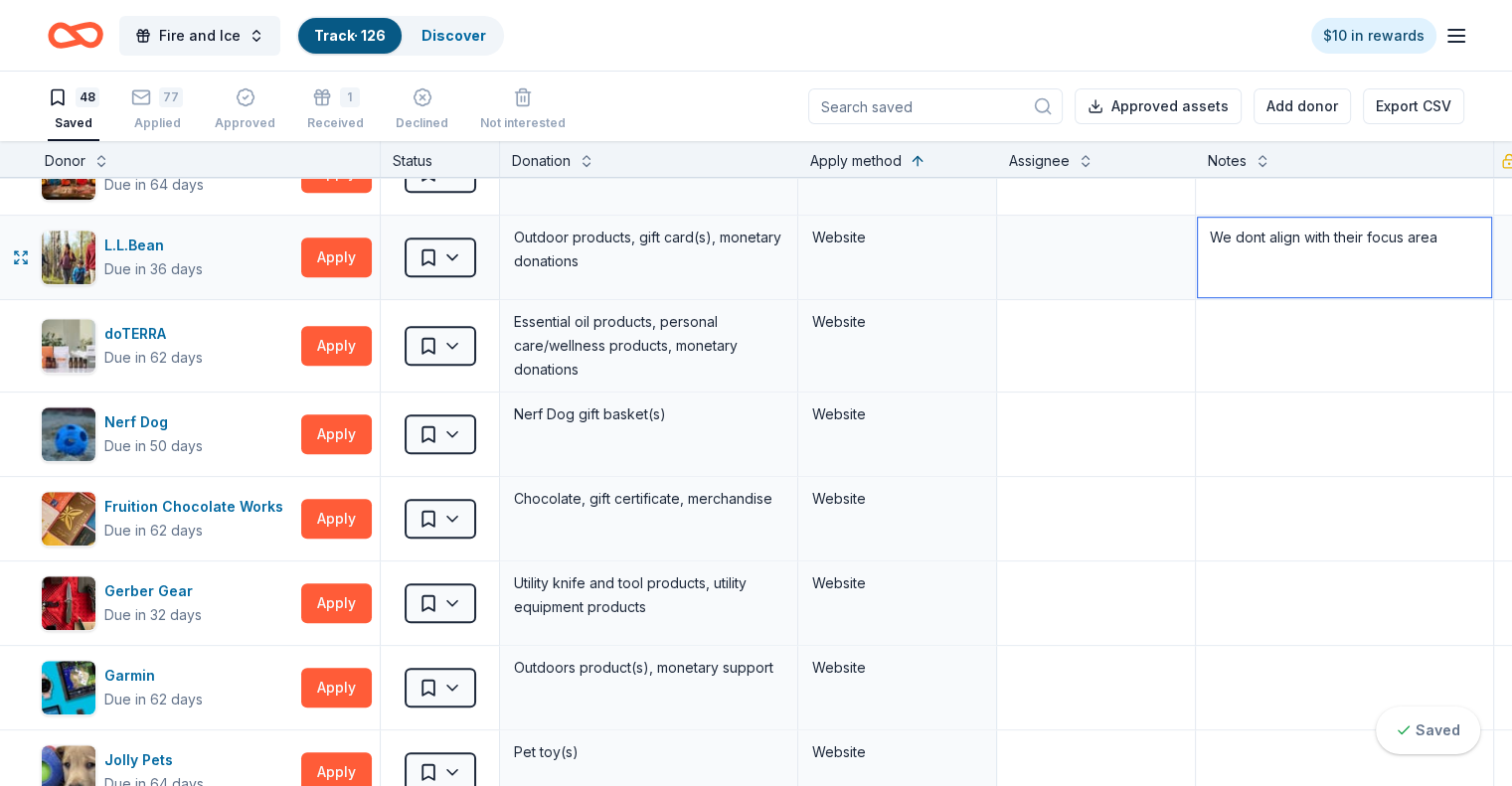 click on "We dont align with their focus area" at bounding box center [1344, 257] 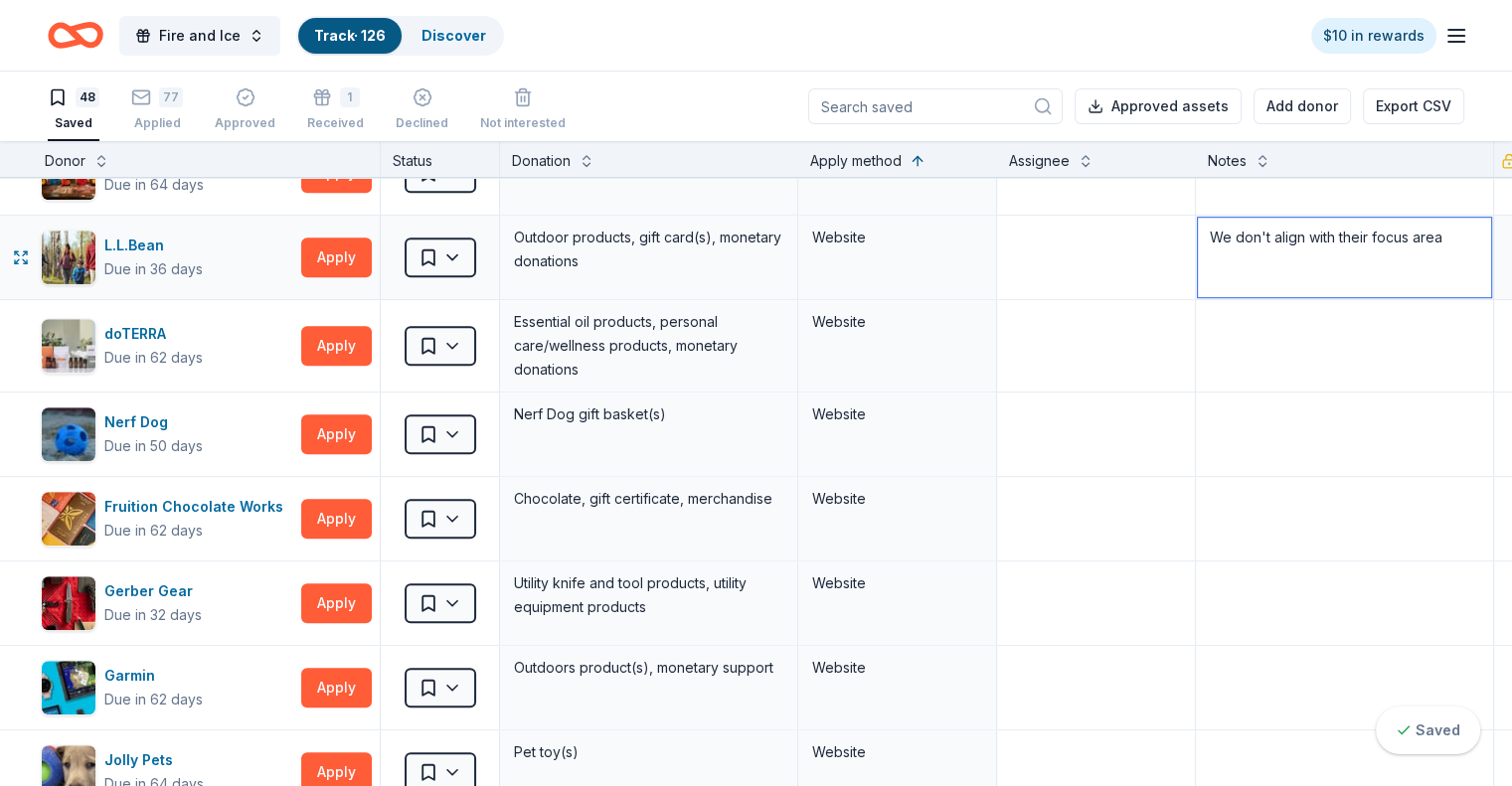 type on "We don't align with their focus area" 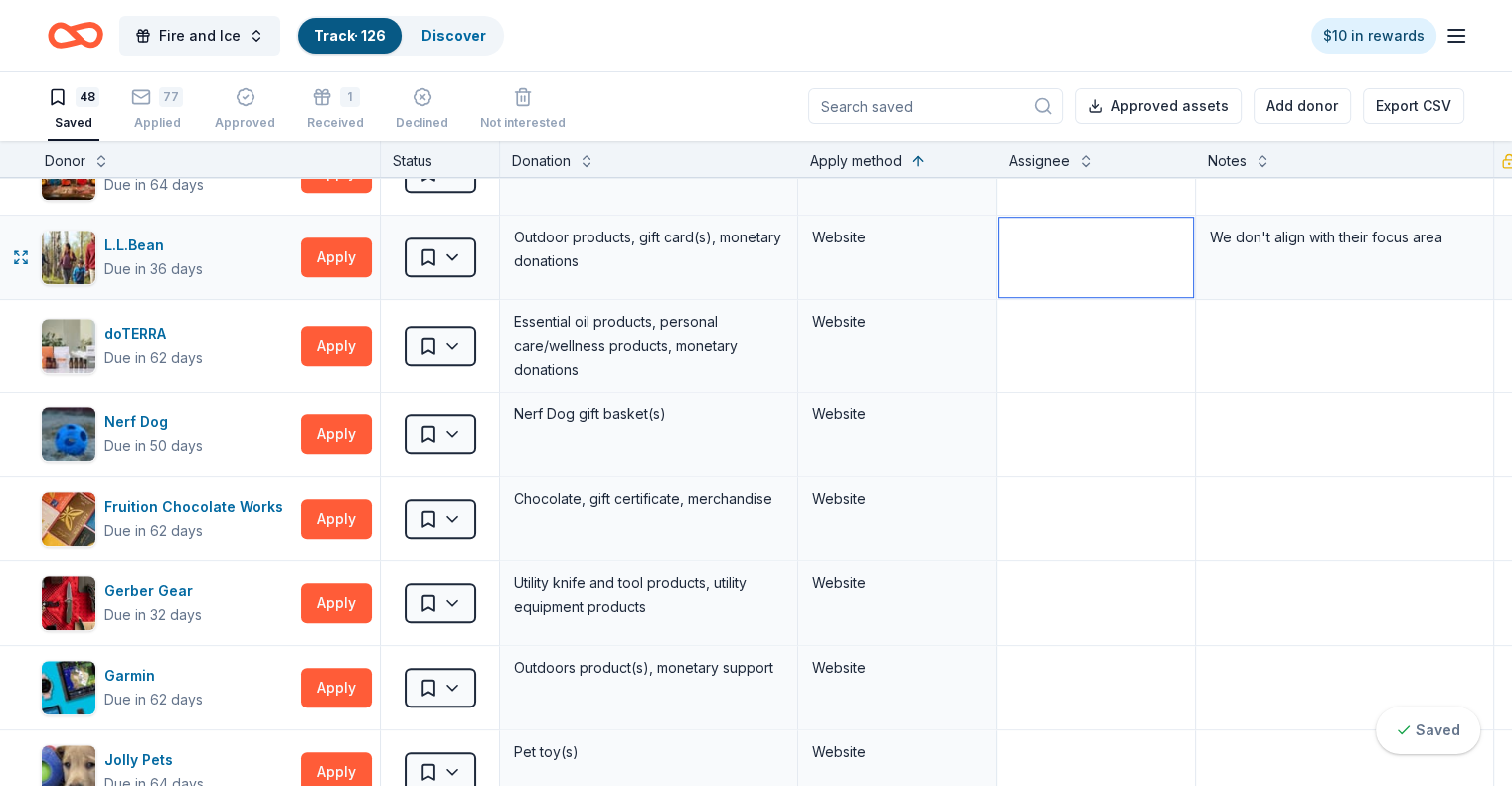 click at bounding box center [1095, 257] 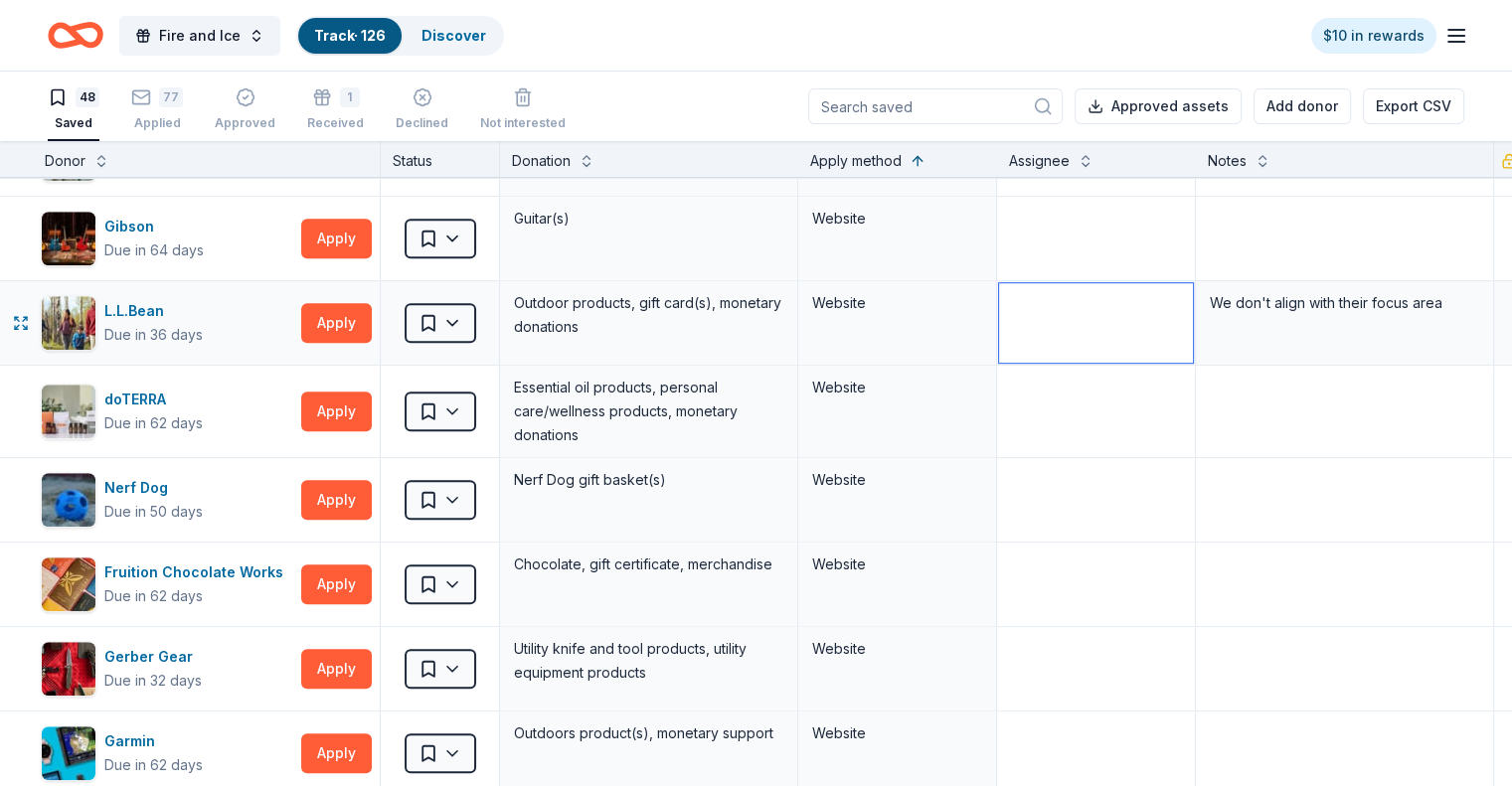 scroll, scrollTop: 1391, scrollLeft: 15, axis: both 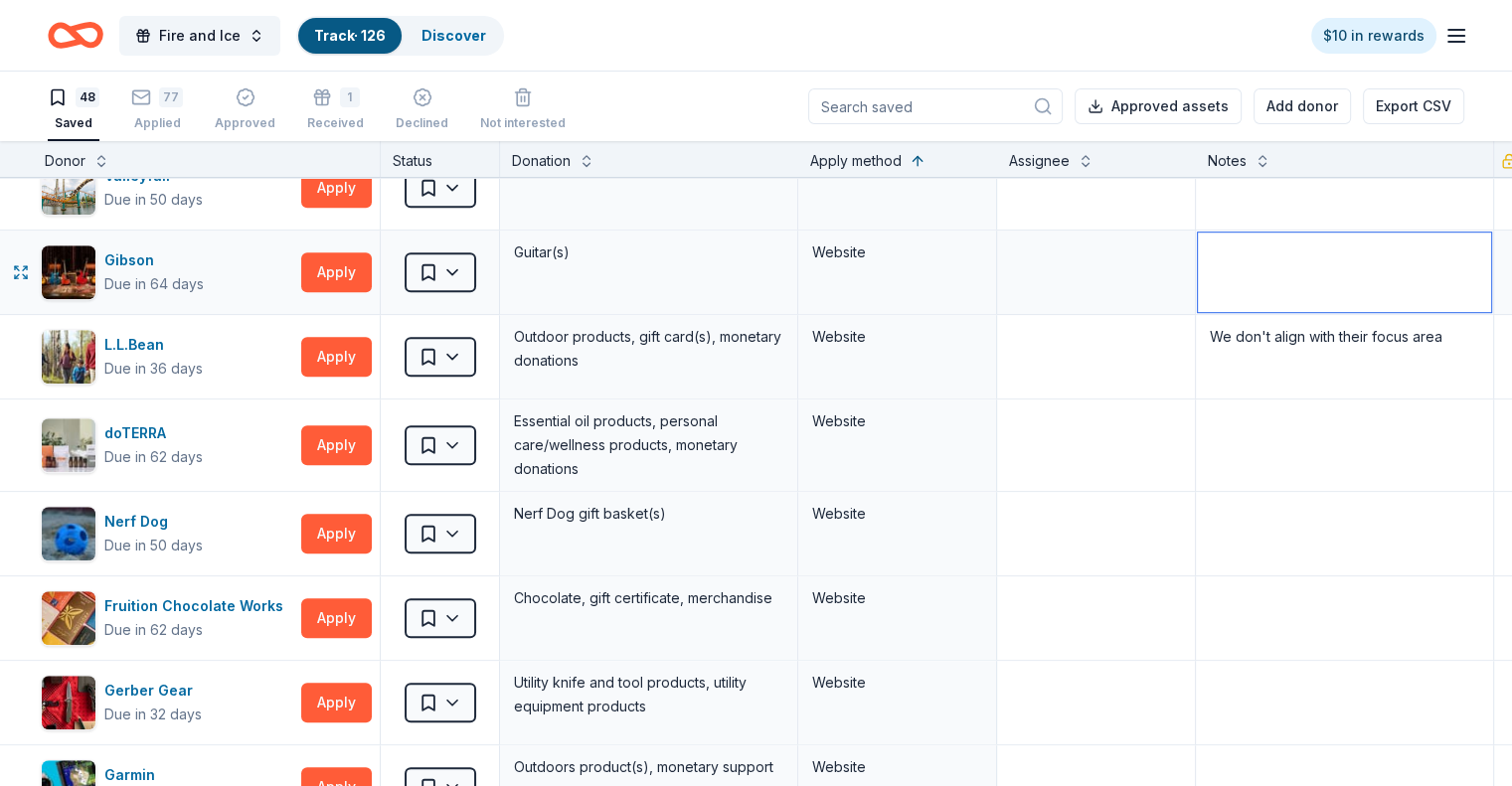 click at bounding box center (1344, 272) 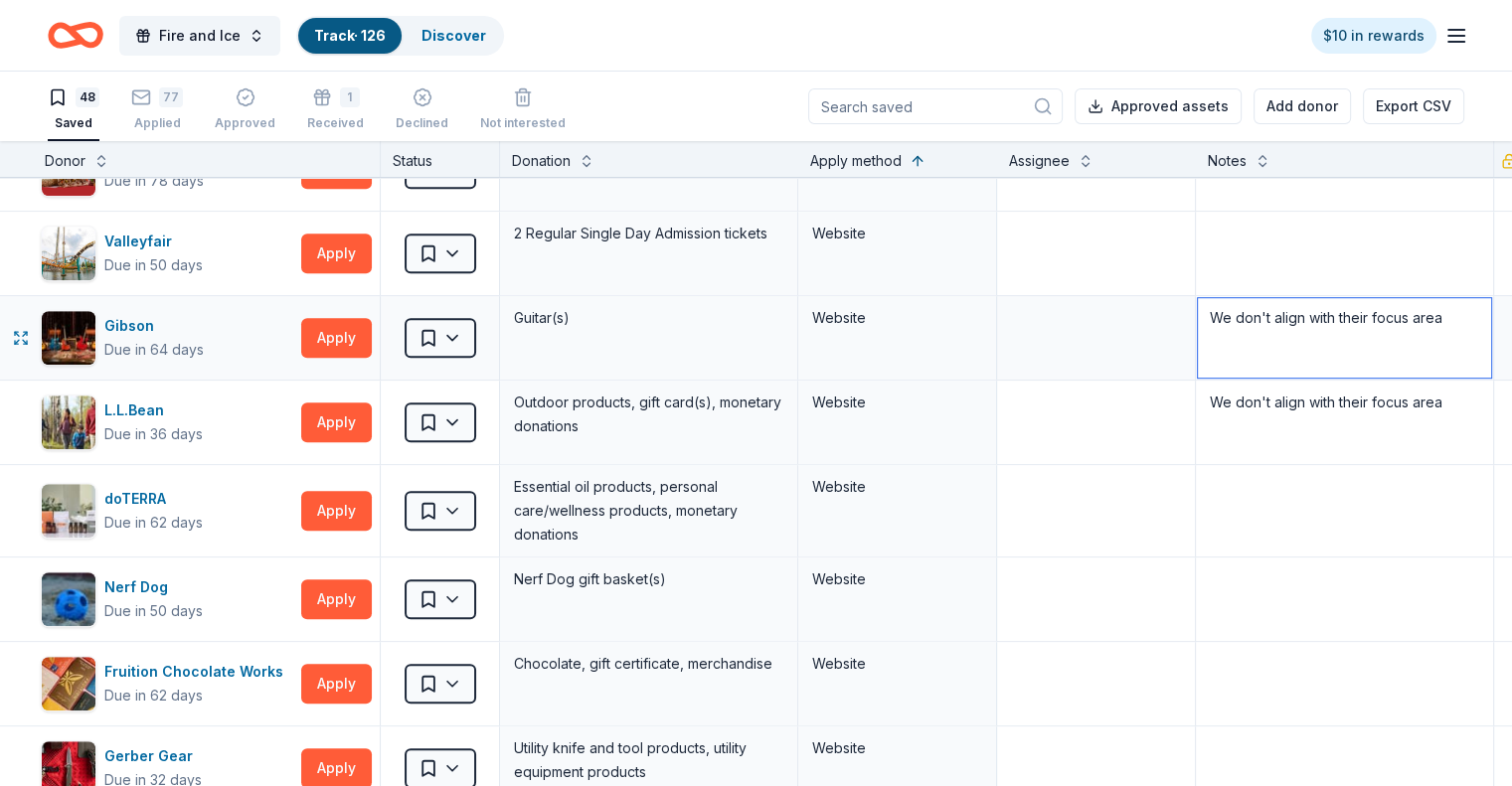 scroll, scrollTop: 1292, scrollLeft: 15, axis: both 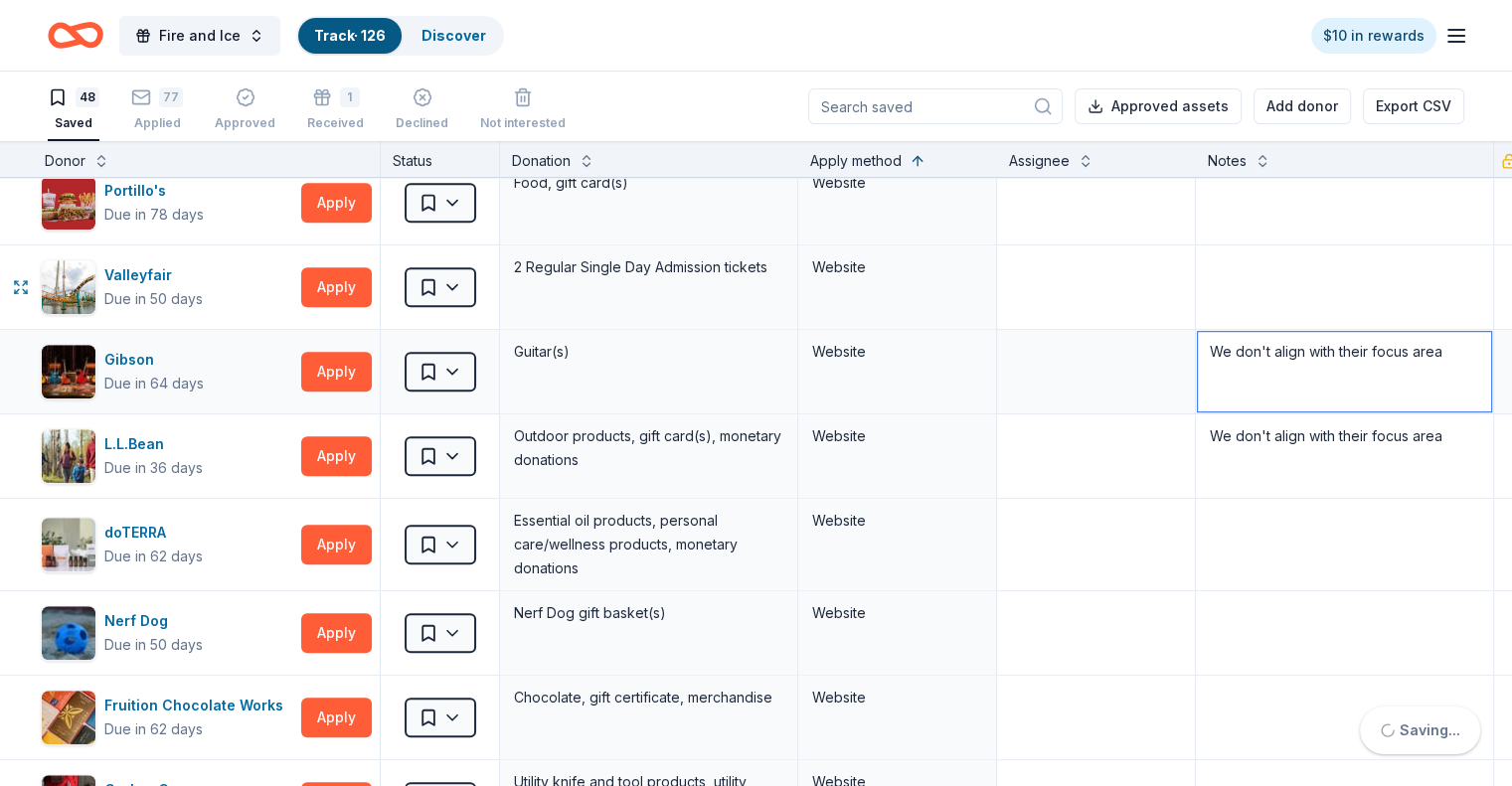 type on "We don't align with their focus area" 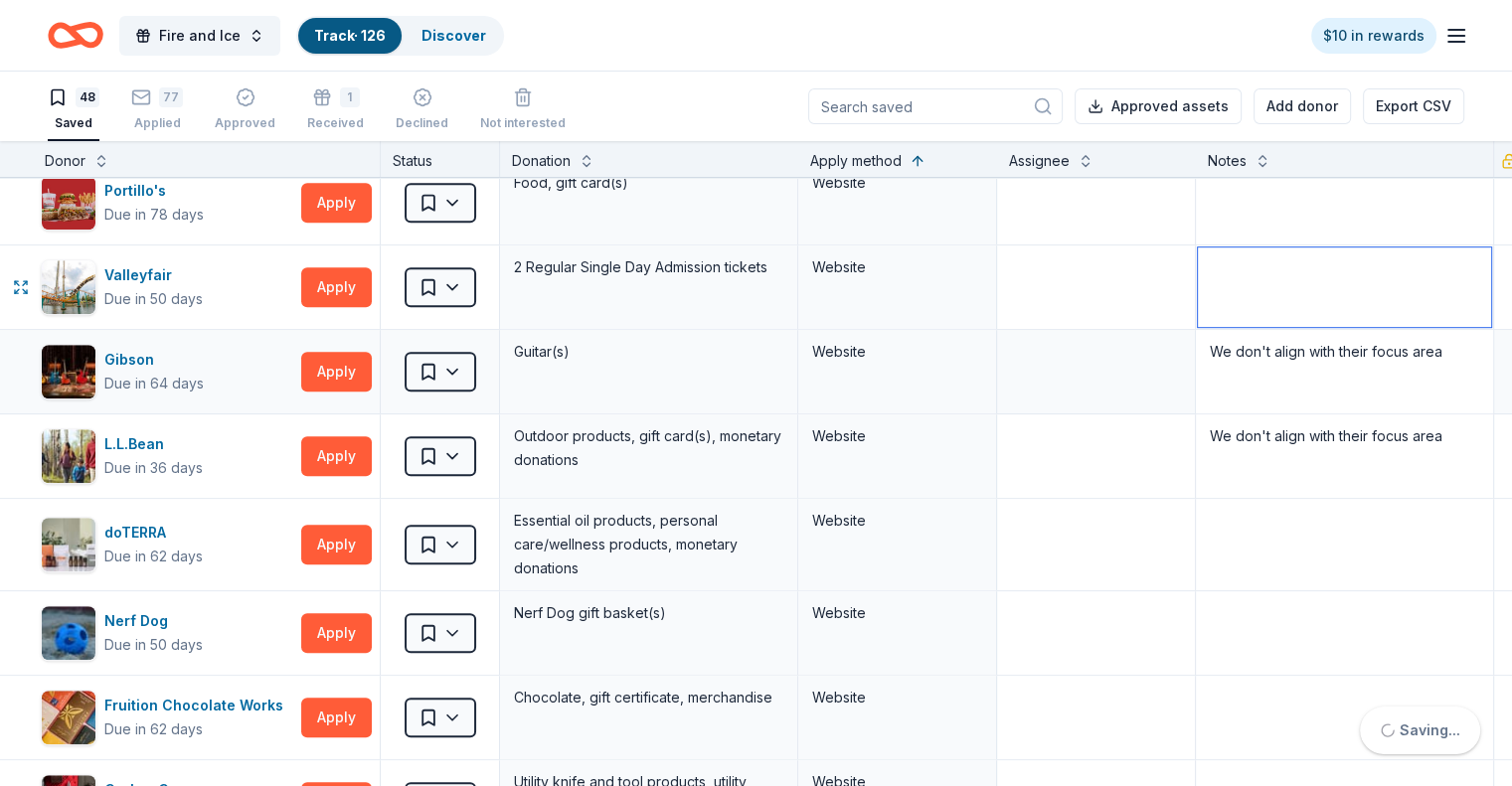 click at bounding box center (1344, 287) 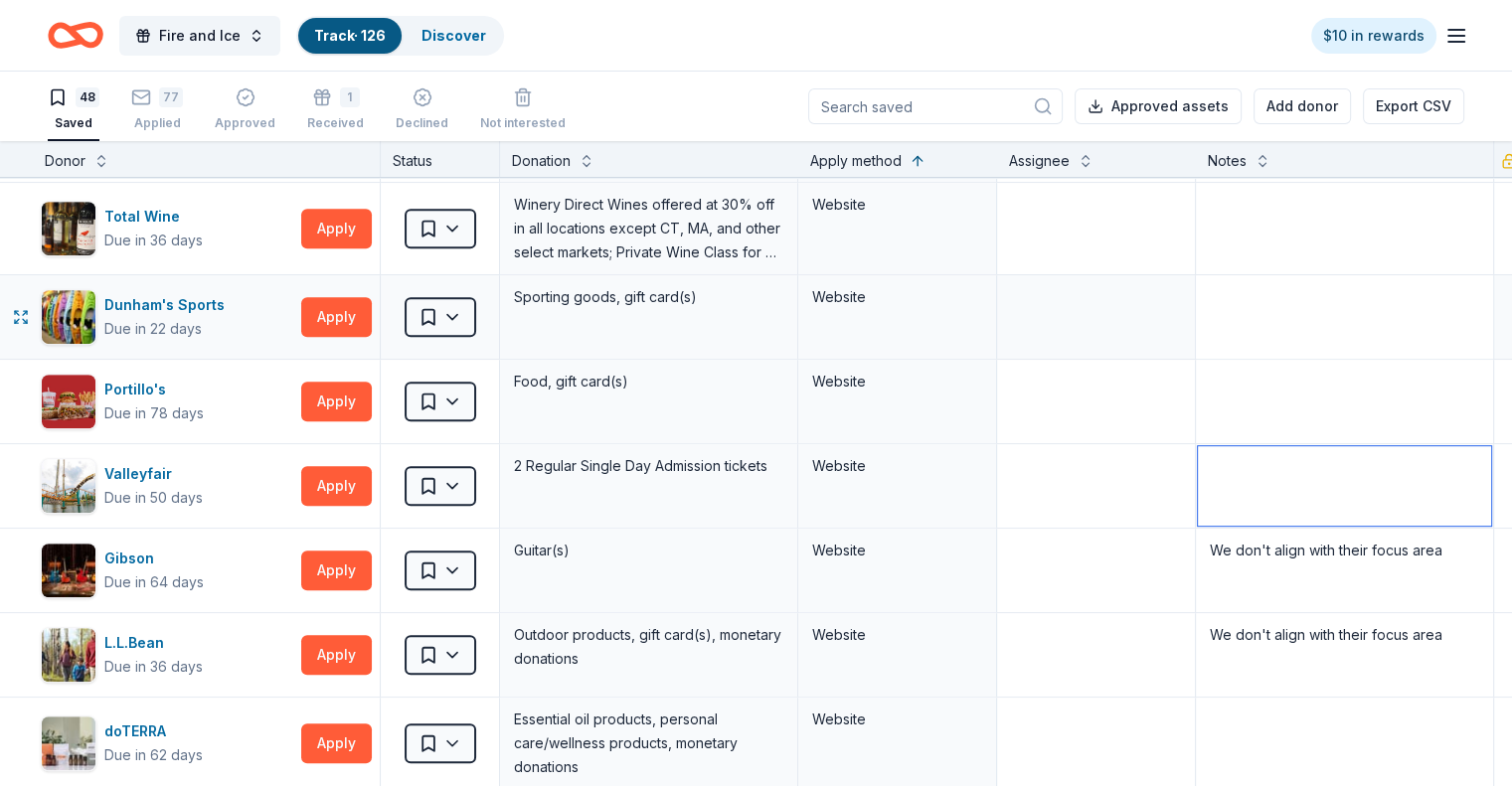 scroll, scrollTop: 994, scrollLeft: 15, axis: both 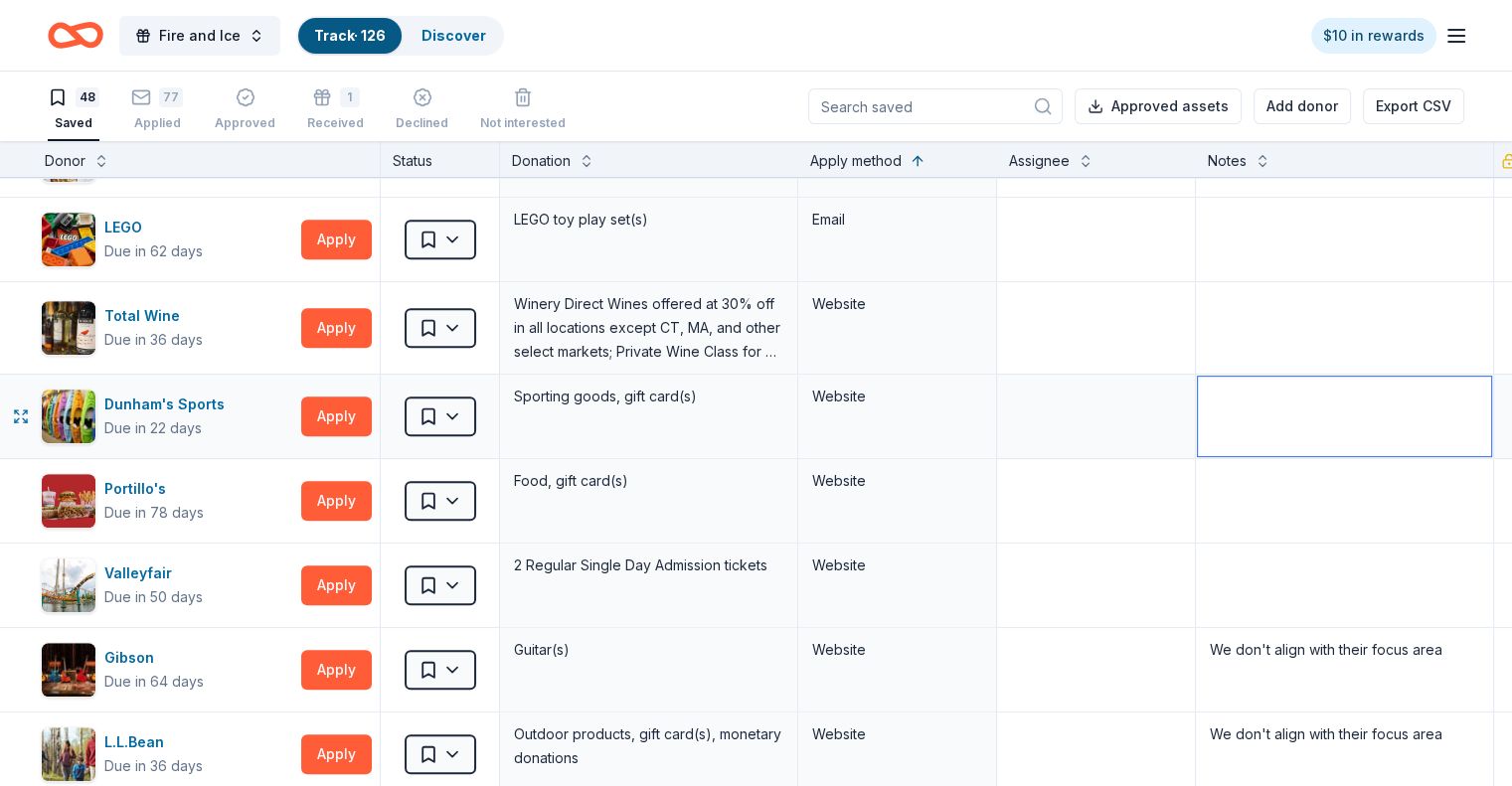 click at bounding box center (1344, 416) 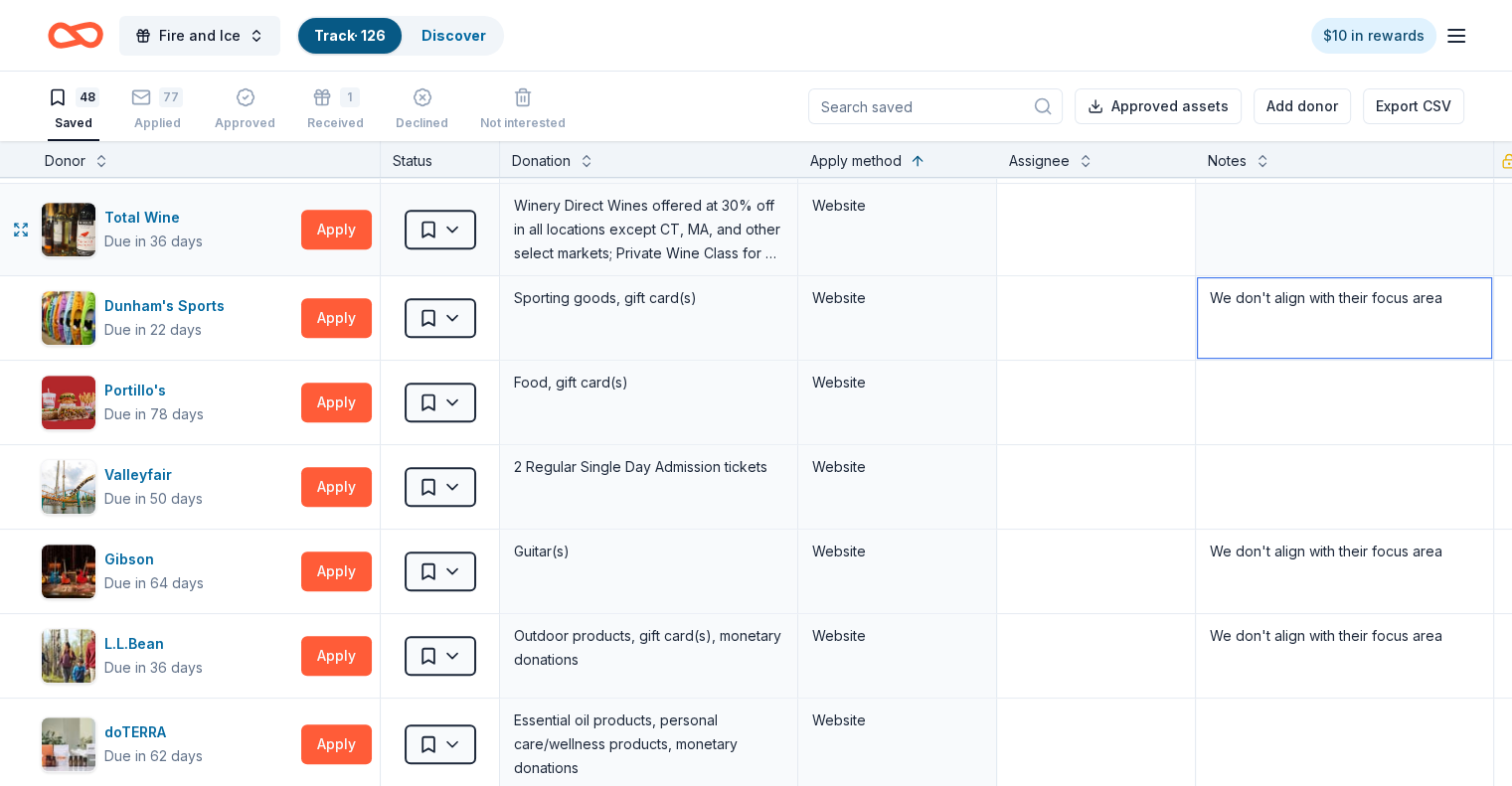 scroll, scrollTop: 1093, scrollLeft: 15, axis: both 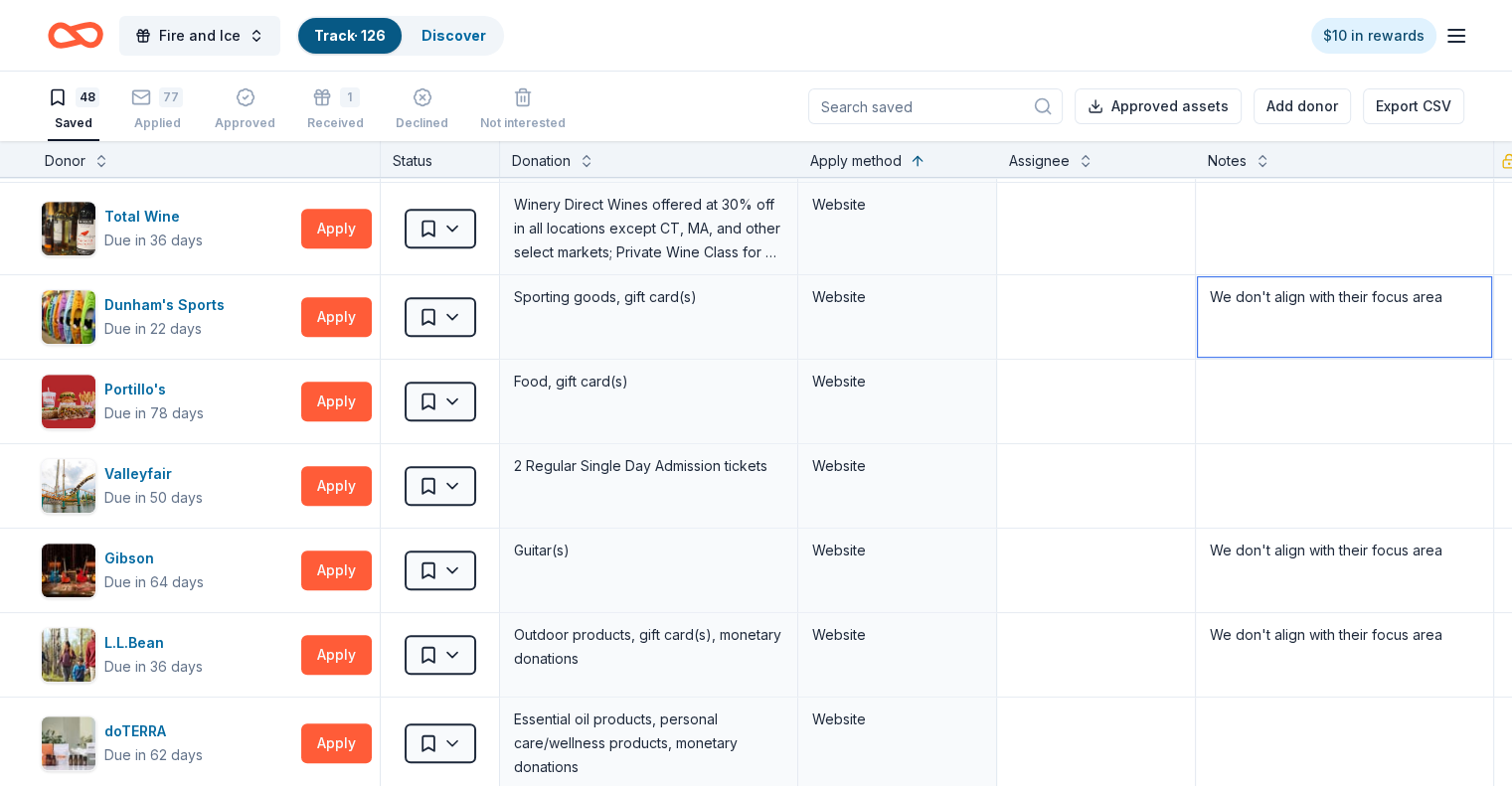 type on "We don't align with their focus area" 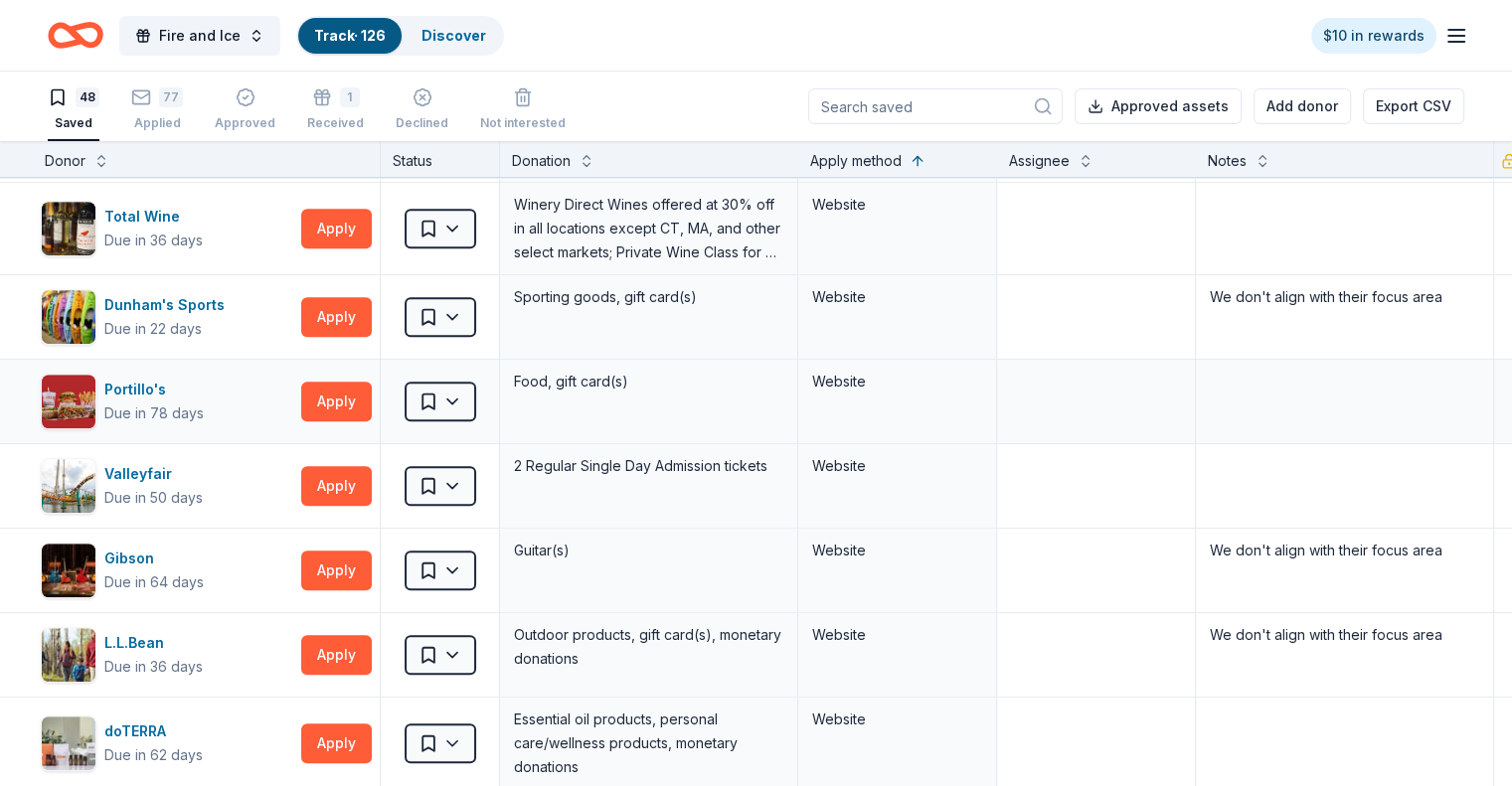 drag, startPoint x: 951, startPoint y: 57, endPoint x: 749, endPoint y: 408, distance: 404.97531 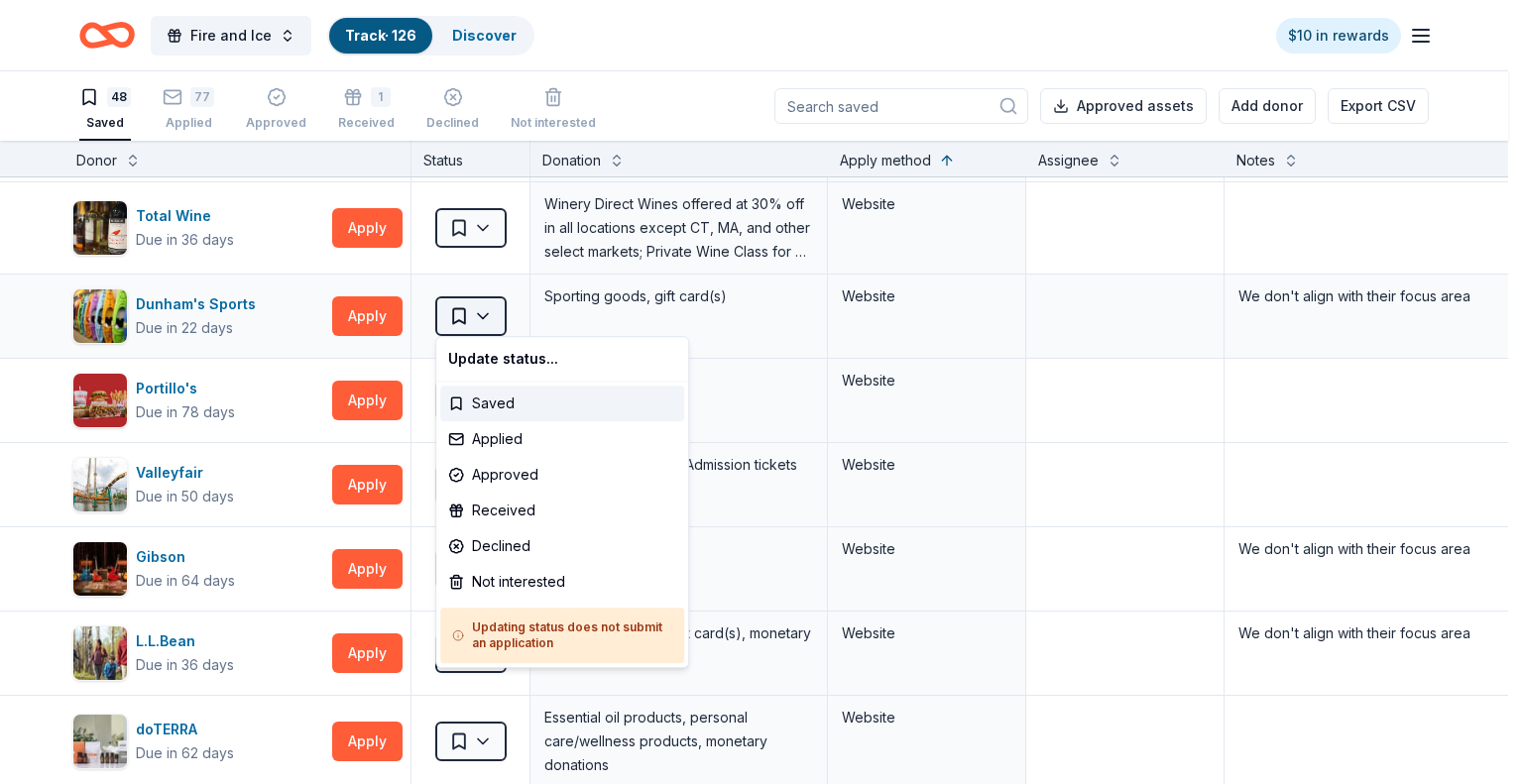 click on "Fire and Ice  Track  · 126 Discover $10 in rewards 48 Saved 77 Applied Approved 1 Received Declined Not interested  Approved assets Add donor Export CSV Donor Status Donation Apply method Assignee Notes Fleet Farm Due in 62 days Apply Saved Fleet Farm products, monetary donation In person Target Due in 62 days Apply Saved Gift cards ($50-100 value, with a maximum donation of $500 per year) In person IHOP Due in 62 days Apply Saved Food, gift card(s) Phone In person Barnes & Noble Due in 62 days Apply Saved Books, gift card(s) Phone In person Breadsmith Due in 62 days Apply Saved Bread and pastries, gift certificate(s) Phone In person Fuzzy's Taco Shop Due in 62 days Apply Saved Donation depends on request Phone In person Chili's Due in 62 days Apply Saved Gift certificate(s) Phone In person Massage Envy Due in 62 days Apply Saved Gift card(s) Phone In person Bruegger's Bagels Due in 62 days Apply Saved Bagels, food, and gift cards Phone In person Walmart Due in 62 days Apply Saved Phone In person Apply Saved" at bounding box center (762, 392) 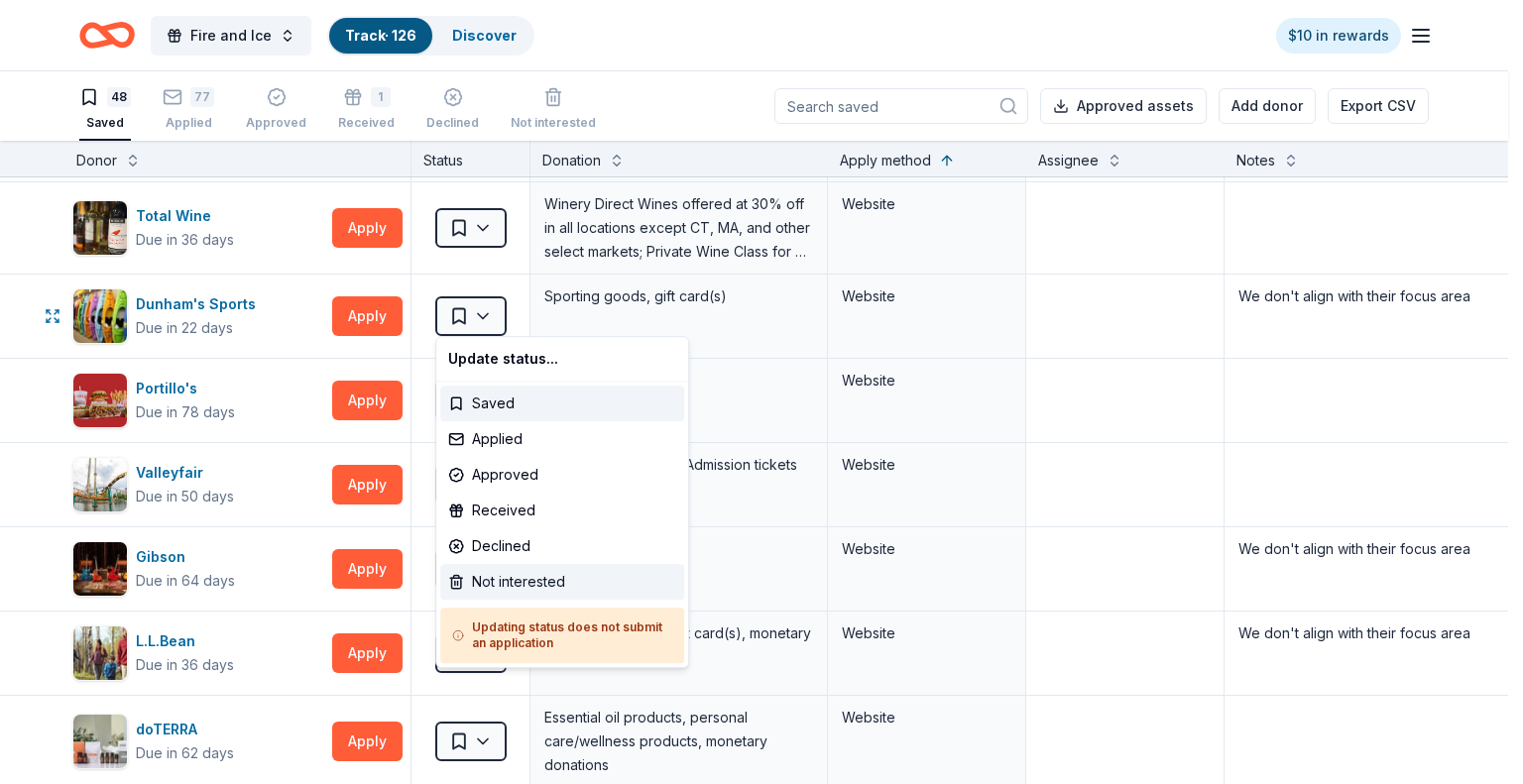 click on "Not interested" at bounding box center [562, 582] 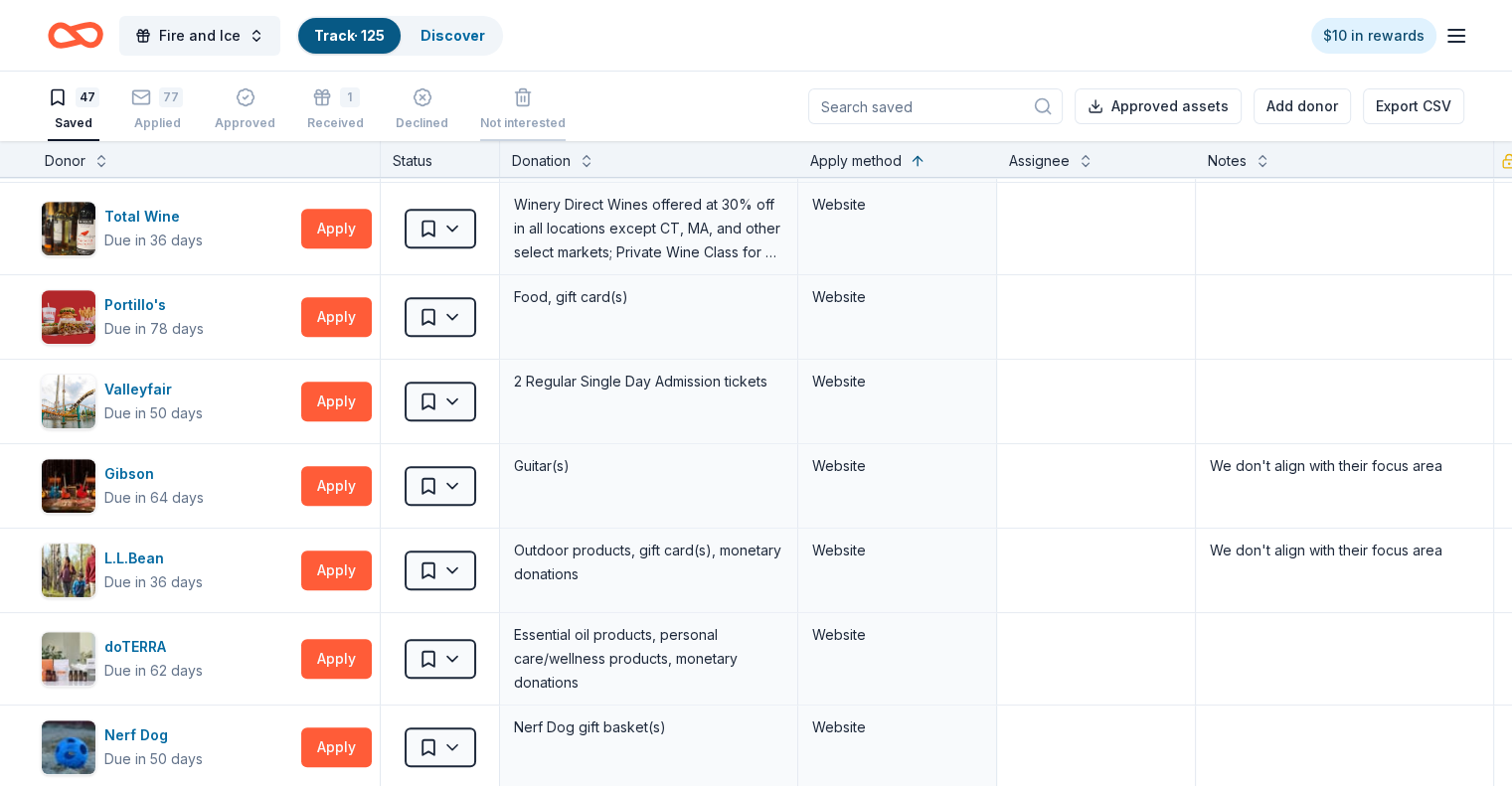 click 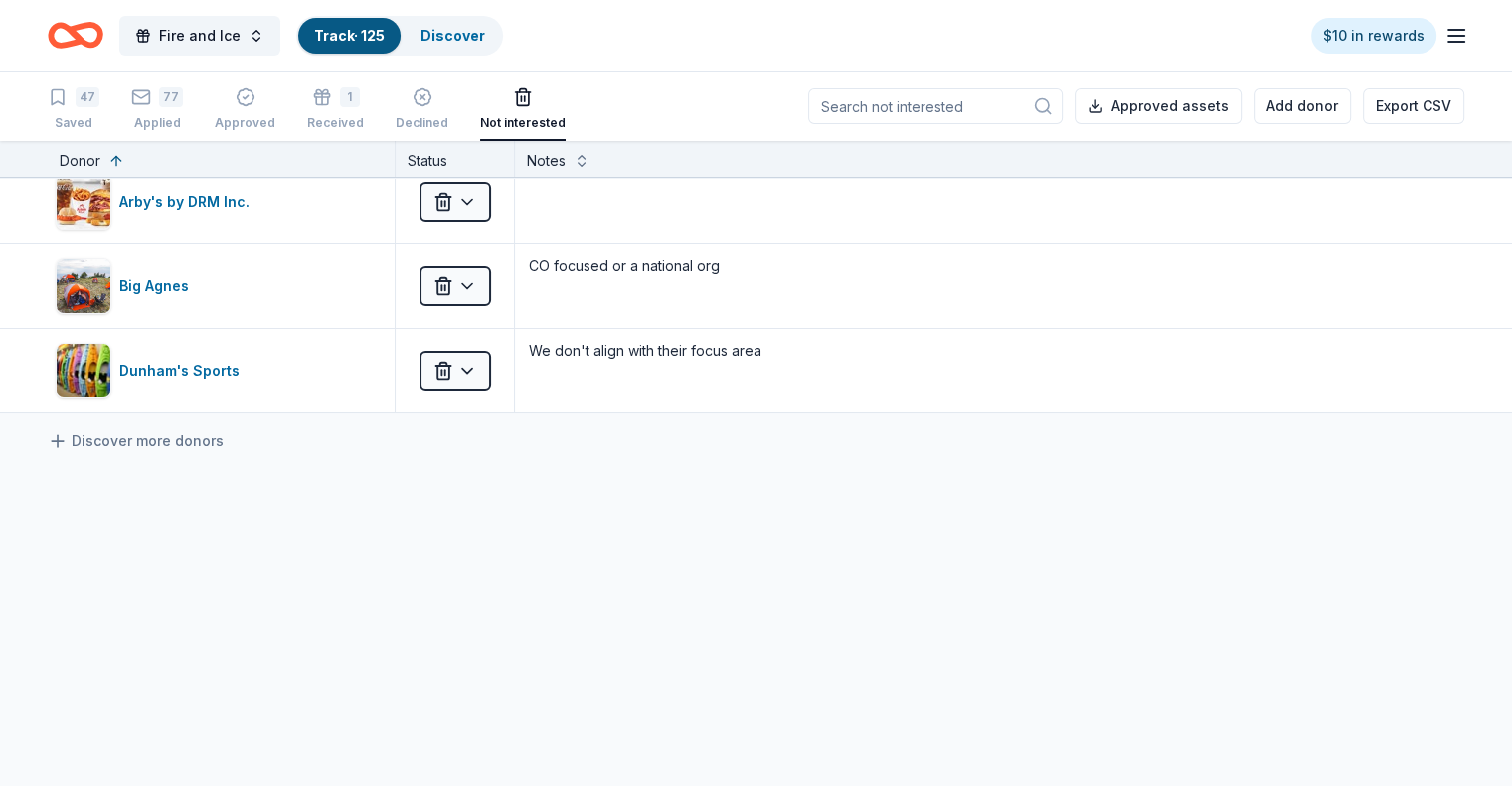 scroll, scrollTop: 100, scrollLeft: 0, axis: vertical 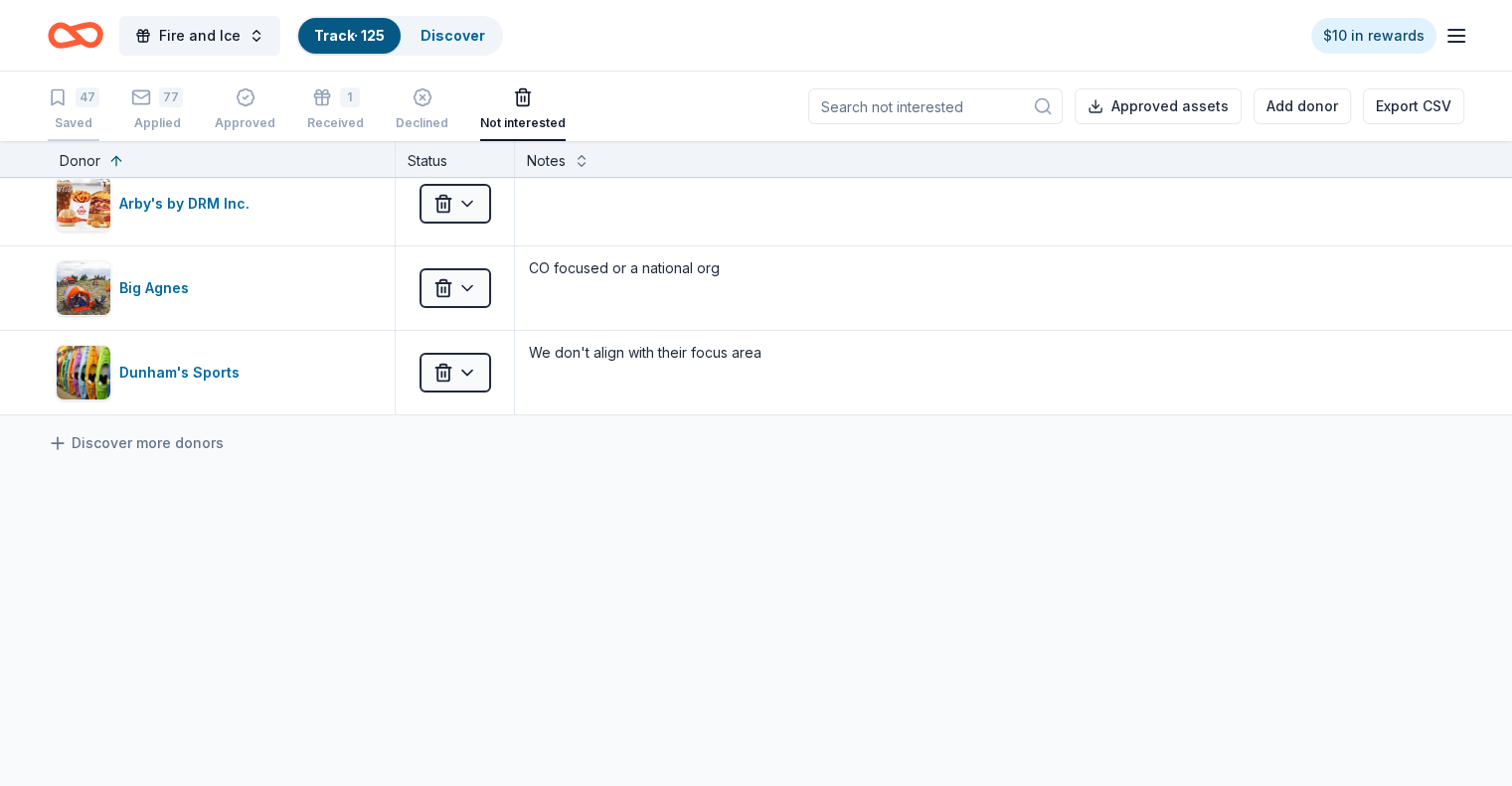 click 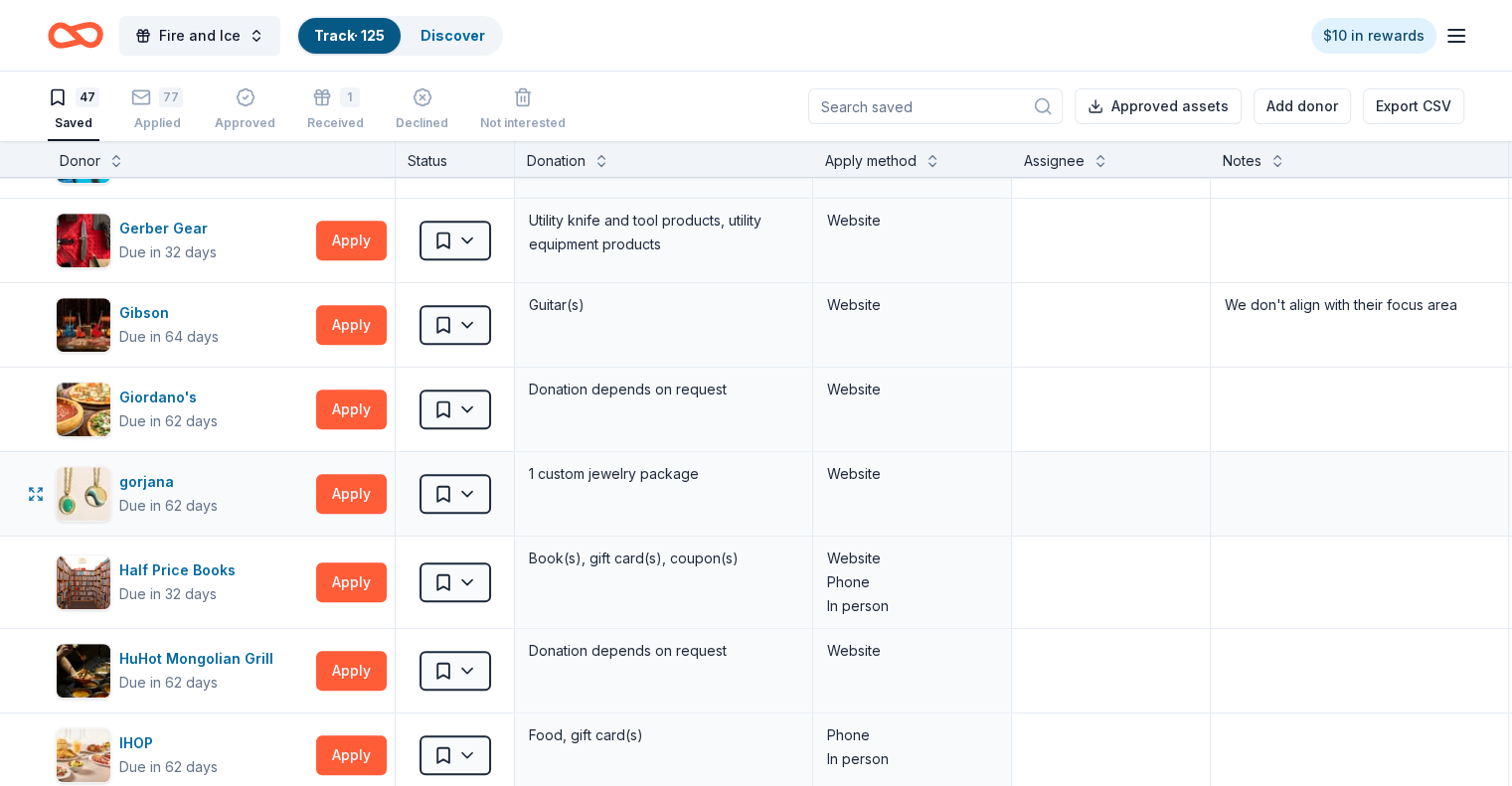 scroll, scrollTop: 1192, scrollLeft: 0, axis: vertical 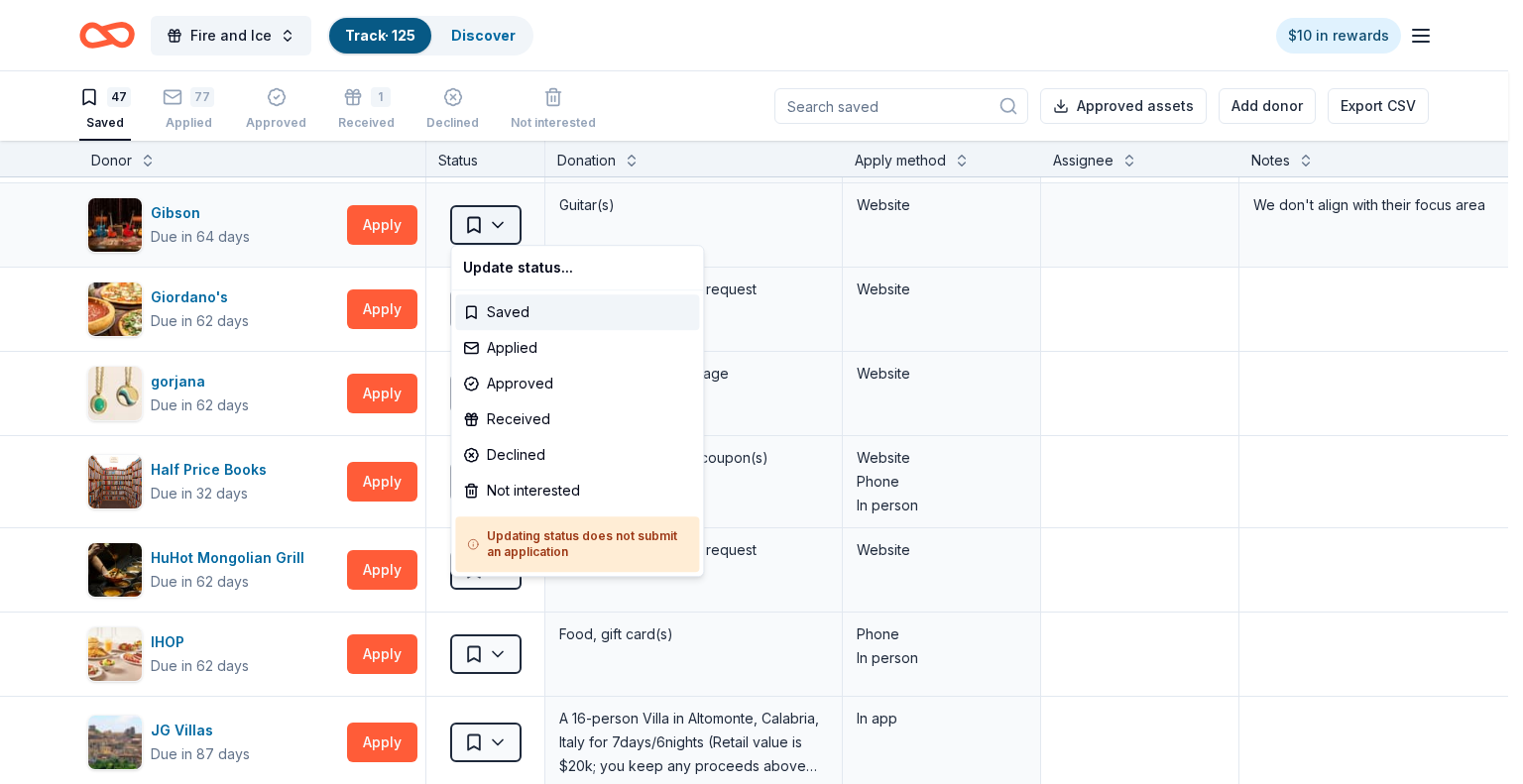 click on "Fire and Ice  Track  · 125 Discover $10 in rewards 47 Saved 77 Applied Approved 1 Received Declined Not interested  Approved assets Add donor Export CSV Donor Status Donation Apply method Assignee Notes AF Travel Ideas Due in 85 days Apply Saved Taste of Tuscany: choice of a 3 nights stay in Florence or a 5 night stay in Cortona in a 2 bedroom apartment in the city center (Retail value is €2.500 Euro; you keep any proceeds above our charity rate of €1.800 Euro). The package includes a private walking tour of the town with a professional guide, a visit to an artisanal jewelry boutique with a glass of Italian Prosecco, wine tasting in a traditional Enoteca with local wines, pre-arrival and in-house local English speaking concierge and booking services, and all consumption fees (A/C, heating, etc). Upgrade and a la carte extras available on request. In app Bacardi Limited Due in  2  days Apply Saved Alcohol, monetary donation, raffle/auction prize(s) Website Barnes & Noble Due in 62 days Apply Saved Phone 2" at bounding box center [762, 392] 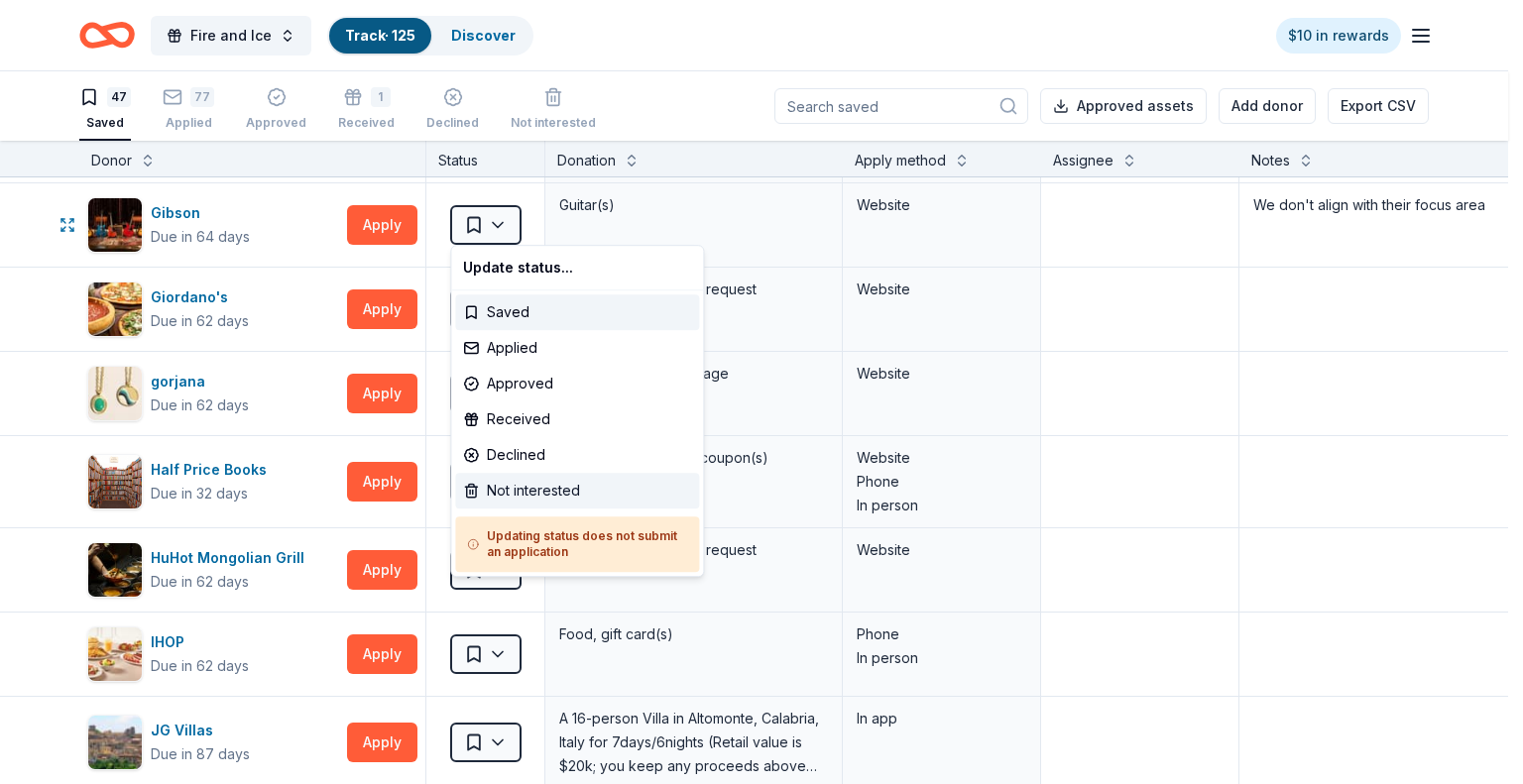 click on "Not interested" at bounding box center [577, 491] 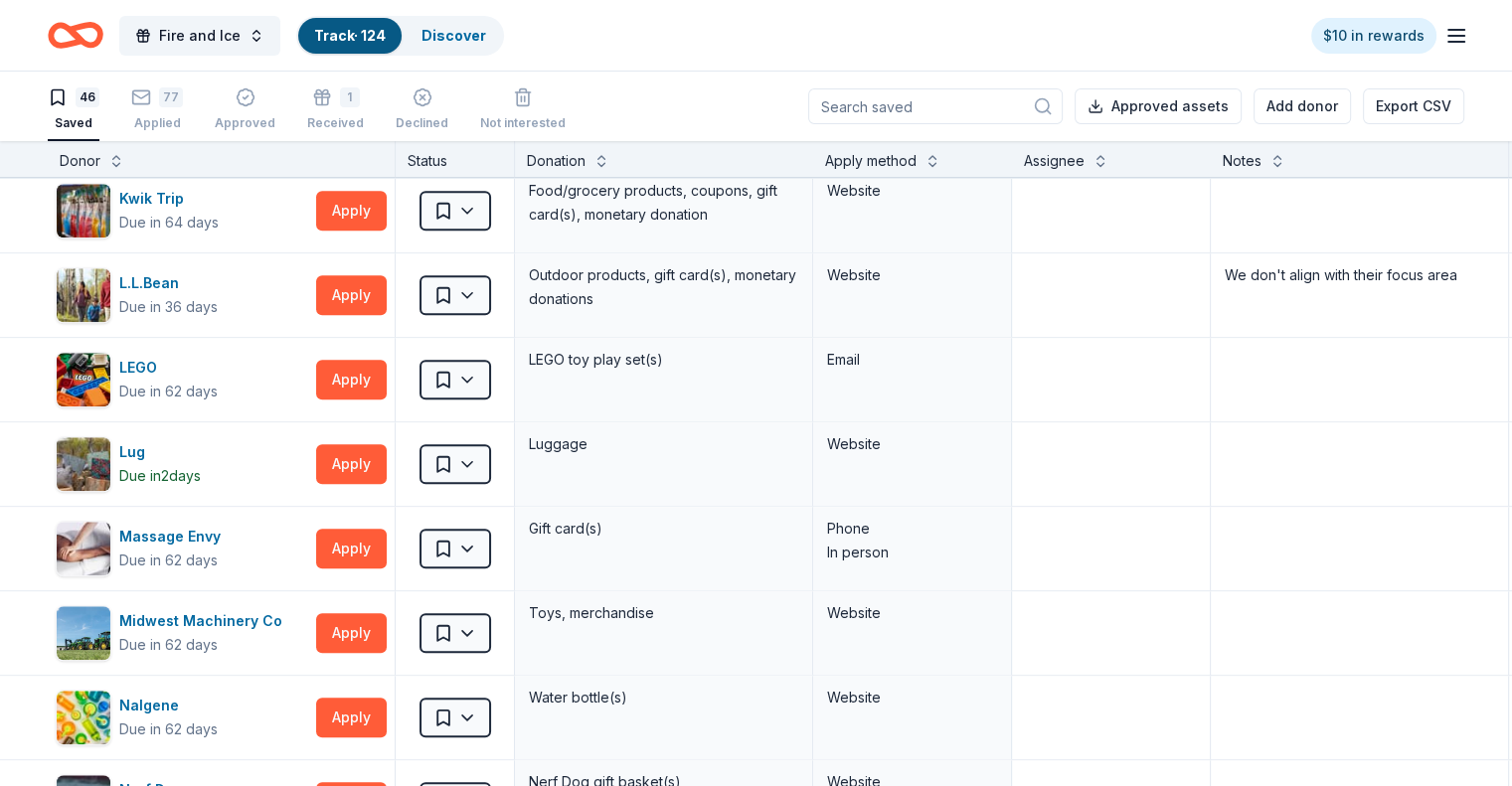 scroll, scrollTop: 1888, scrollLeft: 0, axis: vertical 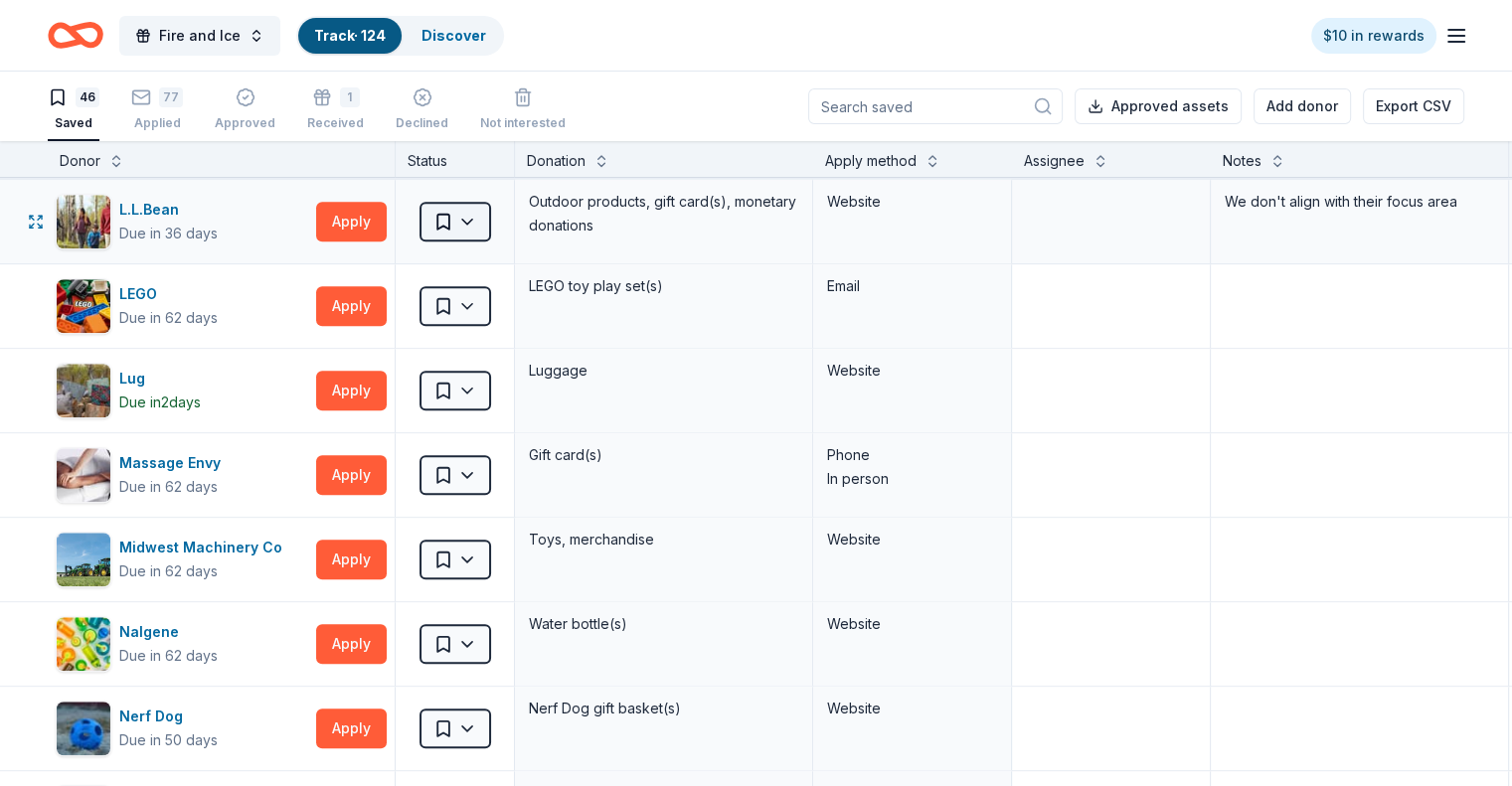click on "Fire and Ice  Track  · 124 Discover $10 in rewards 46 Saved 77 Applied Approved 1 Received Declined Not interested  Approved assets Add donor Export CSV Donor Status Donation Apply method Assignee Notes AF Travel Ideas Due in 85 days Apply Saved Taste of Tuscany: choice of a 3 nights stay in Florence or a 5 night stay in Cortona in a 2 bedroom apartment in the city center (Retail value is €2.500 Euro; you keep any proceeds above our charity rate of €1.800 Euro). The package includes a private walking tour of the town with a professional guide, a visit to an artisanal jewelry boutique with a glass of Italian Prosecco, wine tasting in a traditional Enoteca with local wines, pre-arrival and in-house local English speaking concierge and booking services, and all consumption fees (A/C, heating, etc). Upgrade and a la carte extras available on request. In app Bacardi Limited Due in  2  days Apply Saved Alcohol, monetary donation, raffle/auction prize(s) Website Barnes & Noble Due in 62 days Apply Saved Phone 2" at bounding box center (756, 393) 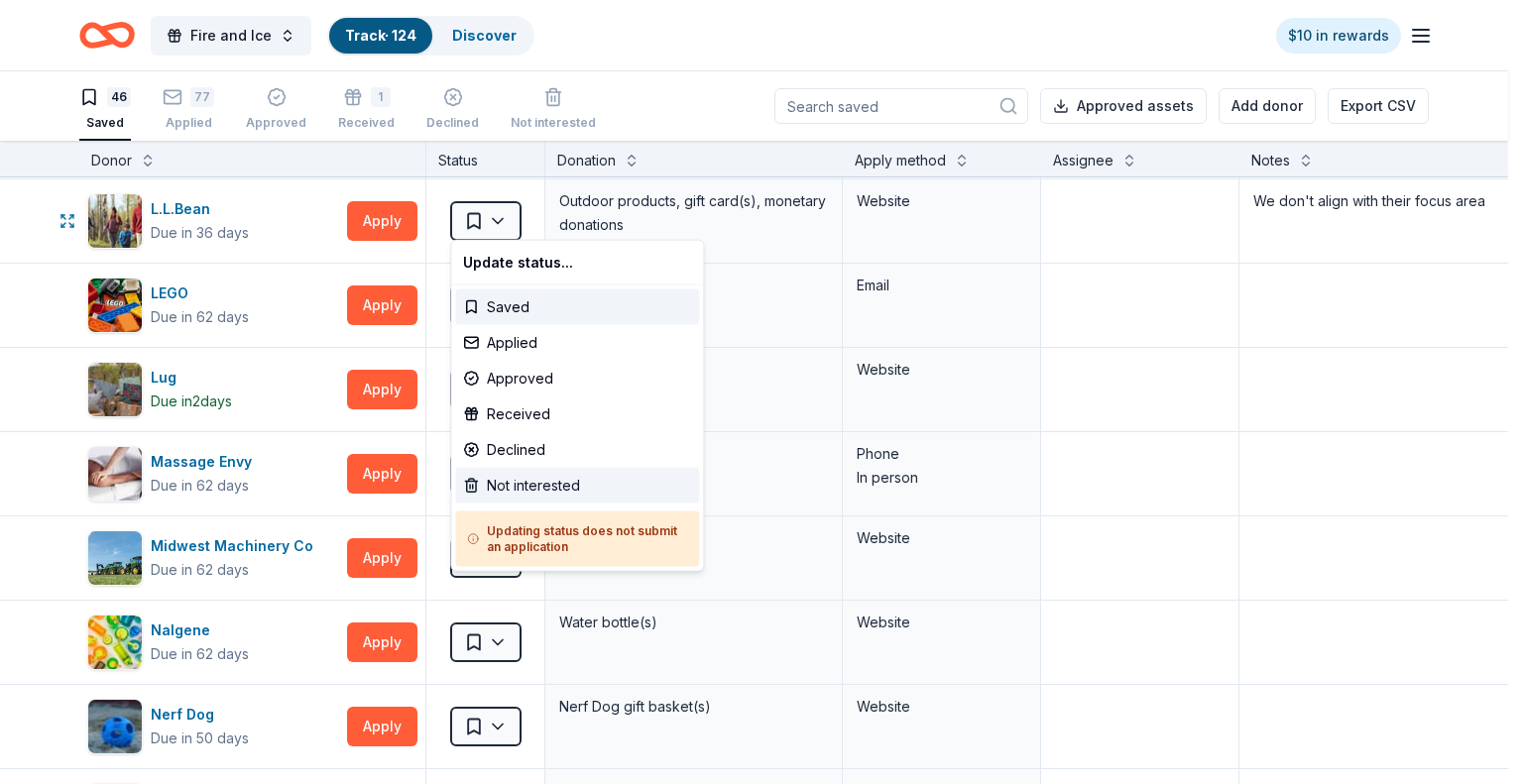 click on "Not interested" at bounding box center (577, 486) 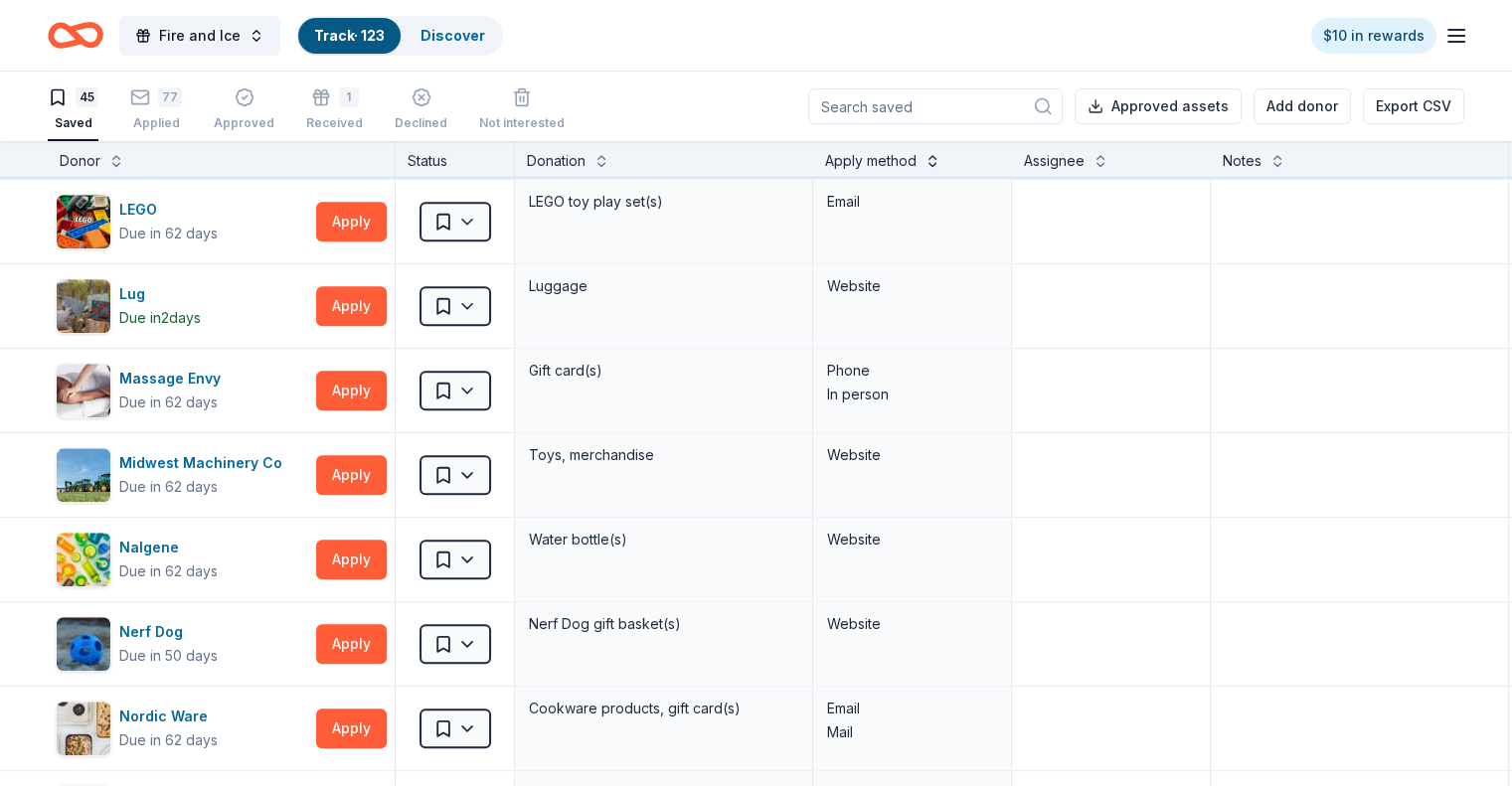 click at bounding box center [932, 159] 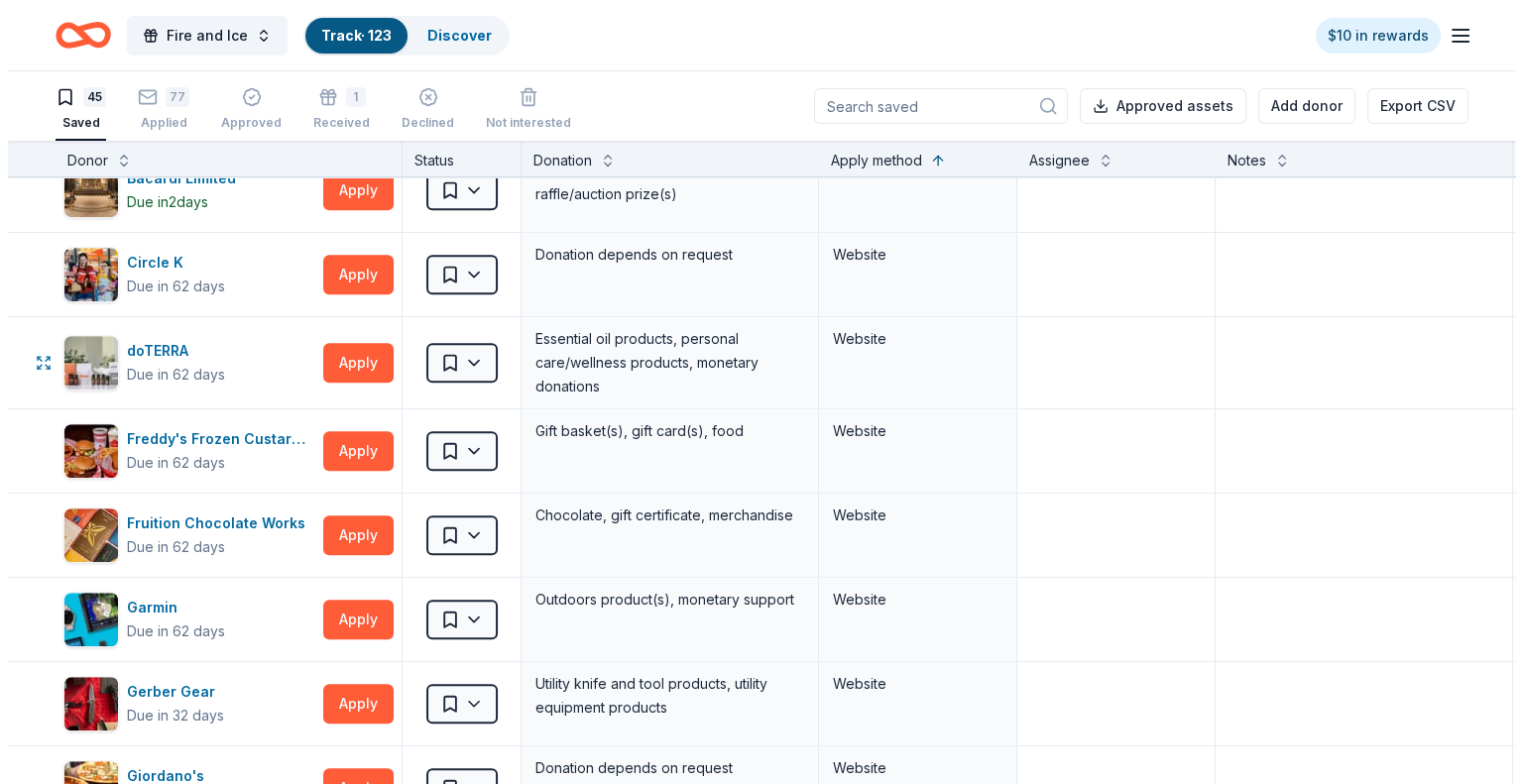 scroll, scrollTop: 1090, scrollLeft: 0, axis: vertical 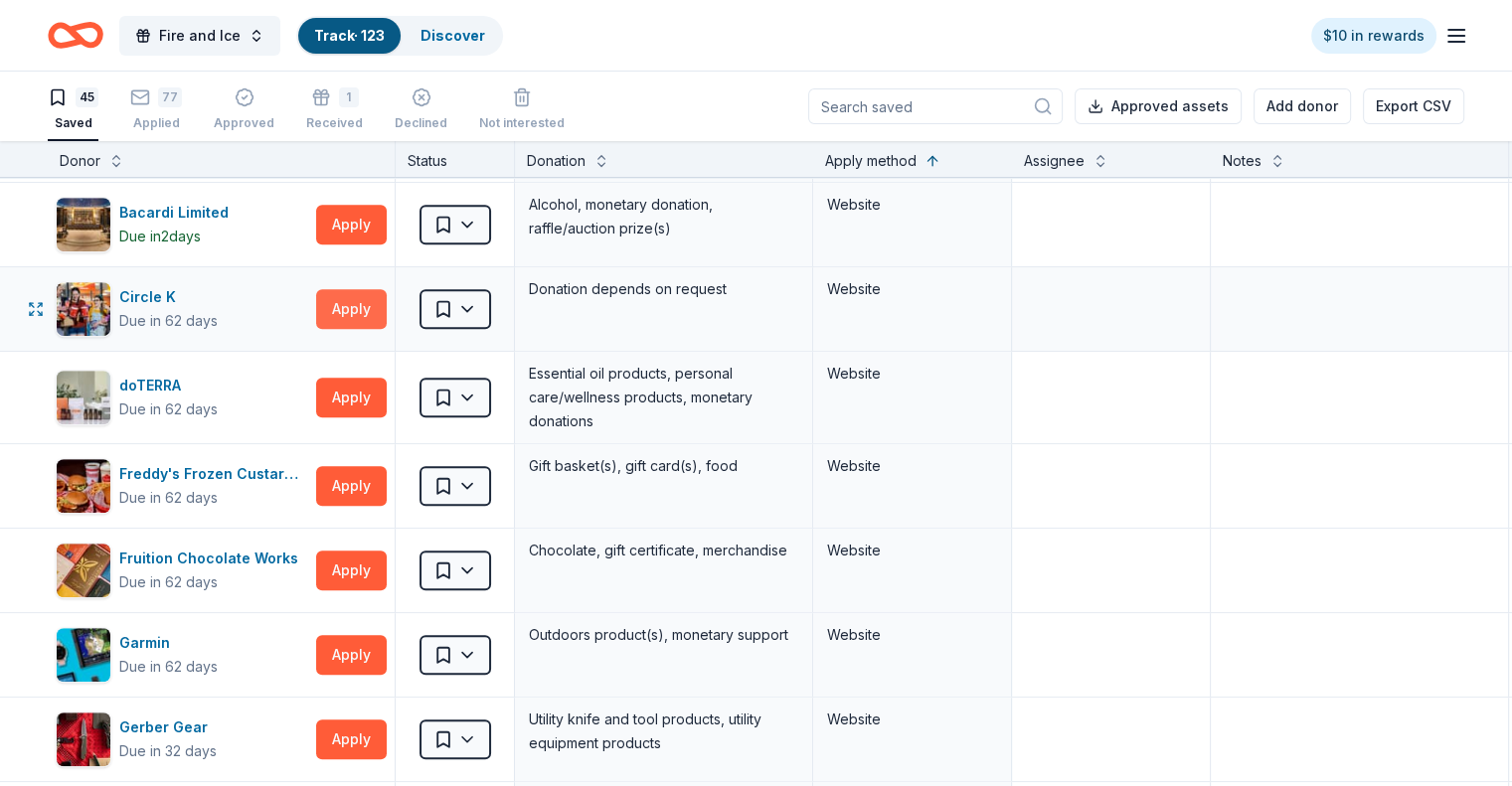 click on "Apply" at bounding box center [351, 309] 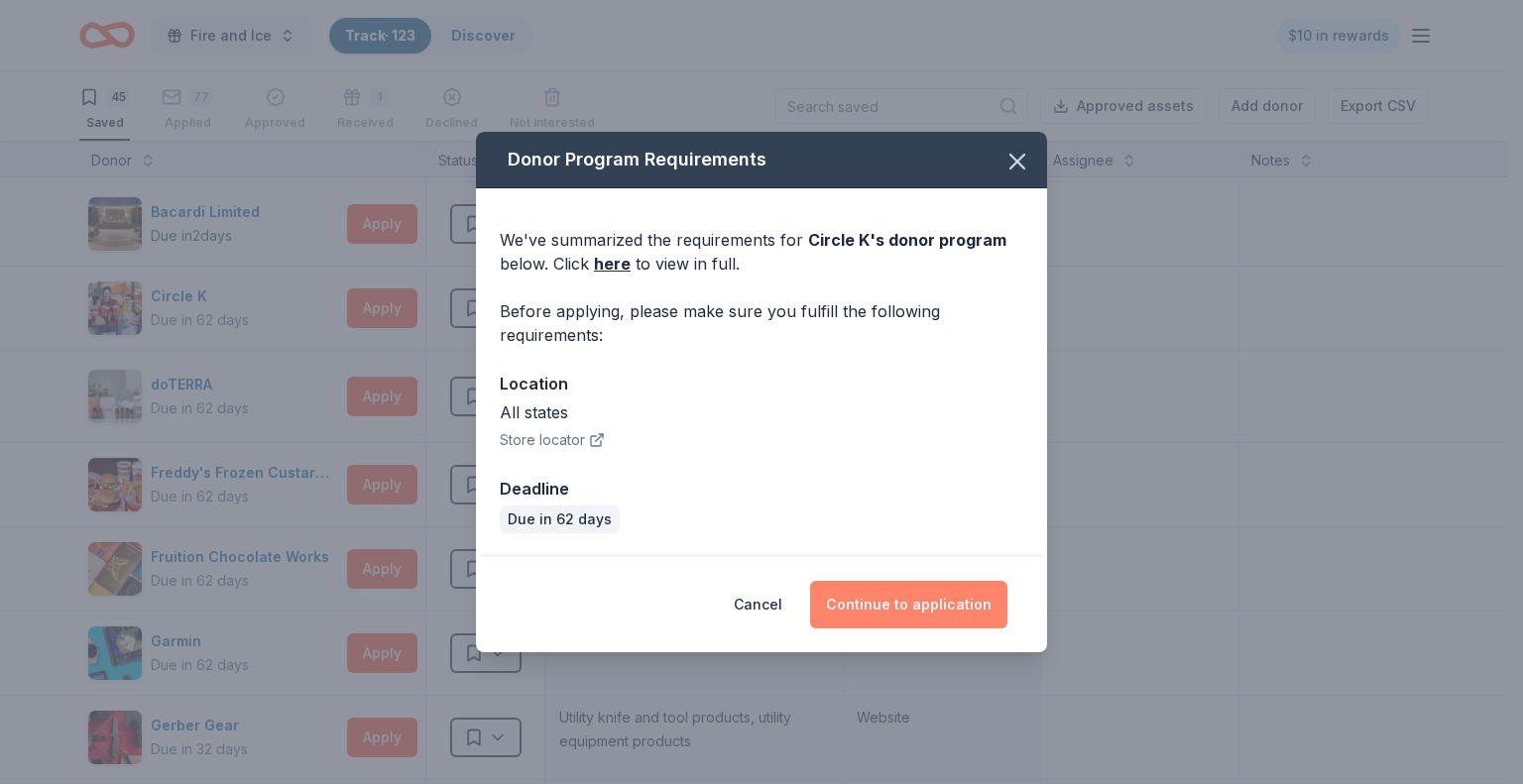 click on "Continue to application" at bounding box center [908, 605] 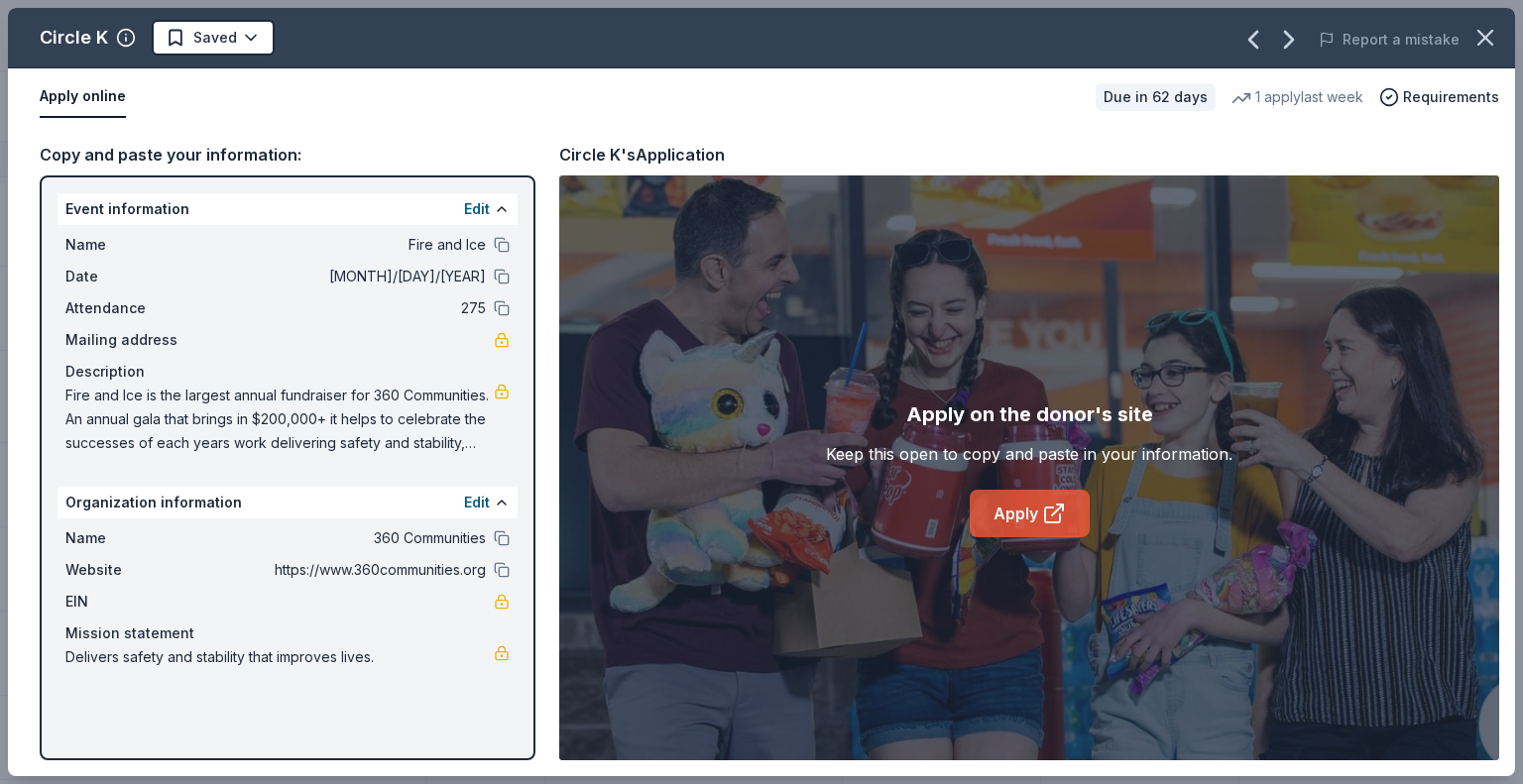 click 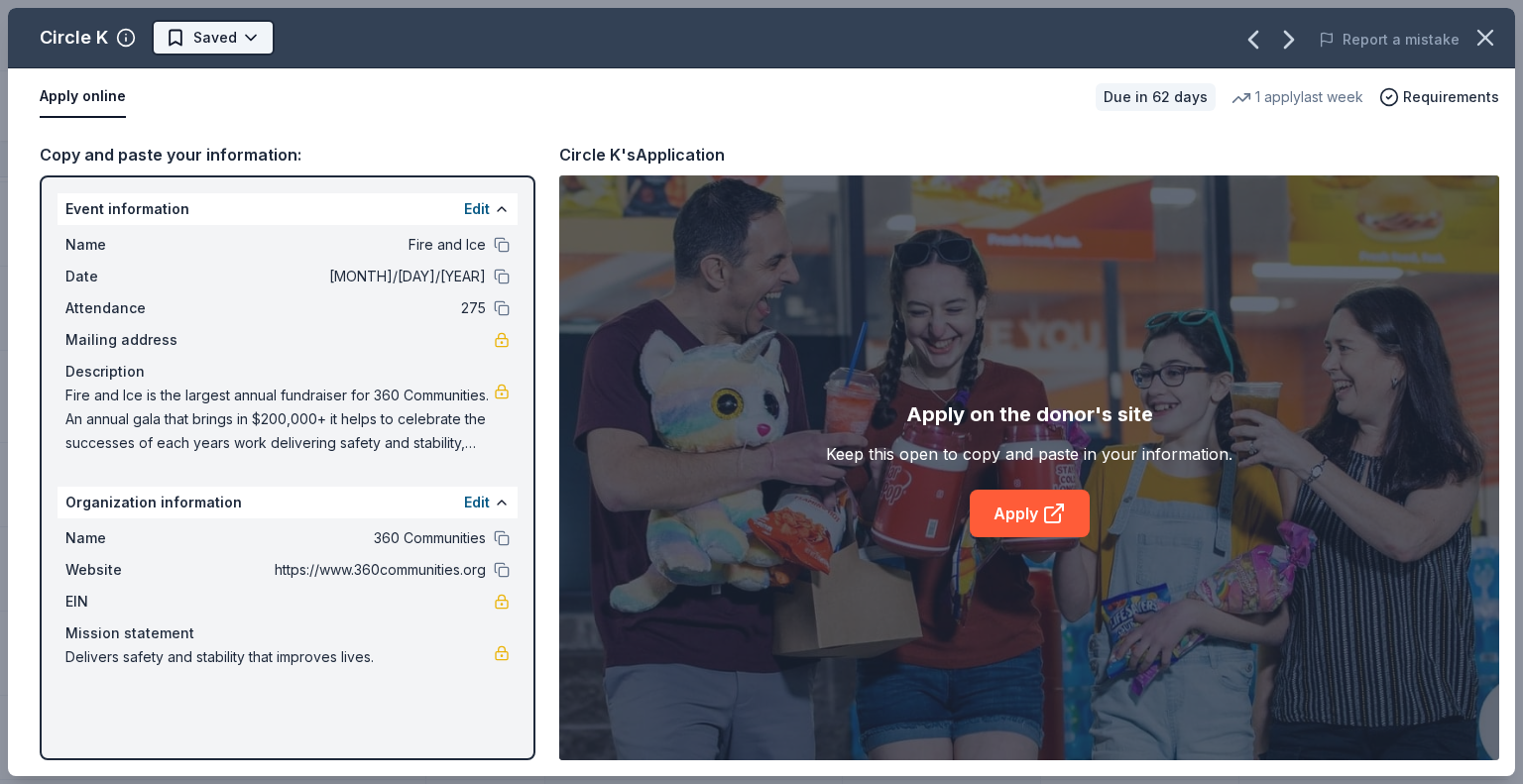 click on "Fire and Ice  Track  · 123 Discover $10 in rewards 45 Saved 77 Applied Approved 1 Received Declined Not interested  Approved assets Add donor Export CSV Donor Status Donation Apply method Assignee Notes Fleet Farm Due in 62 days Apply Saved Fleet Farm products, monetary donation In person Target Due in 62 days Apply Saved Gift cards ($50-100 value, with a maximum donation of $500 per year) In person Barnes & Noble Due in 62 days Apply Saved Books, gift card(s) Phone In person Breadsmith Due in 62 days Apply Saved Bread and pastries, gift certificate(s) Phone In person Bruegger's Bagels Due in 62 days Apply Saved Bagels, food, and gift cards Phone In person Chili's Due in 62 days Apply Saved Gift certificate(s) Phone In person Fuzzy's Taco Shop Due in 62 days Apply Saved Donation depends on request Phone In person IHOP Due in 62 days Apply Saved Food, gift card(s) Phone In person Massage Envy Due in 62 days Apply Saved Gift card(s) Phone In person Ruth's Chris Steak House Due in 62 days Apply Saved Phone LEGO" at bounding box center (762, 392) 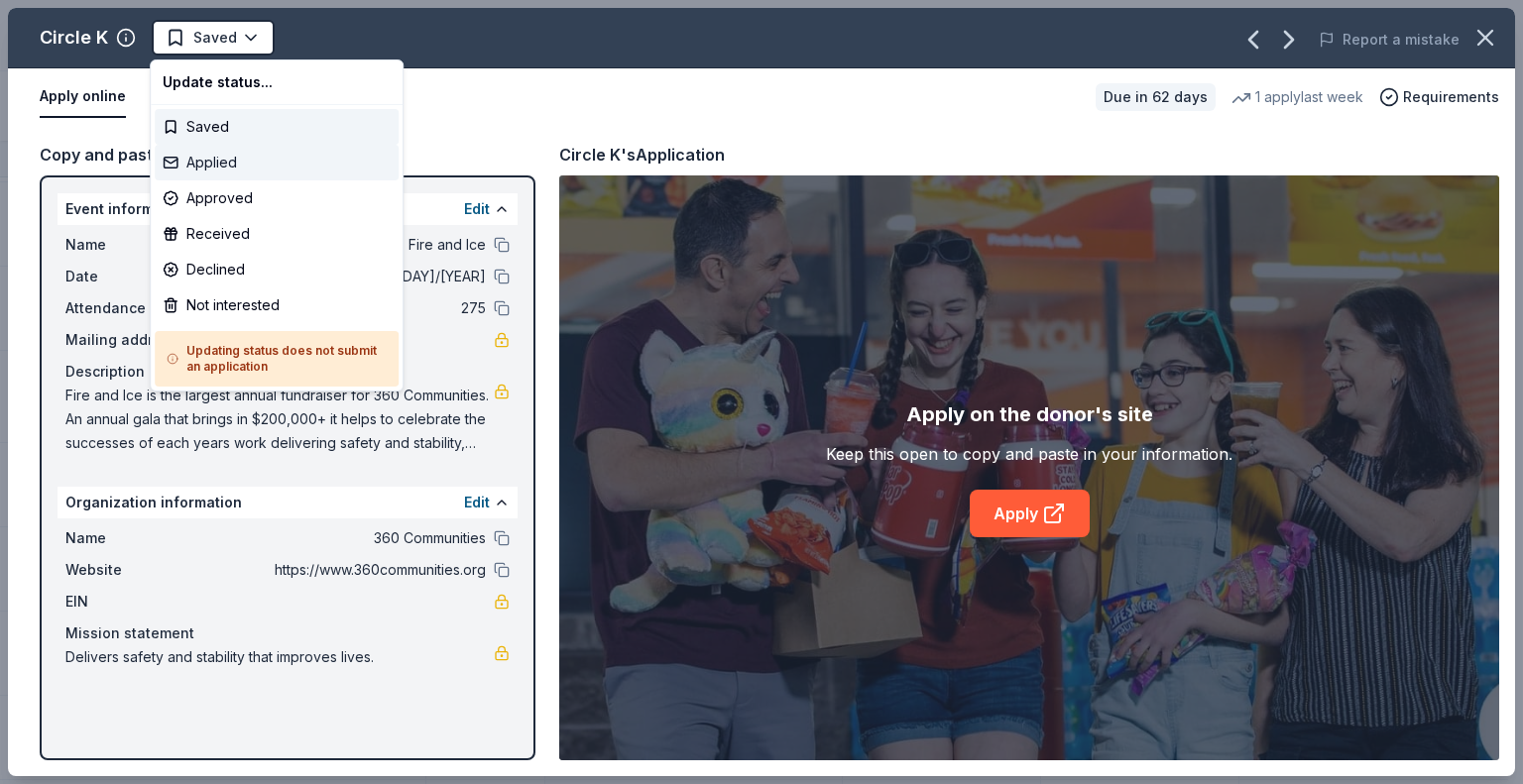 click on "Applied" at bounding box center (277, 163) 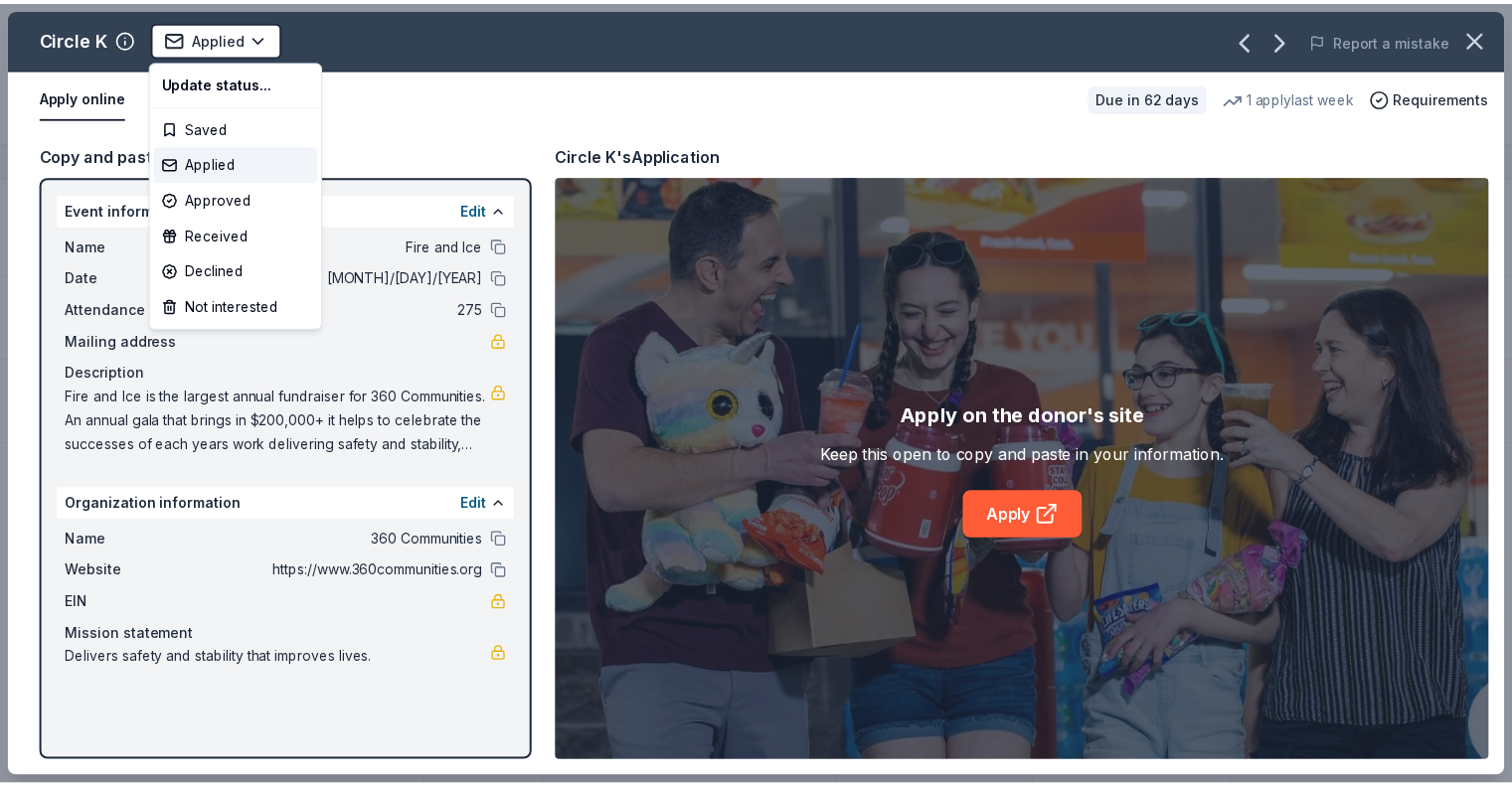 scroll, scrollTop: 1009, scrollLeft: 0, axis: vertical 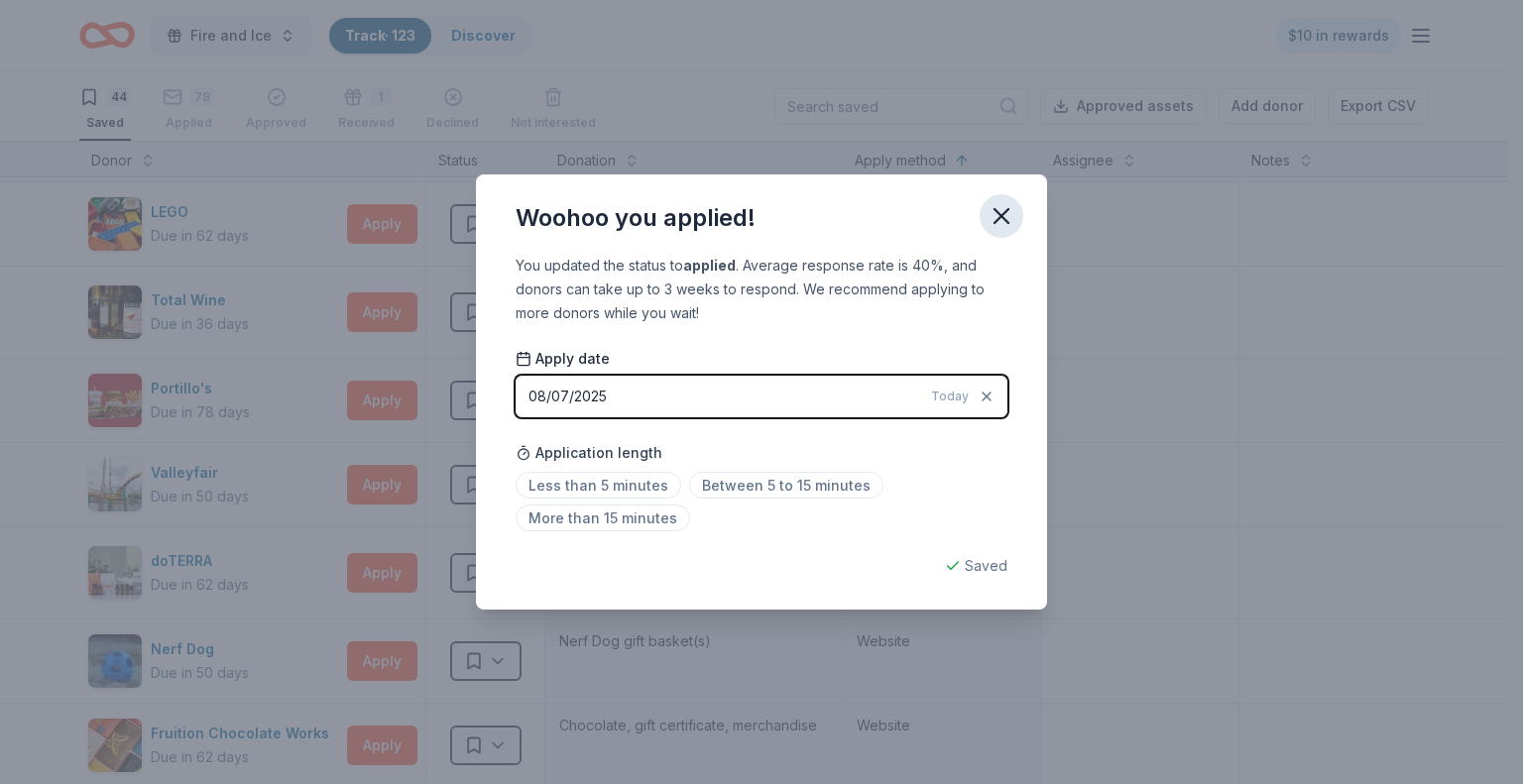 click 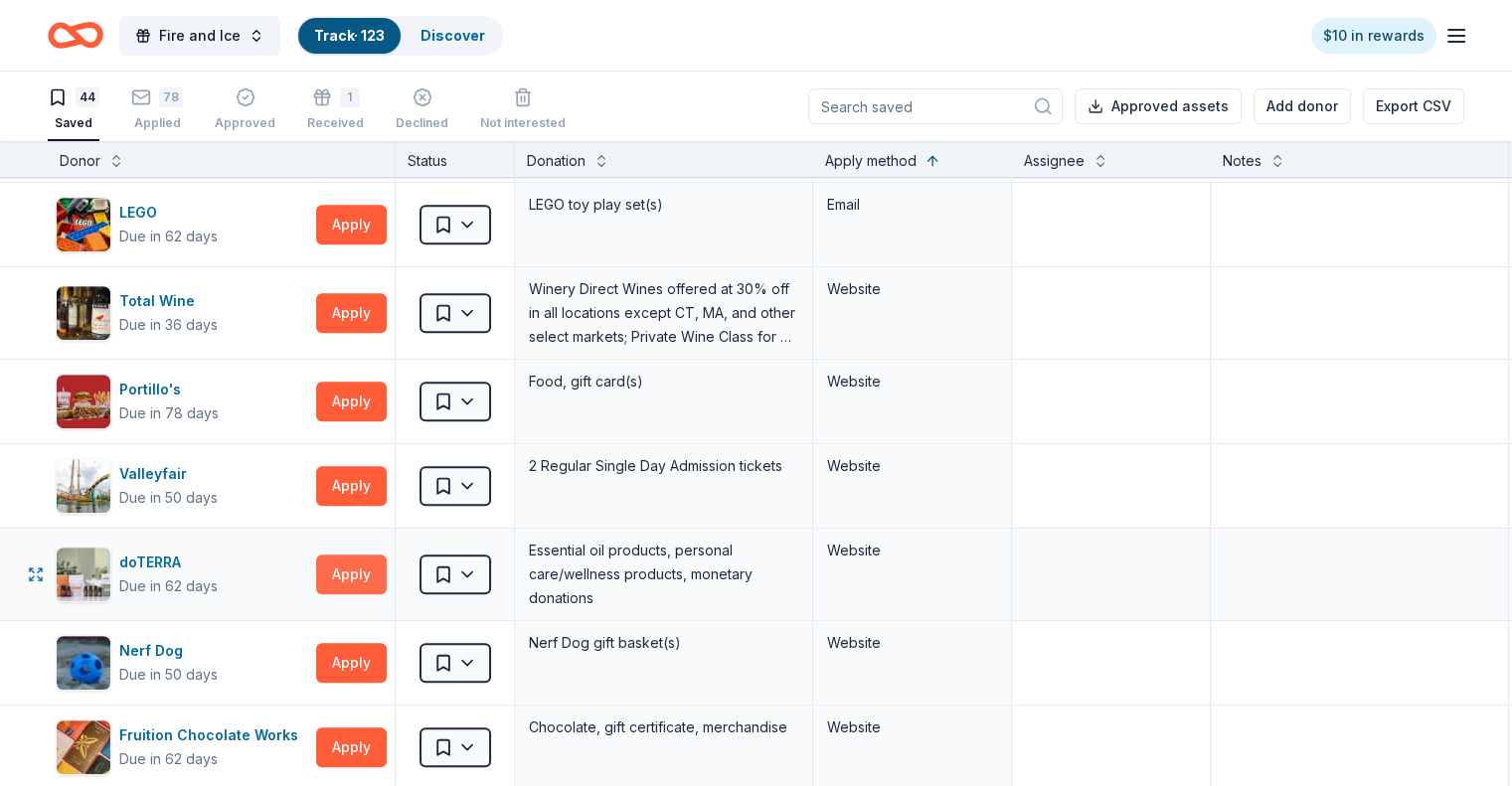click on "Apply" at bounding box center (351, 574) 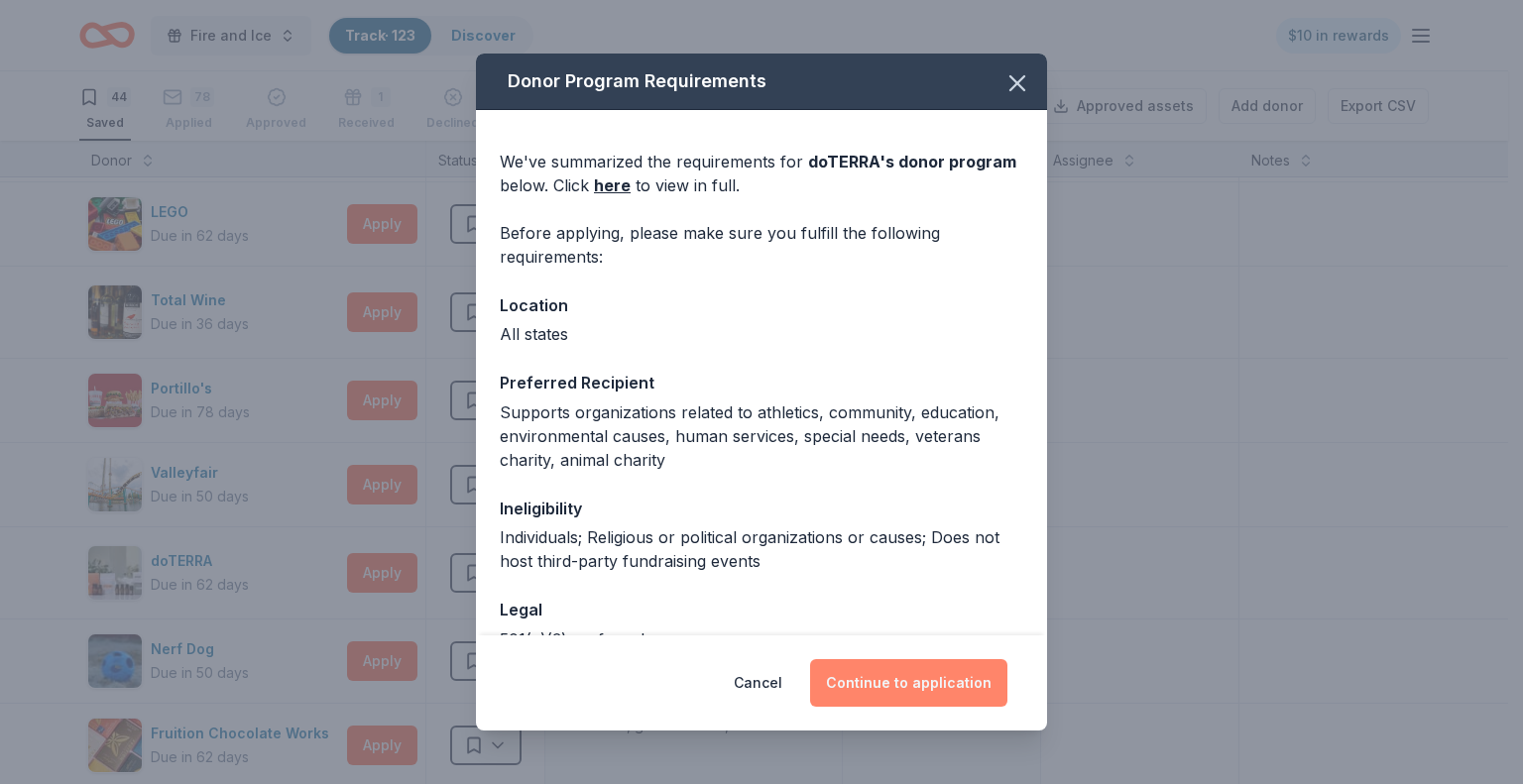click on "Continue to application" at bounding box center [908, 683] 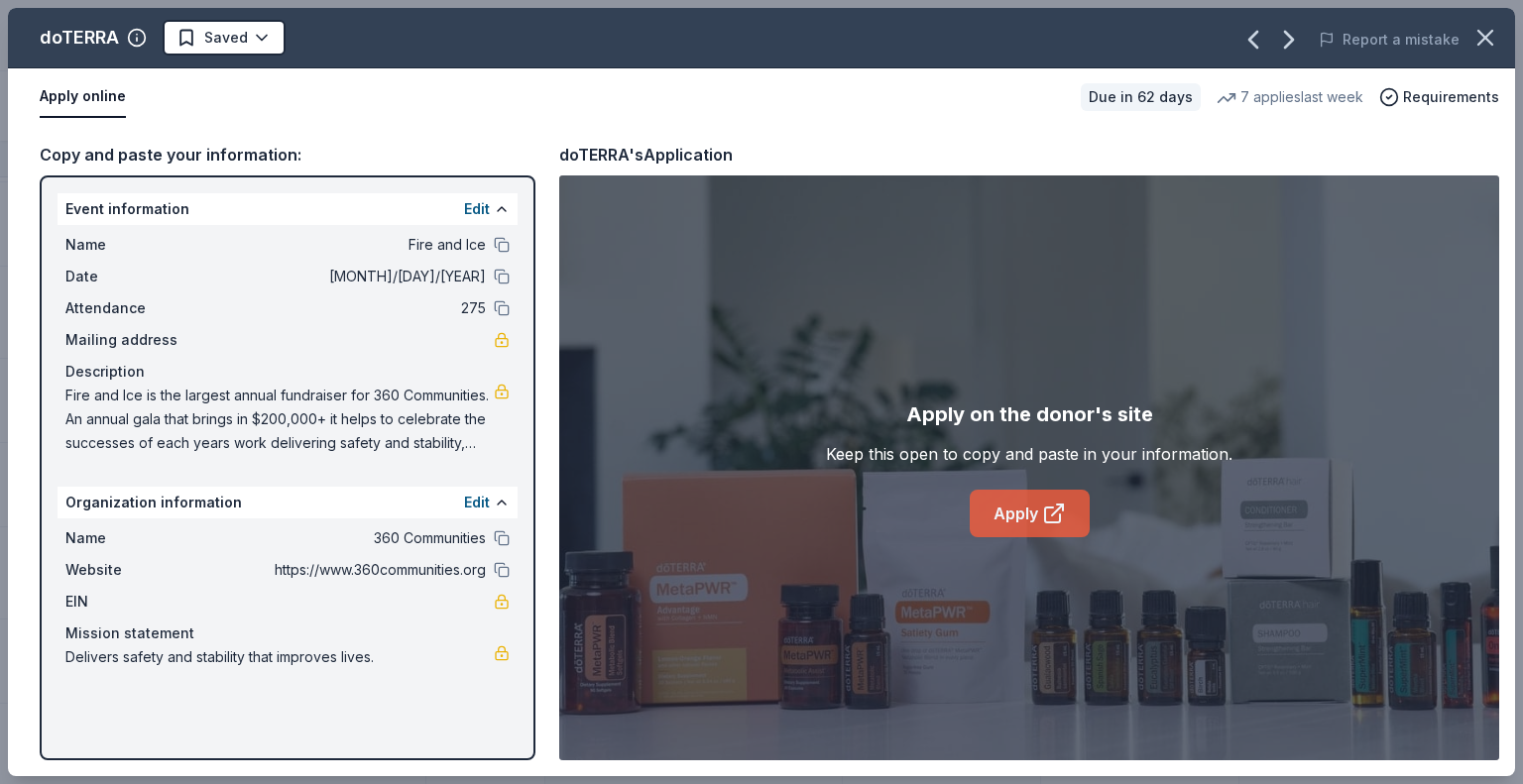 click 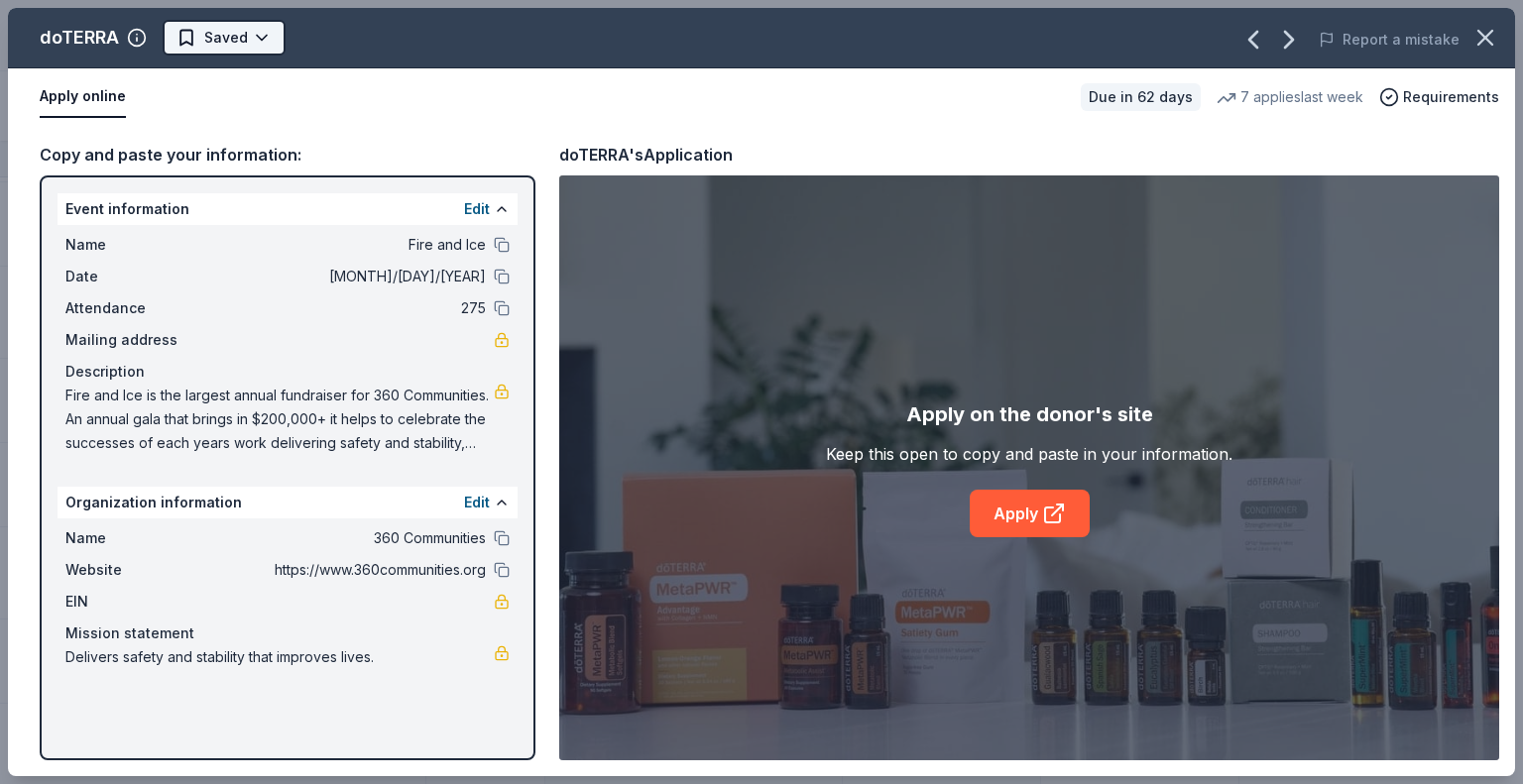 click on "Fire and Ice  Track  · 123 Discover $10 in rewards 44 Saved 78 Applied Approved 1 Received Declined Not interested  Approved assets Add donor Export CSV Donor Status Donation Apply method Assignee Notes Fleet Farm Due in 62 days Apply Saved Fleet Farm products, monetary donation In person Target Due in 62 days Apply Saved Gift cards ($50-100 value, with a maximum donation of $500 per year) In person IHOP Due in 62 days Apply Saved Food, gift card(s) Phone In person Barnes & Noble Due in 62 days Apply Saved Books, gift card(s) Phone In person Breadsmith Due in 62 days Apply Saved Bread and pastries, gift certificate(s) Phone In person Fuzzy's Taco Shop Due in 62 days Apply Saved Donation depends on request Phone In person Chili's Due in 62 days Apply Saved Gift certificate(s) Phone In person Massage Envy Due in 62 days Apply Saved Gift card(s) Phone In person Bruegger's Bagels Due in 62 days Apply Saved Bagels, food, and gift cards Phone In person Walmart Due in 62 days Apply Saved Phone In person Apply Saved" at bounding box center [762, 392] 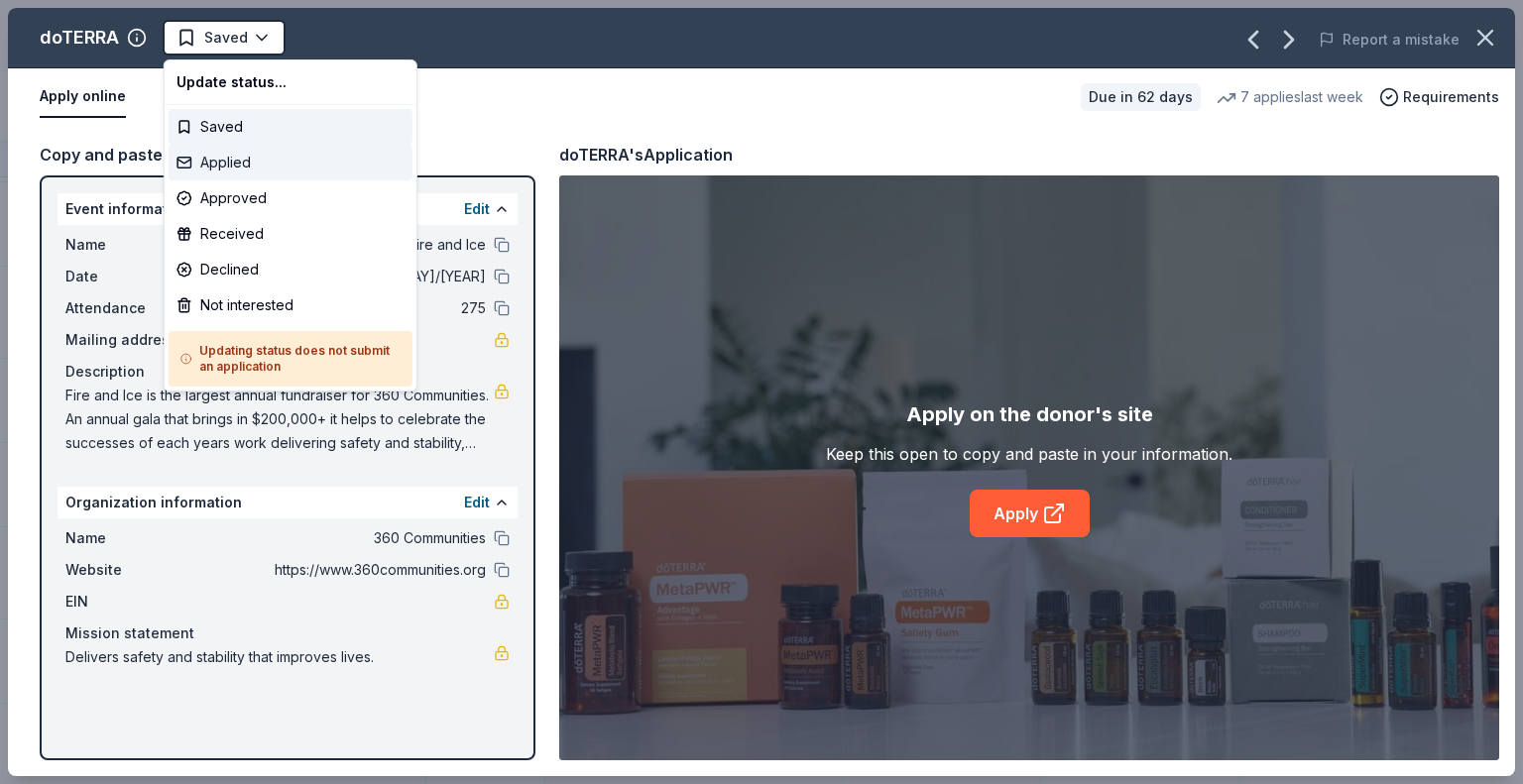 click on "Applied" at bounding box center (291, 163) 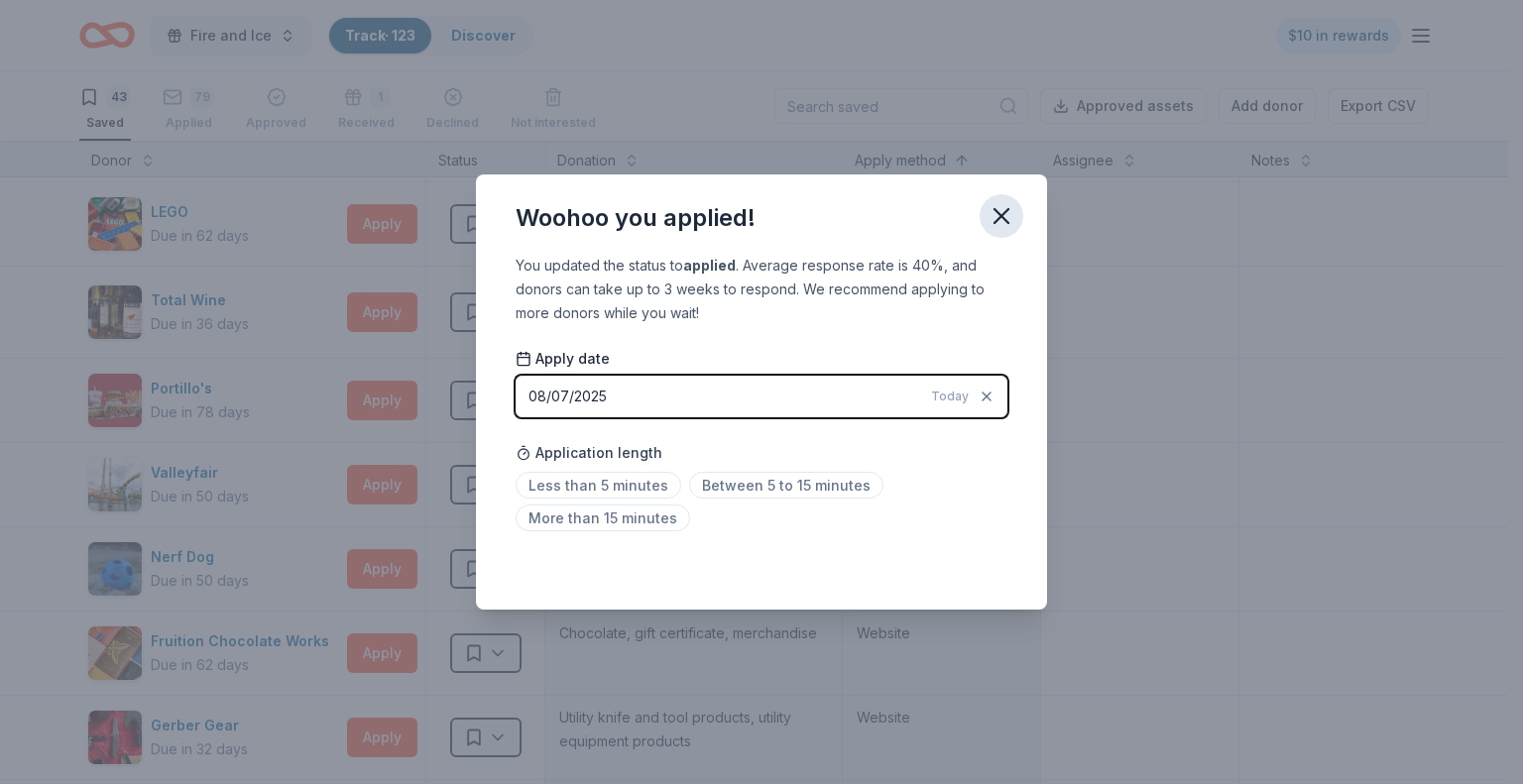 click 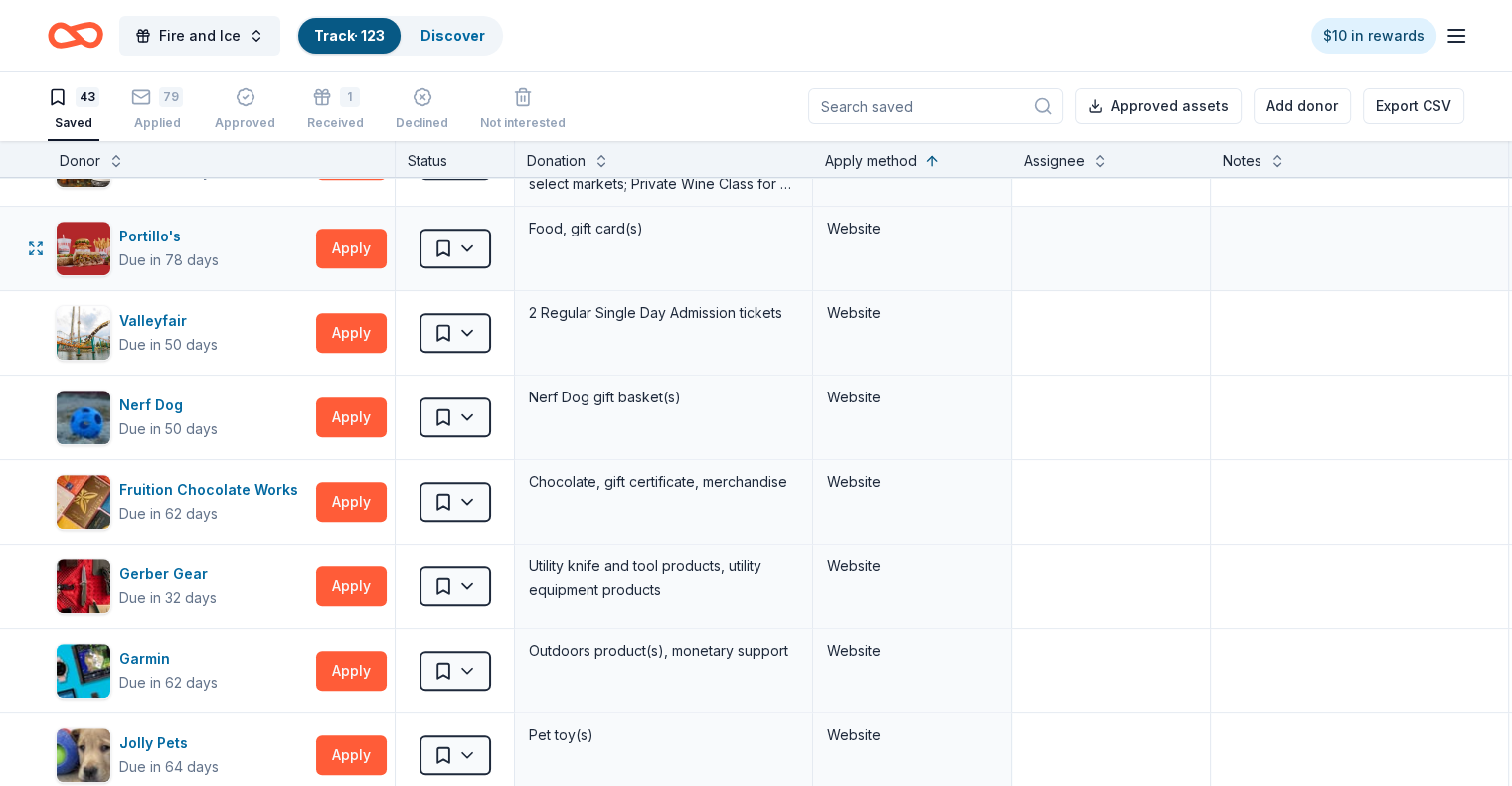 scroll, scrollTop: 1163, scrollLeft: 0, axis: vertical 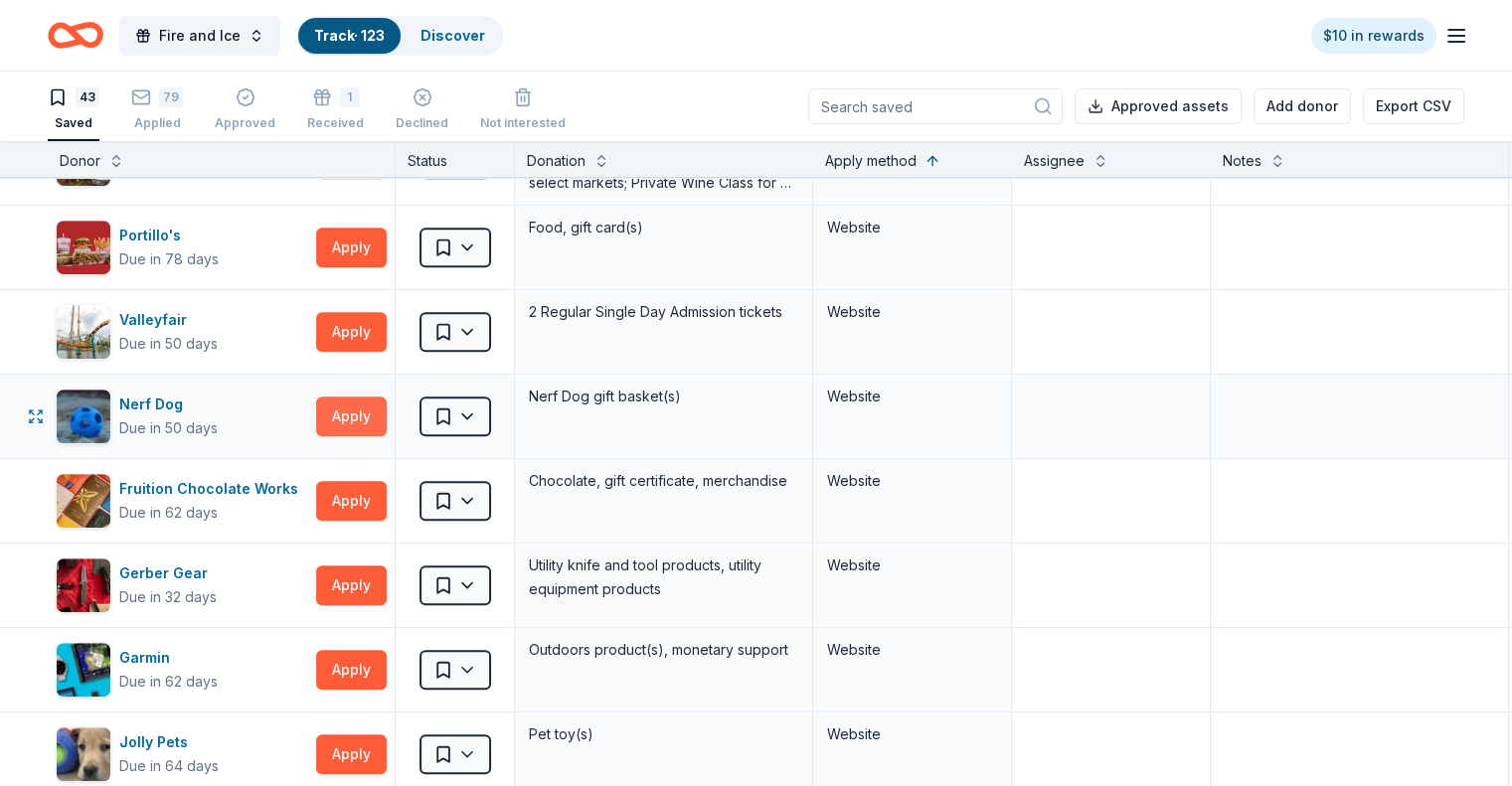 click on "Apply" at bounding box center (351, 416) 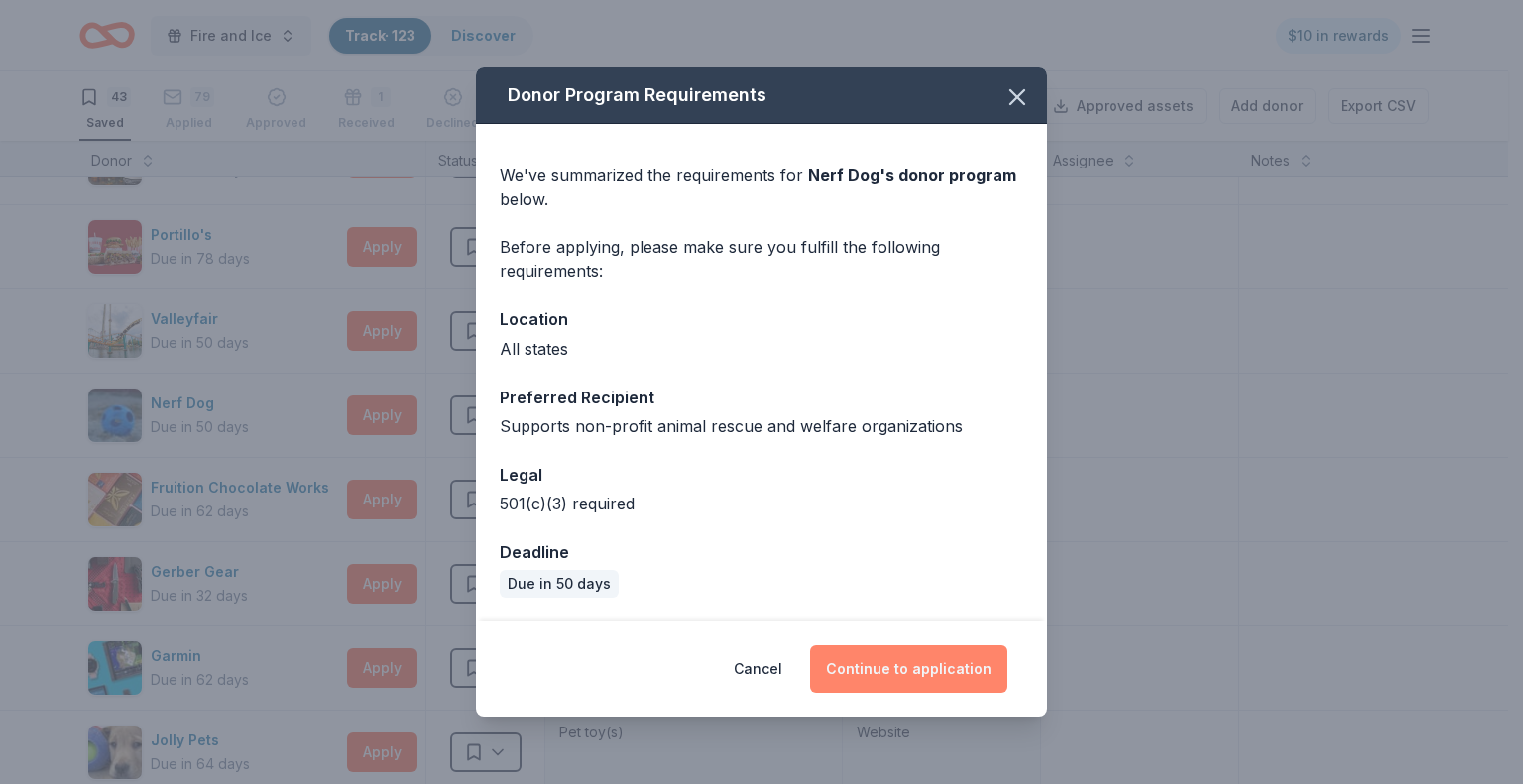 click on "Continue to application" at bounding box center (908, 669) 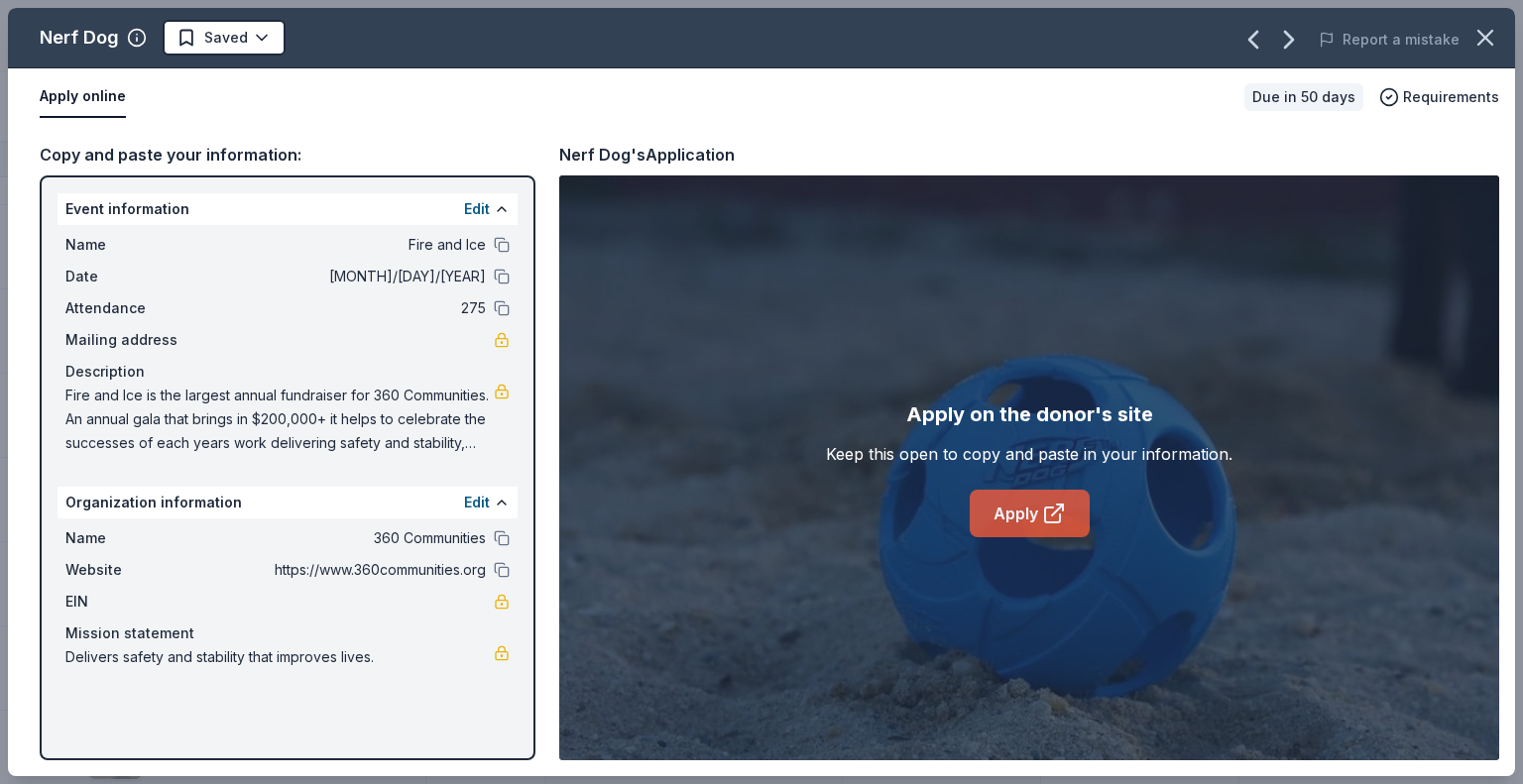 click on "Apply" at bounding box center (1029, 513) 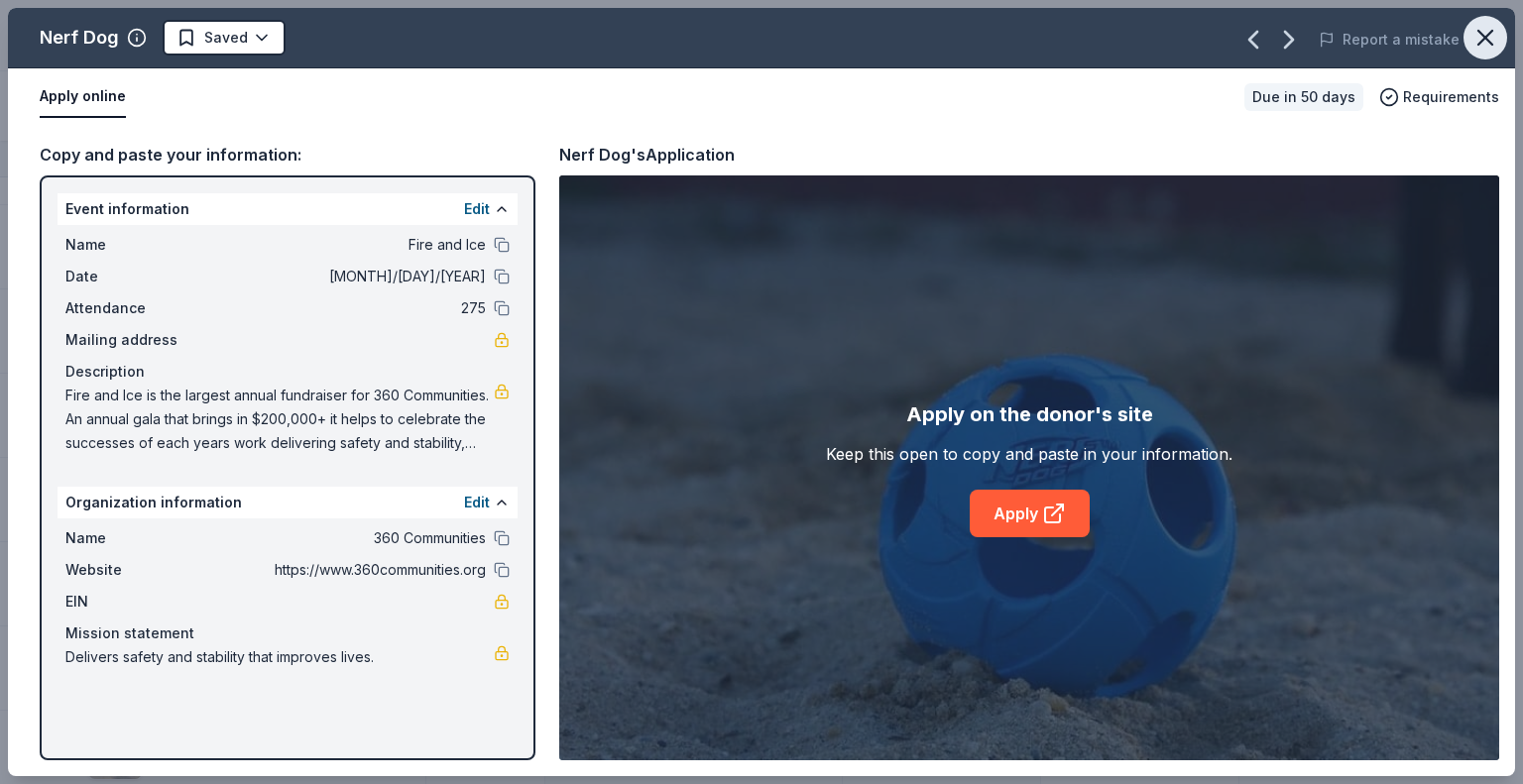 click 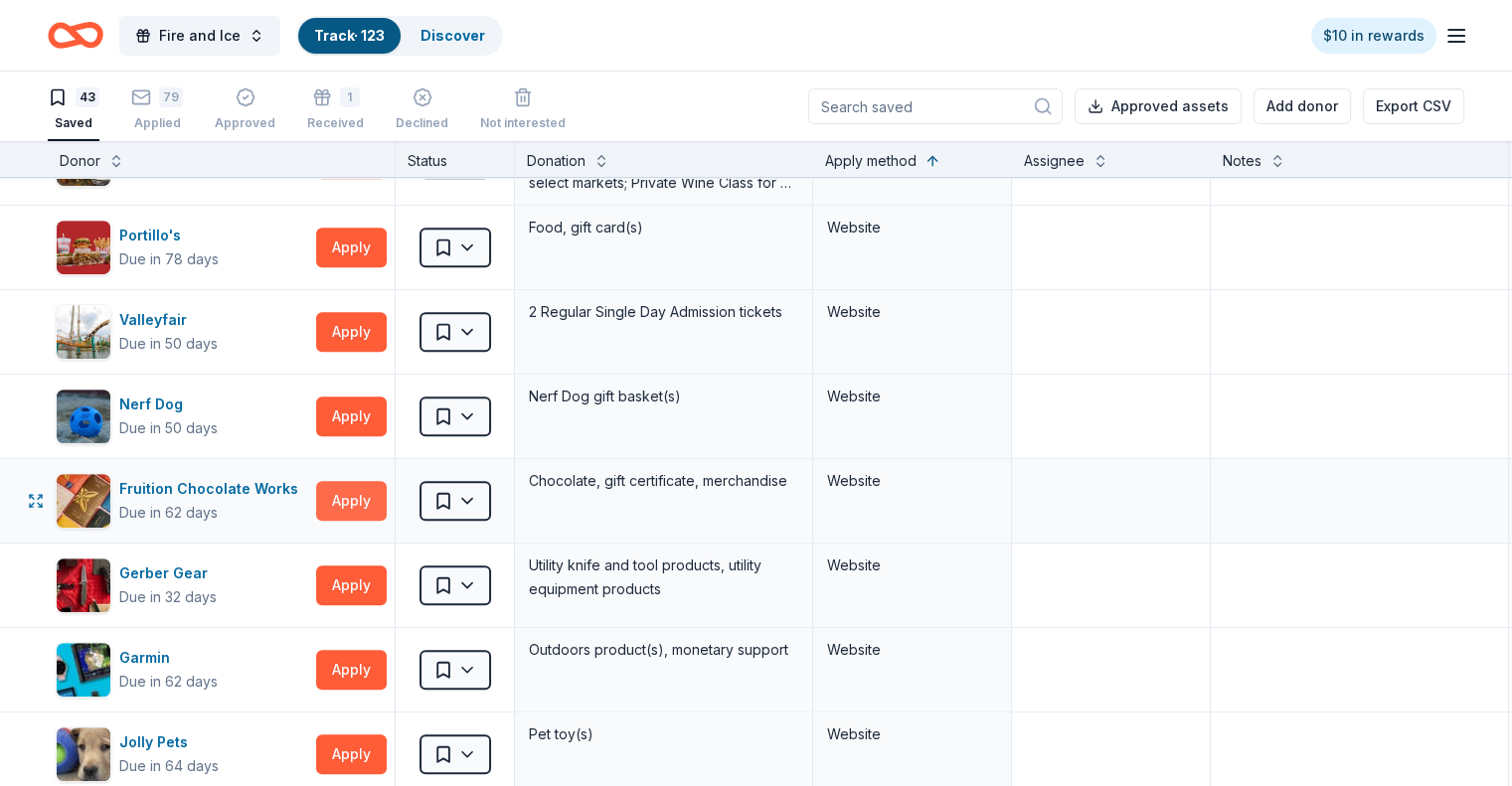 click on "Apply" at bounding box center [351, 501] 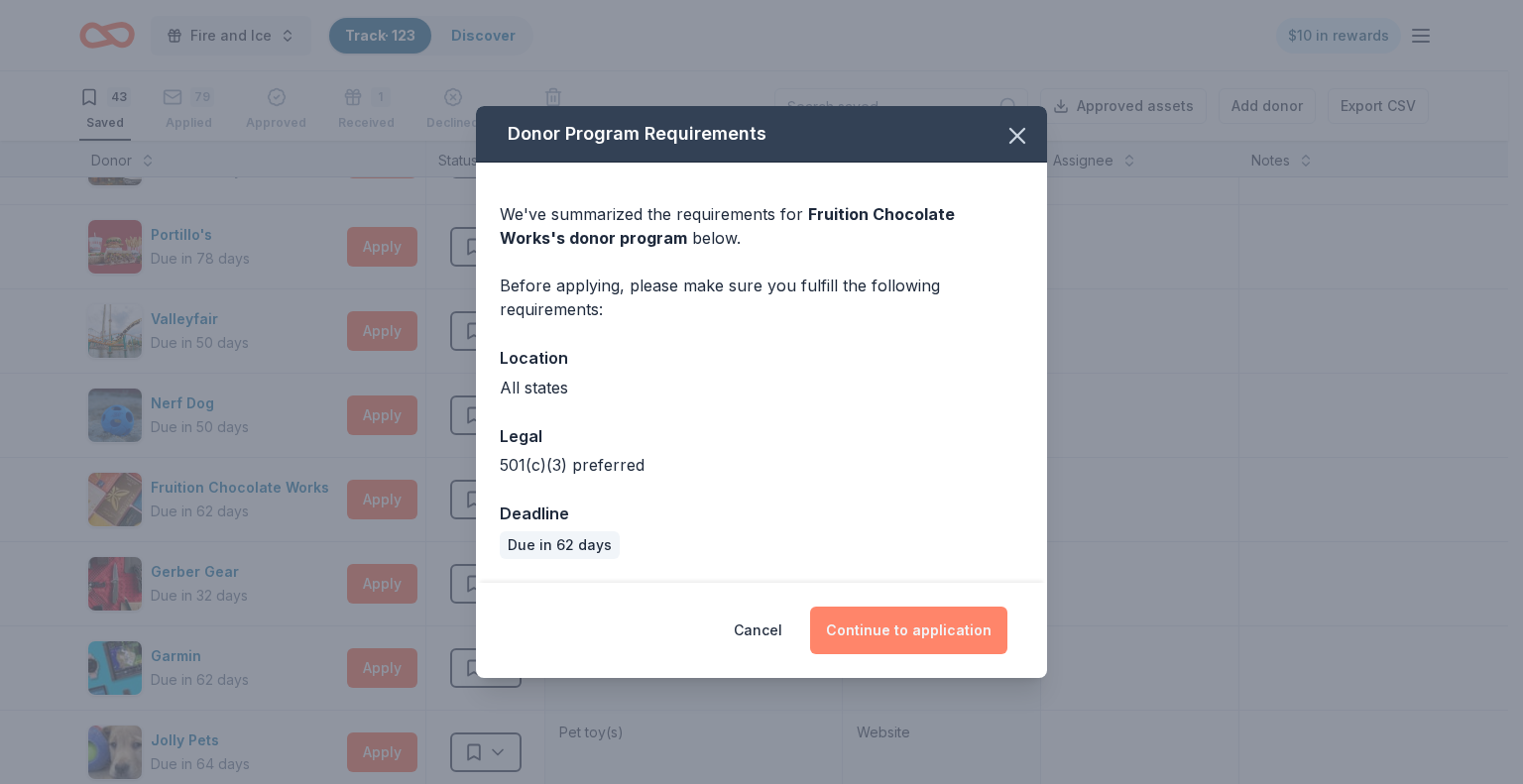 click on "Continue to application" at bounding box center [908, 630] 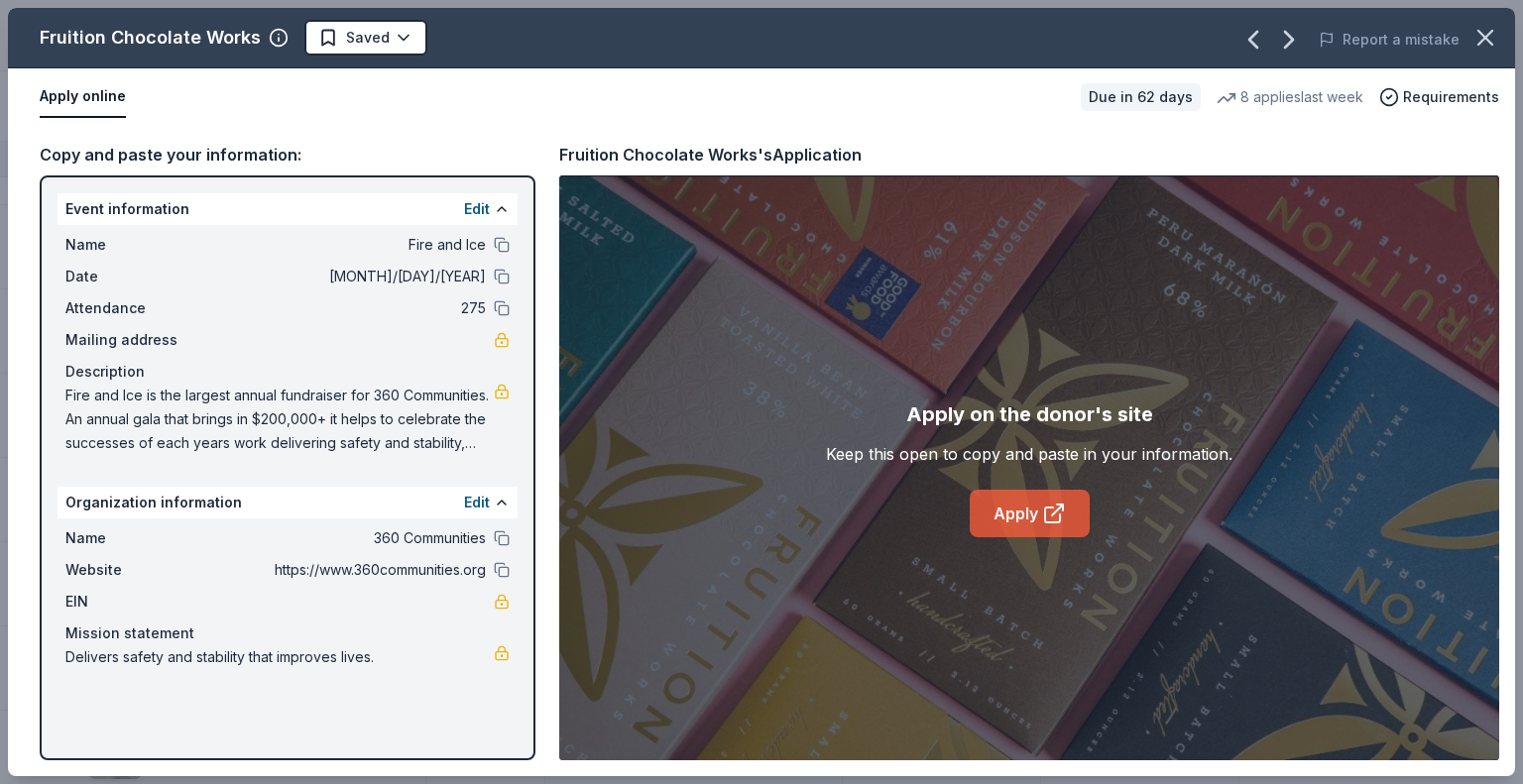 click on "Apply" at bounding box center (1029, 513) 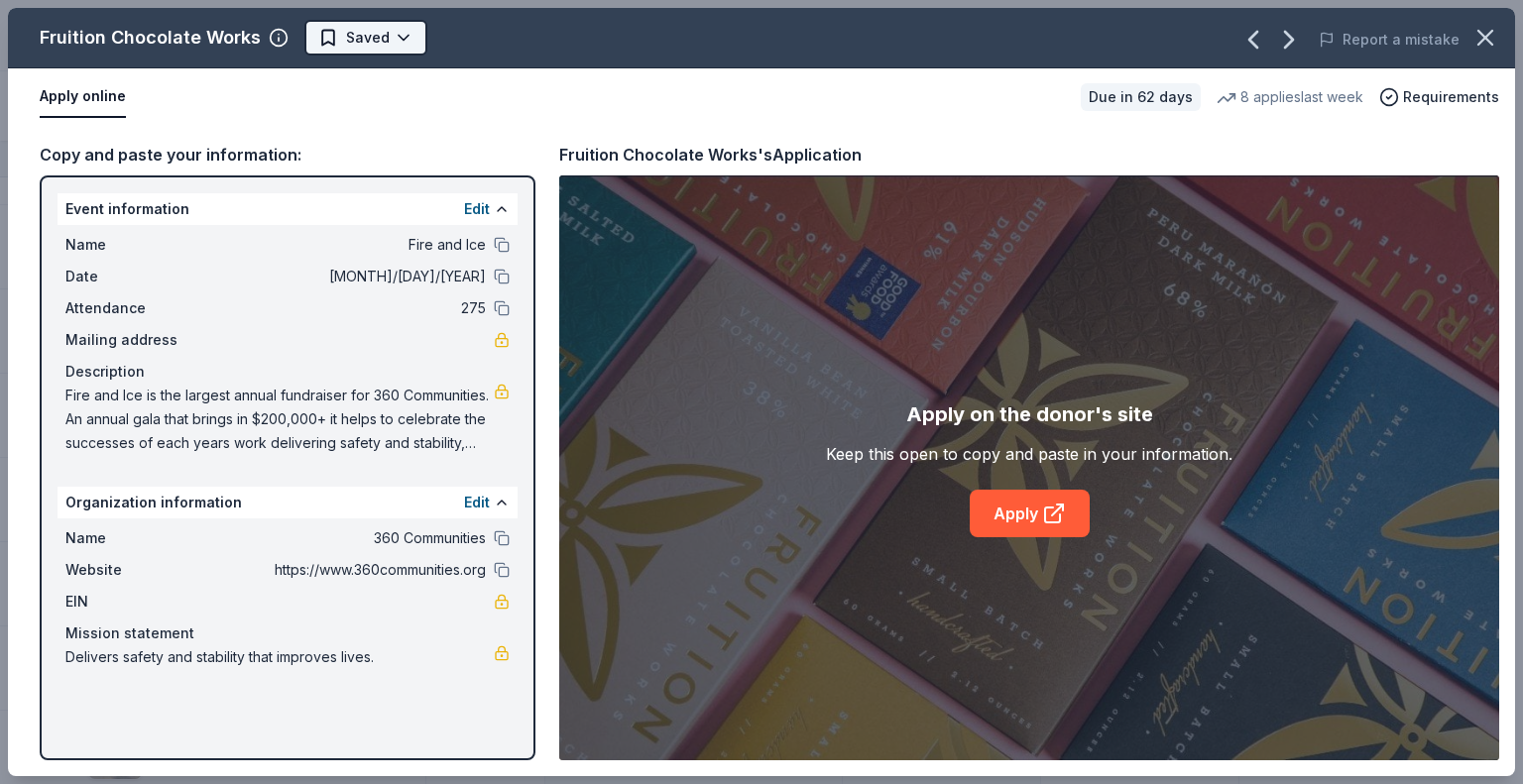 click on "Fire and Ice  Track  · 123 Discover $10 in rewards 43 Saved 79 Applied Approved 1 Received Declined Not interested  Approved assets Add donor Export CSV Donor Status Donation Apply method Assignee Notes Fleet Farm Due in 62 days Apply Saved Fleet Farm products, monetary donation In person Target Due in 62 days Apply Saved Gift cards ($50-100 value, with a maximum donation of $500 per year) In person IHOP Due in 62 days Apply Saved Food, gift card(s) Phone In person Barnes & Noble Due in 62 days Apply Saved Books, gift card(s) Phone In person Breadsmith Due in 62 days Apply Saved Bread and pastries, gift certificate(s) Phone In person Fuzzy's Taco Shop Due in 62 days Apply Saved Donation depends on request Phone In person Chili's Due in 62 days Apply Saved Gift certificate(s) Phone In person Massage Envy Due in 62 days Apply Saved Gift card(s) Phone In person Bruegger's Bagels Due in 62 days Apply Saved Bagels, food, and gift cards Phone In person Walmart Due in 62 days Apply Saved Phone In person Apply Saved" at bounding box center [762, 392] 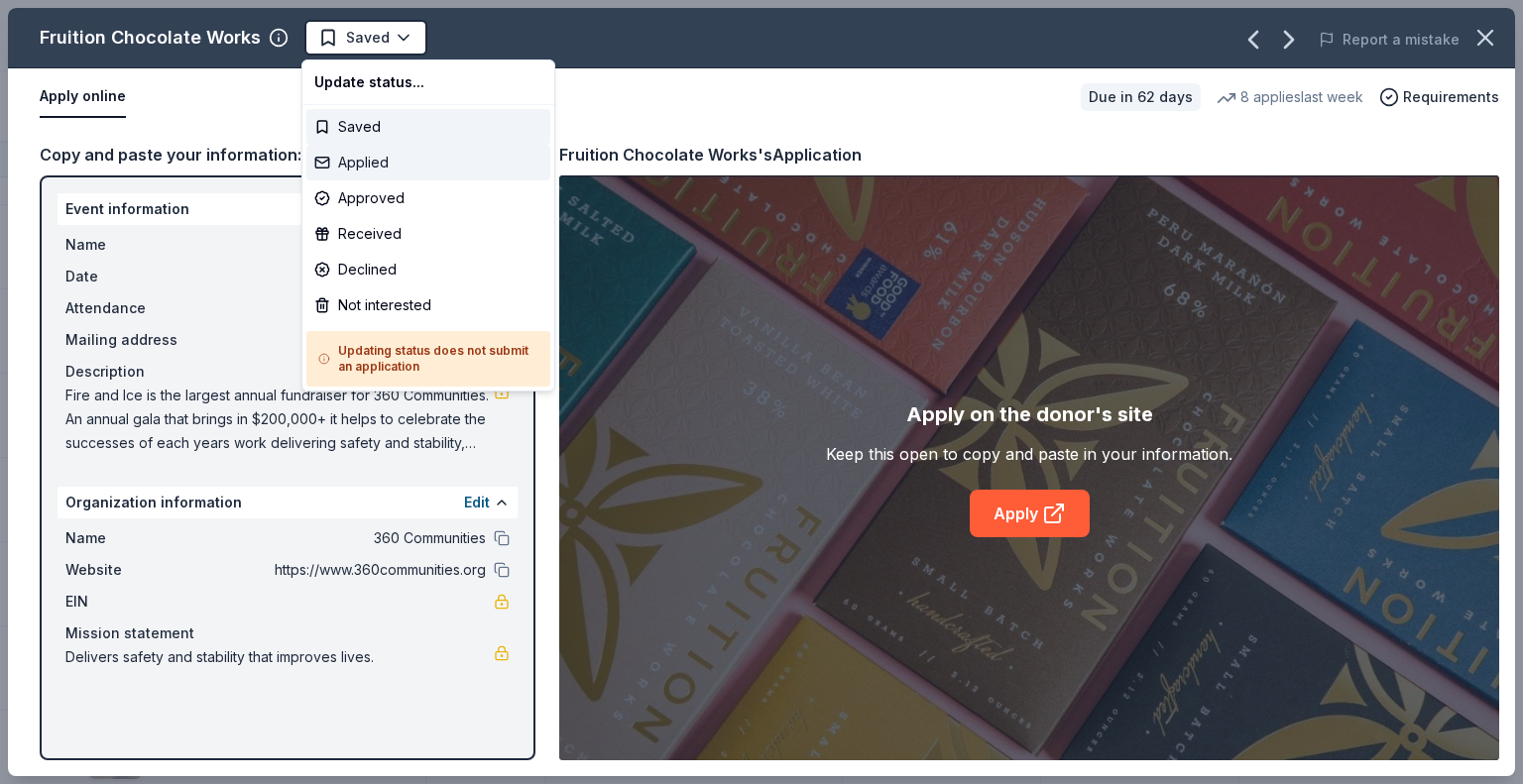 click on "Applied" at bounding box center (428, 163) 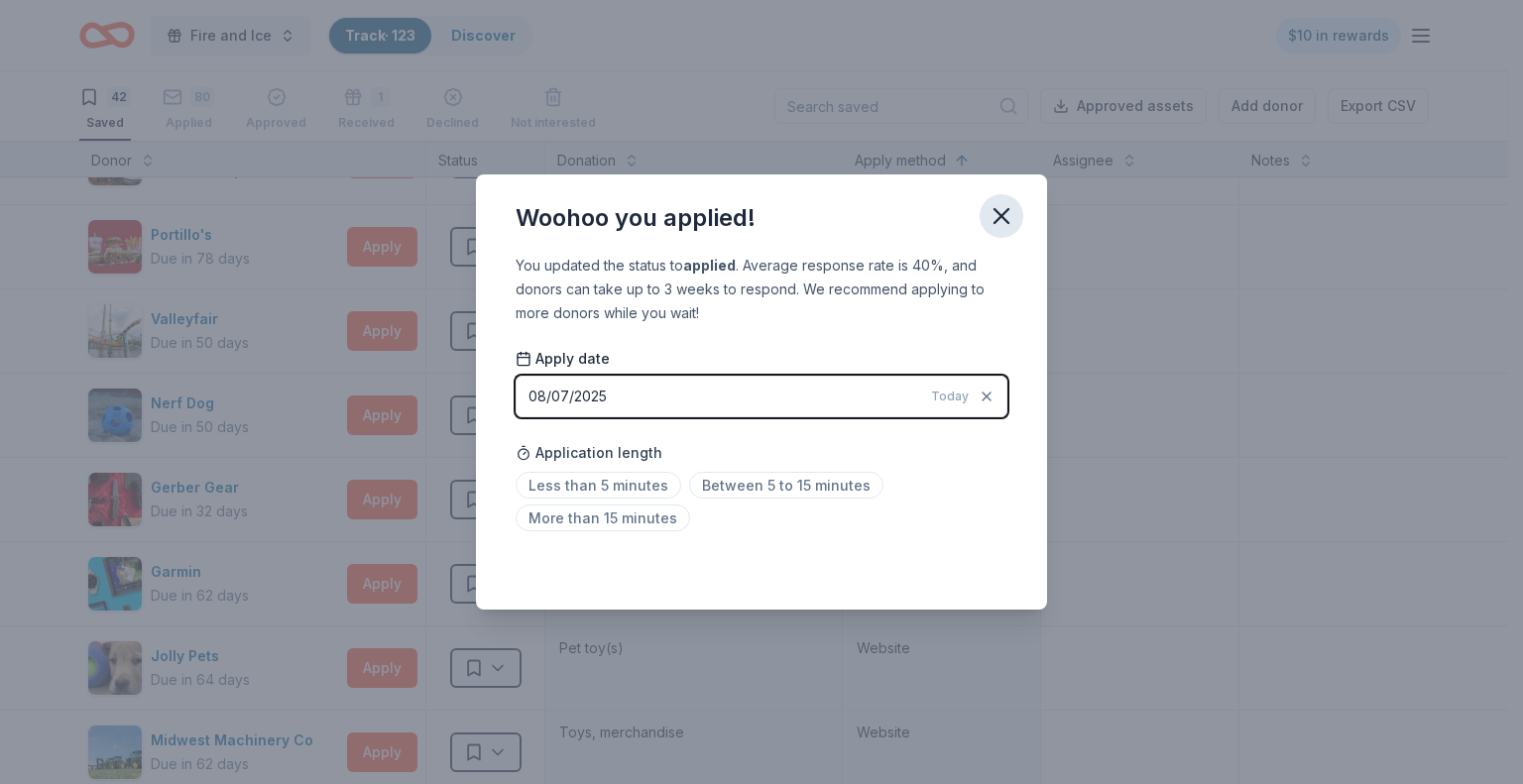 click 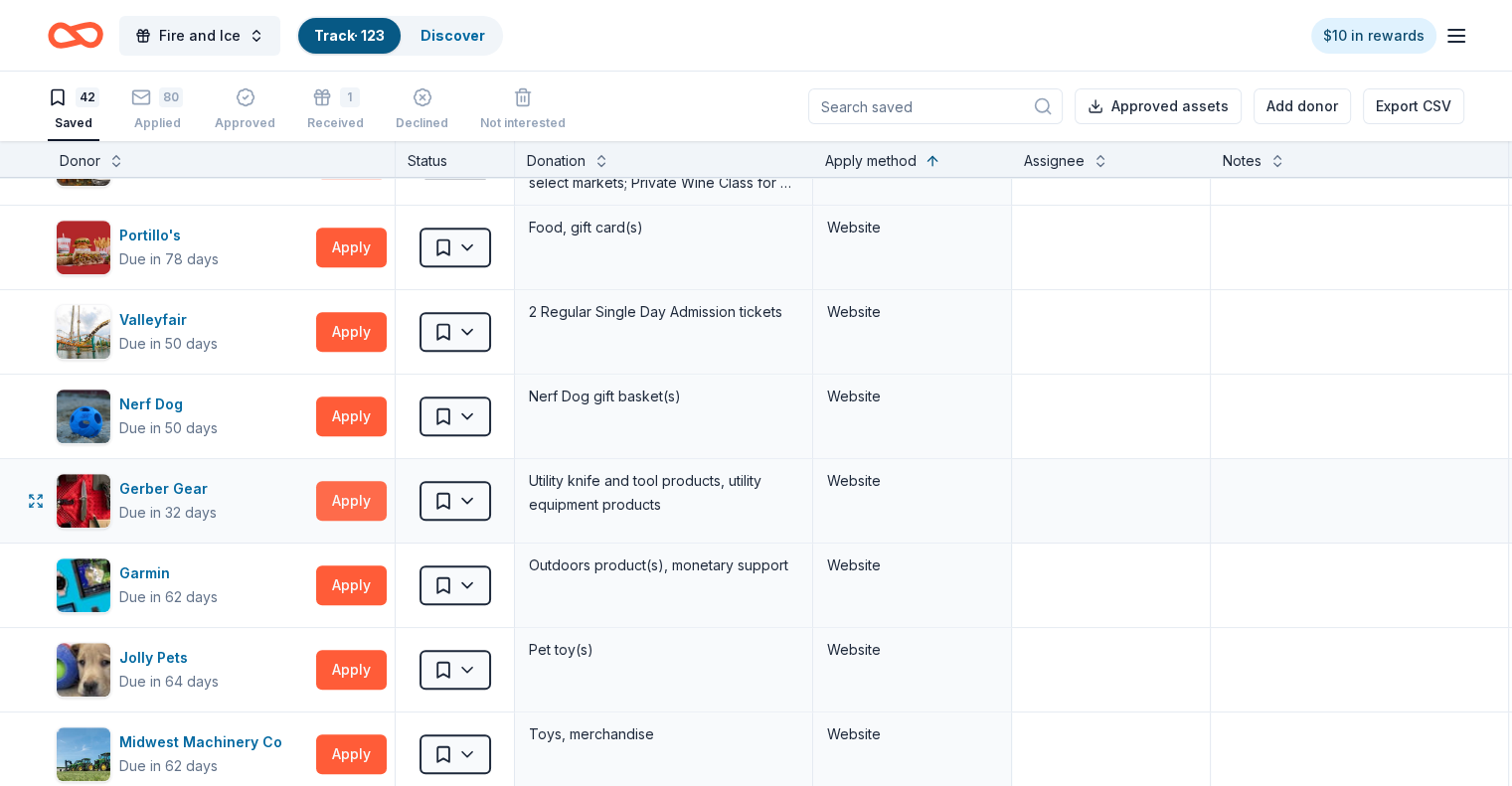 click on "Apply" at bounding box center [351, 501] 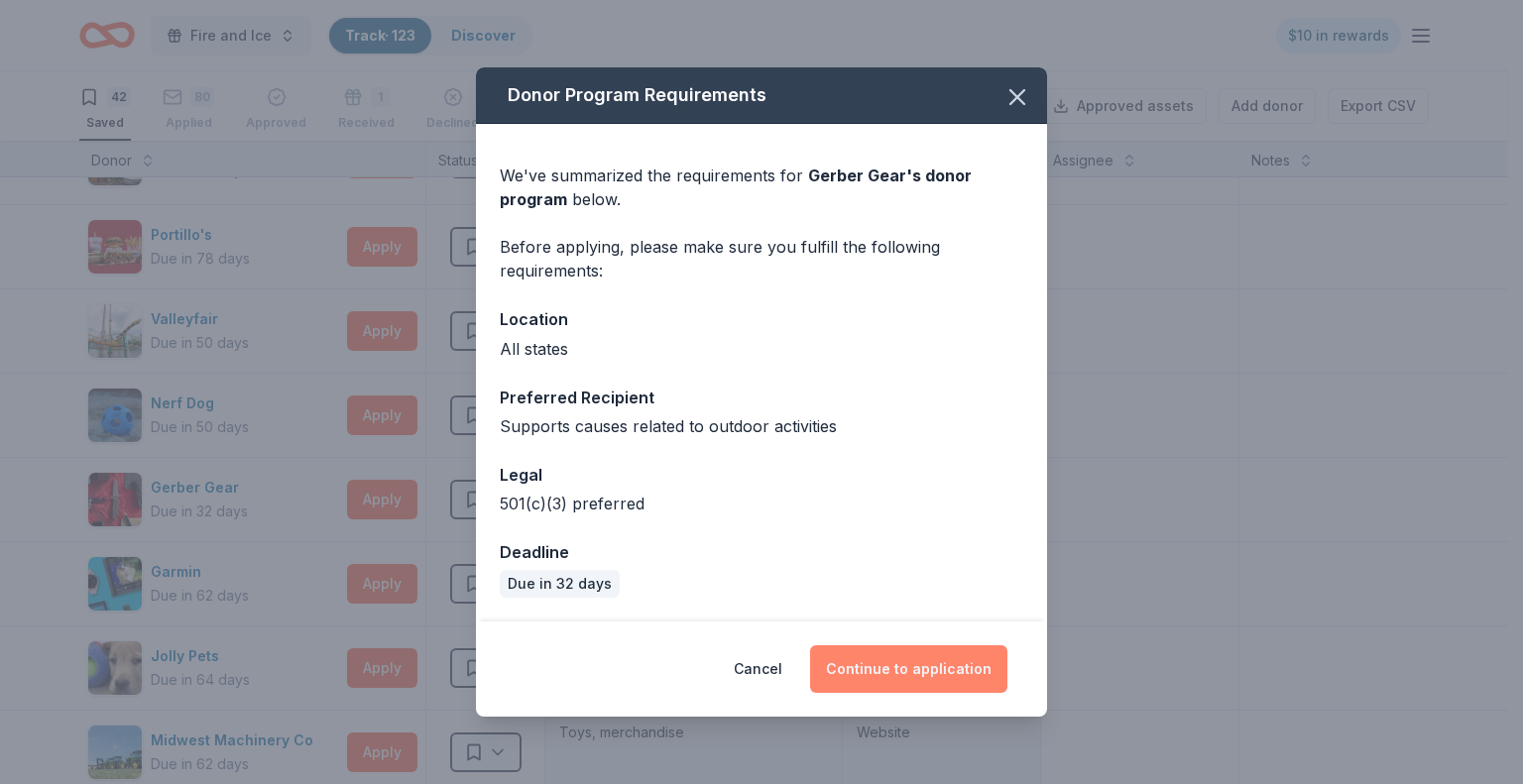 click on "Continue to application" at bounding box center [908, 669] 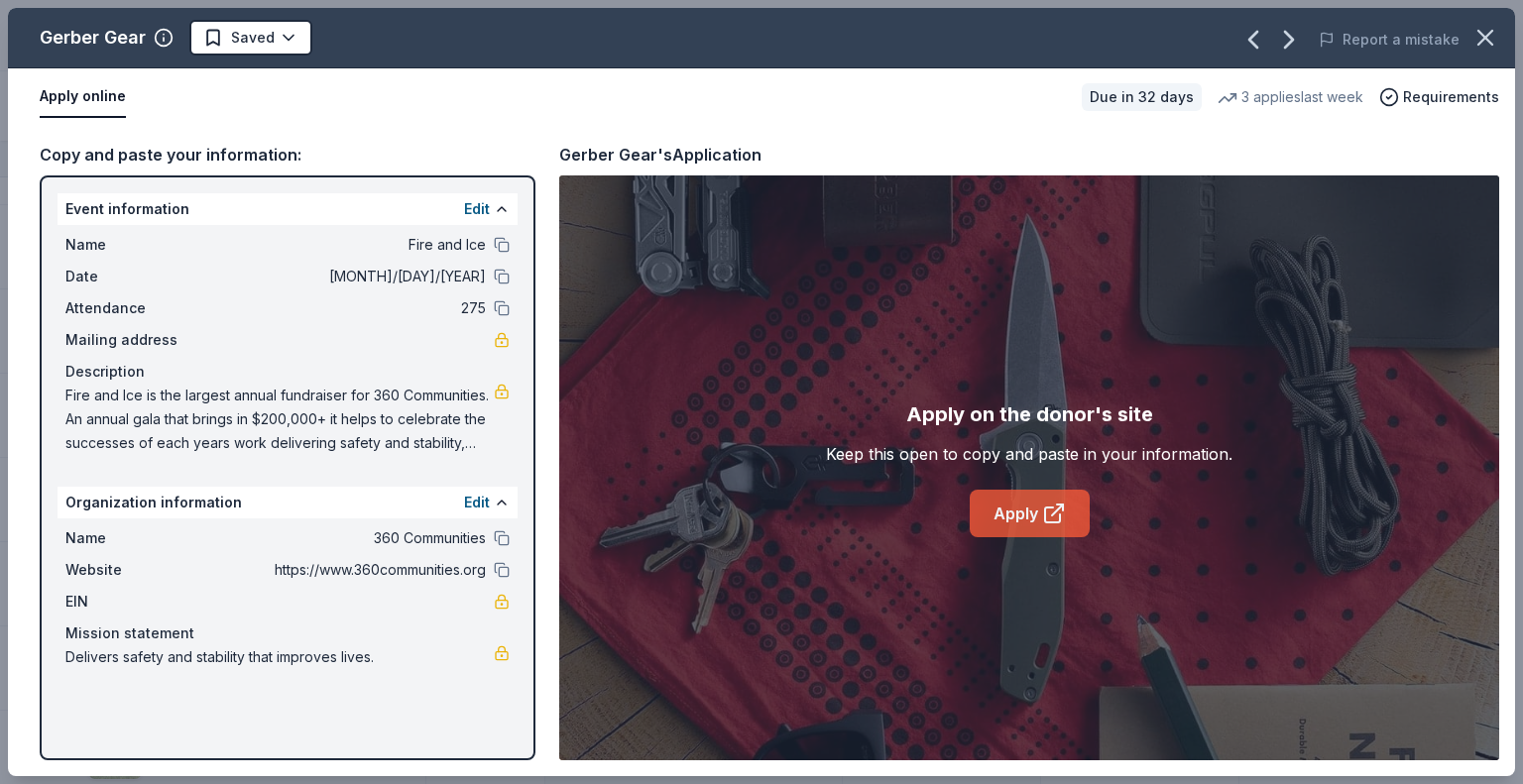 click on "Apply" at bounding box center (1029, 513) 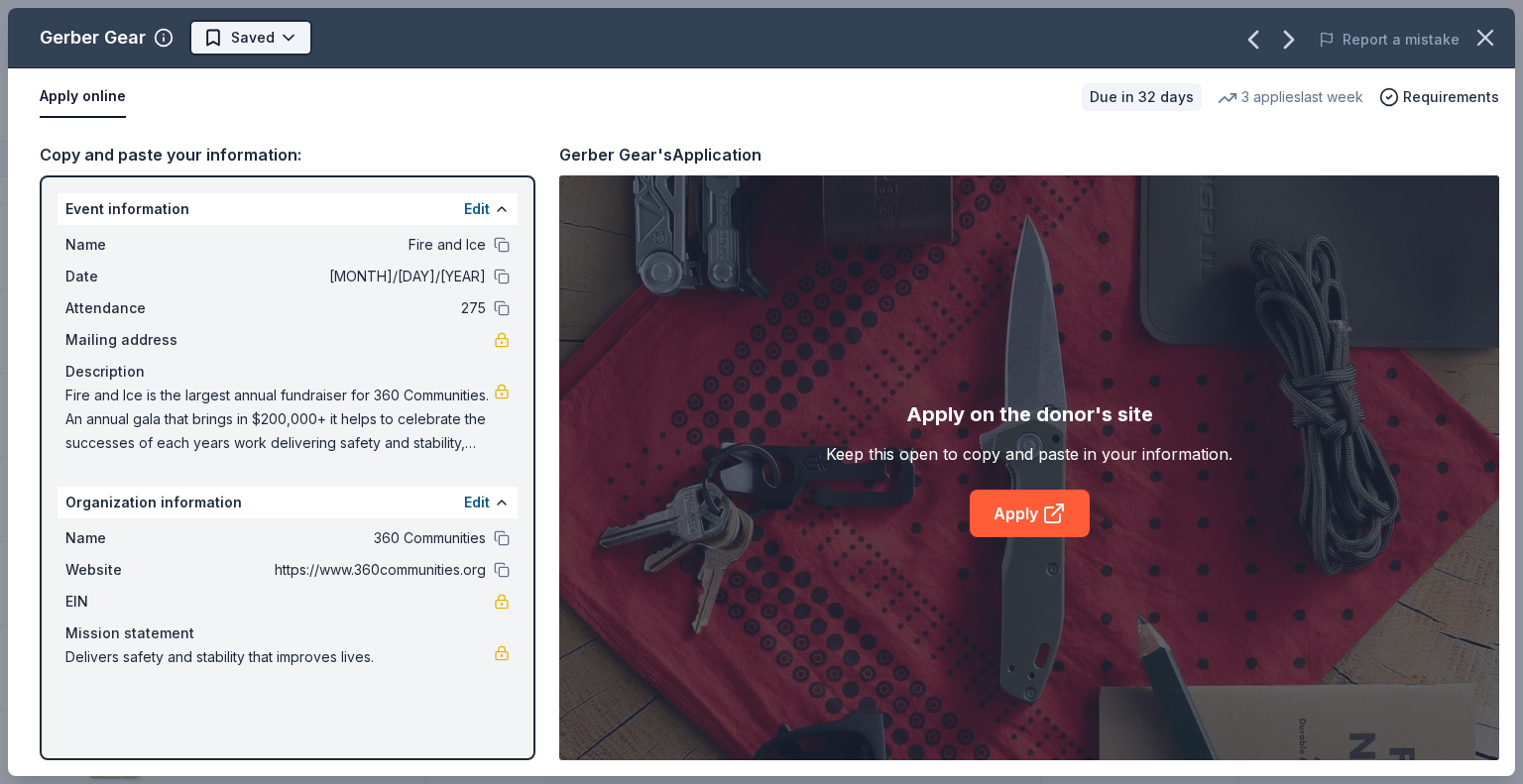 click on "Fire and Ice  Track  · 123 Discover $10 in rewards 42 Saved 80 Applied Approved 1 Received Declined Not interested  Approved assets Add donor Export CSV Donor Status Donation Apply method Assignee Notes Fleet Farm Due in 62 days Apply Saved Fleet Farm products, monetary donation In person Target Due in 62 days Apply Saved Gift cards ($50-100 value, with a maximum donation of $500 per year) In person IHOP Due in 62 days Apply Saved Food, gift card(s) Phone In person Barnes & Noble Due in 62 days Apply Saved Books, gift card(s) Phone In person Breadsmith Due in 62 days Apply Saved Bread and pastries, gift certificate(s) Phone In person Fuzzy's Taco Shop Due in 62 days Apply Saved Donation depends on request Phone In person Chili's Due in 62 days Apply Saved Gift certificate(s) Phone In person Massage Envy Due in 62 days Apply Saved Gift card(s) Phone In person Bruegger's Bagels Due in 62 days Apply Saved Bagels, food, and gift cards Phone In person Walmart Due in 62 days Apply Saved Phone In person Apply Saved" at bounding box center (762, 392) 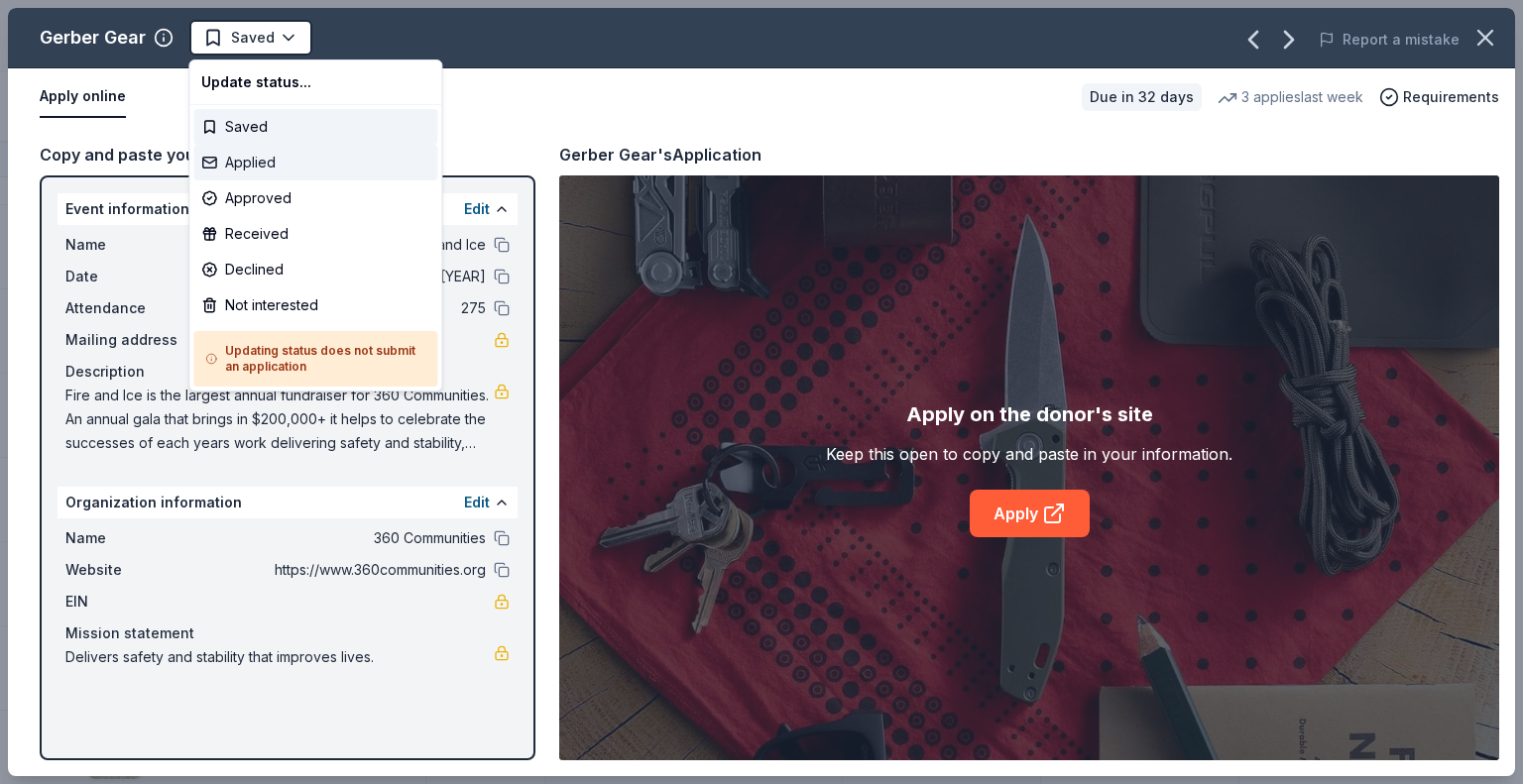 click on "Applied" at bounding box center (315, 163) 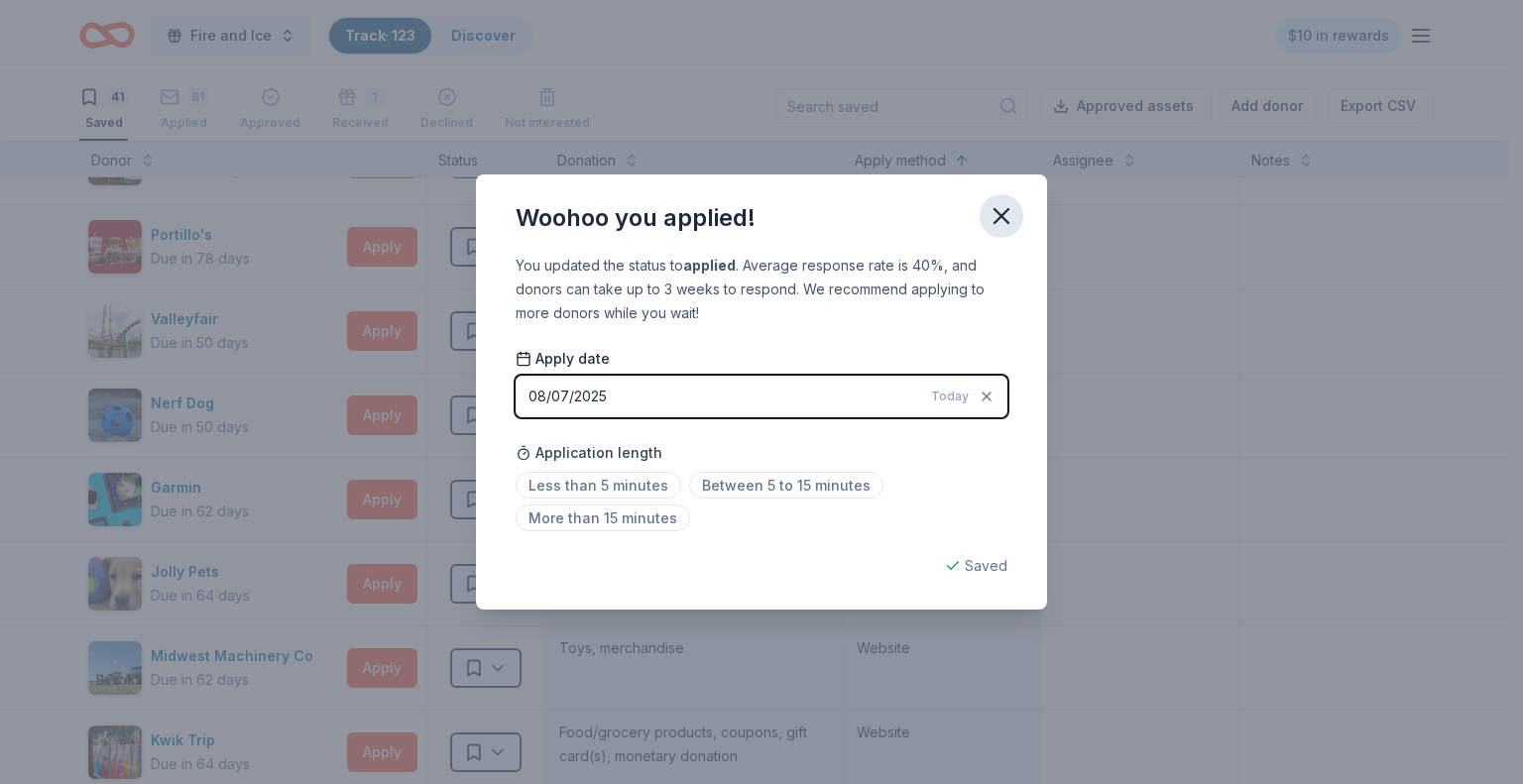 click 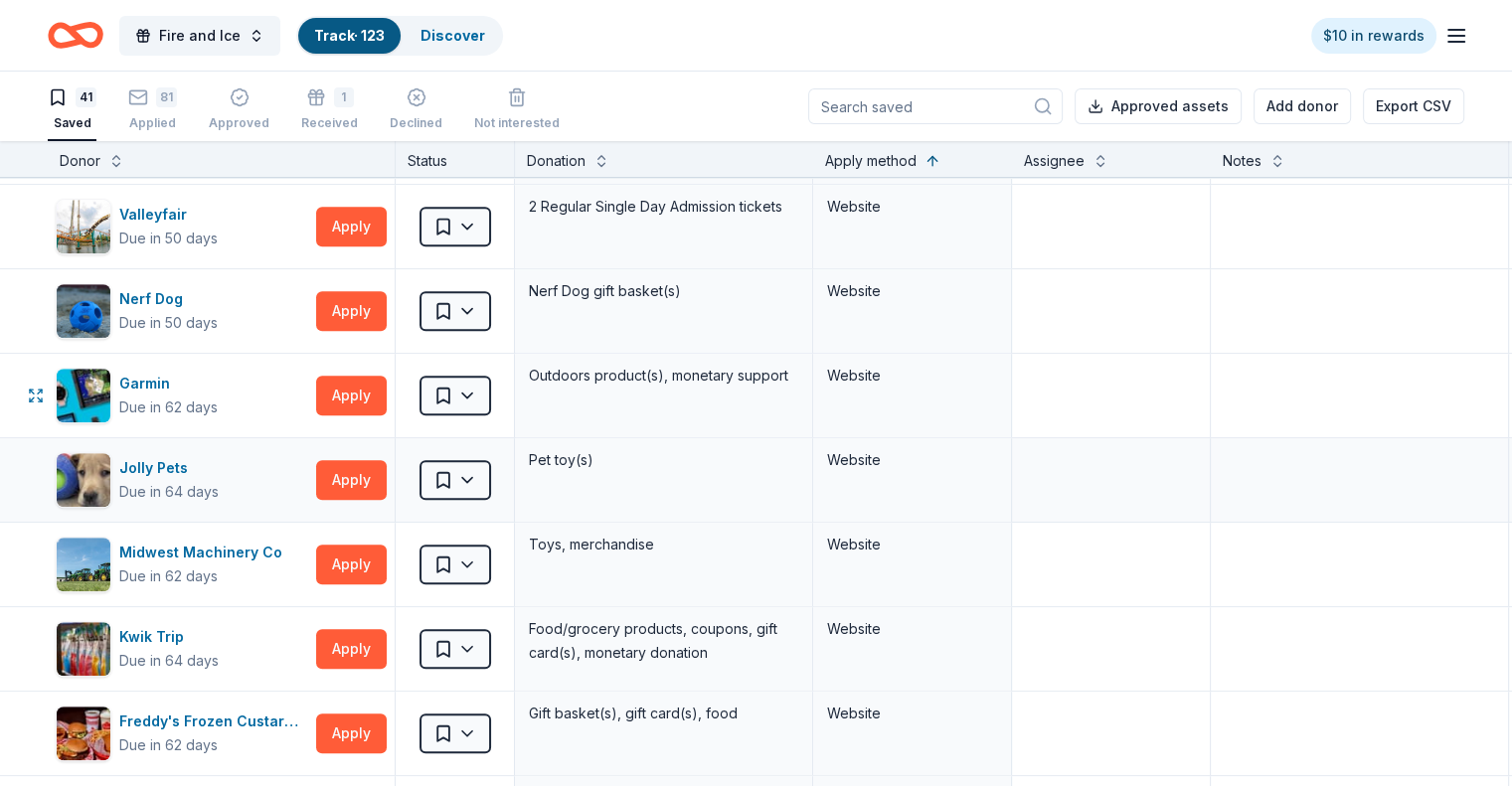 scroll, scrollTop: 1280, scrollLeft: 0, axis: vertical 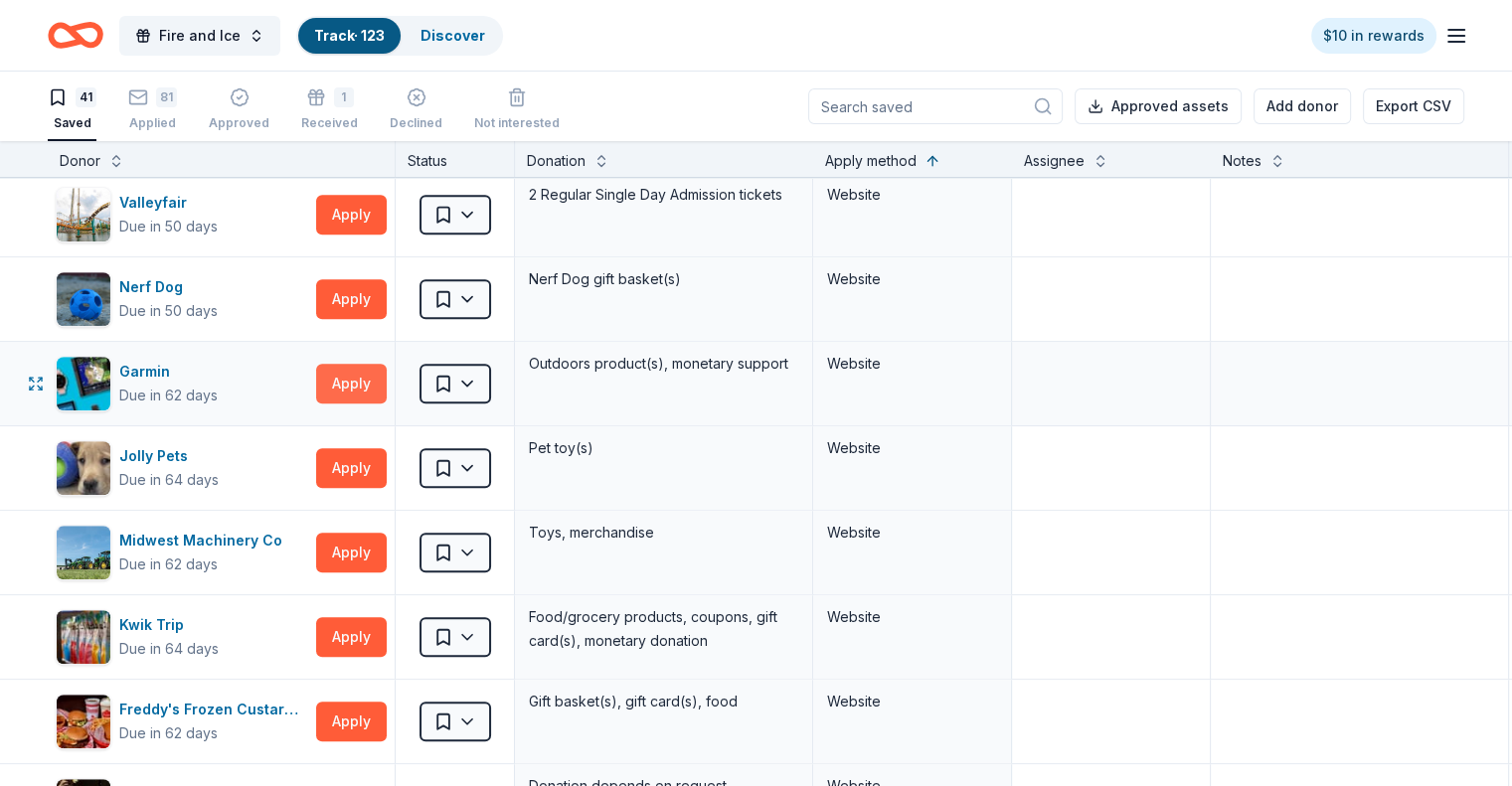 click on "Apply" at bounding box center (351, 384) 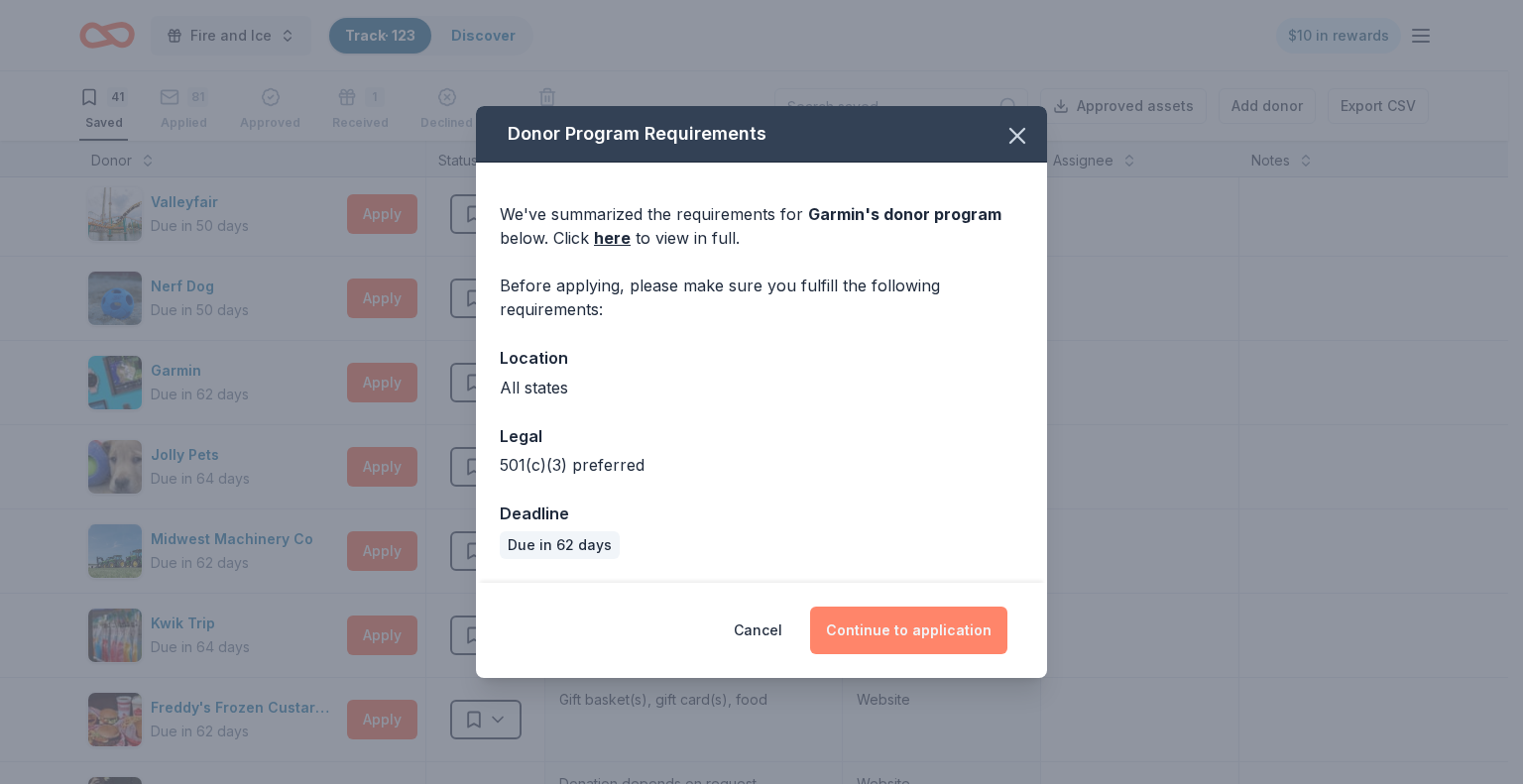 click on "Continue to application" at bounding box center (908, 630) 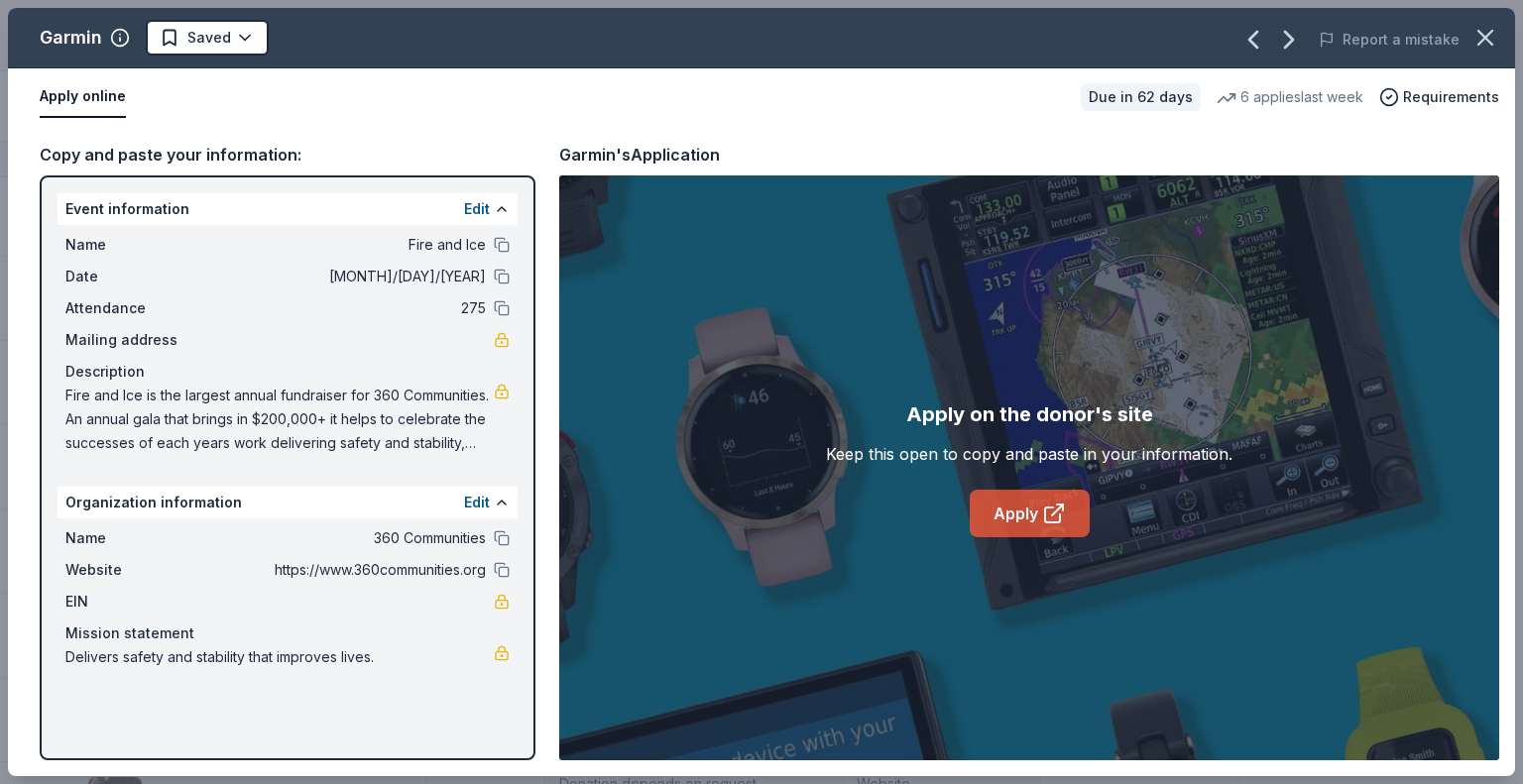 click on "Apply" at bounding box center [1029, 513] 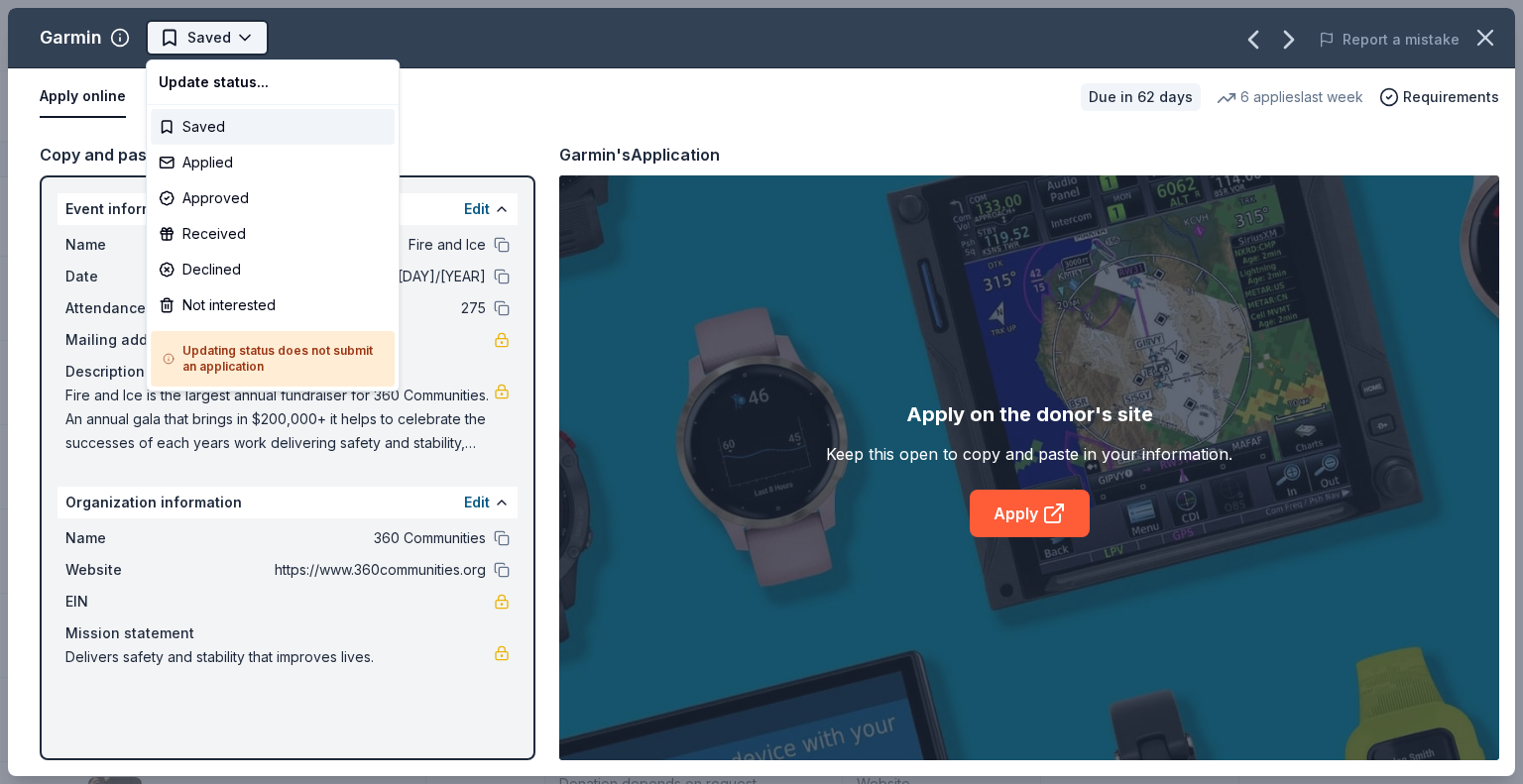 click on "Fire and Ice  Track  · 123 Discover $10 in rewards 41 Saved 81 Applied Approved 1 Received Declined Not interested  Approved assets Add donor Export CSV Donor Status Donation Apply method Assignee Notes Fleet Farm Due in 62 days Apply Saved Fleet Farm products, monetary donation In person Target Due in 62 days Apply Saved Gift cards ($50-100 value, with a maximum donation of $500 per year) In person IHOP Due in 62 days Apply Saved Food, gift card(s) Phone In person Barnes & Noble Due in 62 days Apply Saved Books, gift card(s) Phone In person Breadsmith Due in 62 days Apply Saved Bread and pastries, gift certificate(s) Phone In person Fuzzy's Taco Shop Due in 62 days Apply Saved Donation depends on request Phone In person Chili's Due in 62 days Apply Saved Gift certificate(s) Phone In person Massage Envy Due in 62 days Apply Saved Gift card(s) Phone In person Bruegger's Bagels Due in 62 days Apply Saved Bagels, food, and gift cards Phone In person Walmart Due in 62 days Apply Saved Phone In person Apply Saved" at bounding box center [762, 392] 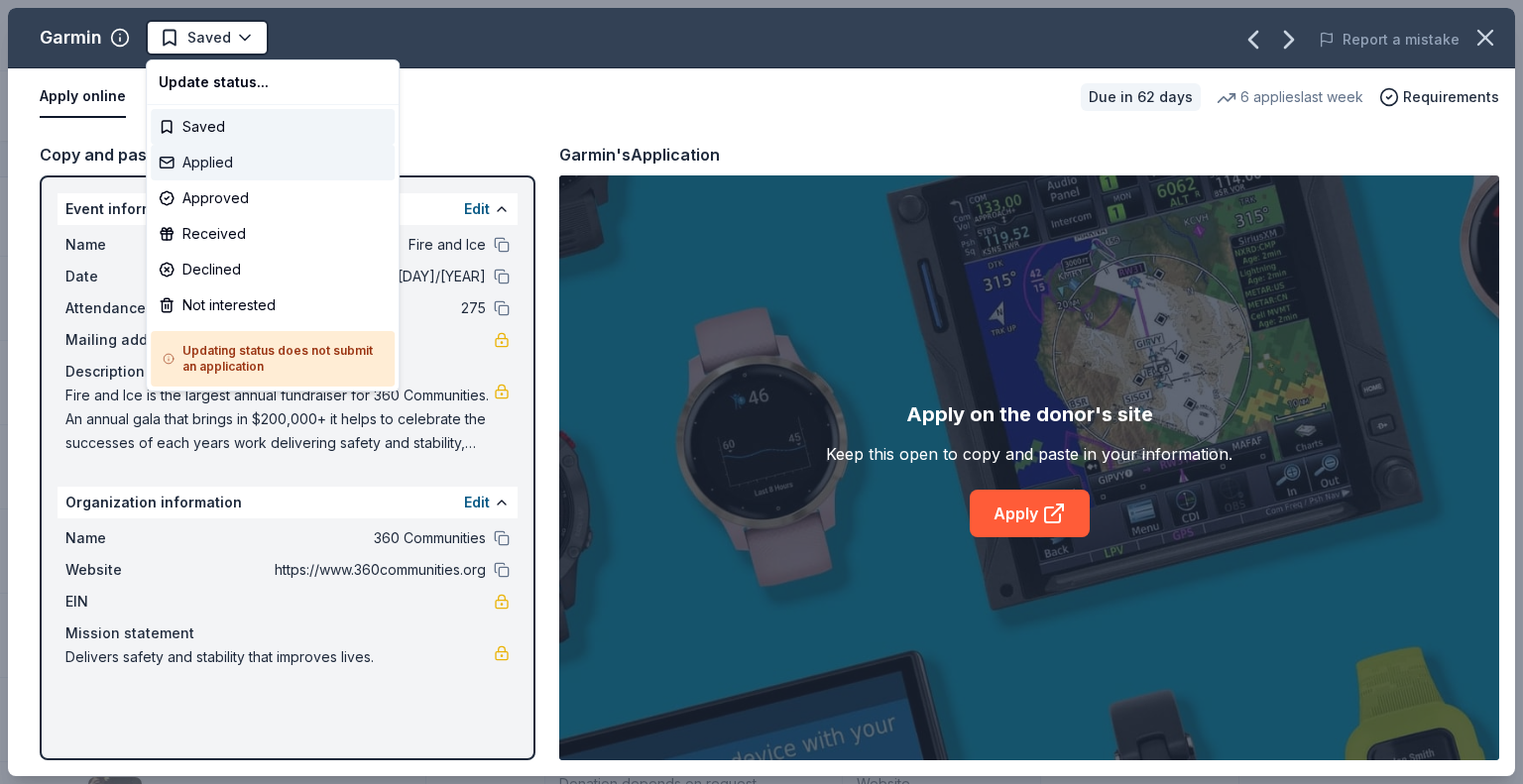 click on "Applied" at bounding box center (273, 163) 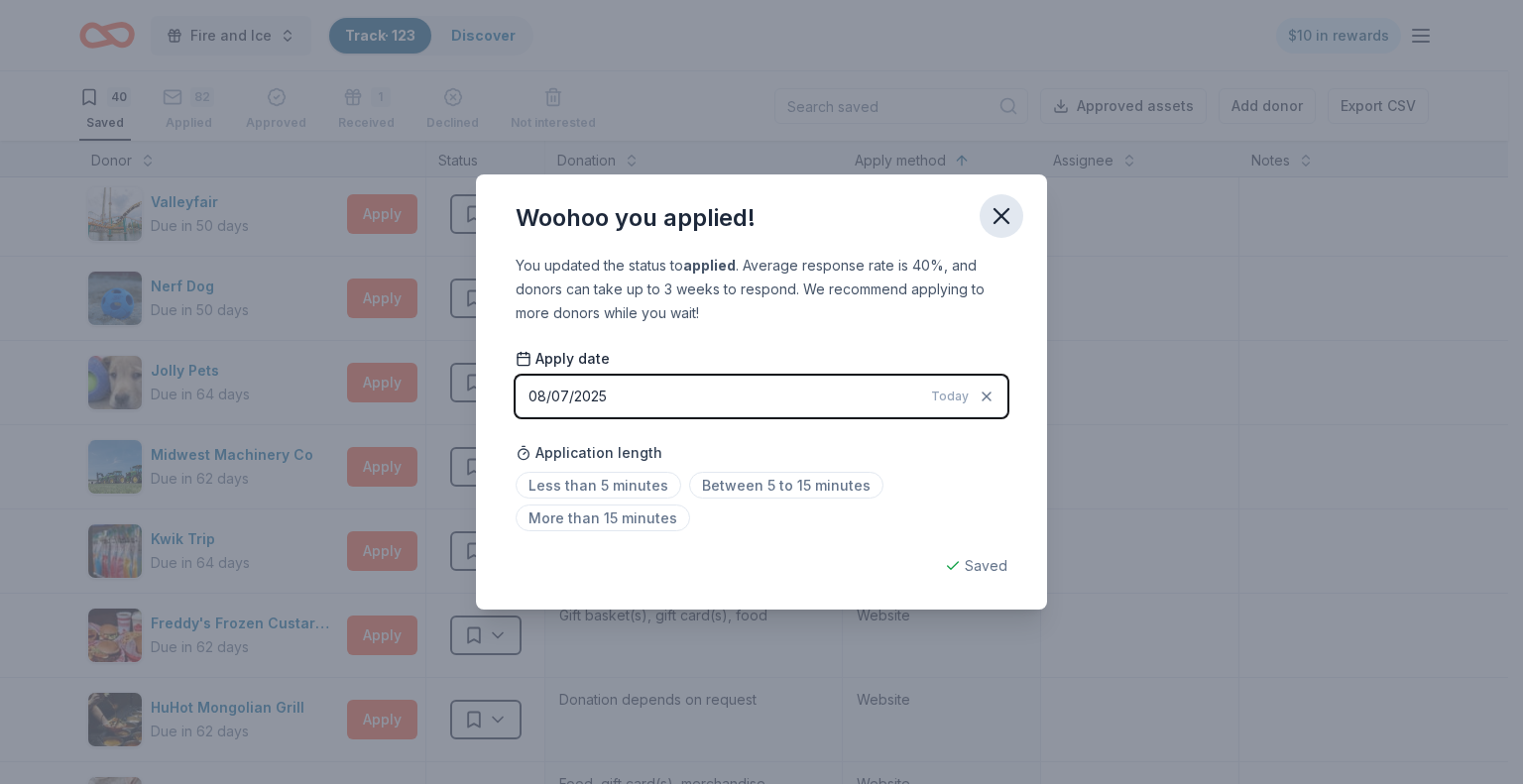click 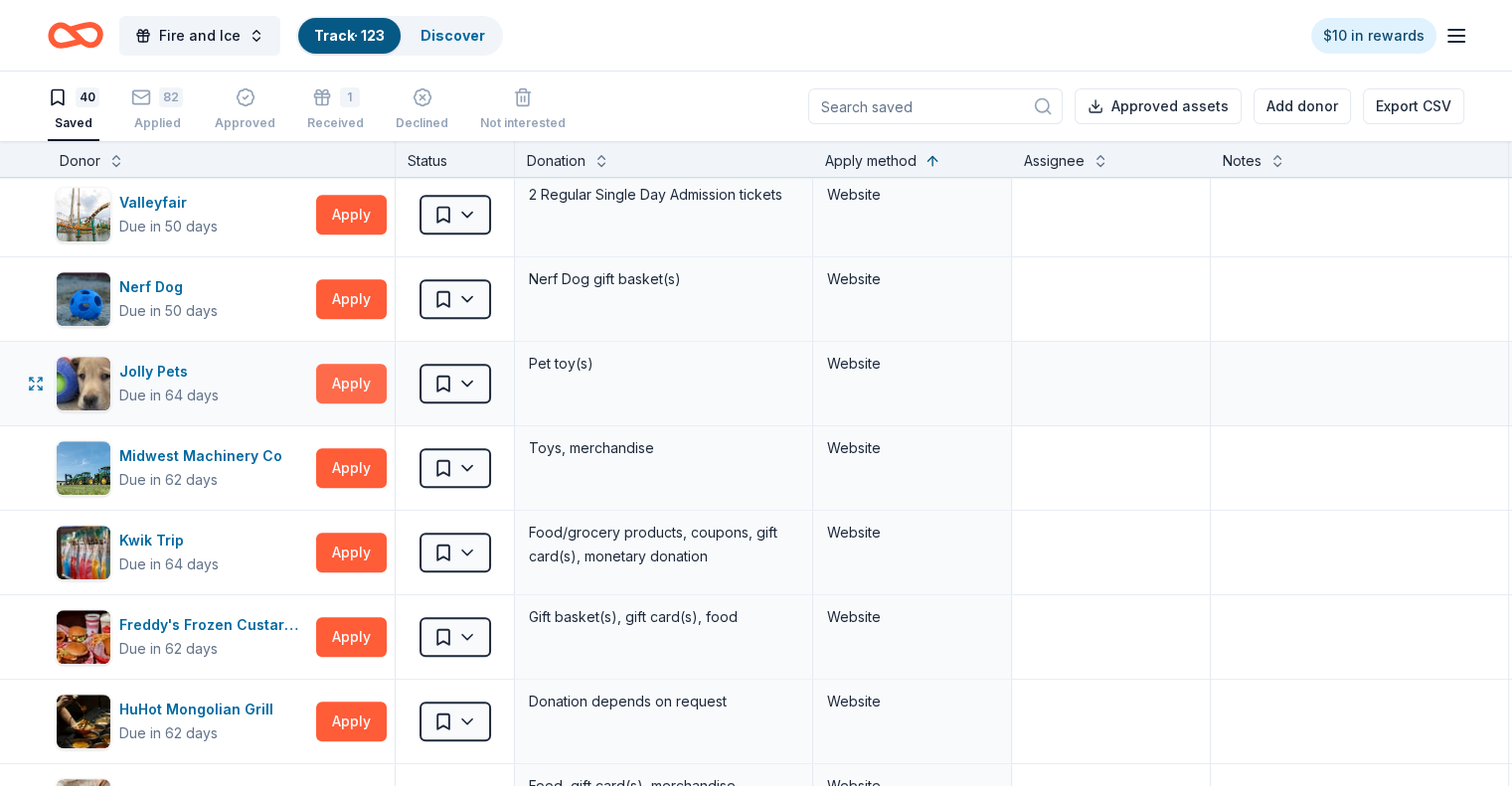 click on "Apply" at bounding box center (351, 384) 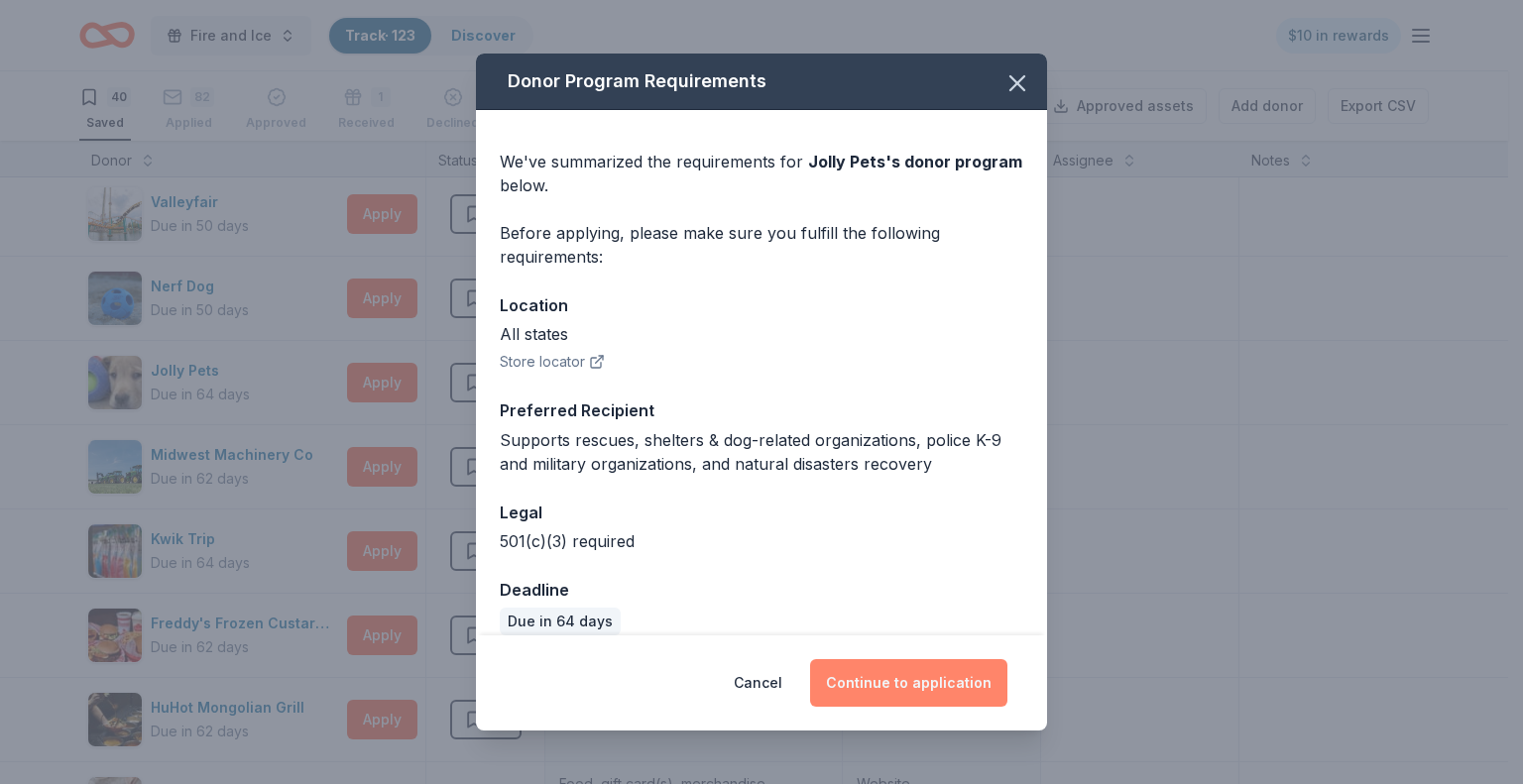 click on "Continue to application" at bounding box center [908, 683] 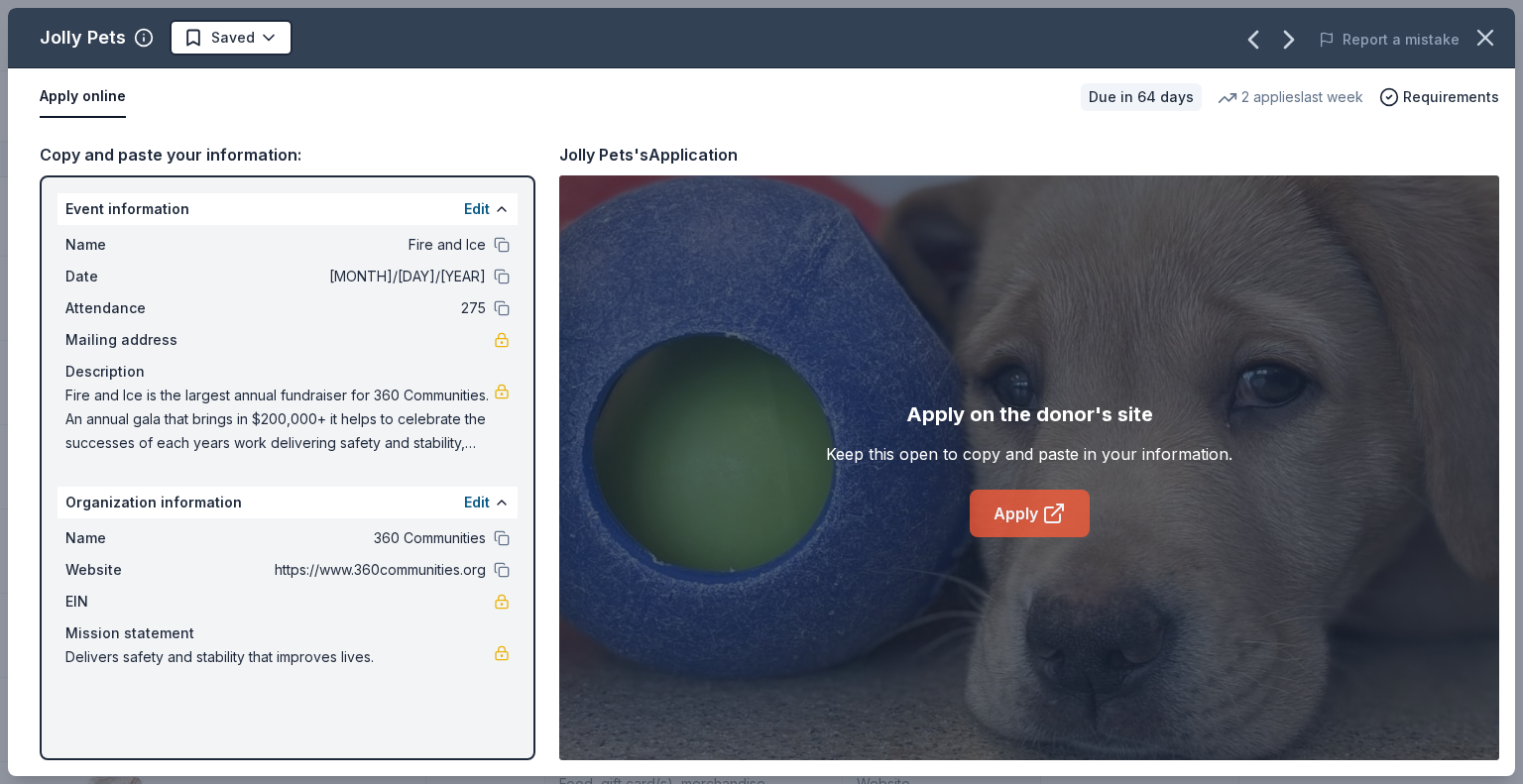 click 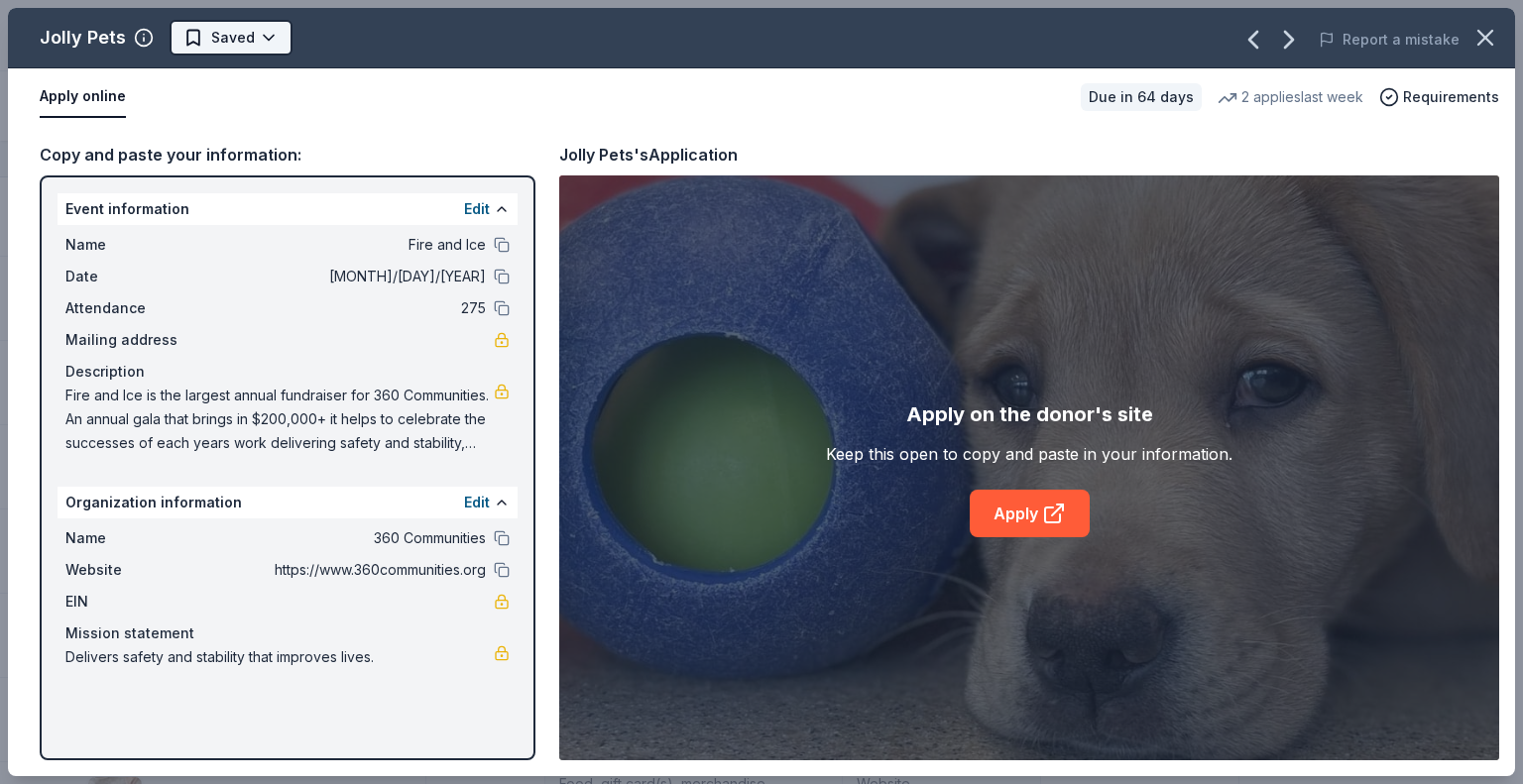 click on "Fire and Ice  Track  · 123 Discover $10 in rewards 40 Saved 82 Applied Approved 1 Received Declined Not interested  Approved assets Add donor Export CSV Donor Status Donation Apply method Assignee Notes Fleet Farm Due in 62 days Apply Saved Fleet Farm products, monetary donation In person Target Due in 62 days Apply Saved Gift cards ($50-100 value, with a maximum donation of $500 per year) In person IHOP Due in 62 days Apply Saved Food, gift card(s) Phone In person Barnes & Noble Due in 62 days Apply Saved Books, gift card(s) Phone In person Breadsmith Due in 62 days Apply Saved Bread and pastries, gift certificate(s) Phone In person Fuzzy's Taco Shop Due in 62 days Apply Saved Donation depends on request Phone In person Chili's Due in 62 days Apply Saved Gift certificate(s) Phone In person Massage Envy Due in 62 days Apply Saved Gift card(s) Phone In person Bruegger's Bagels Due in 62 days Apply Saved Bagels, food, and gift cards Phone In person Walmart Due in 62 days Apply Saved Phone In person Apply Saved" at bounding box center [762, 392] 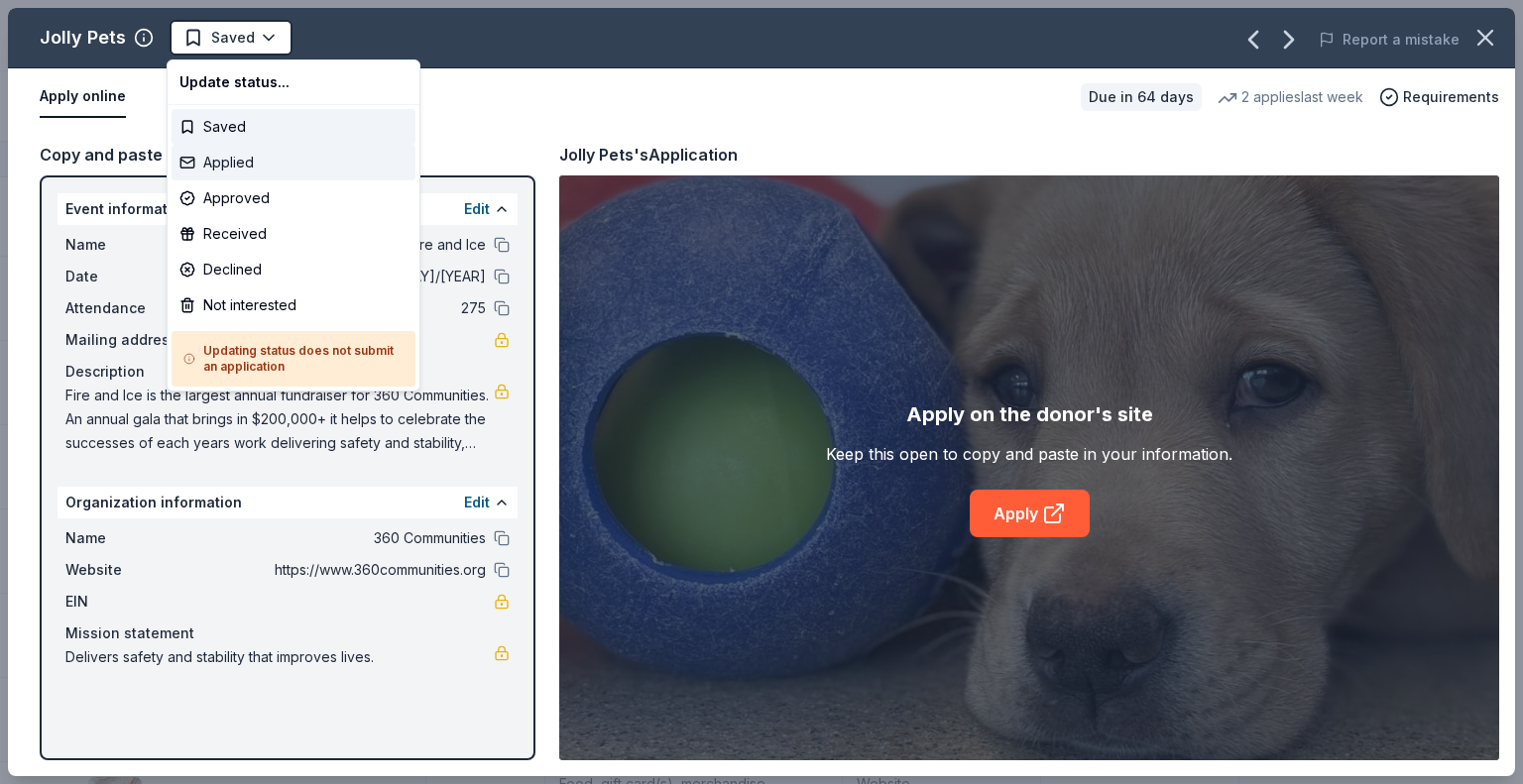 click on "Applied" at bounding box center (293, 163) 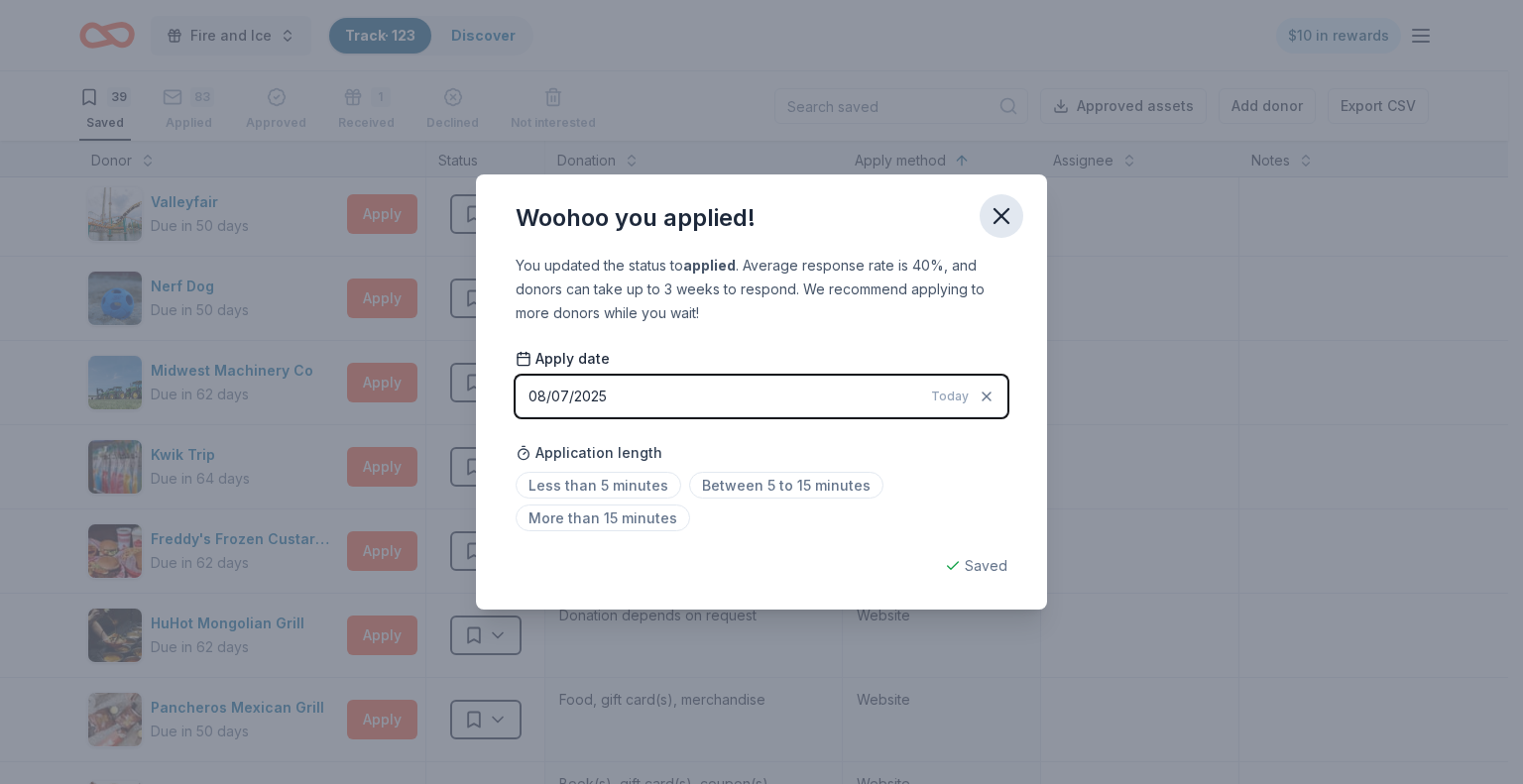 click 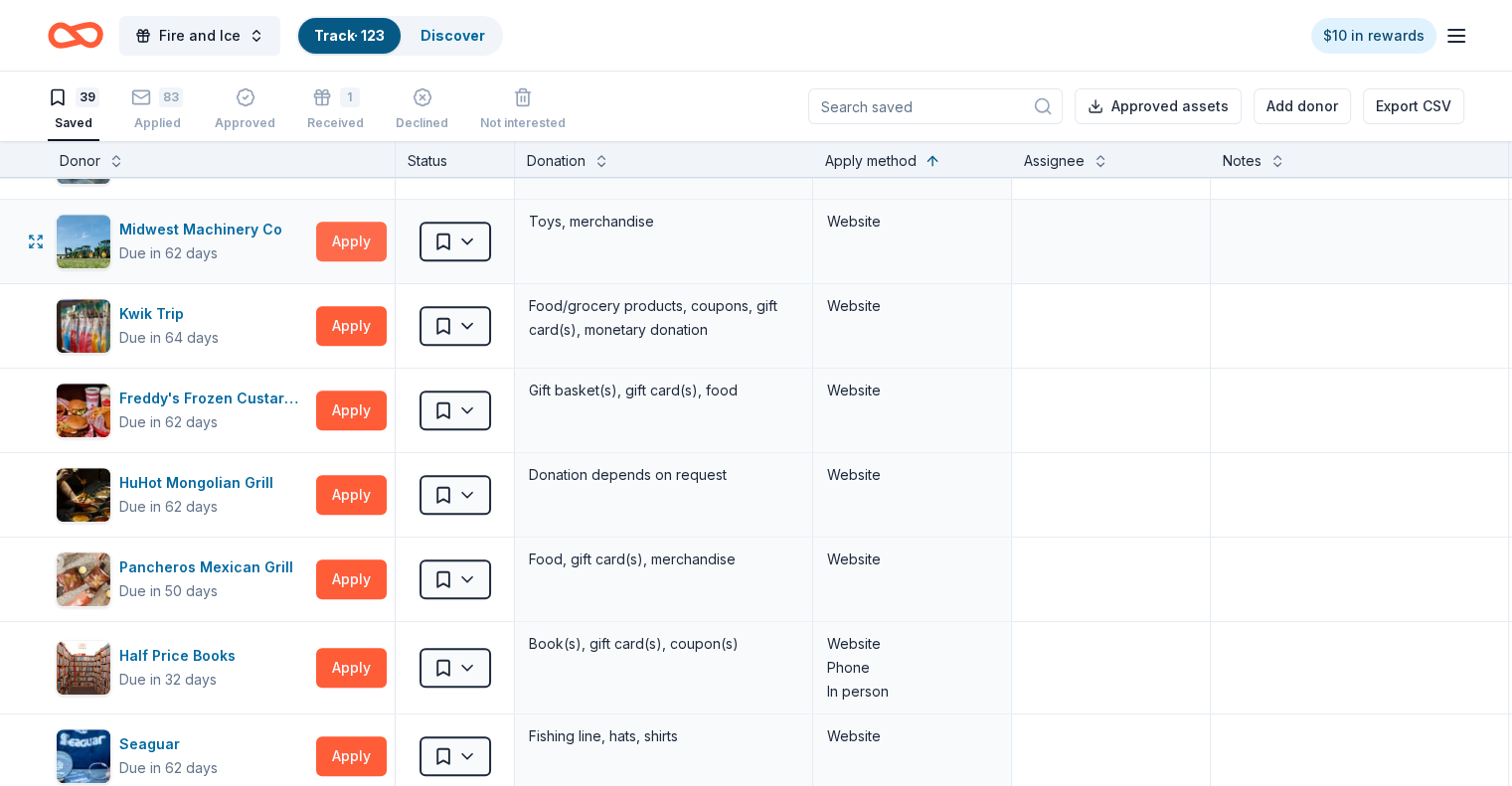 scroll, scrollTop: 1423, scrollLeft: 0, axis: vertical 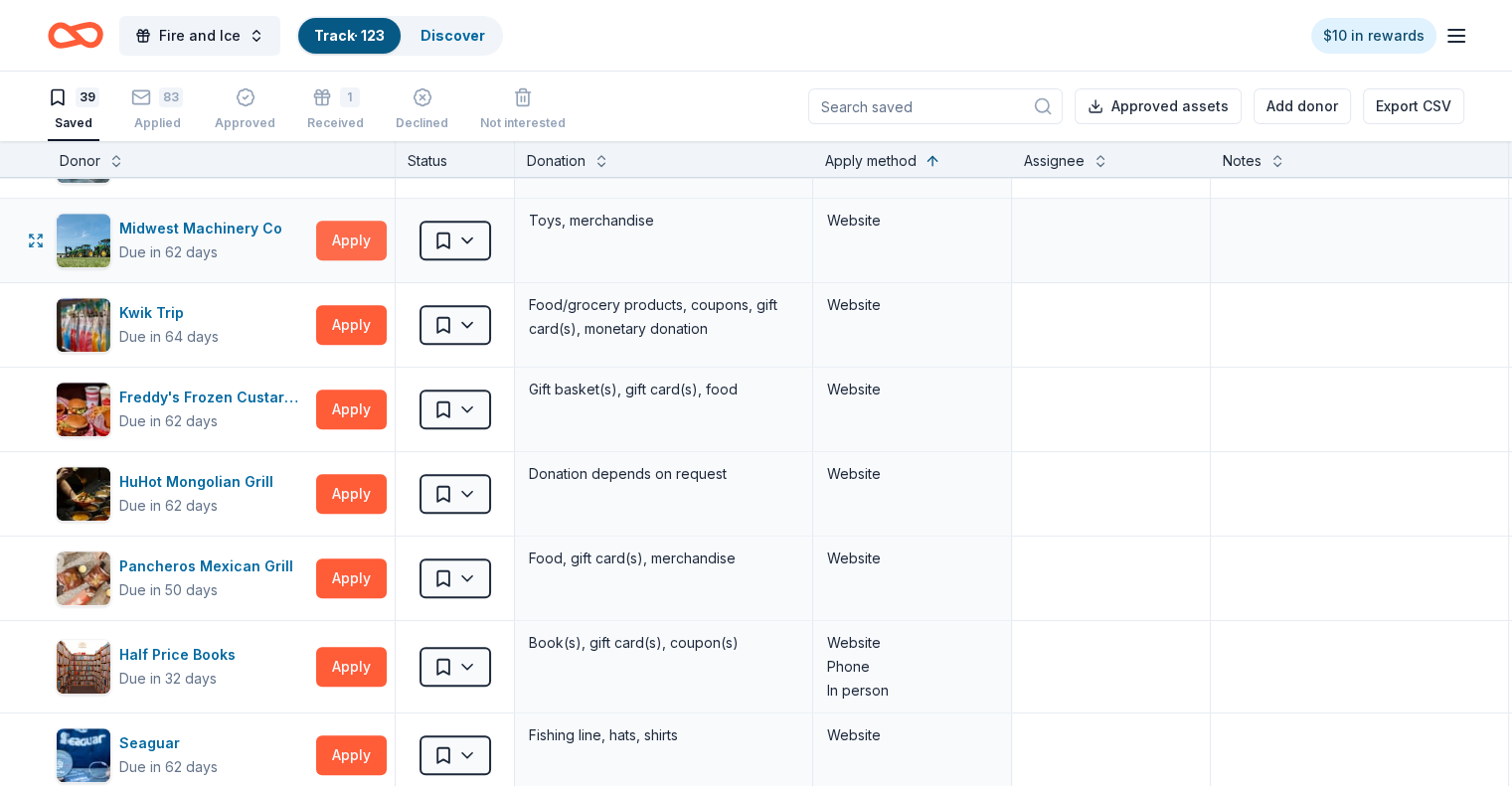 click on "Apply" at bounding box center (351, 240) 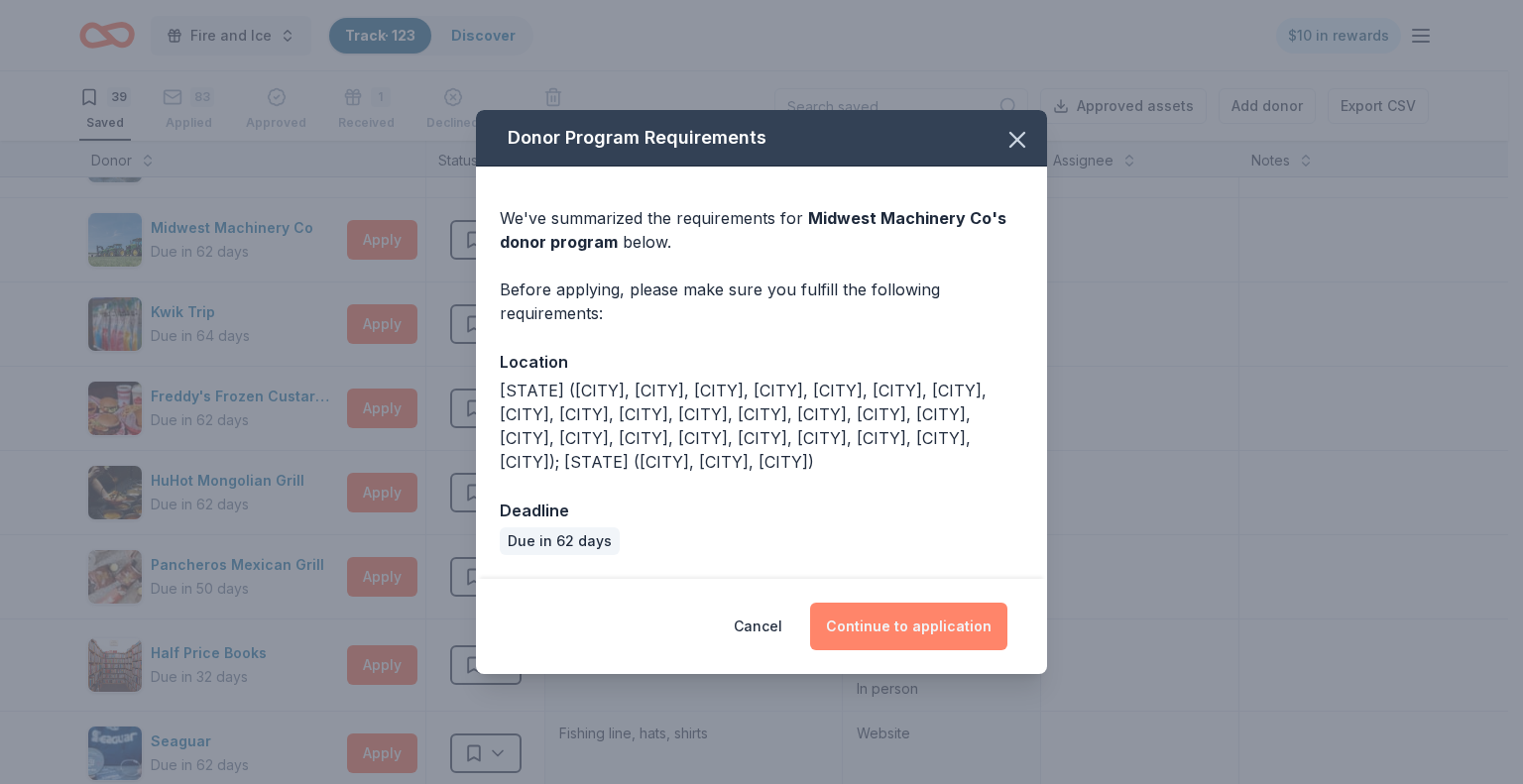 click on "Continue to application" at bounding box center (908, 626) 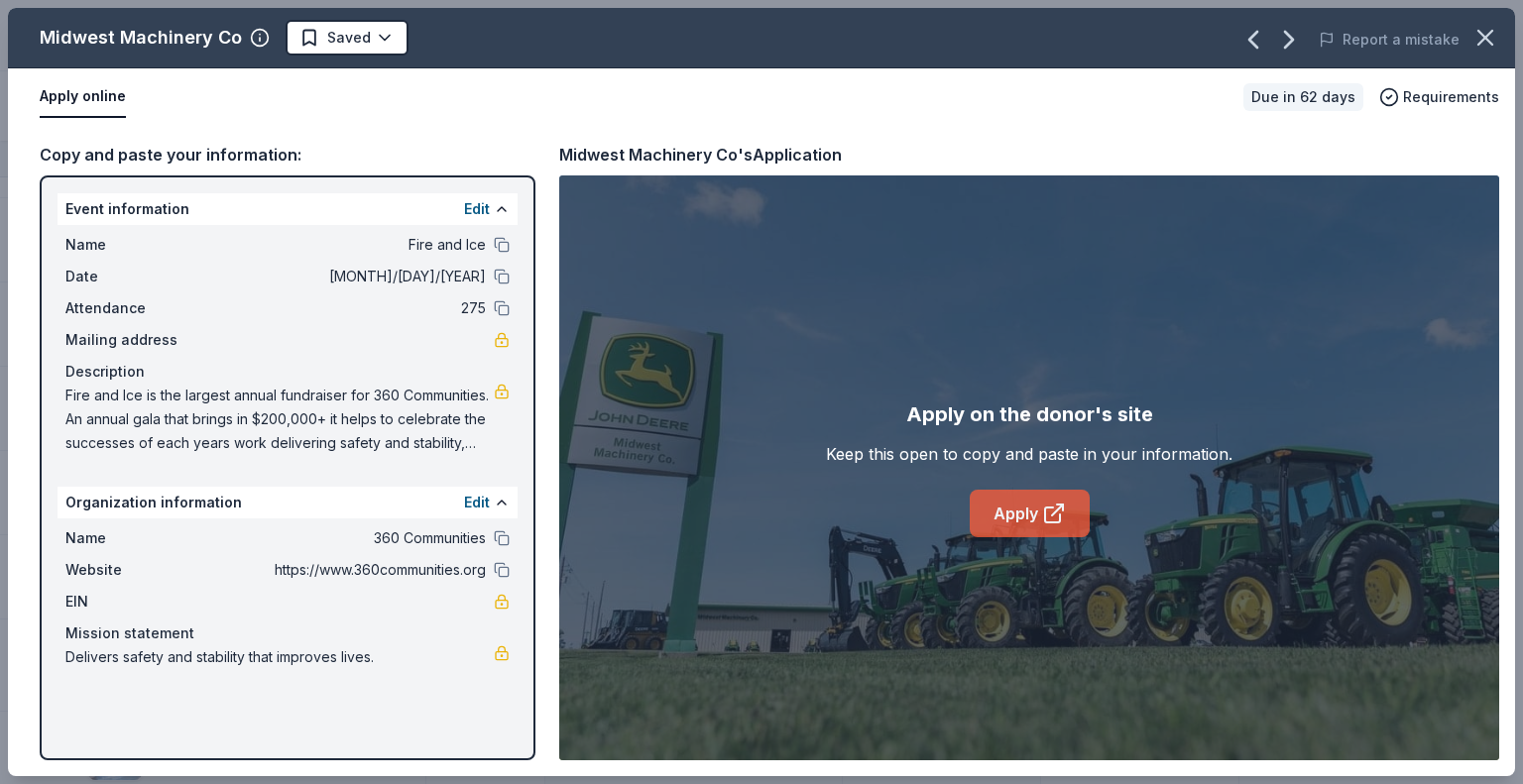 click on "Apply" at bounding box center [1029, 513] 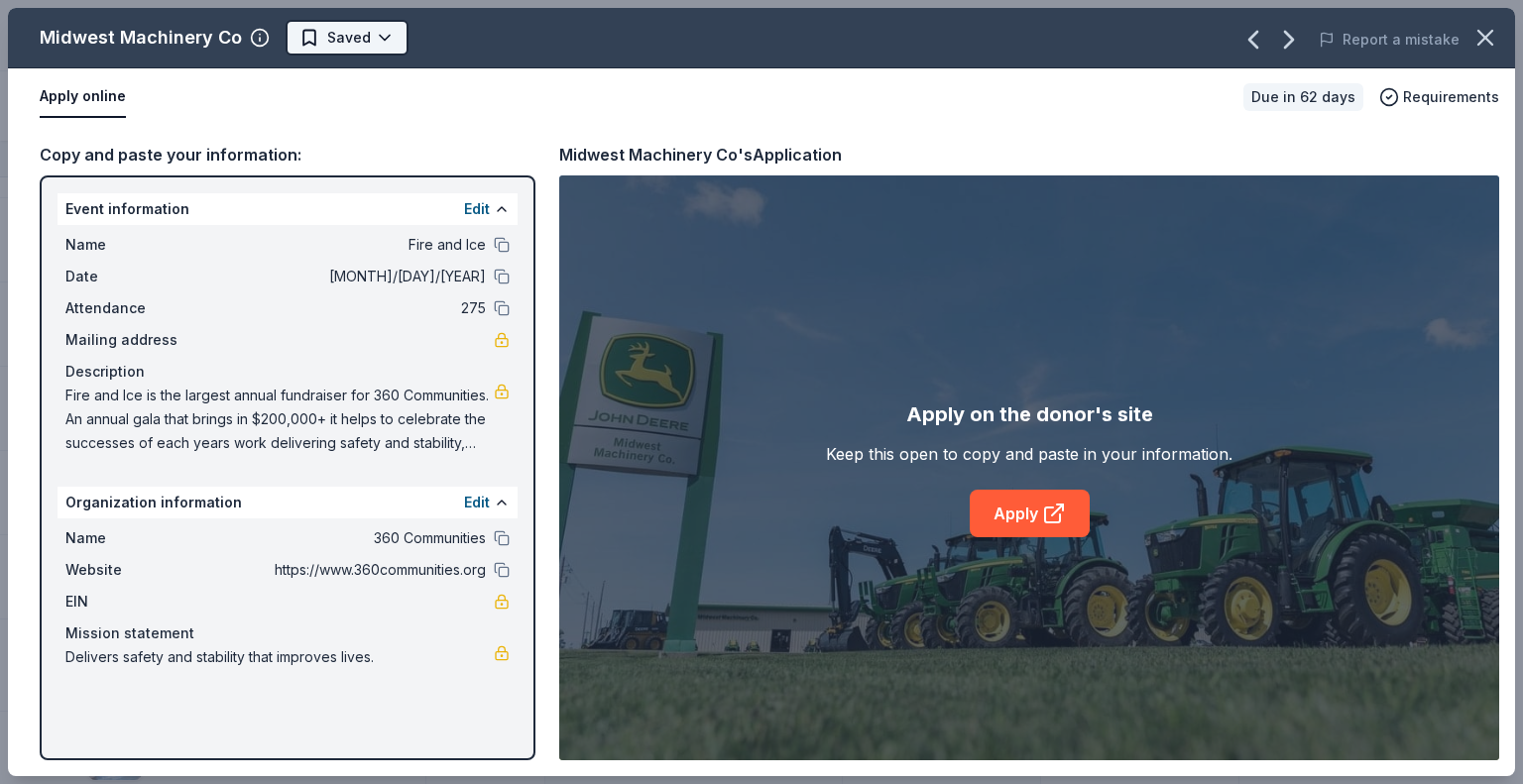 click on "Fire and Ice  Track  · 123 Discover $10 in rewards 39 Saved 83 Applied Approved 1 Received Declined Not interested  Approved assets Add donor Export CSV Donor Status Donation Apply method Assignee Notes Fleet Farm Due in 62 days Apply Saved Fleet Farm products, monetary donation In person Target Due in 62 days Apply Saved Gift cards ($50-100 value, with a maximum donation of $500 per year) In person IHOP Due in 62 days Apply Saved Food, gift card(s) Phone In person Barnes & Noble Due in 62 days Apply Saved Books, gift card(s) Phone In person Breadsmith Due in 62 days Apply Saved Bread and pastries, gift certificate(s) Phone In person Fuzzy's Taco Shop Due in 62 days Apply Saved Donation depends on request Phone In person Chili's Due in 62 days Apply Saved Gift certificate(s) Phone In person Massage Envy Due in 62 days Apply Saved Gift card(s) Phone In person Bruegger's Bagels Due in 62 days Apply Saved Bagels, food, and gift cards Phone In person Walmart Due in 62 days Apply Saved Phone In person Apply Saved" at bounding box center (762, 392) 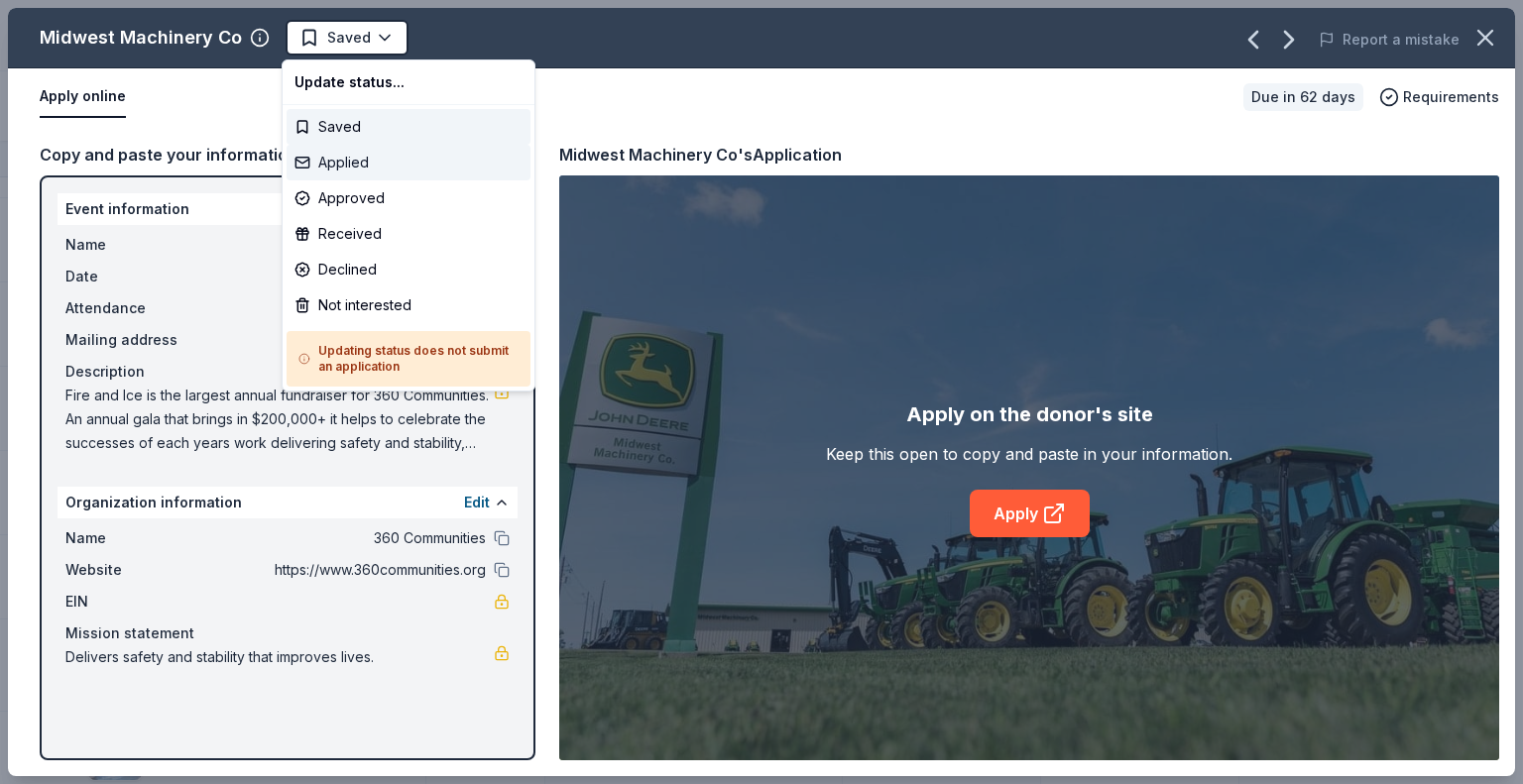 click on "Applied" at bounding box center [409, 163] 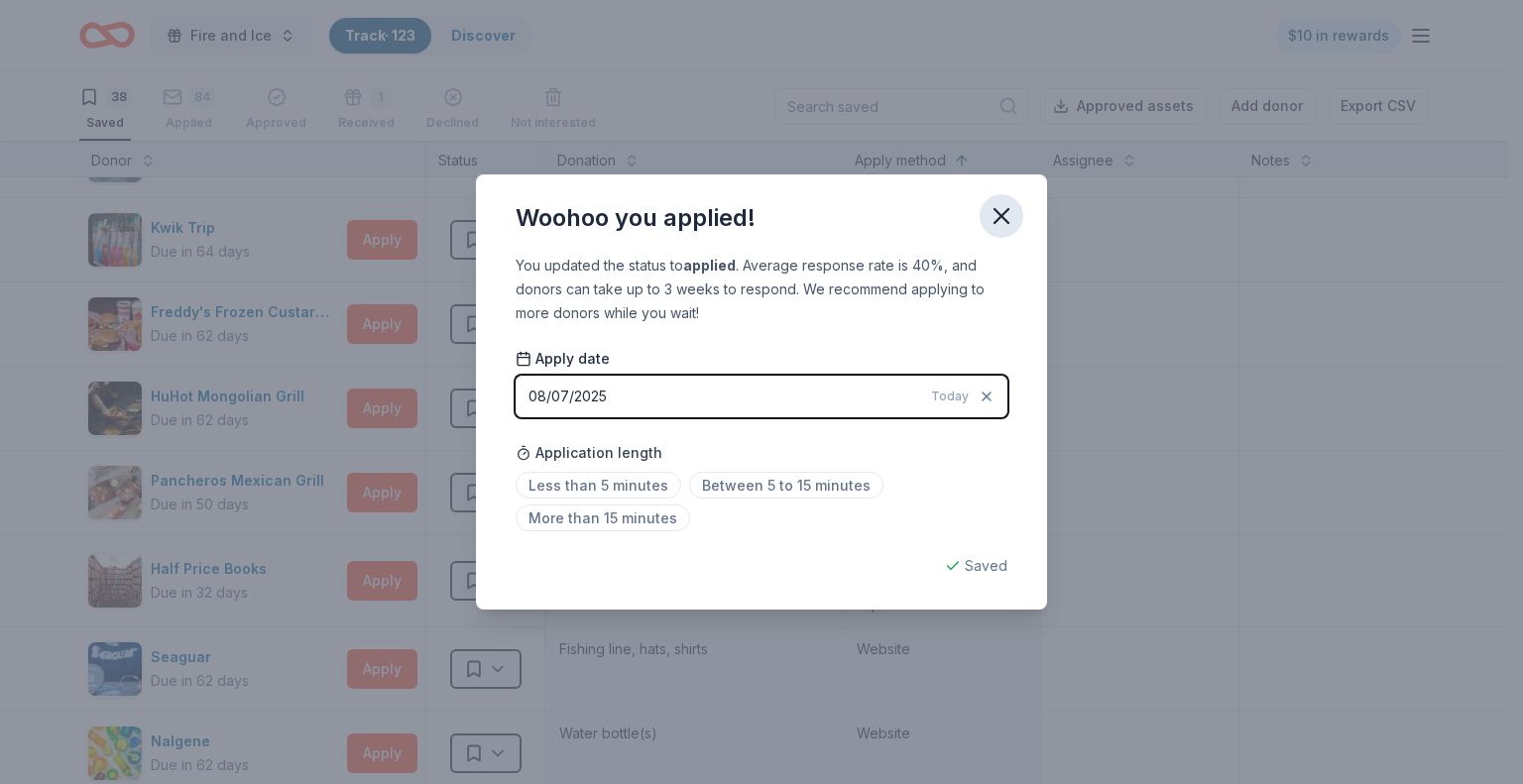 click 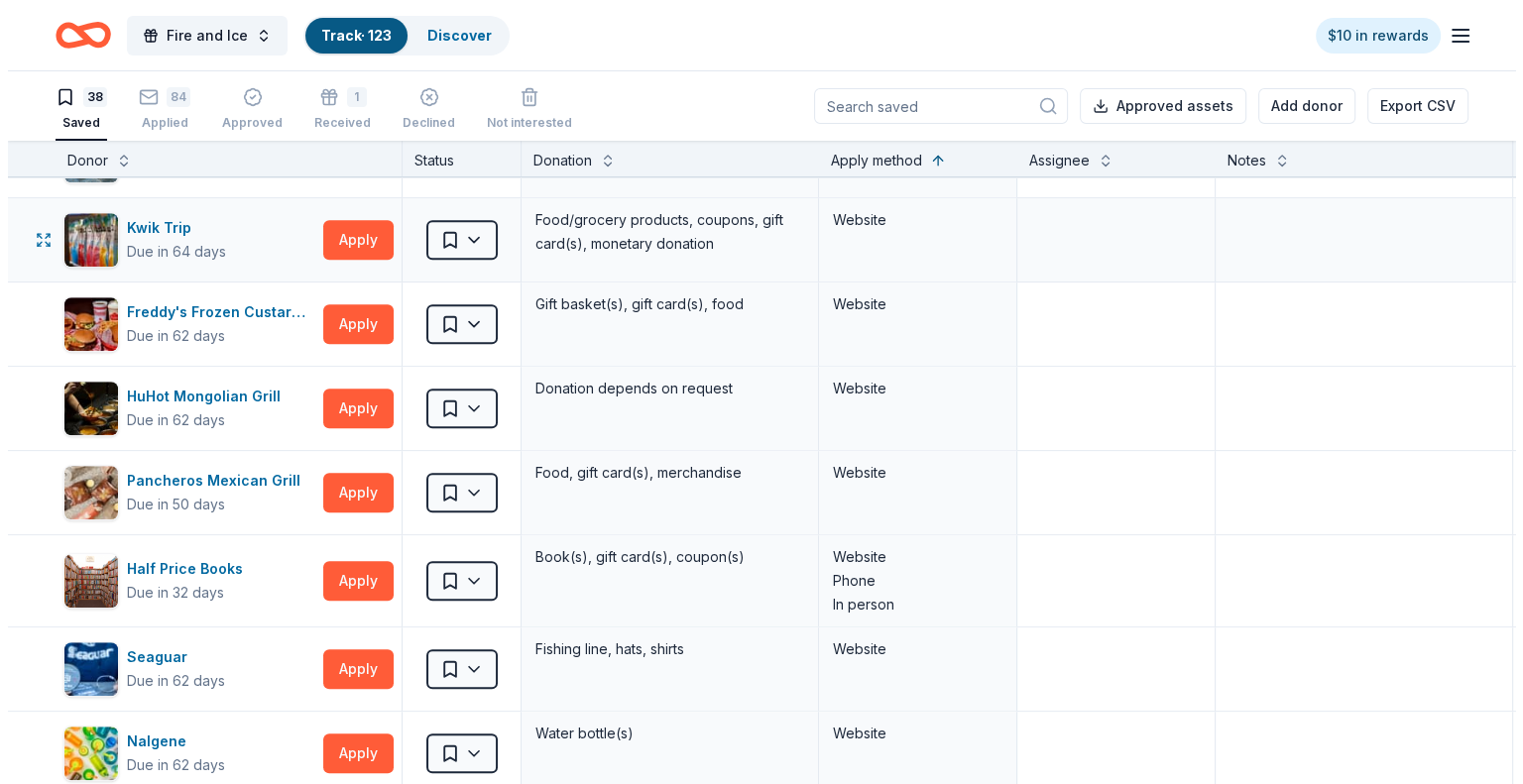 scroll, scrollTop: 1366, scrollLeft: 0, axis: vertical 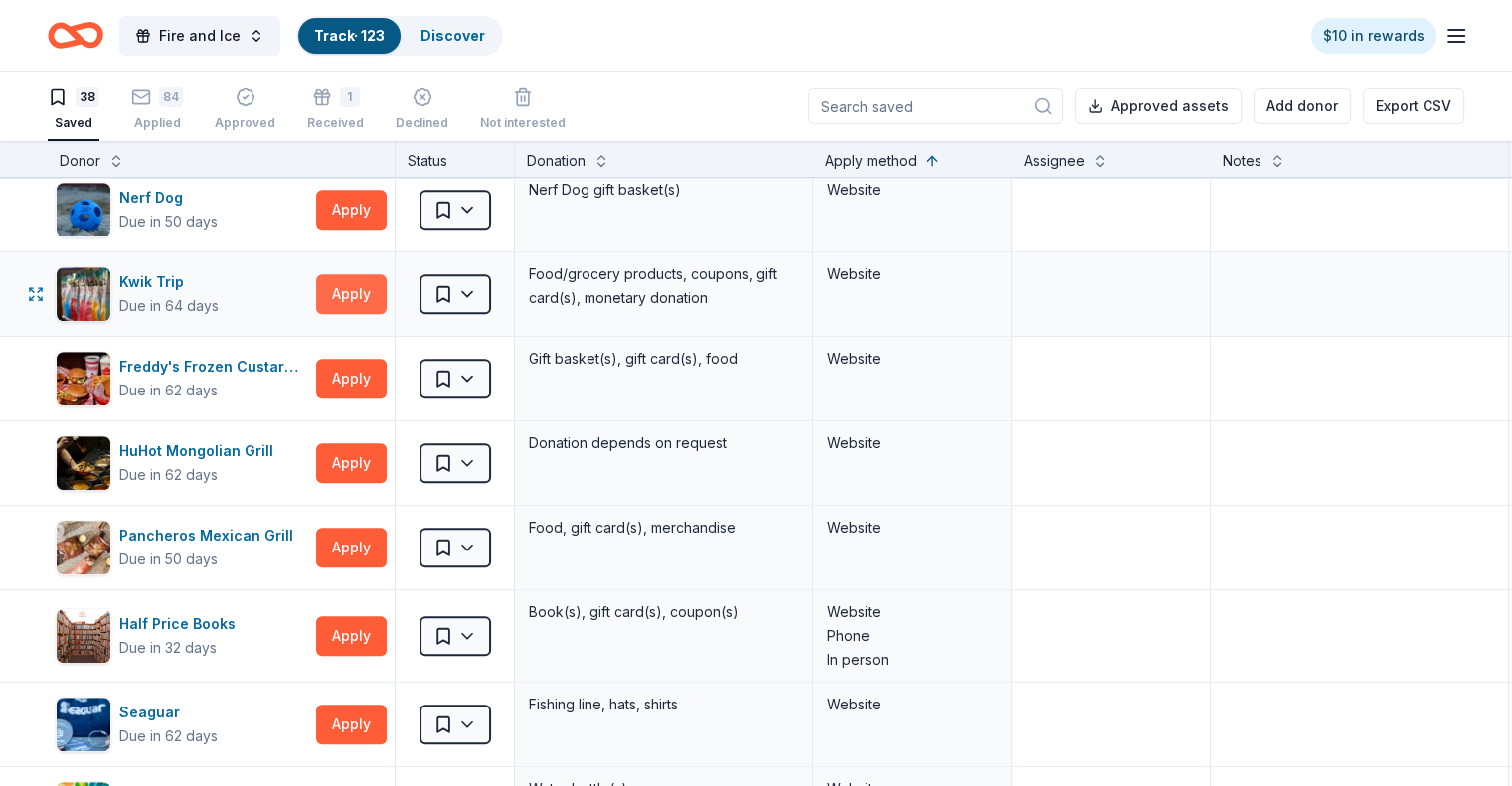 click on "Apply" at bounding box center (351, 294) 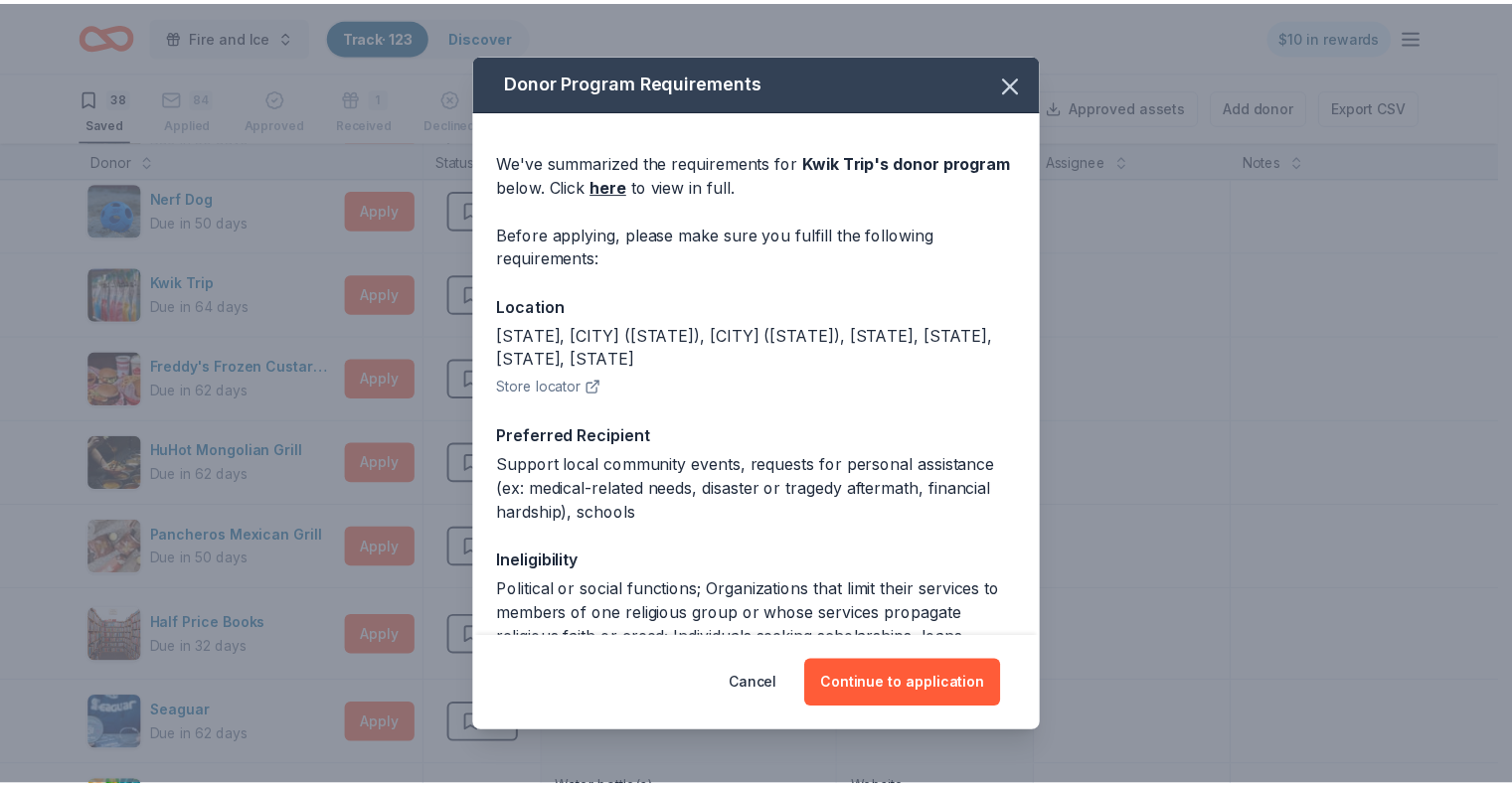scroll, scrollTop: 141, scrollLeft: 0, axis: vertical 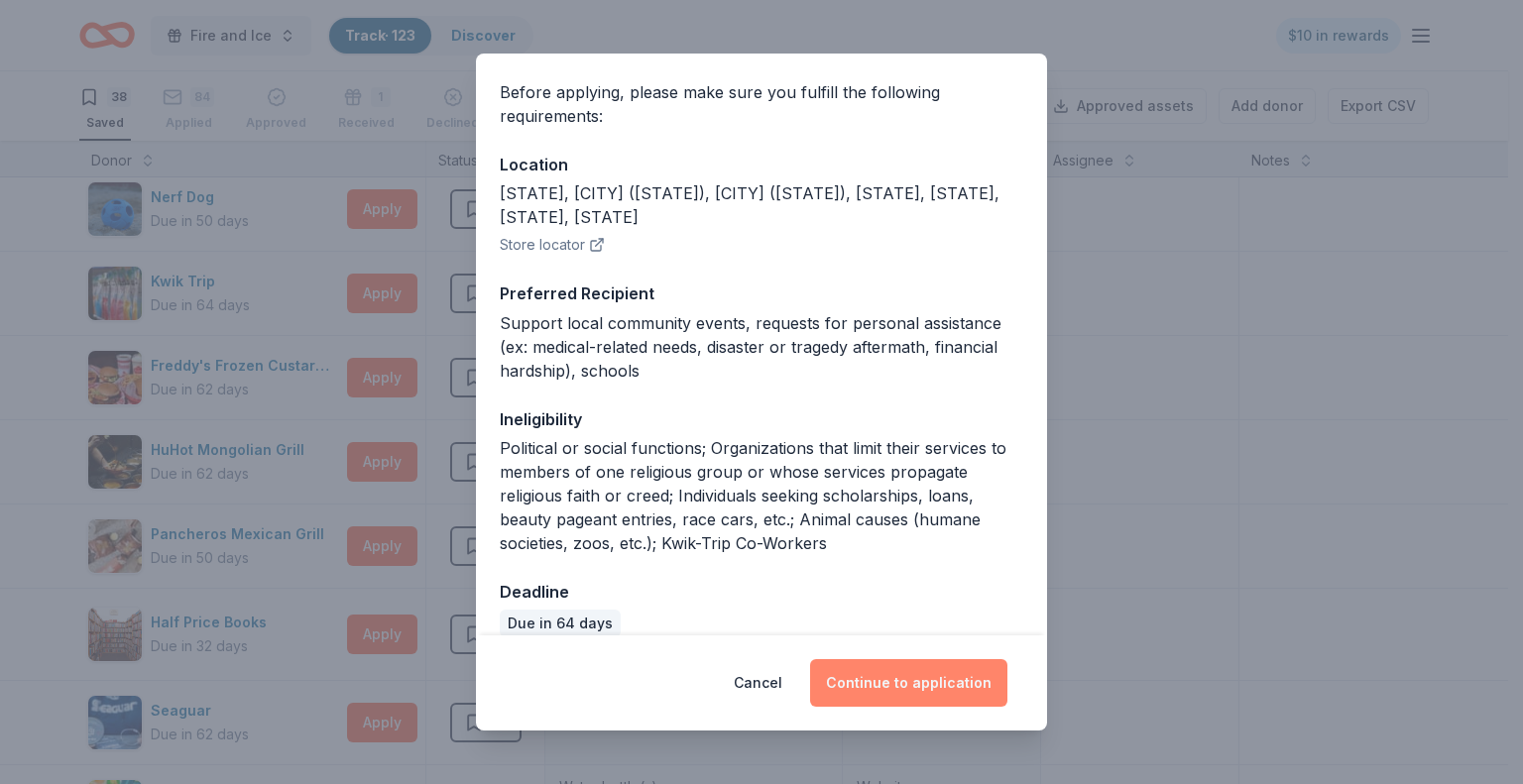 click on "Continue to application" at bounding box center (908, 683) 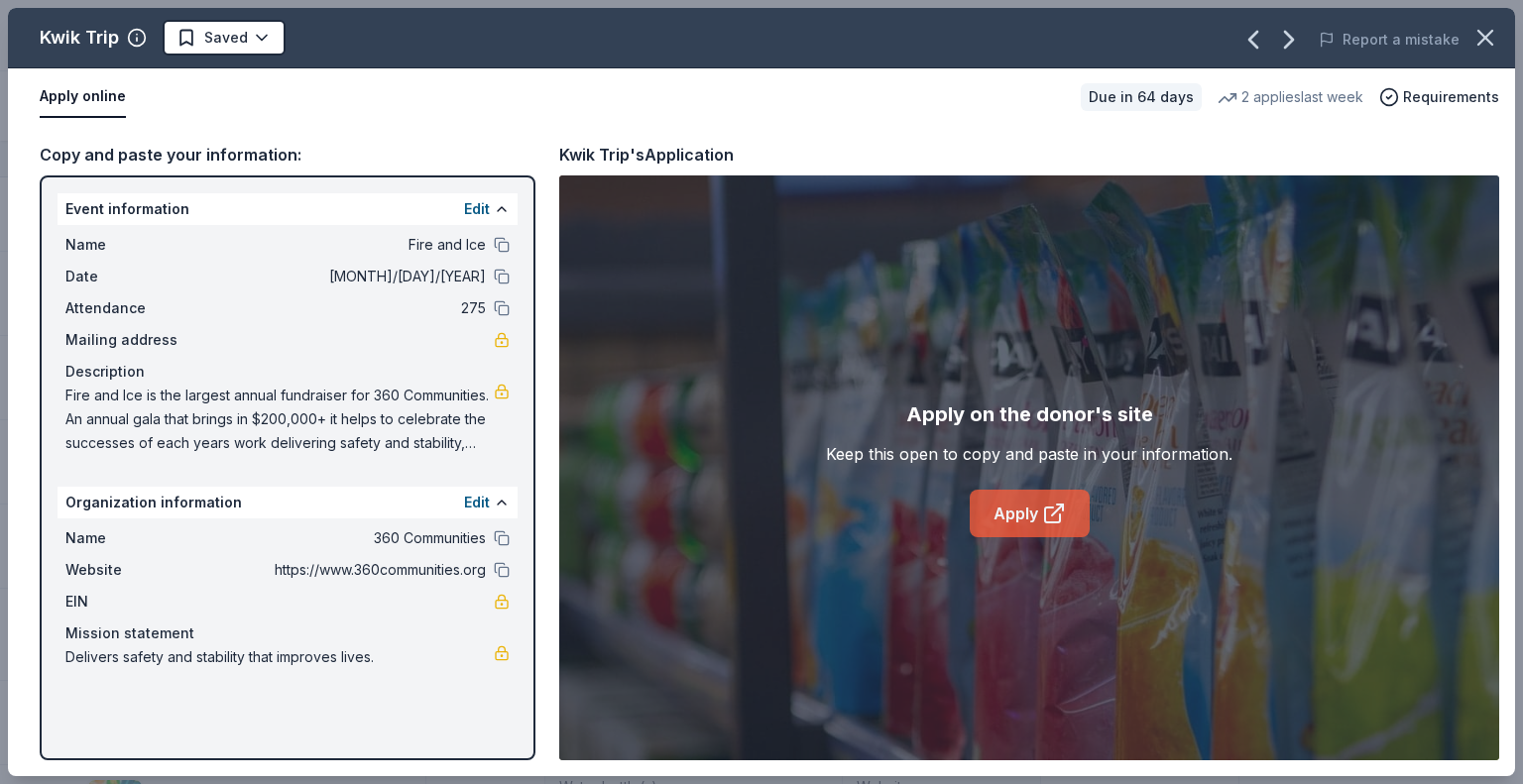 click on "Apply" at bounding box center [1029, 513] 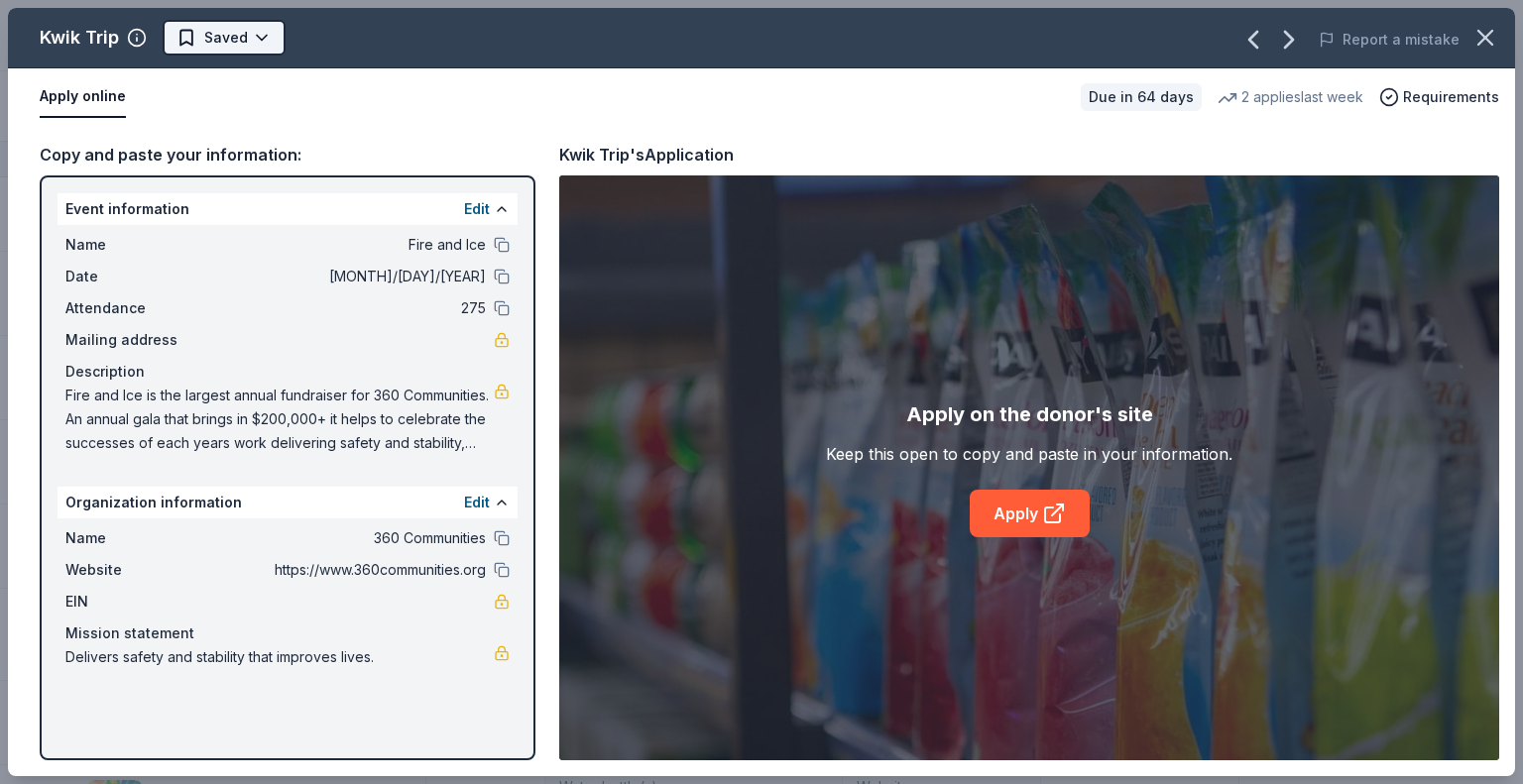 click on "Fire and Ice  Track  · 123 Discover $10 in rewards 38 Saved 84 Applied Approved 1 Received Declined Not interested  Approved assets Add donor Export CSV Donor Status Donation Apply method Assignee Notes Fleet Farm Due in 62 days Apply Saved Fleet Farm products, monetary donation In person Target Due in 62 days Apply Saved Gift cards ($50-100 value, with a maximum donation of $500 per year) In person IHOP Due in 62 days Apply Saved Food, gift card(s) Phone In person Barnes & Noble Due in 62 days Apply Saved Books, gift card(s) Phone In person Breadsmith Due in 62 days Apply Saved Bread and pastries, gift certificate(s) Phone In person Fuzzy's Taco Shop Due in 62 days Apply Saved Donation depends on request Phone In person Chili's Due in 62 days Apply Saved Gift certificate(s) Phone In person Massage Envy Due in 62 days Apply Saved Gift card(s) Phone In person Bruegger's Bagels Due in 62 days Apply Saved Bagels, food, and gift cards Phone In person Walmart Due in 62 days Apply Saved Phone In person Apply Saved" at bounding box center [762, 392] 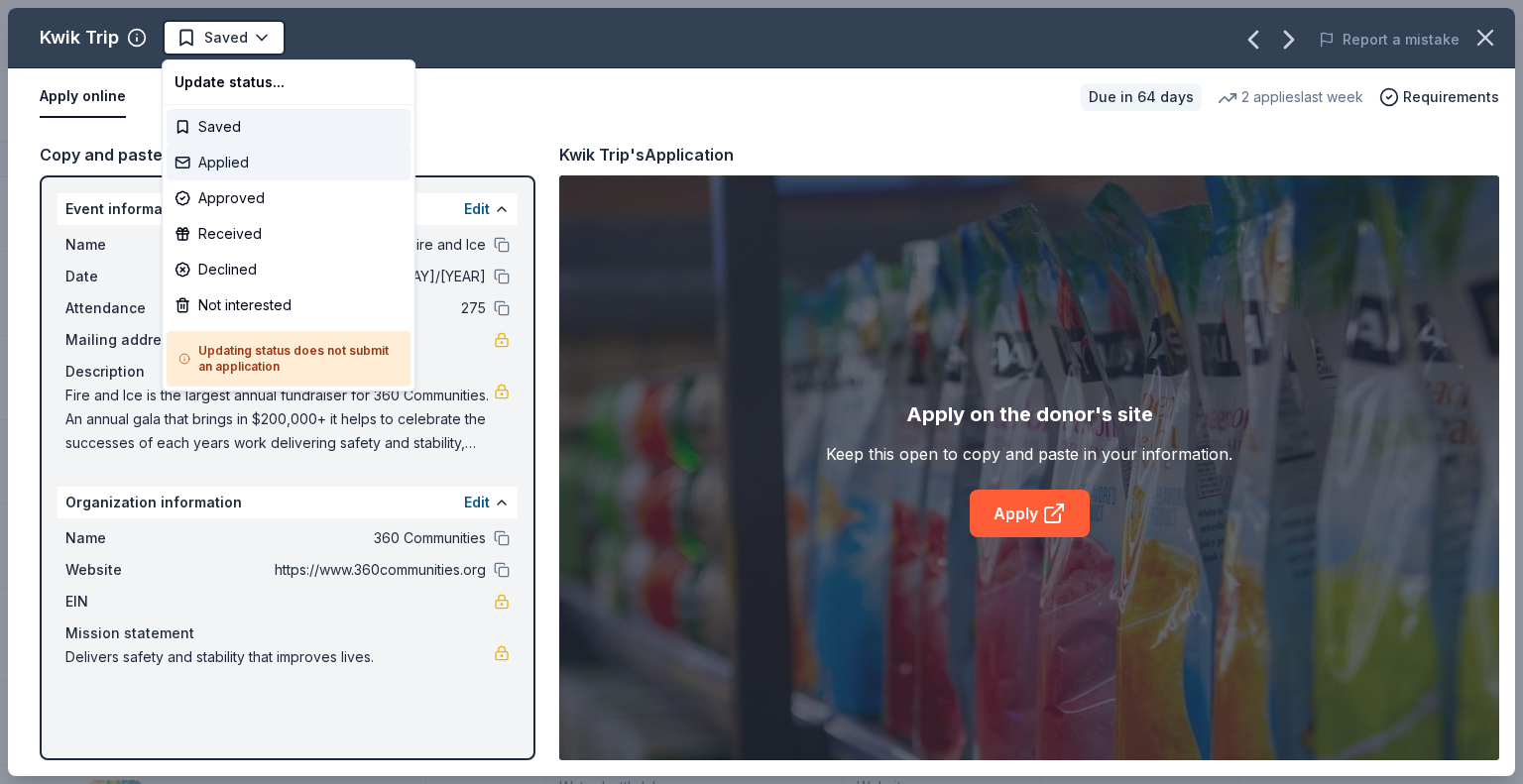 click on "Applied" at bounding box center (289, 163) 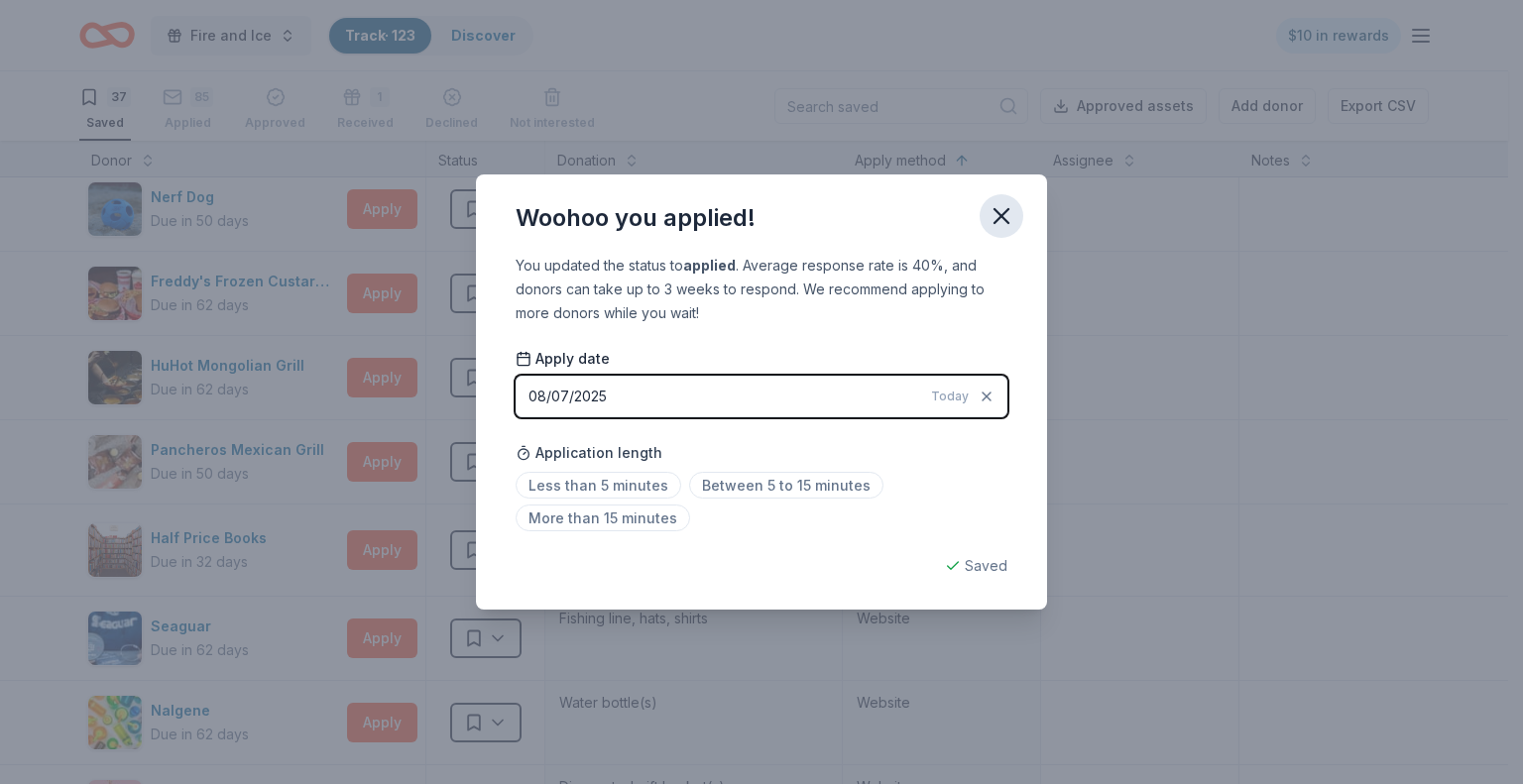 click 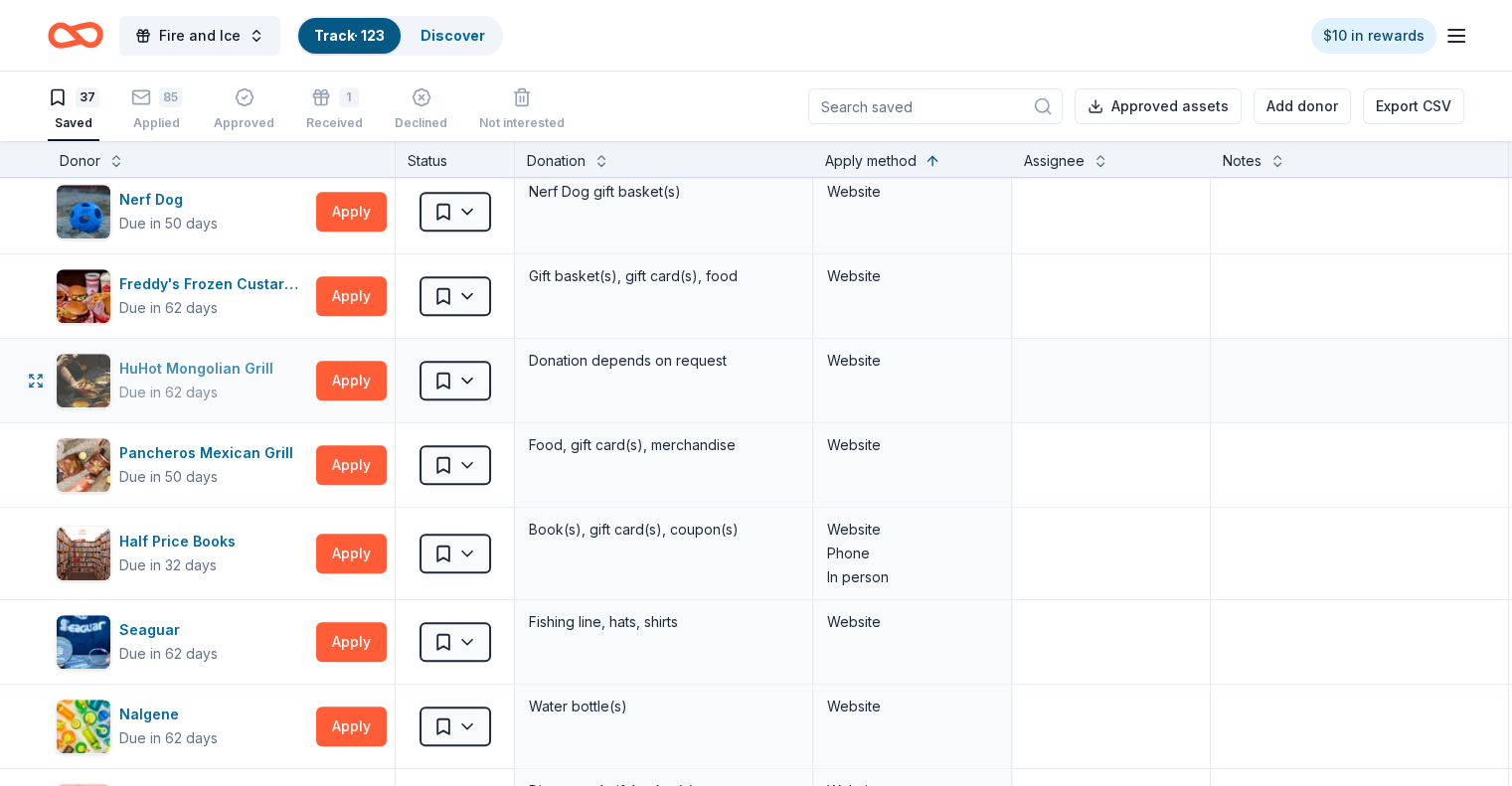 scroll, scrollTop: 1373, scrollLeft: 0, axis: vertical 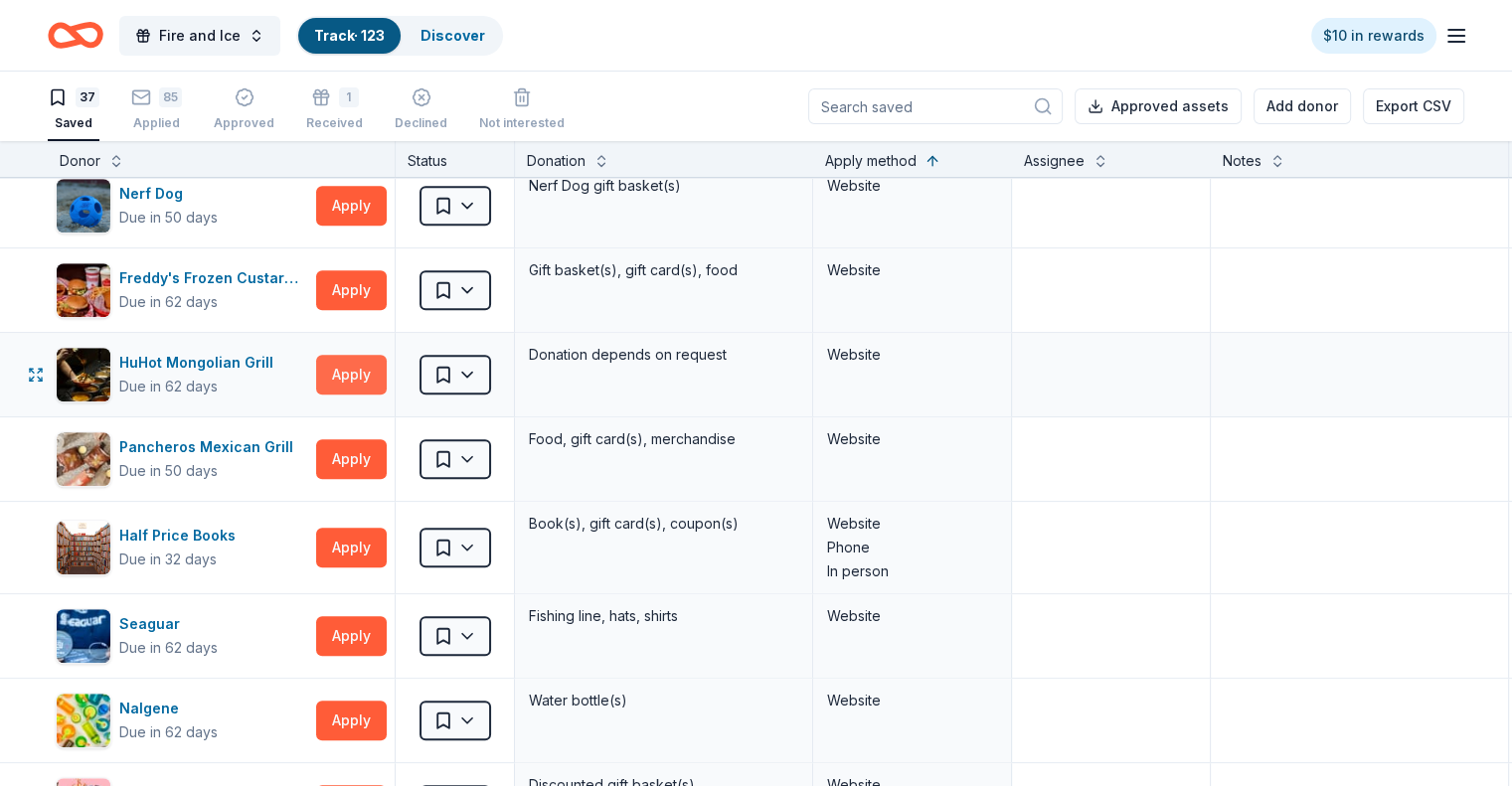 click on "Apply" at bounding box center [351, 375] 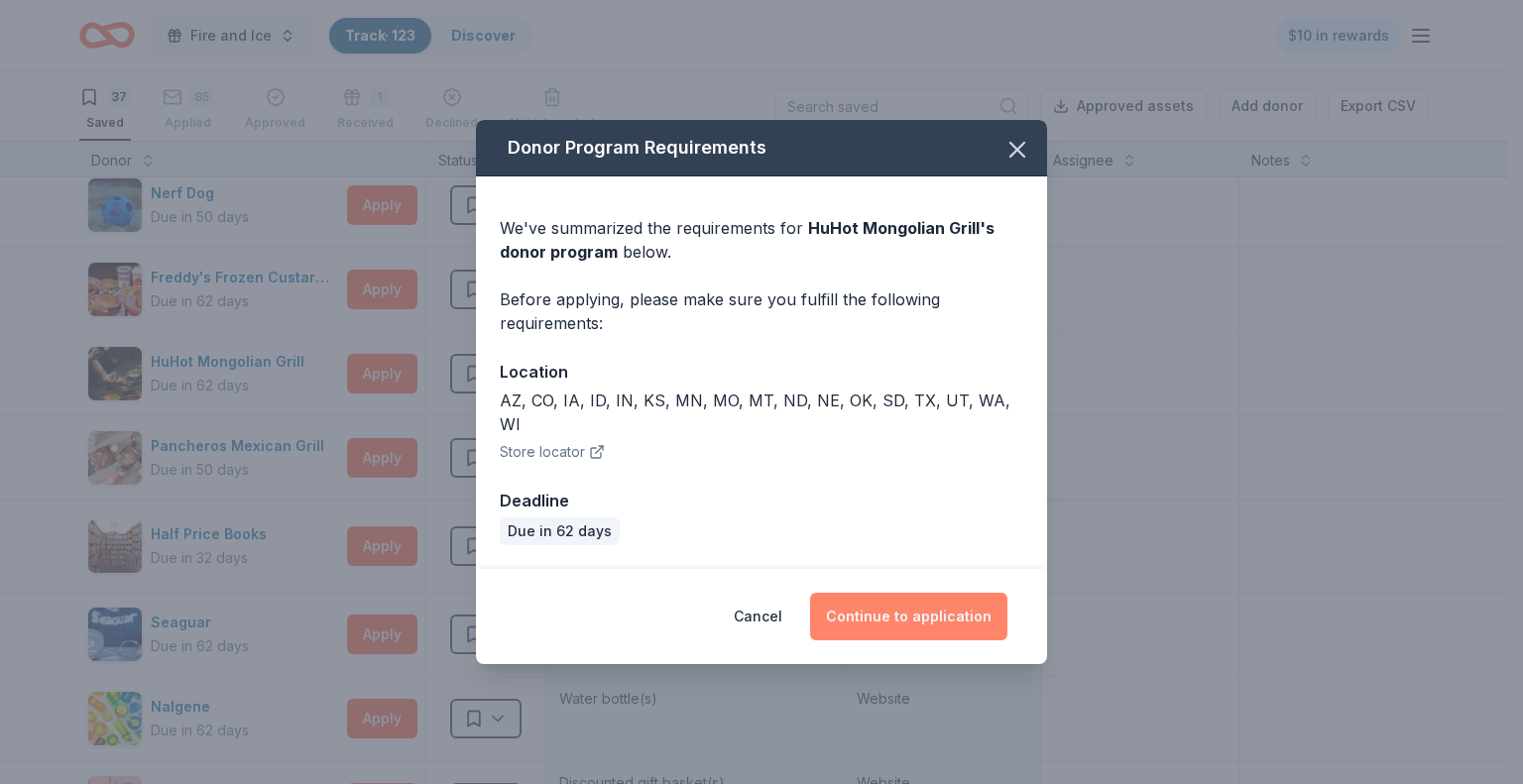 click on "Continue to application" at bounding box center [908, 616] 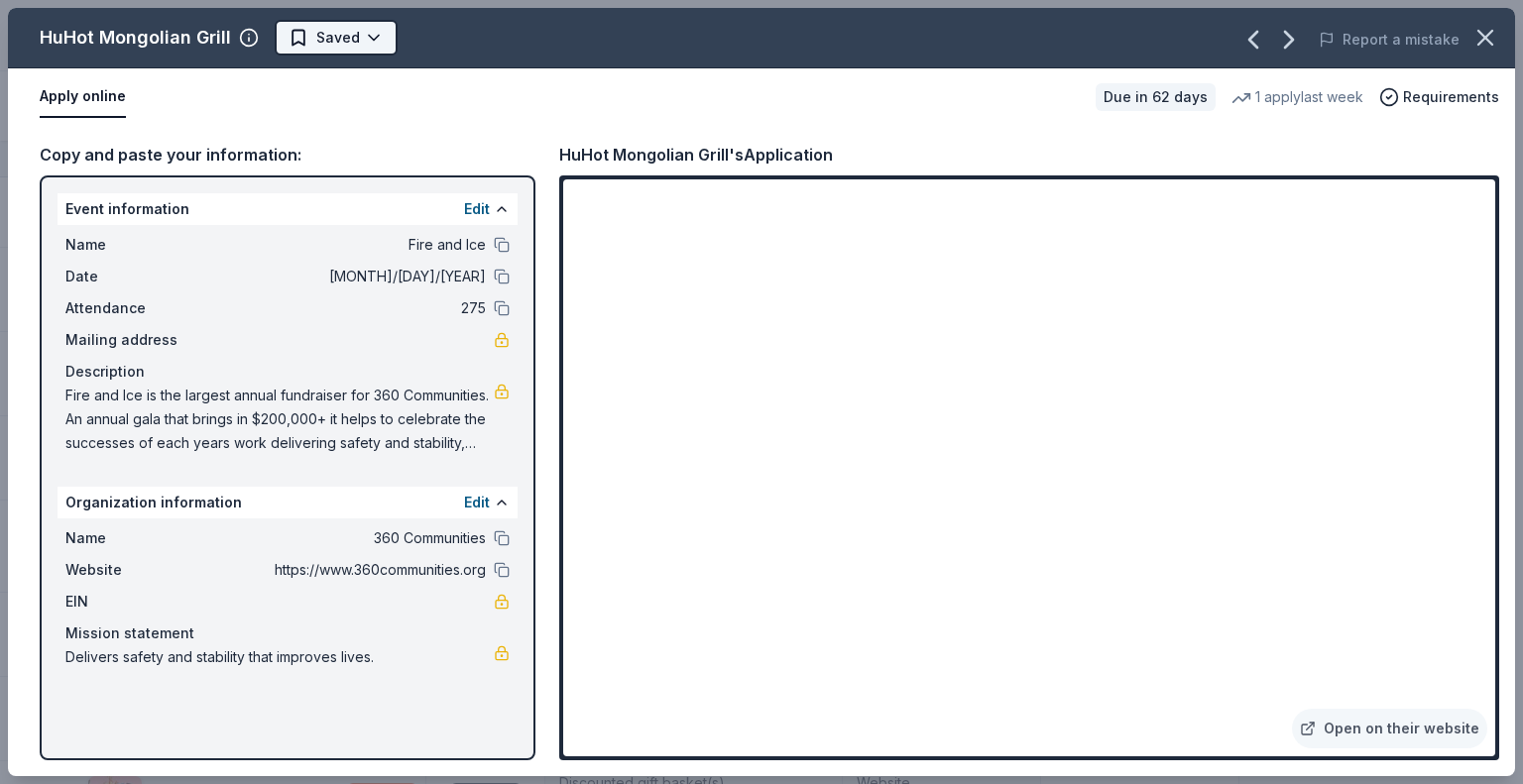 click on "Fire and Ice  Track  · 123 Discover $10 in rewards 37 Saved 85 Applied Approved 1 Received Declined Not interested  Approved assets Add donor Export CSV Donor Status Donation Apply method Assignee Notes Fleet Farm Due in 62 days Apply Saved Fleet Farm products, monetary donation In person Target Due in 62 days Apply Saved Gift cards ($50-100 value, with a maximum donation of $500 per year) In person IHOP Due in 62 days Apply Saved Food, gift card(s) Phone In person Barnes & Noble Due in 62 days Apply Saved Books, gift card(s) Phone In person Breadsmith Due in 62 days Apply Saved Bread and pastries, gift certificate(s) Phone In person Fuzzy's Taco Shop Due in 62 days Apply Saved Donation depends on request Phone In person Chili's Due in 62 days Apply Saved Gift certificate(s) Phone In person Massage Envy Due in 62 days Apply Saved Gift card(s) Phone In person Bruegger's Bagels Due in 62 days Apply Saved Bagels, food, and gift cards Phone In person Walmart Due in 62 days Apply Saved Phone In person Apply Saved" at bounding box center (762, 392) 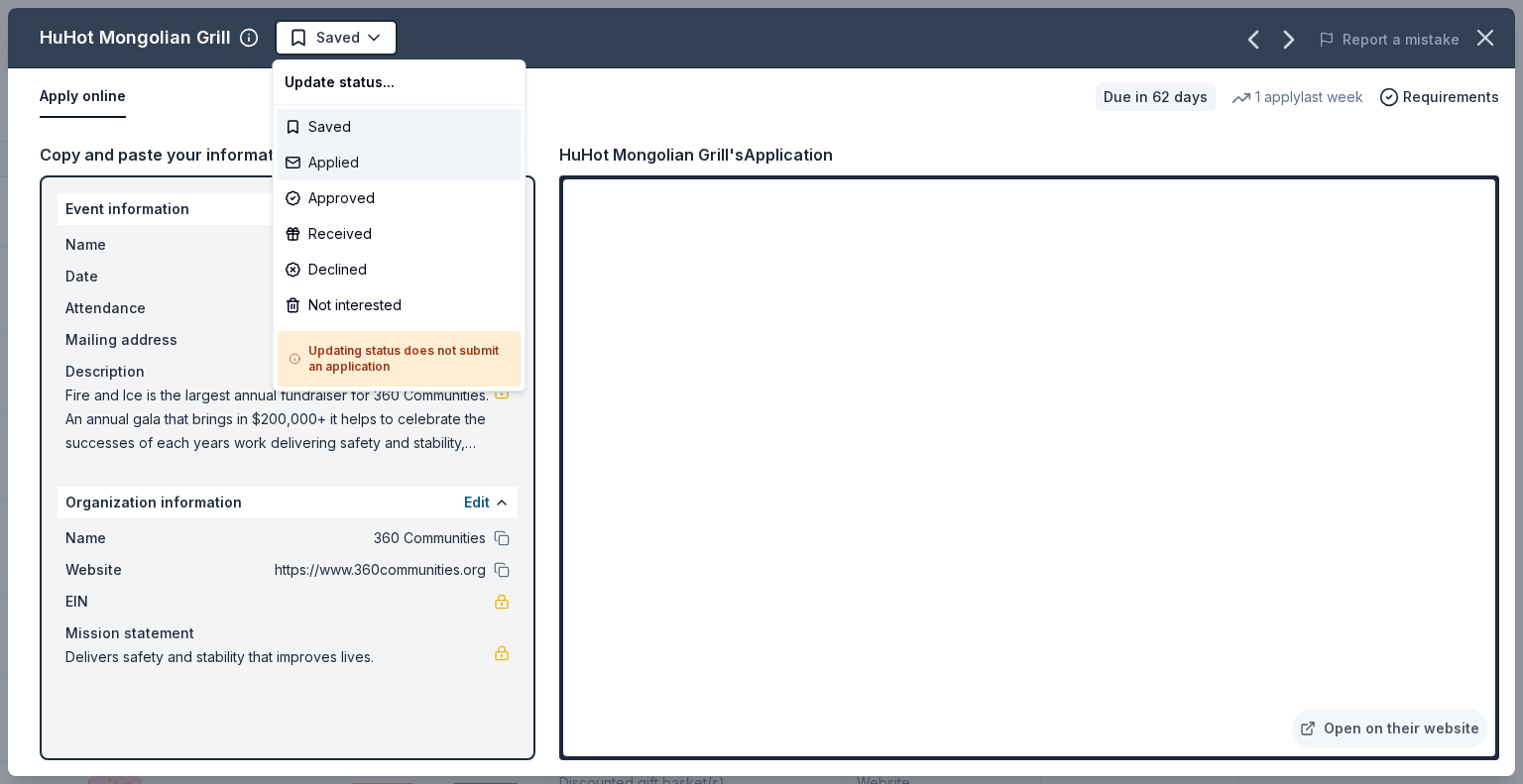 click on "Applied" at bounding box center [399, 163] 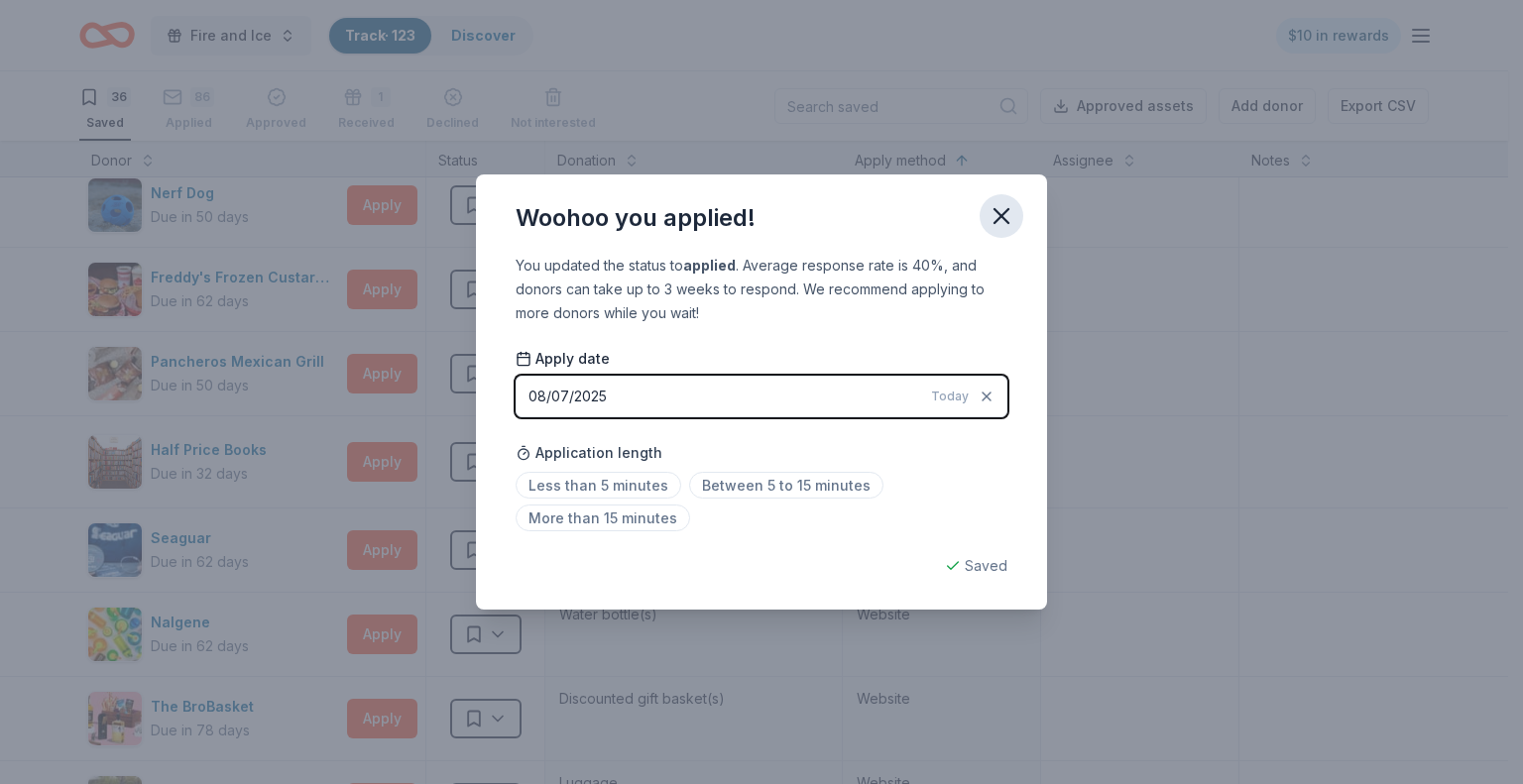 click 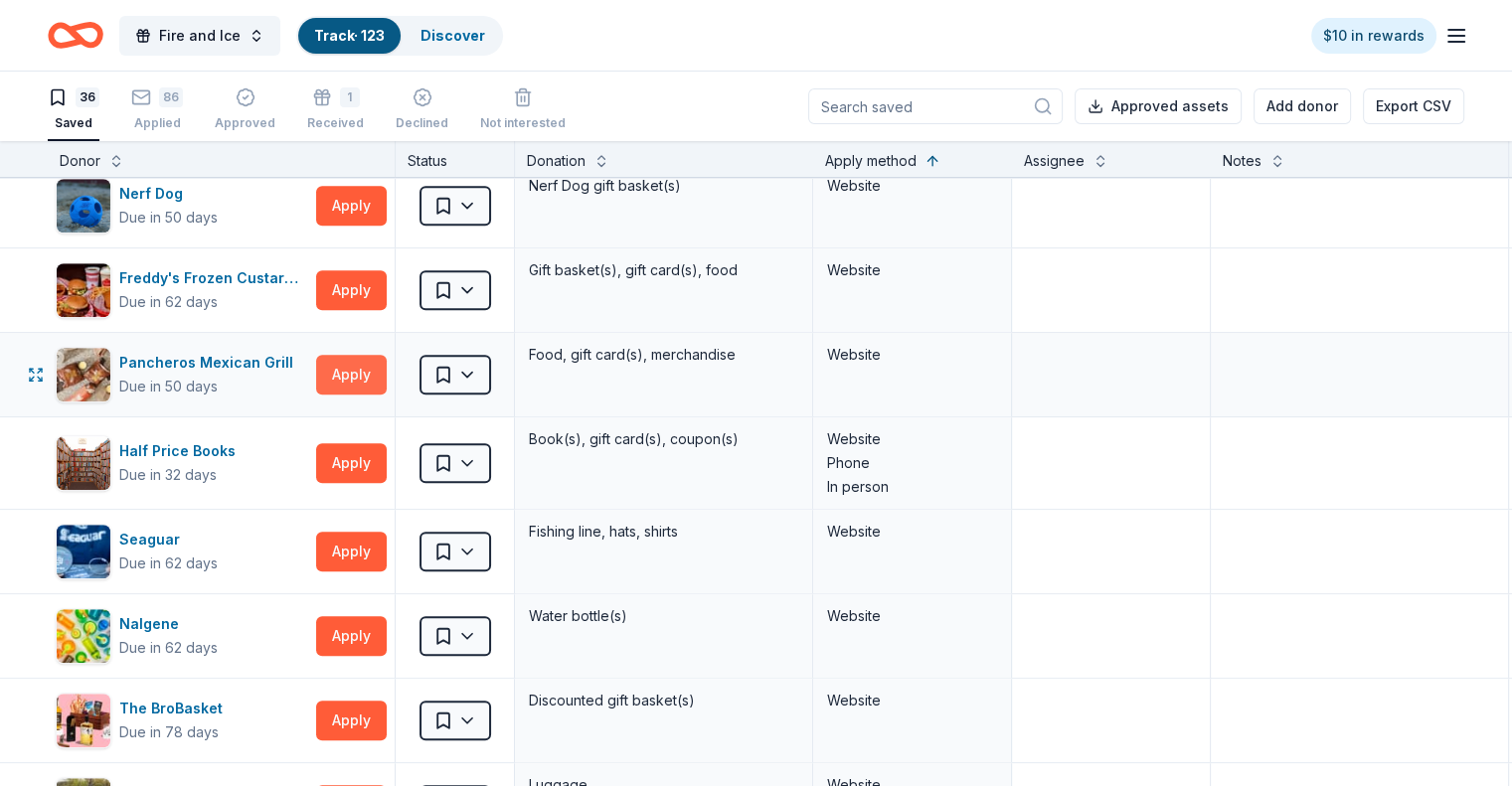 click on "Apply" at bounding box center [351, 375] 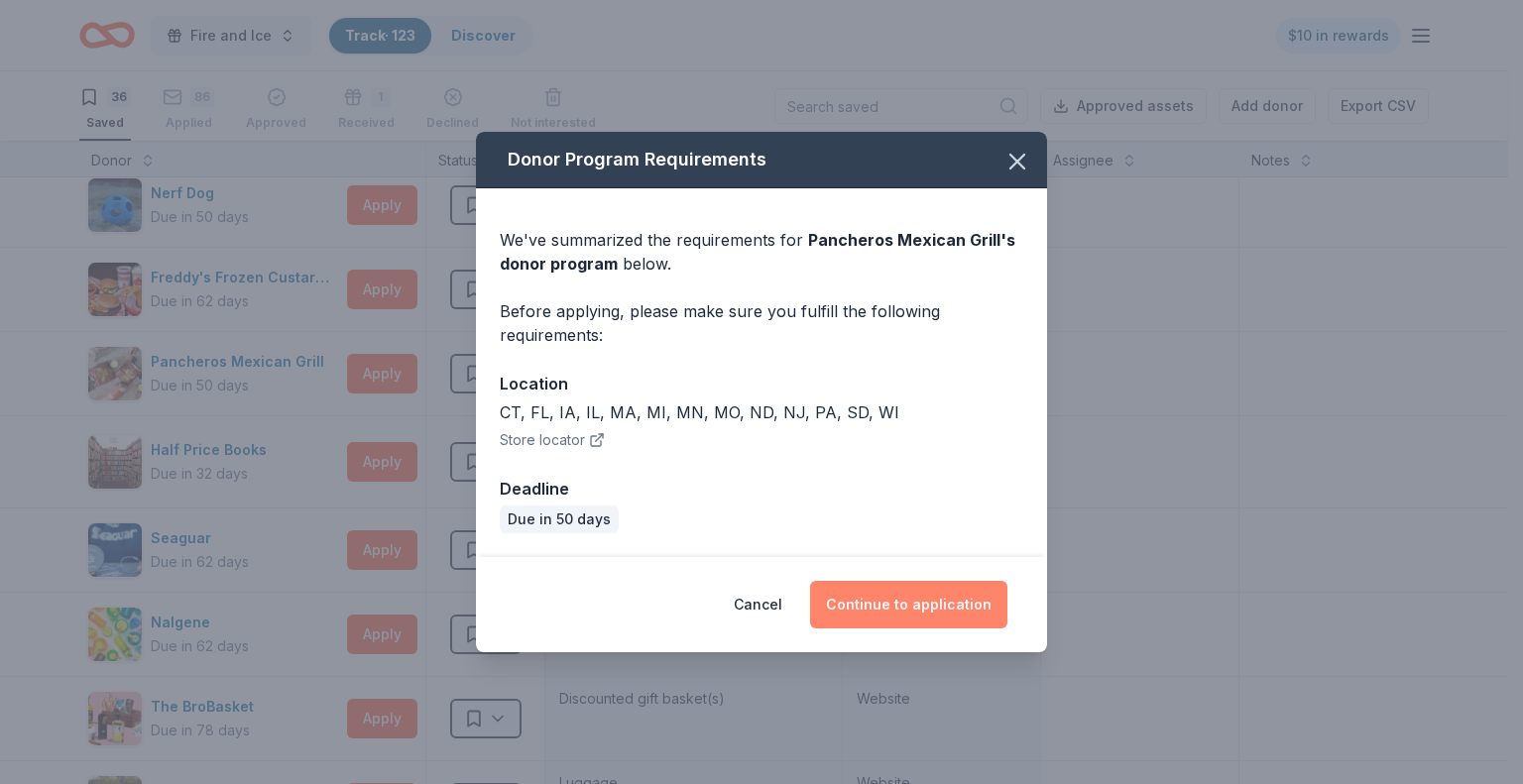 click on "Continue to application" at bounding box center (908, 605) 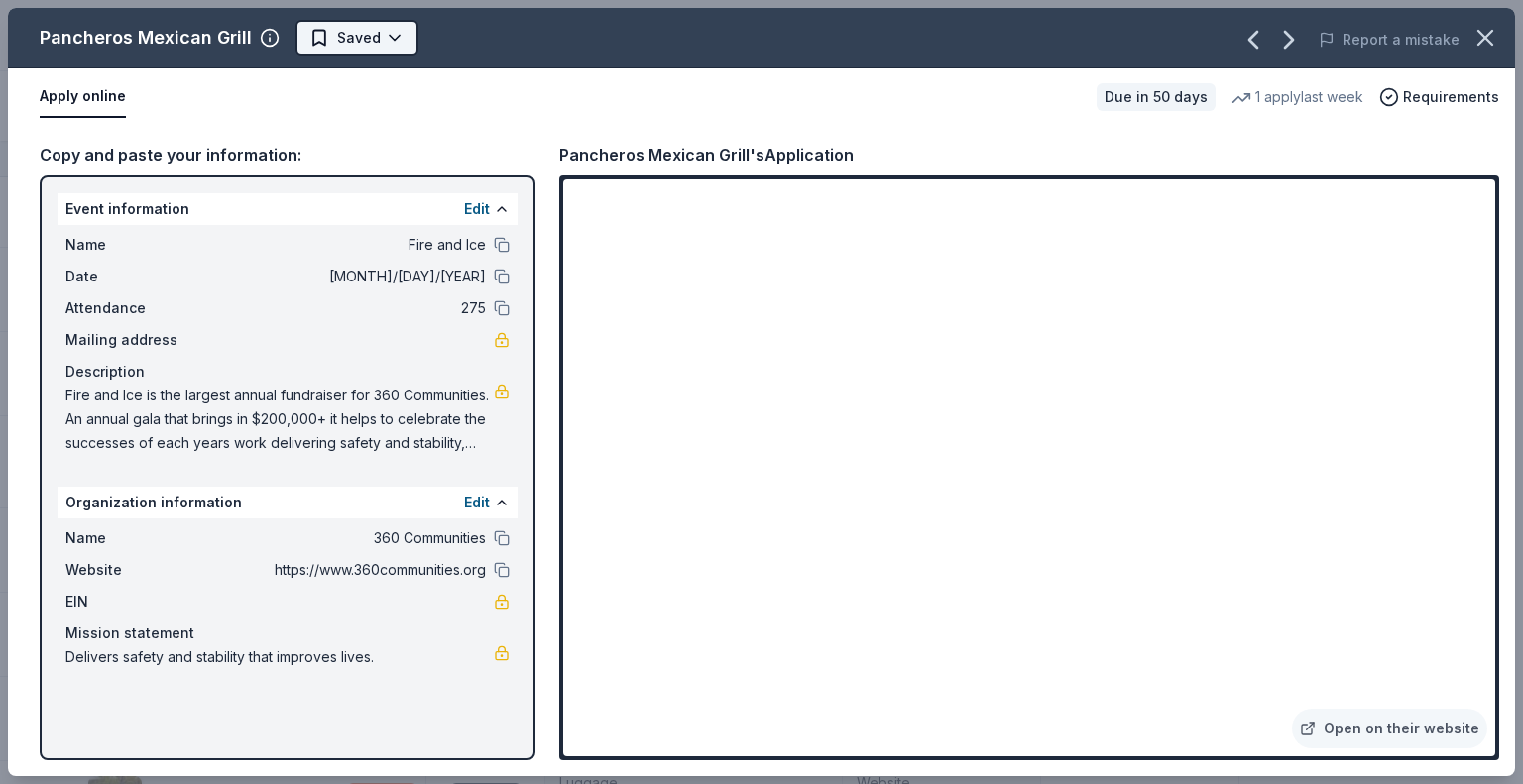 click on "Fire and Ice  Track  · 123 Discover $10 in rewards 36 Saved 86 Applied Approved 1 Received Declined Not interested  Approved assets Add donor Export CSV Donor Status Donation Apply method Assignee Notes Fleet Farm Due in 62 days Apply Saved Fleet Farm products, monetary donation In person Target Due in 62 days Apply Saved Gift cards ($50-100 value, with a maximum donation of $500 per year) In person IHOP Due in 62 days Apply Saved Food, gift card(s) Phone In person Barnes & Noble Due in 62 days Apply Saved Books, gift card(s) Phone In person Breadsmith Due in 62 days Apply Saved Bread and pastries, gift certificate(s) Phone In person Fuzzy's Taco Shop Due in 62 days Apply Saved Donation depends on request Phone In person Chili's Due in 62 days Apply Saved Gift certificate(s) Phone In person Massage Envy Due in 62 days Apply Saved Gift card(s) Phone In person Bruegger's Bagels Due in 62 days Apply Saved Bagels, food, and gift cards Phone In person Walmart Due in 62 days Apply Saved Phone In person Apply Saved" at bounding box center [762, 392] 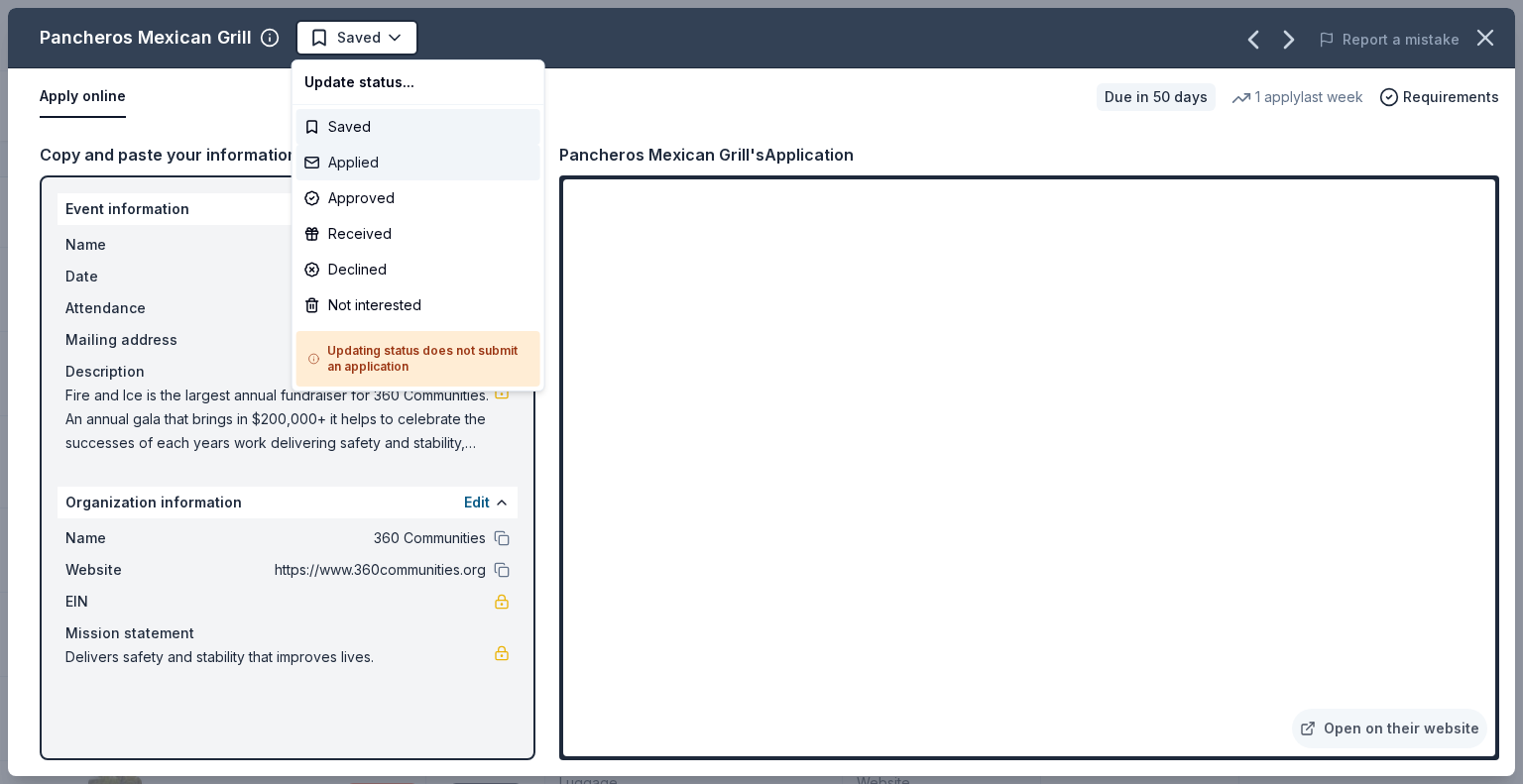 click on "Applied" at bounding box center [418, 163] 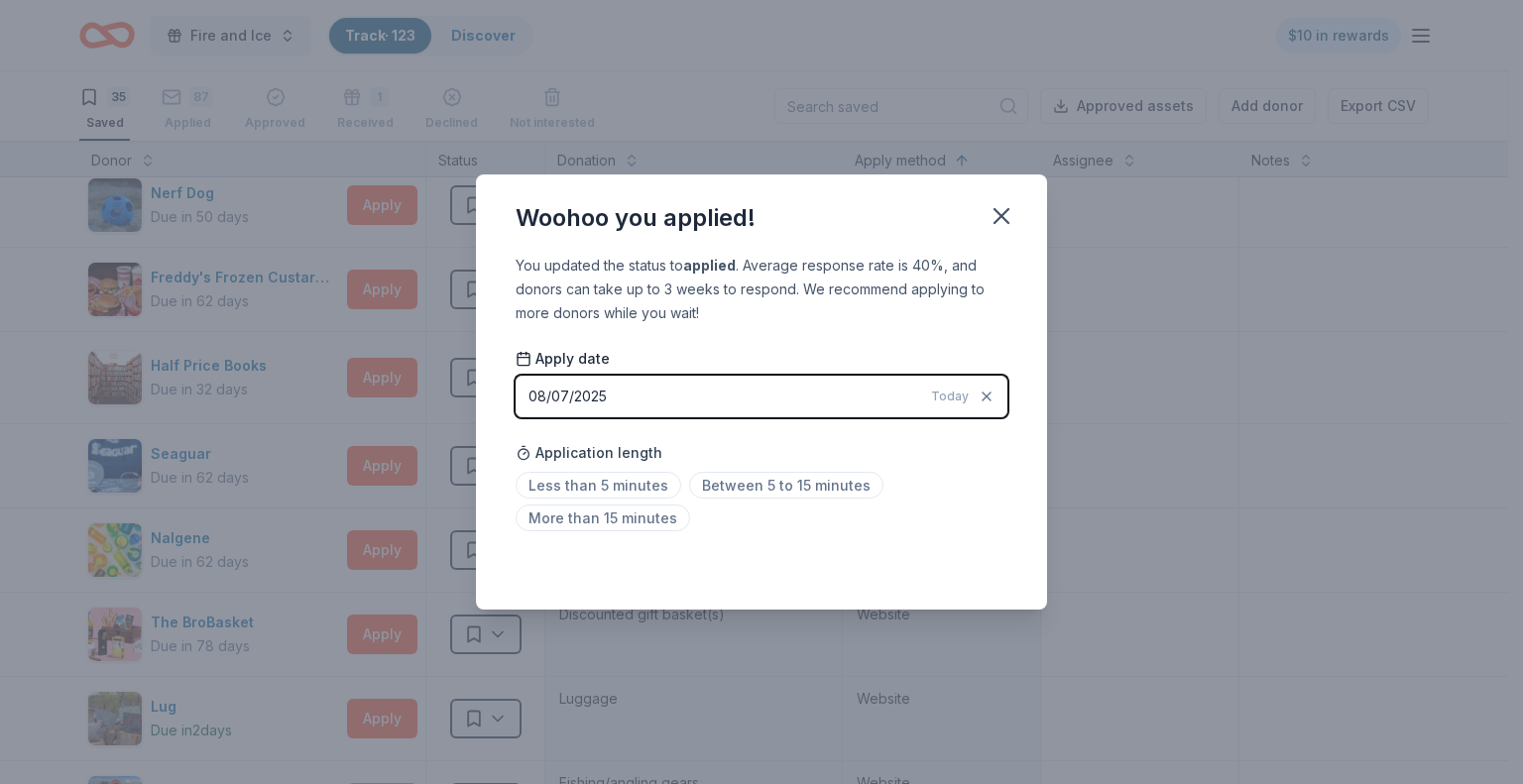 click on "Woohoo you applied! You updated the status to  applied . Average response rate is 40%, and donors can take up to 3 weeks to respond. We recommend applying to more donors while you wait! Apply date 08/07/2025 Today Application length Less than 5 minutes Between 5 to 15 minutes More than 15 minutes Saved" at bounding box center (762, 392) 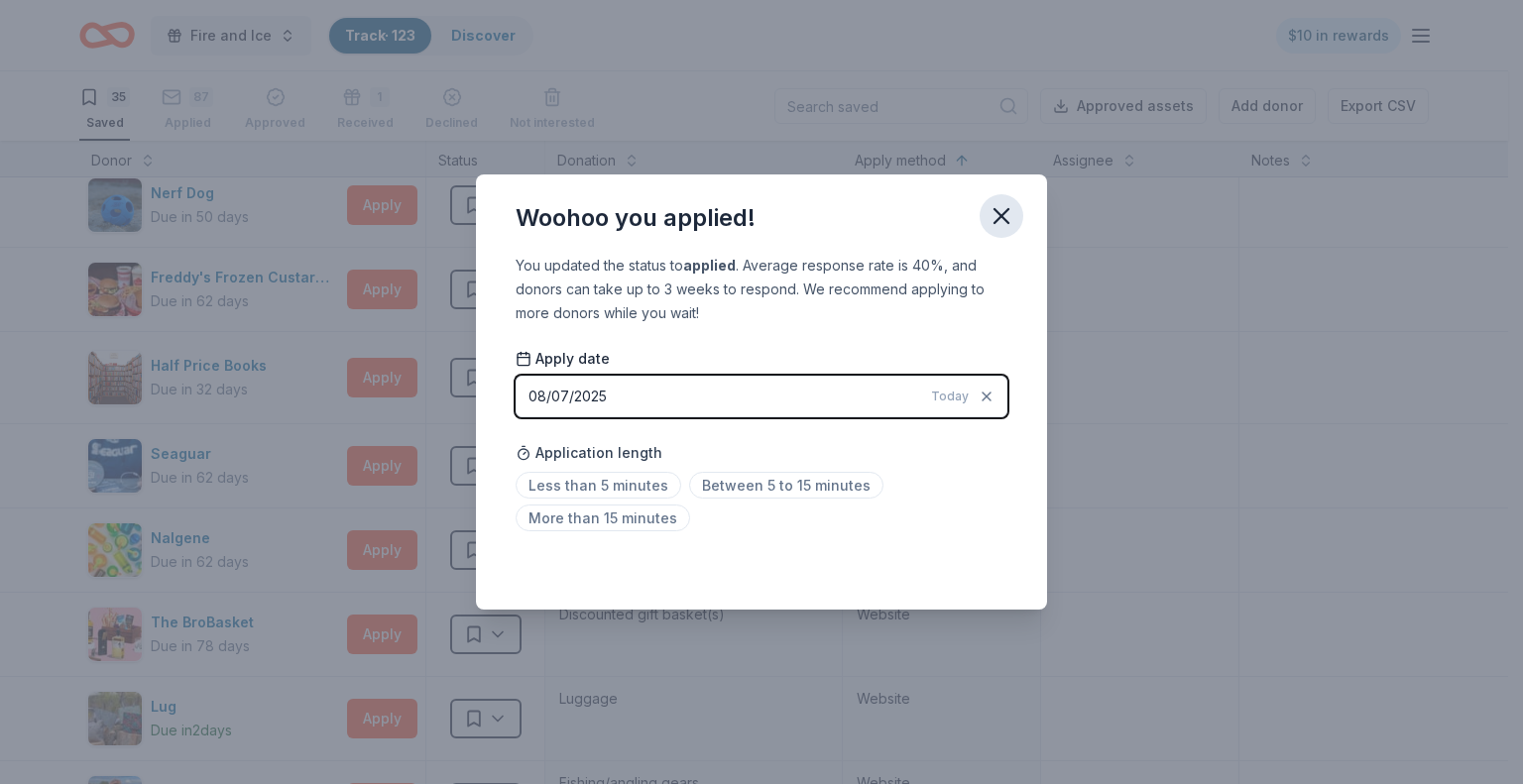click 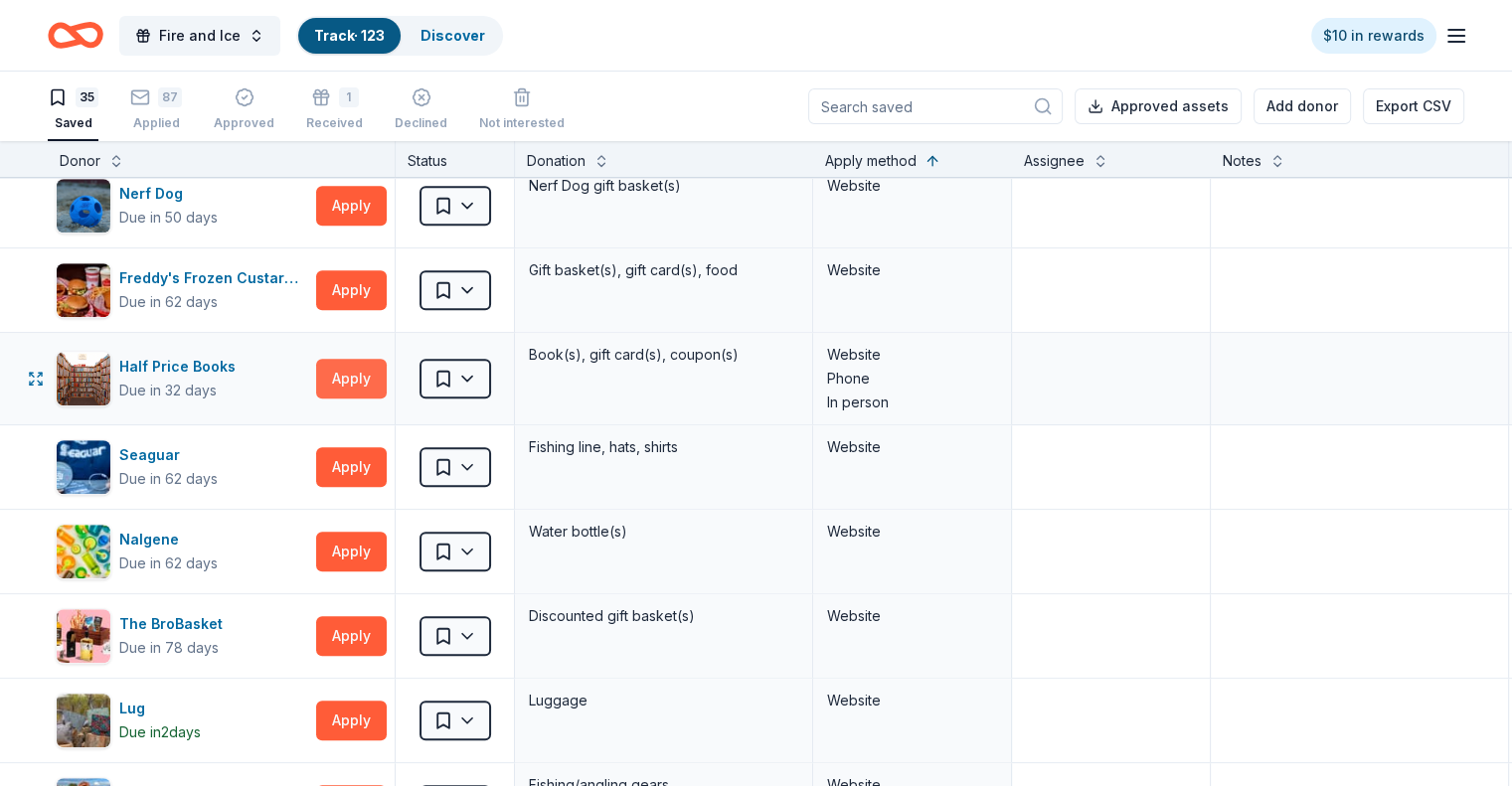 click on "Apply" at bounding box center (351, 379) 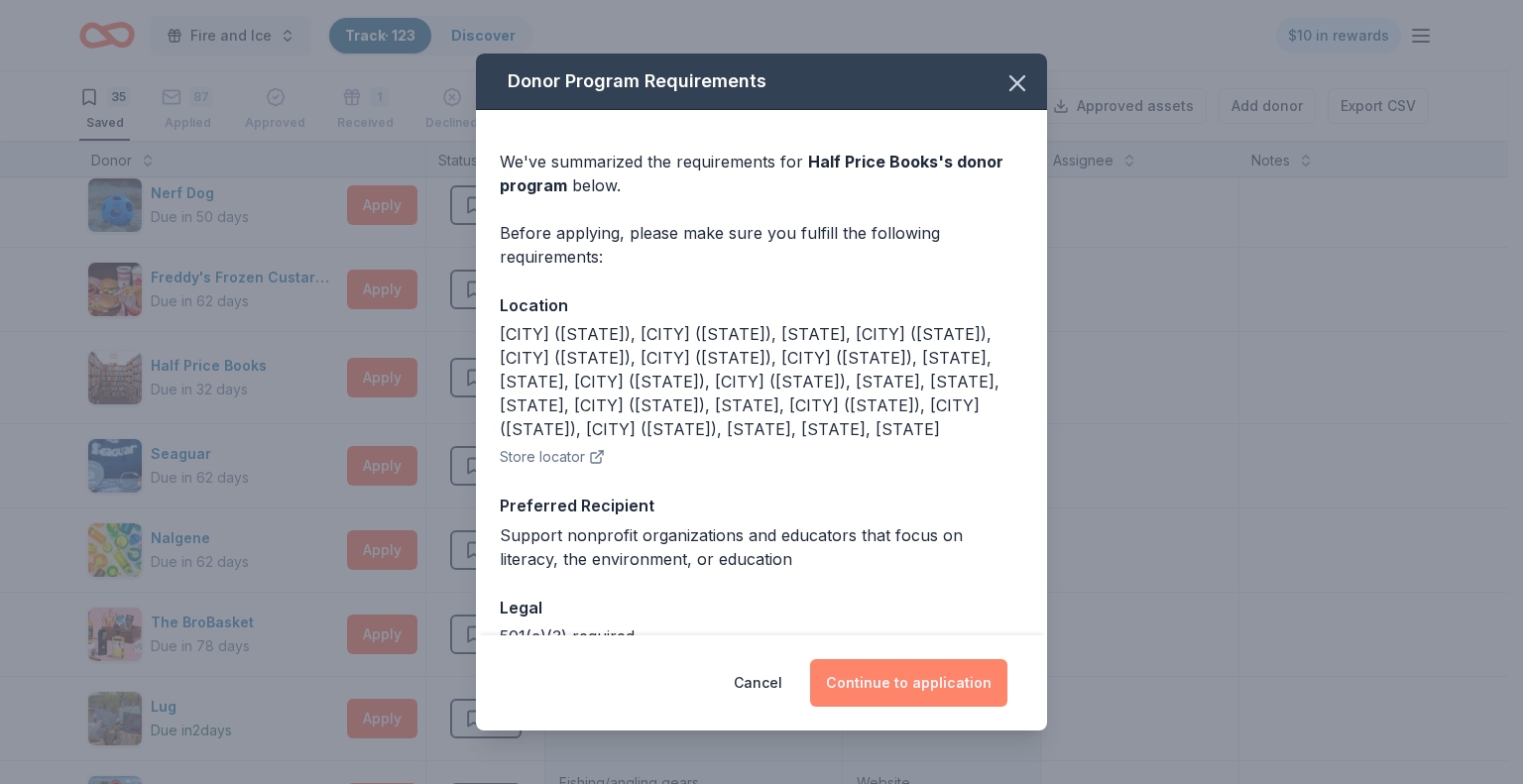 click on "Continue to application" at bounding box center [908, 683] 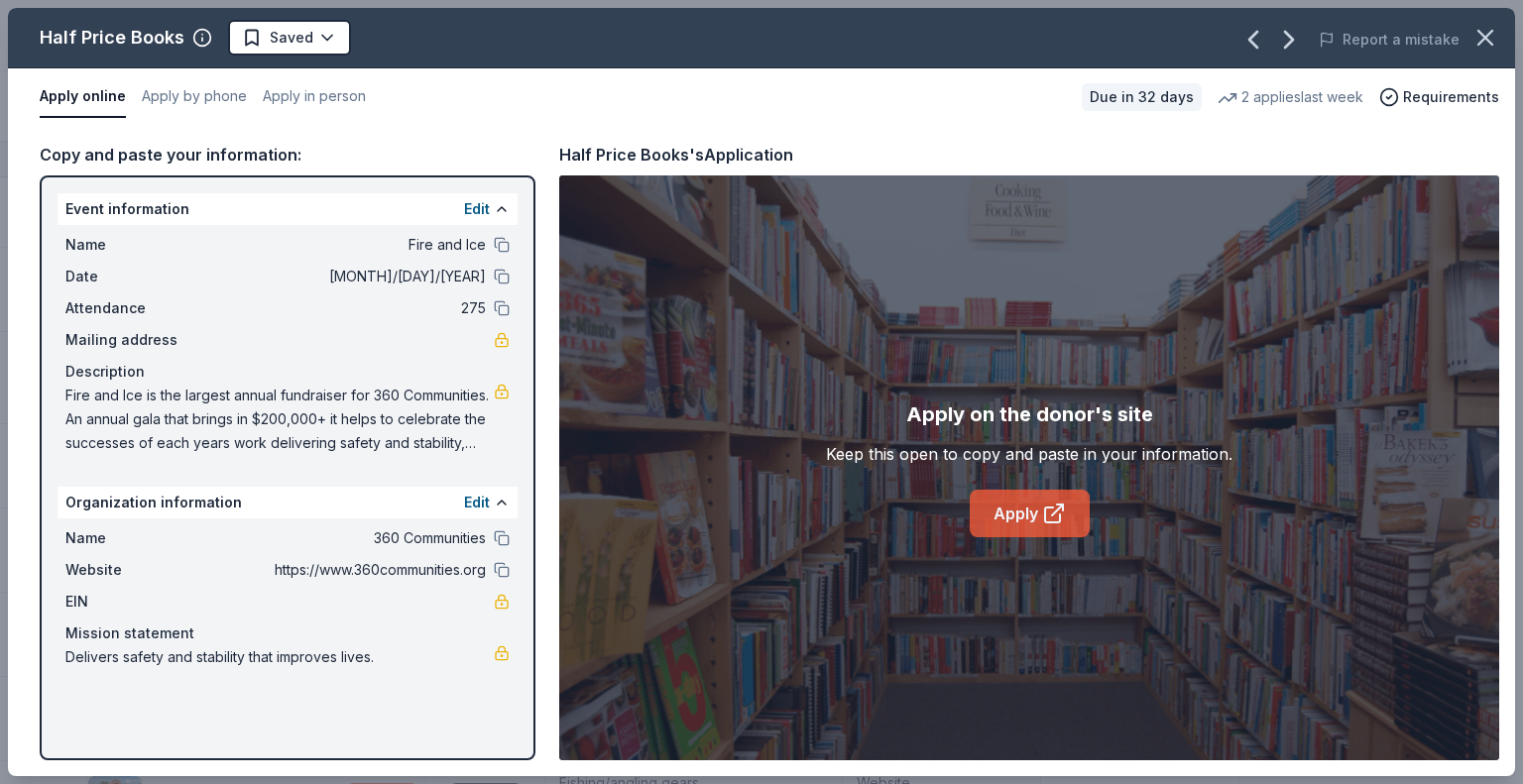 click on "Apply" at bounding box center [1029, 513] 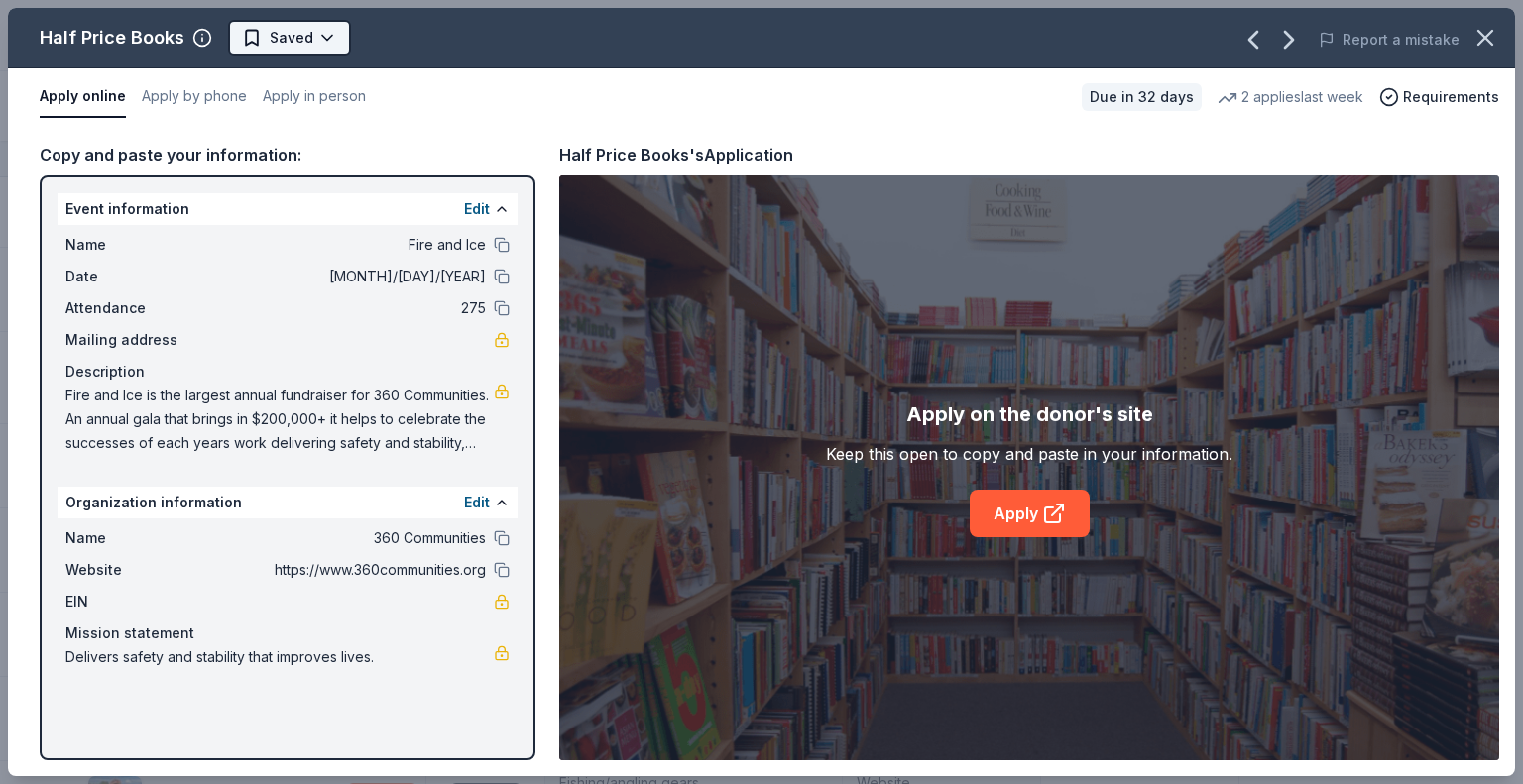 click on "Fire and Ice  Track  · 123 Discover $10 in rewards 35 Saved 87 Applied Approved 1 Received Declined Not interested  Approved assets Add donor Export CSV Donor Status Donation Apply method Assignee Notes Fleet Farm Due in 62 days Apply Saved Fleet Farm products, monetary donation In person Target Due in 62 days Apply Saved Gift cards ($50-100 value, with a maximum donation of $500 per year) In person IHOP Due in 62 days Apply Saved Food, gift card(s) Phone In person Barnes & Noble Due in 62 days Apply Saved Books, gift card(s) Phone In person Breadsmith Due in 62 days Apply Saved Bread and pastries, gift certificate(s) Phone In person Fuzzy's Taco Shop Due in 62 days Apply Saved Donation depends on request Phone In person Chili's Due in 62 days Apply Saved Gift certificate(s) Phone In person Massage Envy Due in 62 days Apply Saved Gift card(s) Phone In person Bruegger's Bagels Due in 62 days Apply Saved Bagels, food, and gift cards Phone In person Walmart Due in 62 days Apply Saved Phone In person Apply Saved" at bounding box center (762, 392) 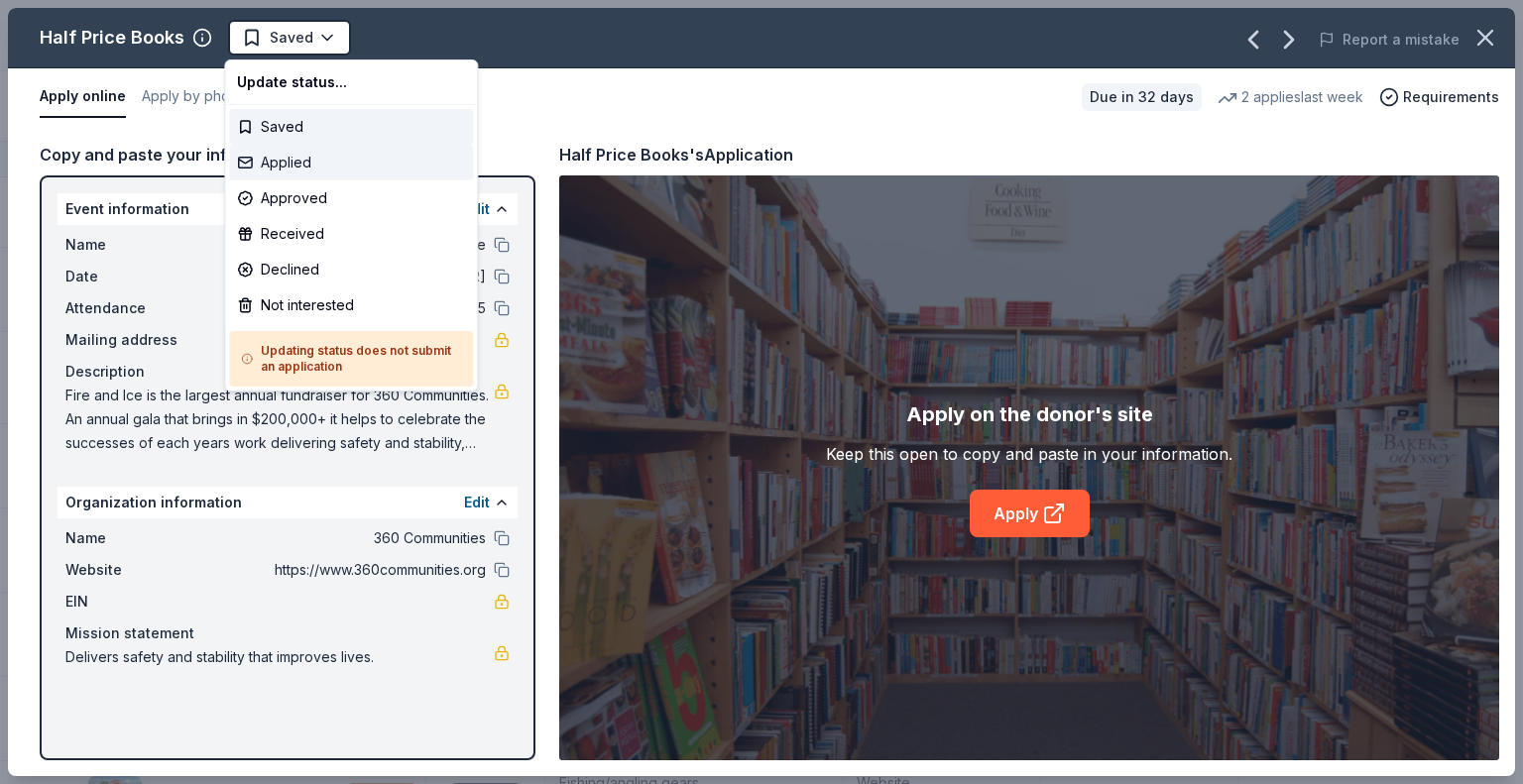 click on "Applied" at bounding box center (351, 163) 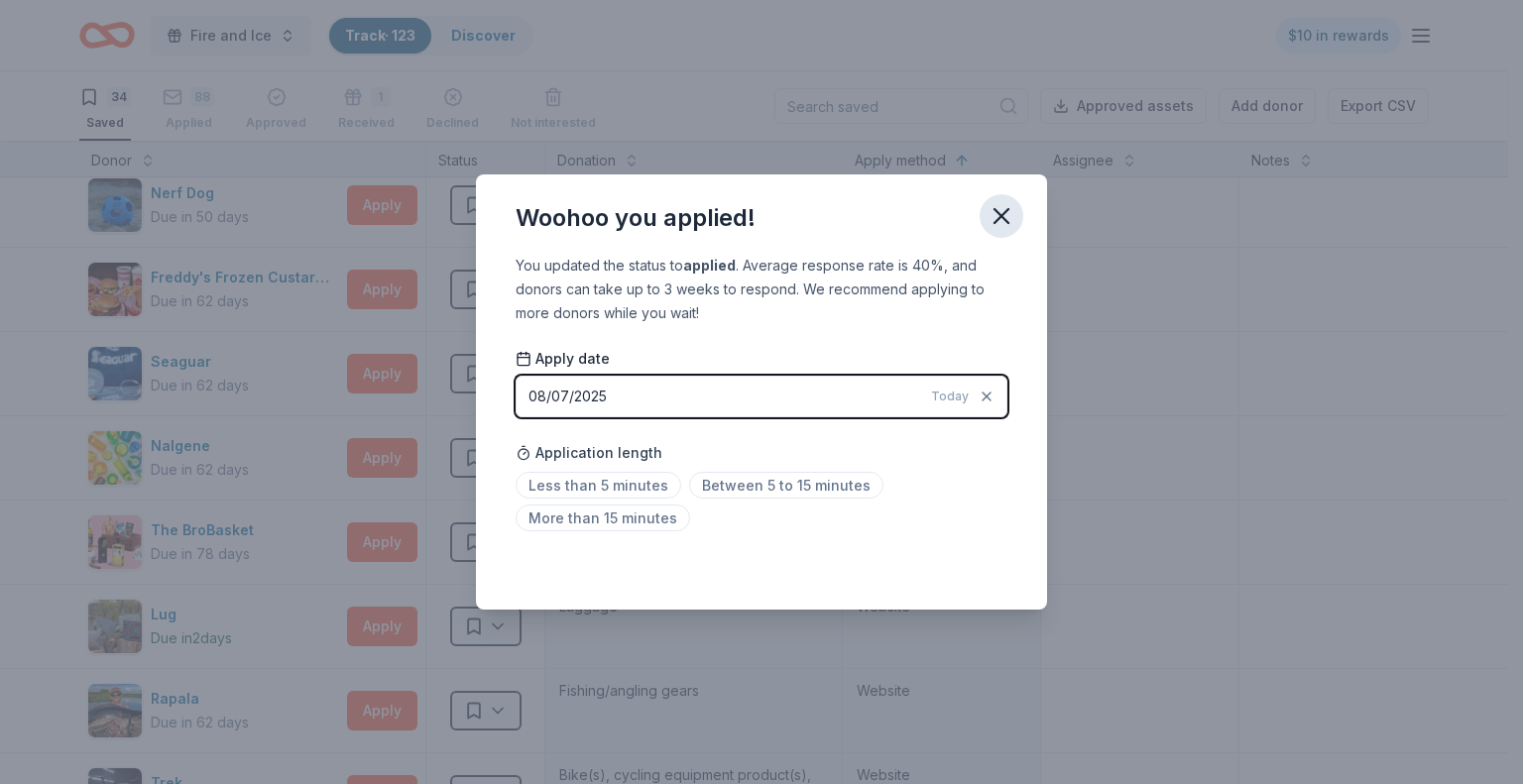click 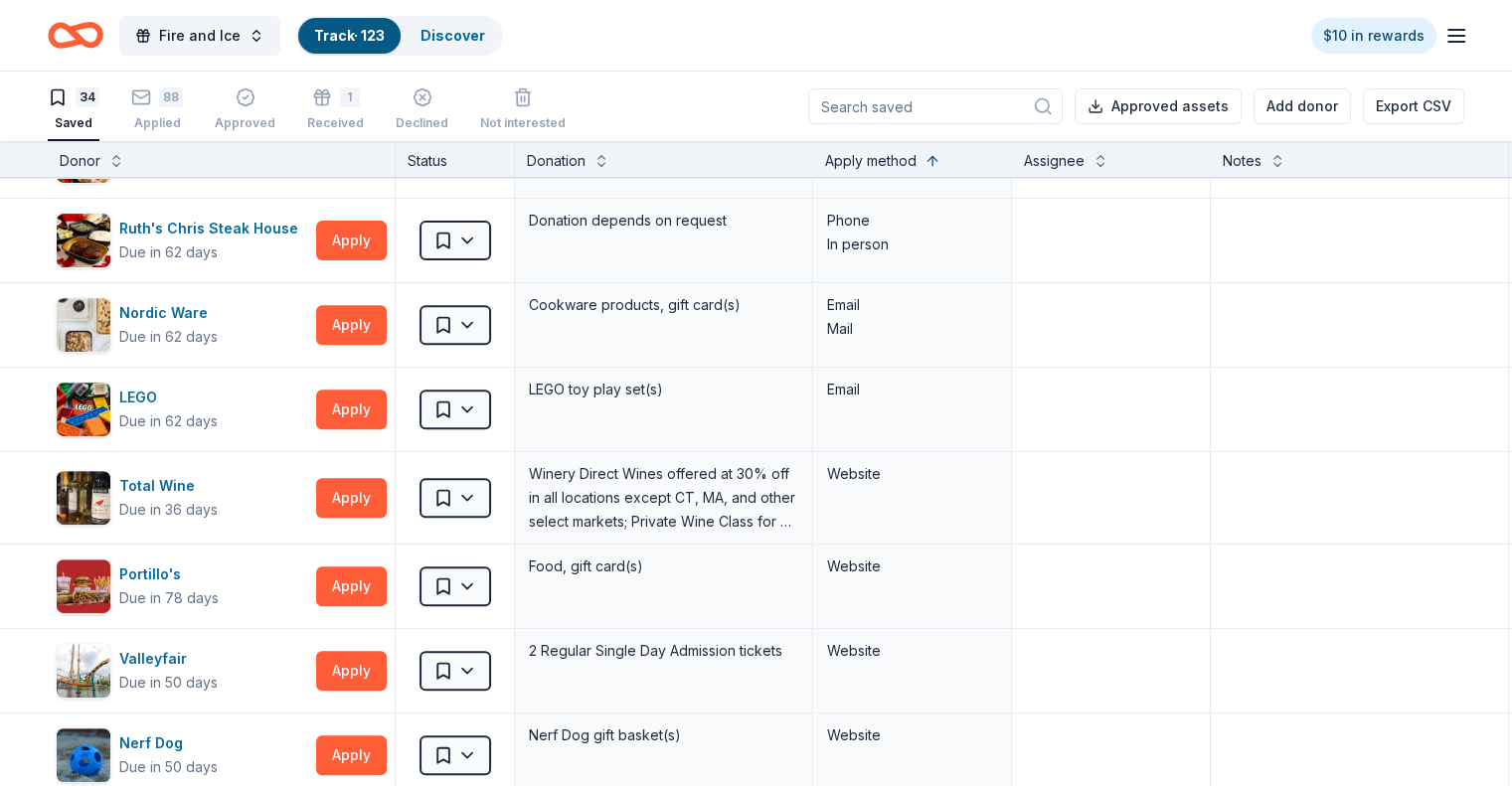 scroll, scrollTop: 825, scrollLeft: 0, axis: vertical 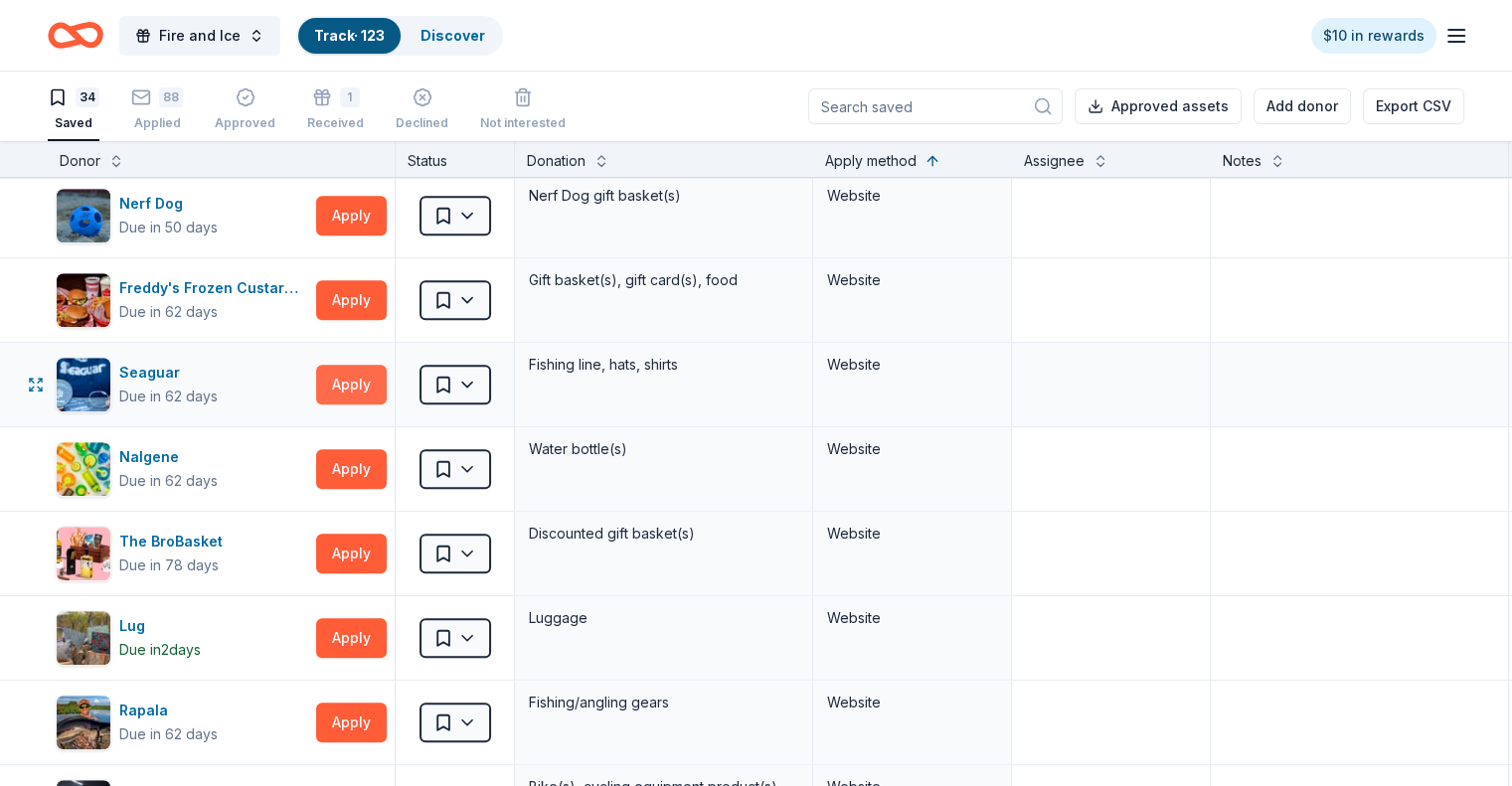 click on "Apply" at bounding box center (351, 385) 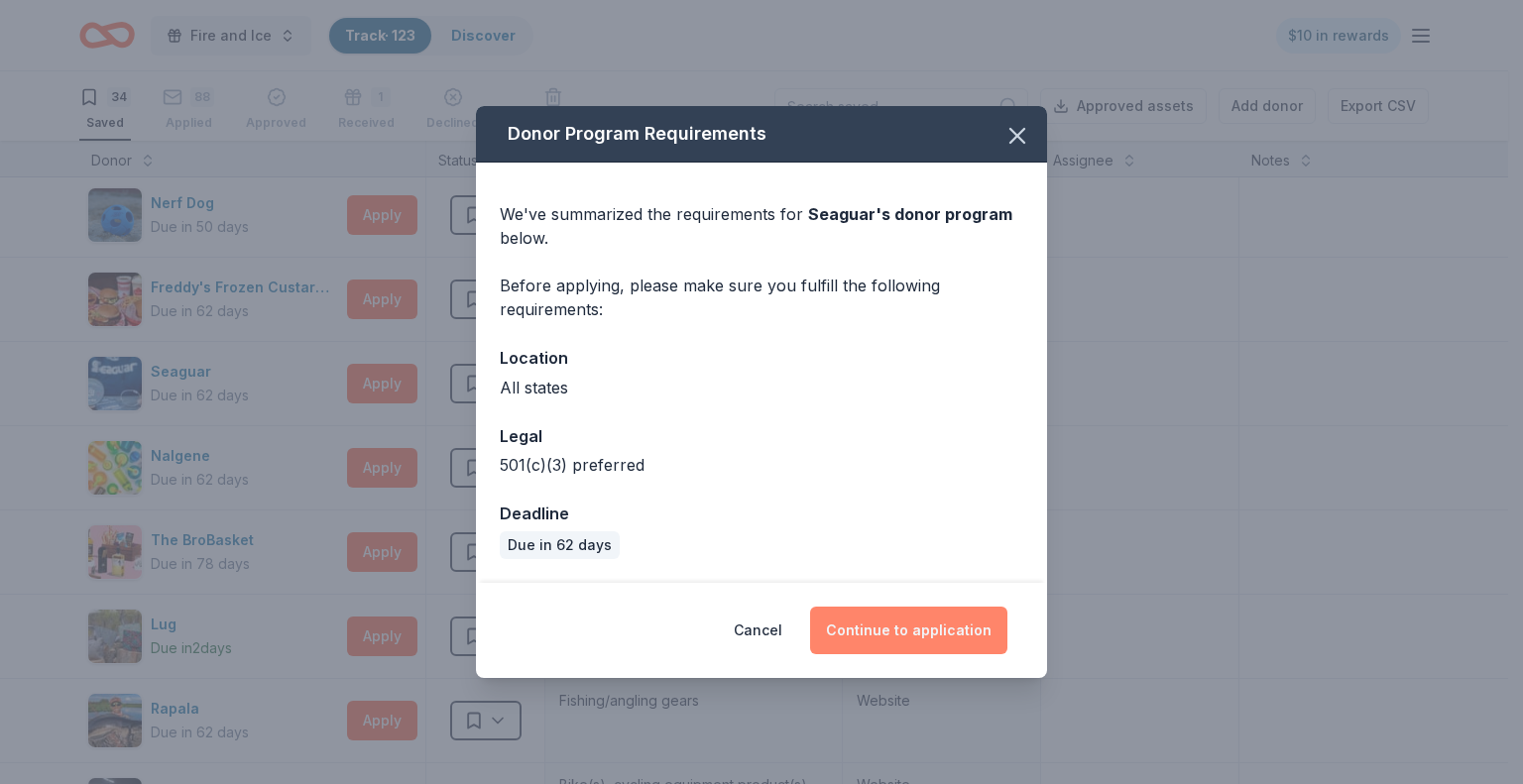 click on "Continue to application" at bounding box center [908, 630] 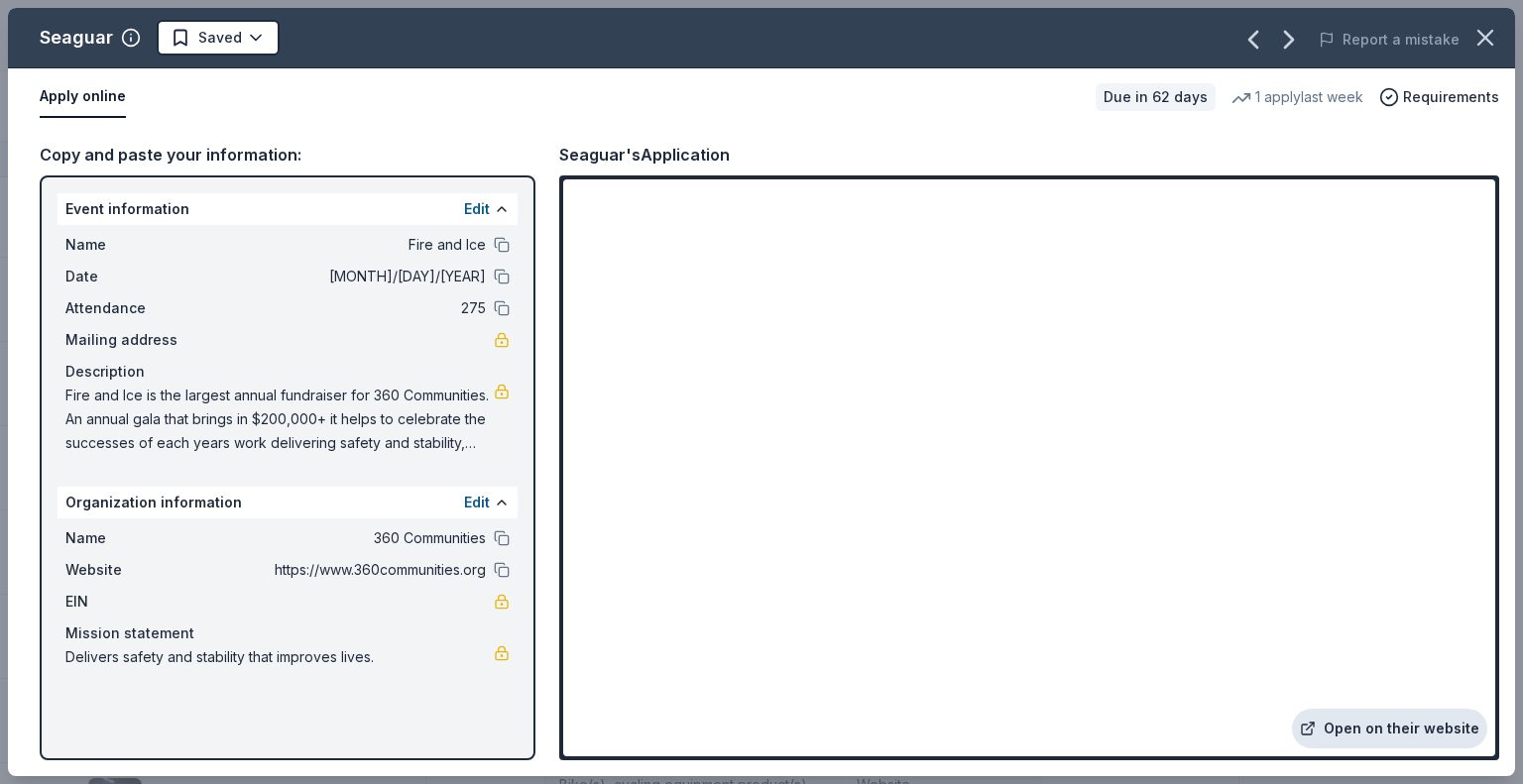 click on "Open on their website" at bounding box center [1389, 728] 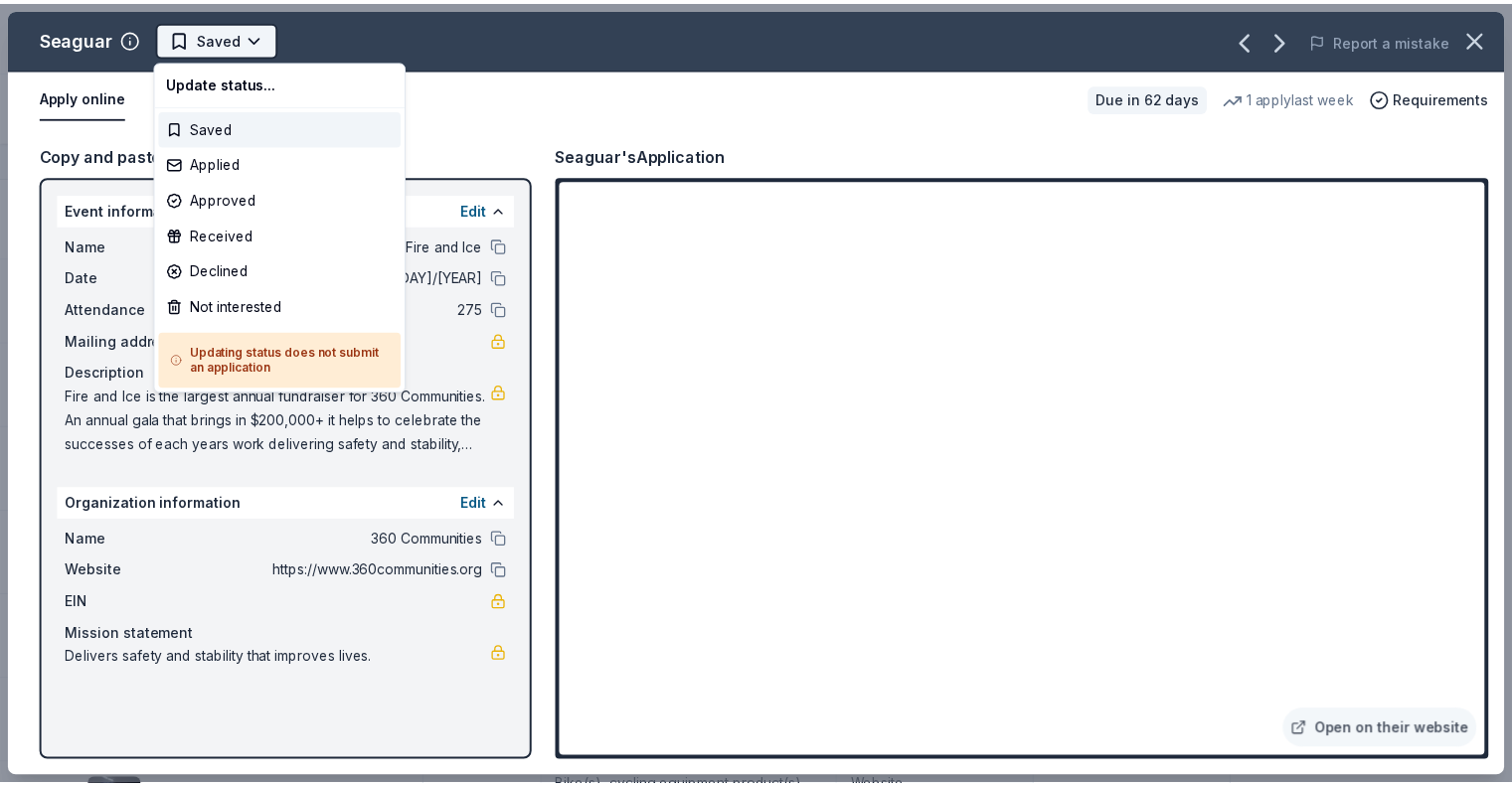 scroll, scrollTop: 0, scrollLeft: 0, axis: both 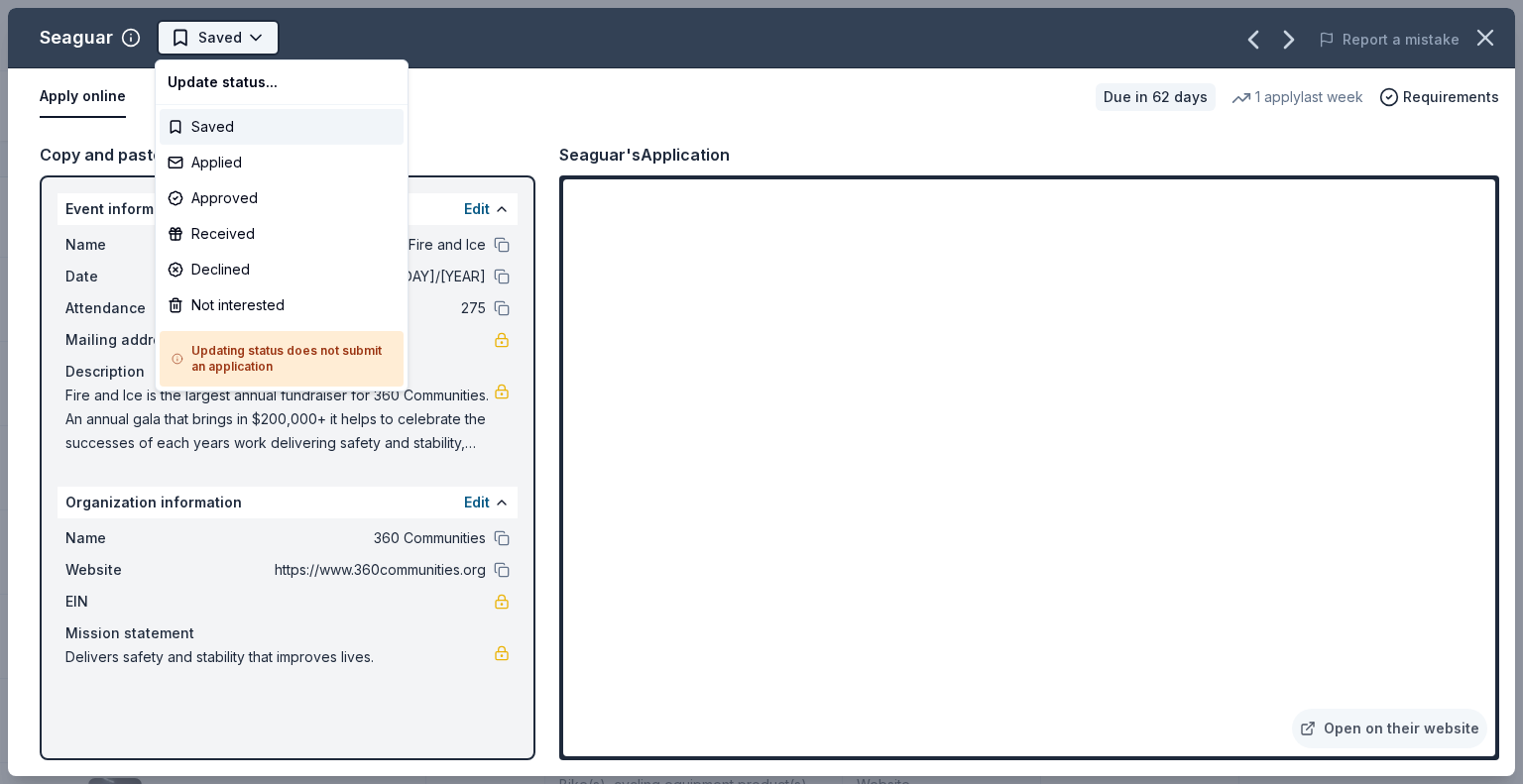 click on "Fire and Ice  Track  · 123 Discover $10 in rewards 34 Saved 88 Applied Approved 1 Received Declined Not interested  Approved assets Add donor Export CSV Donor Status Donation Apply method Assignee Notes Fleet Farm Due in 62 days Apply Saved Fleet Farm products, monetary donation In person Target Due in 62 days Apply Saved Gift cards ($50-100 value, with a maximum donation of $500 per year) In person IHOP Due in 62 days Apply Saved Food, gift card(s) Phone In person Barnes & Noble Due in 62 days Apply Saved Books, gift card(s) Phone In person Breadsmith Due in 62 days Apply Saved Bread and pastries, gift certificate(s) Phone In person Fuzzy's Taco Shop Due in 62 days Apply Saved Donation depends on request Phone In person Chili's Due in 62 days Apply Saved Gift certificate(s) Phone In person Massage Envy Due in 62 days Apply Saved Gift card(s) Phone In person Bruegger's Bagels Due in 62 days Apply Saved Bagels, food, and gift cards Phone In person Walmart Due in 62 days Apply Saved Phone In person Apply Saved" at bounding box center (762, 392) 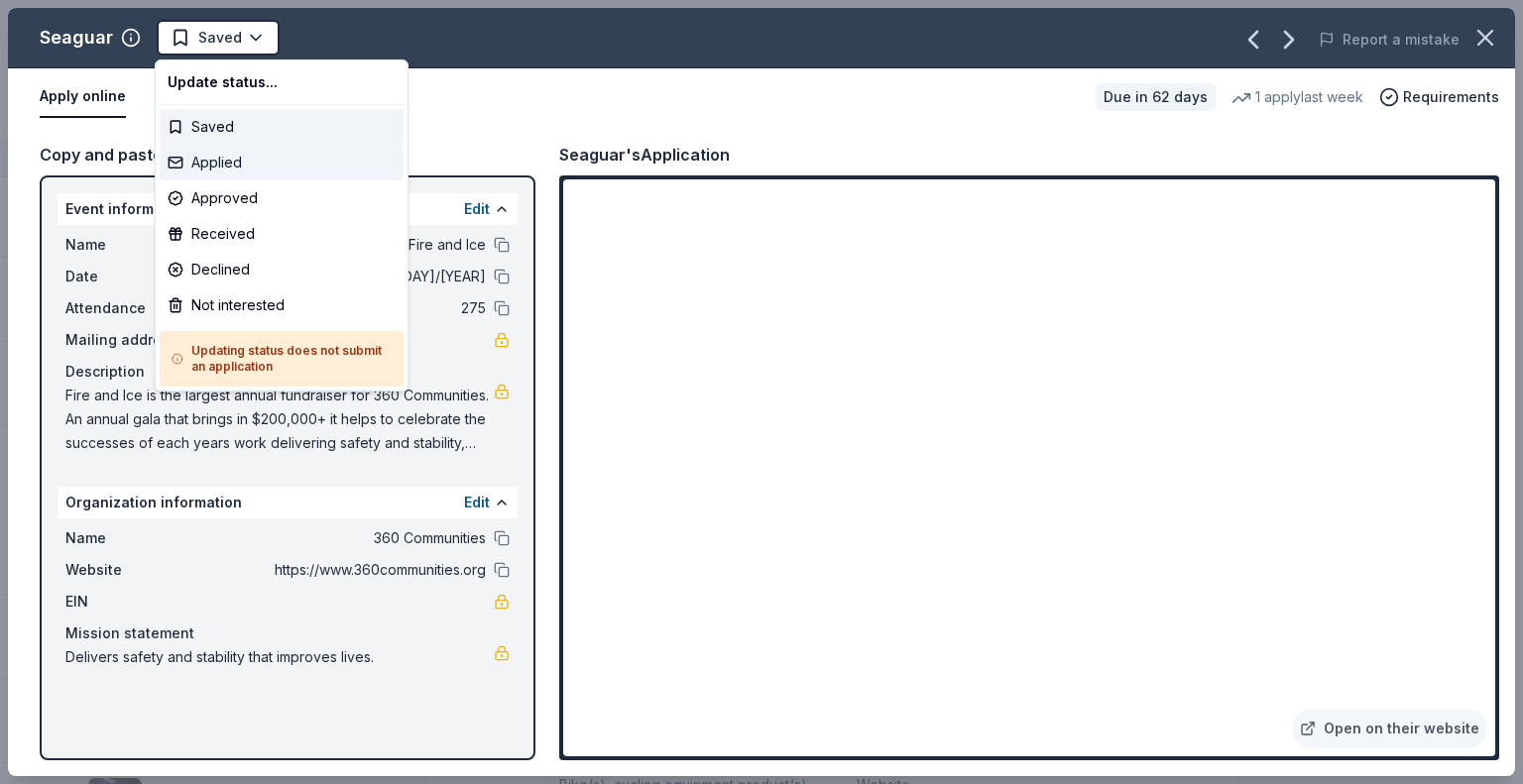 click on "Applied" at bounding box center [282, 163] 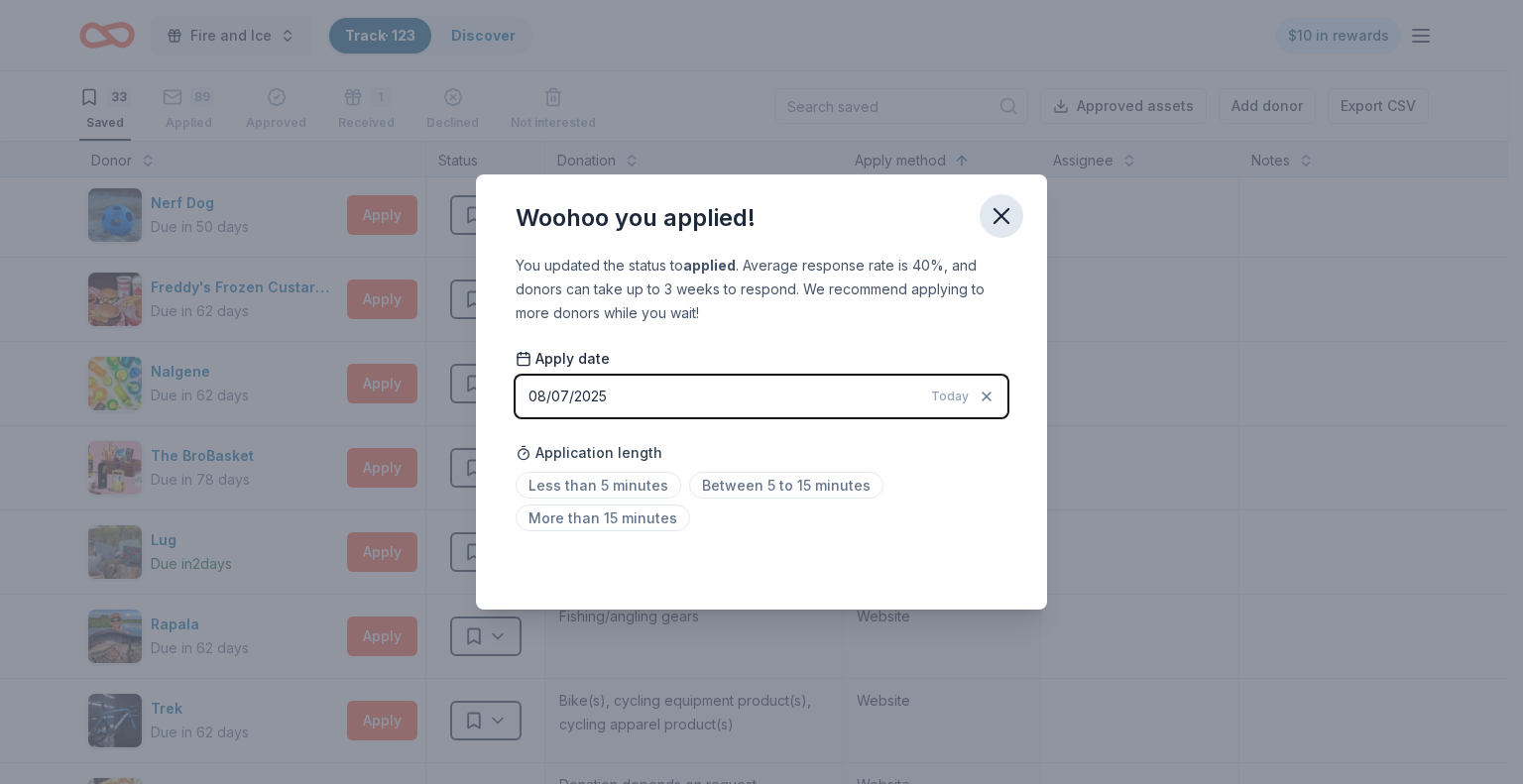 click 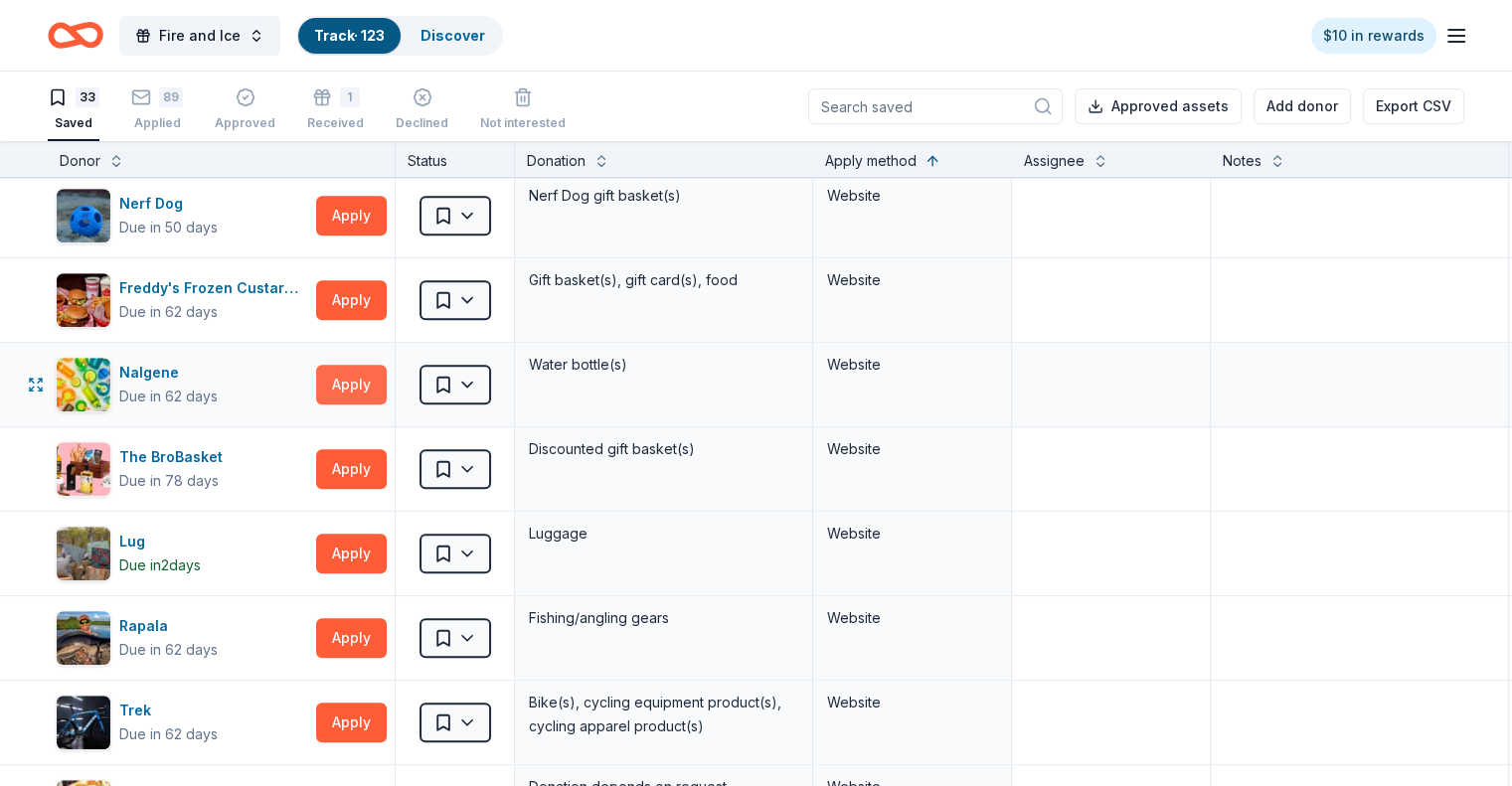 click on "Apply" at bounding box center (351, 385) 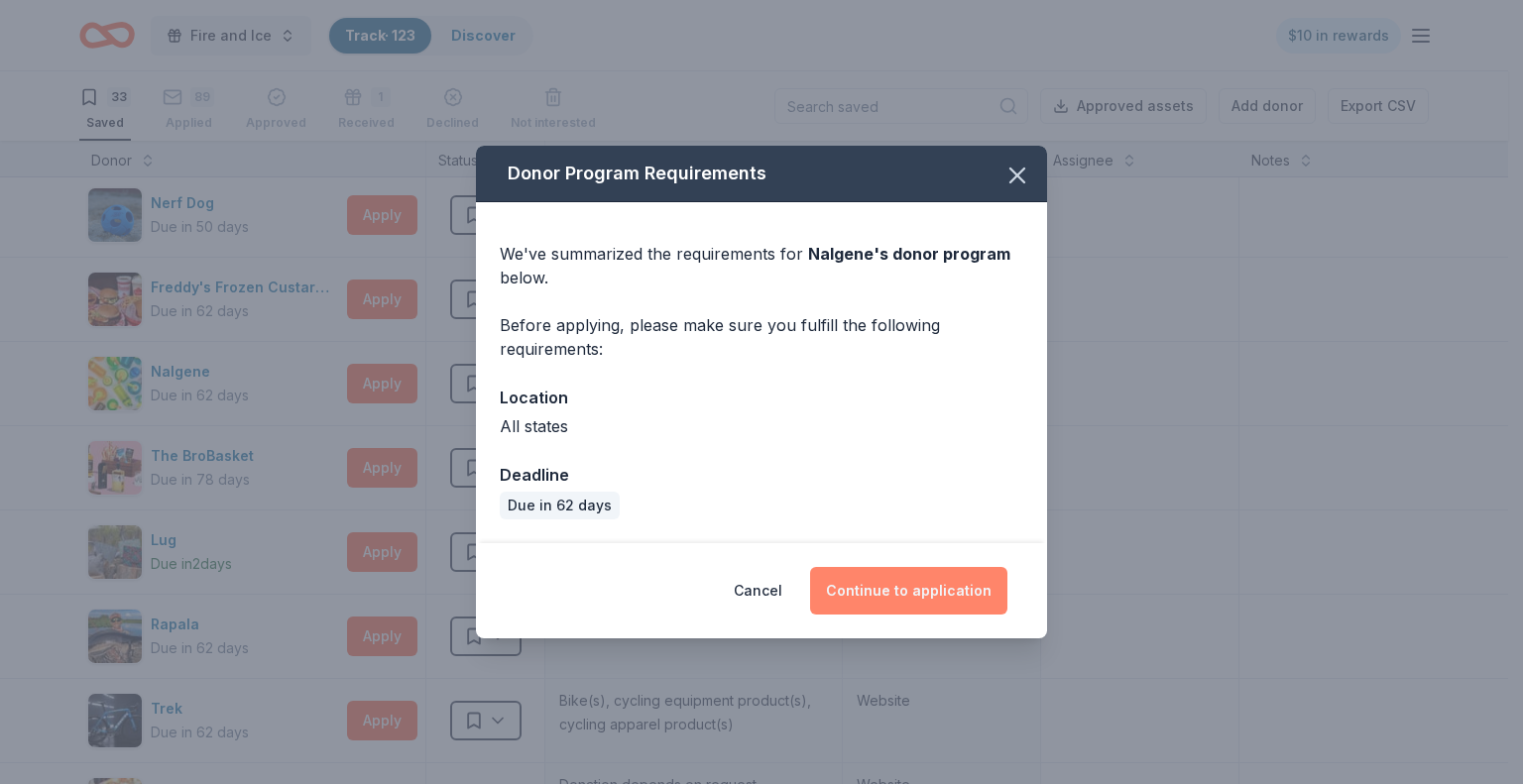 click on "Continue to application" at bounding box center [908, 591] 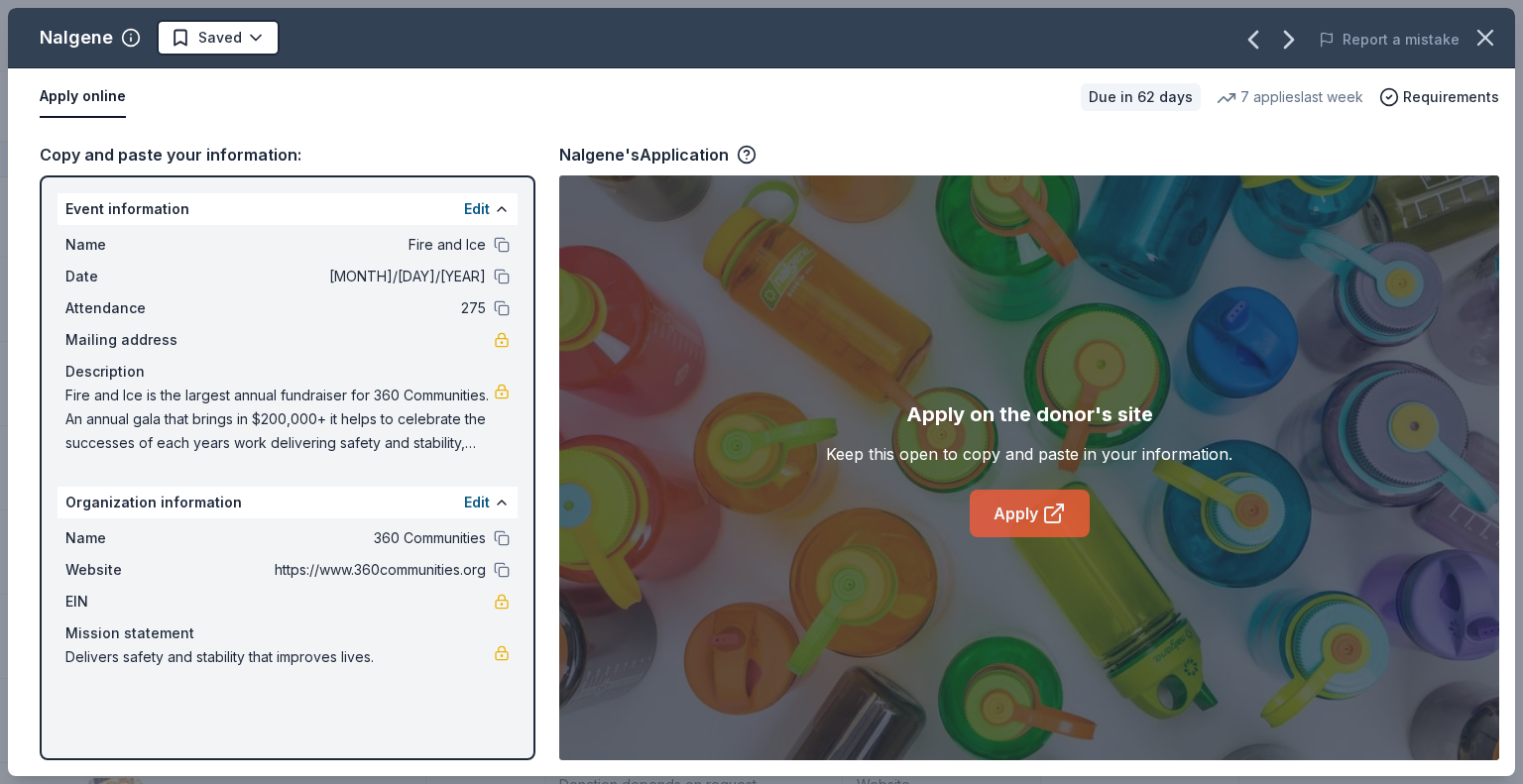 click on "Apply" at bounding box center (1029, 513) 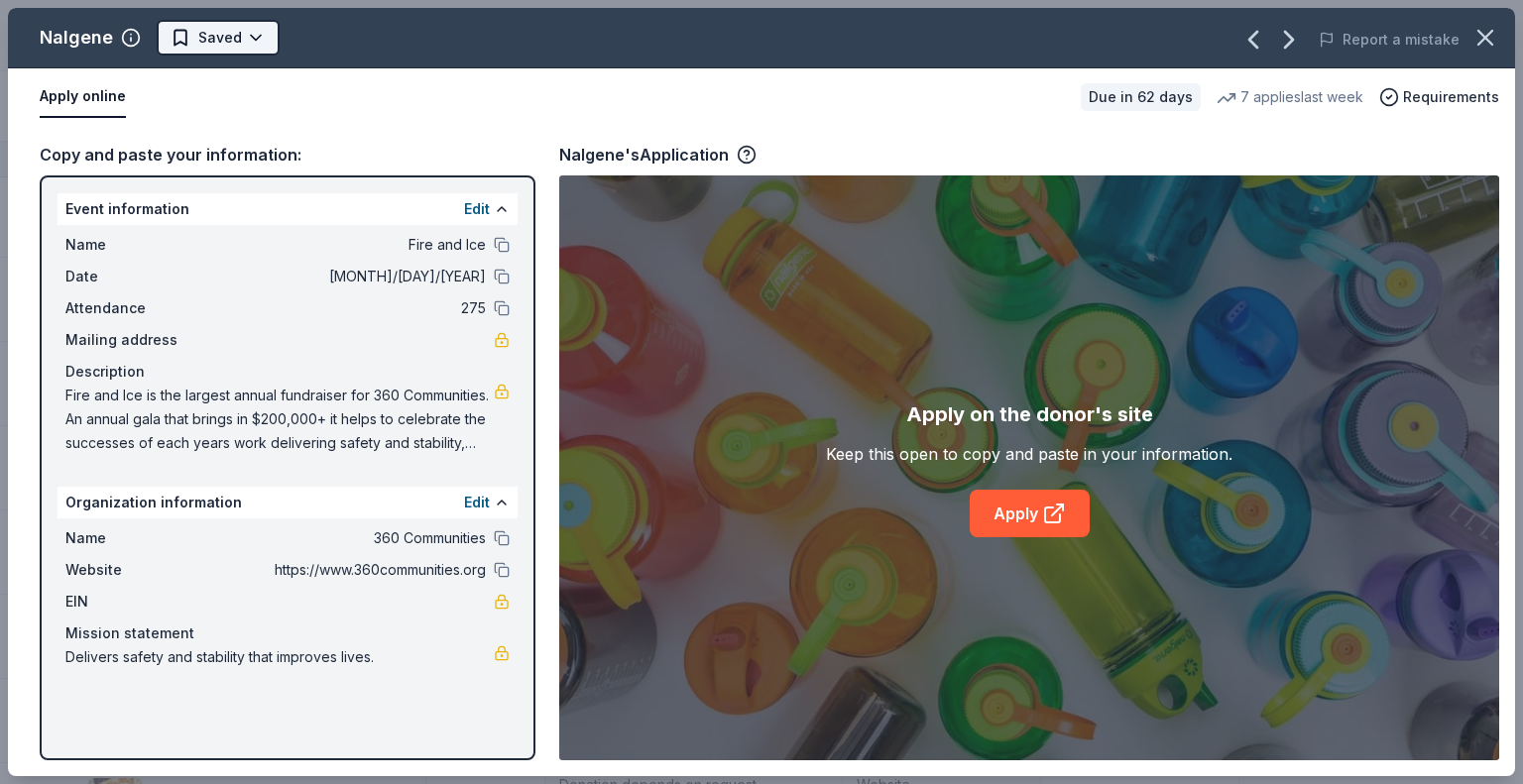 drag, startPoint x: 193, startPoint y: 63, endPoint x: 202, endPoint y: 55, distance: 12.041595 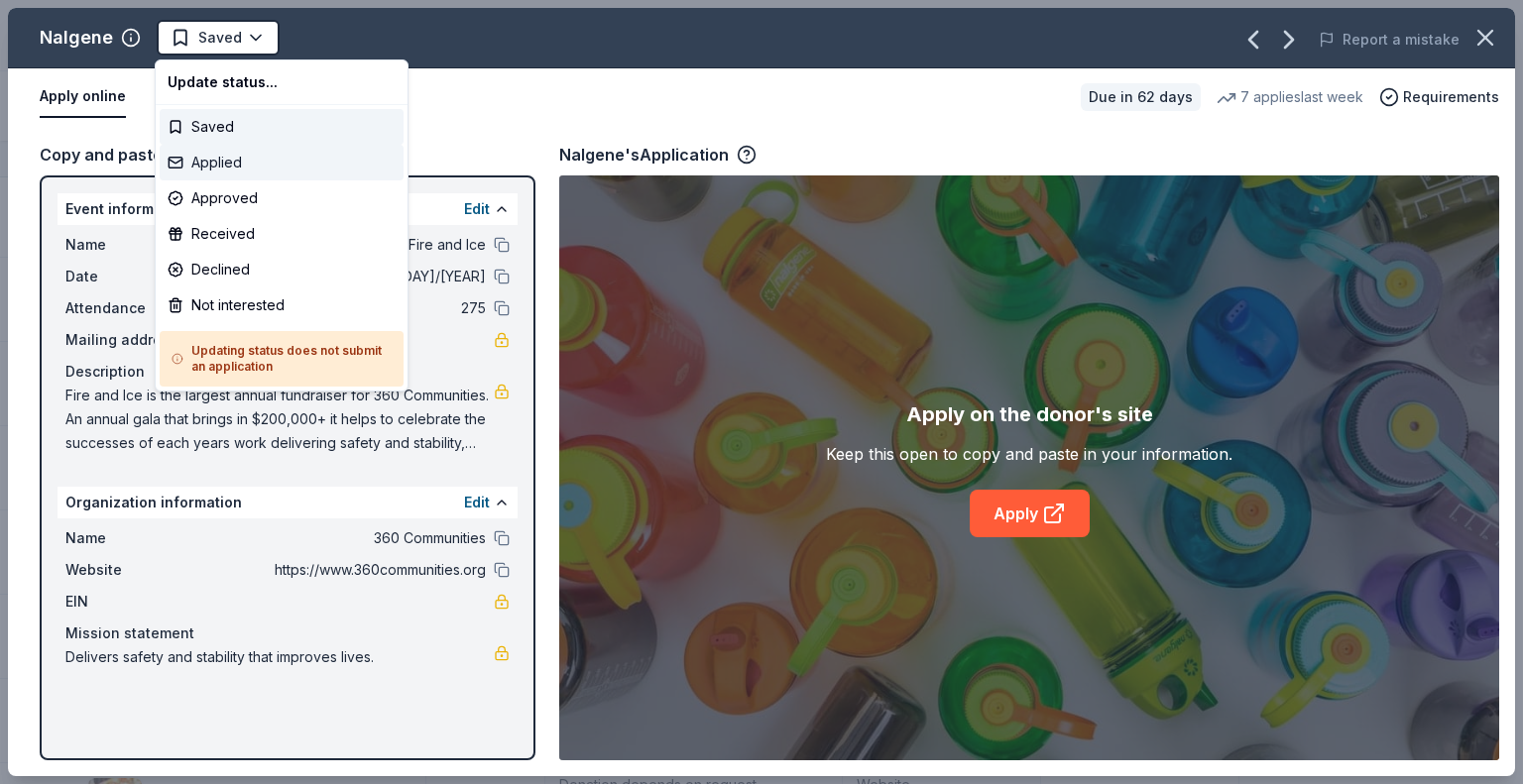 click on "Applied" at bounding box center (282, 163) 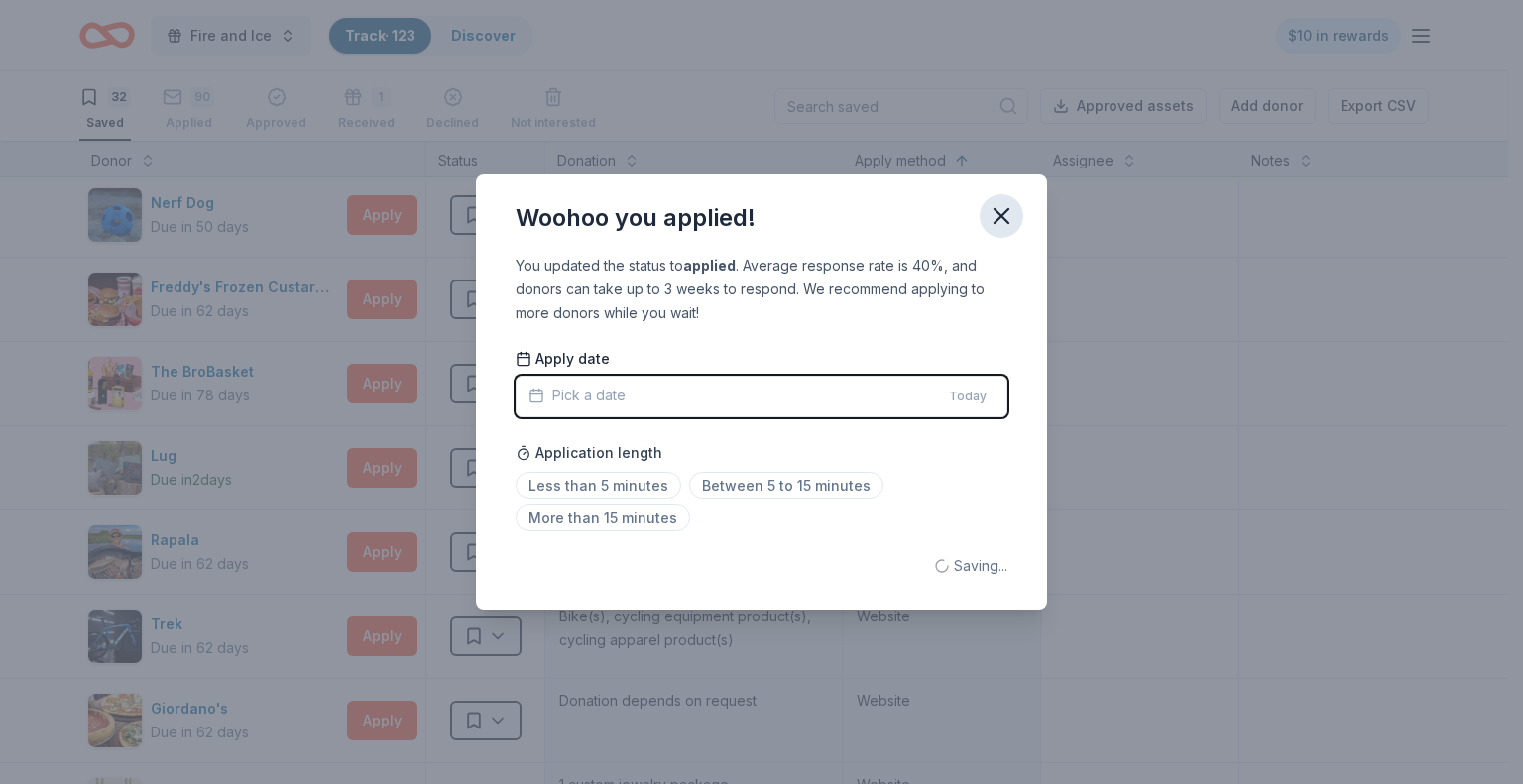 click 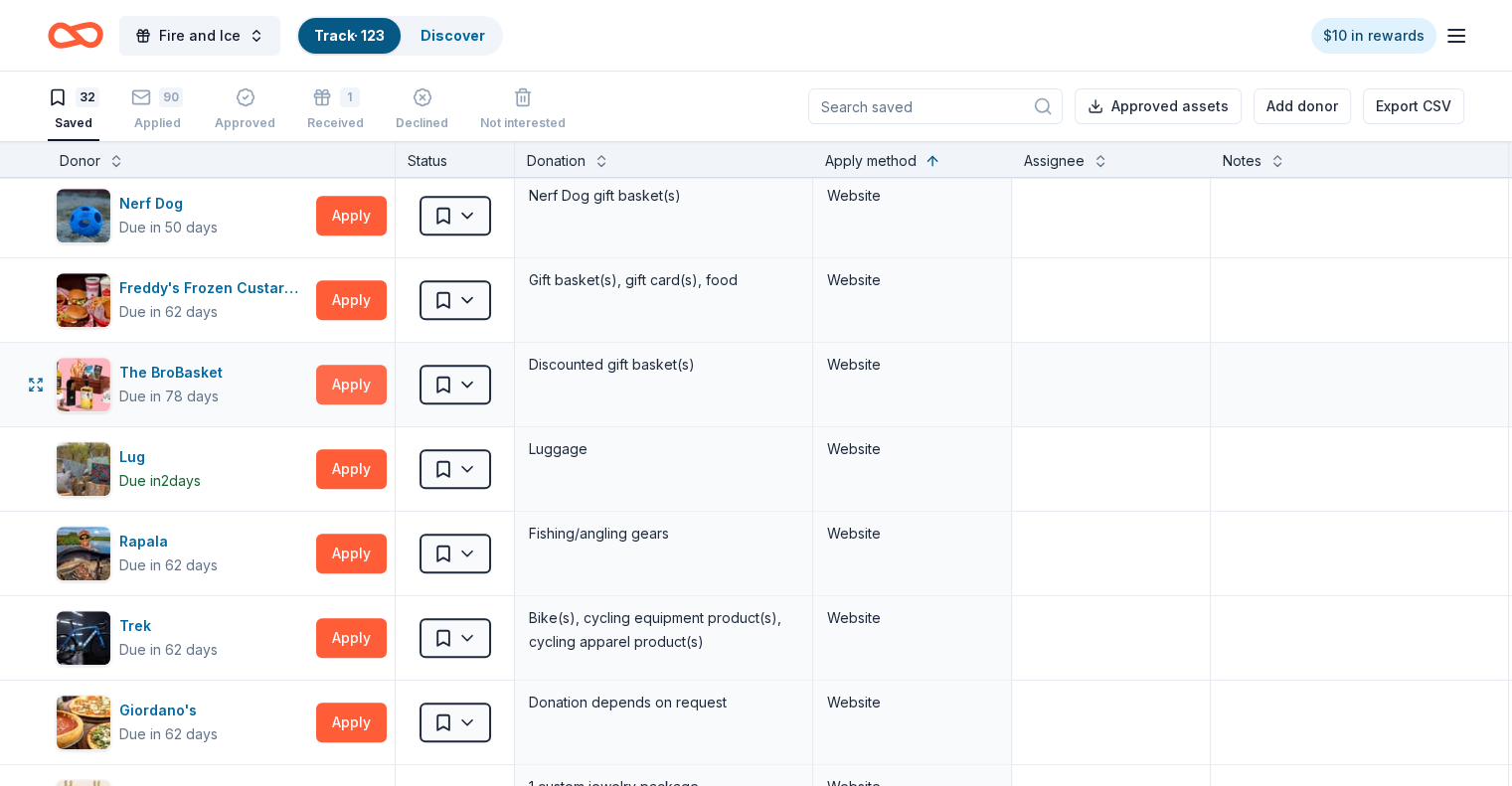 click on "Apply" at bounding box center (351, 385) 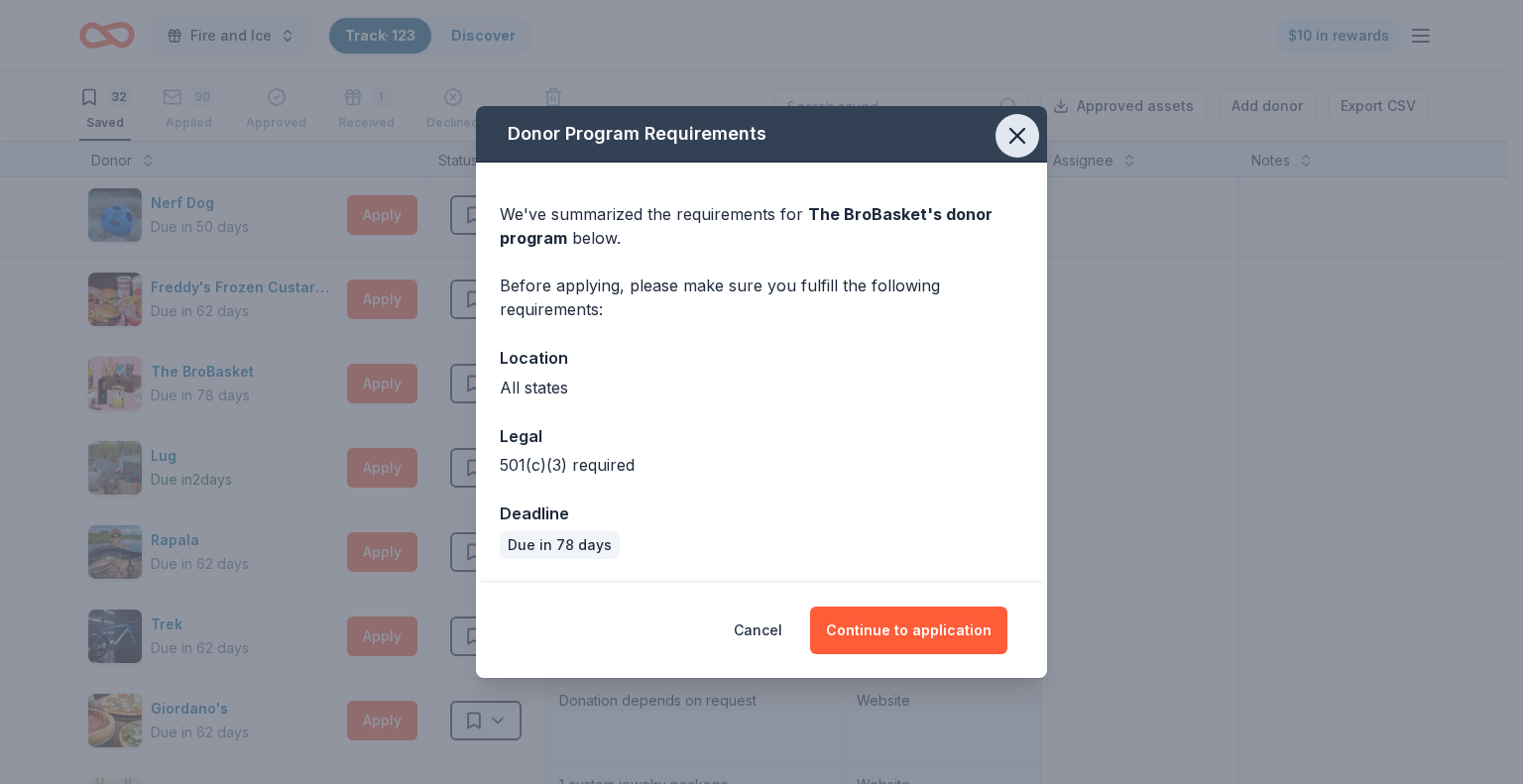 click at bounding box center [1017, 136] 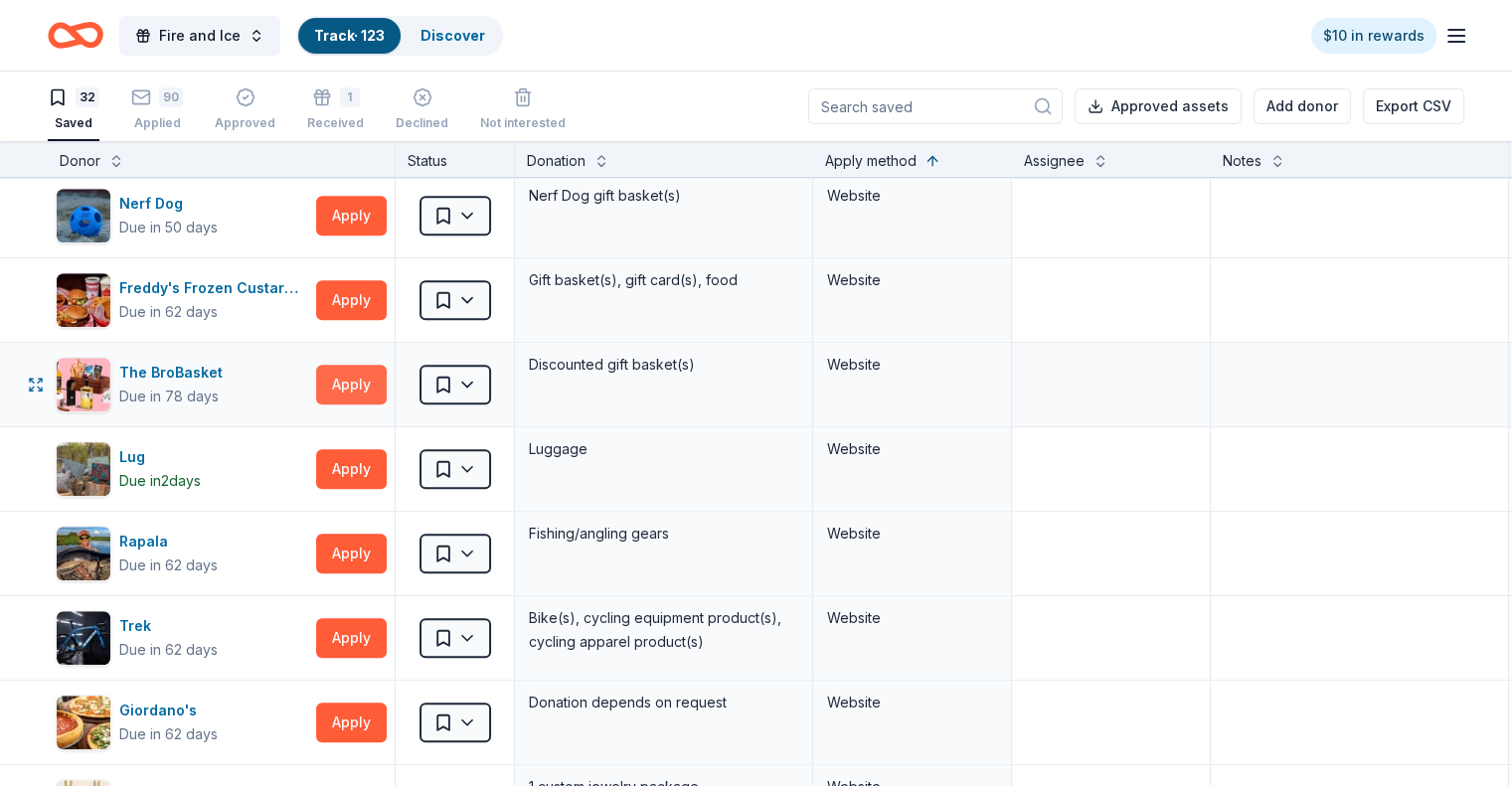 click on "Apply" at bounding box center (351, 385) 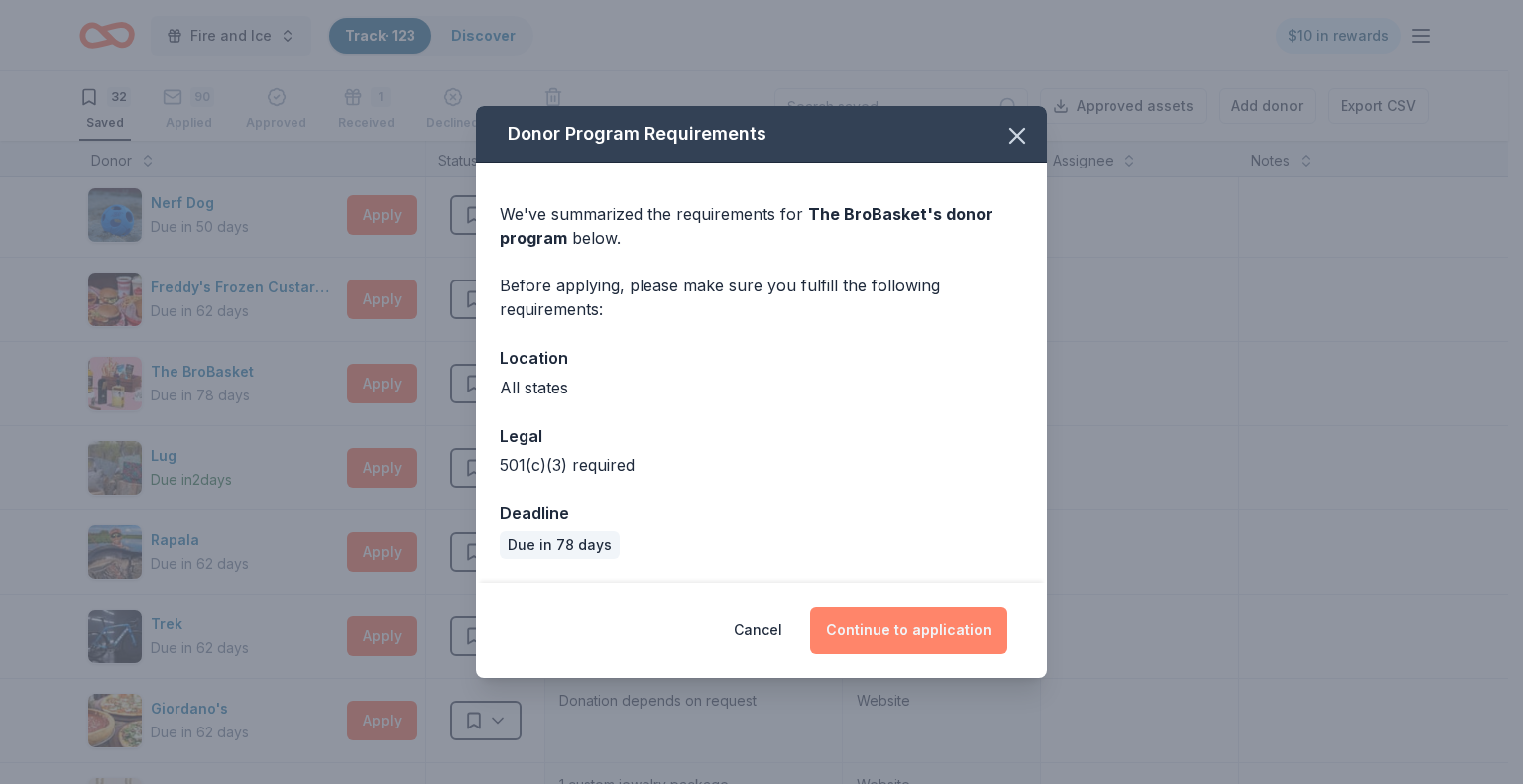 click on "Continue to application" at bounding box center [908, 630] 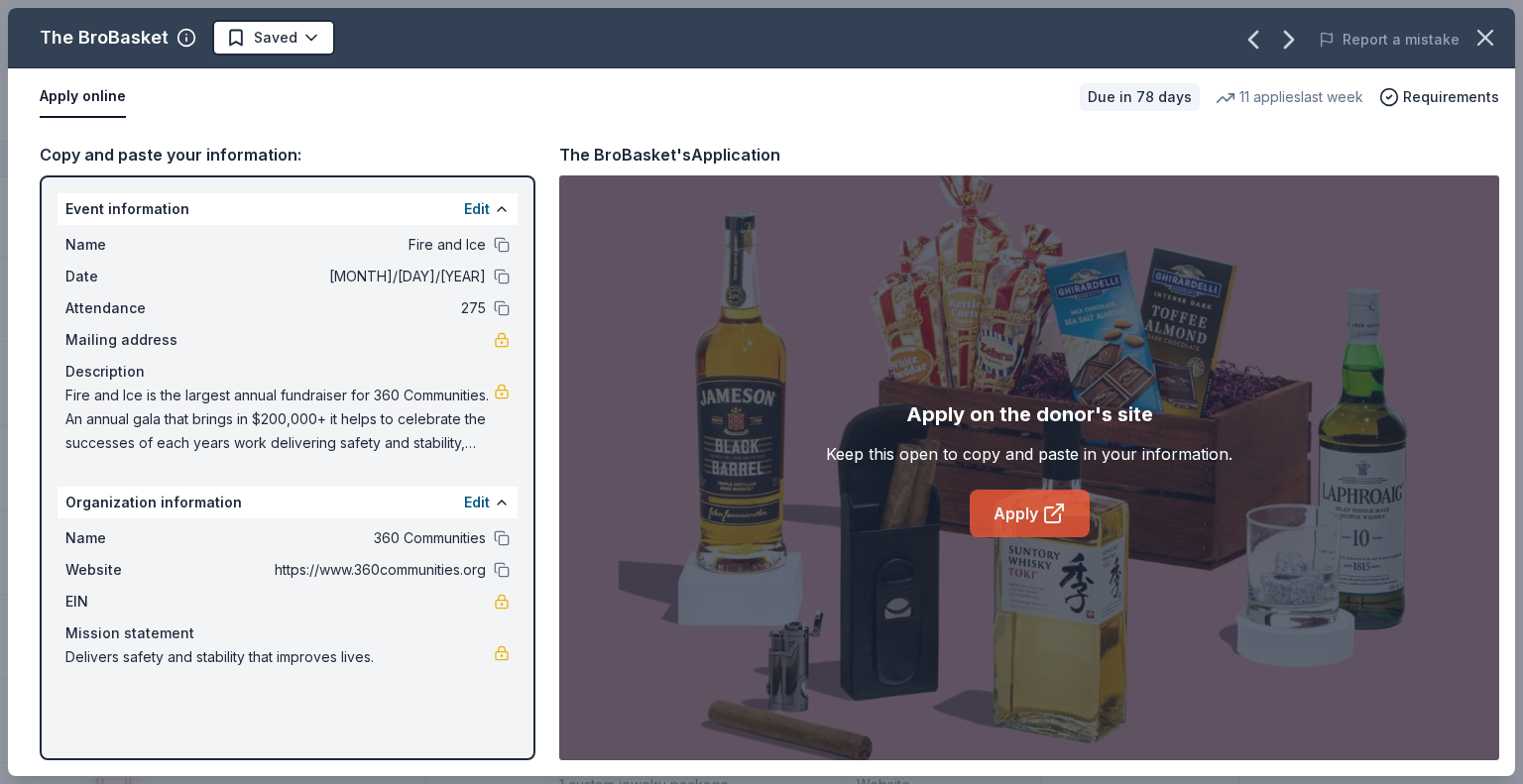 click on "Apply" at bounding box center [1029, 513] 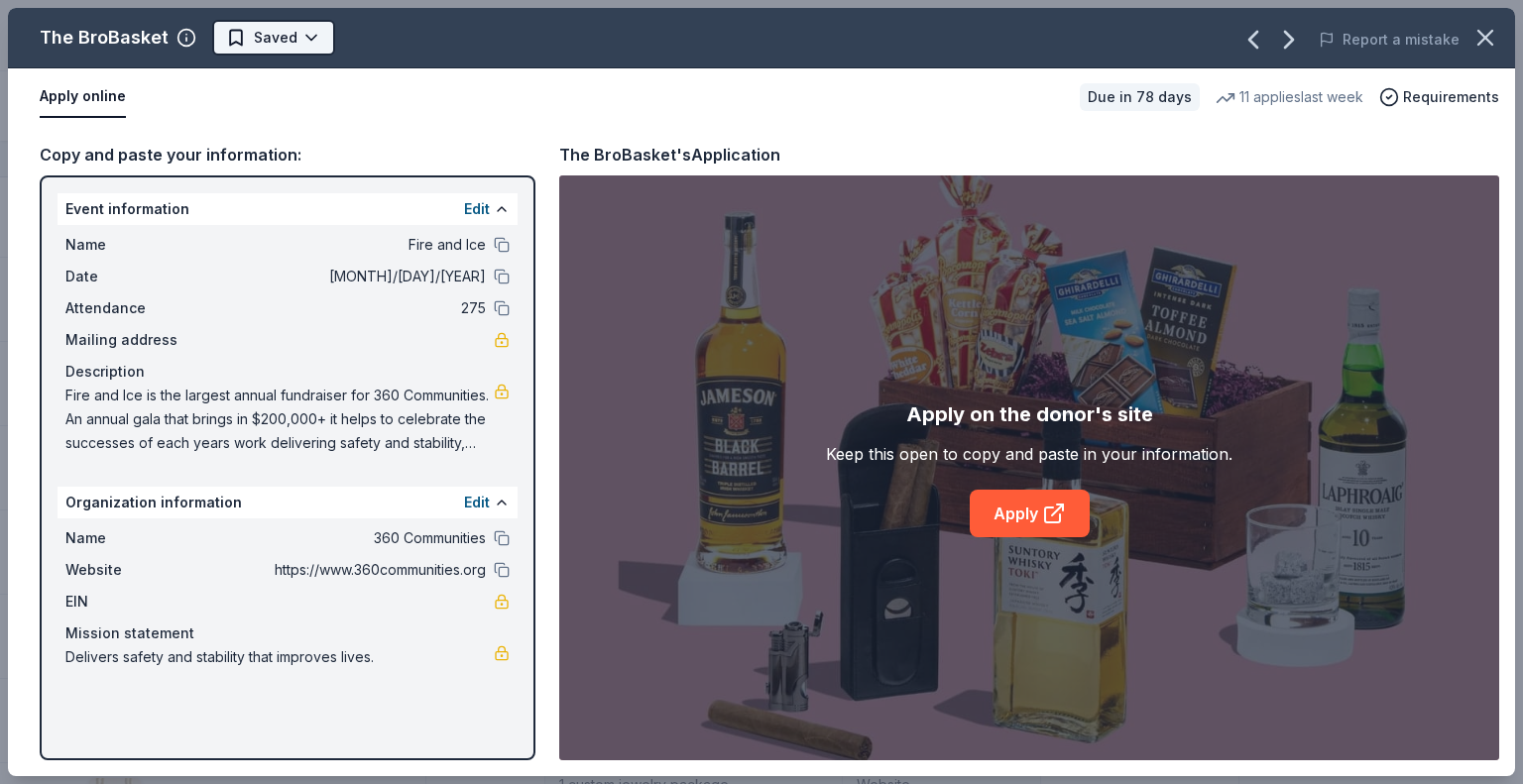 click on "Fire and Ice  Track  · 123 Discover $10 in rewards 32 Saved 90 Applied Approved 1 Received Declined Not interested  Approved assets Add donor Export CSV Donor Status Donation Apply method Assignee Notes Fleet Farm Due in 62 days Apply Saved Fleet Farm products, monetary donation In person Target Due in 62 days Apply Saved Gift cards ($50-100 value, with a maximum donation of $500 per year) In person IHOP Due in 62 days Apply Saved Food, gift card(s) Phone In person Barnes & Noble Due in 62 days Apply Saved Books, gift card(s) Phone In person Breadsmith Due in 62 days Apply Saved Bread and pastries, gift certificate(s) Phone In person Fuzzy's Taco Shop Due in 62 days Apply Saved Donation depends on request Phone In person Chili's Due in 62 days Apply Saved Gift certificate(s) Phone In person Massage Envy Due in 62 days Apply Saved Gift card(s) Phone In person Bruegger's Bagels Due in 62 days Apply Saved Bagels, food, and gift cards Phone In person Walmart Due in 62 days Apply Saved Phone In person Apply Saved" at bounding box center (762, 392) 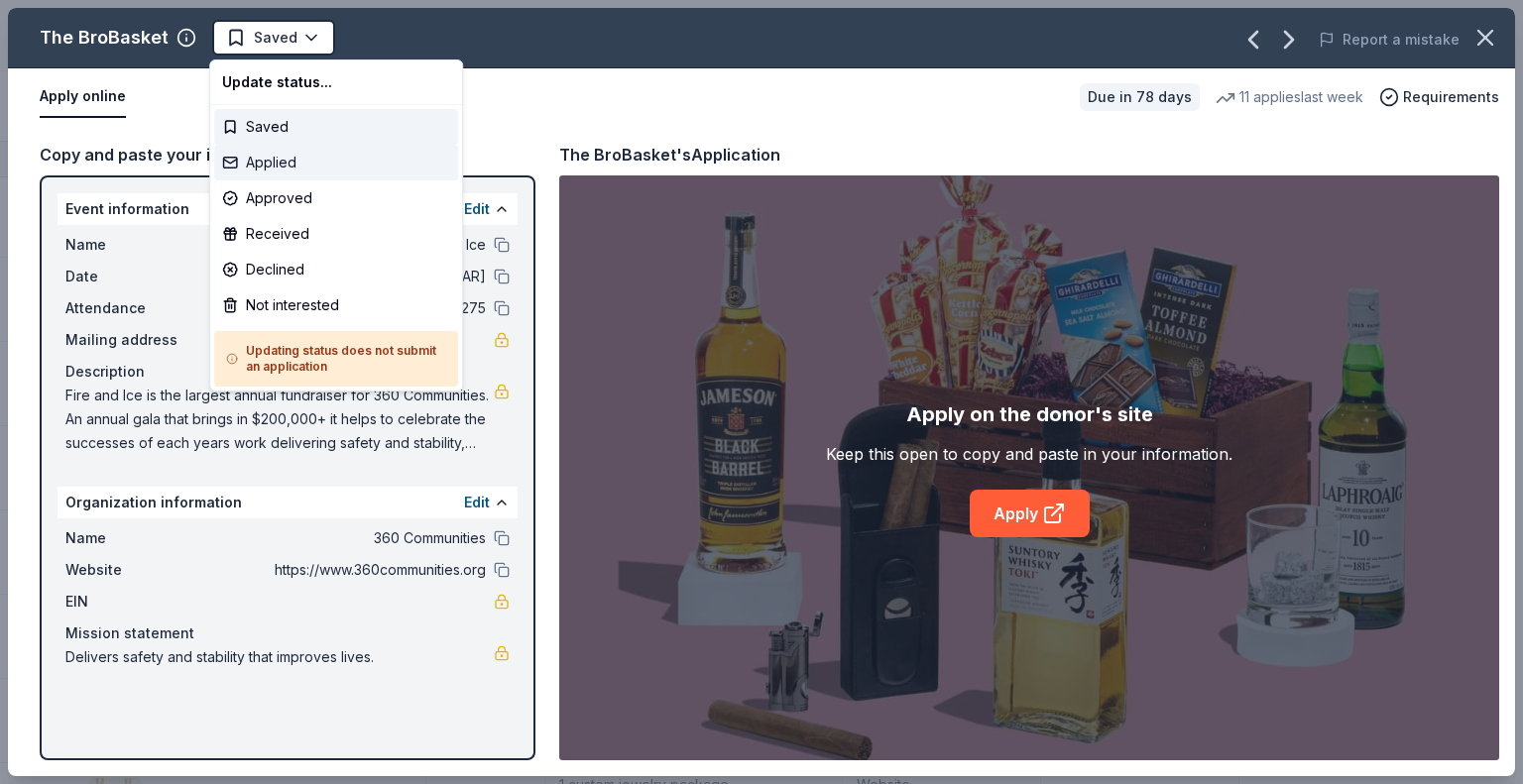 click on "Applied" at bounding box center (336, 163) 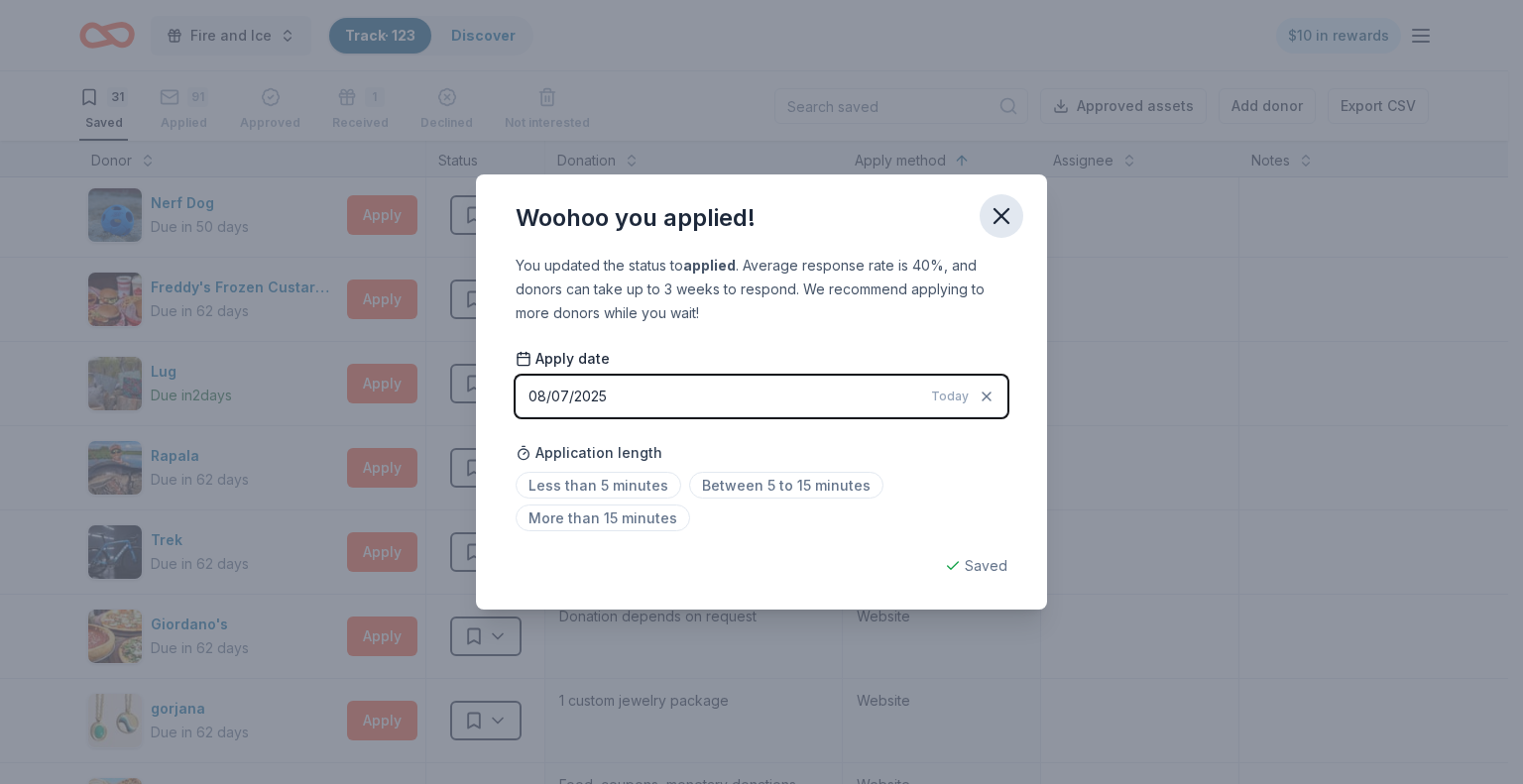 click 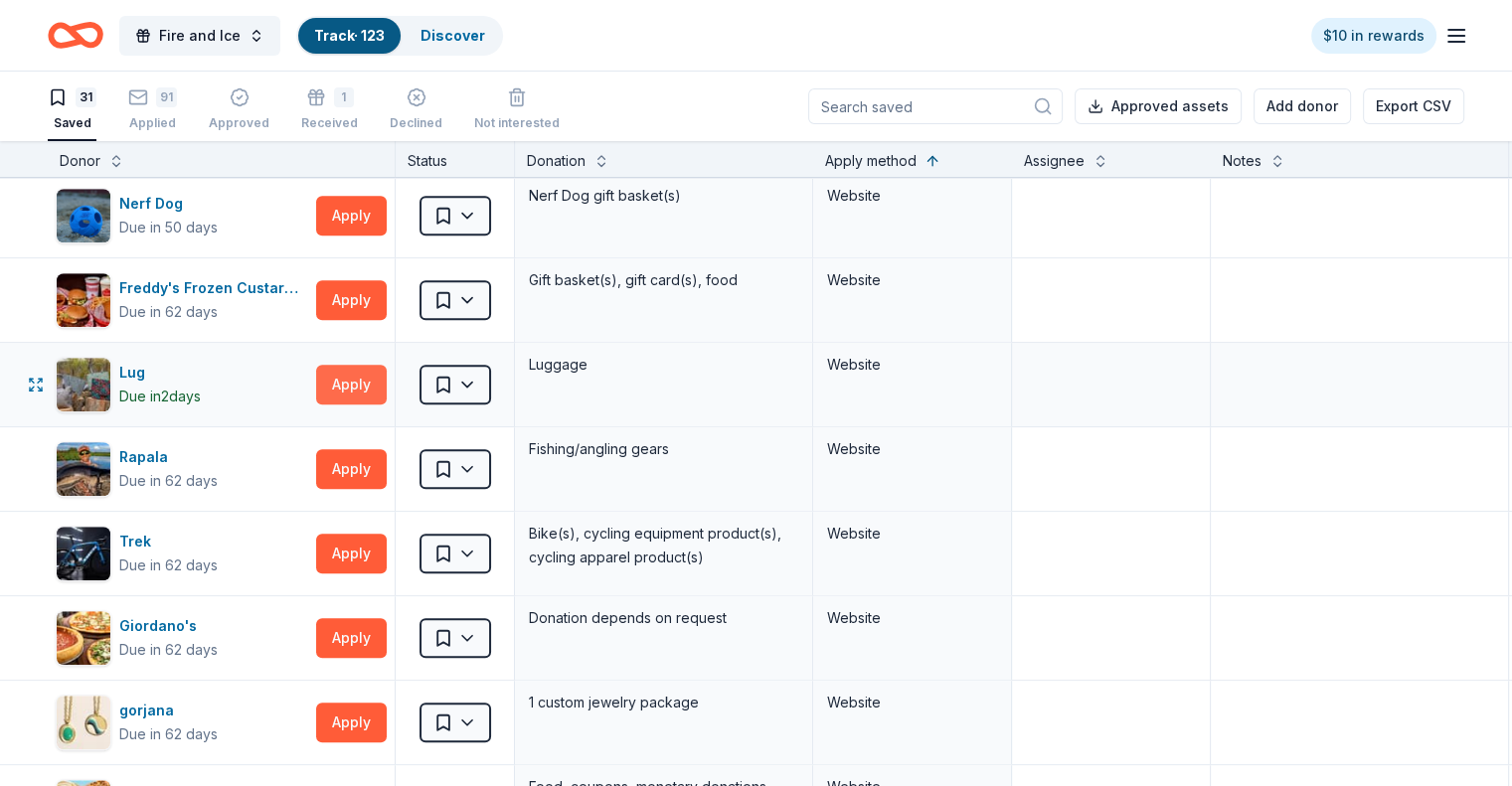 click on "Apply" at bounding box center (351, 385) 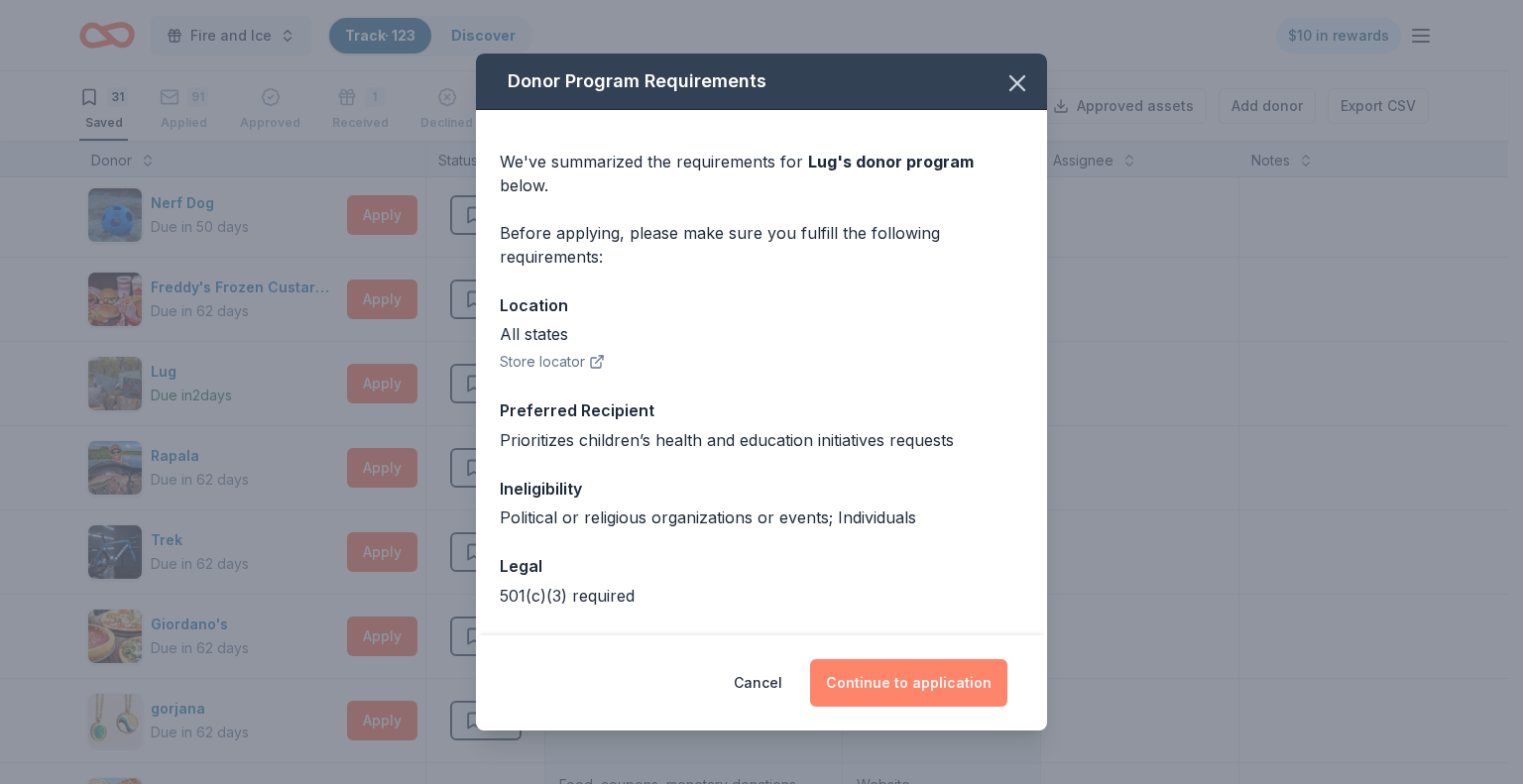 click on "Continue to application" at bounding box center [908, 683] 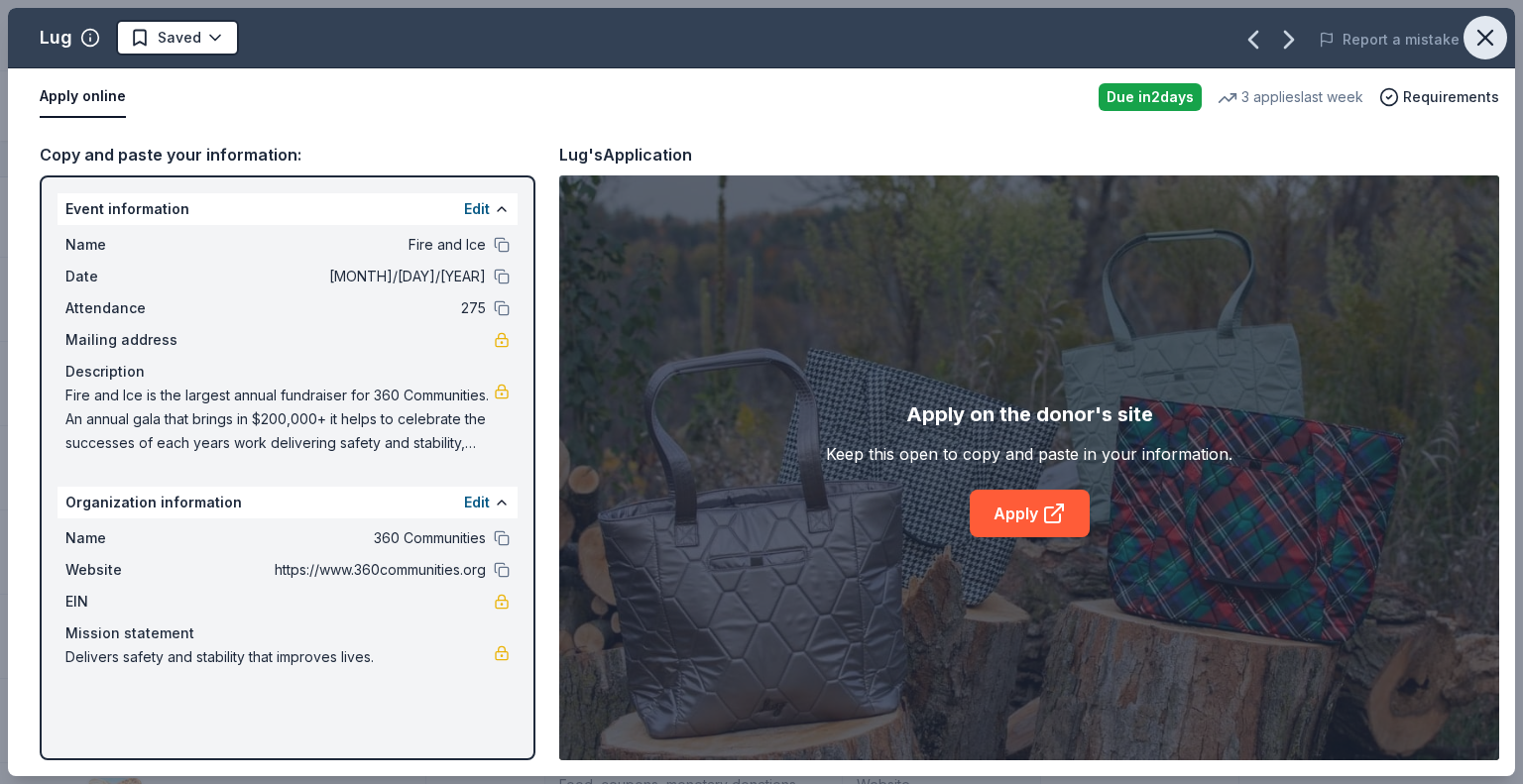 click 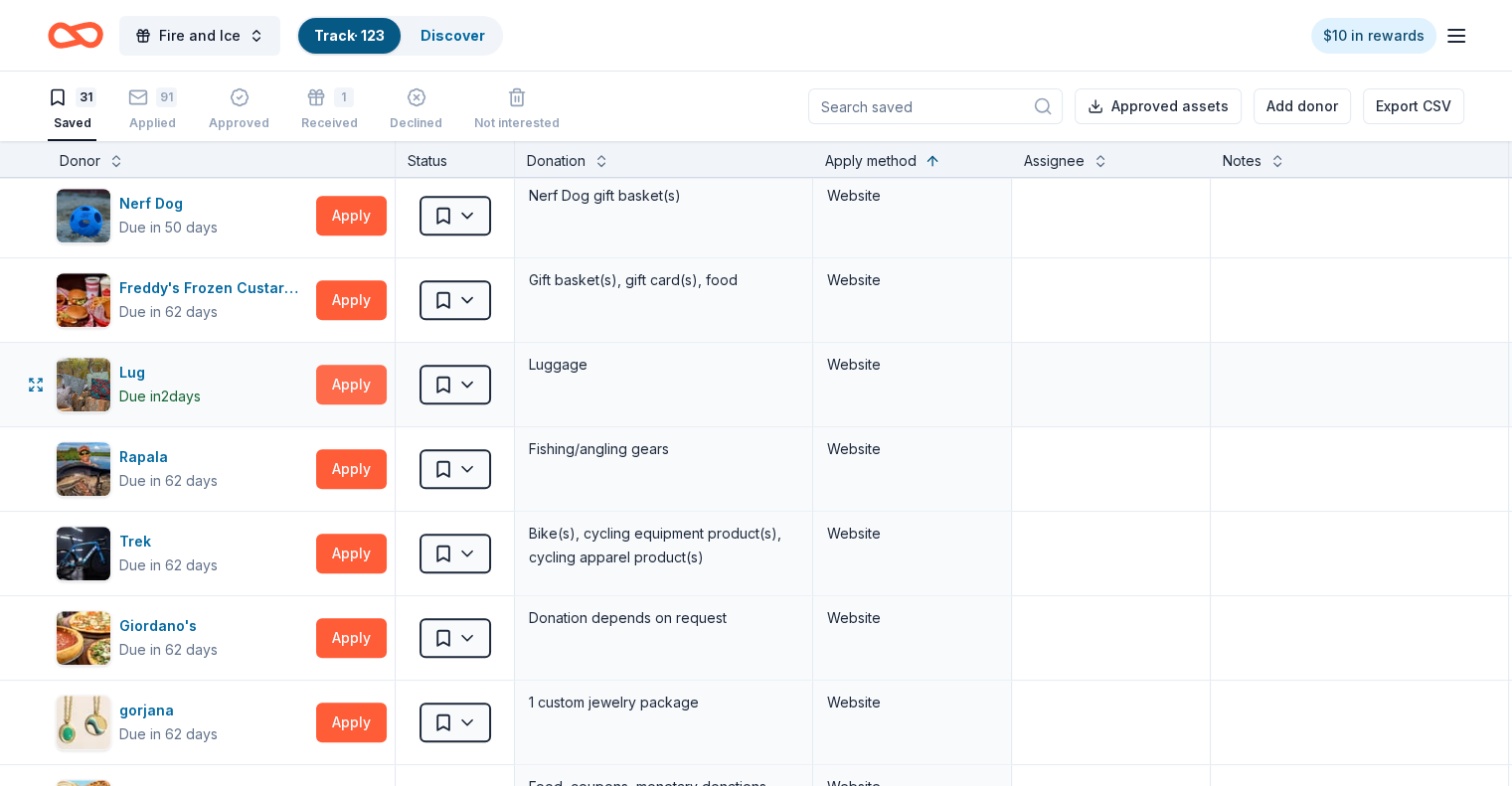 click on "Apply" at bounding box center (351, 385) 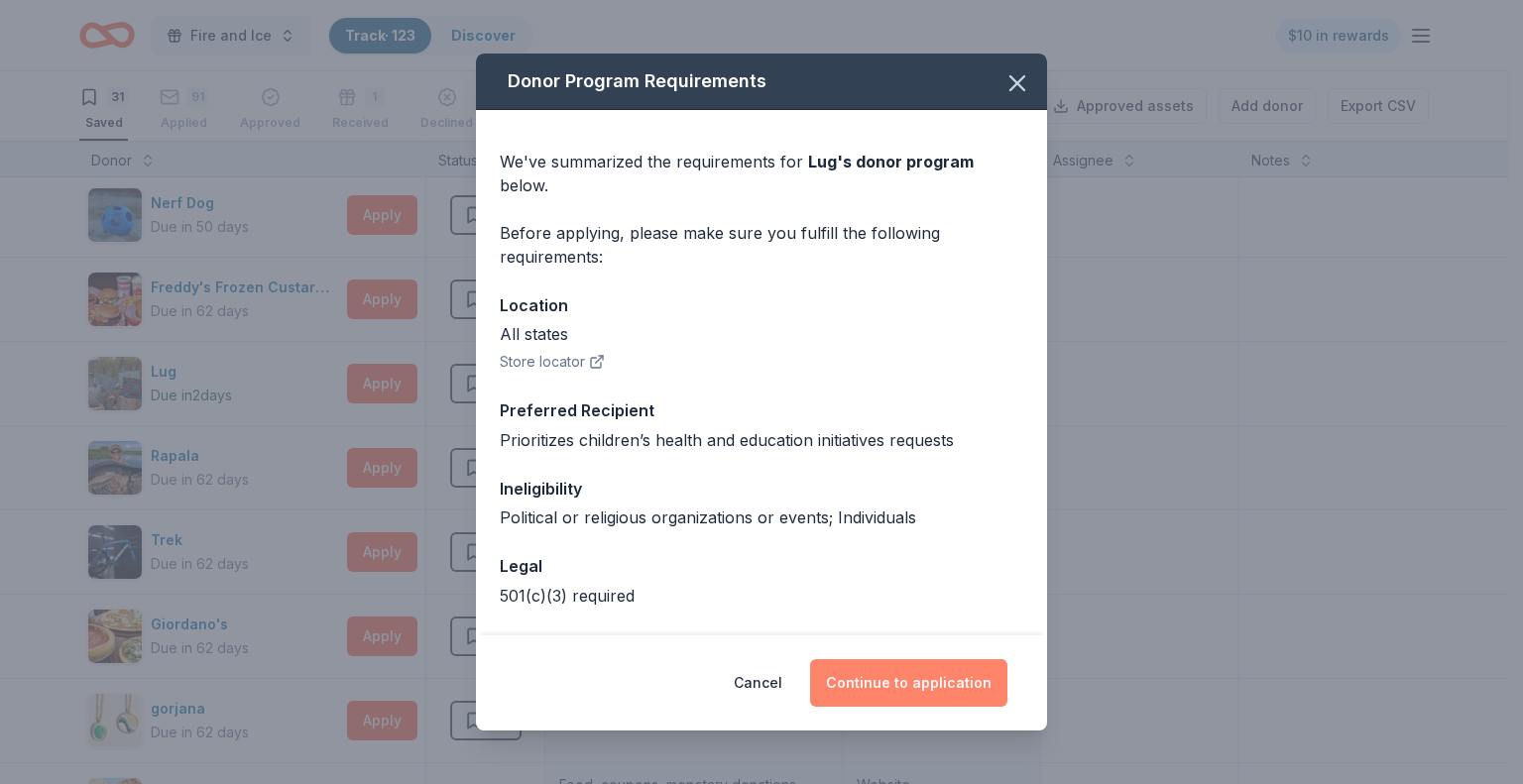 click on "Continue to application" at bounding box center (908, 683) 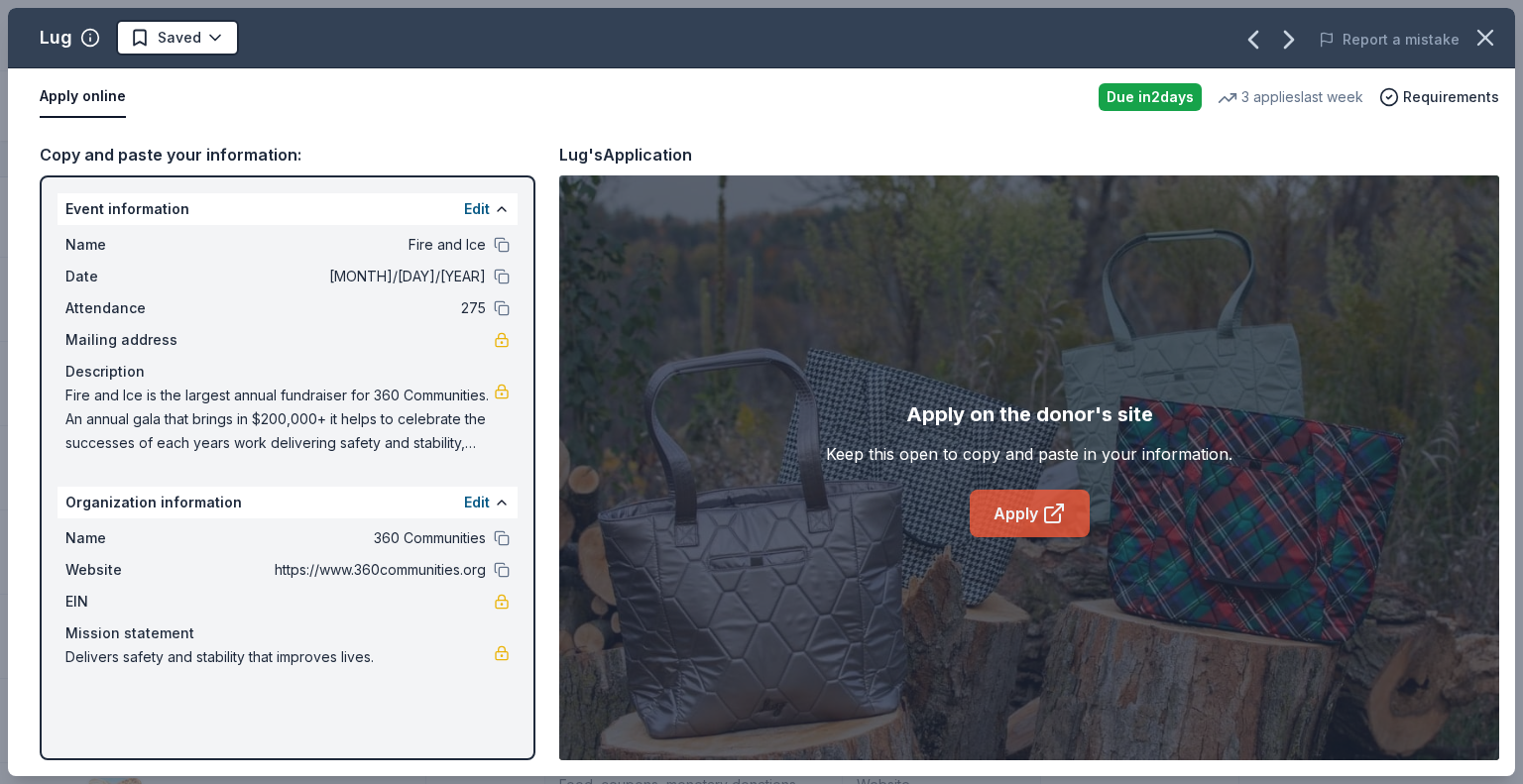 click on "Apply" at bounding box center (1029, 513) 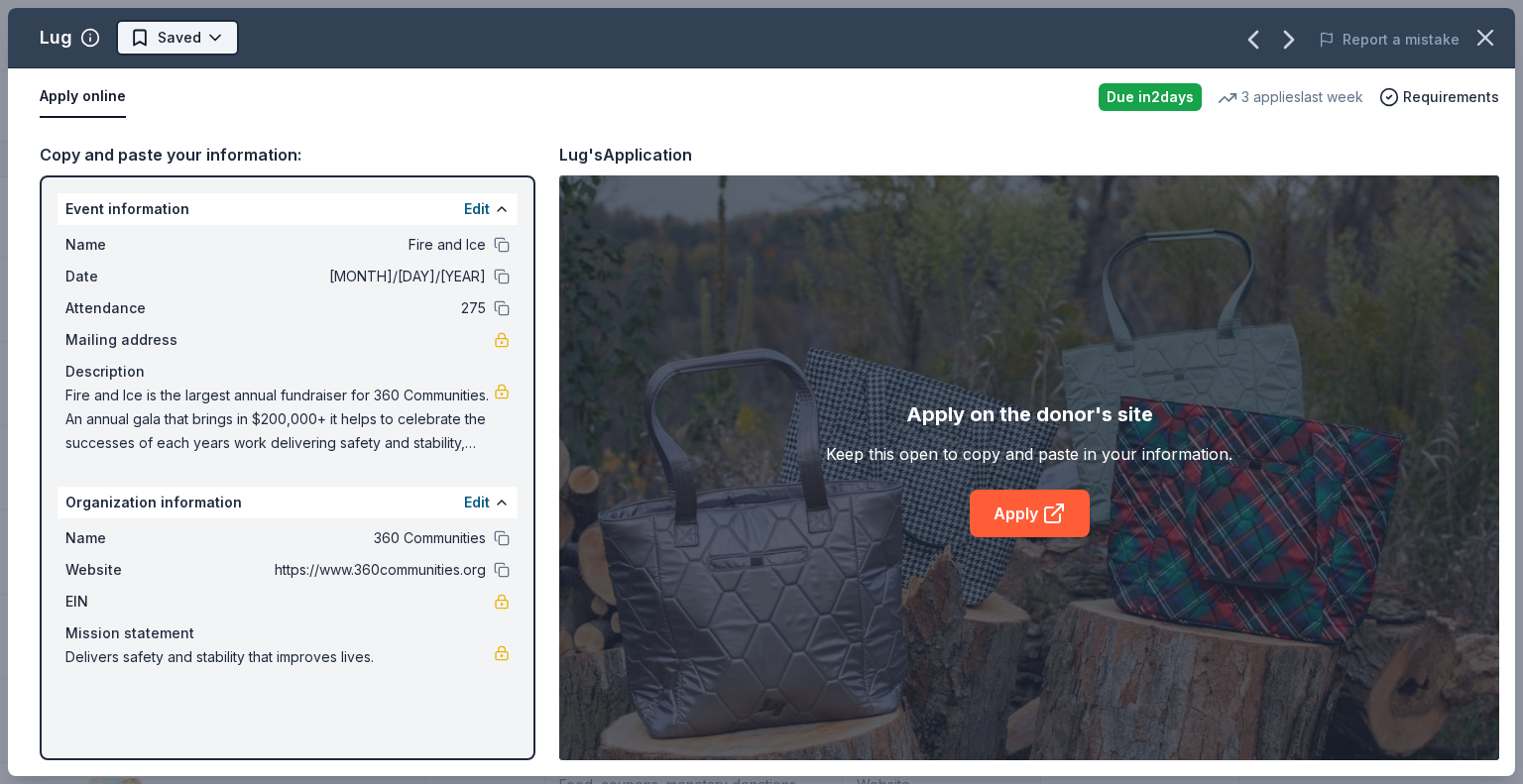 click on "Fire and Ice  Track  · 123 Discover $10 in rewards 31 Saved 91 Applied Approved 1 Received Declined Not interested  Approved assets Add donor Export CSV Donor Status Donation Apply method Assignee Notes Fleet Farm Due in 62 days Apply Saved Fleet Farm products, monetary donation In person Target Due in 62 days Apply Saved Gift cards ($50-100 value, with a maximum donation of $500 per year) In person IHOP Due in 62 days Apply Saved Food, gift card(s) Phone In person Barnes & Noble Due in 62 days Apply Saved Books, gift card(s) Phone In person Breadsmith Due in 62 days Apply Saved Bread and pastries, gift certificate(s) Phone In person Fuzzy's Taco Shop Due in 62 days Apply Saved Donation depends on request Phone In person Chili's Due in 62 days Apply Saved Gift certificate(s) Phone In person Massage Envy Due in 62 days Apply Saved Gift card(s) Phone In person Bruegger's Bagels Due in 62 days Apply Saved Bagels, food, and gift cards Phone In person Walmart Due in 62 days Apply Saved Phone In person Apply Saved" at bounding box center [762, 392] 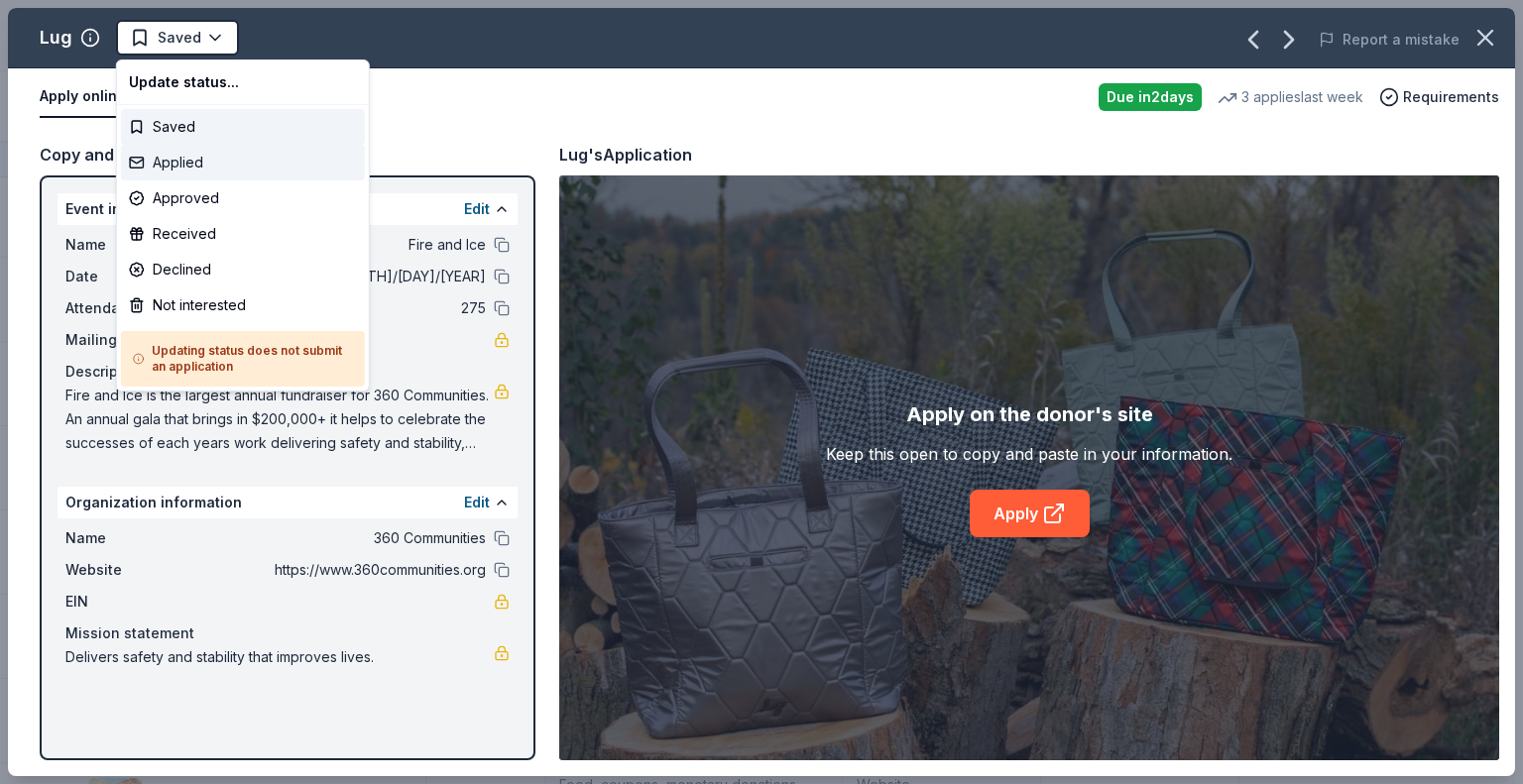 click on "Applied" at bounding box center (243, 163) 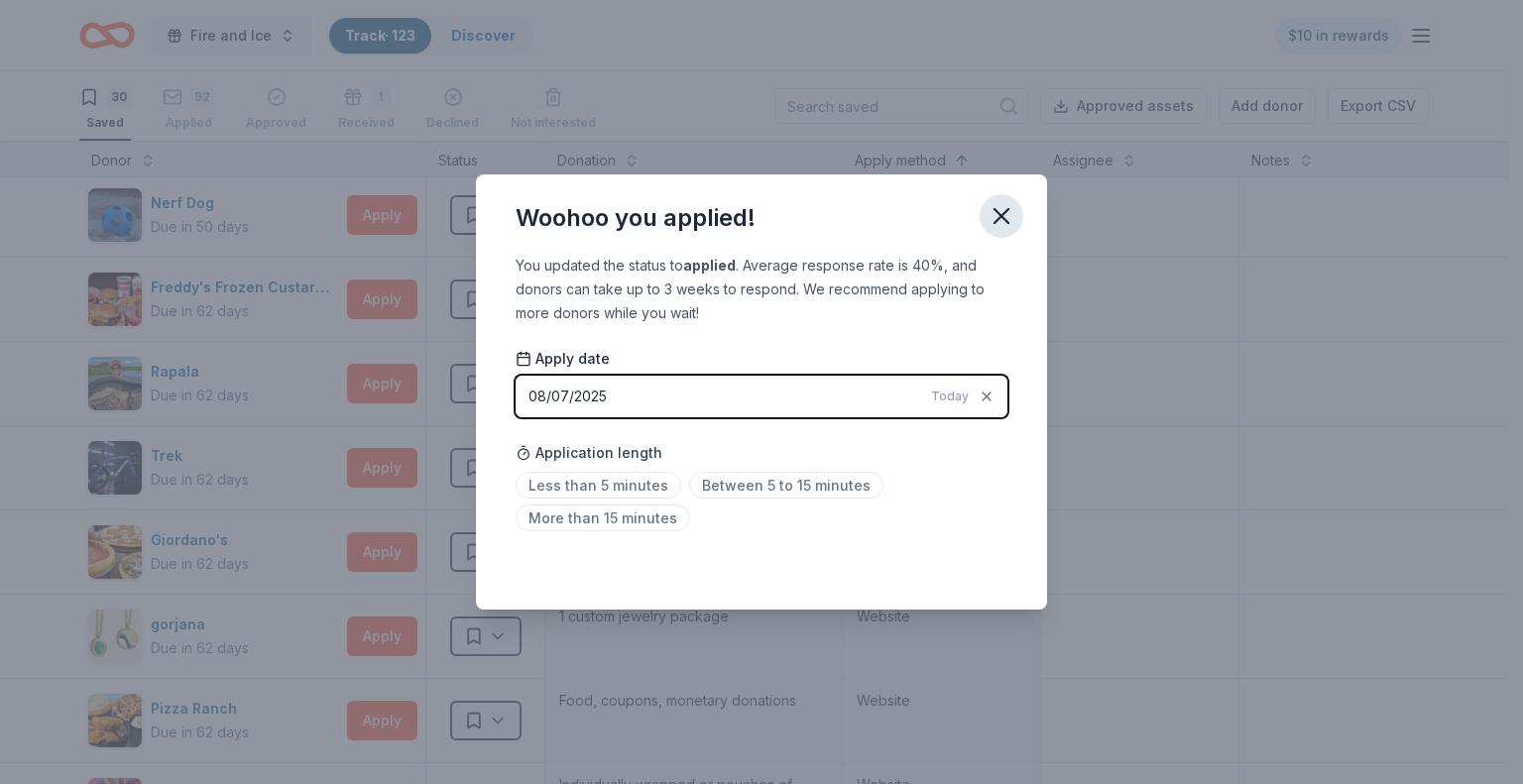 click 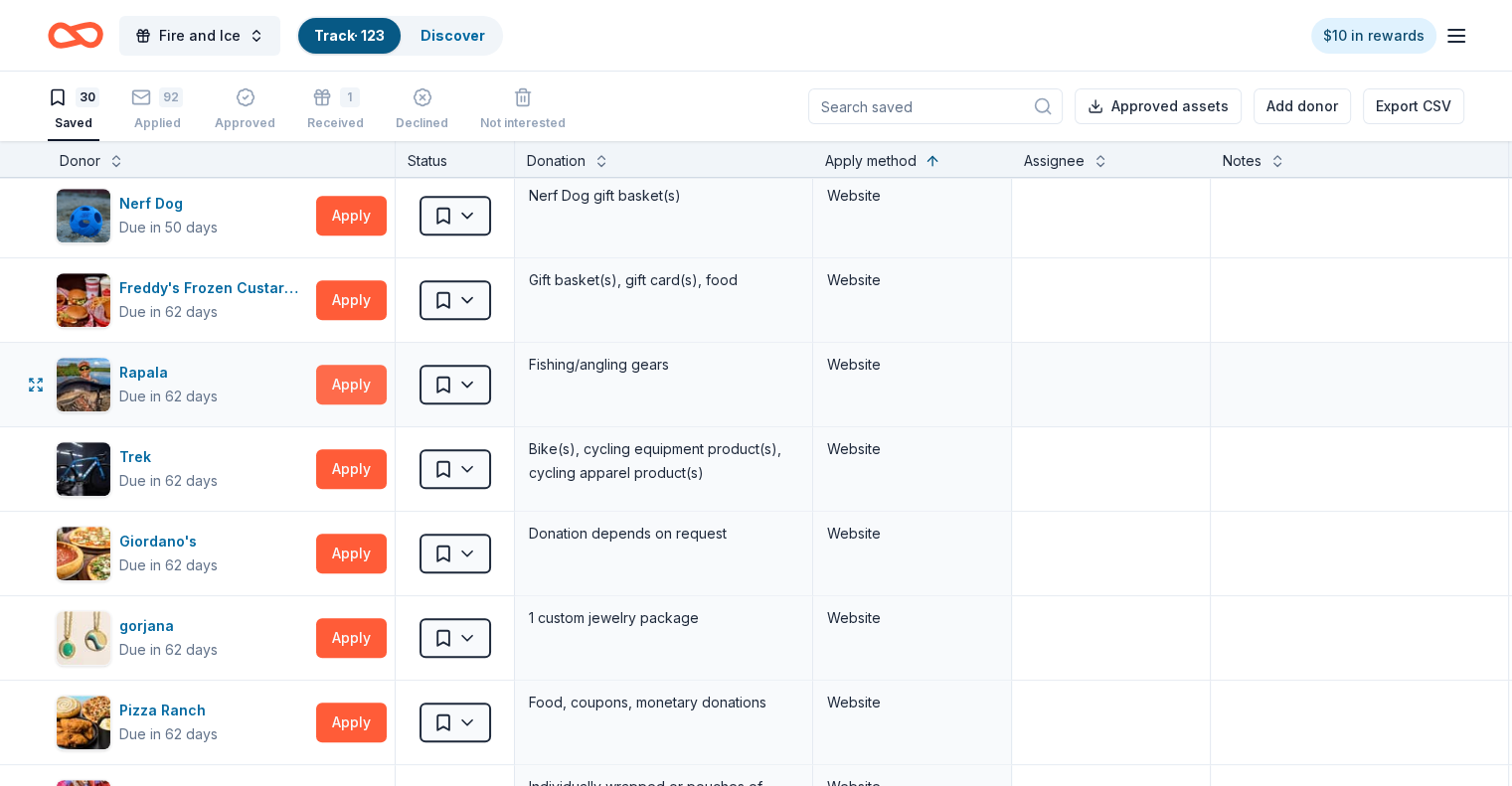 click on "Apply" at bounding box center (351, 385) 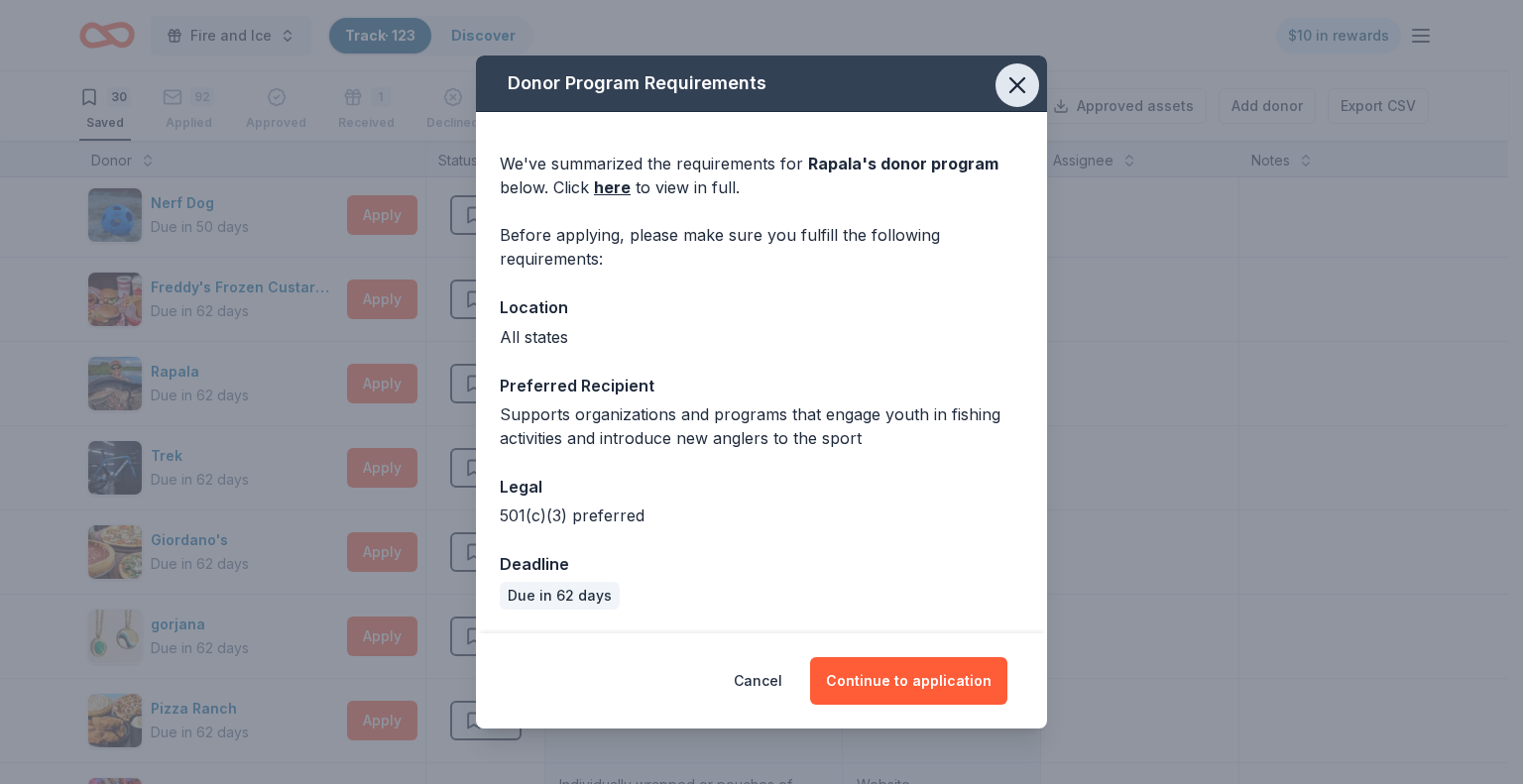 click 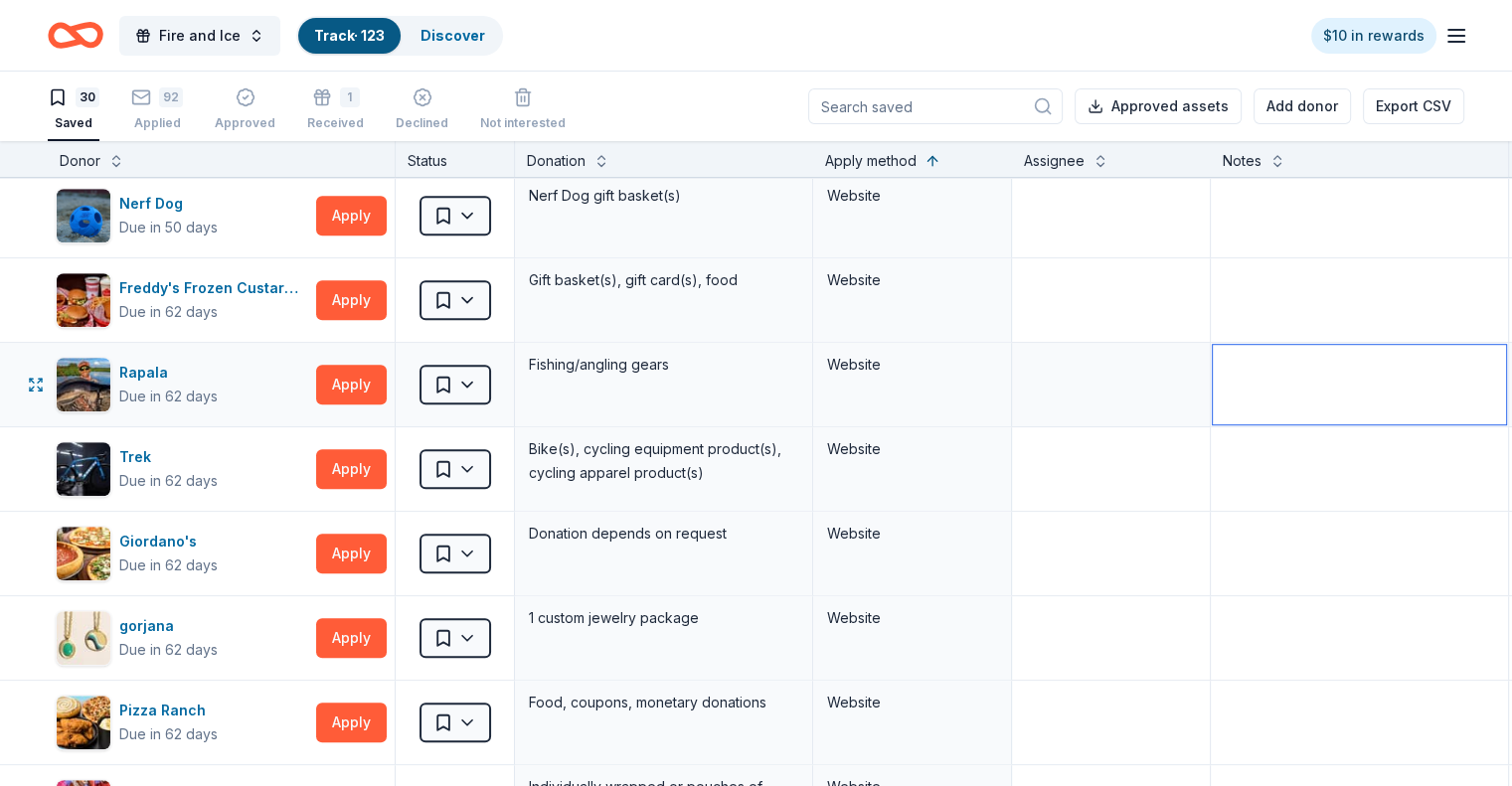 click at bounding box center [1359, 385] 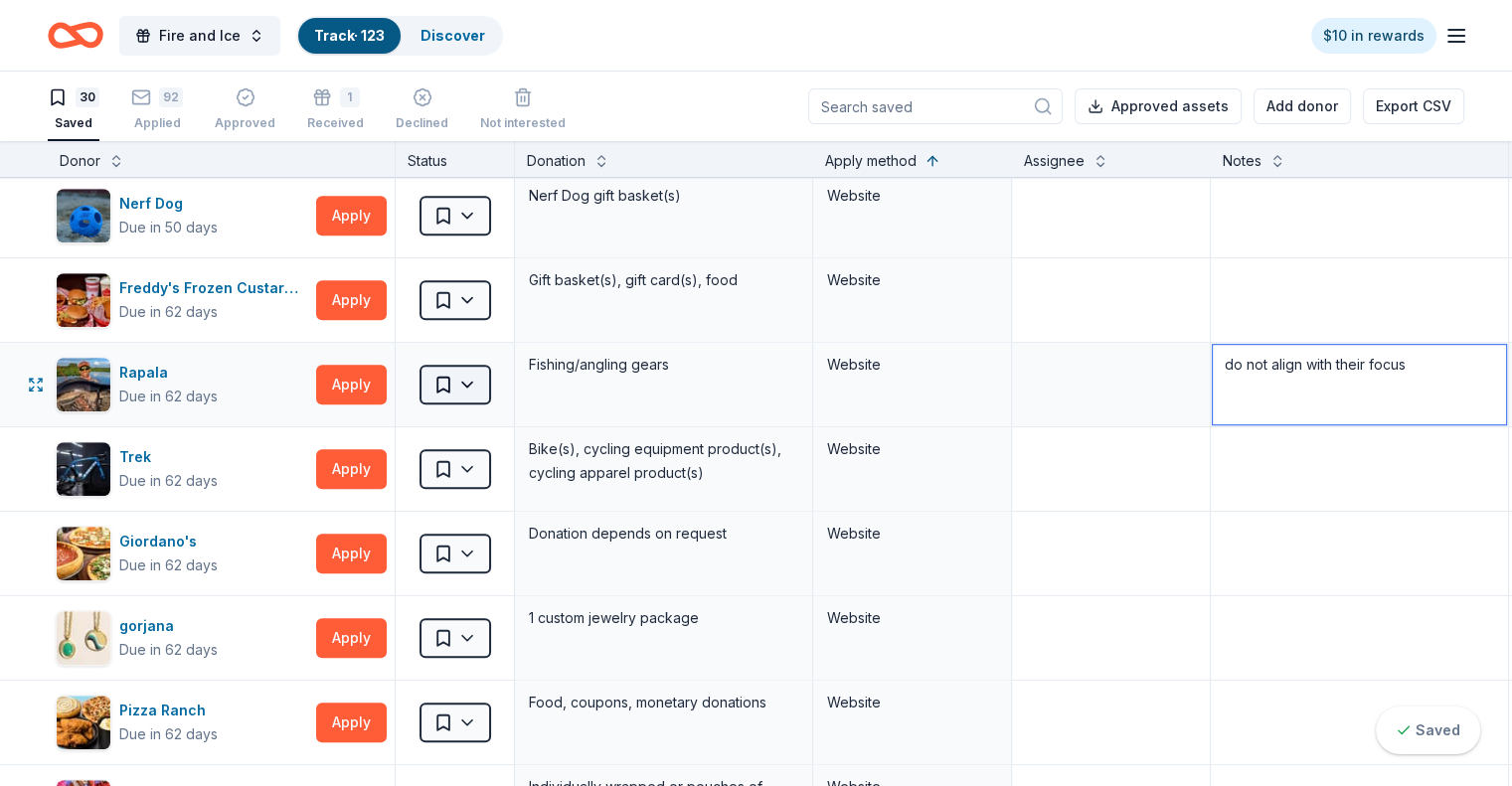 type on "do not align with their focus" 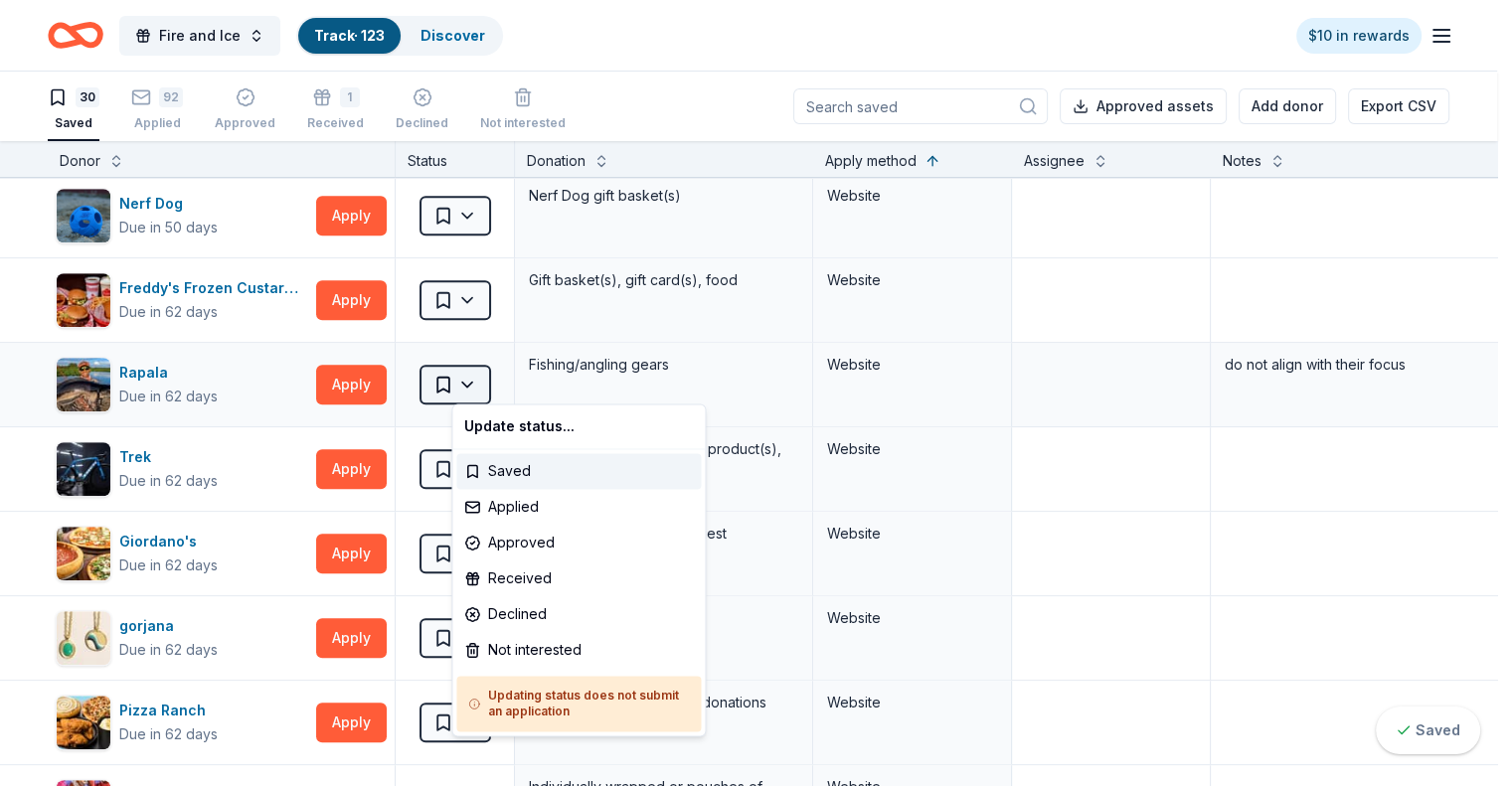 click on "Fire and Ice  Track  · 123 Discover $10 in rewards 30 Saved 92 Applied Approved 1 Received Declined Not interested  Approved assets Add donor Export CSV Donor Status Donation Apply method Assignee Notes Fleet Farm Due in 62 days Apply Saved Fleet Farm products, monetary donation In person Target Due in 62 days Apply Saved Gift cards ($50-100 value, with a maximum donation of $500 per year) In person IHOP Due in 62 days Apply Saved Food, gift card(s) Phone In person Barnes & Noble Due in 62 days Apply Saved Books, gift card(s) Phone In person Breadsmith Due in 62 days Apply Saved Bread and pastries, gift certificate(s) Phone In person Fuzzy's Taco Shop Due in 62 days Apply Saved Donation depends on request Phone In person Chili's Due in 62 days Apply Saved Gift certificate(s) Phone In person Massage Envy Due in 62 days Apply Saved Gift card(s) Phone In person Bruegger's Bagels Due in 62 days Apply Saved Bagels, food, and gift cards Phone In person Walmart Due in 62 days Apply Saved Phone In person Apply Saved" at bounding box center (756, 393) 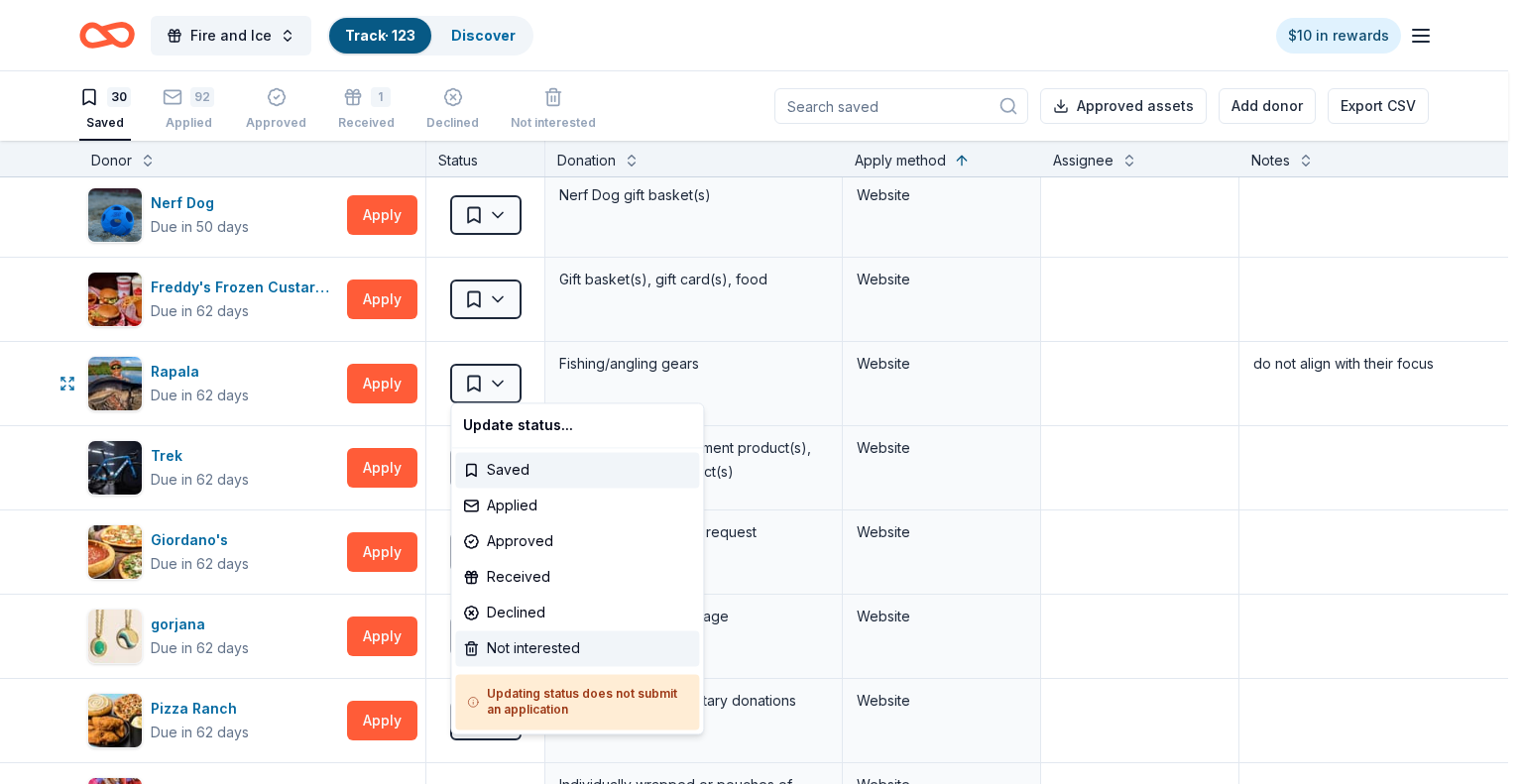click on "Not interested" at bounding box center [577, 648] 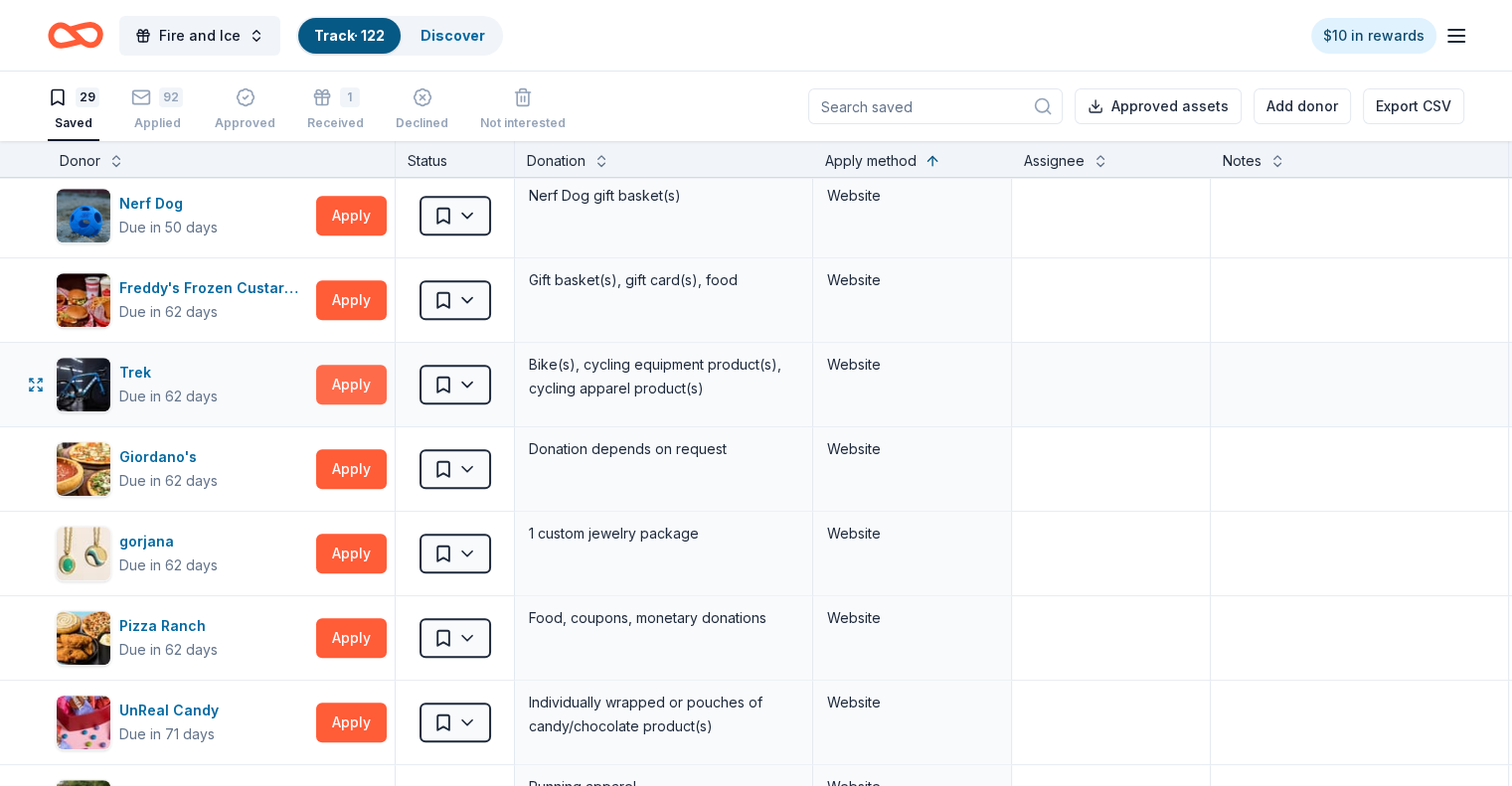 click on "Apply" at bounding box center [351, 385] 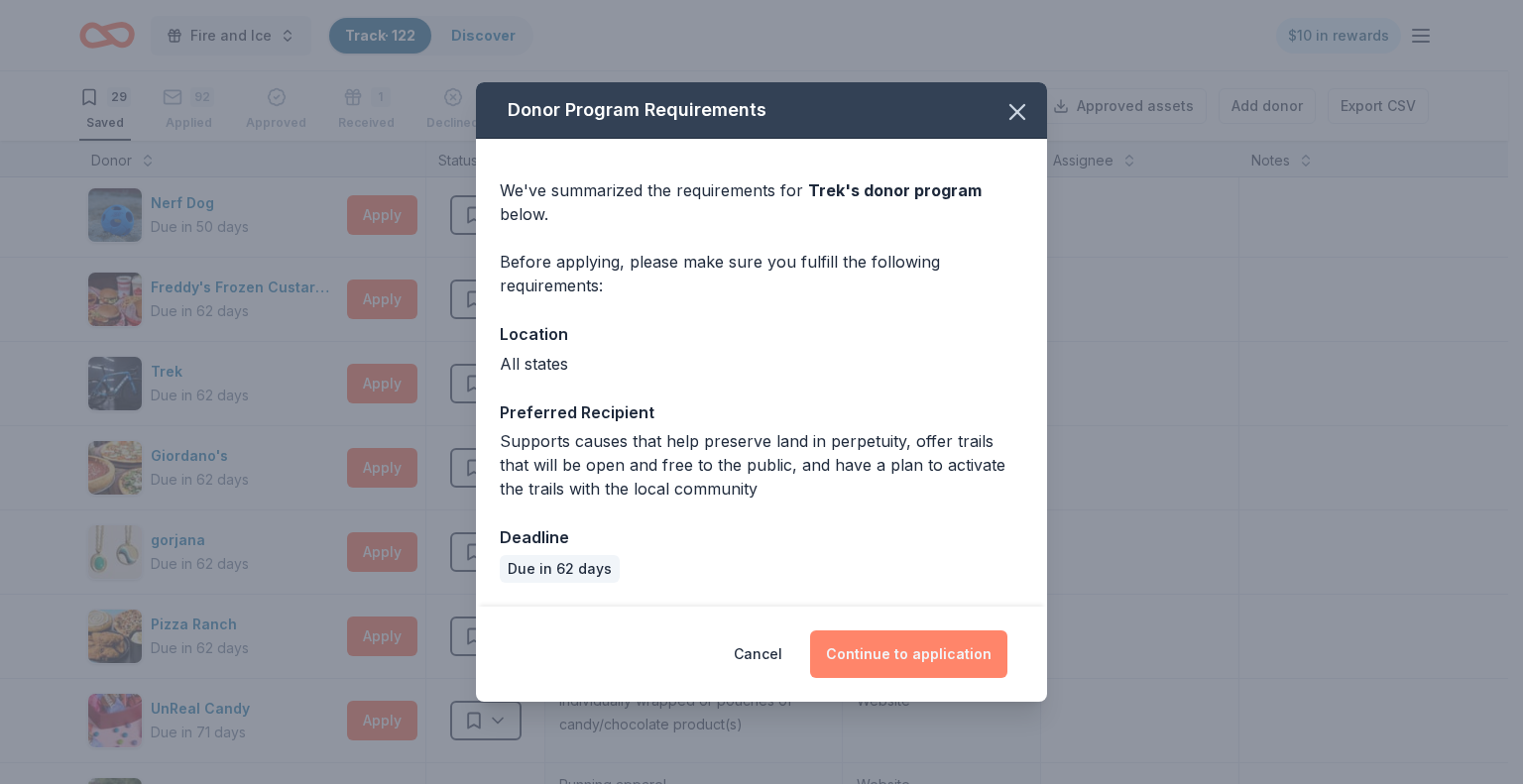 click on "Continue to application" at bounding box center [908, 654] 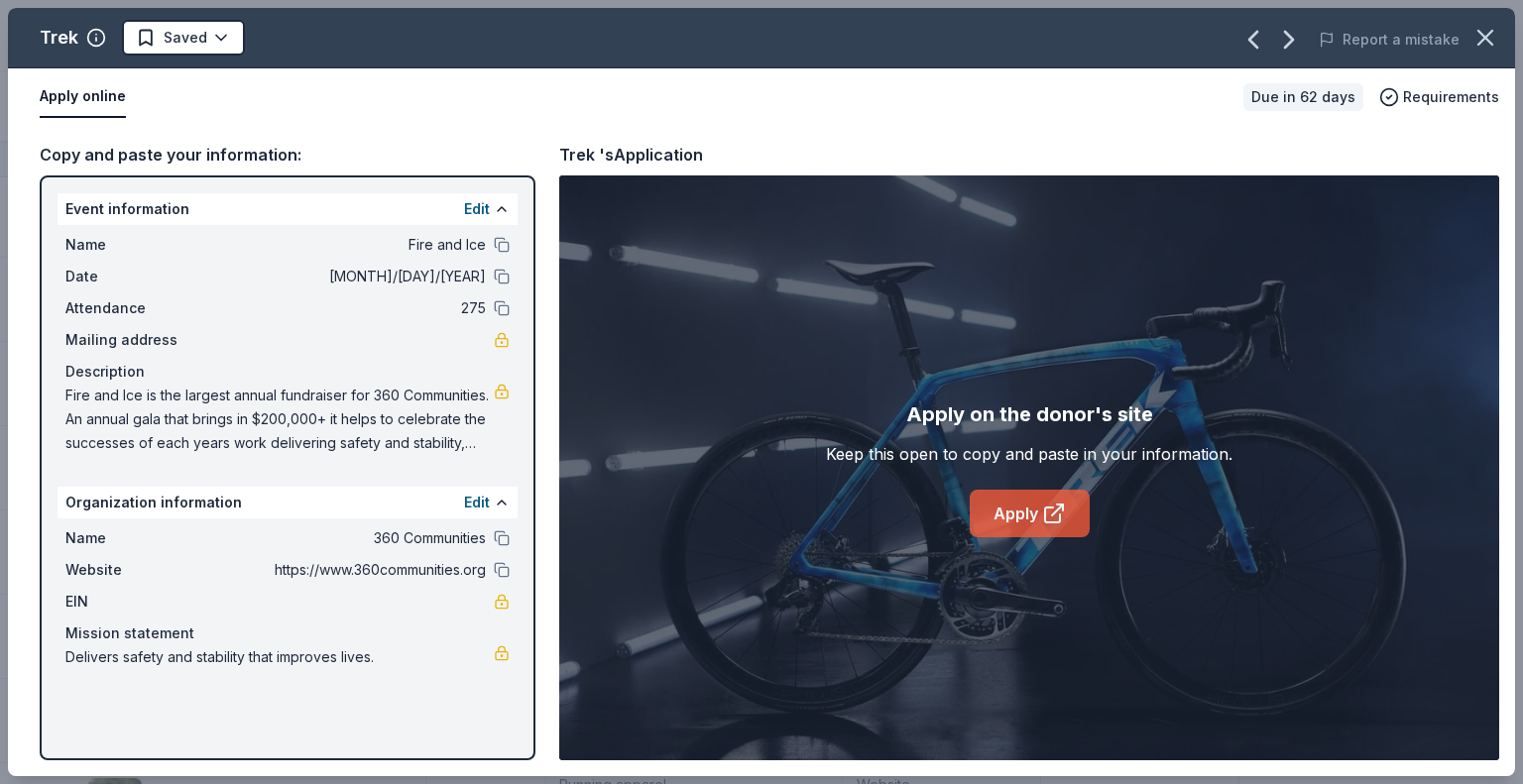 click on "Apply" at bounding box center [1029, 513] 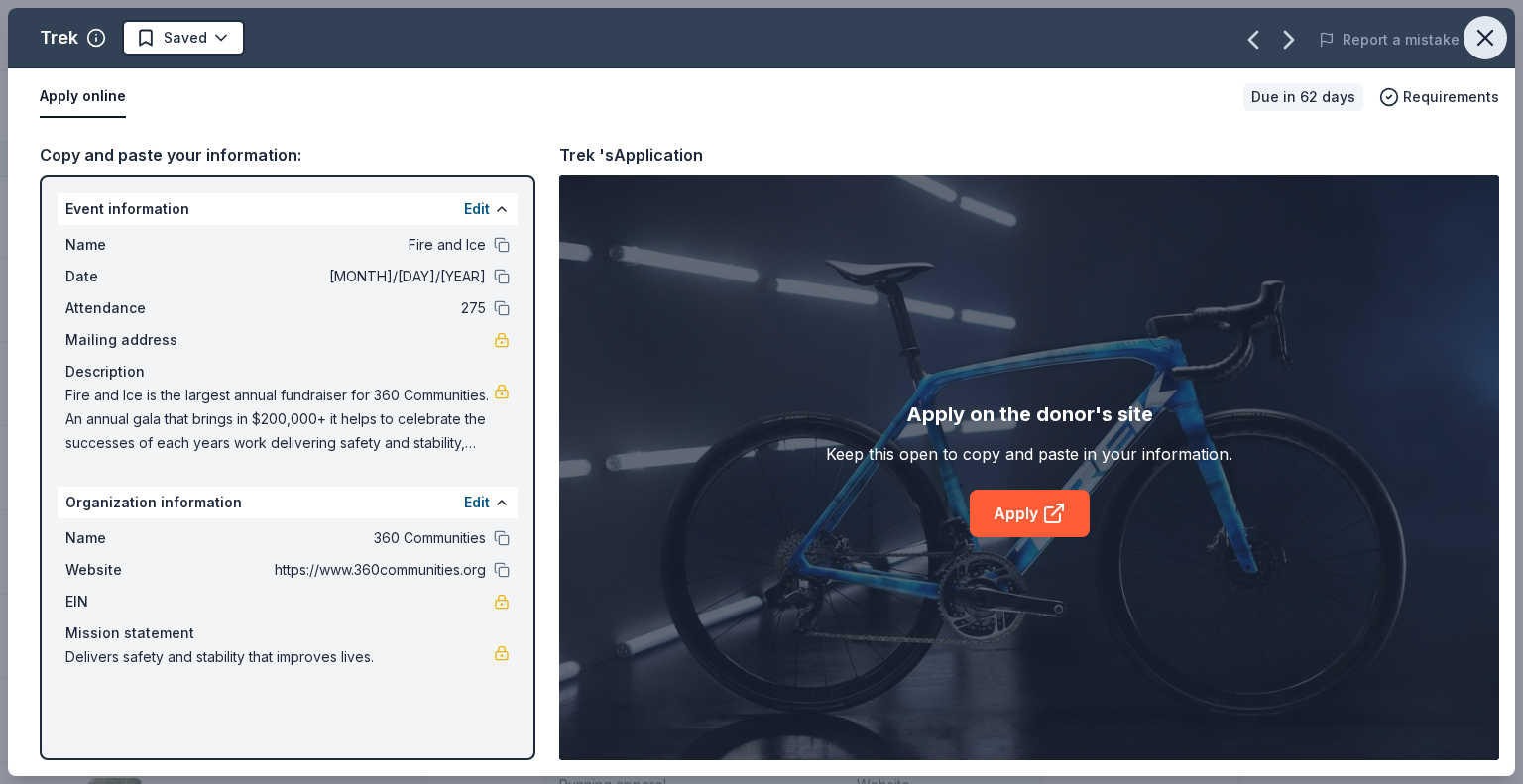 click 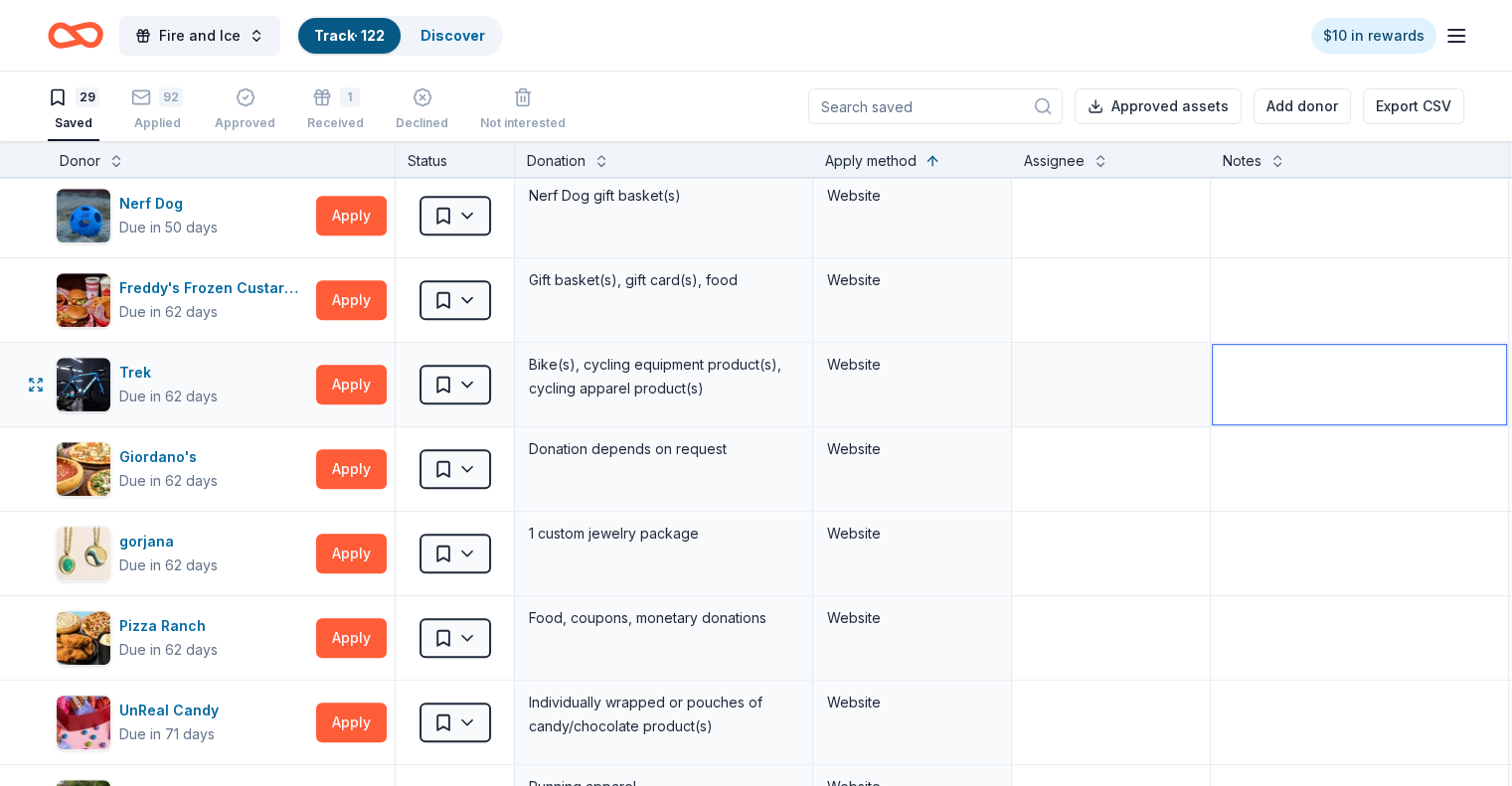 click at bounding box center (1359, 385) 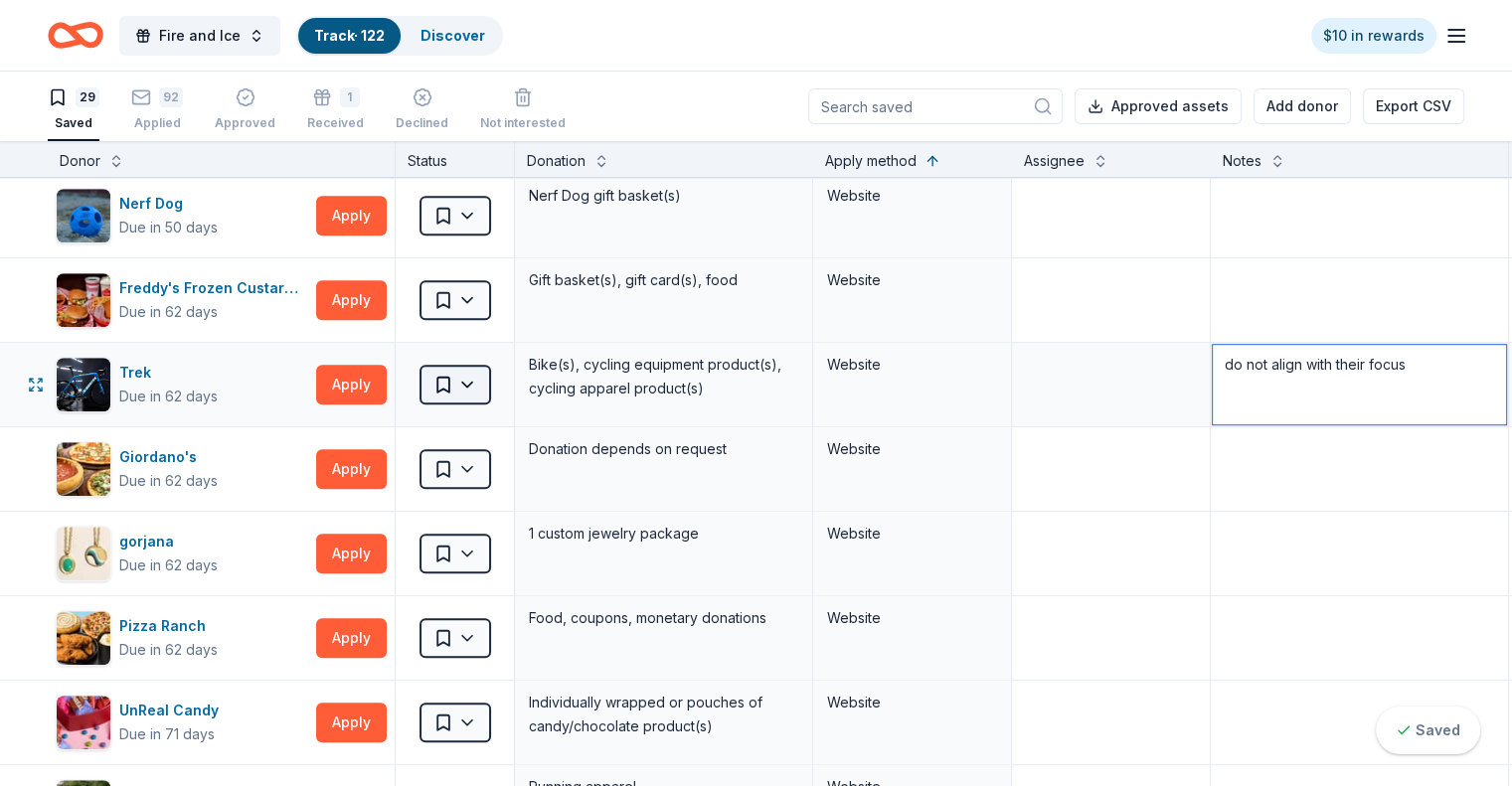 type on "do not align with their focus" 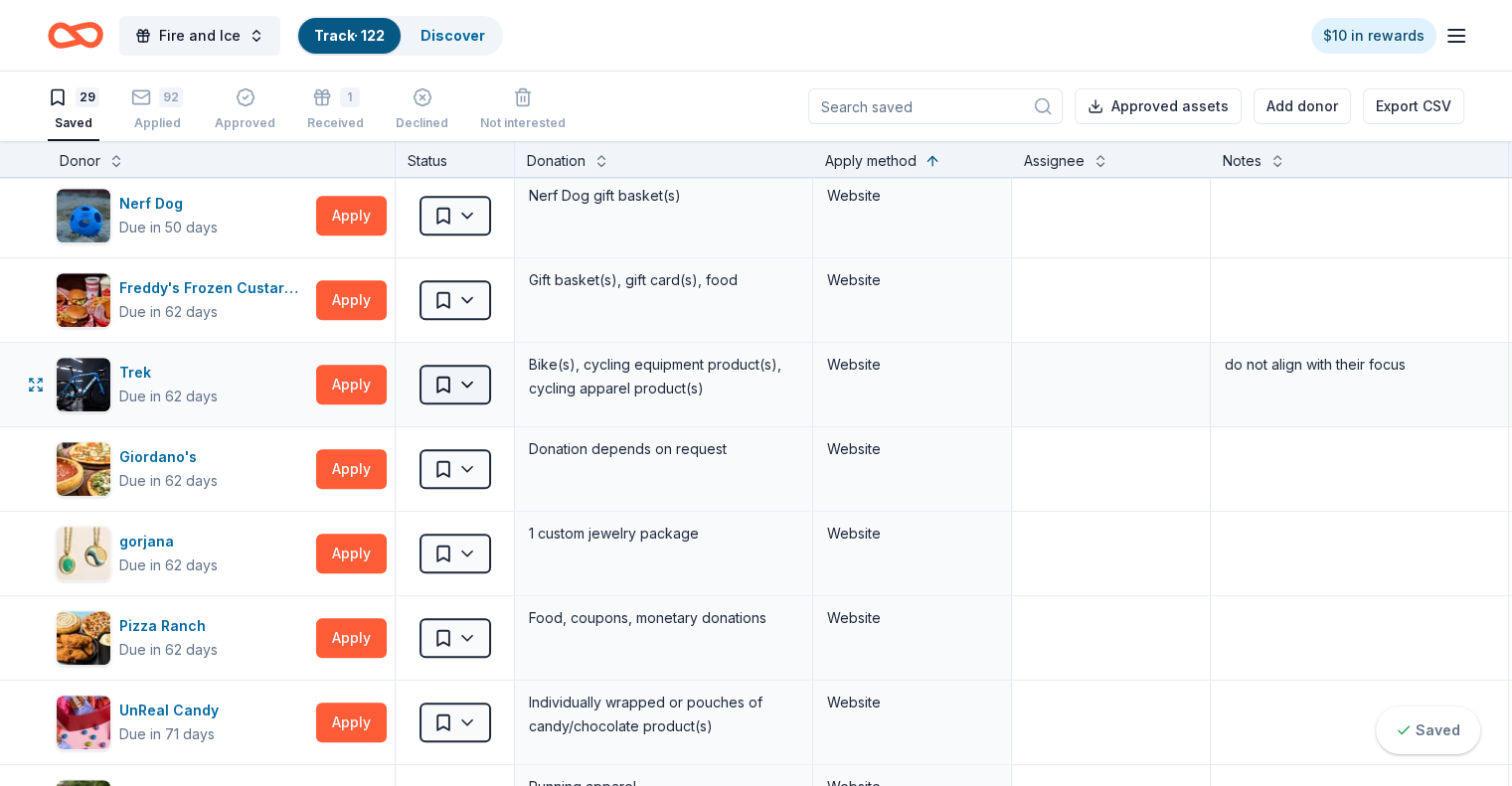 click on "Fire and Ice  Track  · 122 Discover $10 in rewards 29 Saved 92 Applied Approved 1 Received Declined Not interested  Approved assets Add donor Export CSV Donor Status Donation Apply method Assignee Notes Fleet Farm Due in 62 days Apply Saved Fleet Farm products, monetary donation In person Target Due in 62 days Apply Saved Gift cards ($50-100 value, with a maximum donation of $500 per year) In person IHOP Due in 62 days Apply Saved Food, gift card(s) Phone In person Barnes & Noble Due in 62 days Apply Saved Books, gift card(s) Phone In person Breadsmith Due in 62 days Apply Saved Bread and pastries, gift certificate(s) Phone In person Fuzzy's Taco Shop Due in 62 days Apply Saved Donation depends on request Phone In person Chili's Due in 62 days Apply Saved Gift certificate(s) Phone In person Massage Envy Due in 62 days Apply Saved Gift card(s) Phone In person Bruegger's Bagels Due in 62 days Apply Saved Bagels, food, and gift cards Phone In person Walmart Due in 62 days Apply Saved Phone In person Apply Saved" at bounding box center (756, 393) 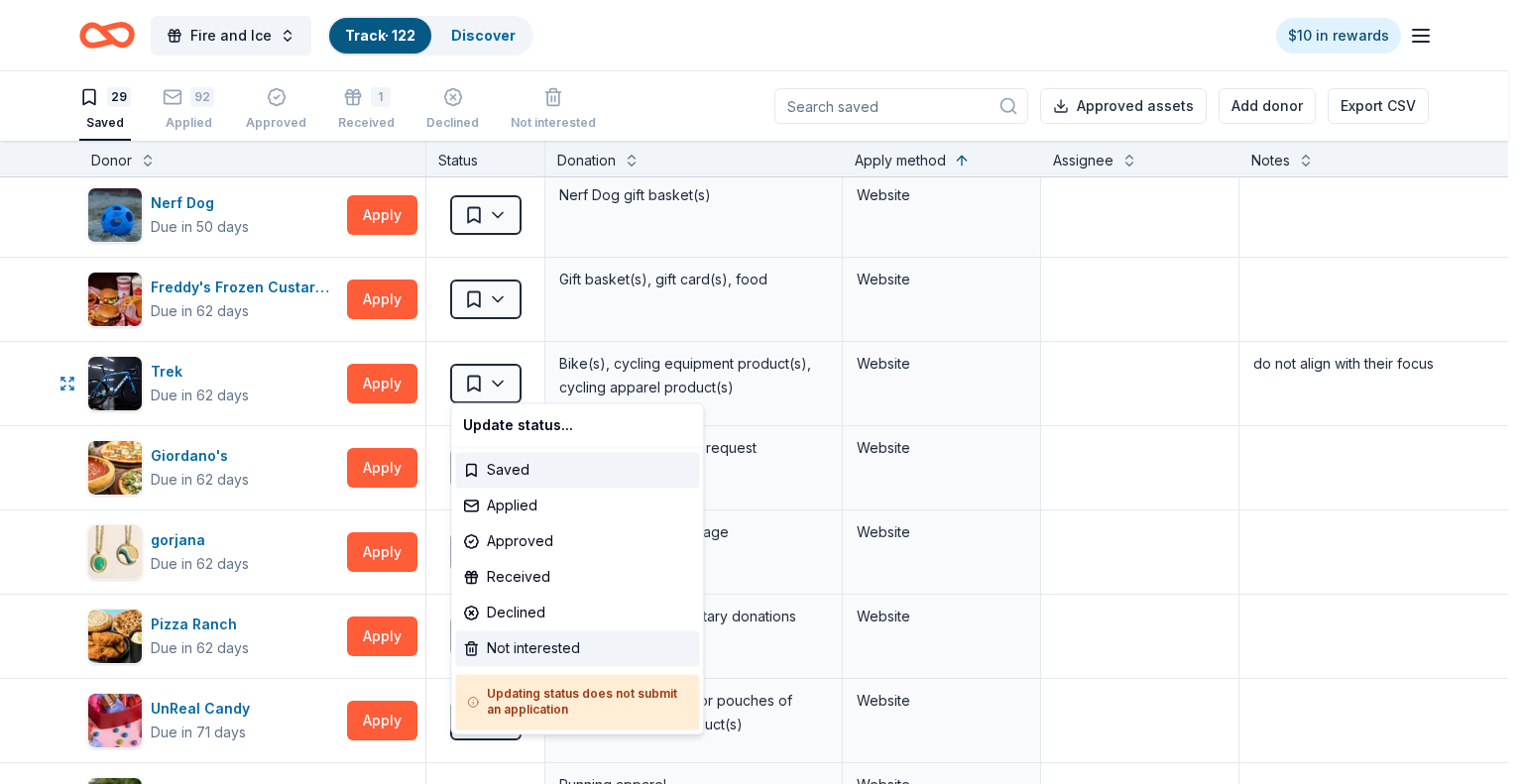 click on "Not interested" at bounding box center [577, 648] 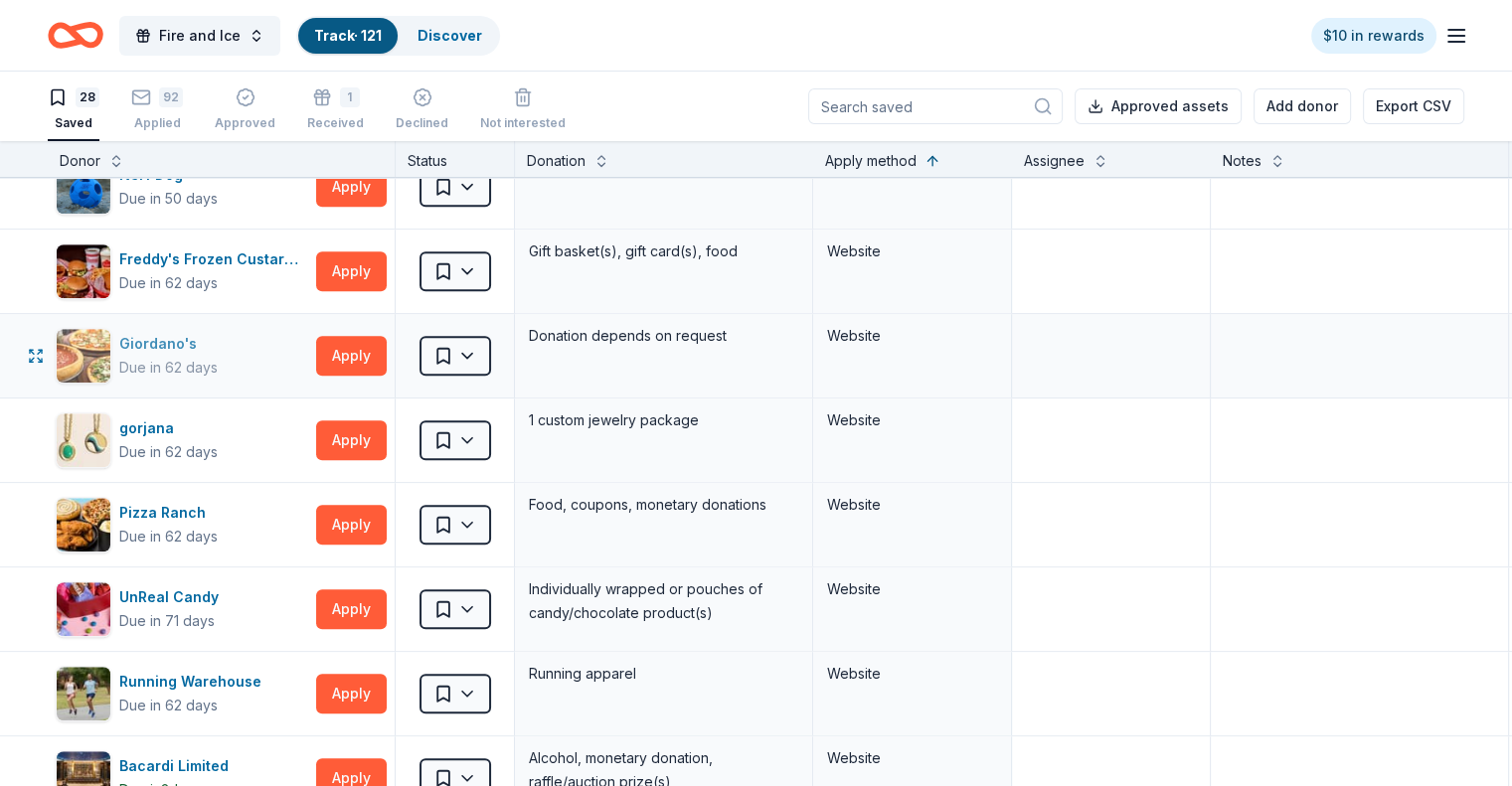 scroll, scrollTop: 1399, scrollLeft: 0, axis: vertical 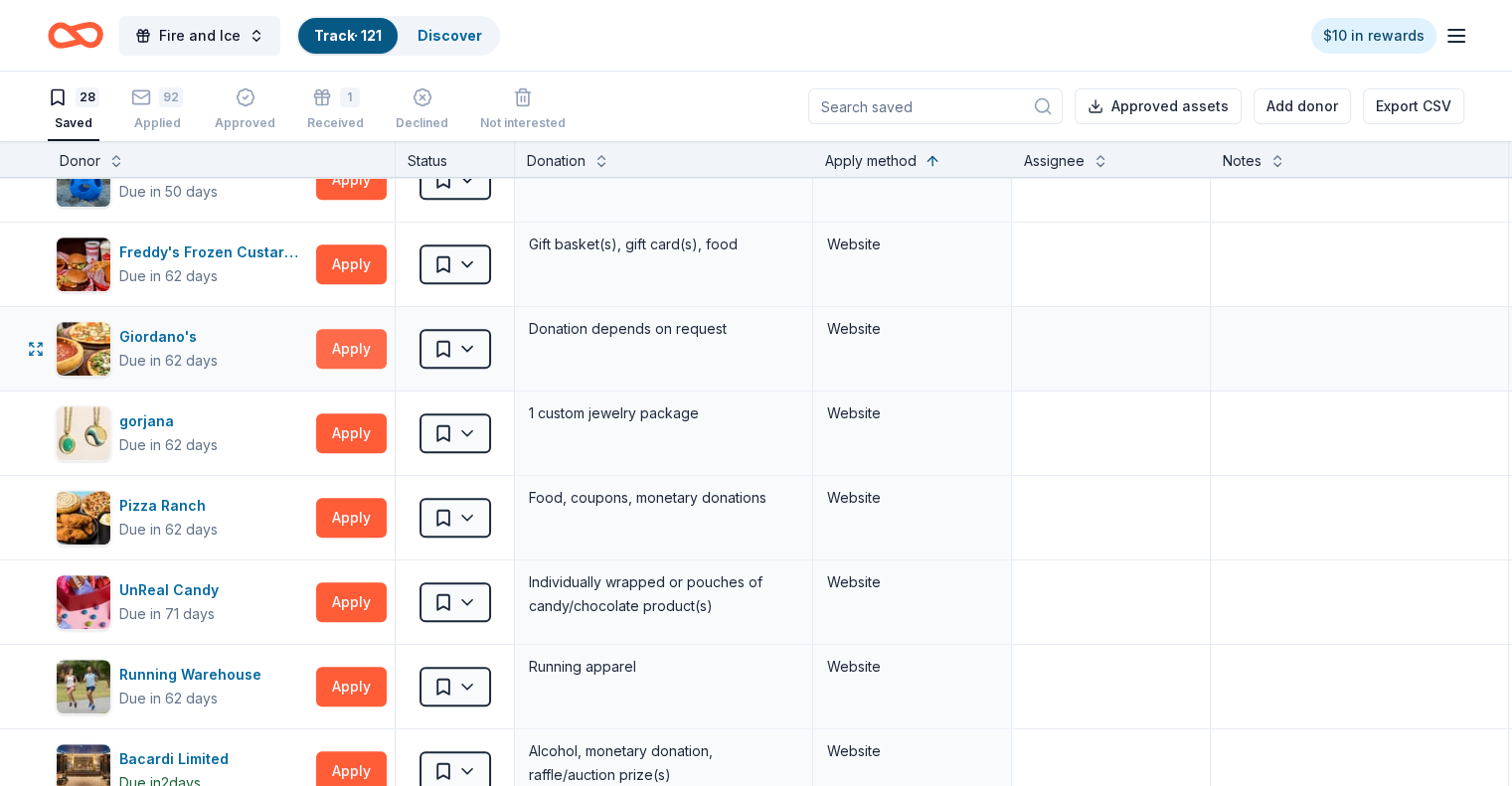 click on "Apply" at bounding box center [351, 349] 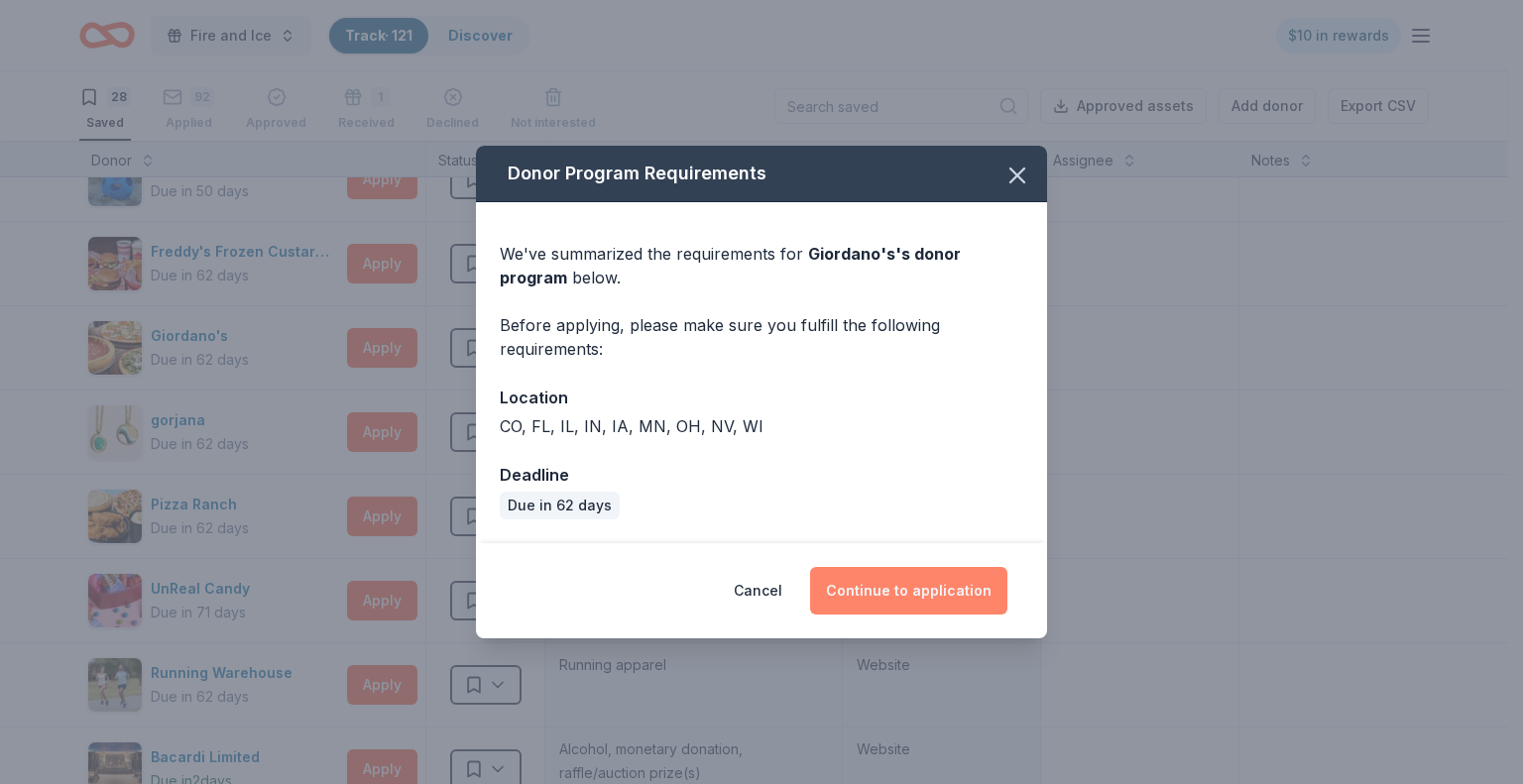 click on "Continue to application" at bounding box center (908, 591) 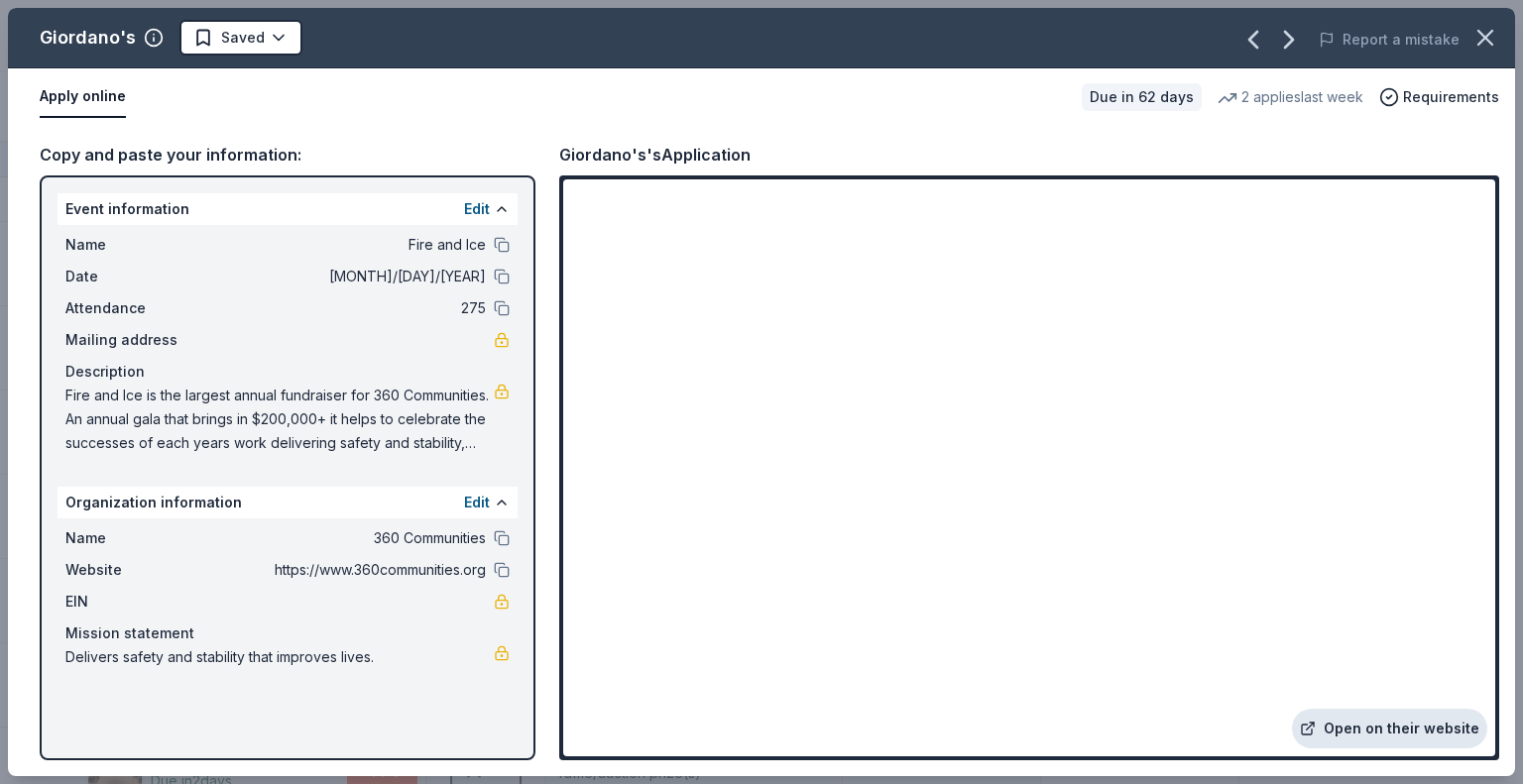 click on "Open on their website" at bounding box center [1389, 728] 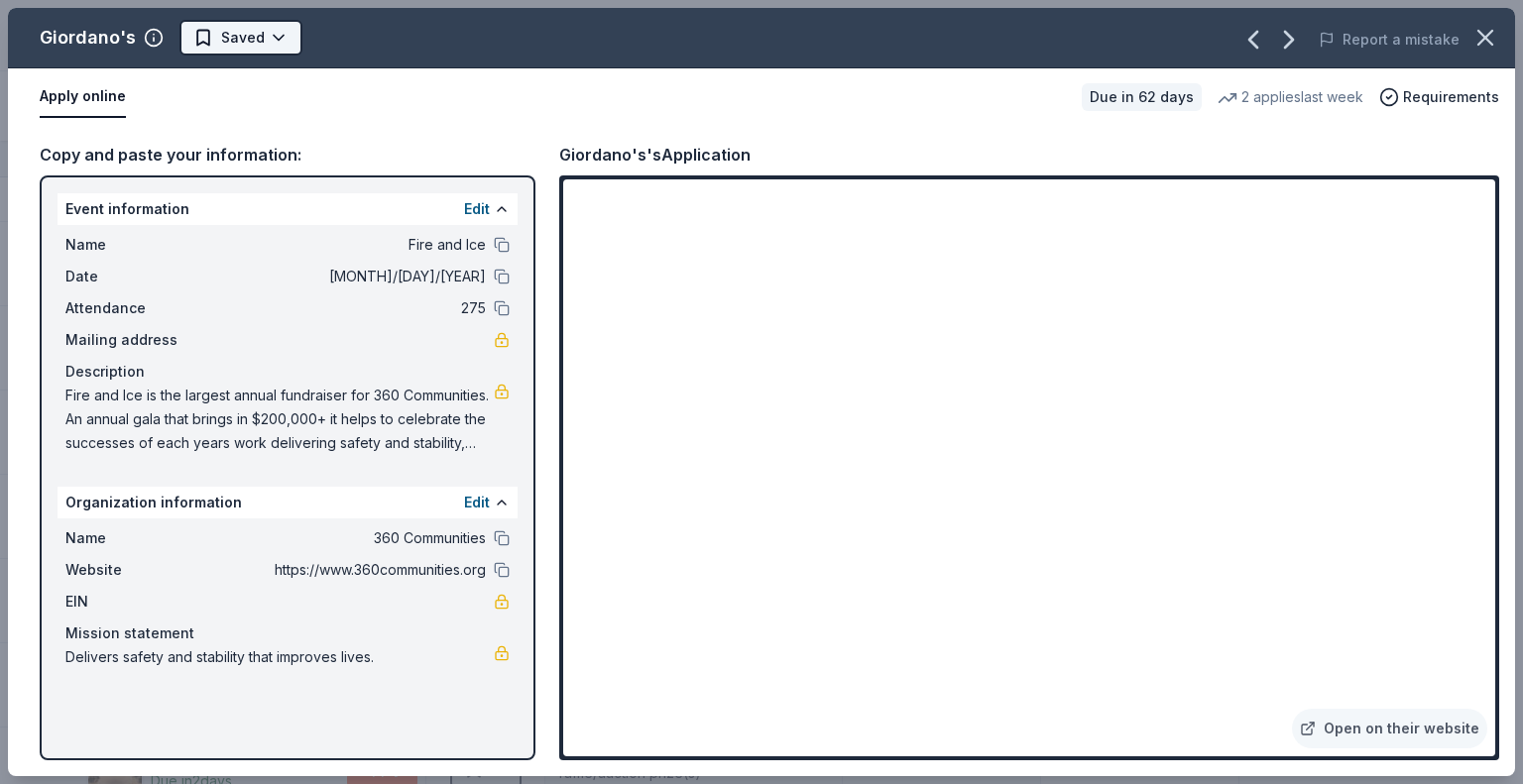 click on "Fire and Ice  Track  · 121 Discover $10 in rewards 28 Saved 92 Applied Approved 1 Received Declined Not interested  Approved assets Add donor Export CSV Donor Status Donation Apply method Assignee Notes Fleet Farm Due in 62 days Apply Saved Fleet Farm products, monetary donation In person Target Due in 62 days Apply Saved Gift cards ($50-100 value, with a maximum donation of $500 per year) In person IHOP Due in 62 days Apply Saved Food, gift card(s) Phone In person Barnes & Noble Due in 62 days Apply Saved Books, gift card(s) Phone In person Breadsmith Due in 62 days Apply Saved Bread and pastries, gift certificate(s) Phone In person Fuzzy's Taco Shop Due in 62 days Apply Saved Donation depends on request Phone In person Chili's Due in 62 days Apply Saved Gift certificate(s) Phone In person Massage Envy Due in 62 days Apply Saved Gift card(s) Phone In person Bruegger's Bagels Due in 62 days Apply Saved Bagels, food, and gift cards Phone In person Walmart Due in 62 days Apply Saved Phone In person Apply Saved" at bounding box center [762, 392] 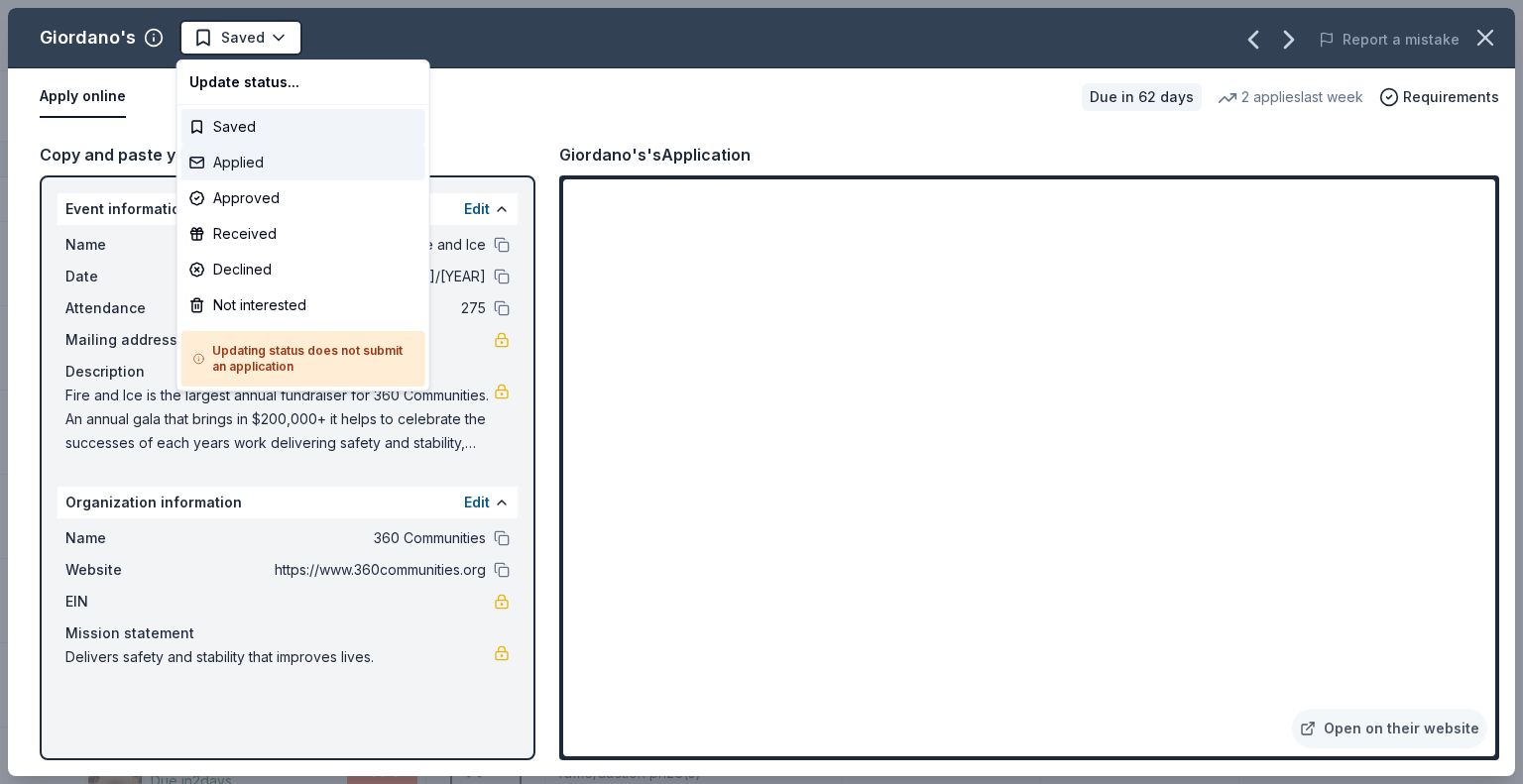 click on "Applied" at bounding box center (303, 163) 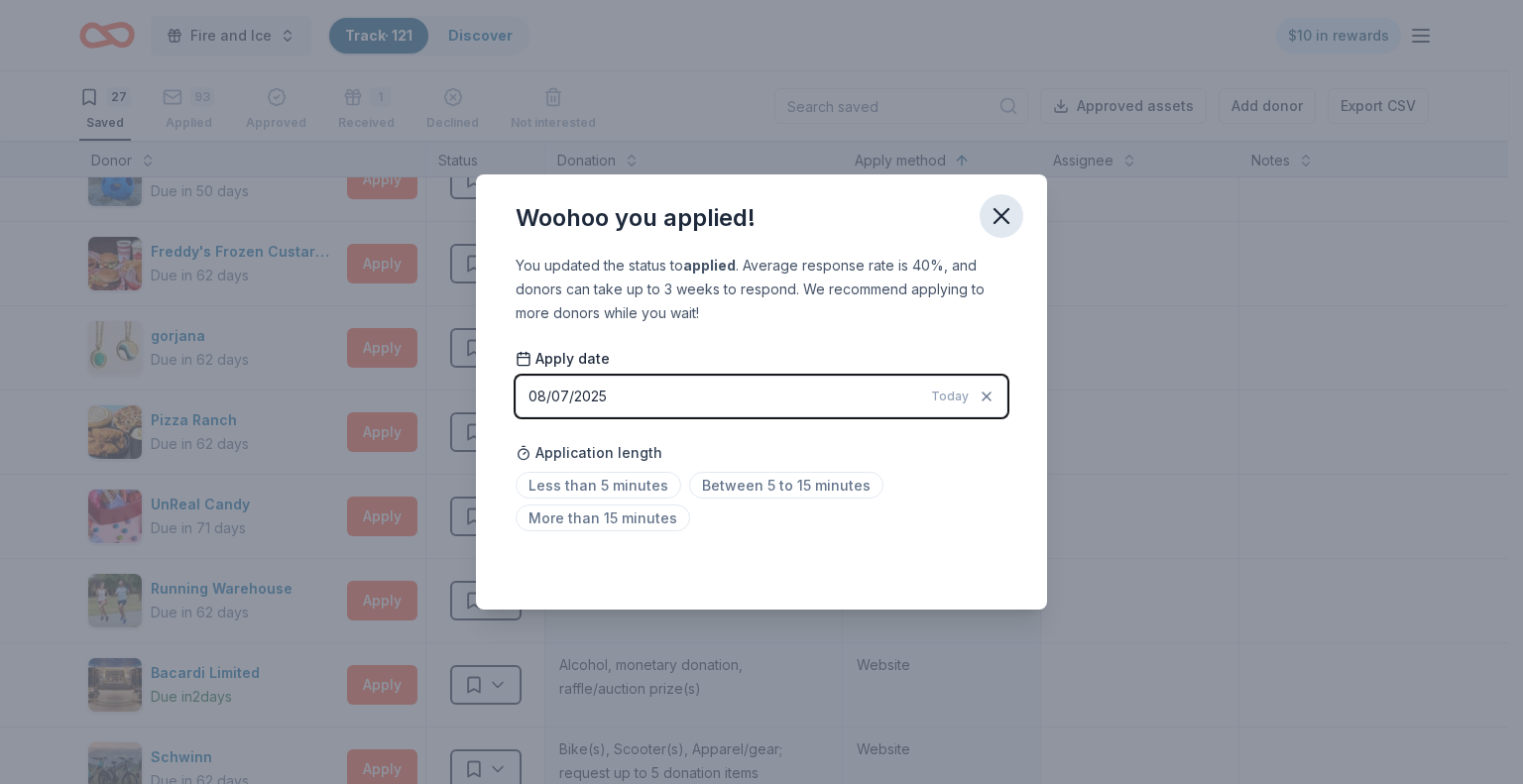 click 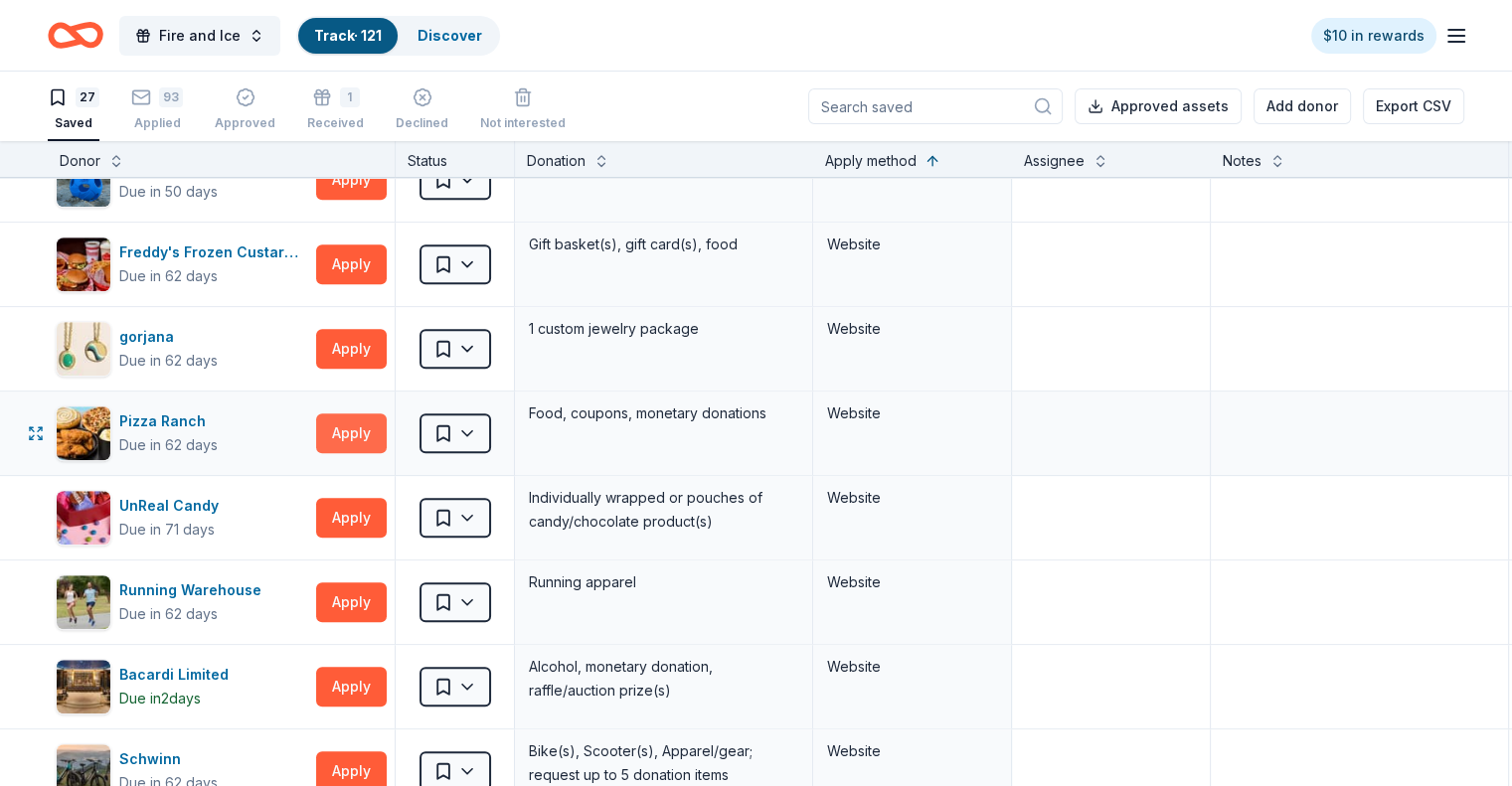 click on "Apply" at bounding box center [351, 433] 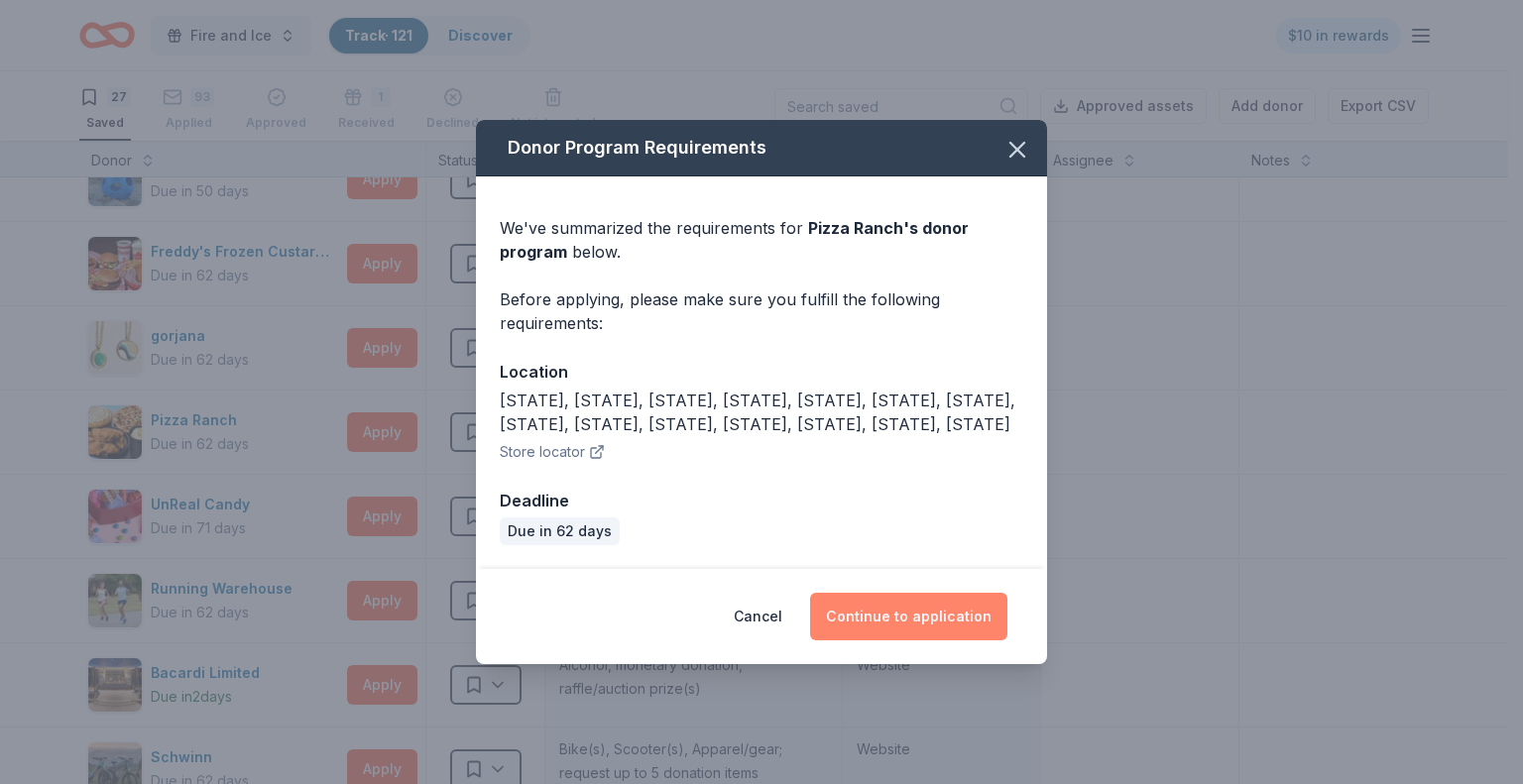 click on "Continue to application" at bounding box center (908, 616) 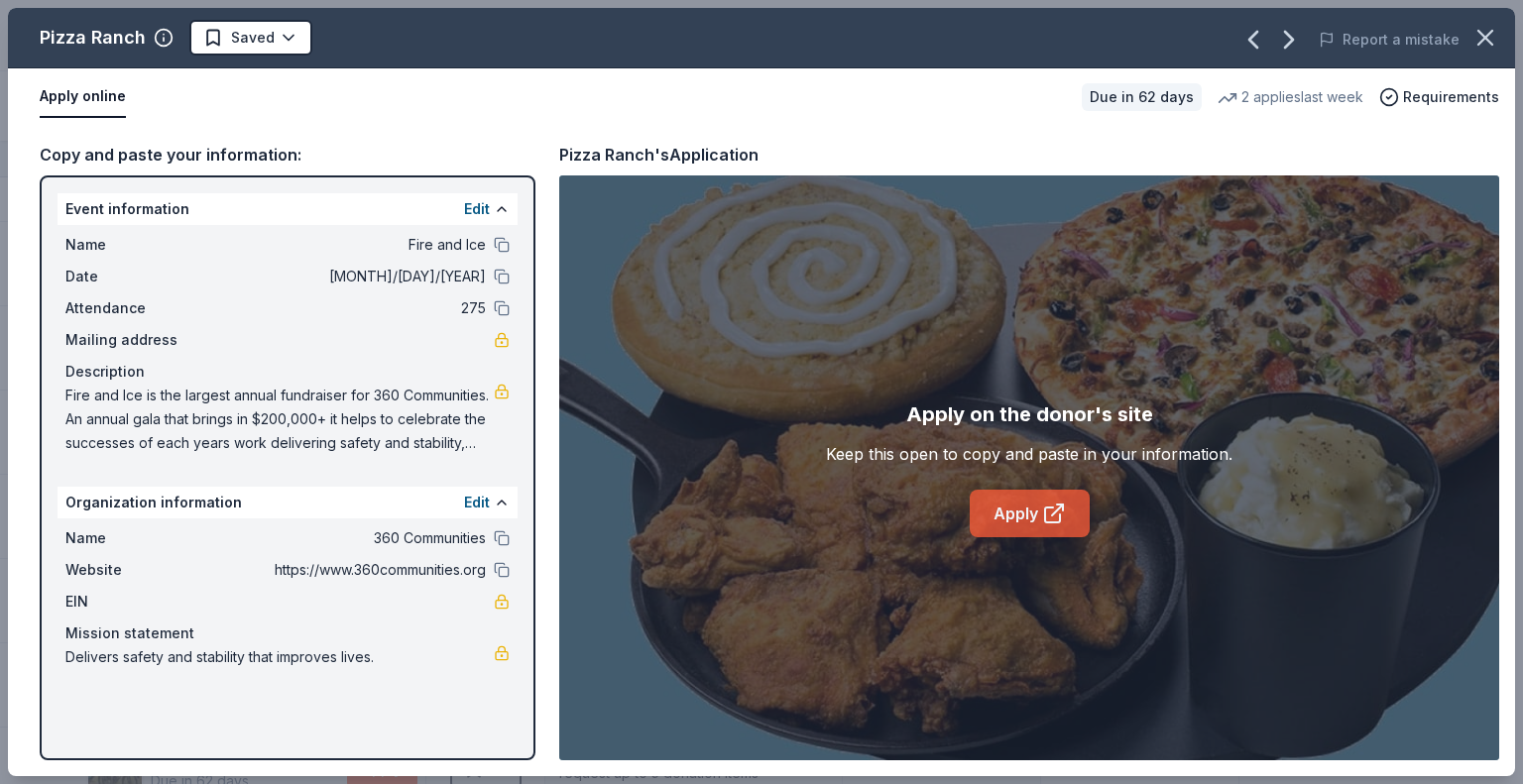 click on "Apply" at bounding box center (1029, 513) 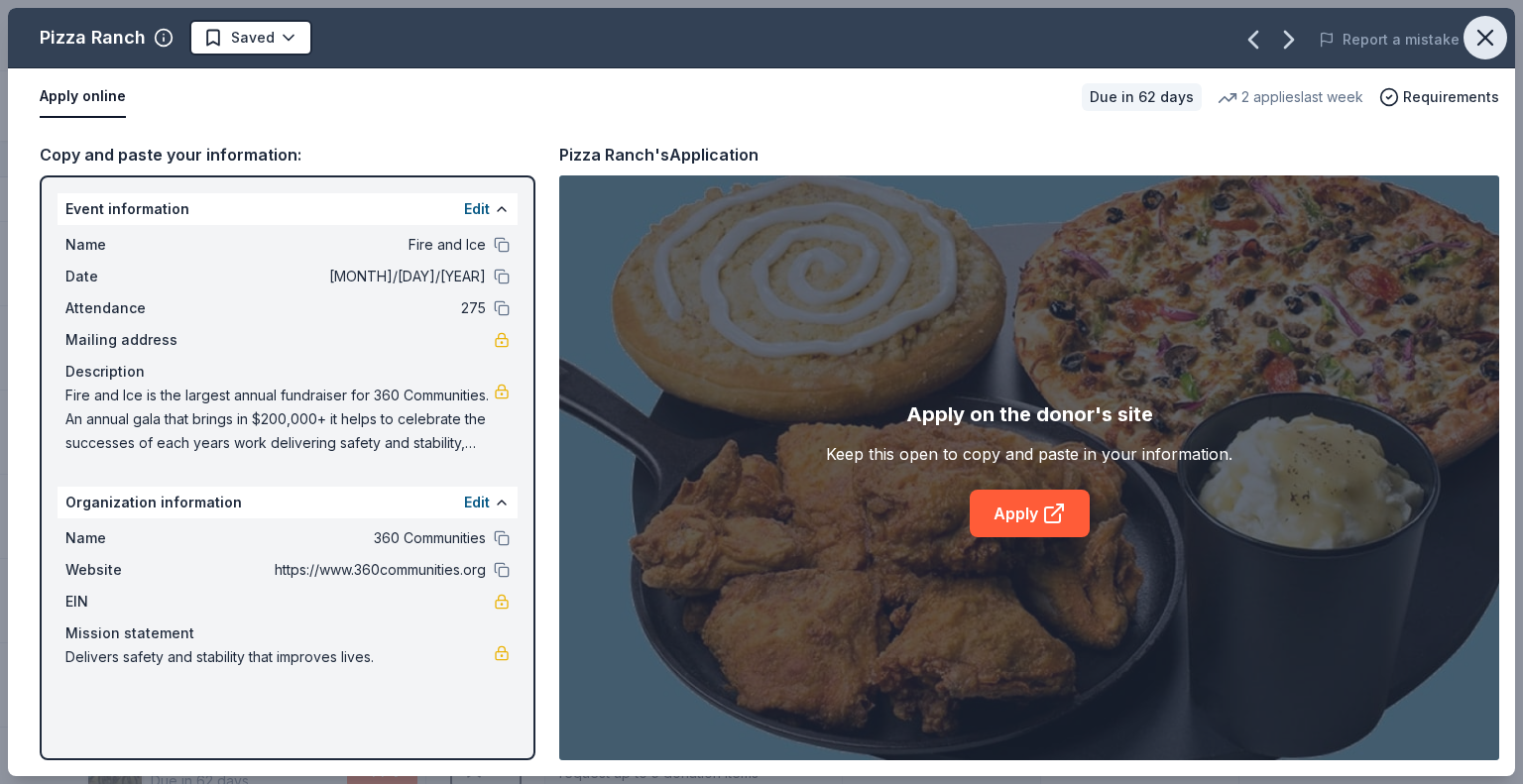 click 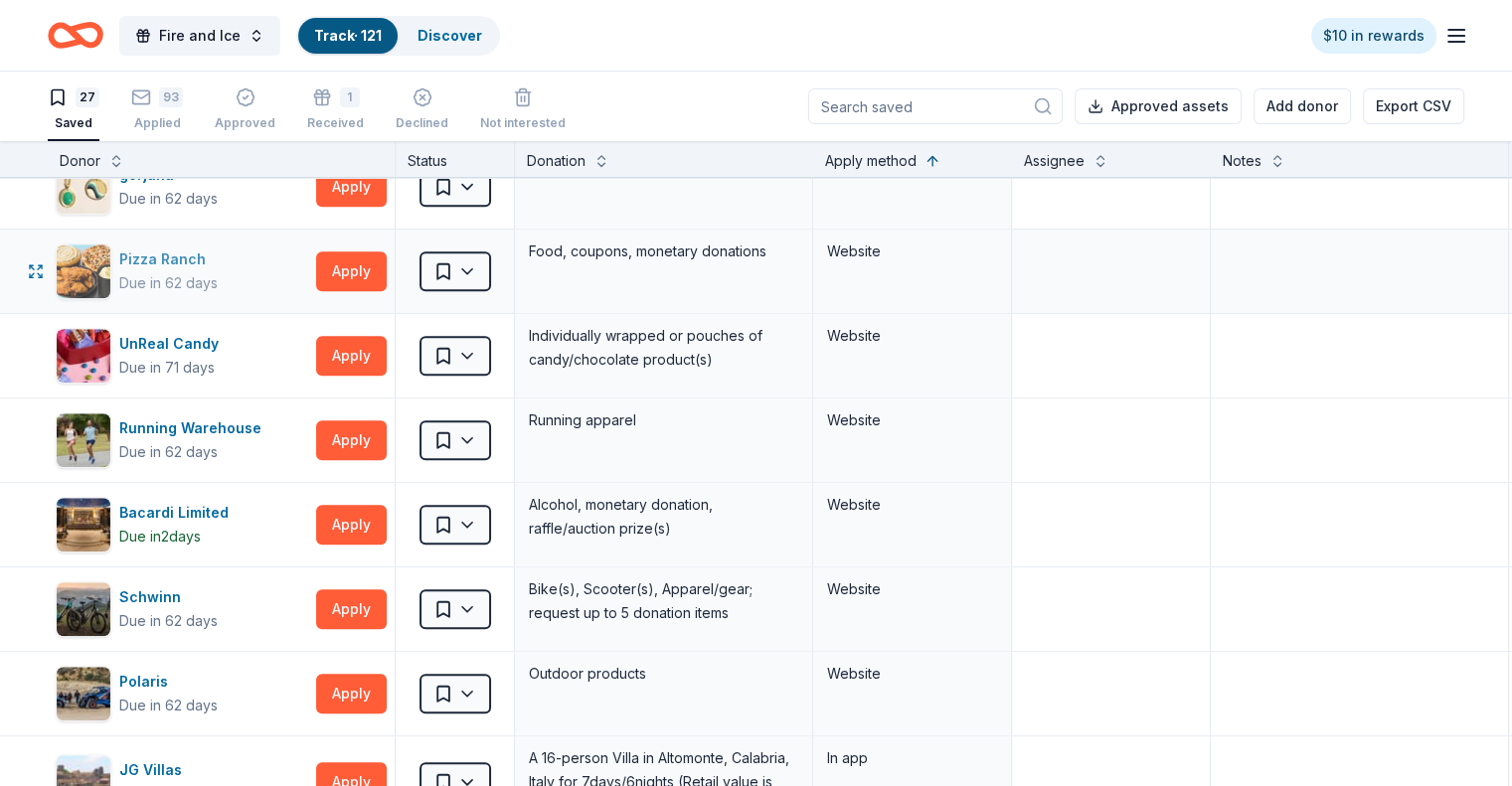 scroll, scrollTop: 1578, scrollLeft: 0, axis: vertical 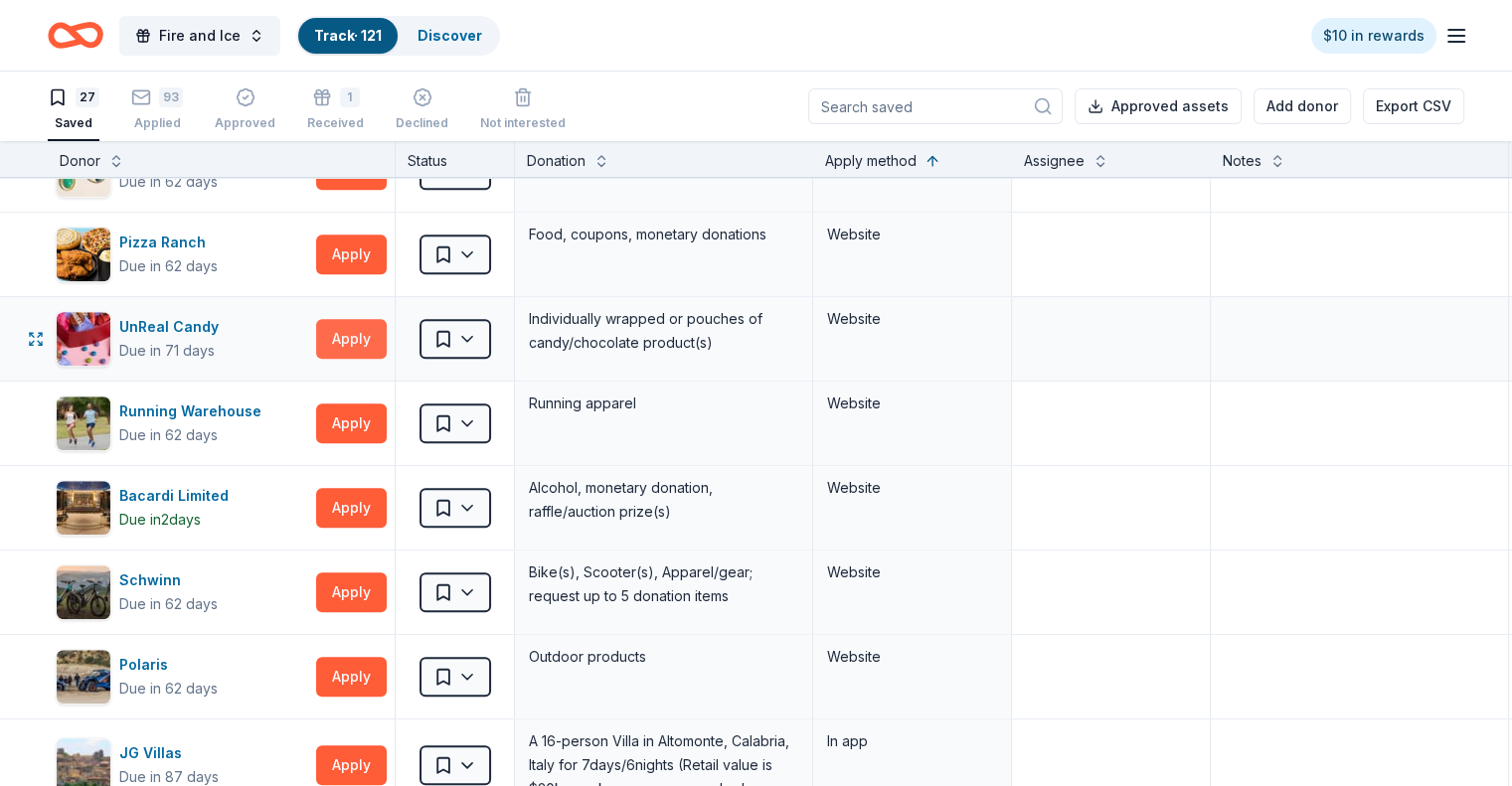 click on "Apply" at bounding box center [351, 339] 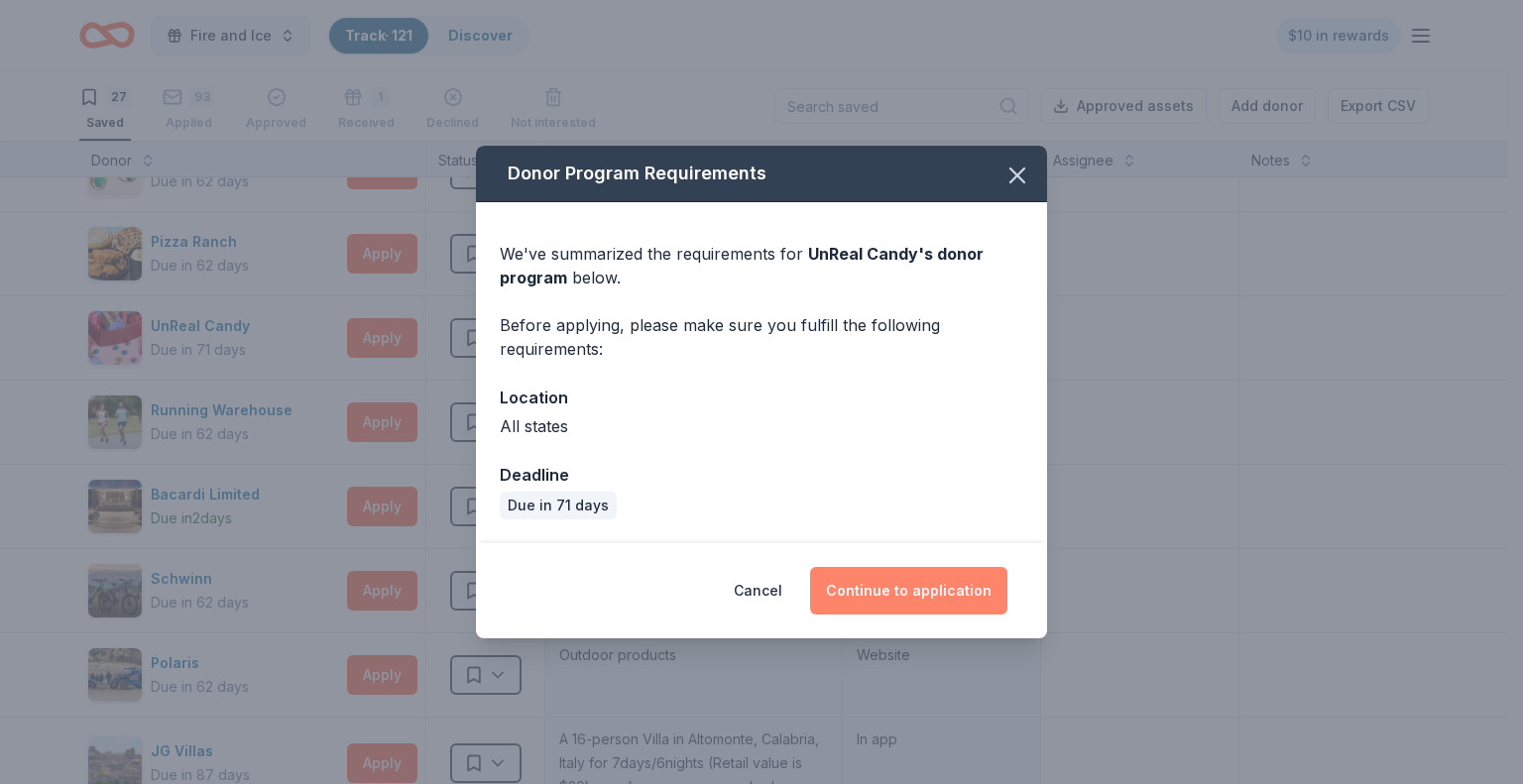 click on "Continue to application" at bounding box center (908, 591) 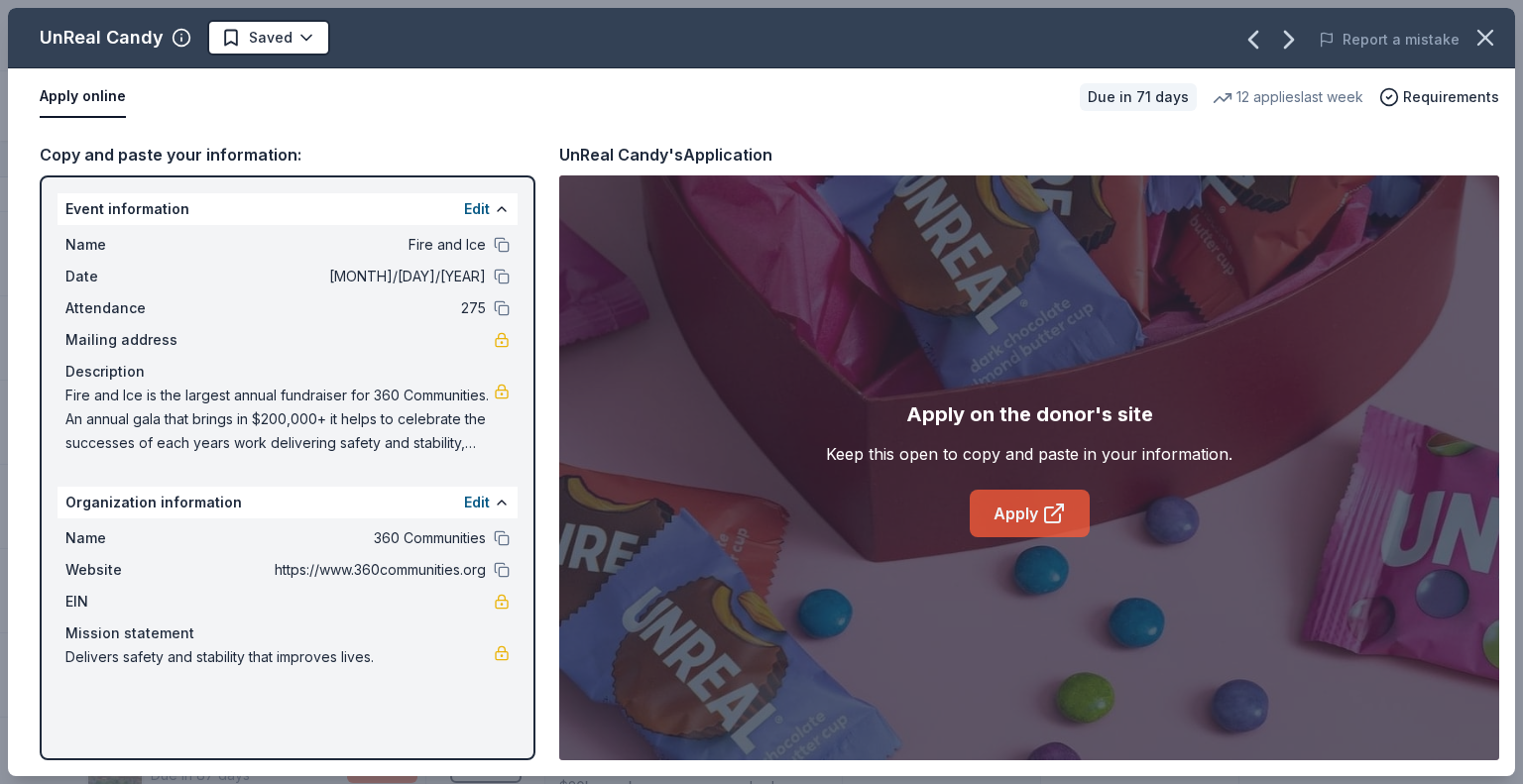 click on "Apply" at bounding box center [1029, 513] 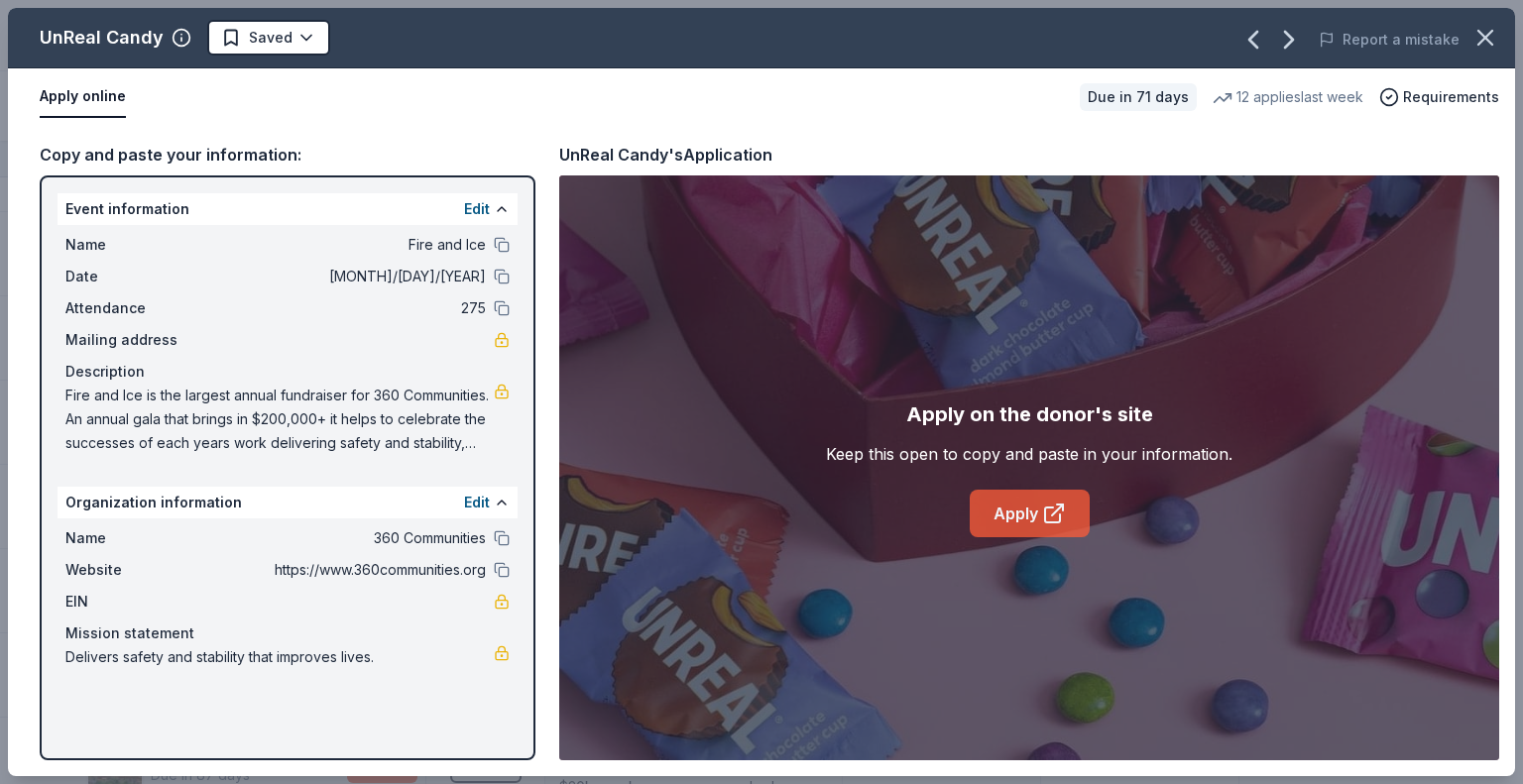 click on "Apply" at bounding box center [1029, 513] 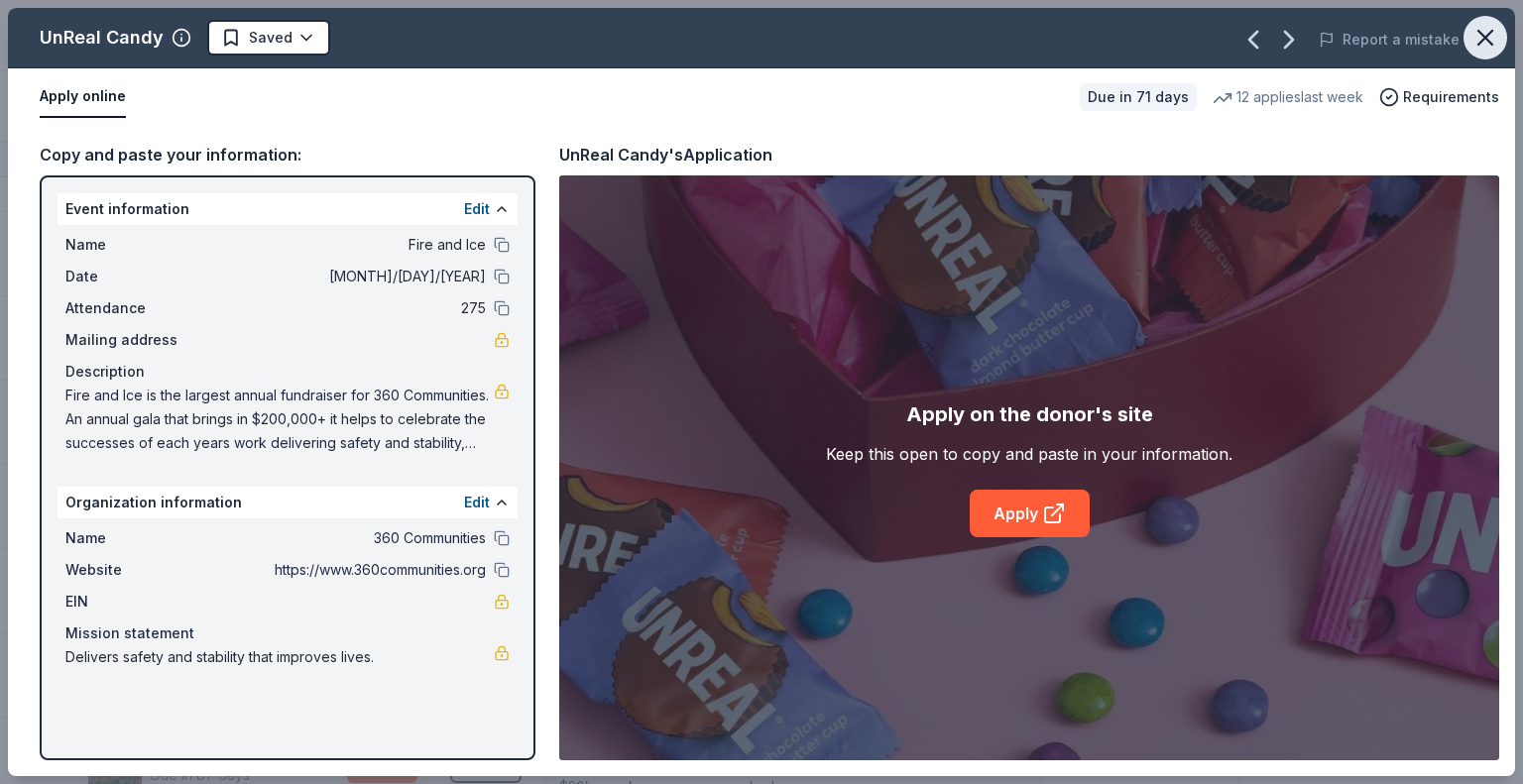 click 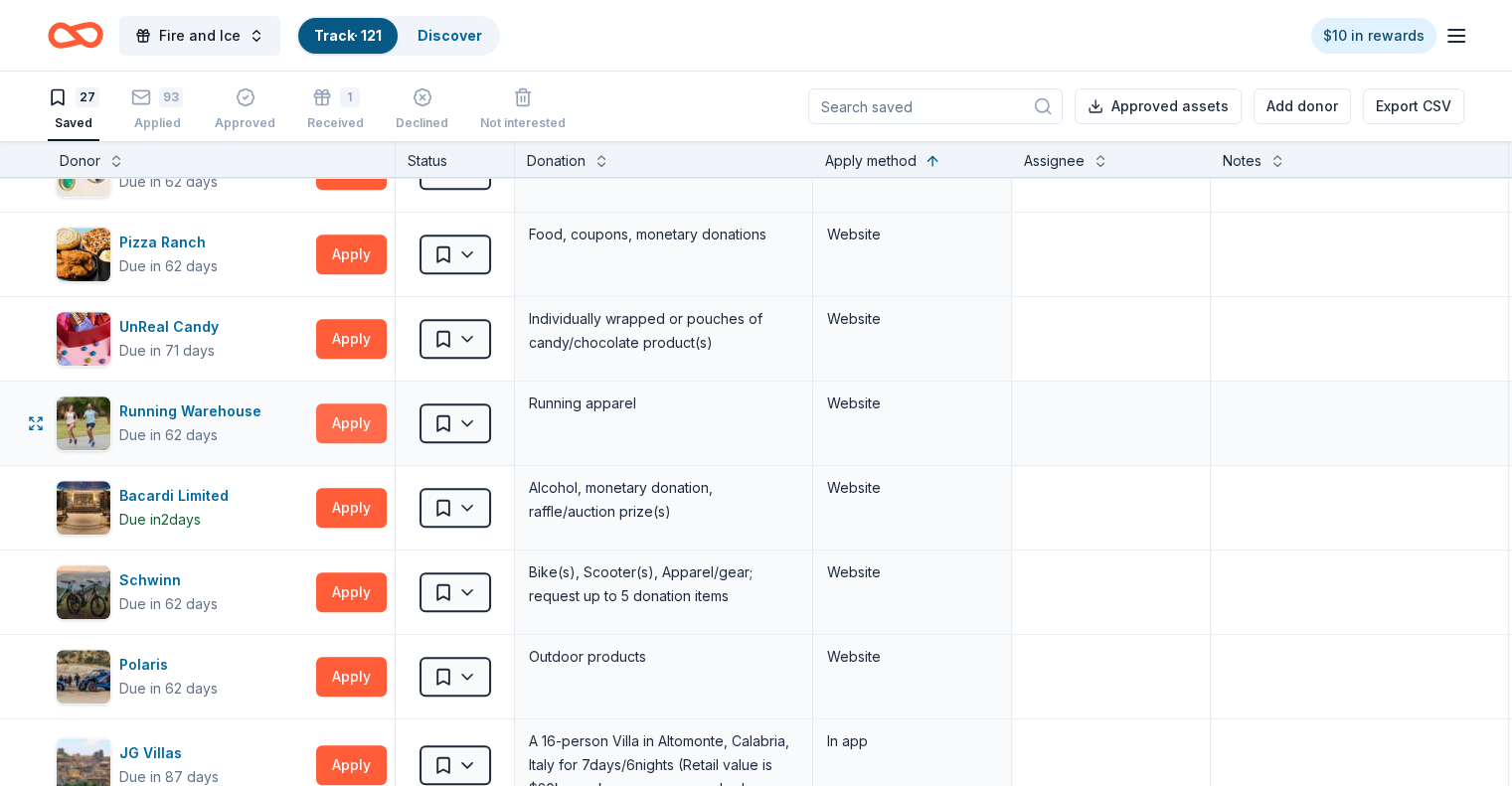click on "Apply" at bounding box center (351, 423) 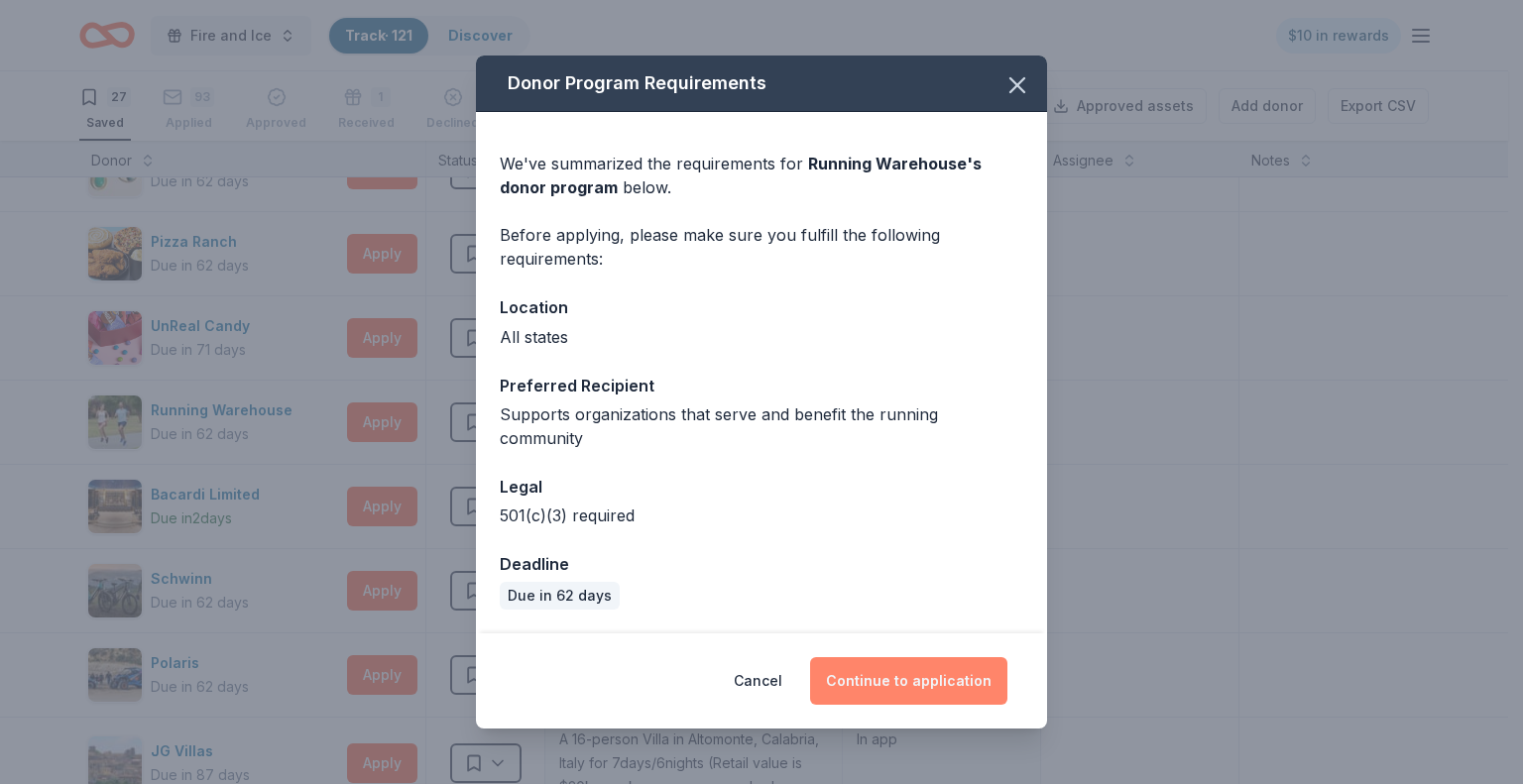 click on "Continue to application" at bounding box center [908, 681] 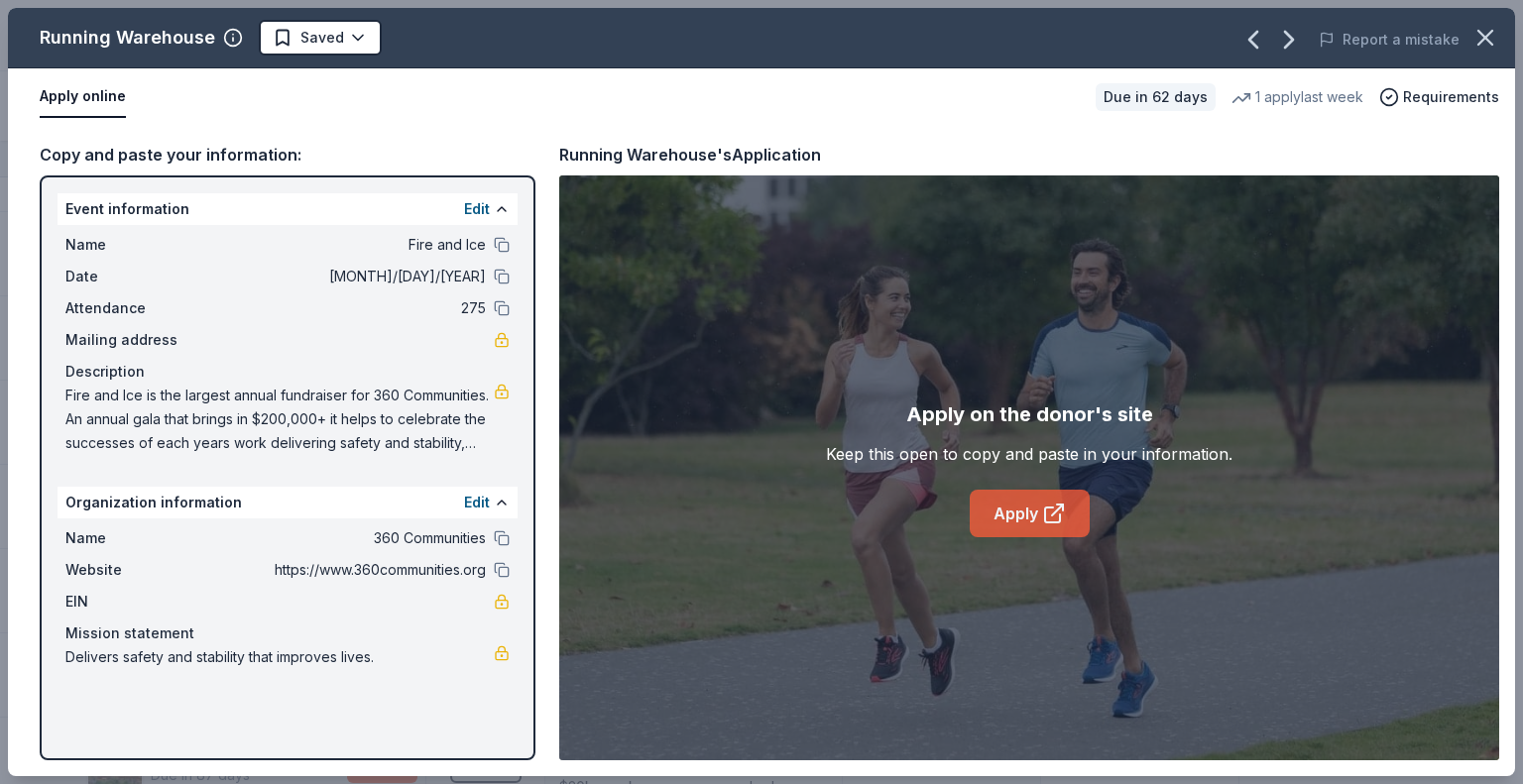 click on "Apply" at bounding box center (1029, 513) 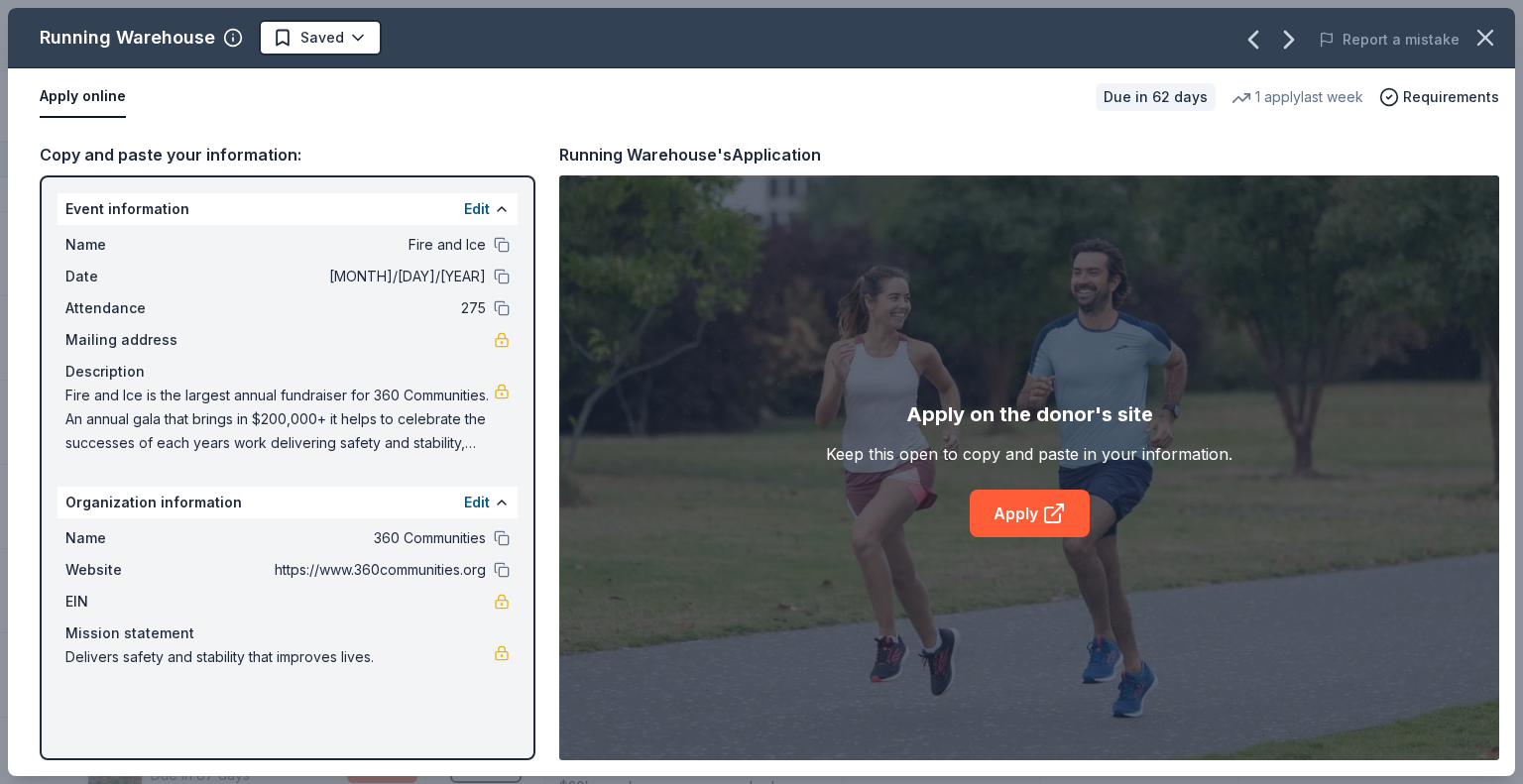 click on "Running Warehouse Saved Report a mistake" at bounding box center (762, 38) 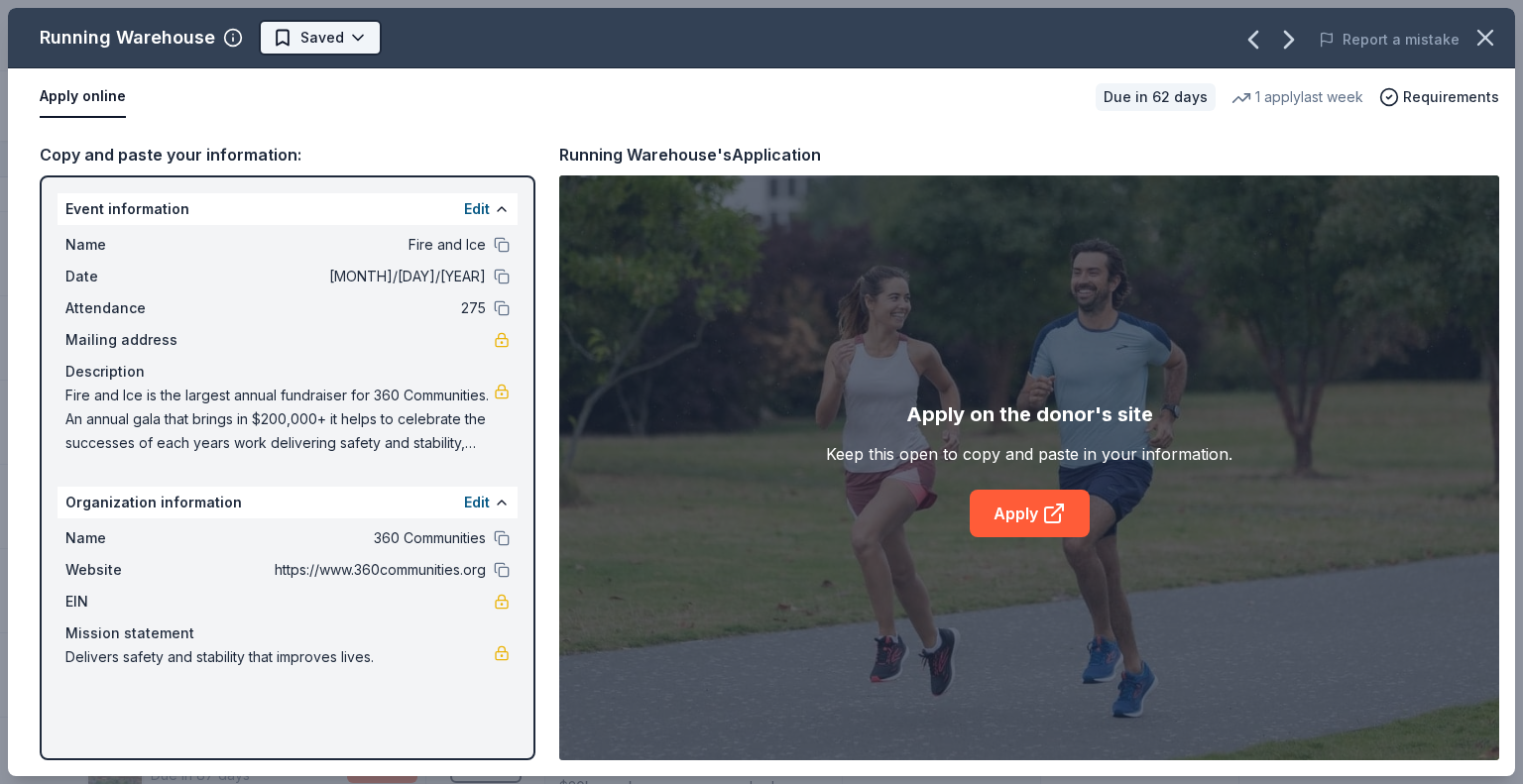 click on "Fire and Ice  Track  · 121 Discover $10 in rewards 27 Saved 93 Applied Approved 1 Received Declined Not interested  Approved assets Add donor Export CSV Donor Status Donation Apply method Assignee Notes Fleet Farm Due in 62 days Apply Saved Fleet Farm products, monetary donation In person Target Due in 62 days Apply Saved Gift cards ($50-100 value, with a maximum donation of $500 per year) In person IHOP Due in 62 days Apply Saved Food, gift card(s) Phone In person Barnes & Noble Due in 62 days Apply Saved Books, gift card(s) Phone In person Breadsmith Due in 62 days Apply Saved Bread and pastries, gift certificate(s) Phone In person Fuzzy's Taco Shop Due in 62 days Apply Saved Donation depends on request Phone In person Chili's Due in 62 days Apply Saved Gift certificate(s) Phone In person Massage Envy Due in 62 days Apply Saved Gift card(s) Phone In person Bruegger's Bagels Due in 62 days Apply Saved Bagels, food, and gift cards Phone In person Walmart Due in 62 days Apply Saved Phone In person Apply Saved" at bounding box center [762, 392] 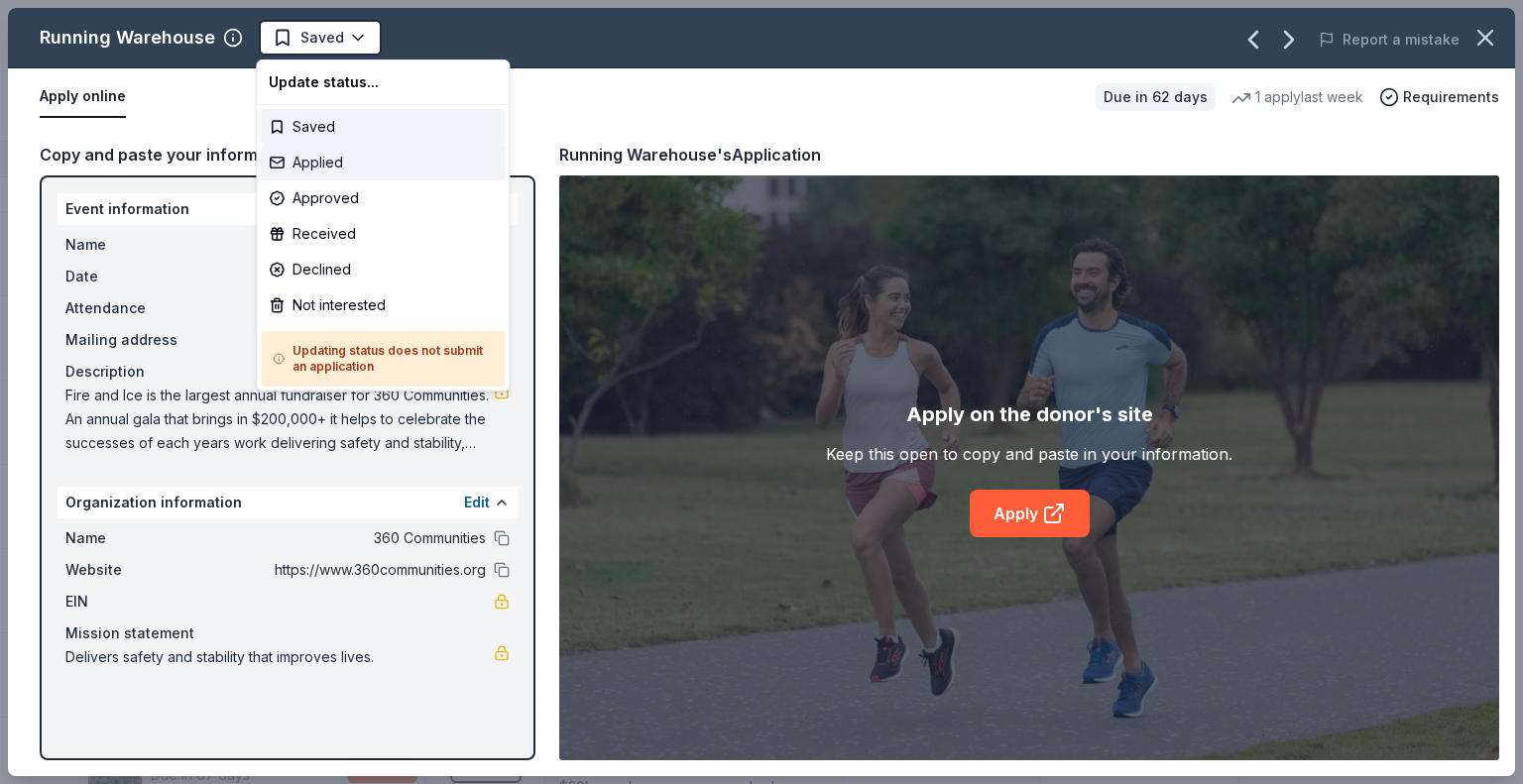 click on "Applied" at bounding box center (383, 163) 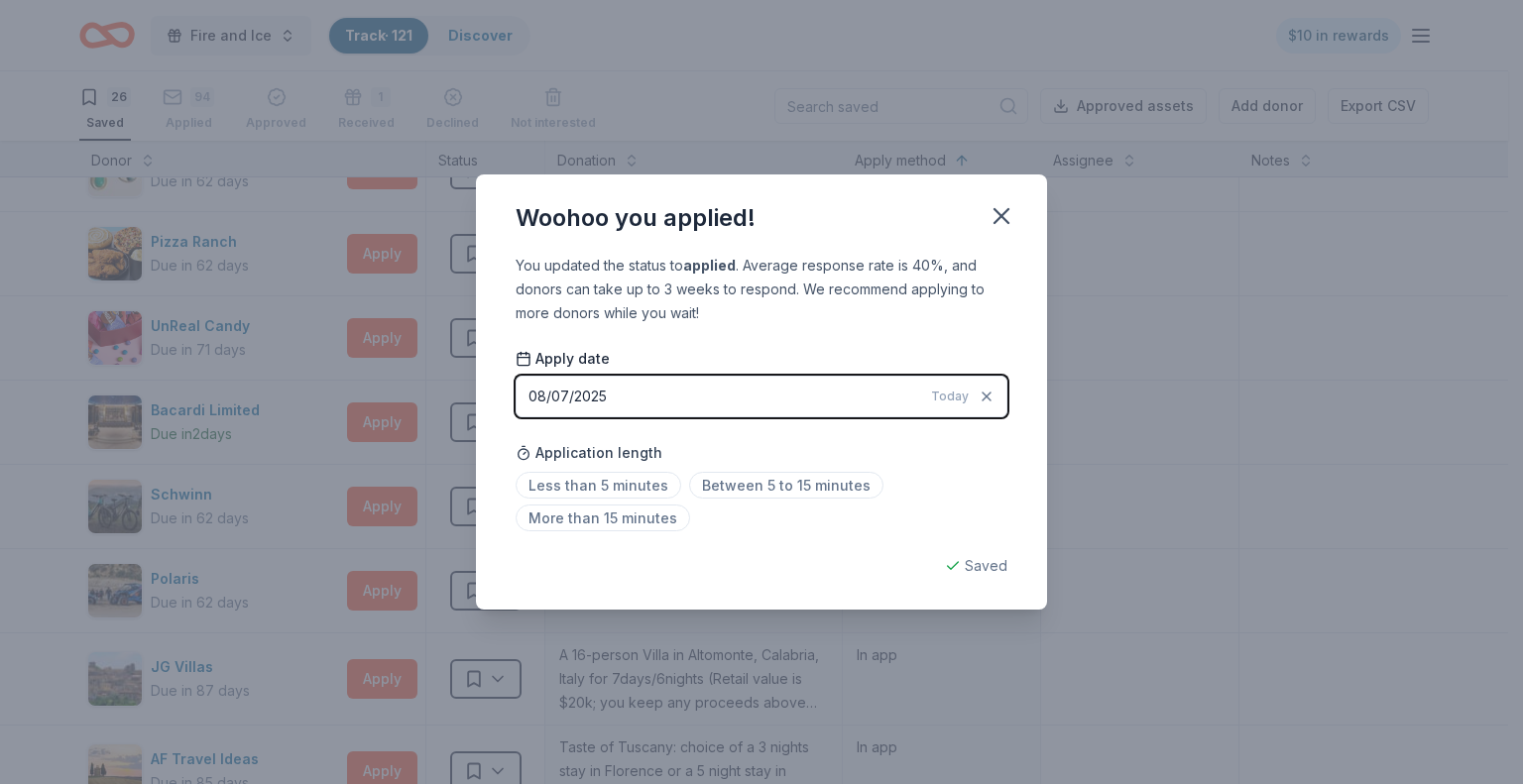 click on "Woohoo you applied! You updated the status to  applied . Average response rate is 40%, and donors can take up to 3 weeks to respond. We recommend applying to more donors while you wait! Apply date 08/07/2025 Today Application length Less than 5 minutes Between 5 to 15 minutes More than 15 minutes Saved" at bounding box center [762, 392] 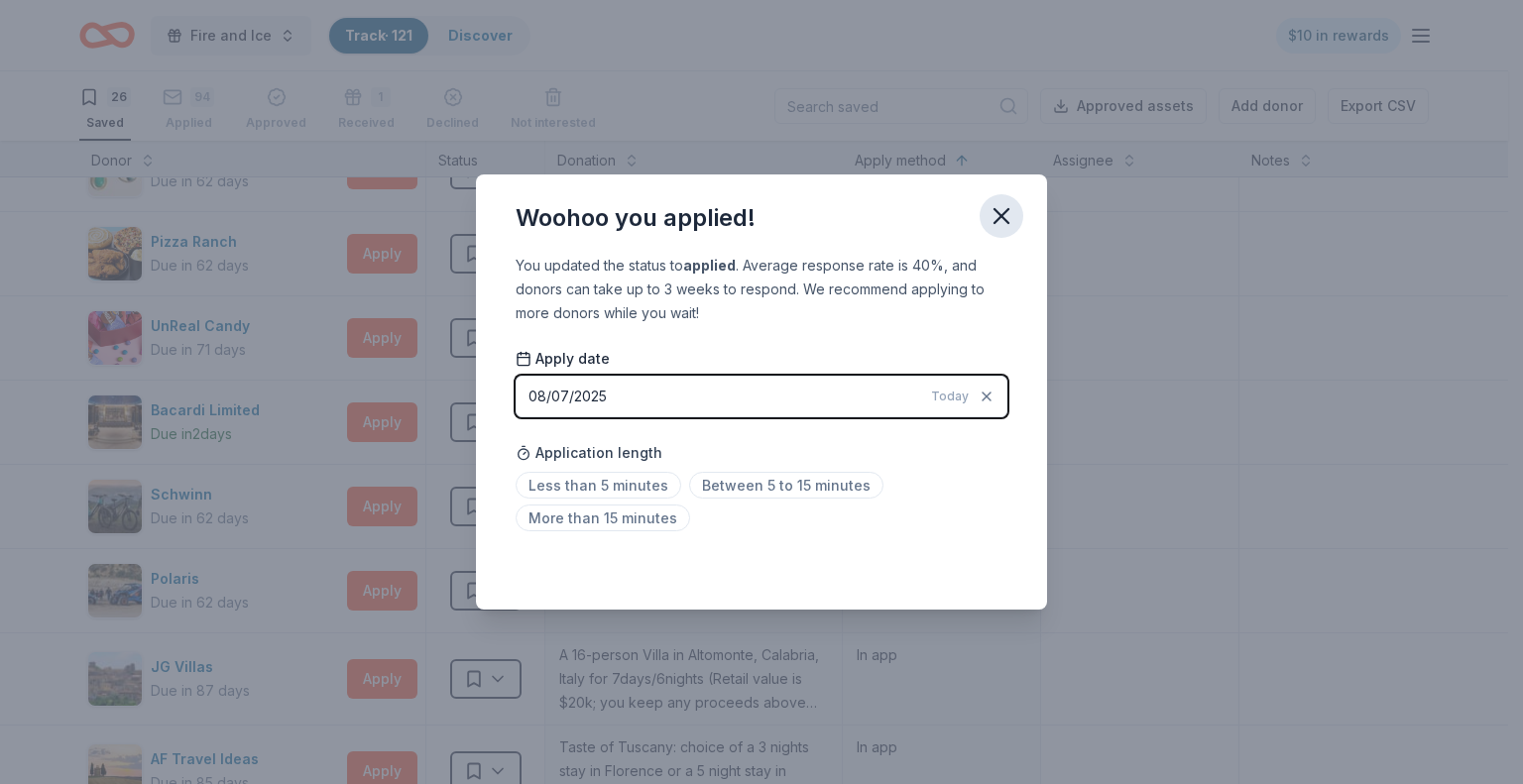 click 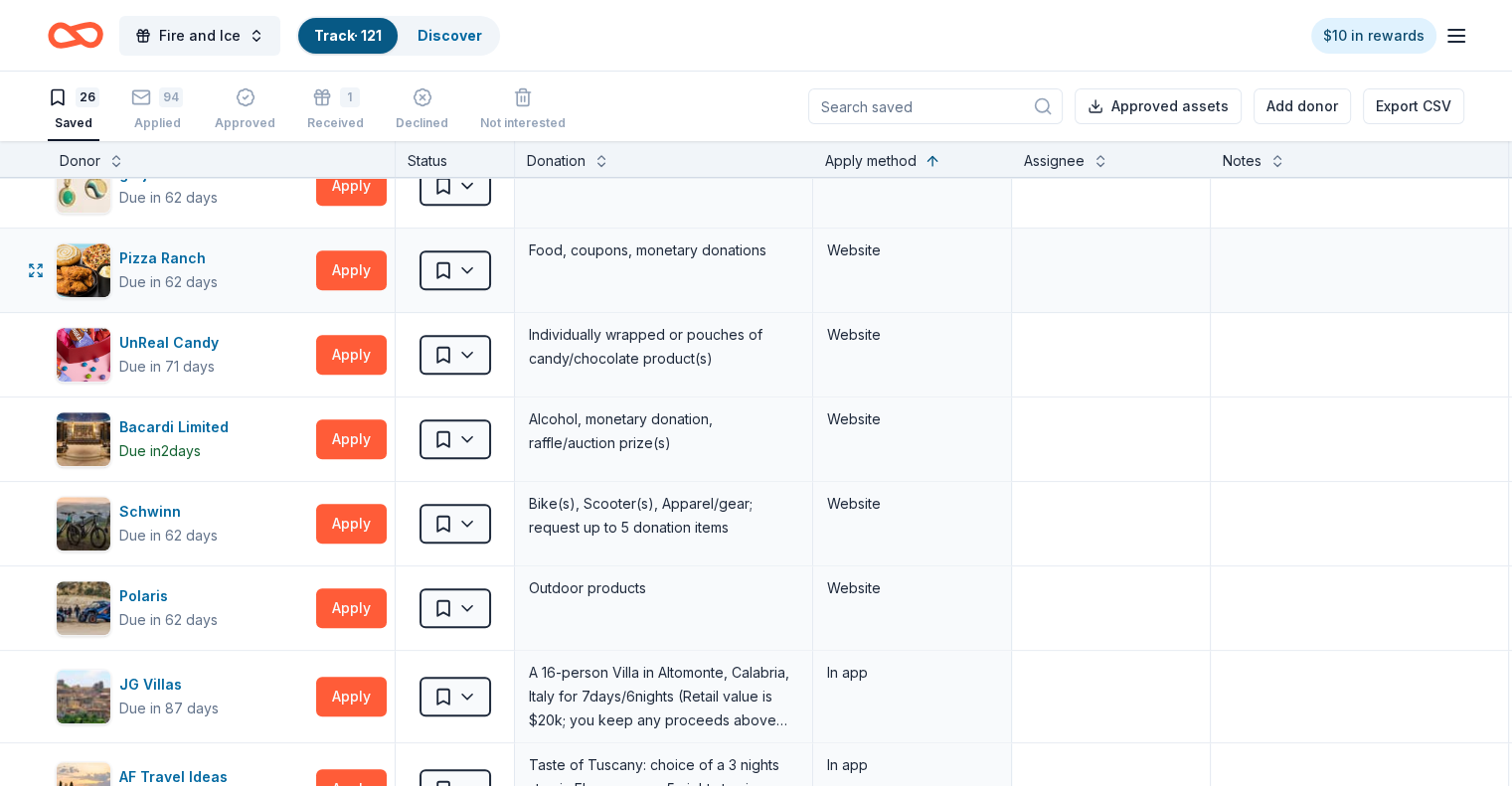 scroll, scrollTop: 1554, scrollLeft: 0, axis: vertical 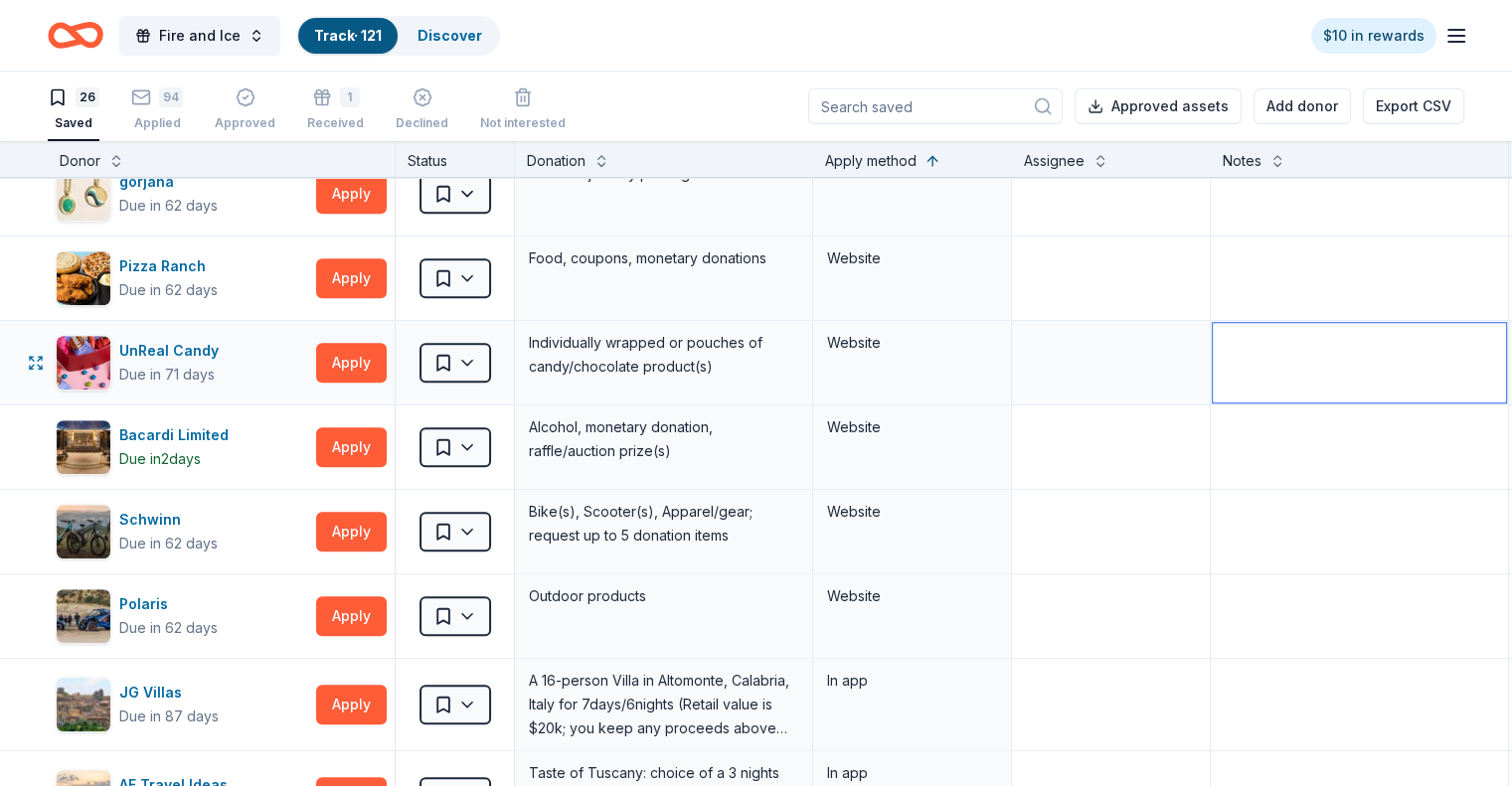 click at bounding box center (1359, 363) 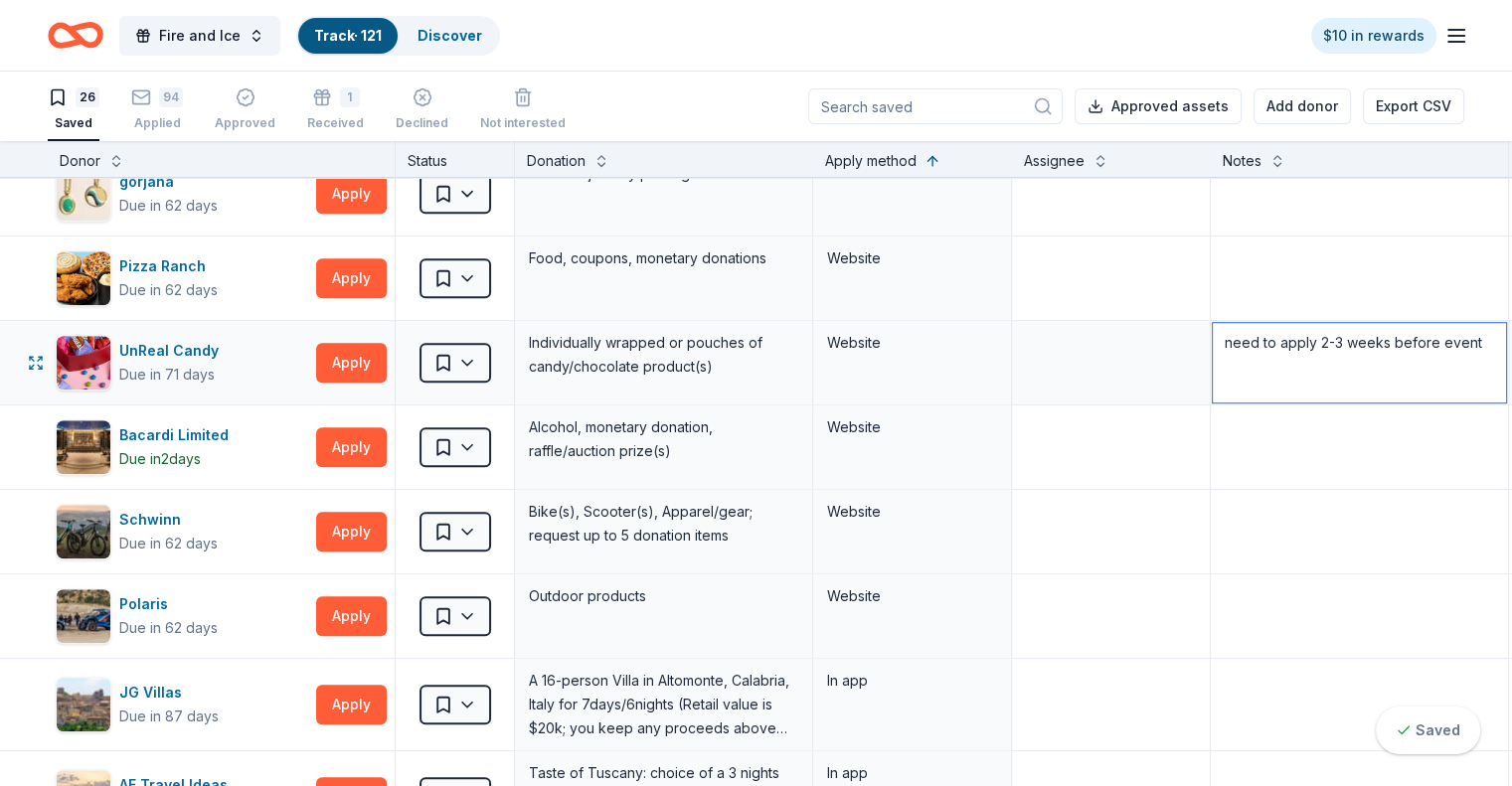 scroll, scrollTop: 1554, scrollLeft: 11, axis: both 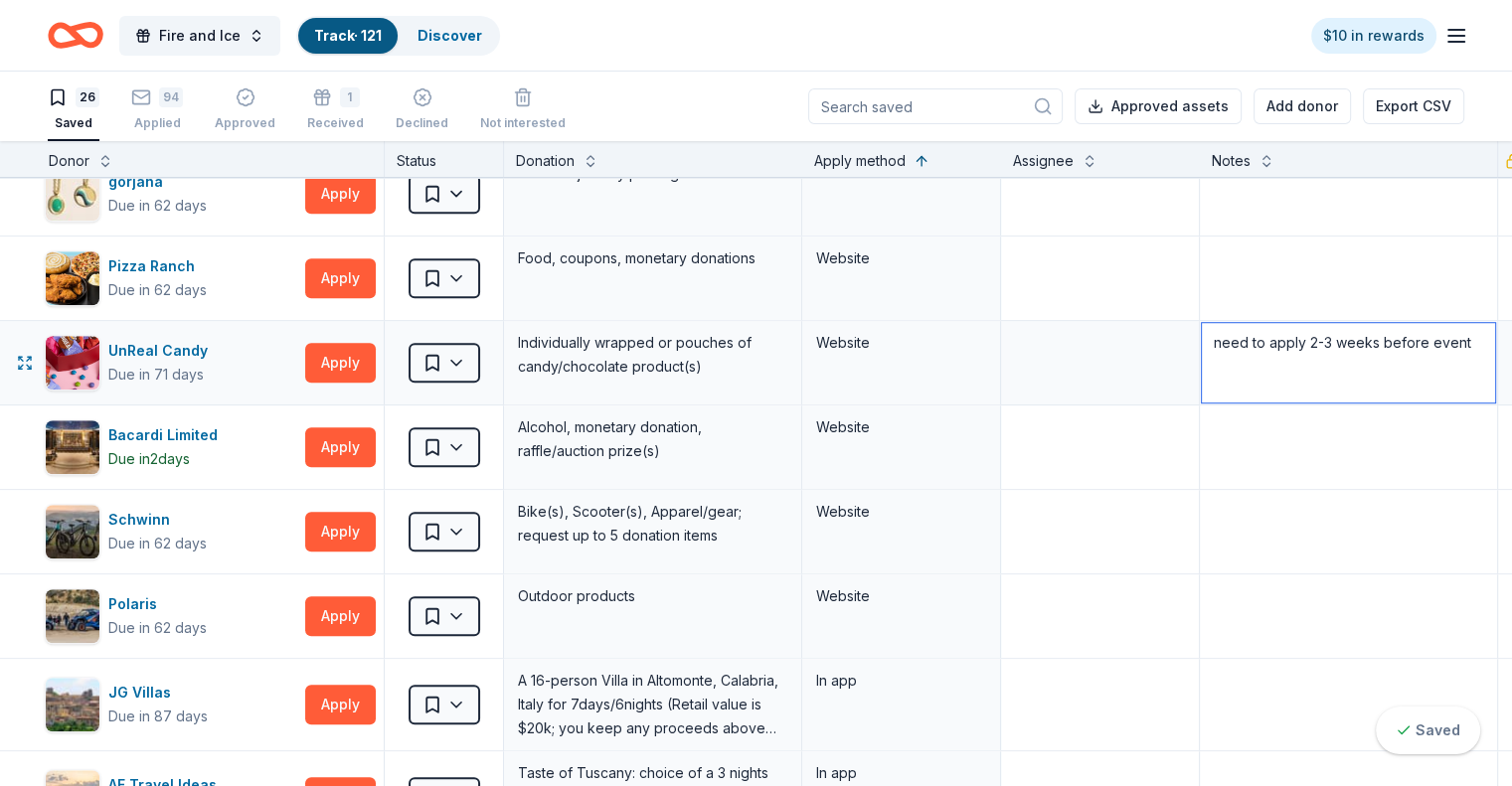 click on "need to apply 2-3 weeks before event" at bounding box center [1348, 363] 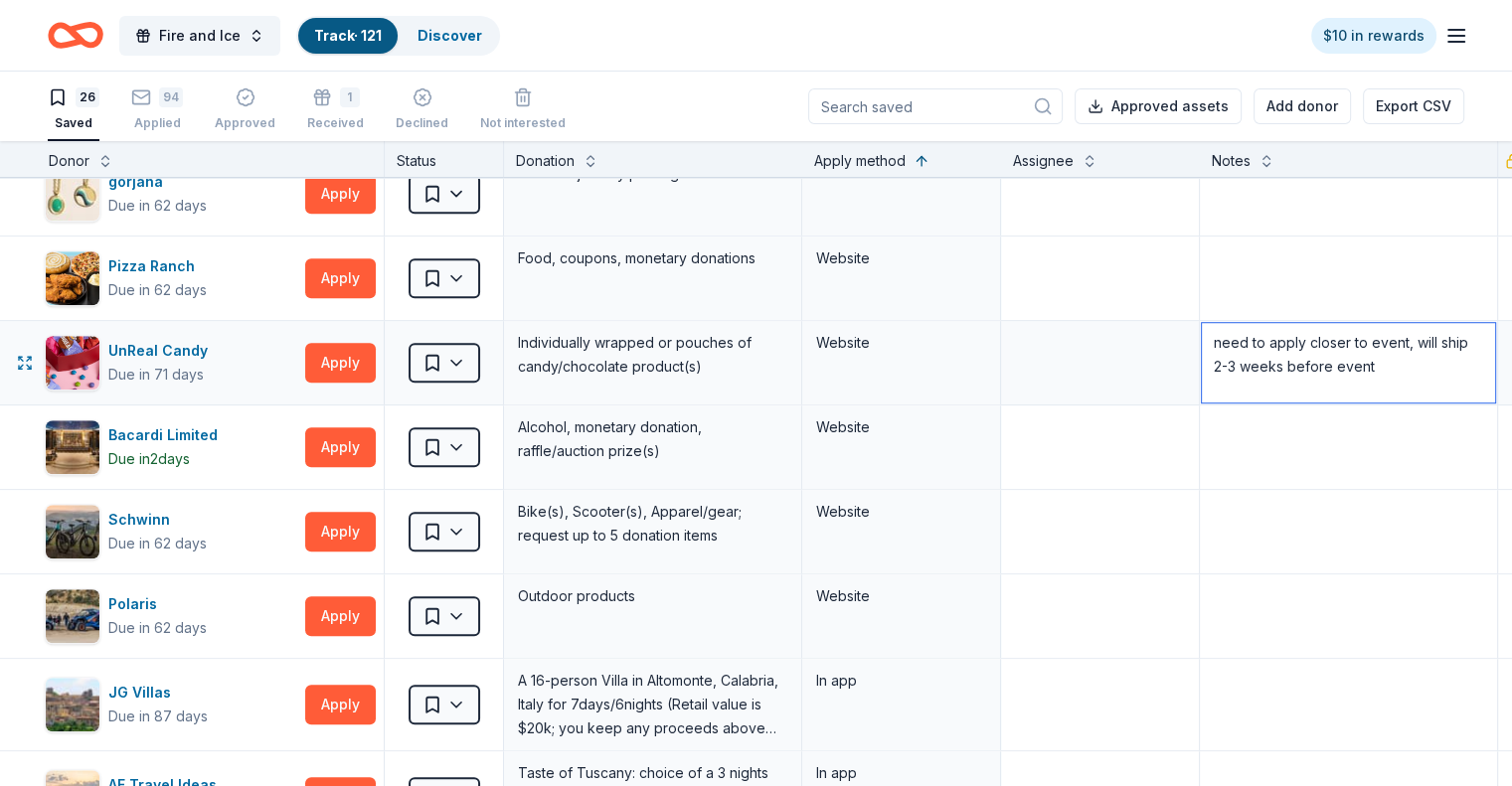 scroll, scrollTop: 1554, scrollLeft: 12, axis: both 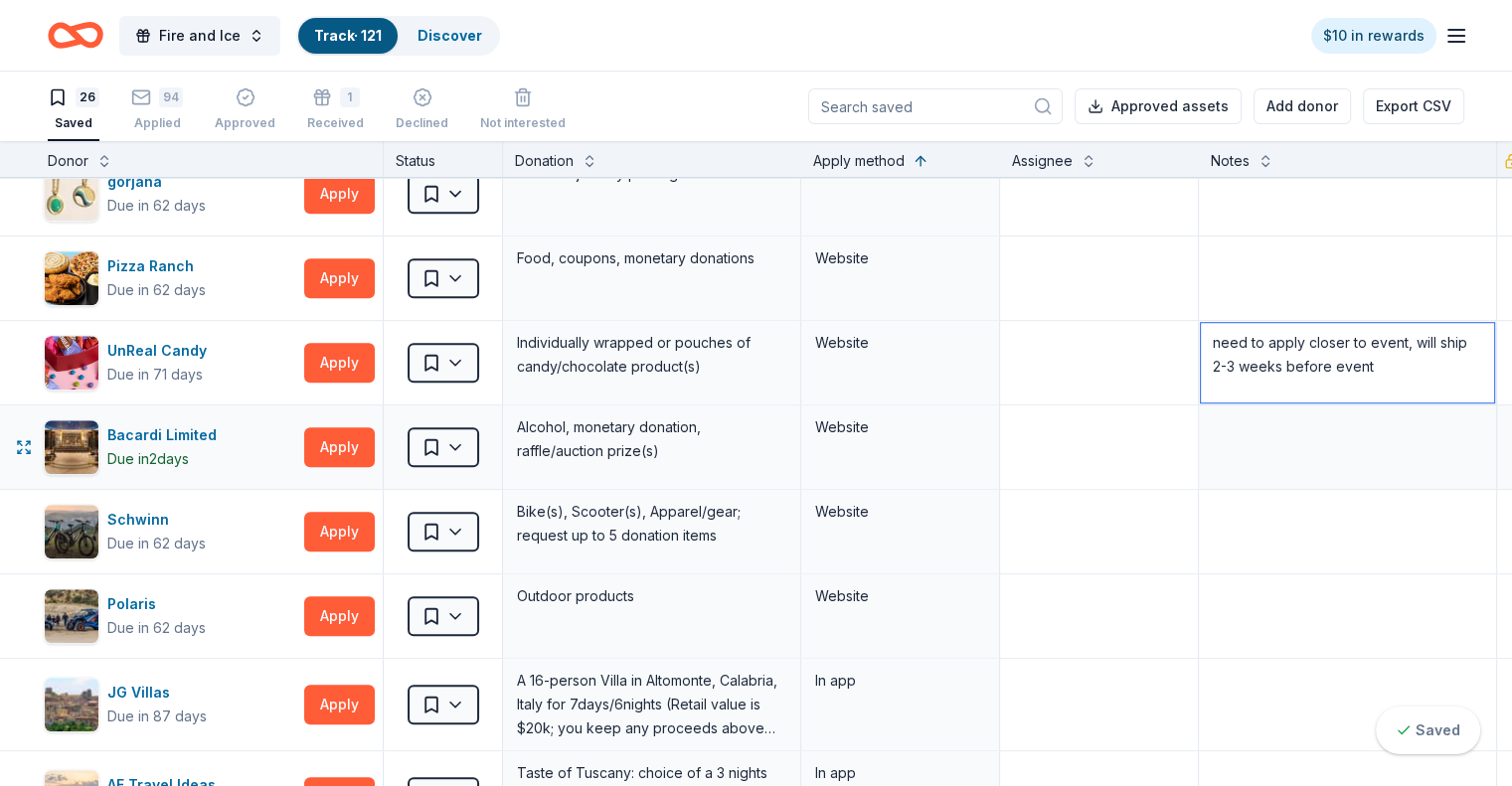 type on "need to apply closer to event, will ship 2-3 weeks before event" 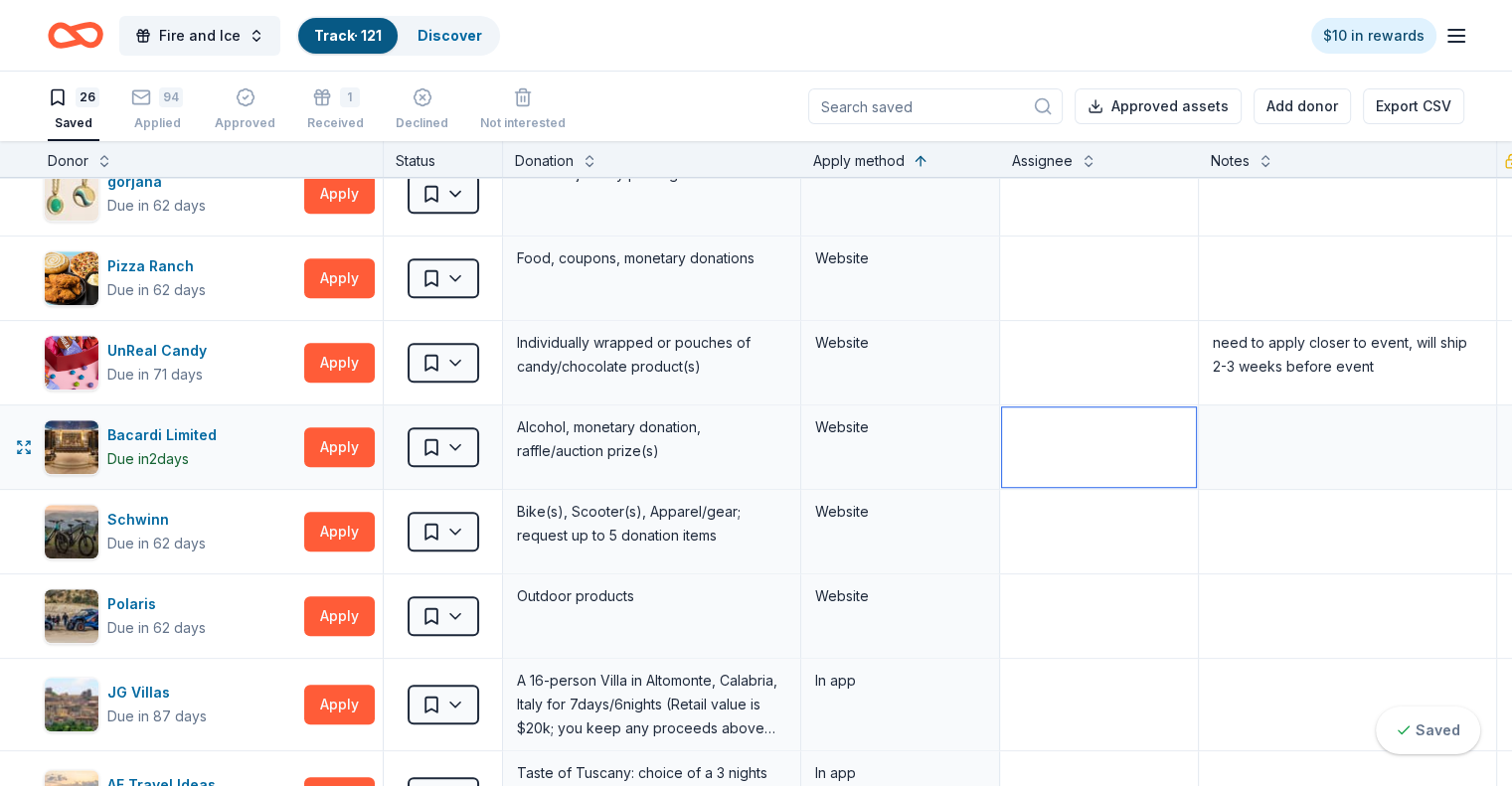 click at bounding box center (1098, 447) 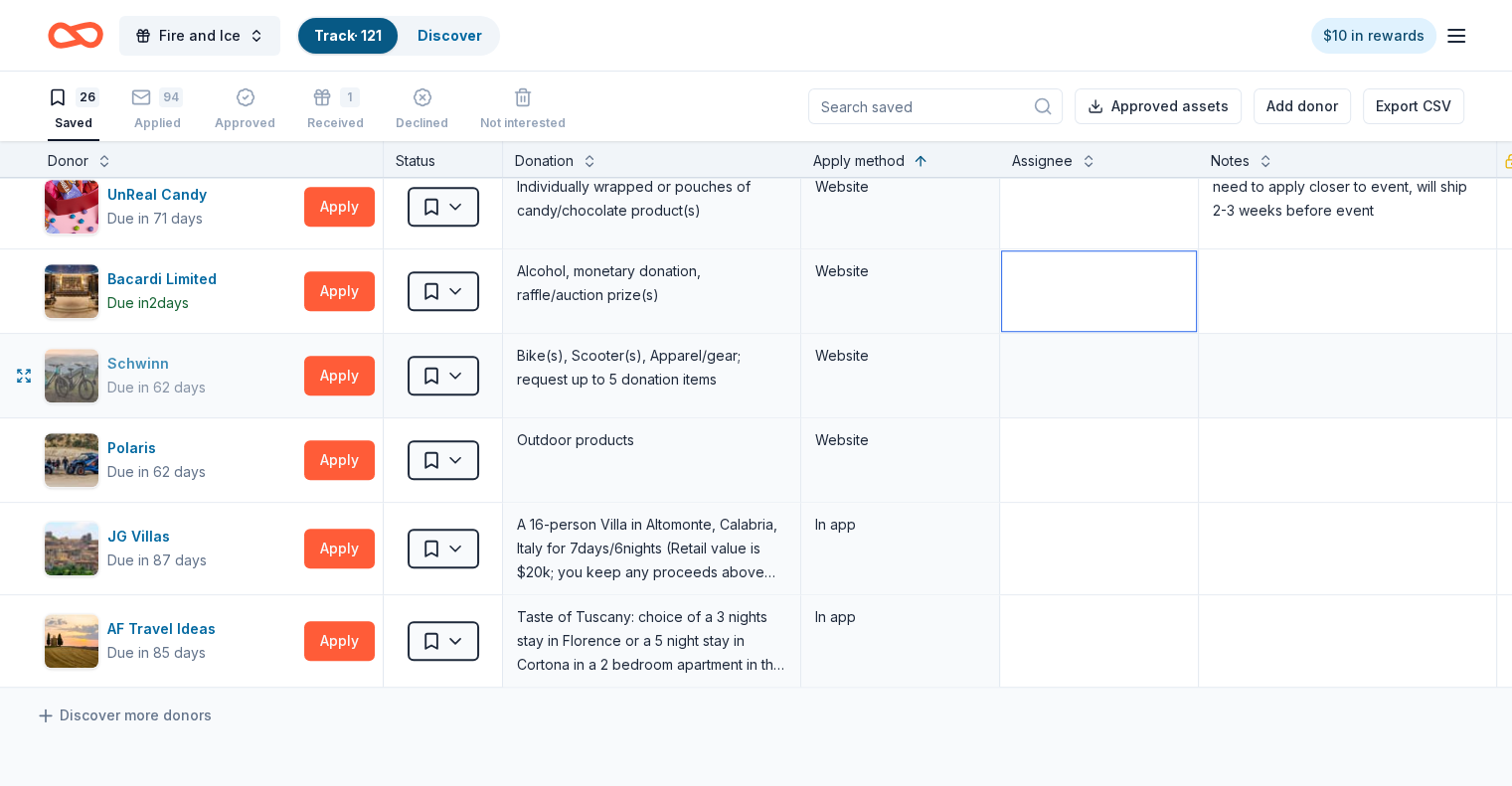 scroll, scrollTop: 1714, scrollLeft: 12, axis: both 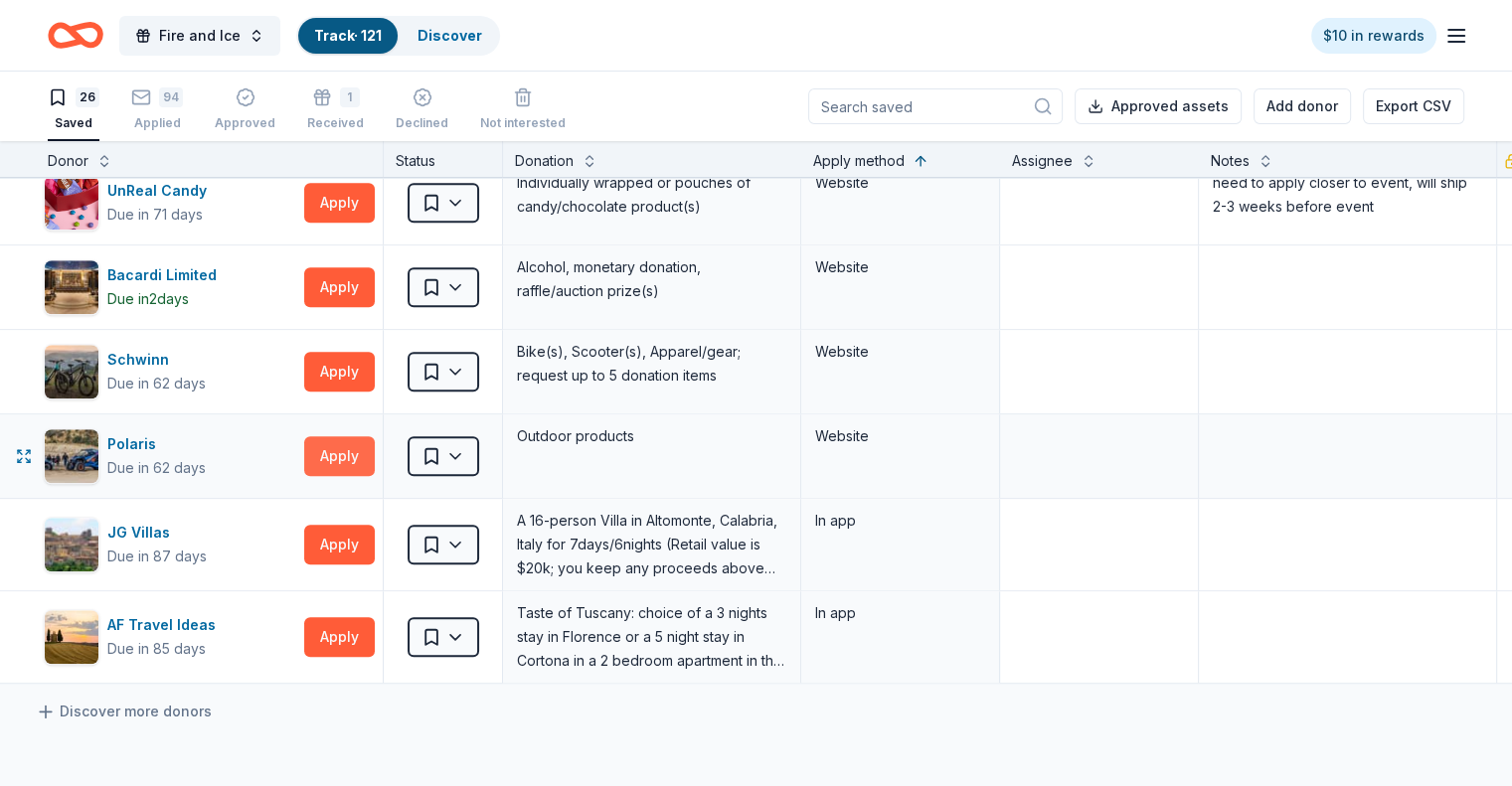 click on "Apply" at bounding box center (339, 456) 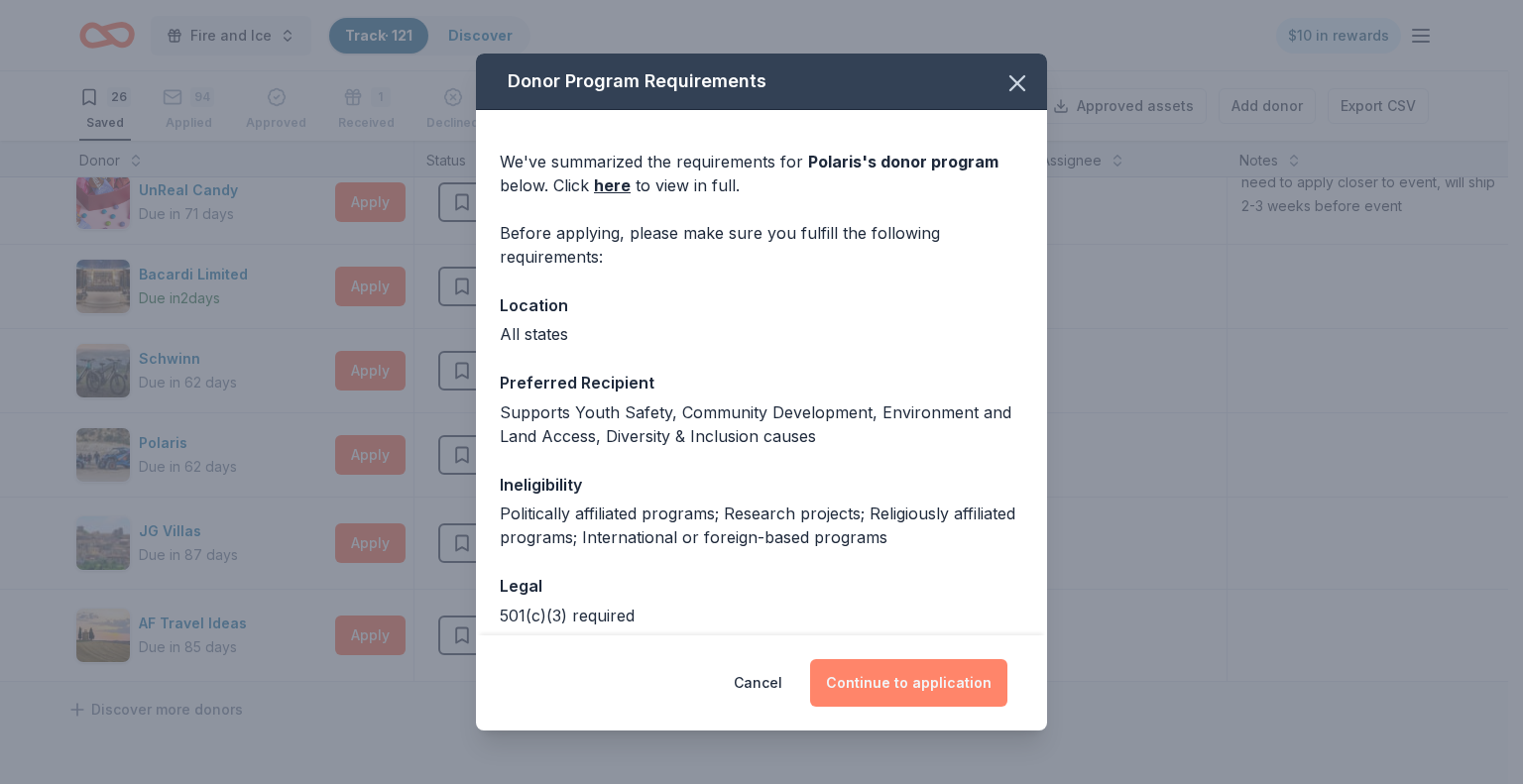 click on "Continue to application" at bounding box center (908, 683) 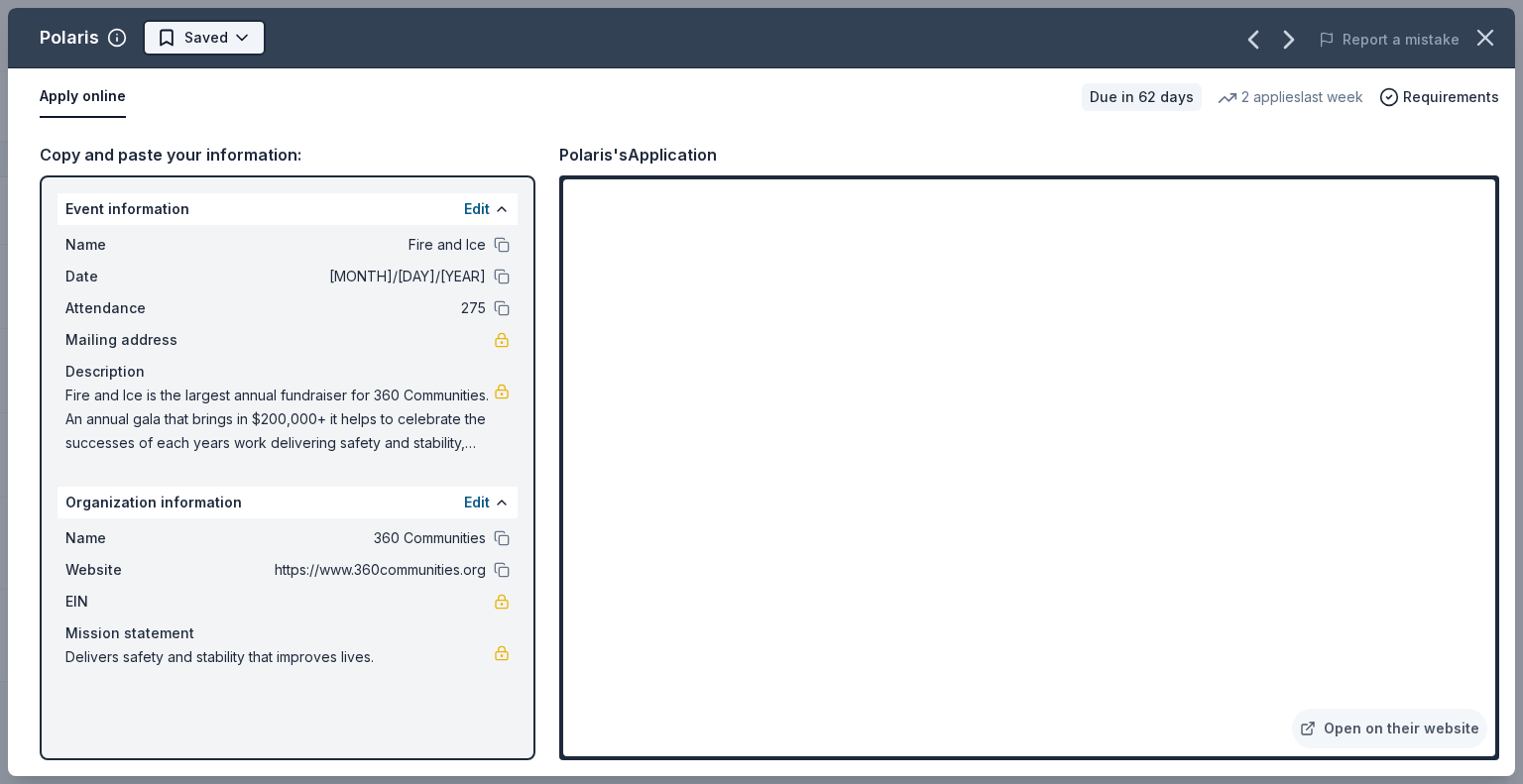 click on "Fire and Ice  Track  · 121 Discover $10 in rewards 26 Saved 94 Applied Approved 1 Received Declined Not interested  Approved assets Add donor Export CSV Donor Status Donation Apply method Assignee Notes Fleet Farm Due in 62 days Apply Saved Fleet Farm products, monetary donation In person Target Due in 62 days Apply Saved Gift cards ($50-100 value, with a maximum donation of $500 per year) In person IHOP Due in 62 days Apply Saved Food, gift card(s) Phone In person Barnes & Noble Due in 62 days Apply Saved Books, gift card(s) Phone In person Breadsmith Due in 62 days Apply Saved Bread and pastries, gift certificate(s) Phone In person Fuzzy's Taco Shop Due in 62 days Apply Saved Donation depends on request Phone In person Chili's Due in 62 days Apply Saved Gift certificate(s) Phone In person Massage Envy Due in 62 days Apply Saved Gift card(s) Phone In person Bruegger's Bagels Due in 62 days Apply Saved Bagels, food, and gift cards Phone In person Walmart Due in 62 days Apply Saved Phone In person Apply Saved" at bounding box center (762, 392) 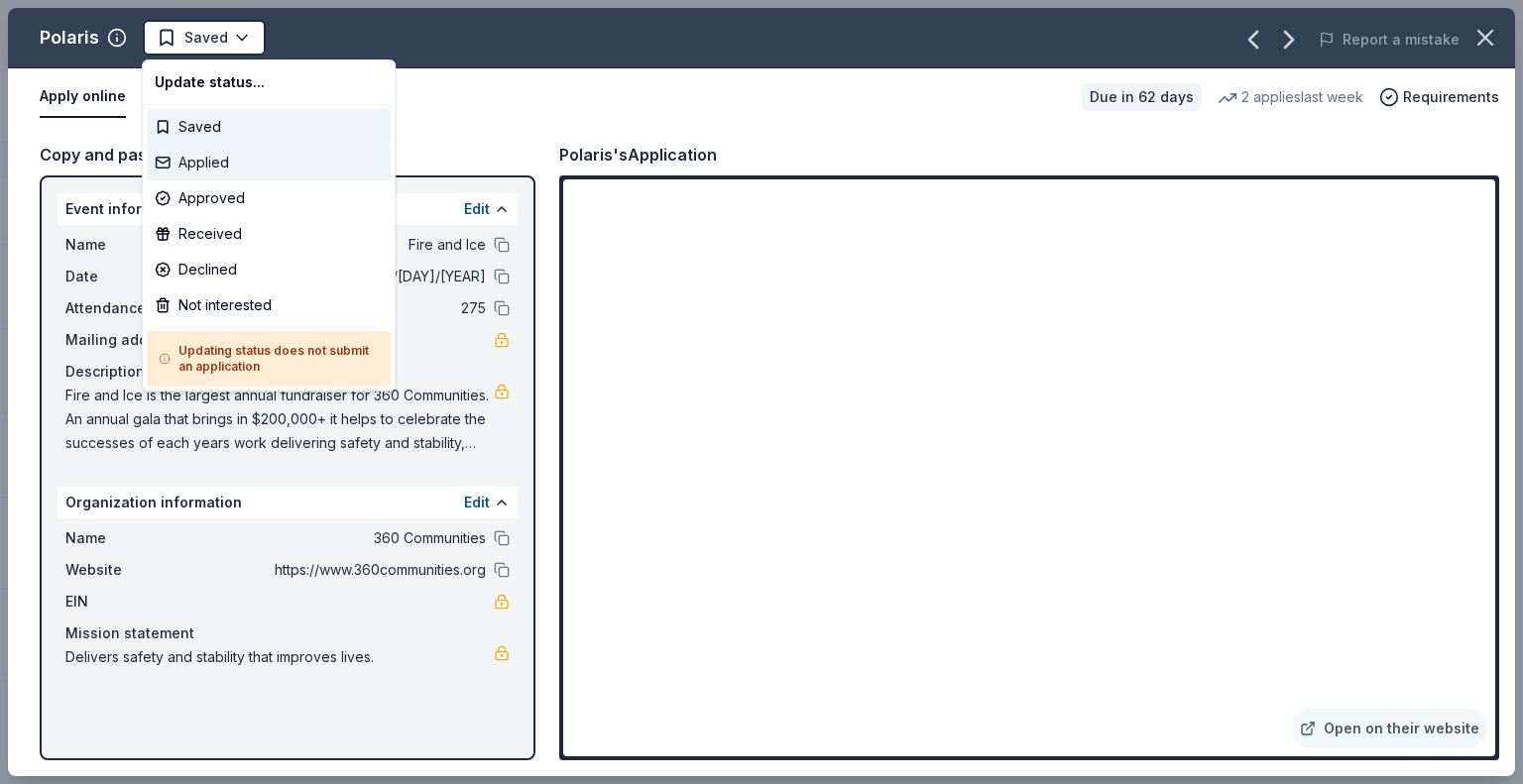 click on "Applied" at bounding box center (269, 163) 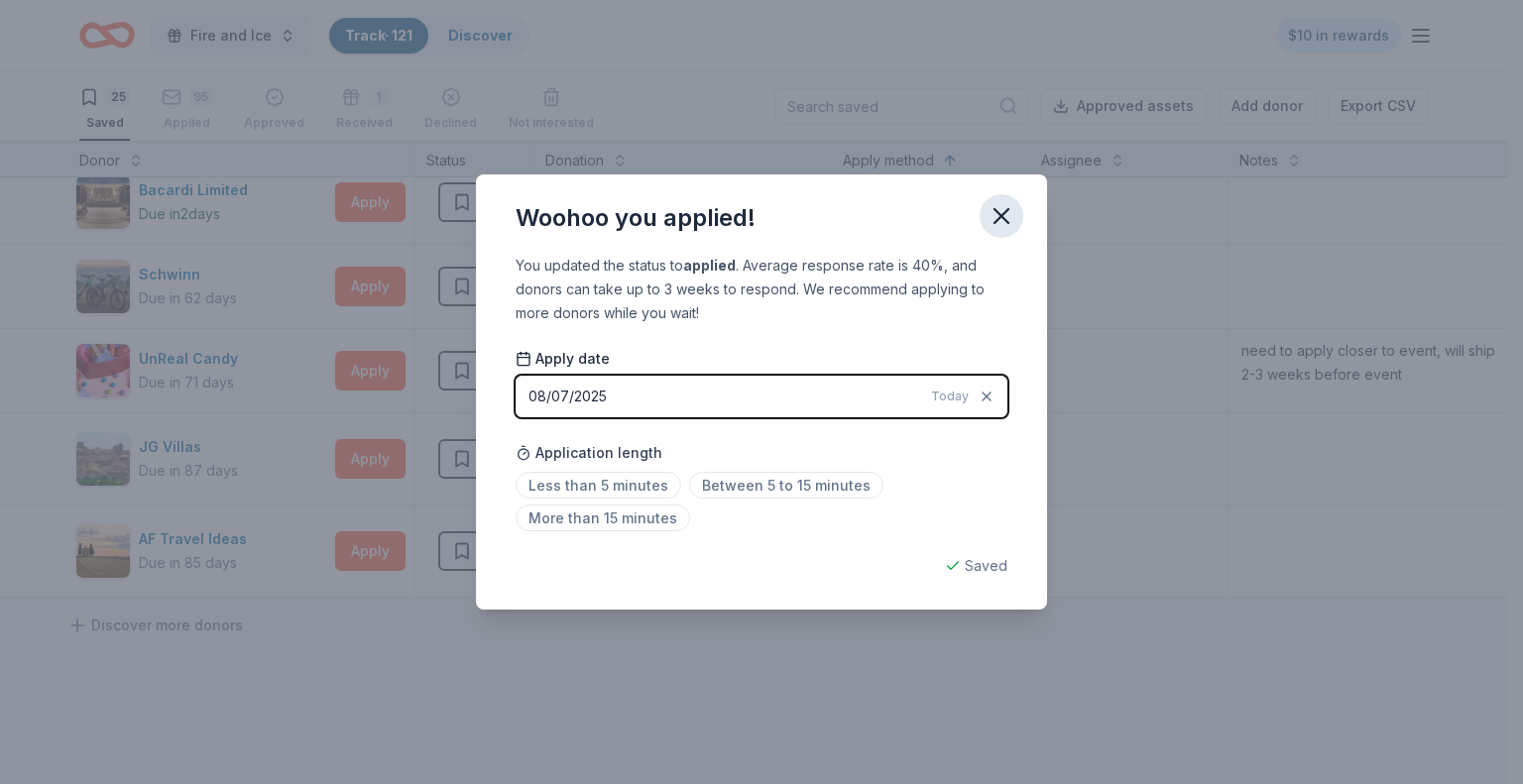 click 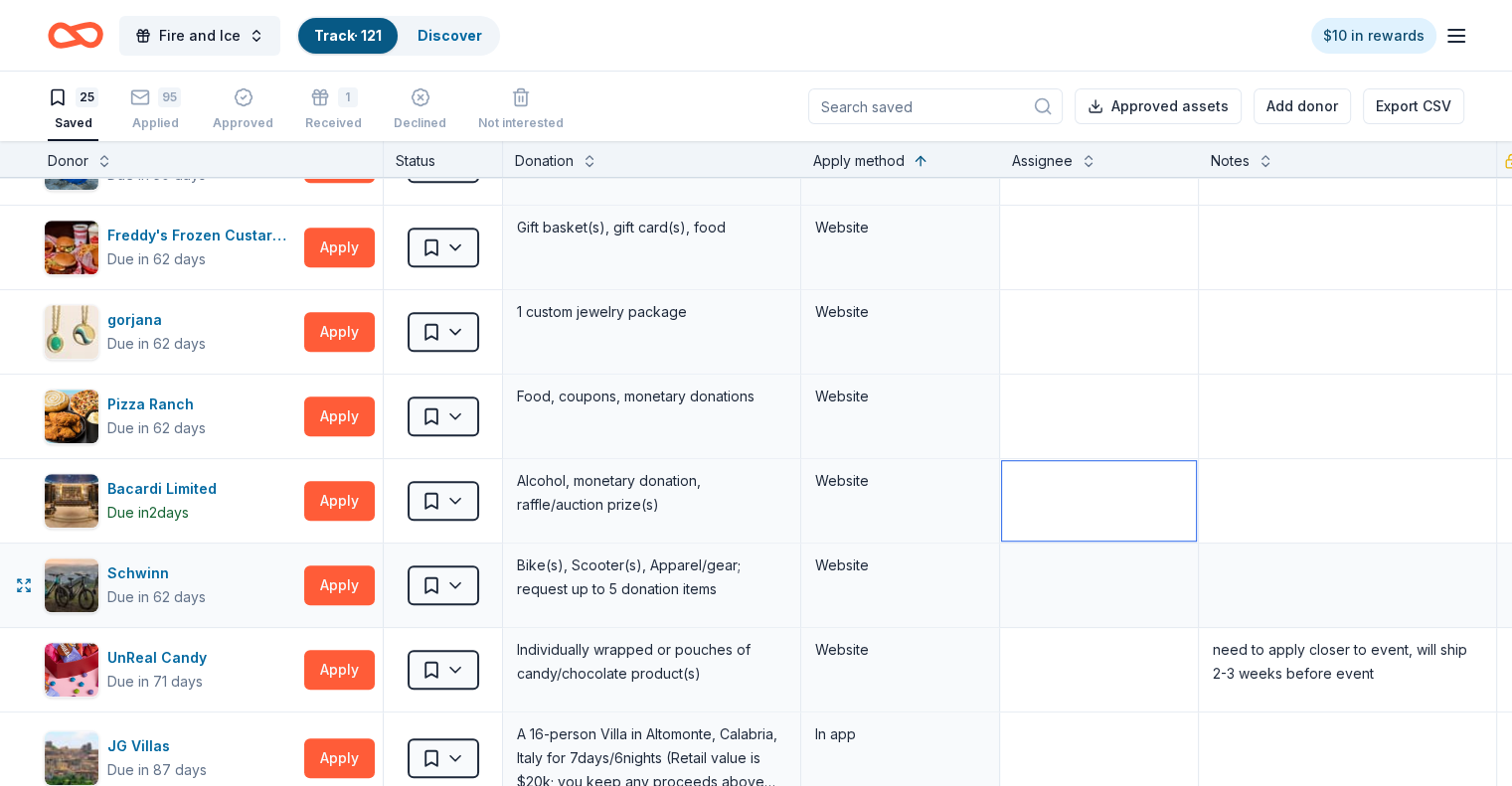 scroll, scrollTop: 1410, scrollLeft: 12, axis: both 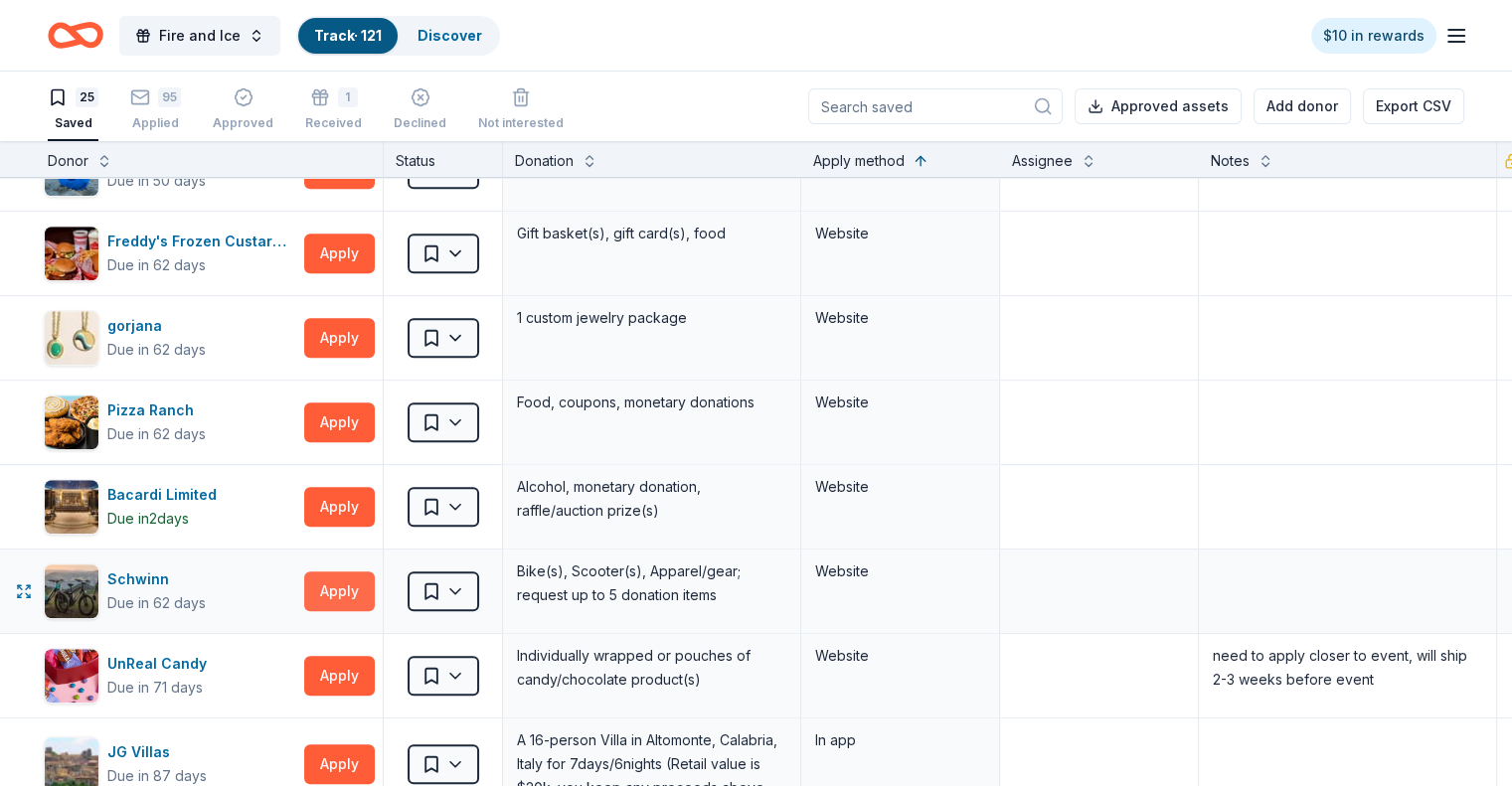 click on "Apply" at bounding box center (339, 591) 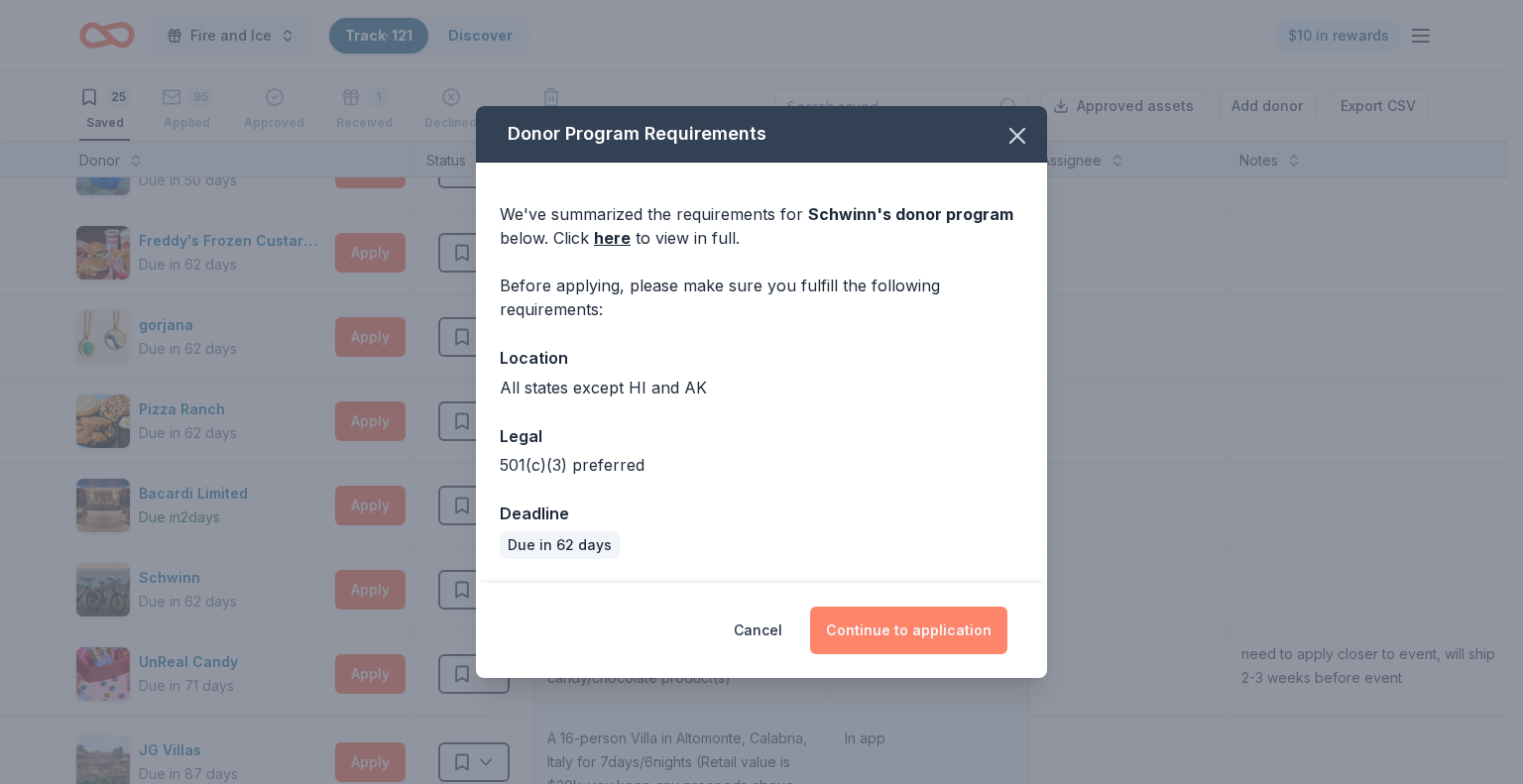 click on "Continue to application" at bounding box center (908, 630) 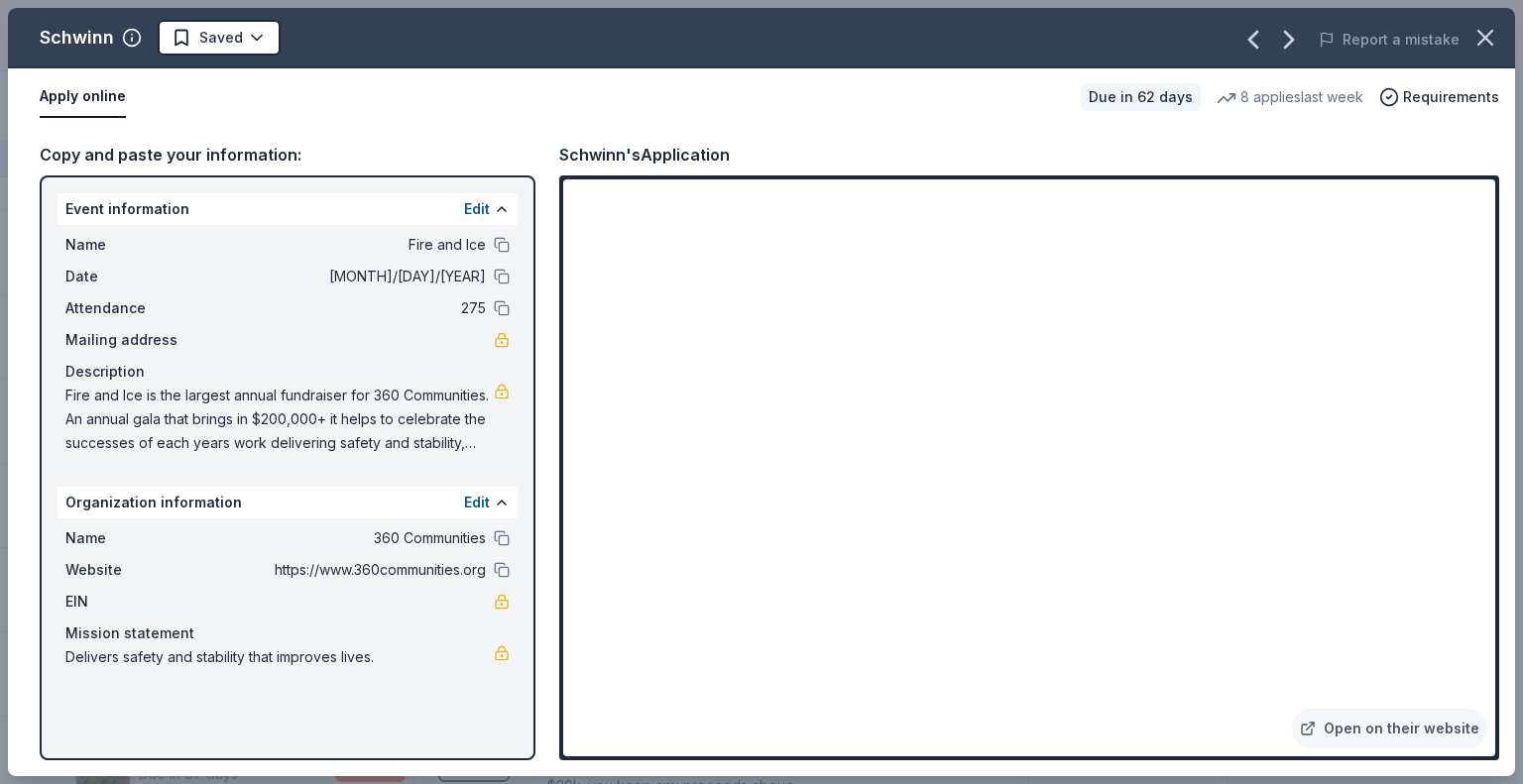 click on "Schwinn Saved Report a mistake" at bounding box center (762, 38) 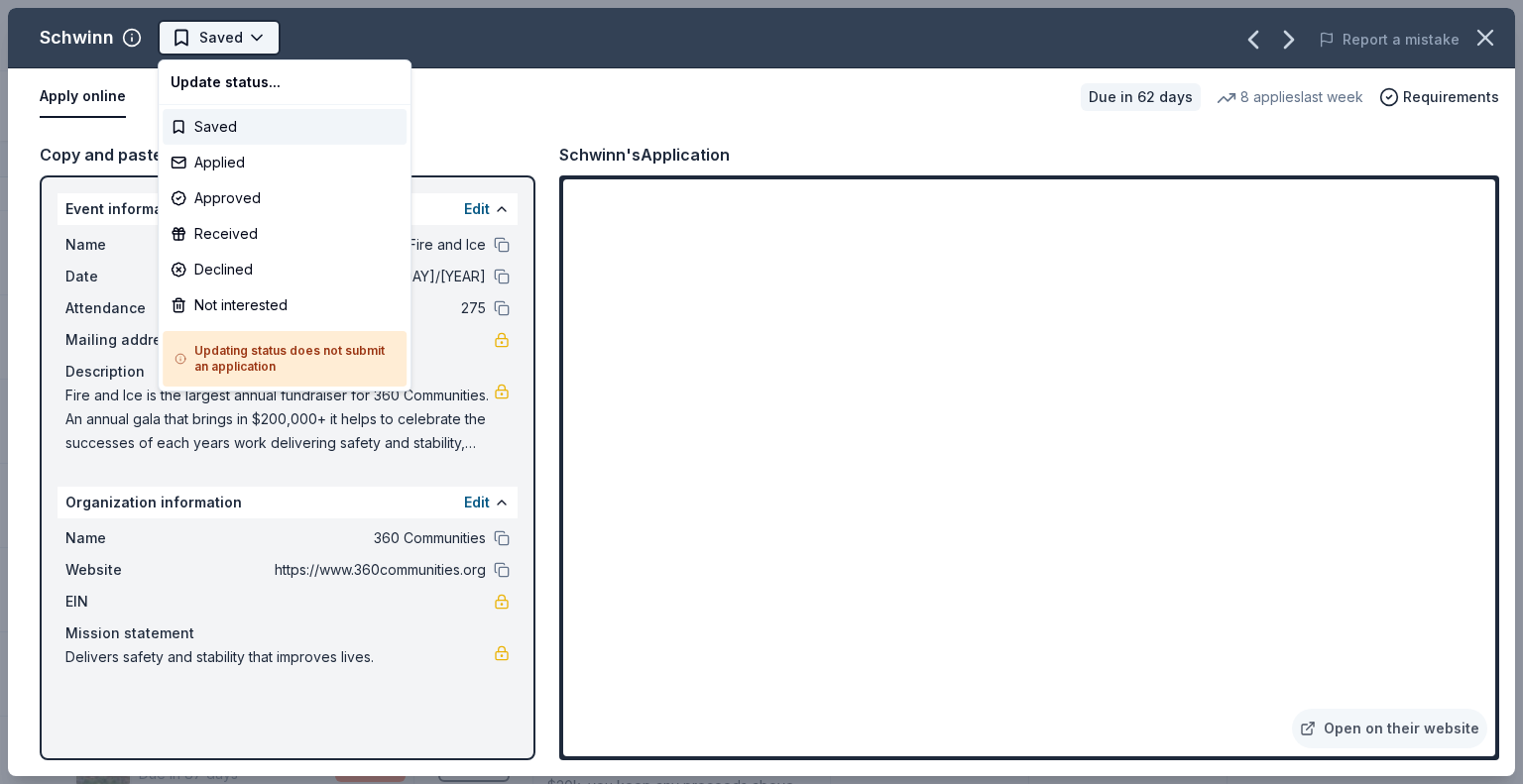 click on "Fire and Ice  Track  · 121 Discover $10 in rewards 25 Saved 95 Applied Approved 1 Received Declined Not interested  Approved assets Add donor Export CSV Donor Status Donation Apply method Assignee Notes Fleet Farm Due in 62 days Apply Saved Fleet Farm products, monetary donation In person Target Due in 62 days Apply Saved Gift cards ($50-100 value, with a maximum donation of $500 per year) In person IHOP Due in 62 days Apply Saved Food, gift card(s) Phone In person Barnes & Noble Due in 62 days Apply Saved Books, gift card(s) Phone In person Breadsmith Due in 62 days Apply Saved Bread and pastries, gift certificate(s) Phone In person Fuzzy's Taco Shop Due in 62 days Apply Saved Donation depends on request Phone In person Chili's Due in 62 days Apply Saved Gift certificate(s) Phone In person Massage Envy Due in 62 days Apply Saved Gift card(s) Phone In person Bruegger's Bagels Due in 62 days Apply Saved Bagels, food, and gift cards Phone In person Walmart Due in 62 days Apply Saved Phone In person Apply Saved" at bounding box center (762, 392) 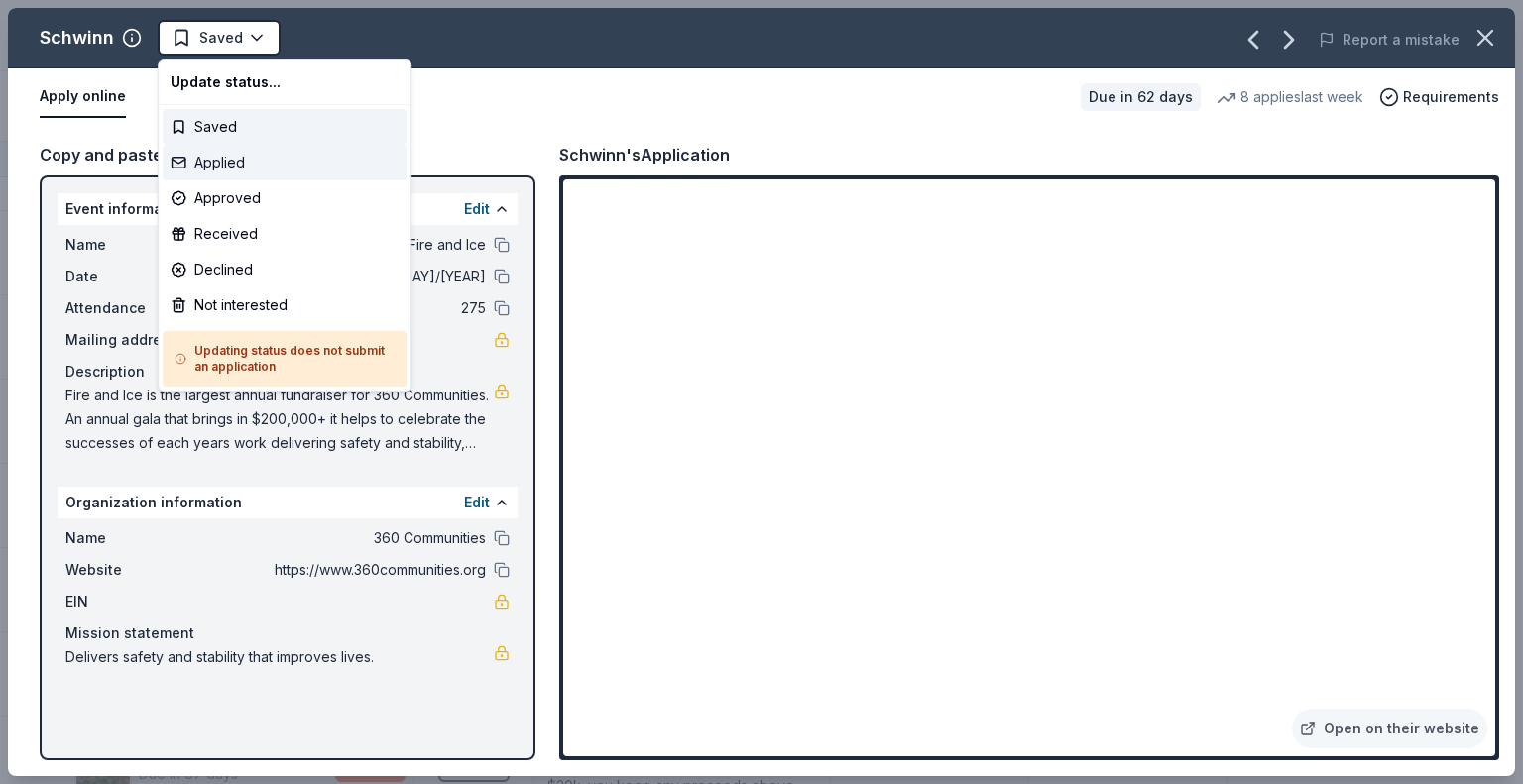 click on "Applied" at bounding box center (285, 163) 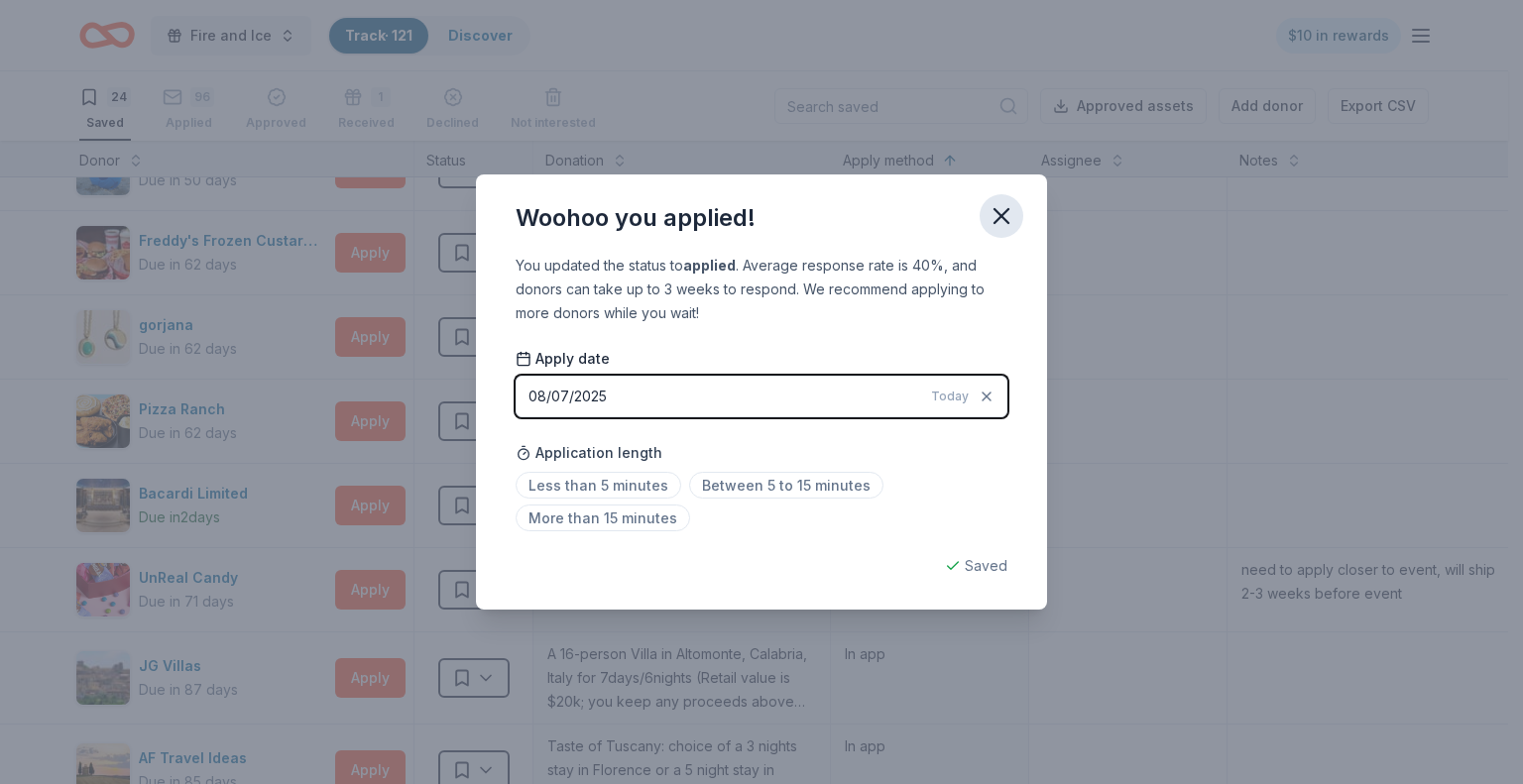 click 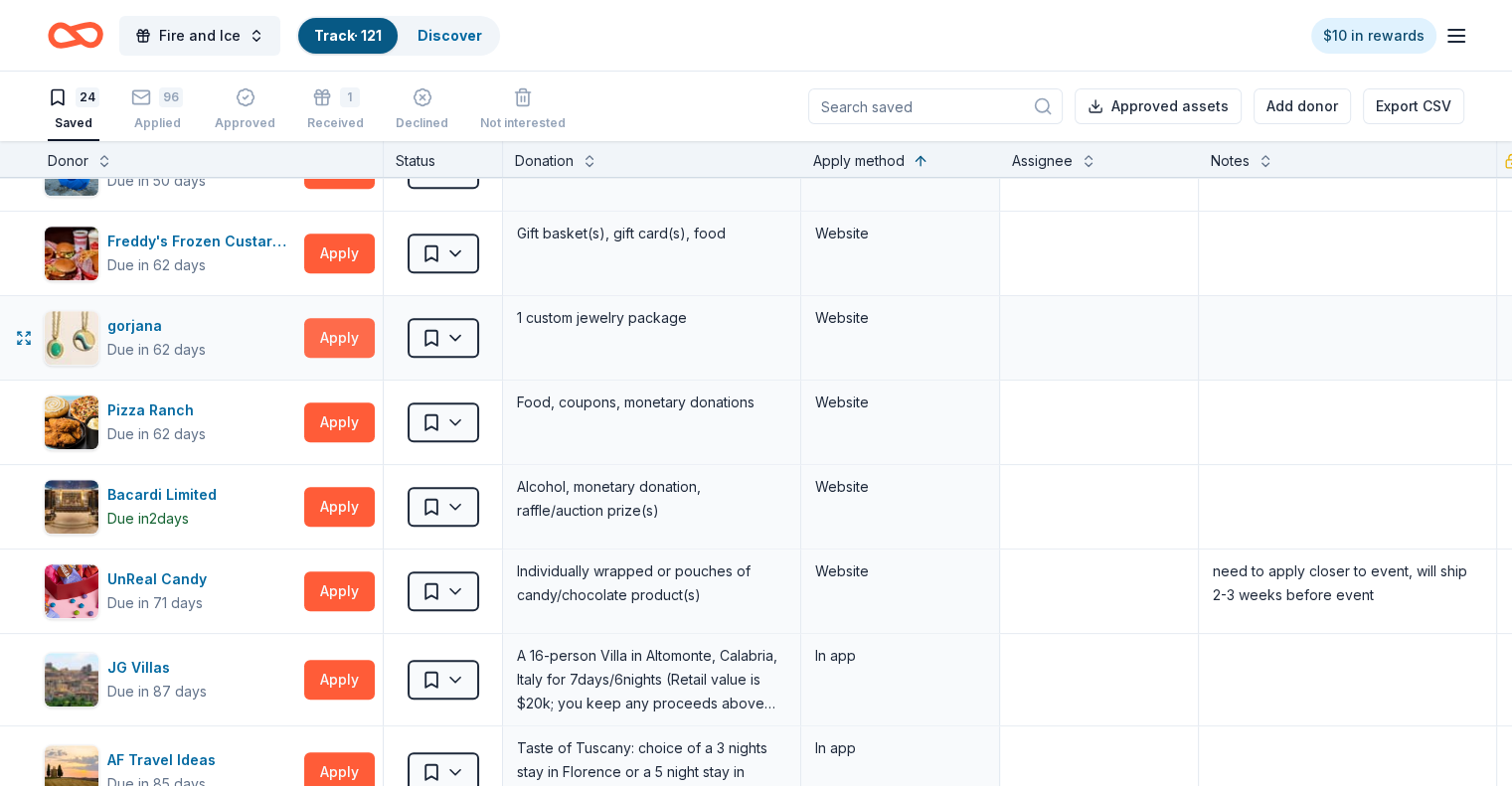 click on "Apply" at bounding box center (339, 338) 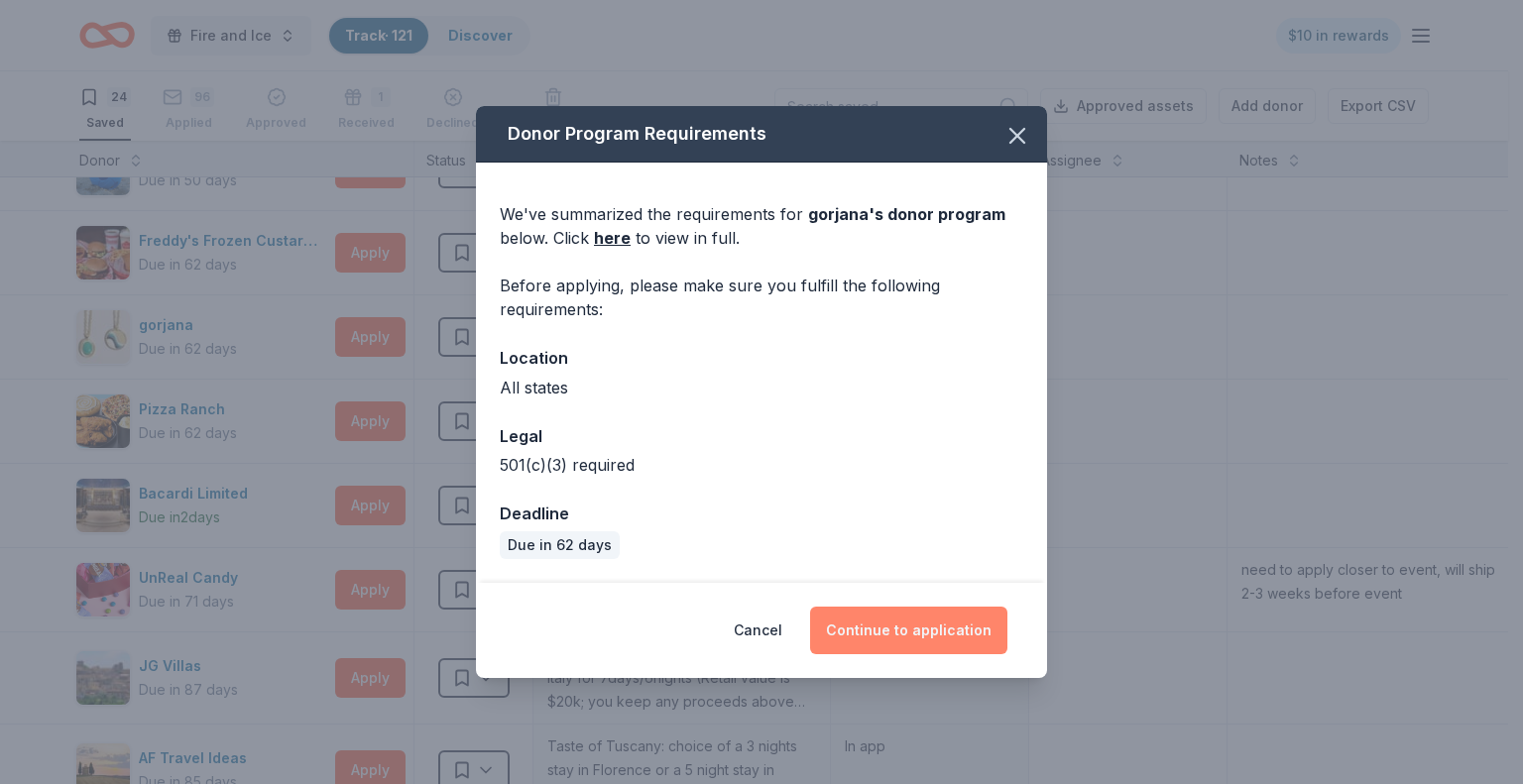 click on "Continue to application" at bounding box center (908, 630) 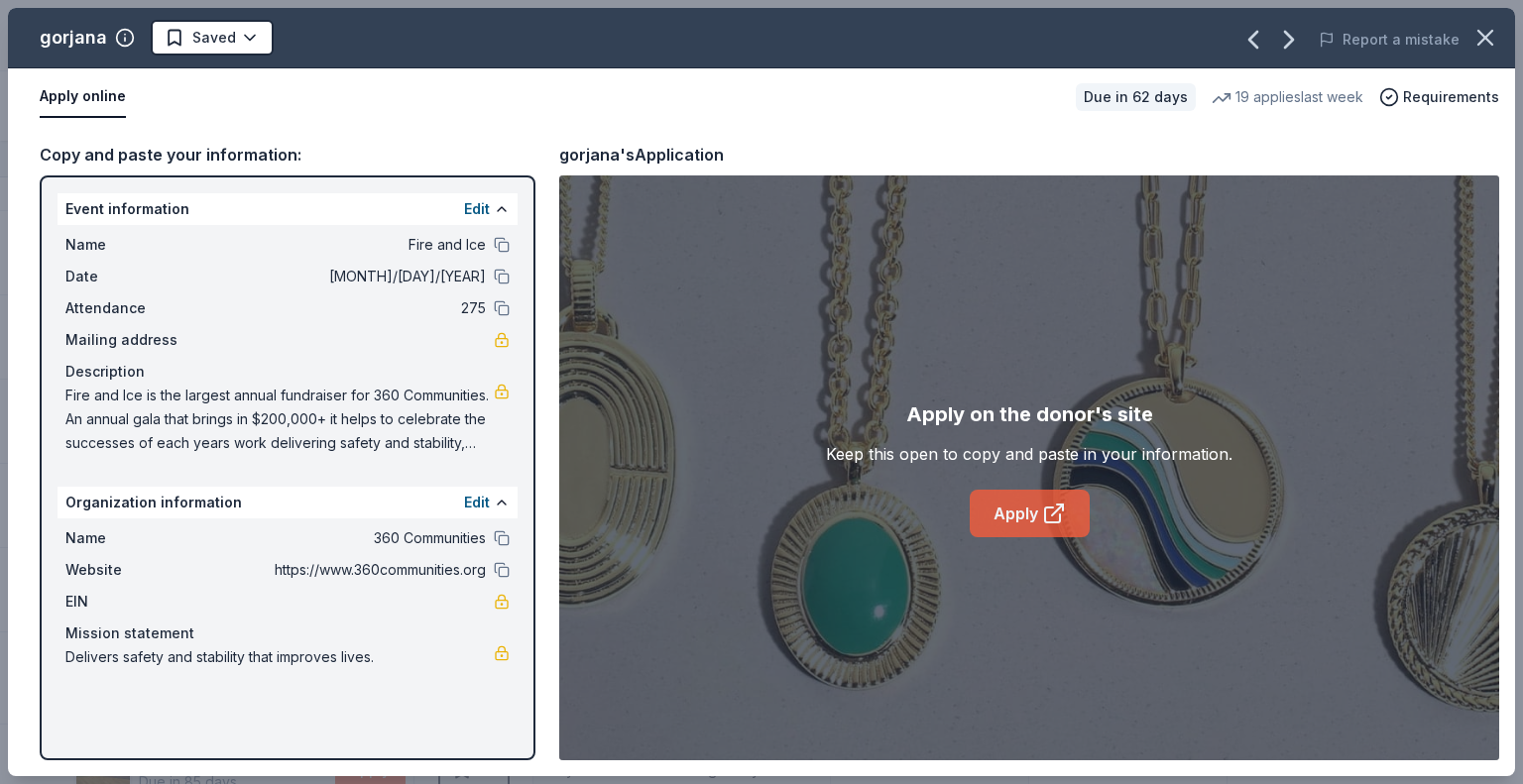 click on "Apply" at bounding box center [1029, 513] 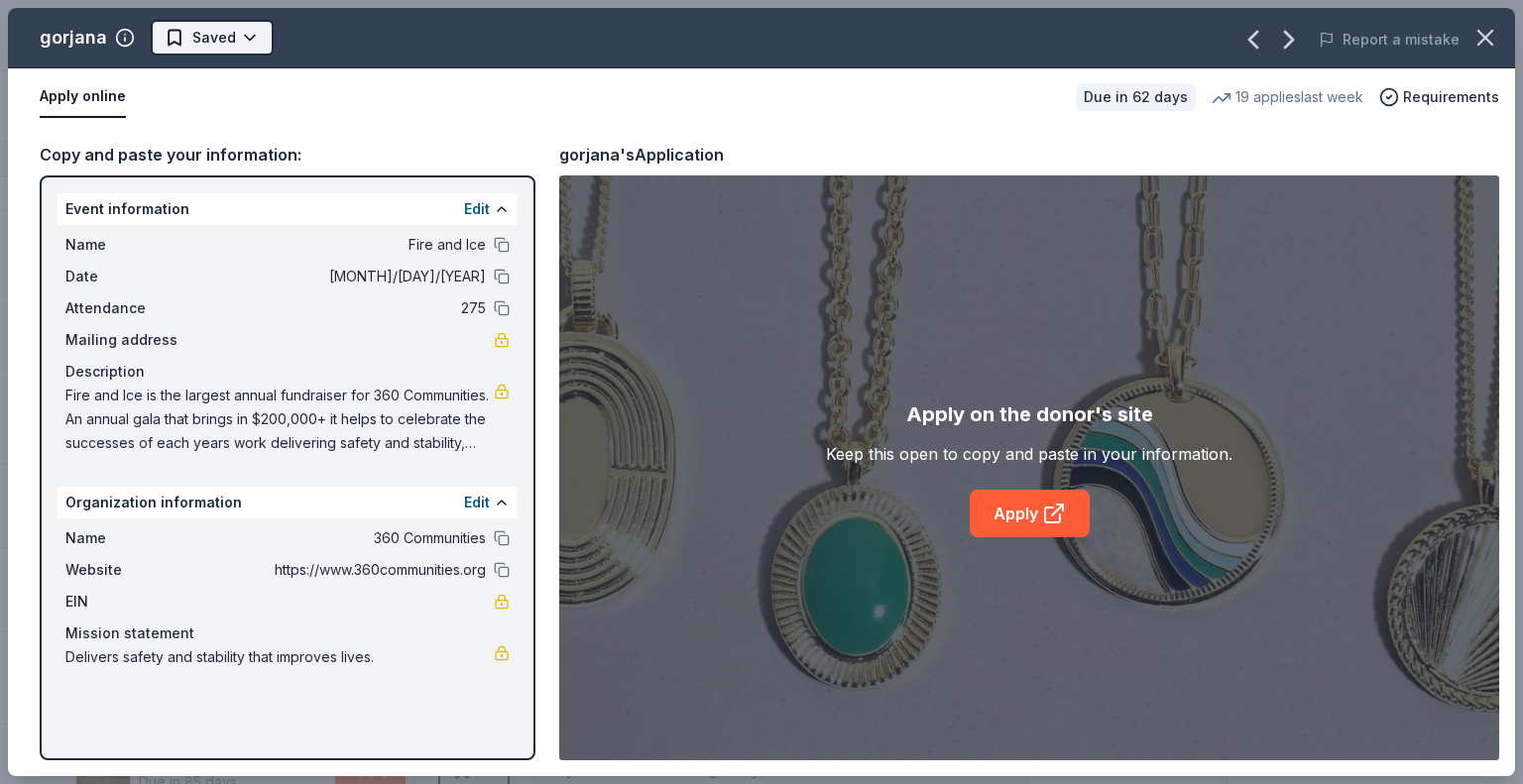 click on "Fire and Ice  Track  · 121 Discover $10 in rewards 24 Saved 96 Applied Approved 1 Received Declined Not interested  Approved assets Add donor Export CSV Donor Status Donation Apply method Assignee Notes Fleet Farm Due in 62 days Apply Saved Fleet Farm products, monetary donation In person Target Due in 62 days Apply Saved Gift cards ($50-100 value, with a maximum donation of $500 per year) In person IHOP Due in 62 days Apply Saved Food, gift card(s) Phone In person Barnes & Noble Due in 62 days Apply Saved Books, gift card(s) Phone In person Breadsmith Due in 62 days Apply Saved Bread and pastries, gift certificate(s) Phone In person Fuzzy's Taco Shop Due in 62 days Apply Saved Donation depends on request Phone In person Chili's Due in 62 days Apply Saved Gift certificate(s) Phone In person Massage Envy Due in 62 days Apply Saved Gift card(s) Phone In person Bruegger's Bagels Due in 62 days Apply Saved Bagels, food, and gift cards Phone In person Walmart Due in 62 days Apply Saved Phone In person Apply Saved" at bounding box center (762, 392) 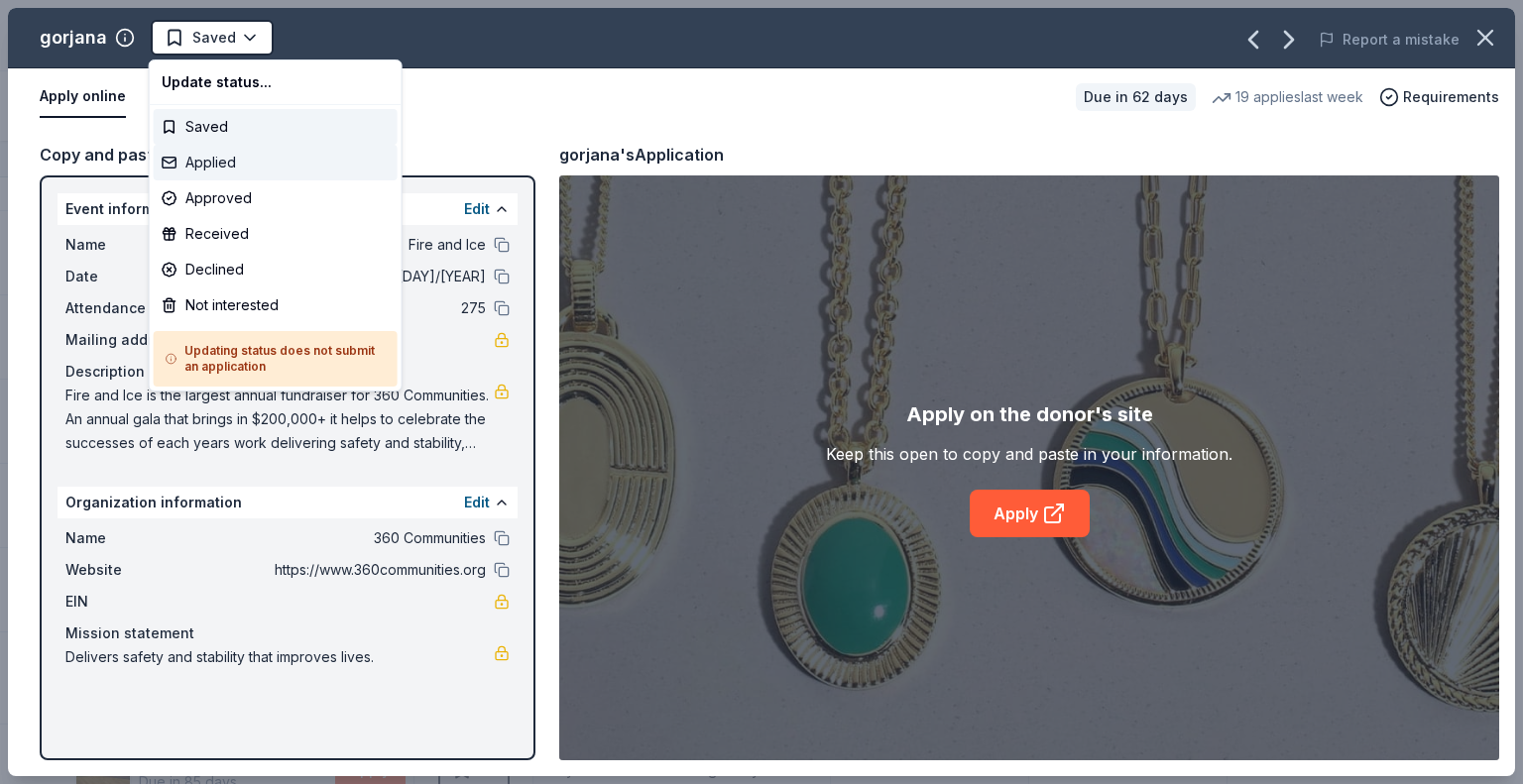 click on "Applied" at bounding box center [276, 163] 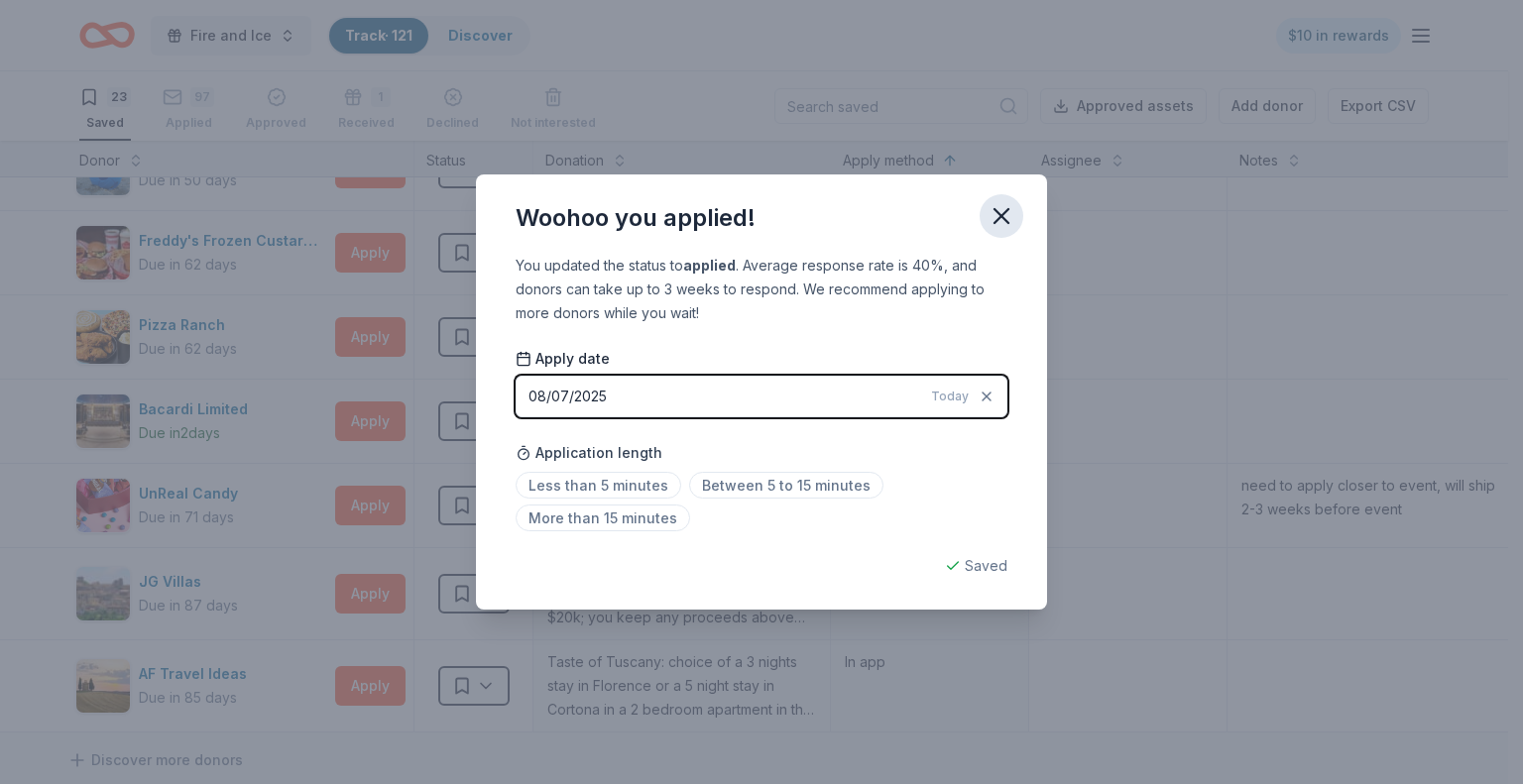 click 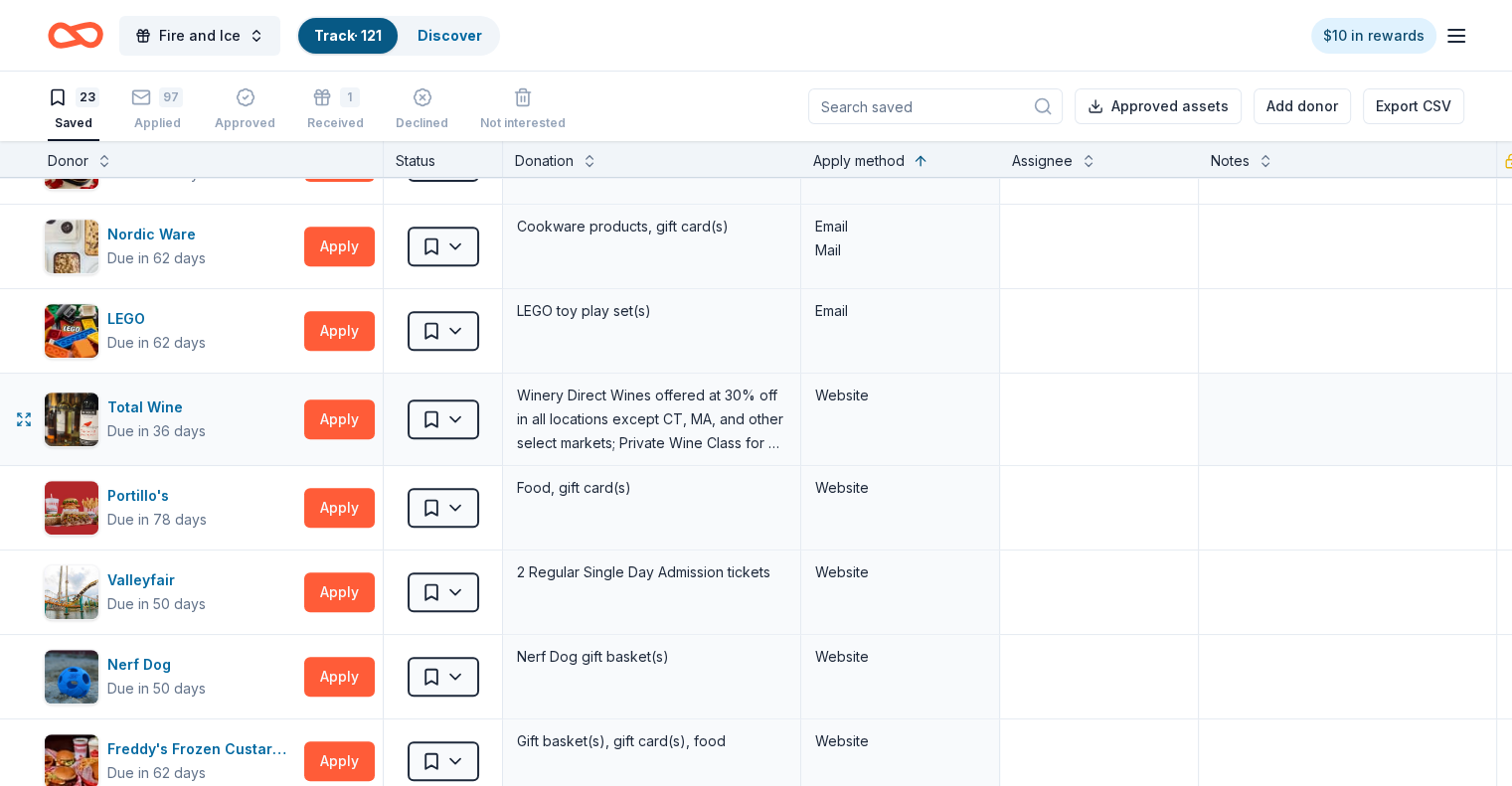 scroll, scrollTop: 909, scrollLeft: 12, axis: both 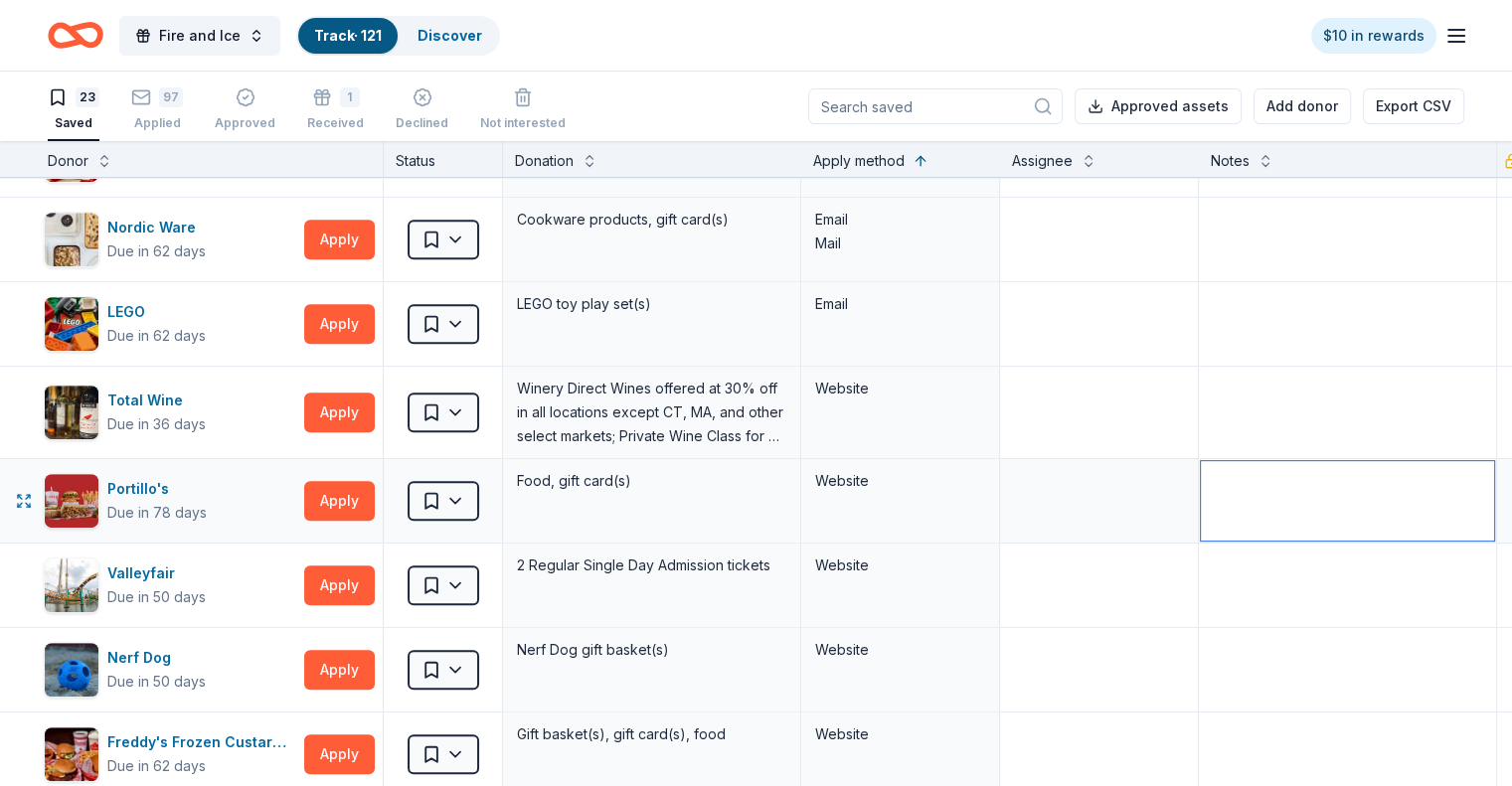 click at bounding box center [1347, 501] 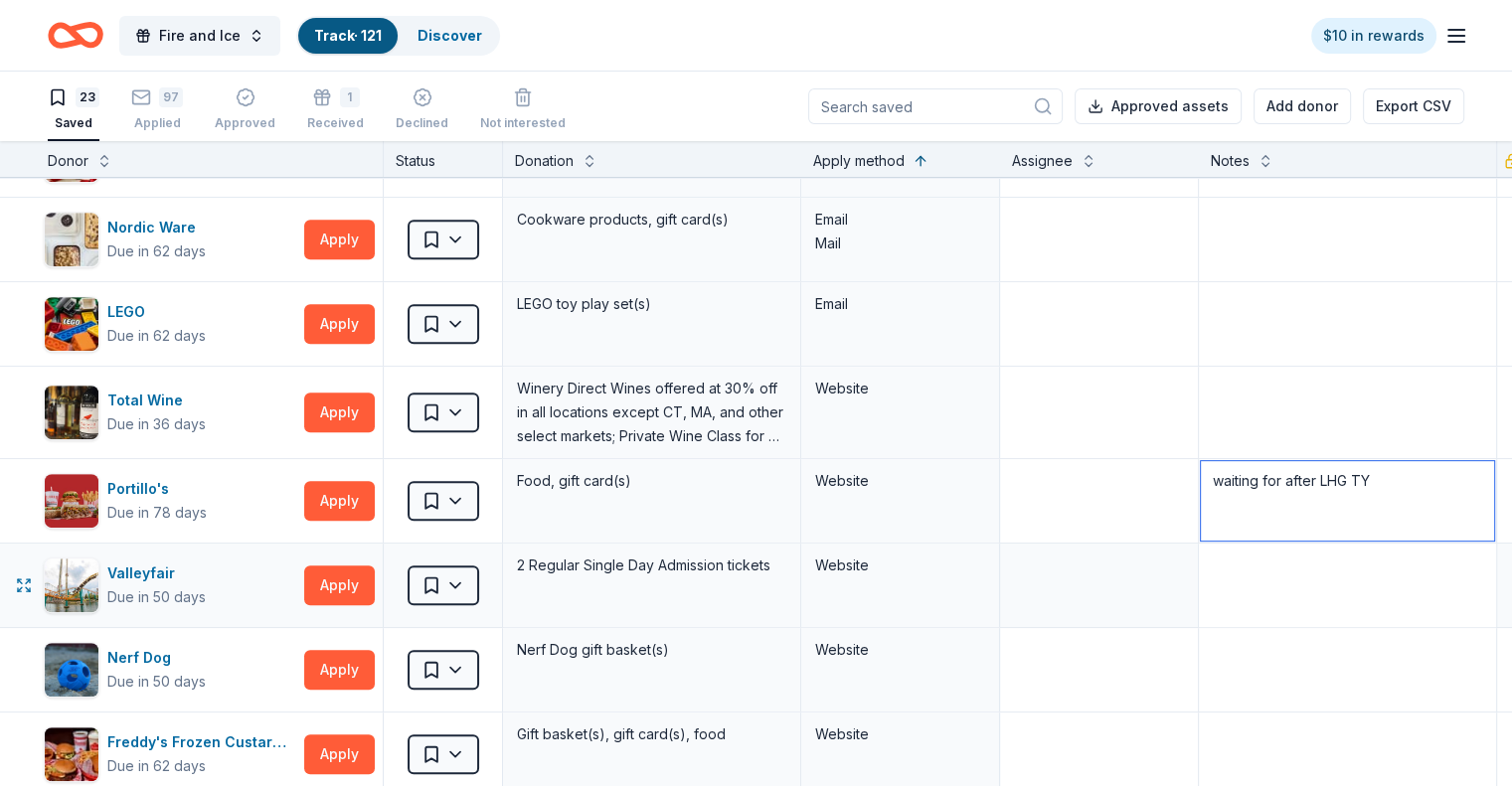 type on "waiting for after LHG TY" 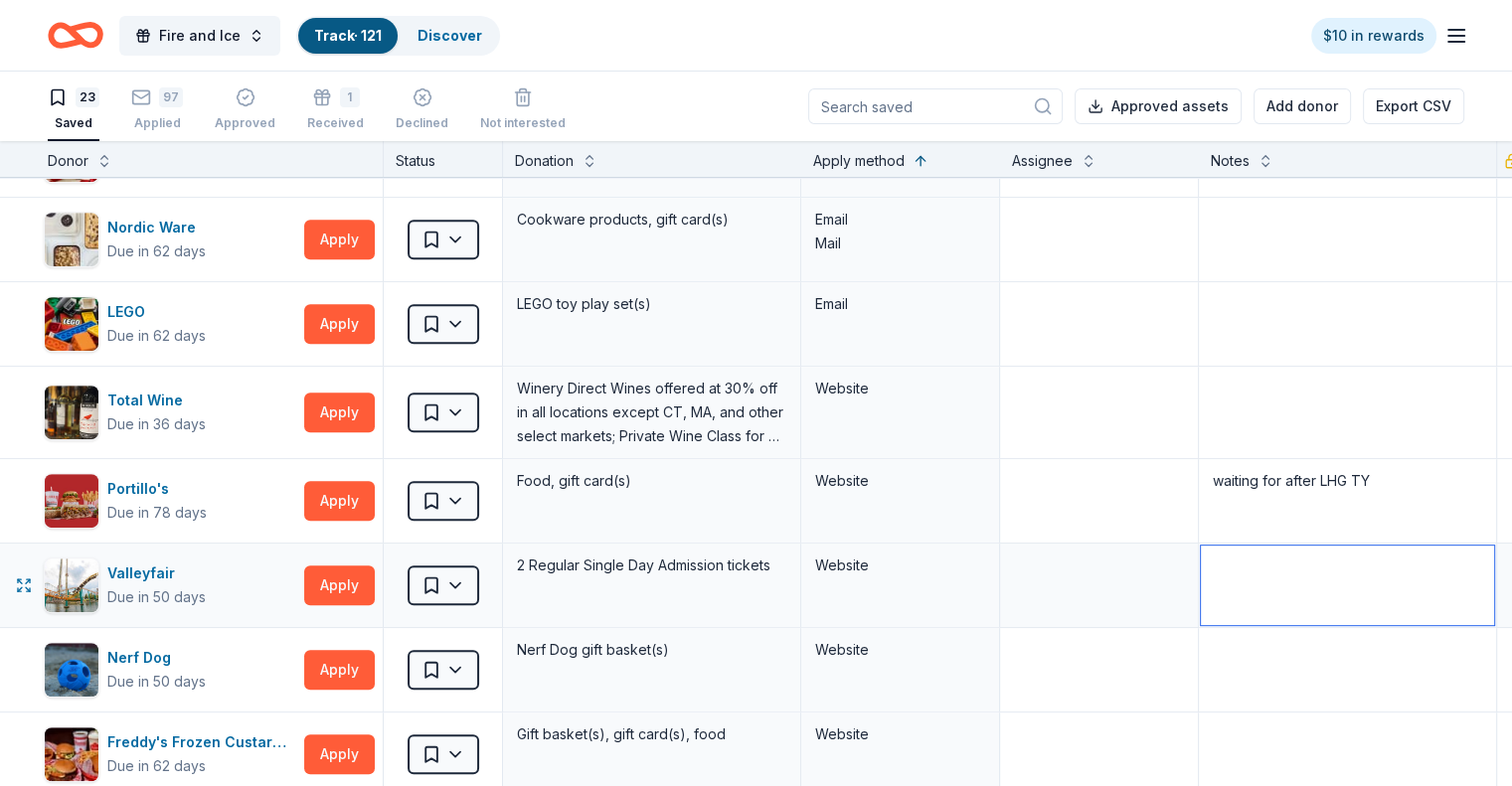 click at bounding box center (1347, 585) 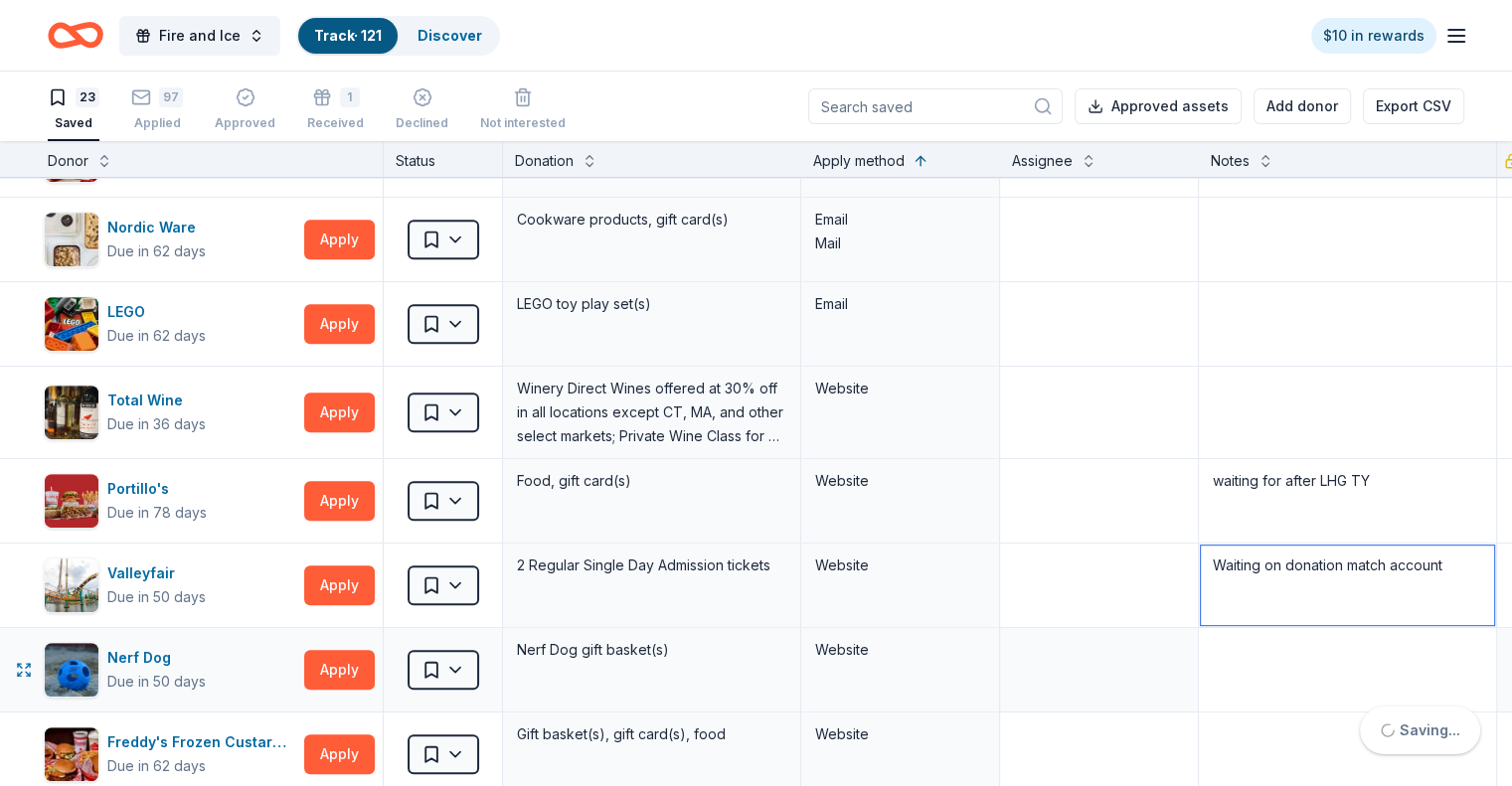 type on "Waiting on donation match account" 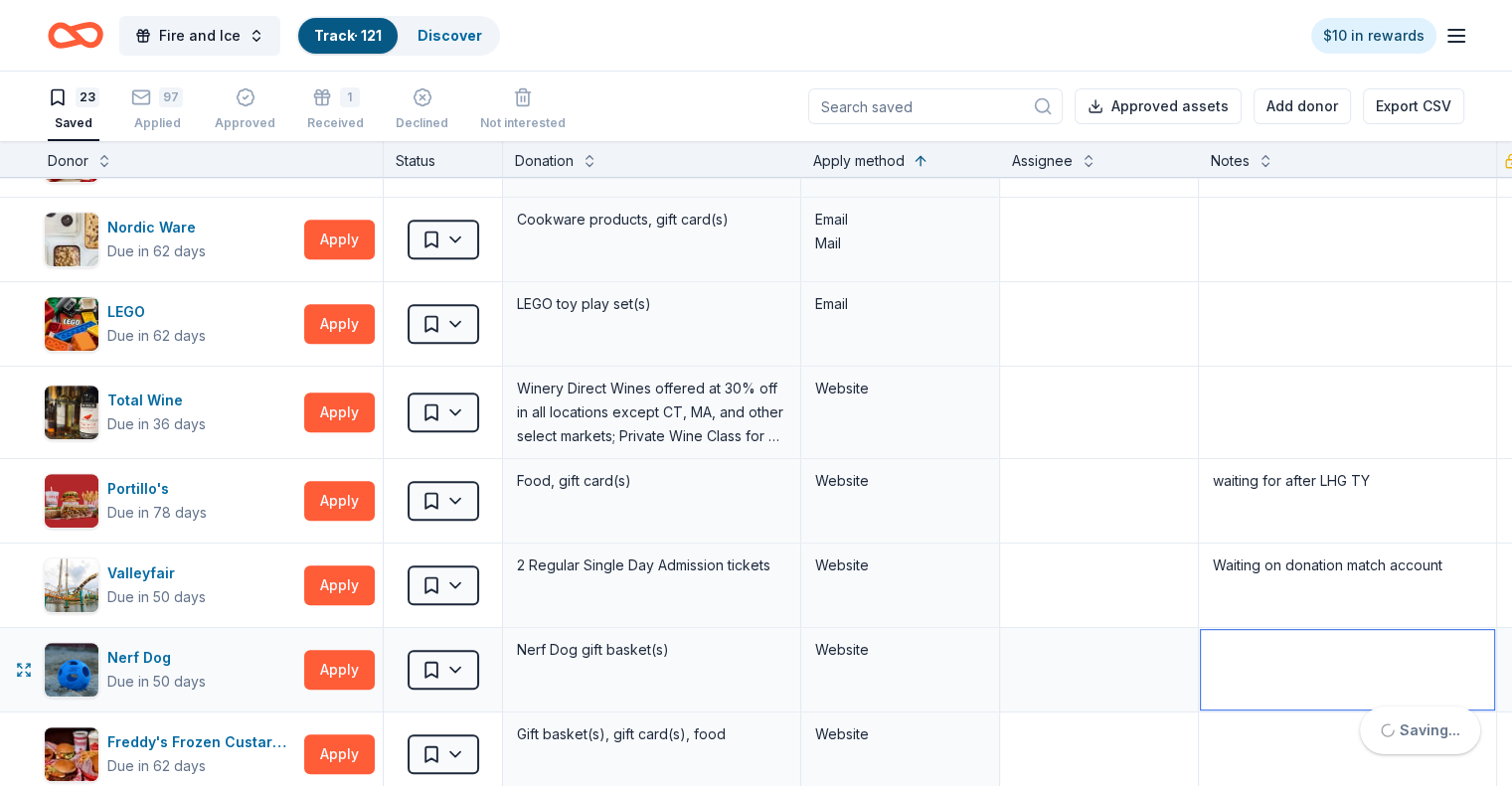 click at bounding box center (1347, 670) 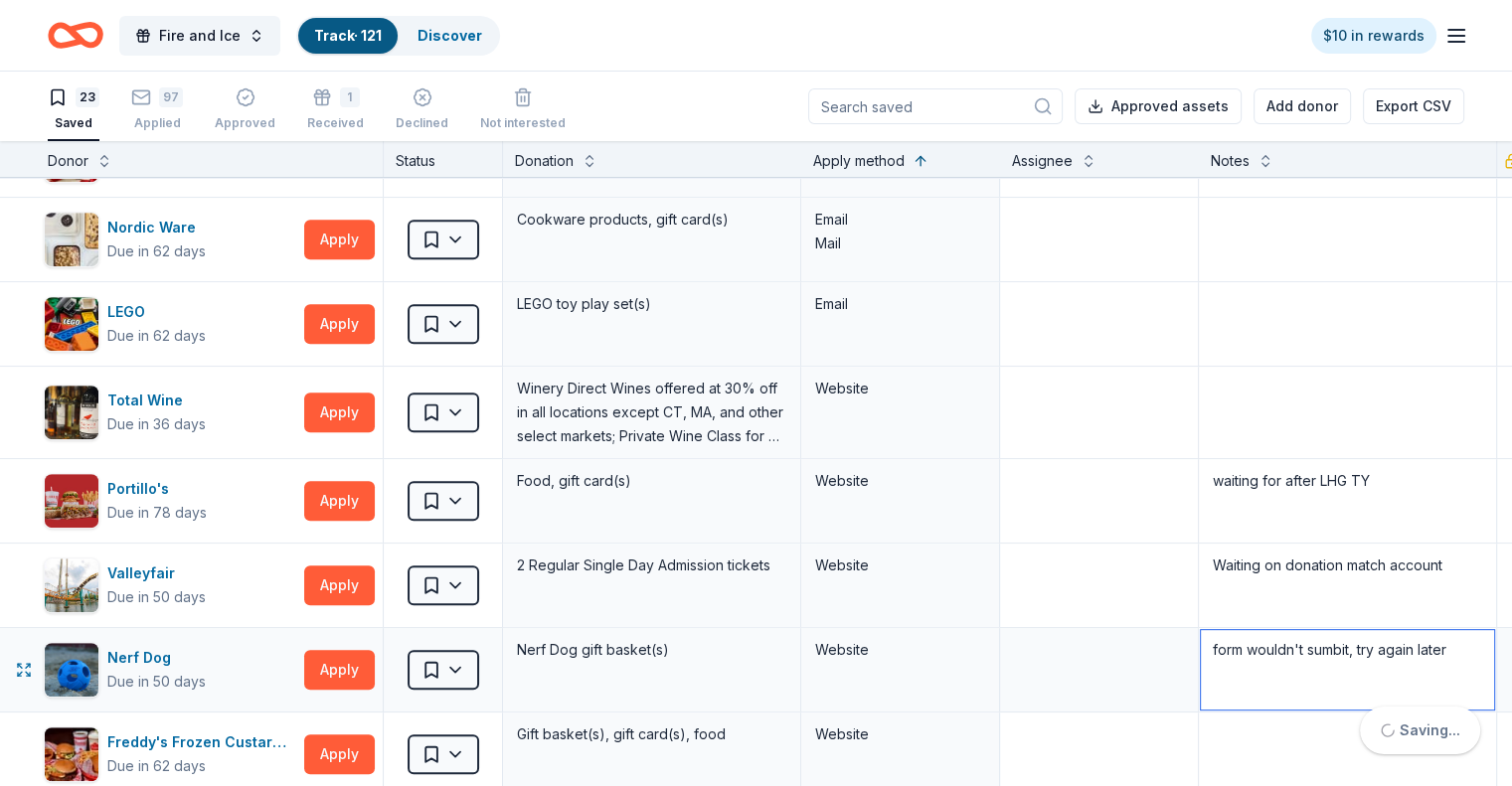 click on "form wouldn't sumbit, try again later" at bounding box center (1347, 670) 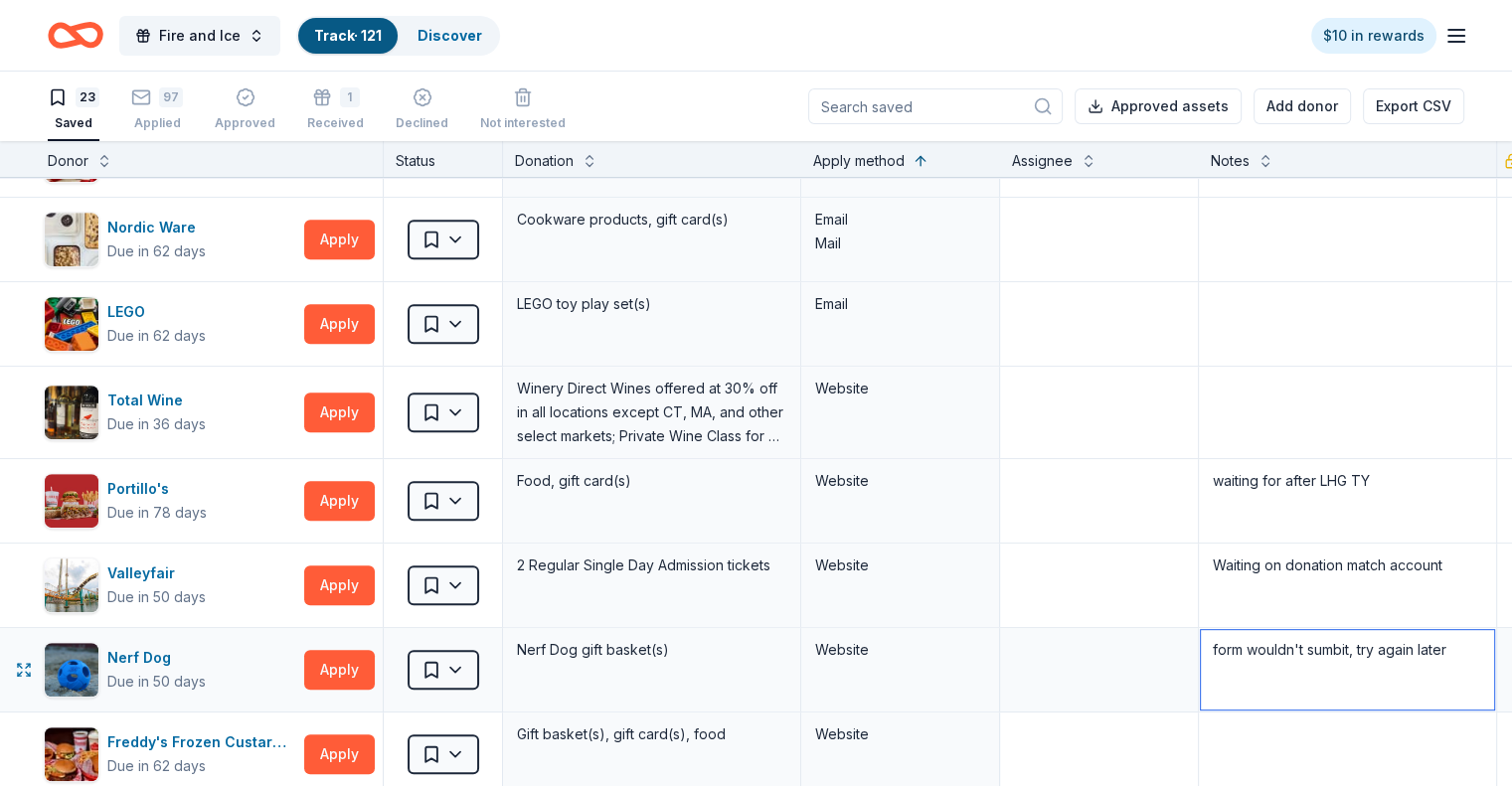 click on "form wouldn't sumbit, try again later" at bounding box center [1347, 670] 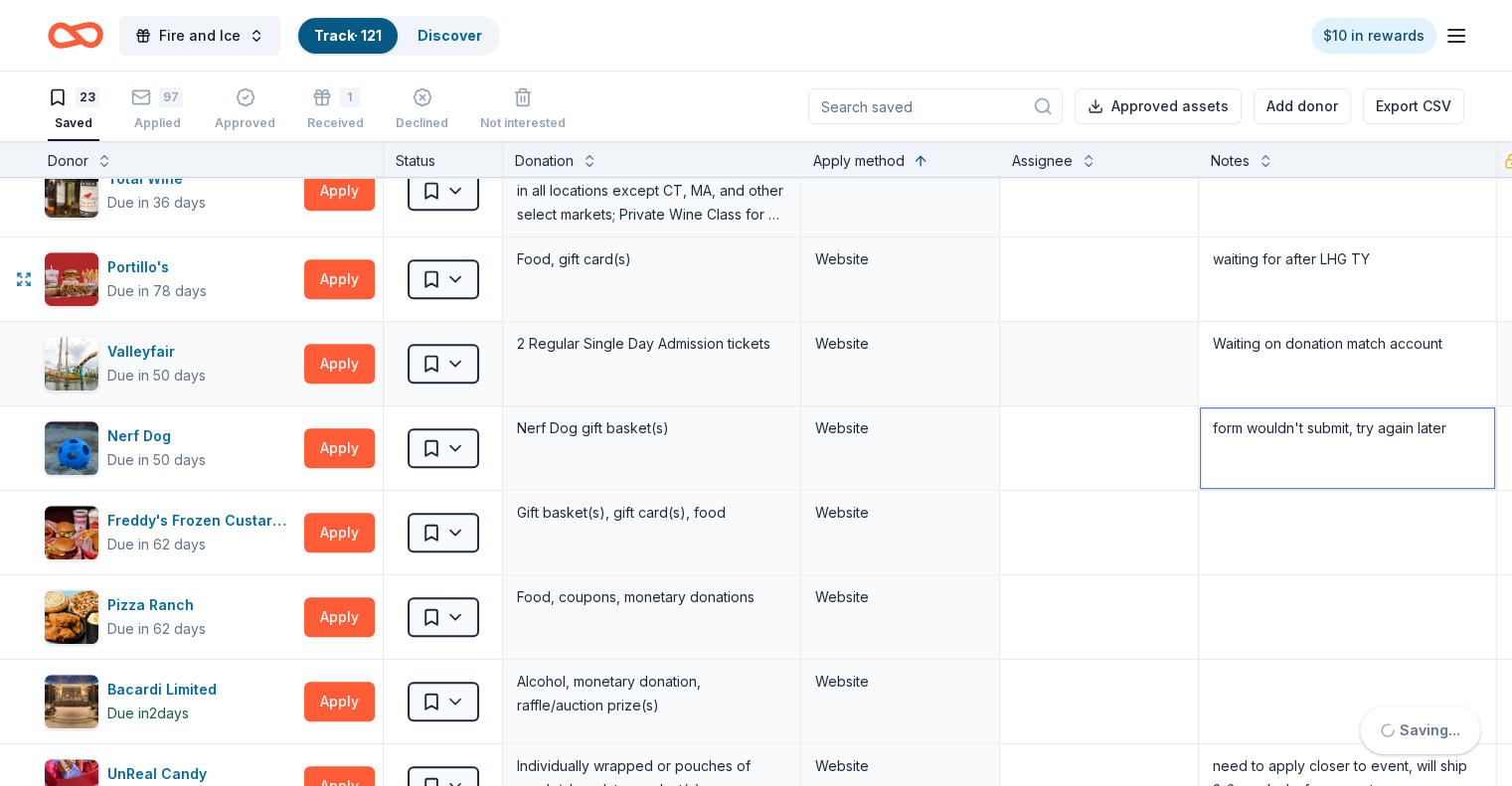 scroll, scrollTop: 1132, scrollLeft: 12, axis: both 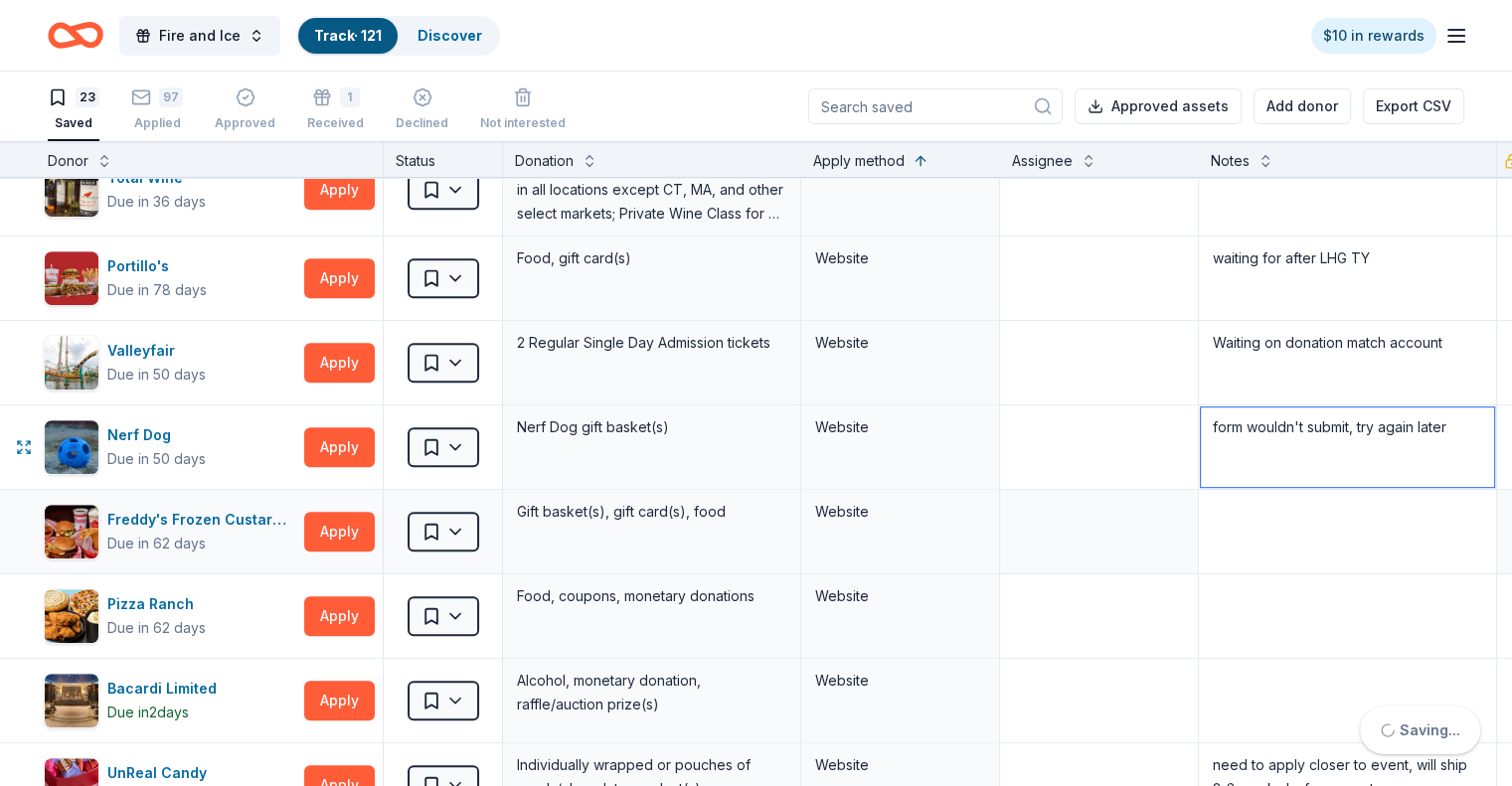type on "form wouldn't submit, try again later" 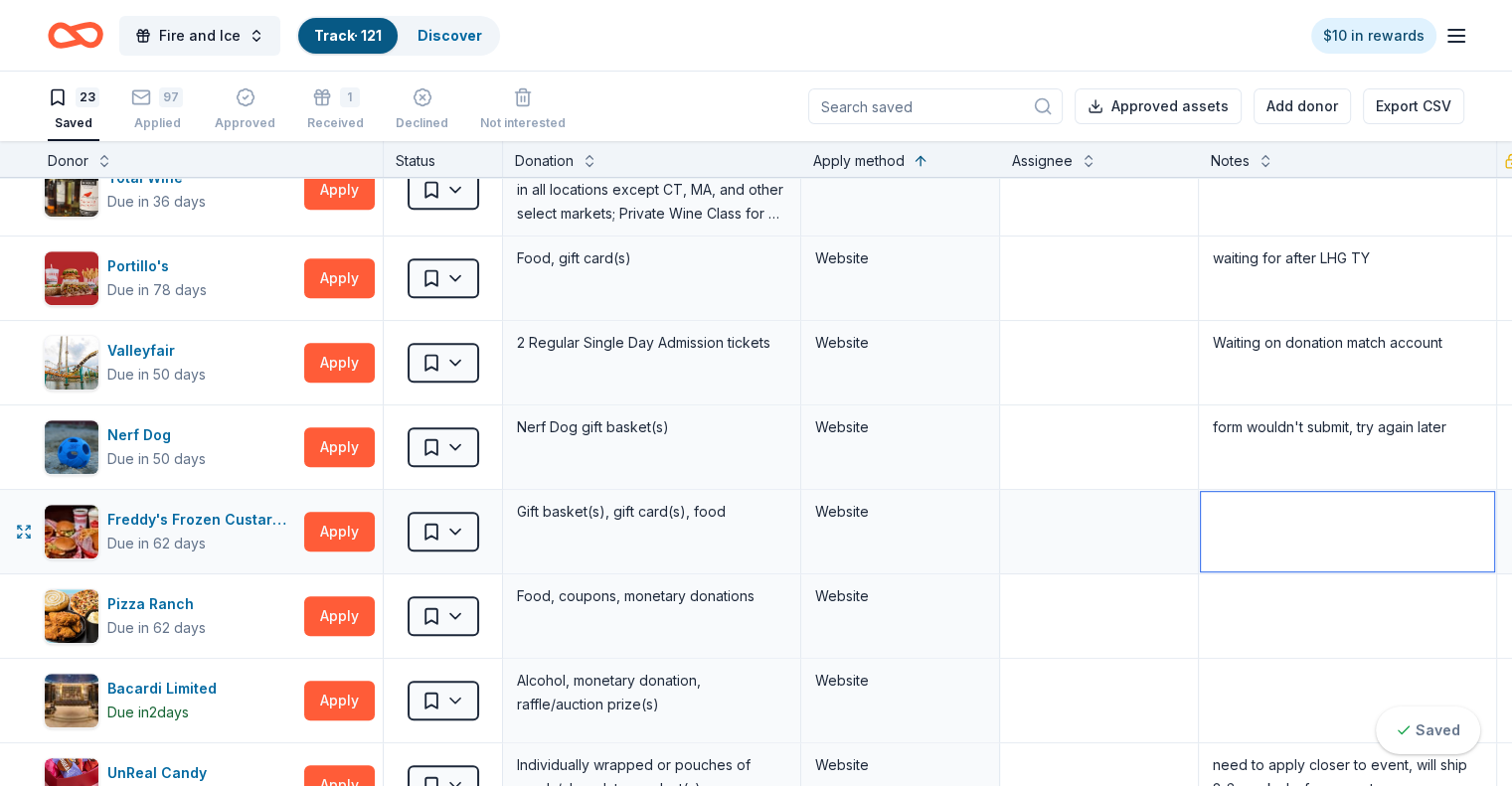 click at bounding box center [1347, 532] 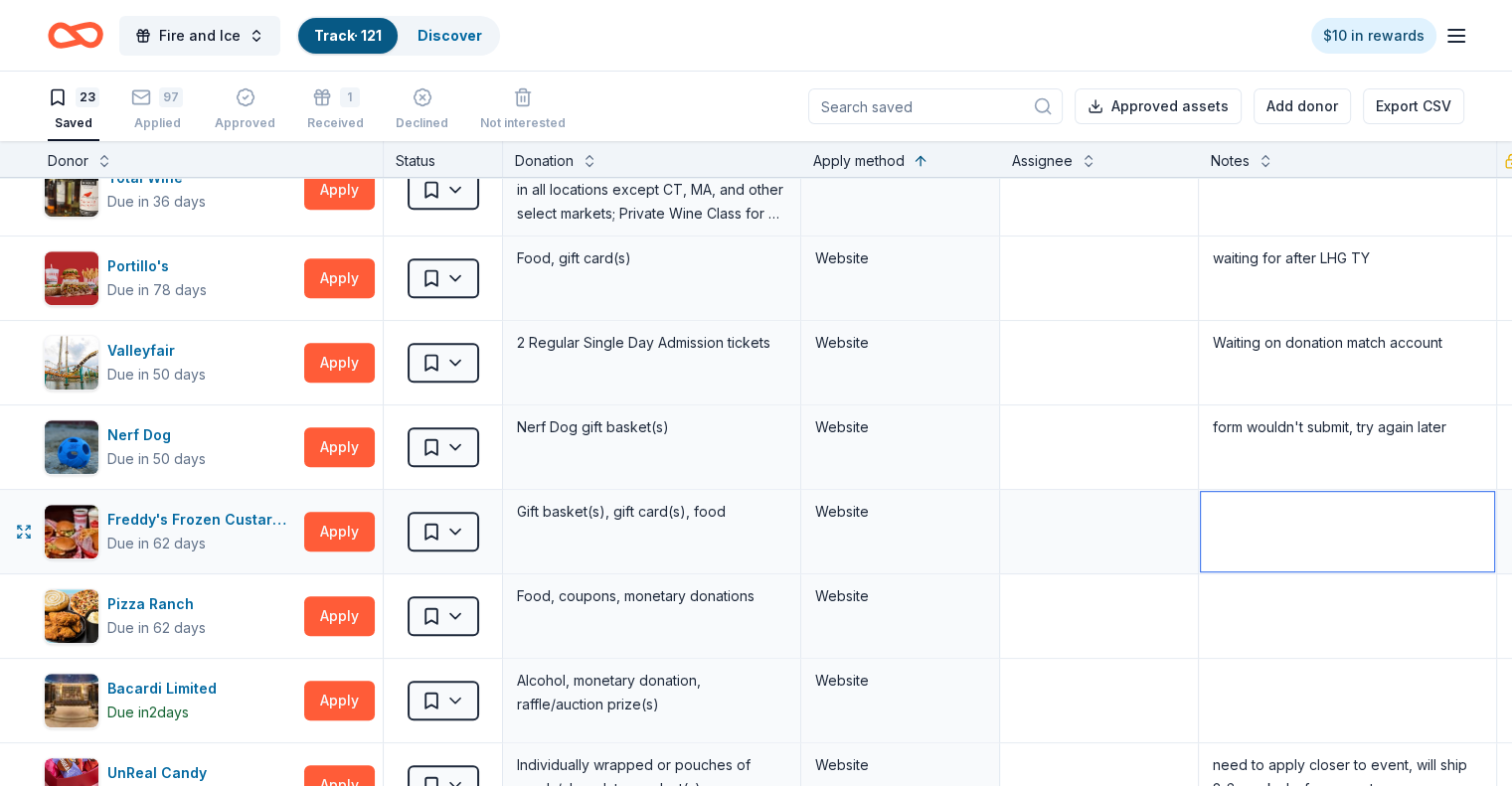 paste on "waiting for after LHG TY" 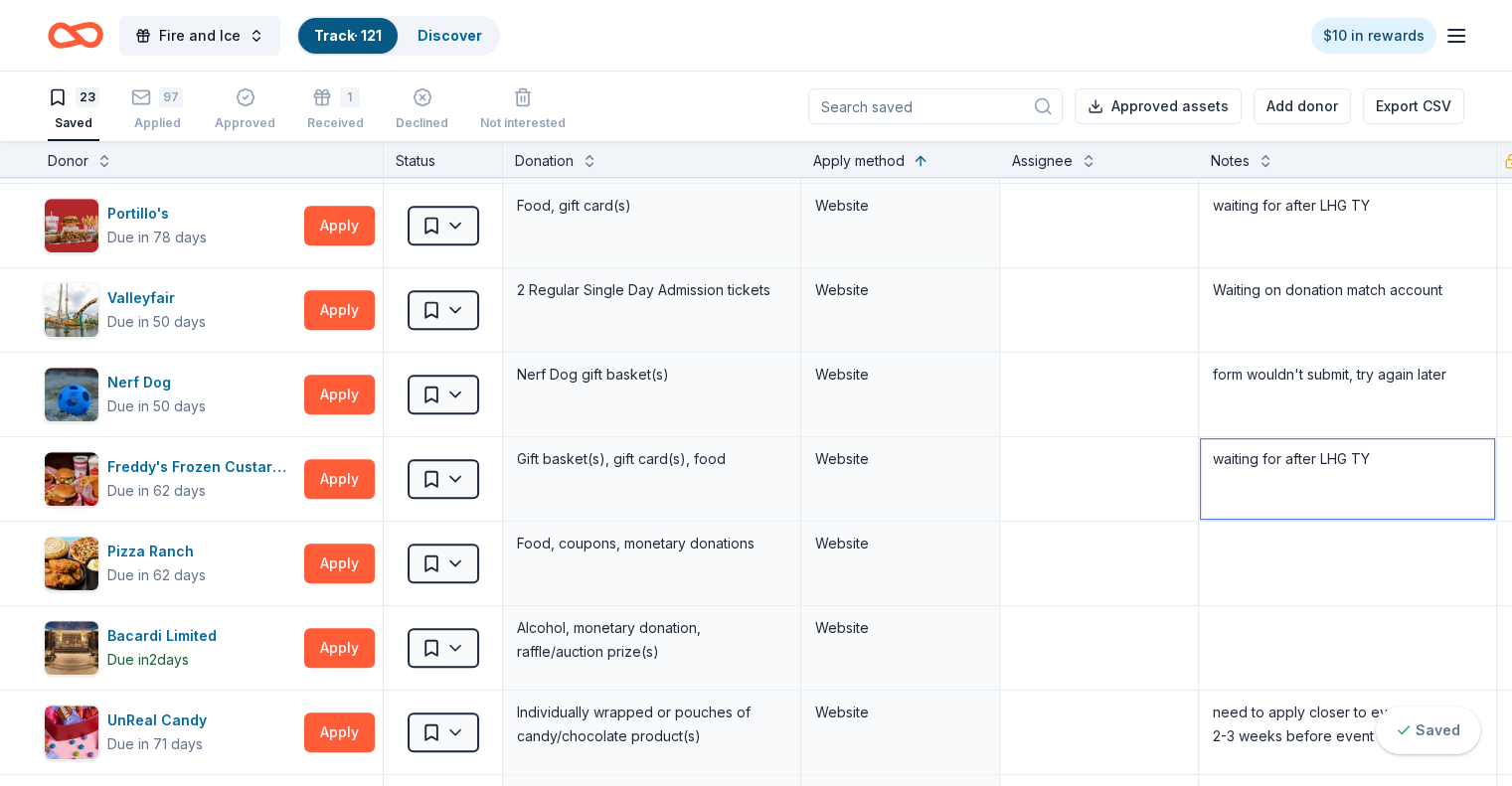 scroll, scrollTop: 1184, scrollLeft: 12, axis: both 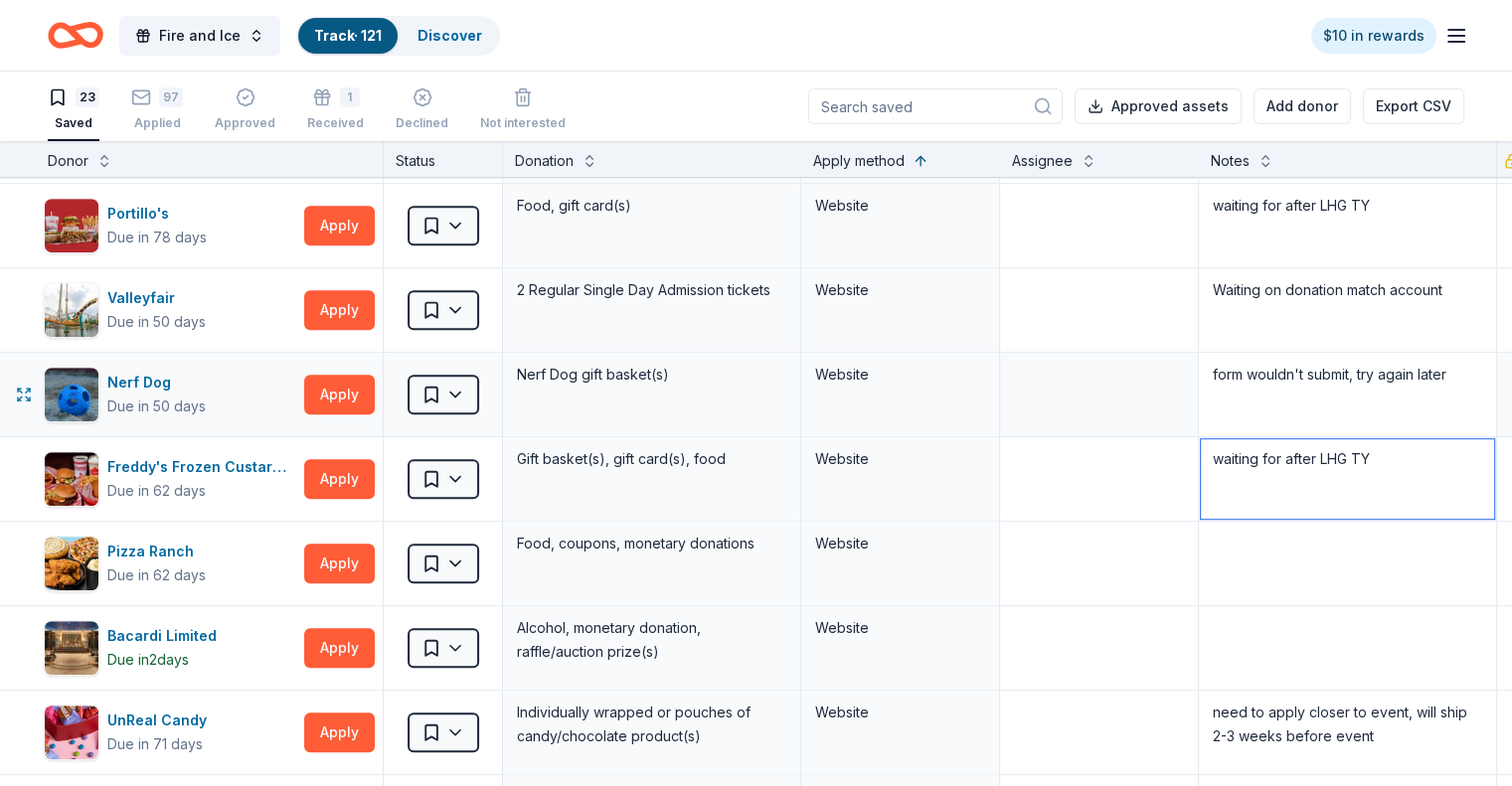 type on "waiting for after LHG TY" 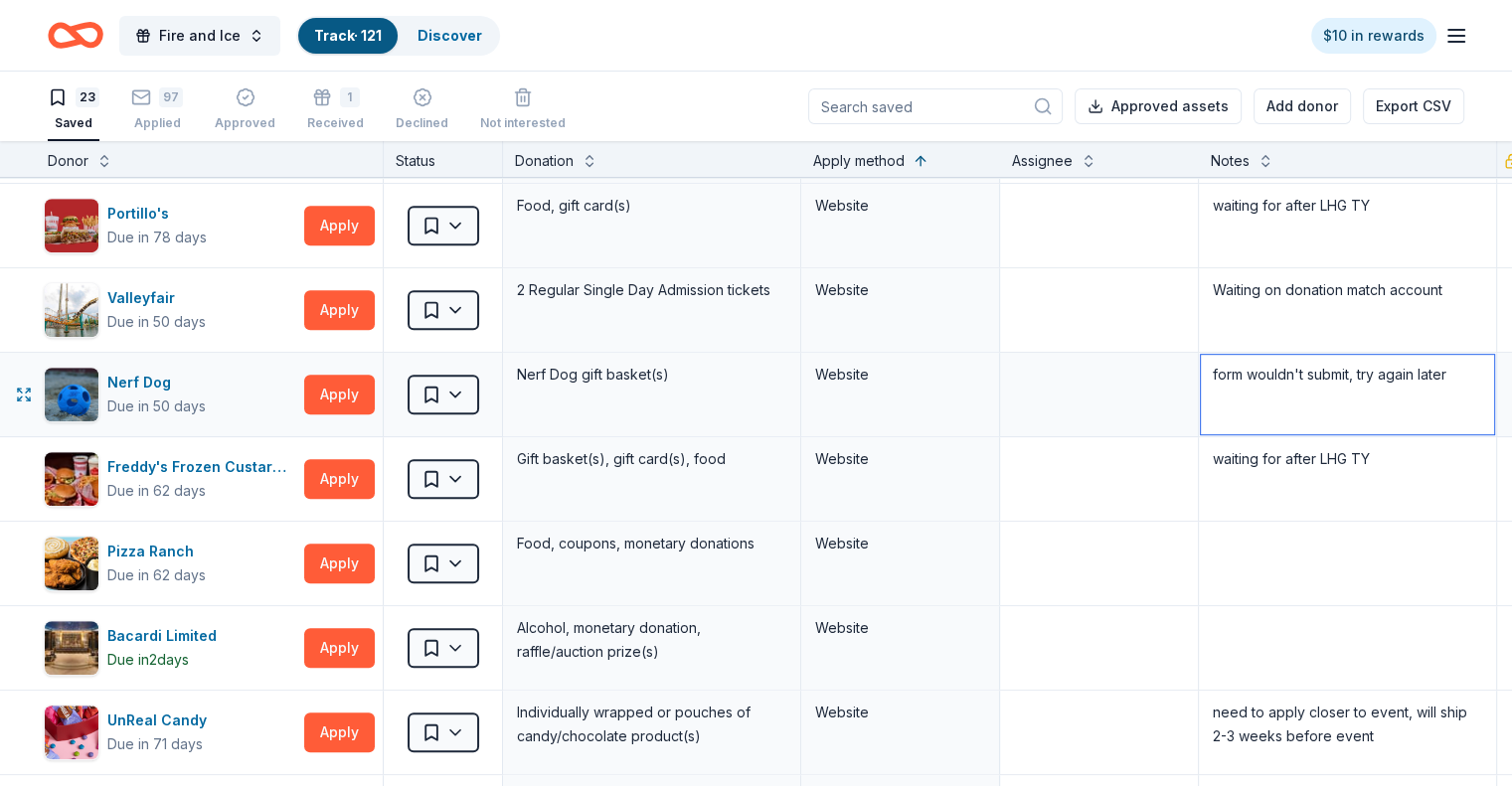 click on "form wouldn't submit, try again later" at bounding box center (1347, 394) 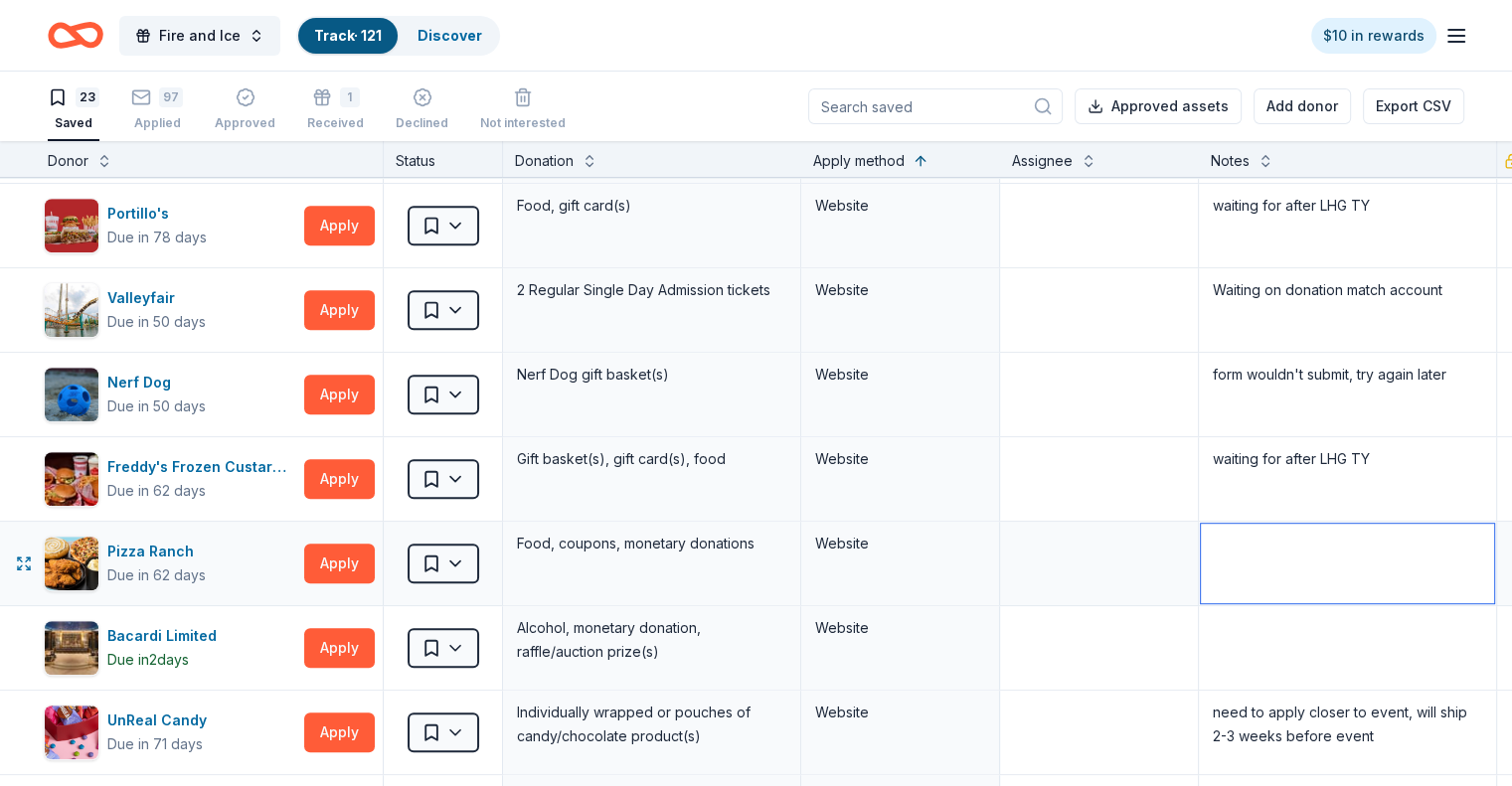 click at bounding box center [1347, 563] 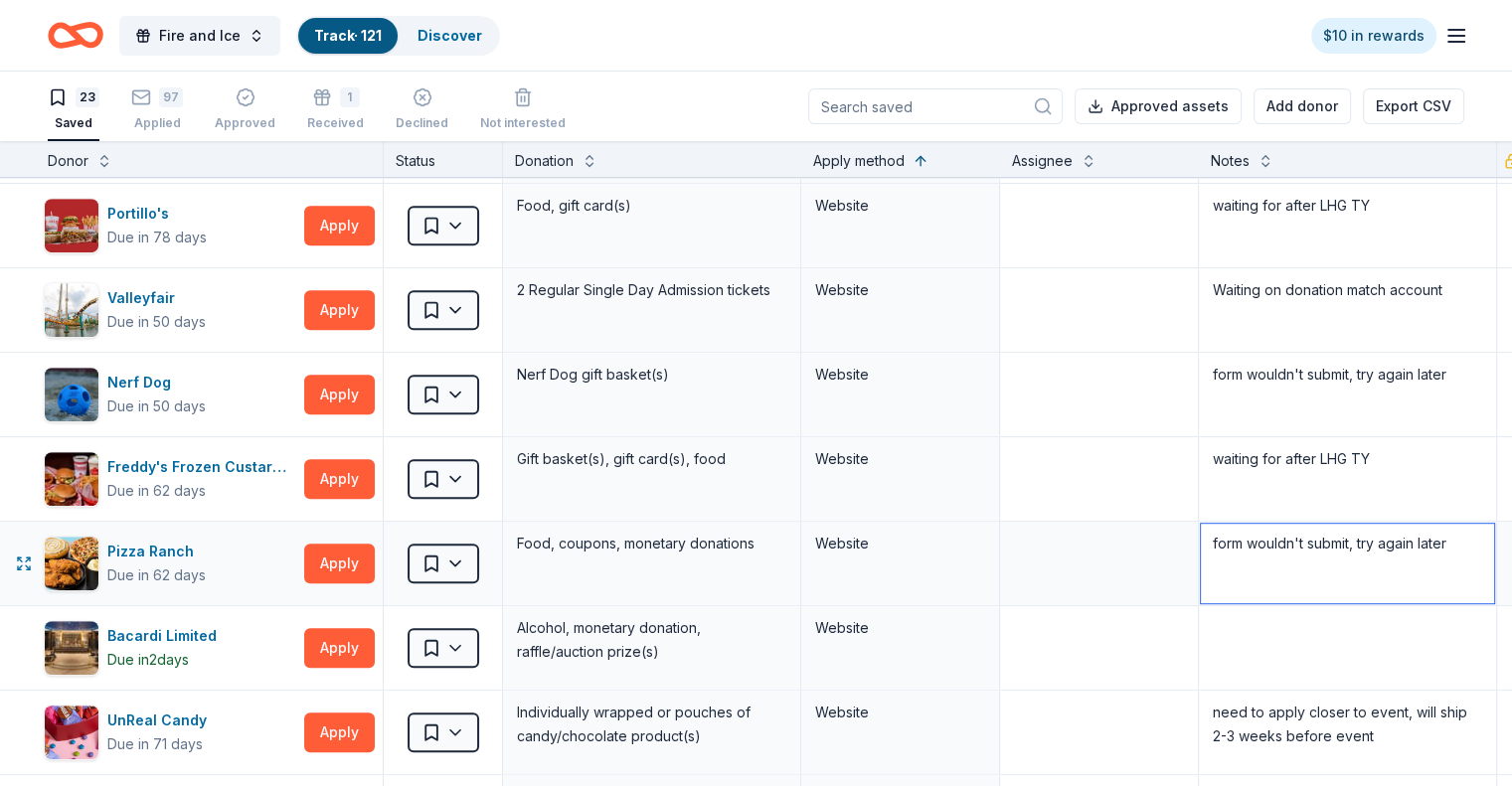 click on "form wouldn't submit, try again later" at bounding box center (1347, 563) 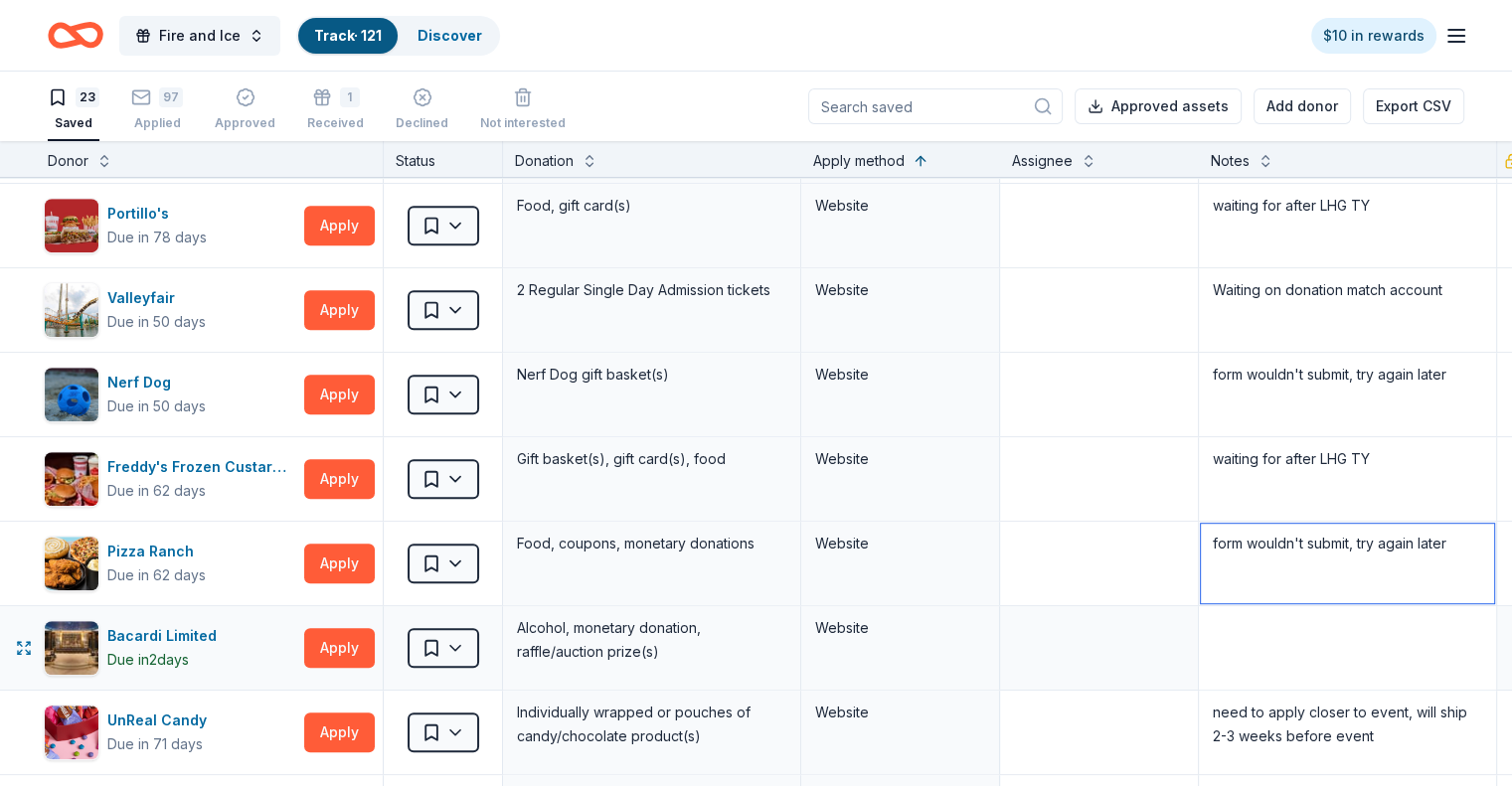 type on "form wouldn't submit, try again later" 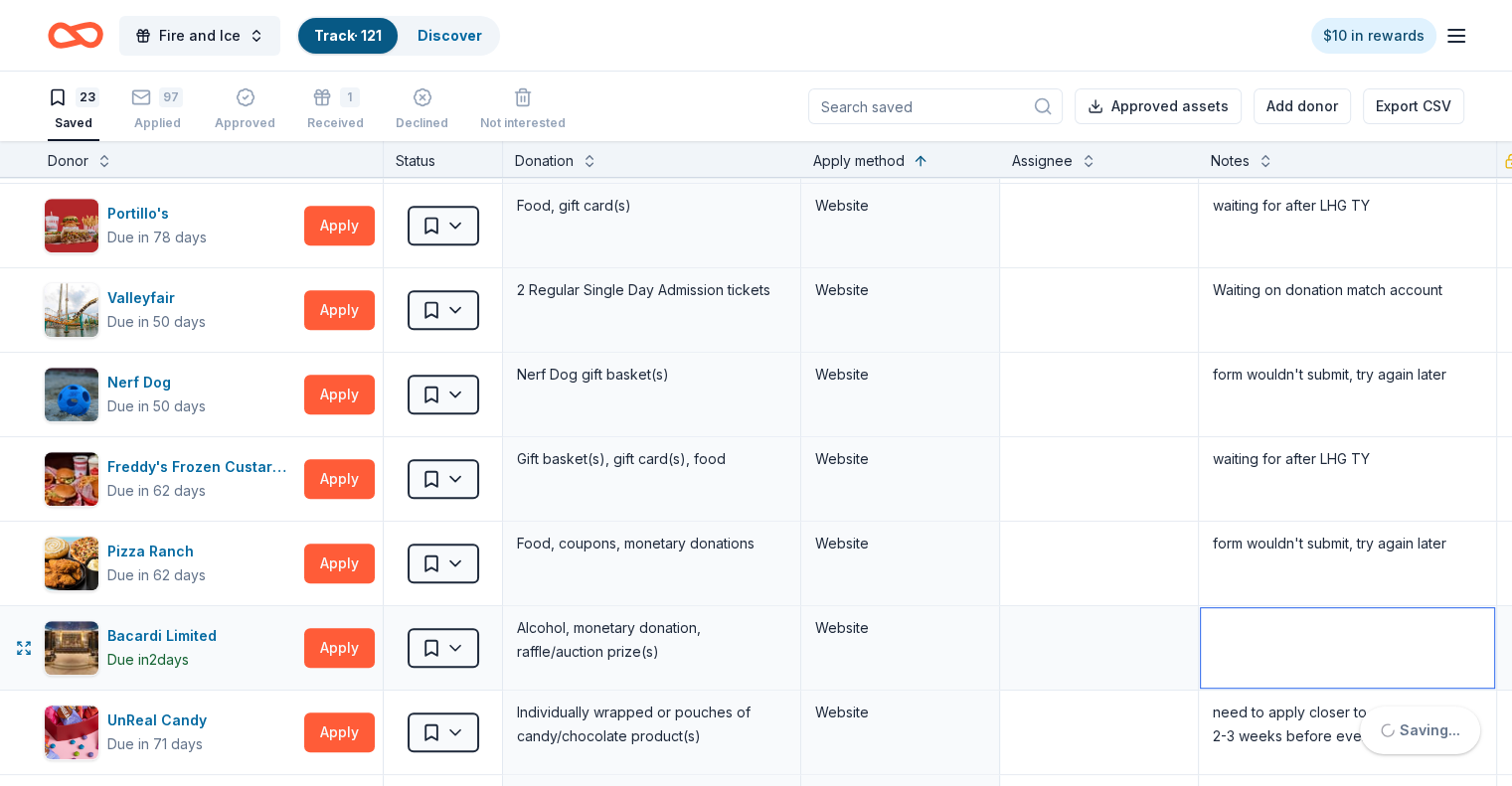 click at bounding box center (1347, 648) 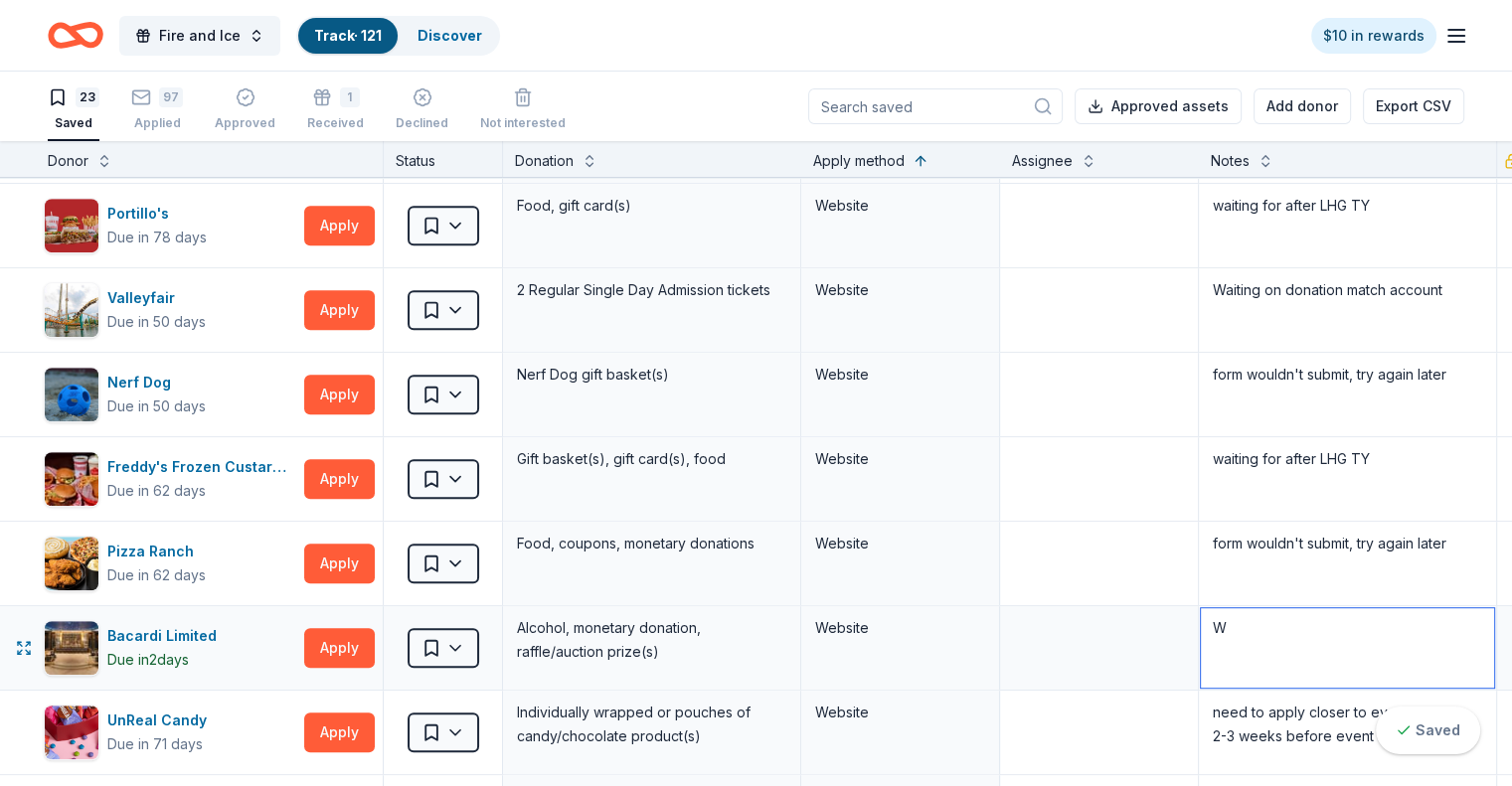click on "W" at bounding box center (1347, 648) 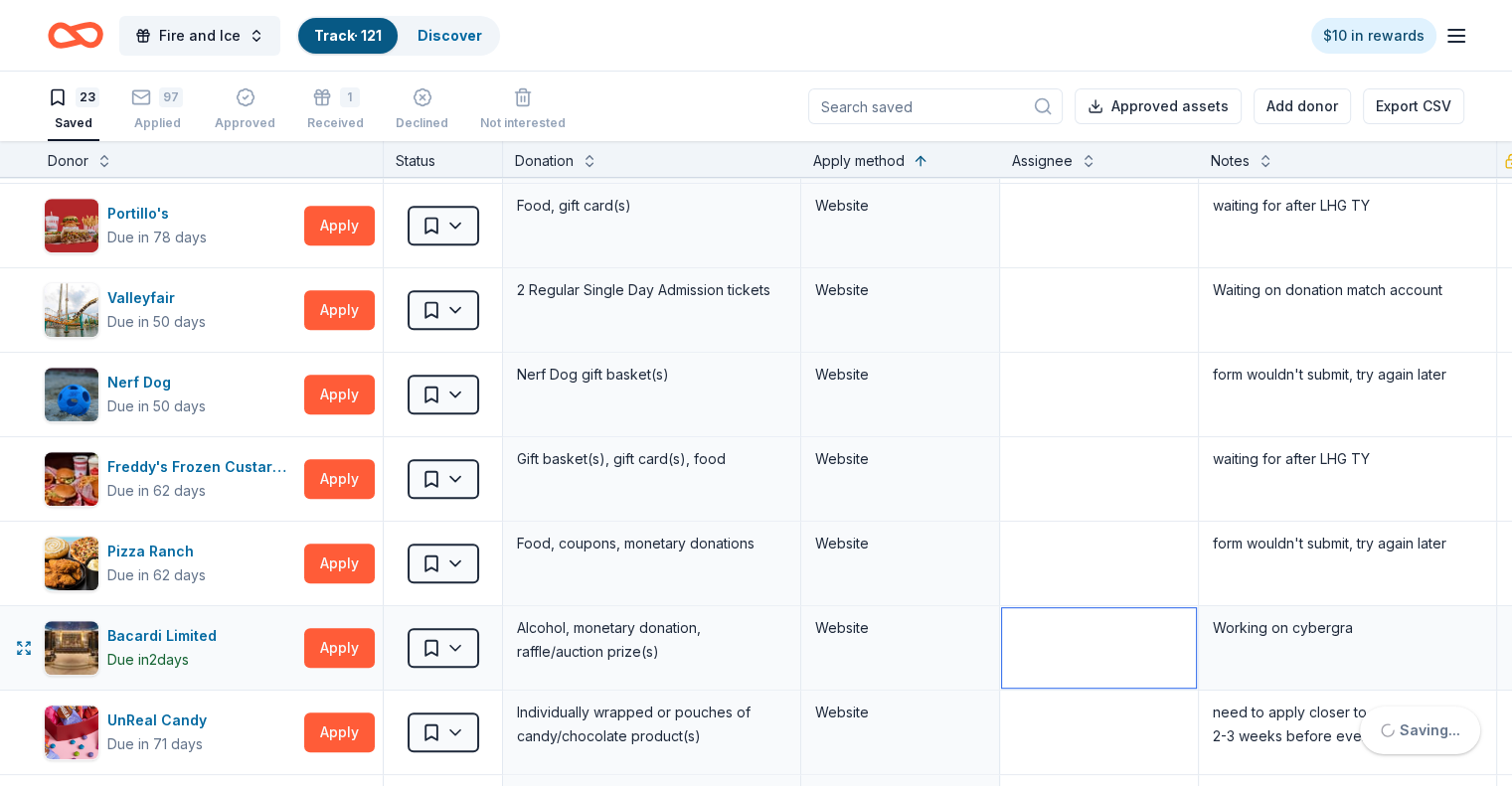 click at bounding box center (1098, 648) 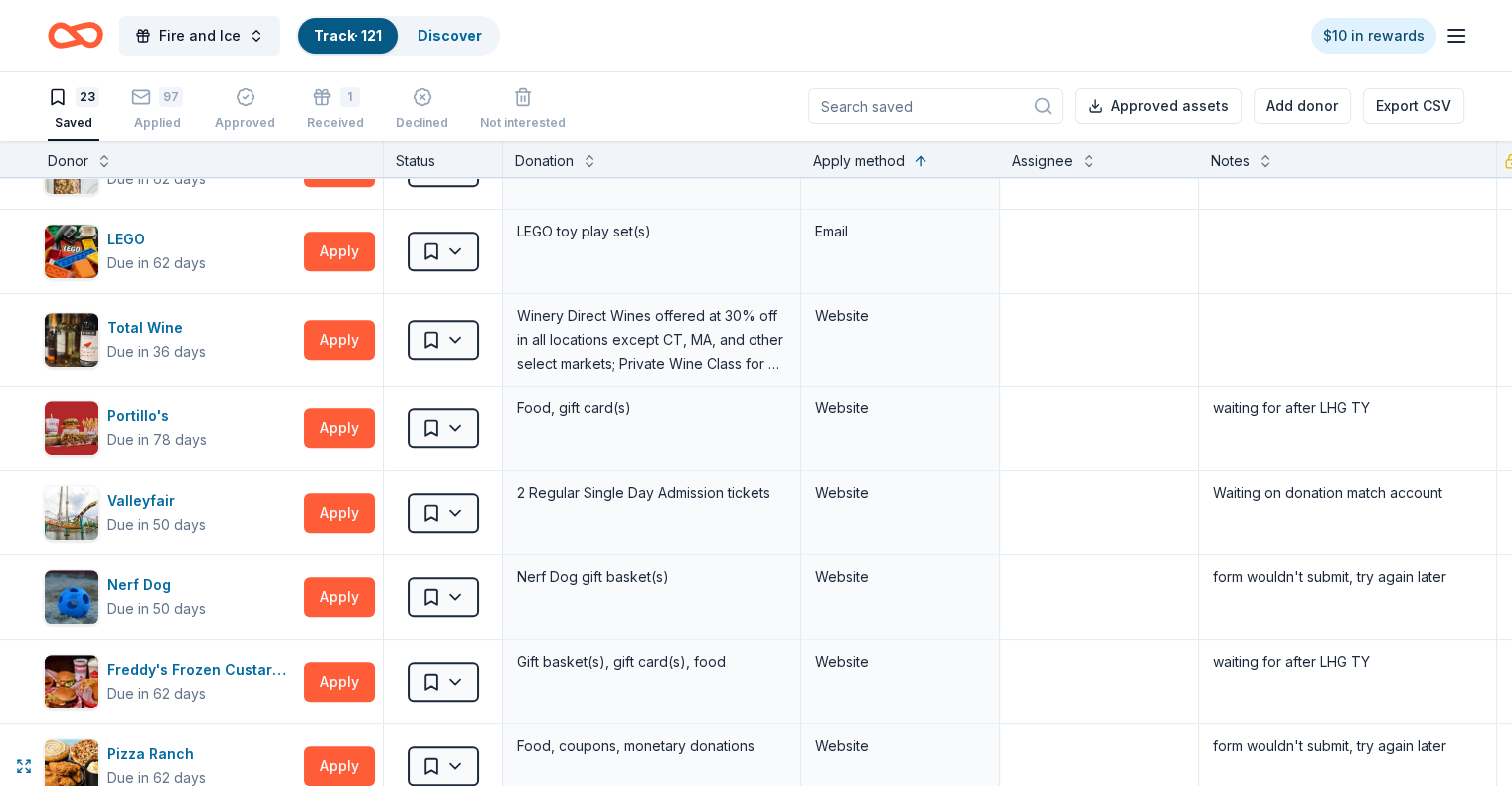 scroll, scrollTop: 970, scrollLeft: 12, axis: both 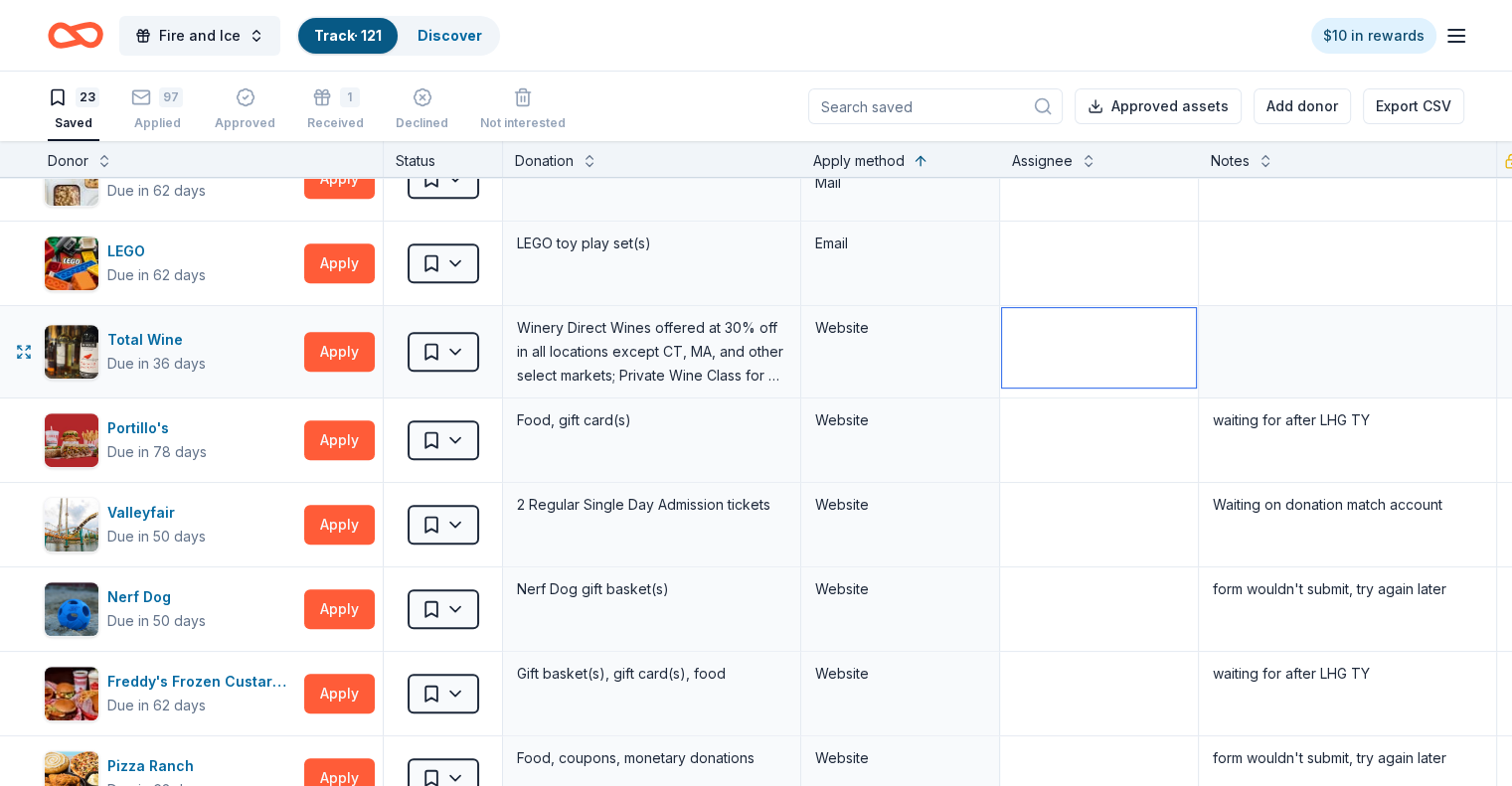 click at bounding box center (1098, 348) 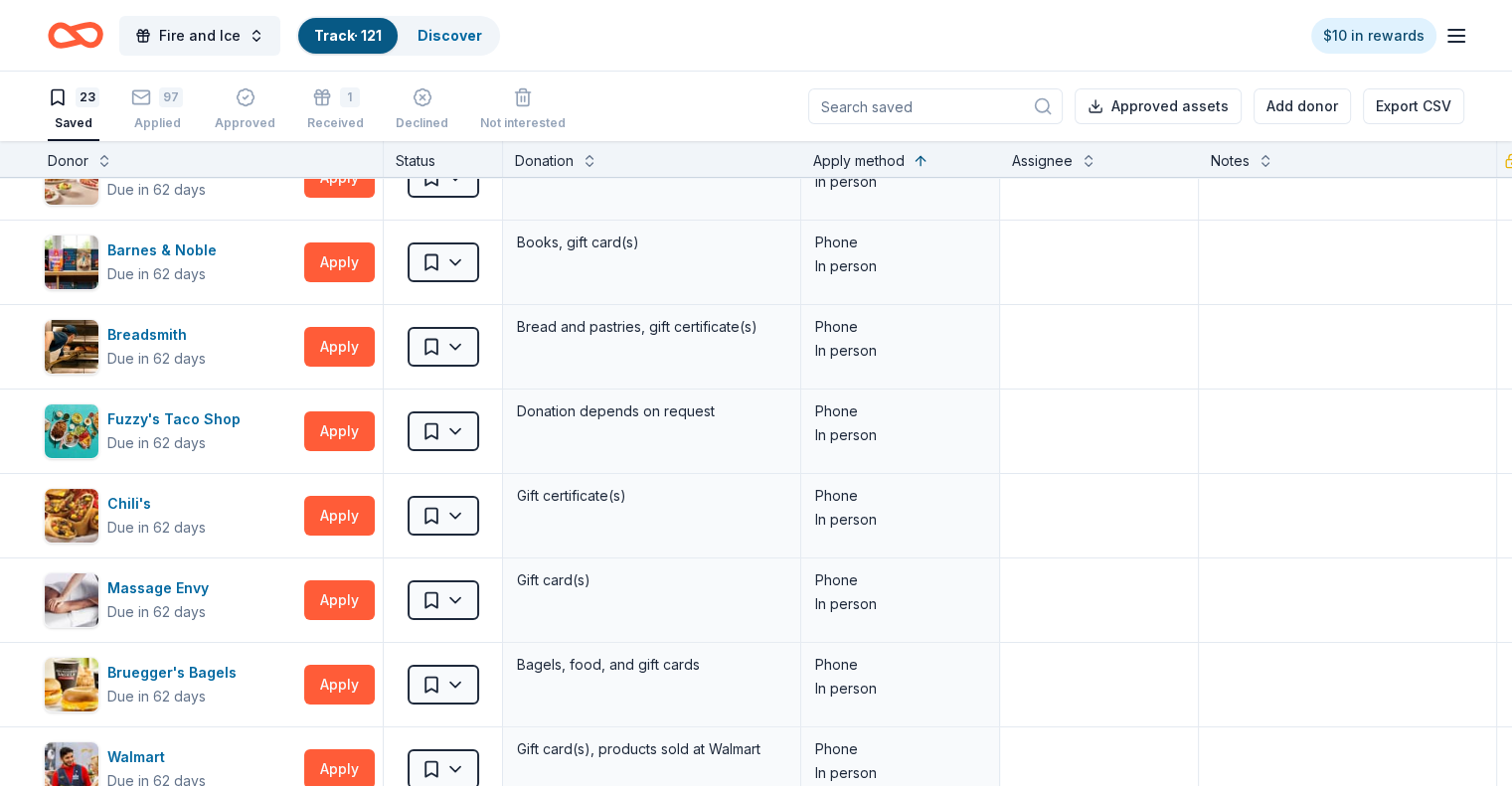 scroll, scrollTop: 0, scrollLeft: 12, axis: horizontal 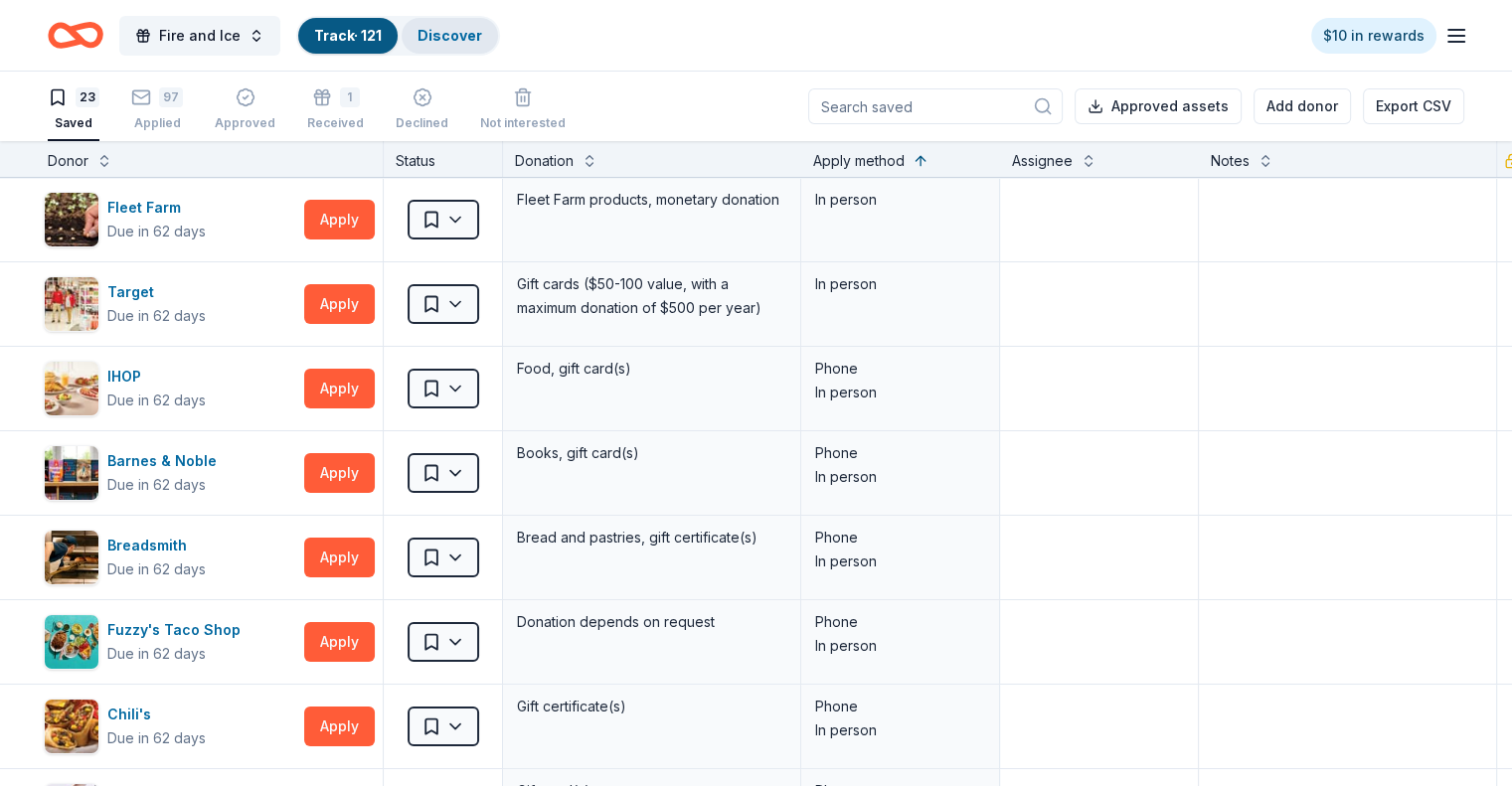 click on "Discover" at bounding box center [449, 35] 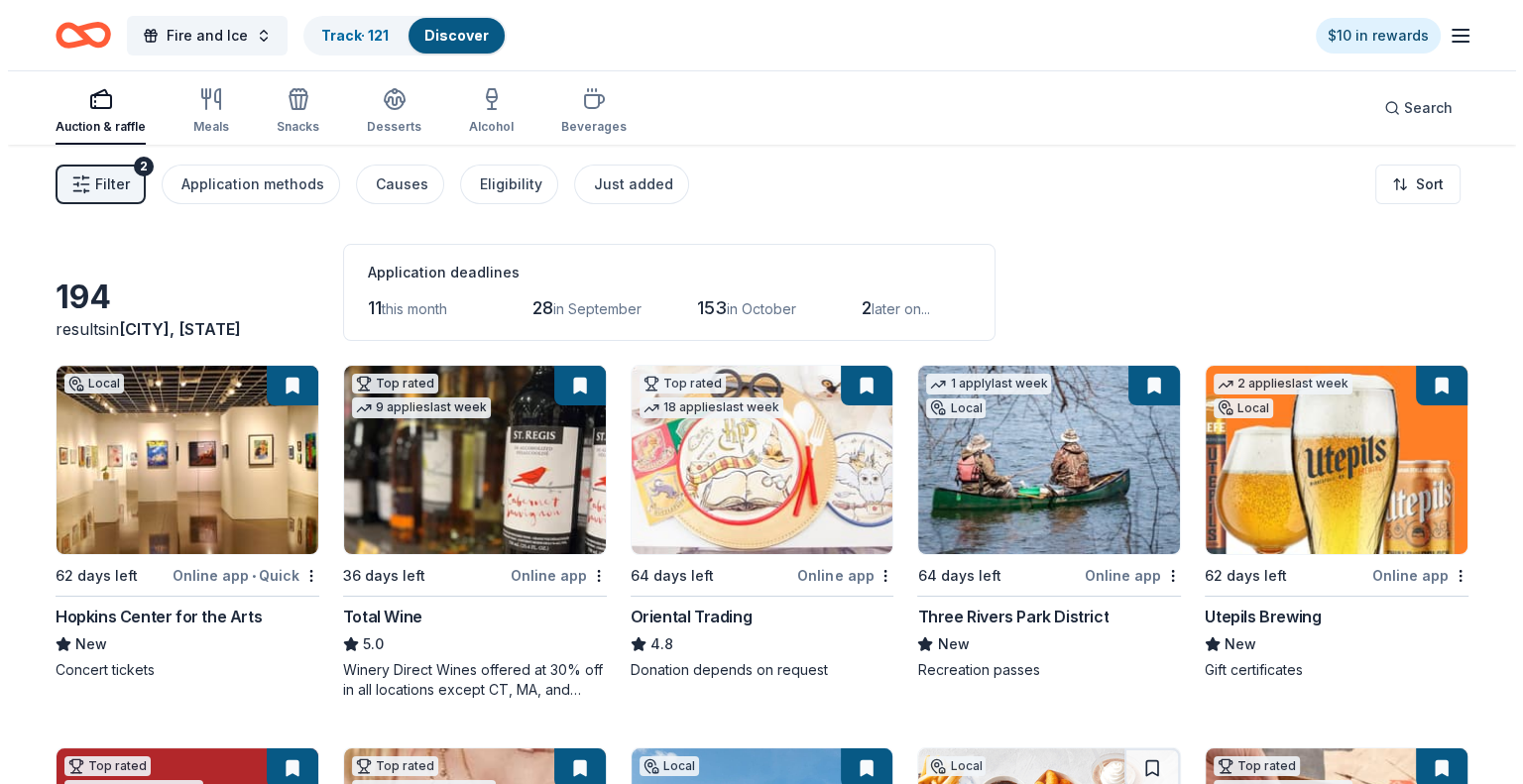 scroll, scrollTop: 15, scrollLeft: 0, axis: vertical 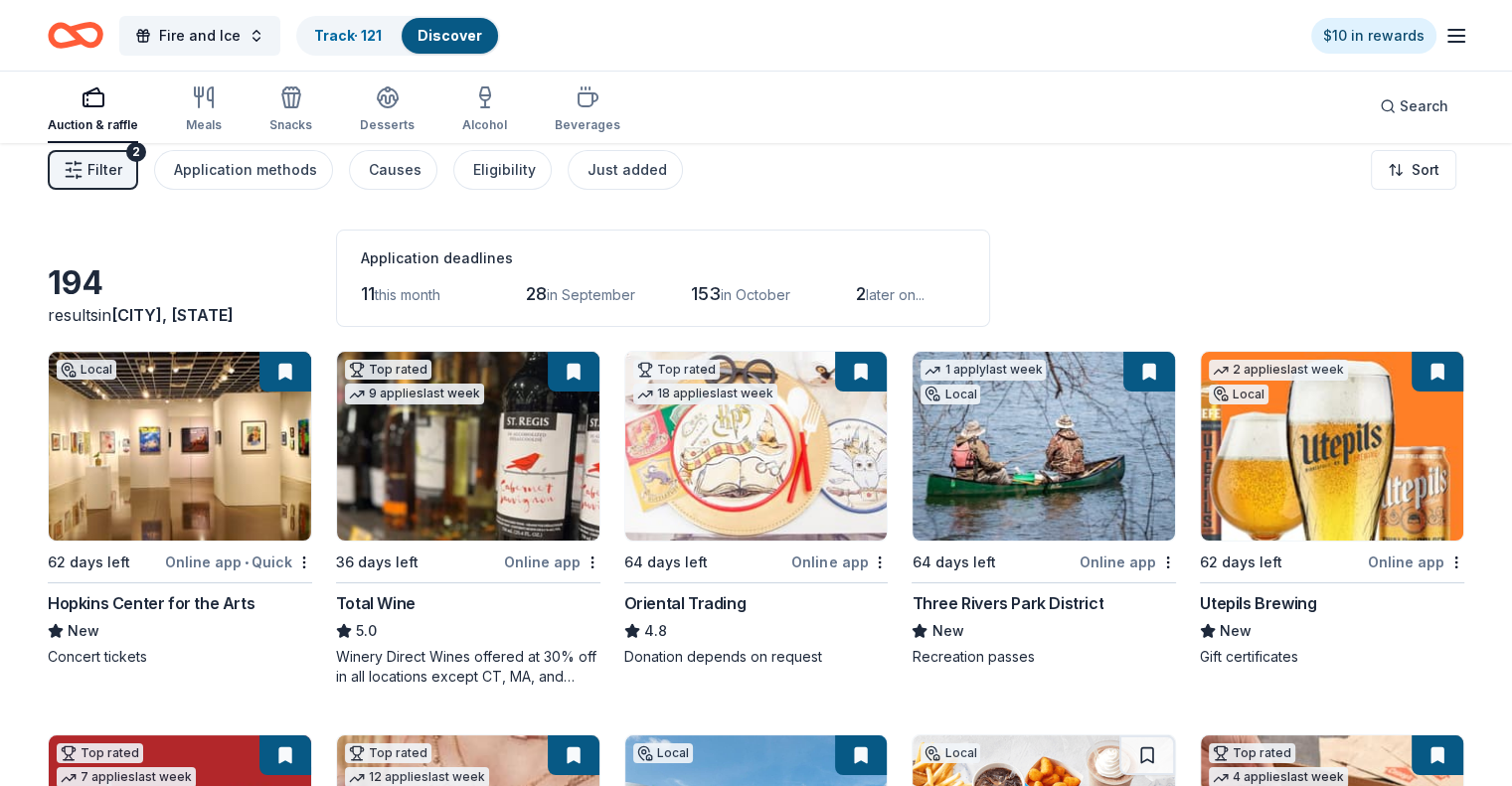 click on "Filter" at bounding box center [104, 170] 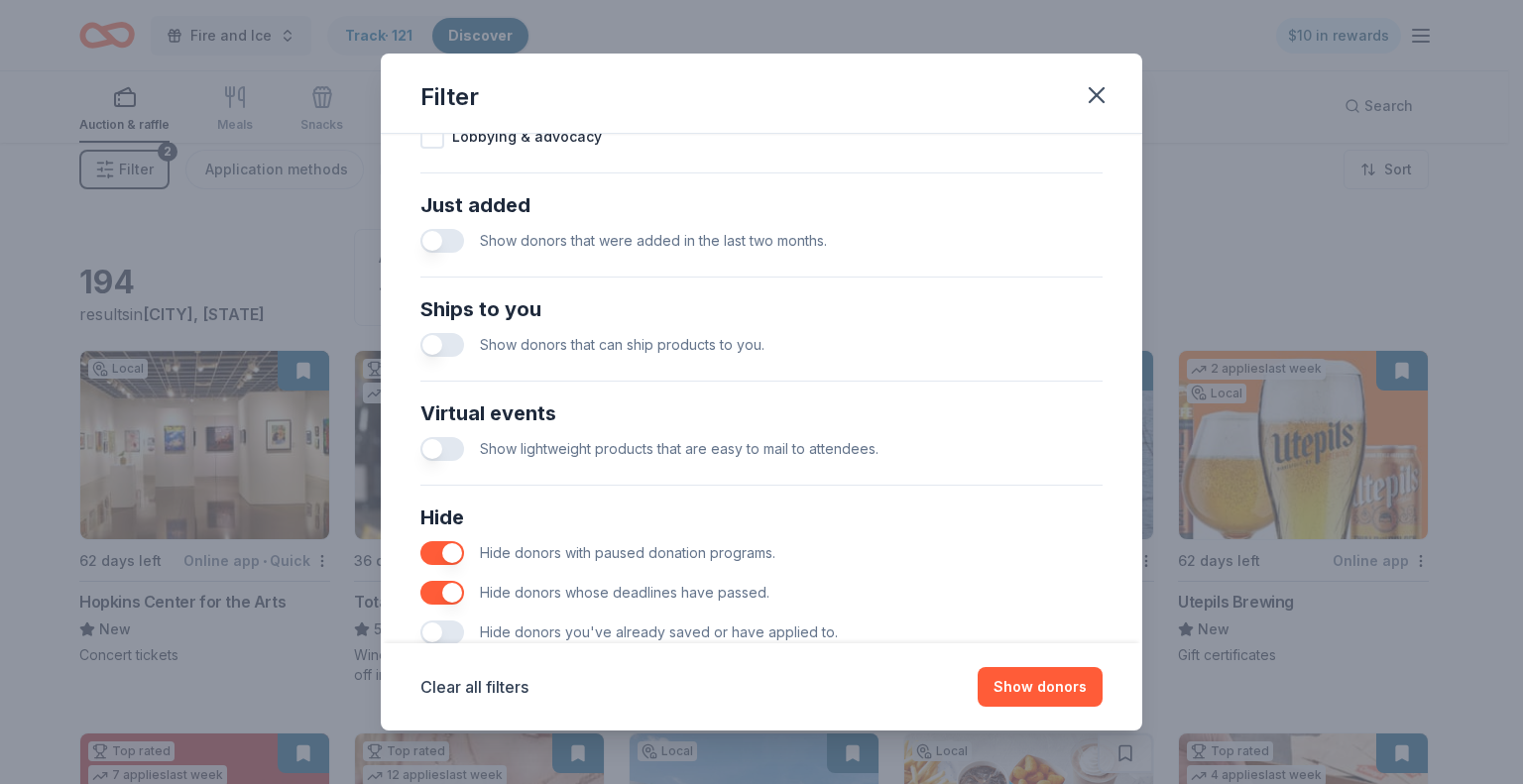 scroll, scrollTop: 761, scrollLeft: 0, axis: vertical 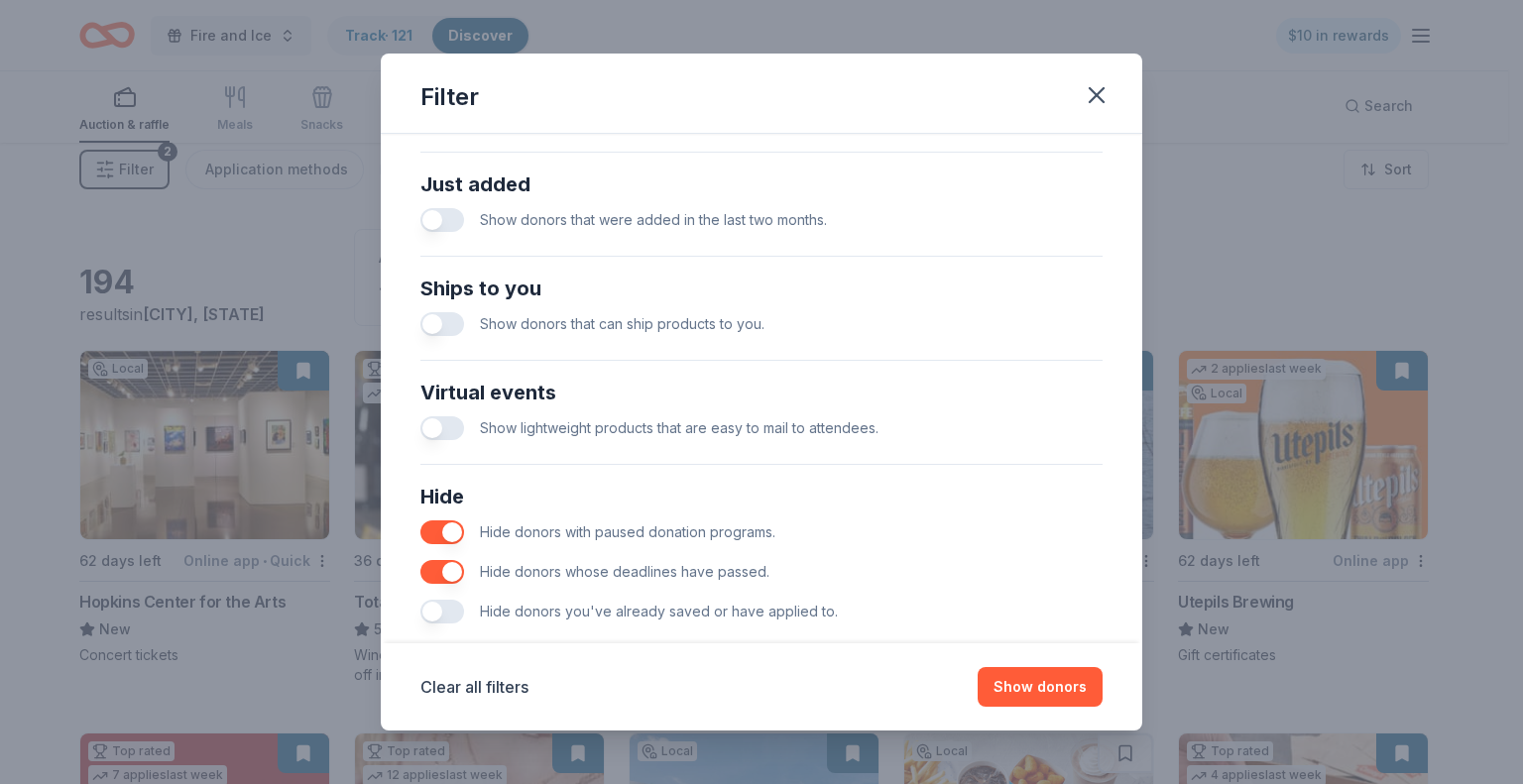 click on "Hide donors you've already saved or have applied to." at bounding box center [762, 612] 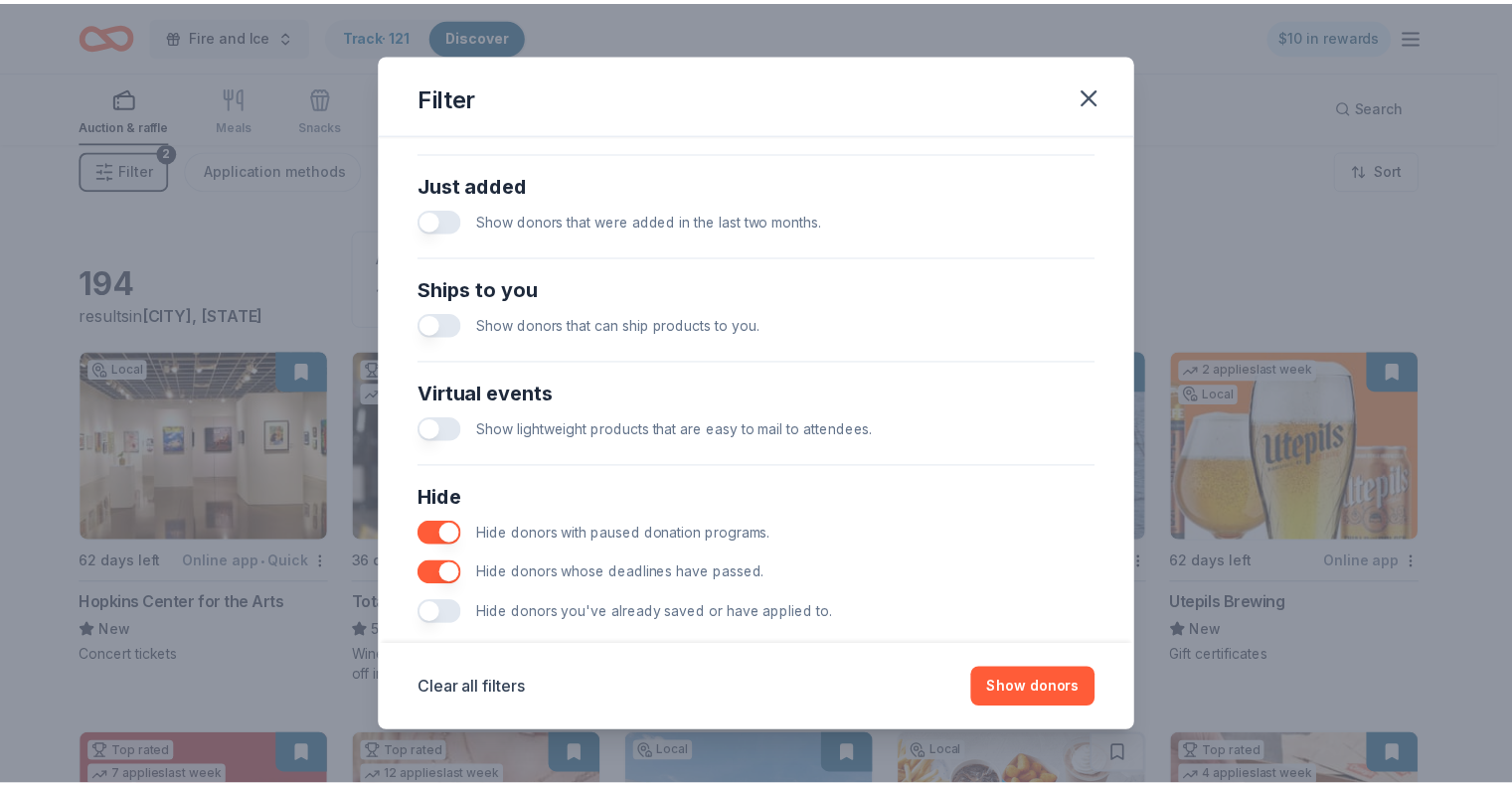 scroll, scrollTop: 0, scrollLeft: 0, axis: both 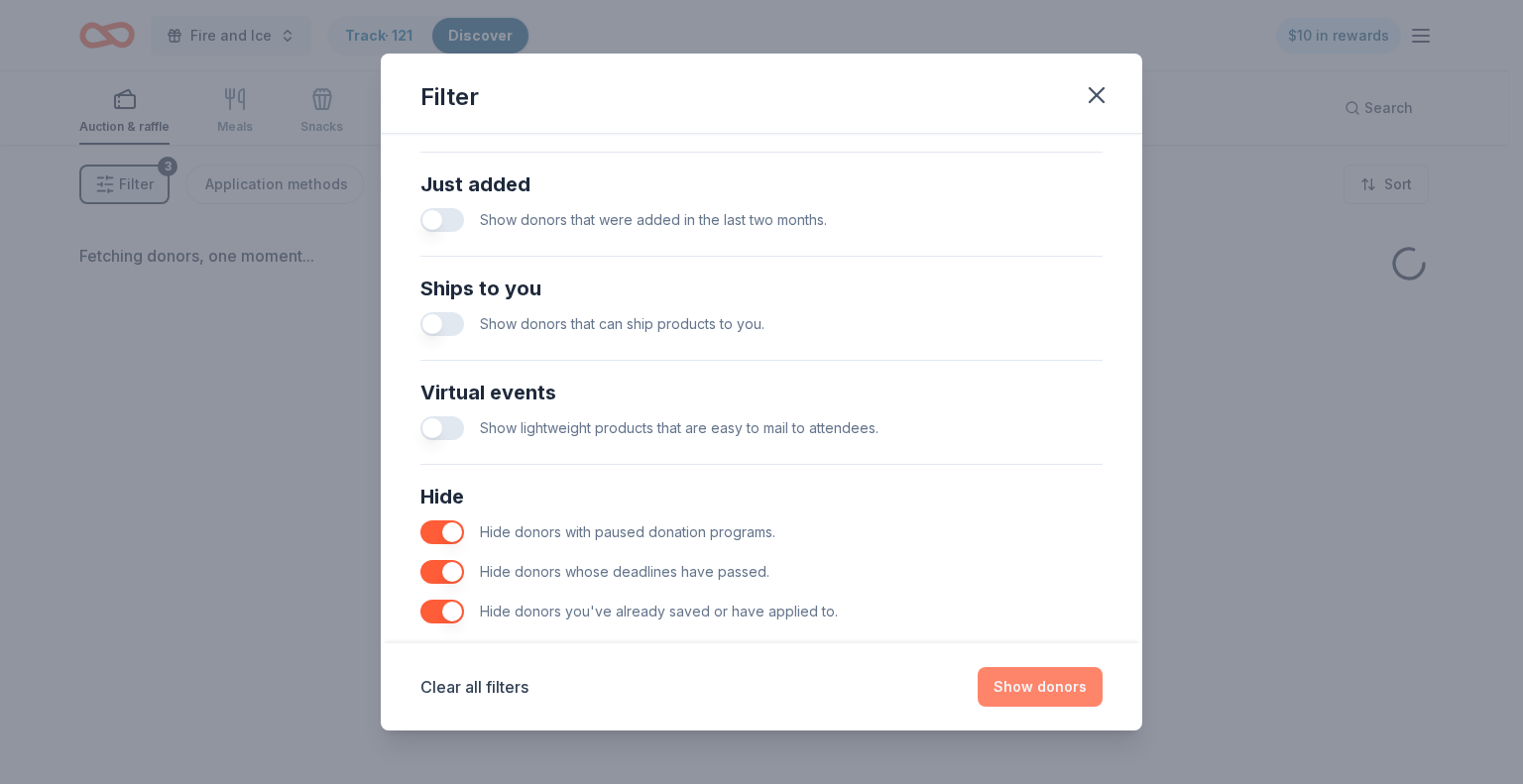 click on "Show    donors" at bounding box center (1040, 687) 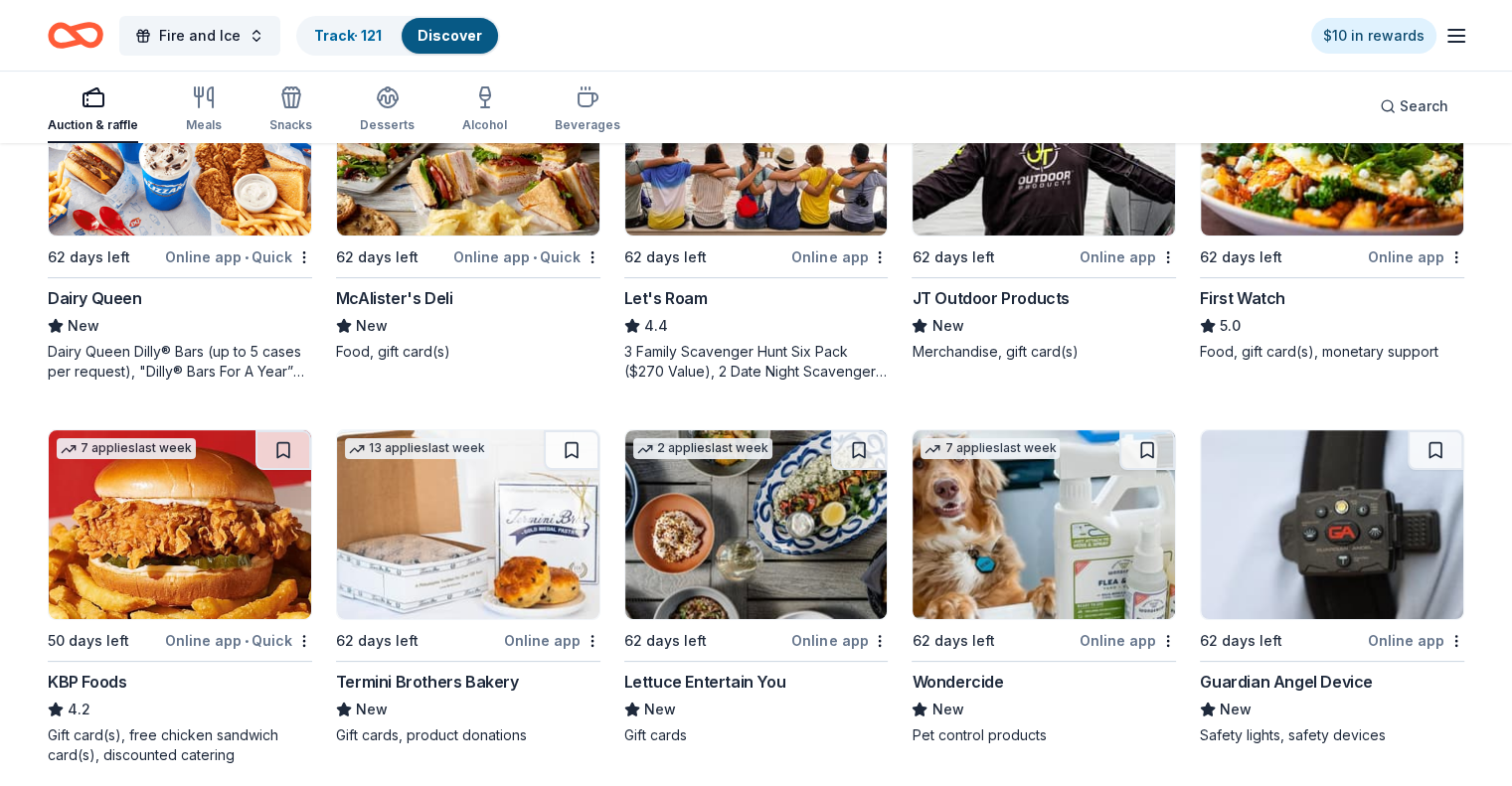 scroll, scrollTop: 282, scrollLeft: 0, axis: vertical 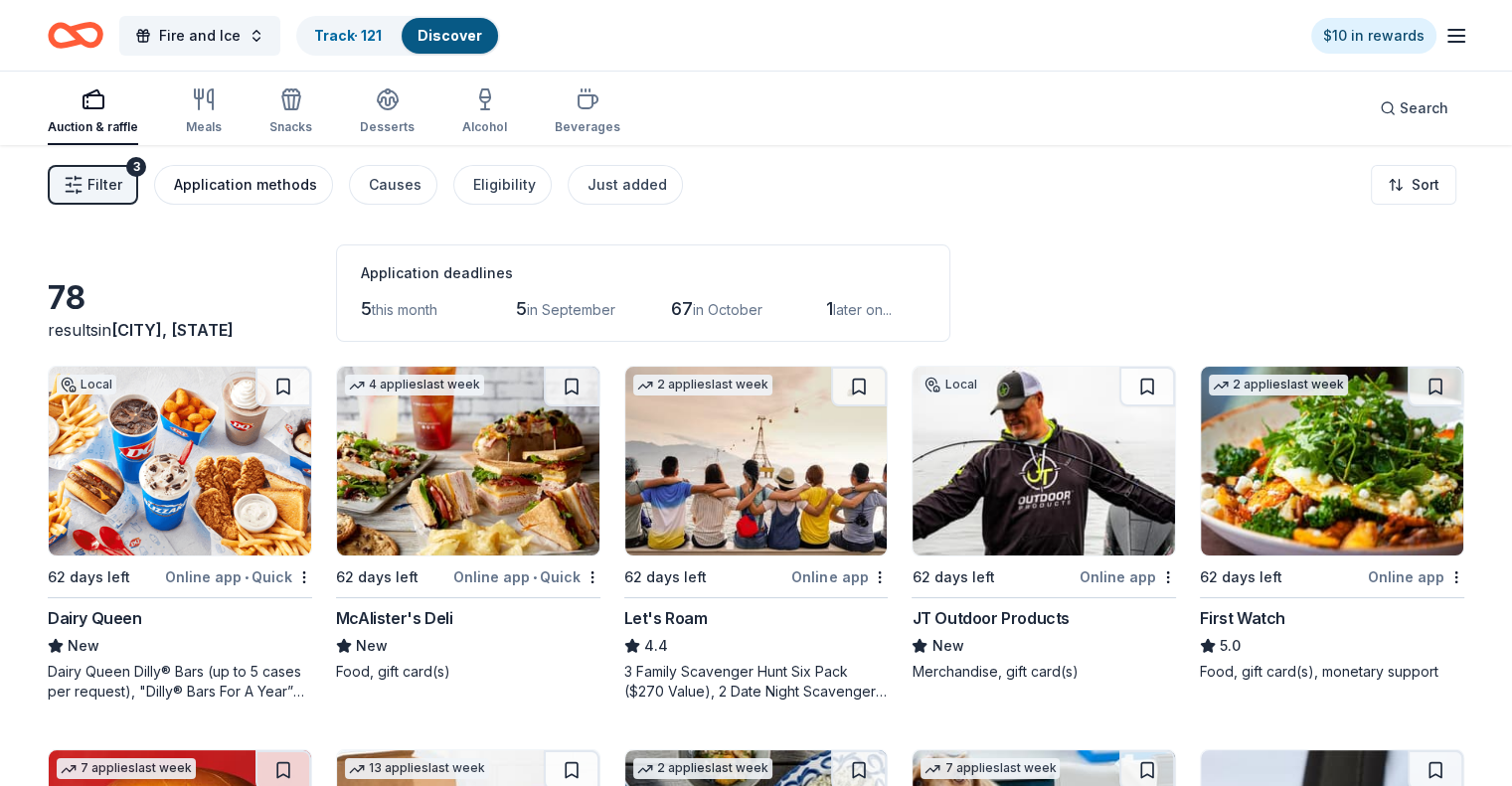click on "Application methods" at bounding box center [246, 185] 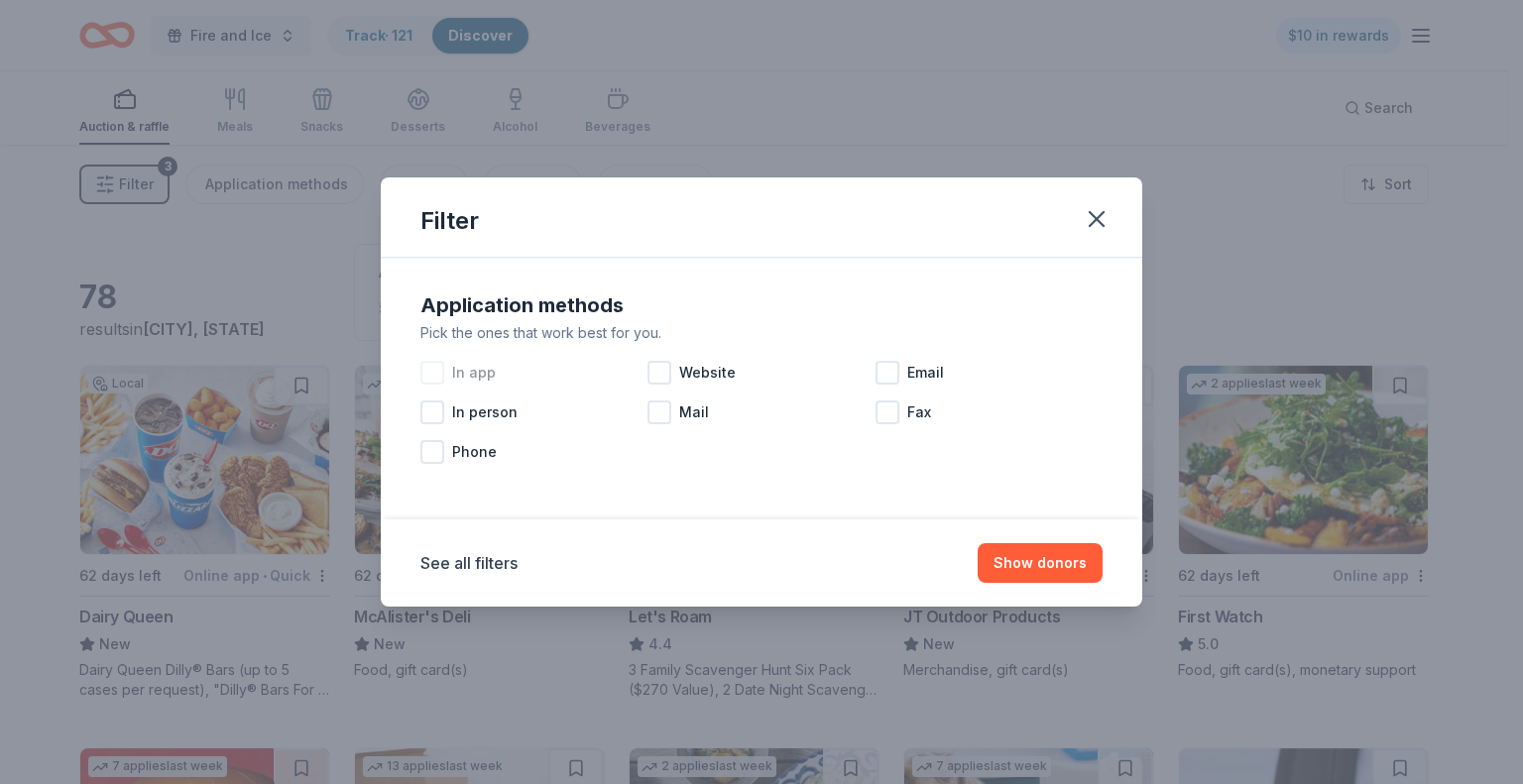 click at bounding box center (432, 373) 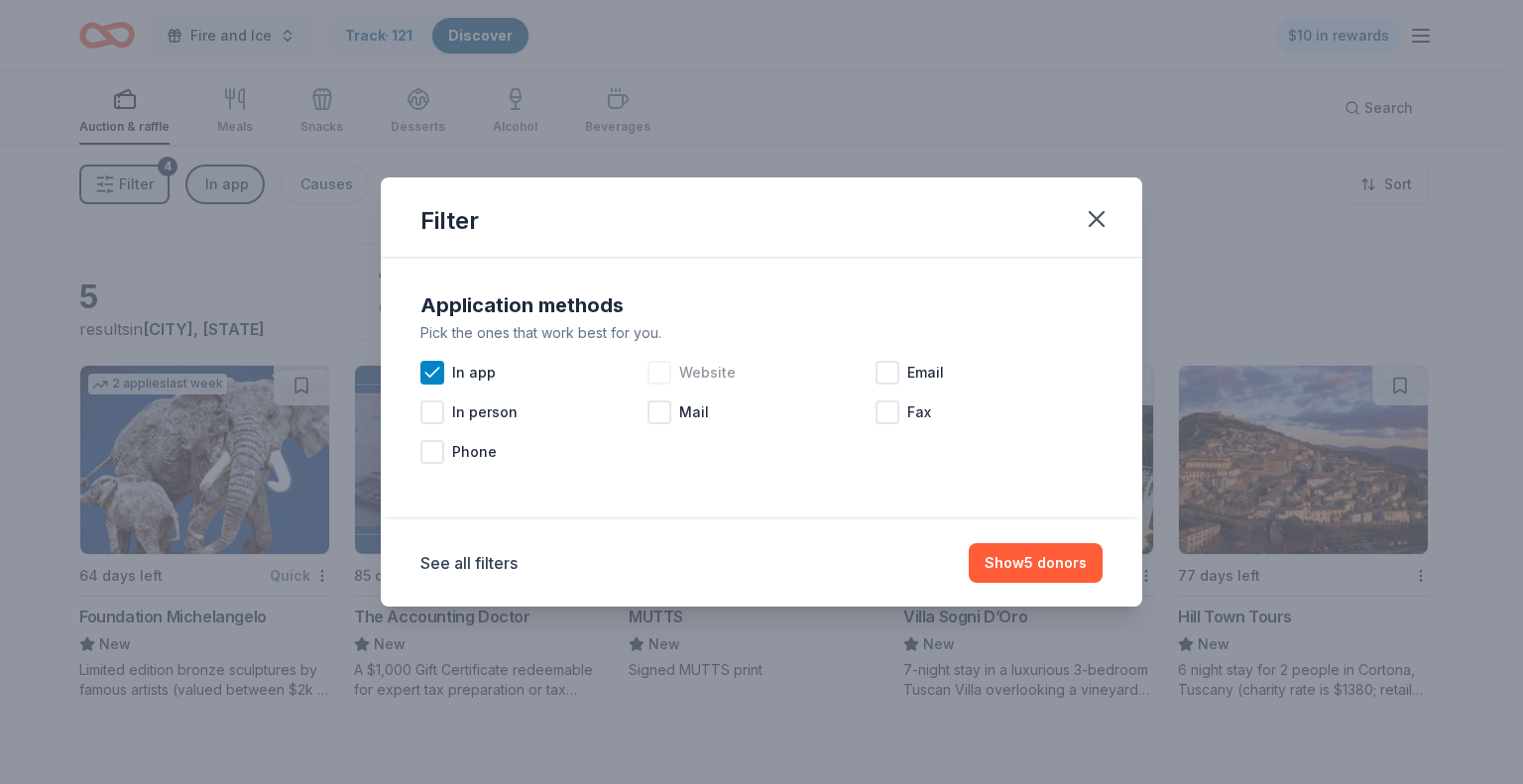 click at bounding box center [659, 373] 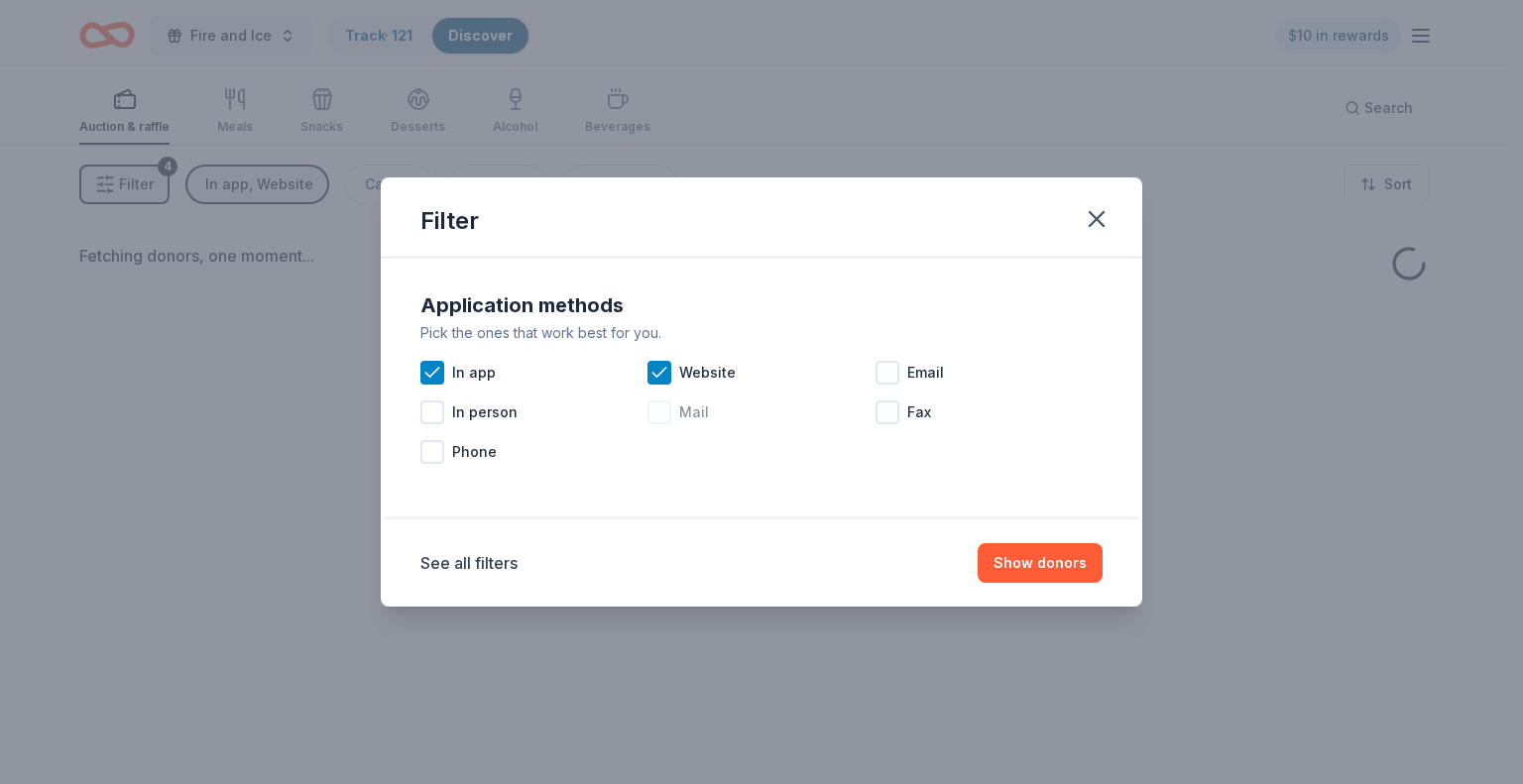 click at bounding box center [659, 412] 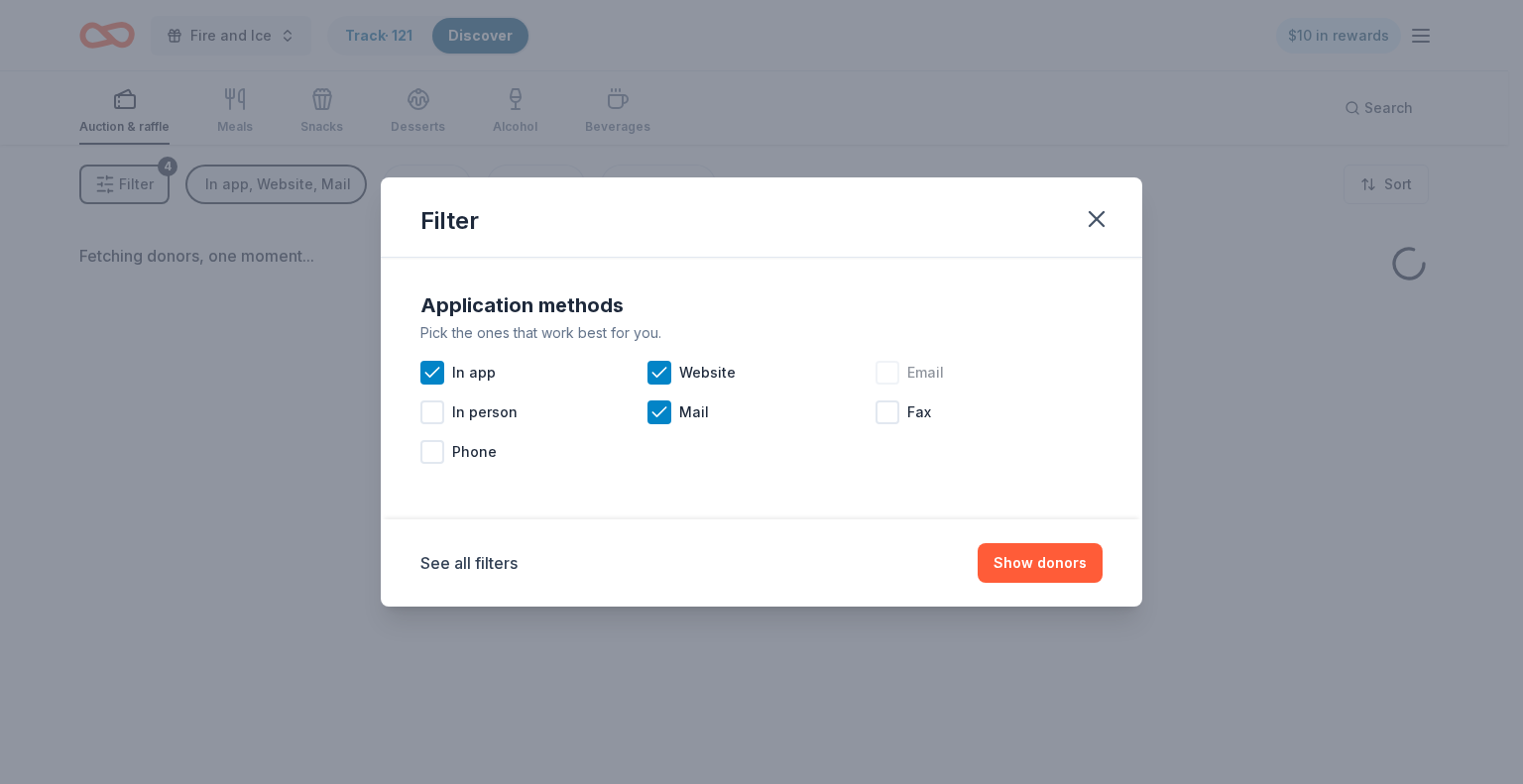 click on "Email" at bounding box center (989, 373) 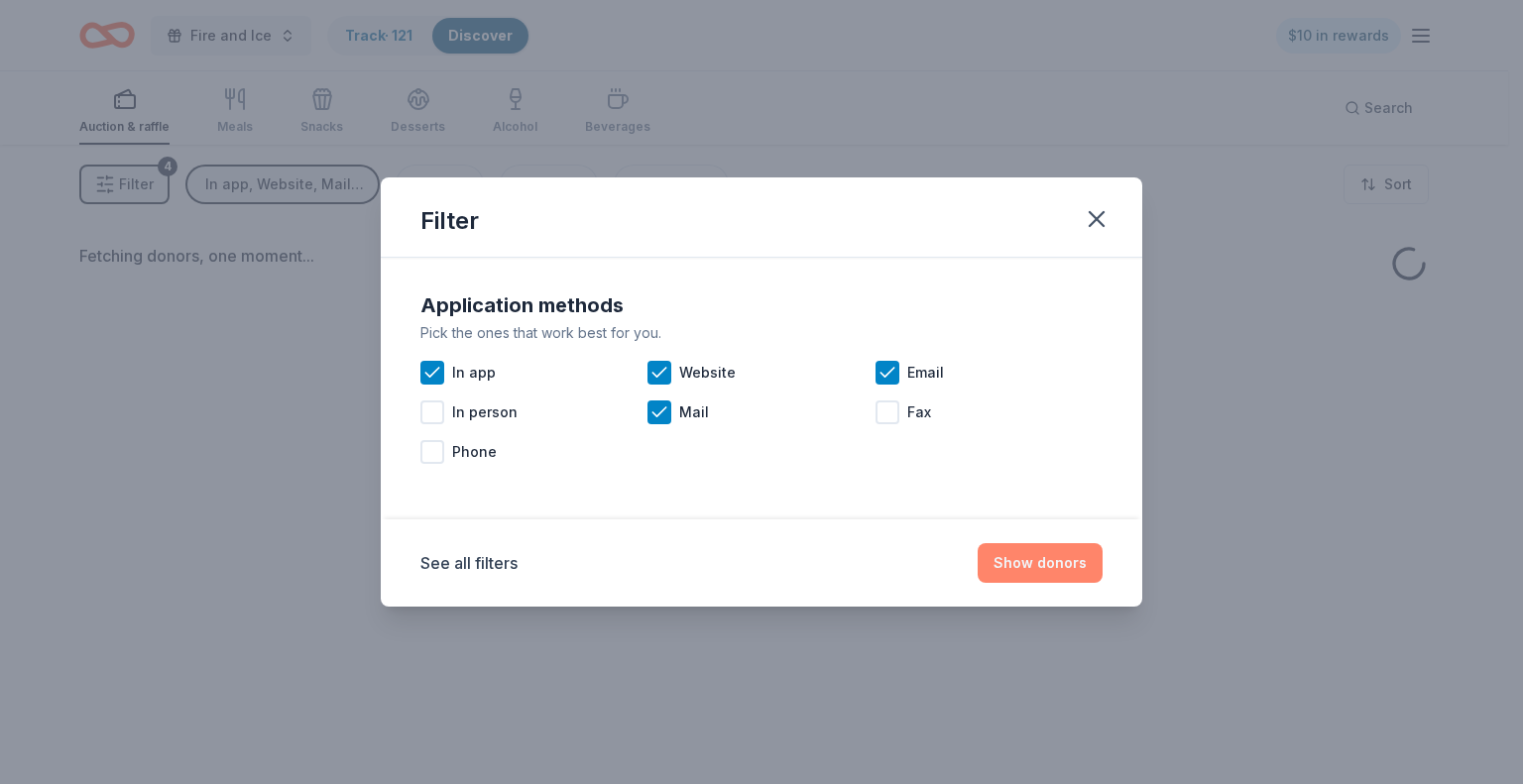 click on "Show    donors" at bounding box center [1040, 563] 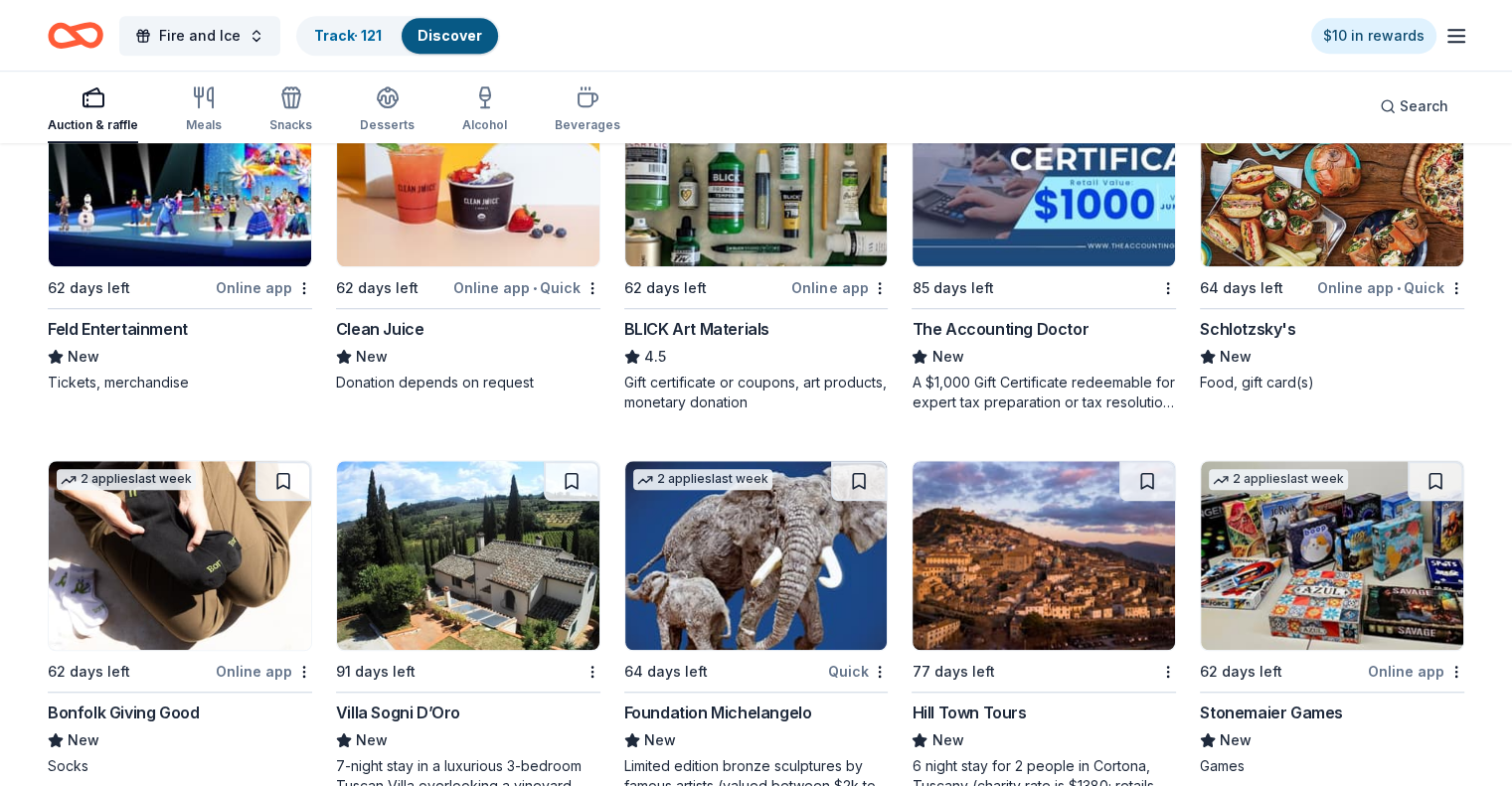 scroll, scrollTop: 1185, scrollLeft: 0, axis: vertical 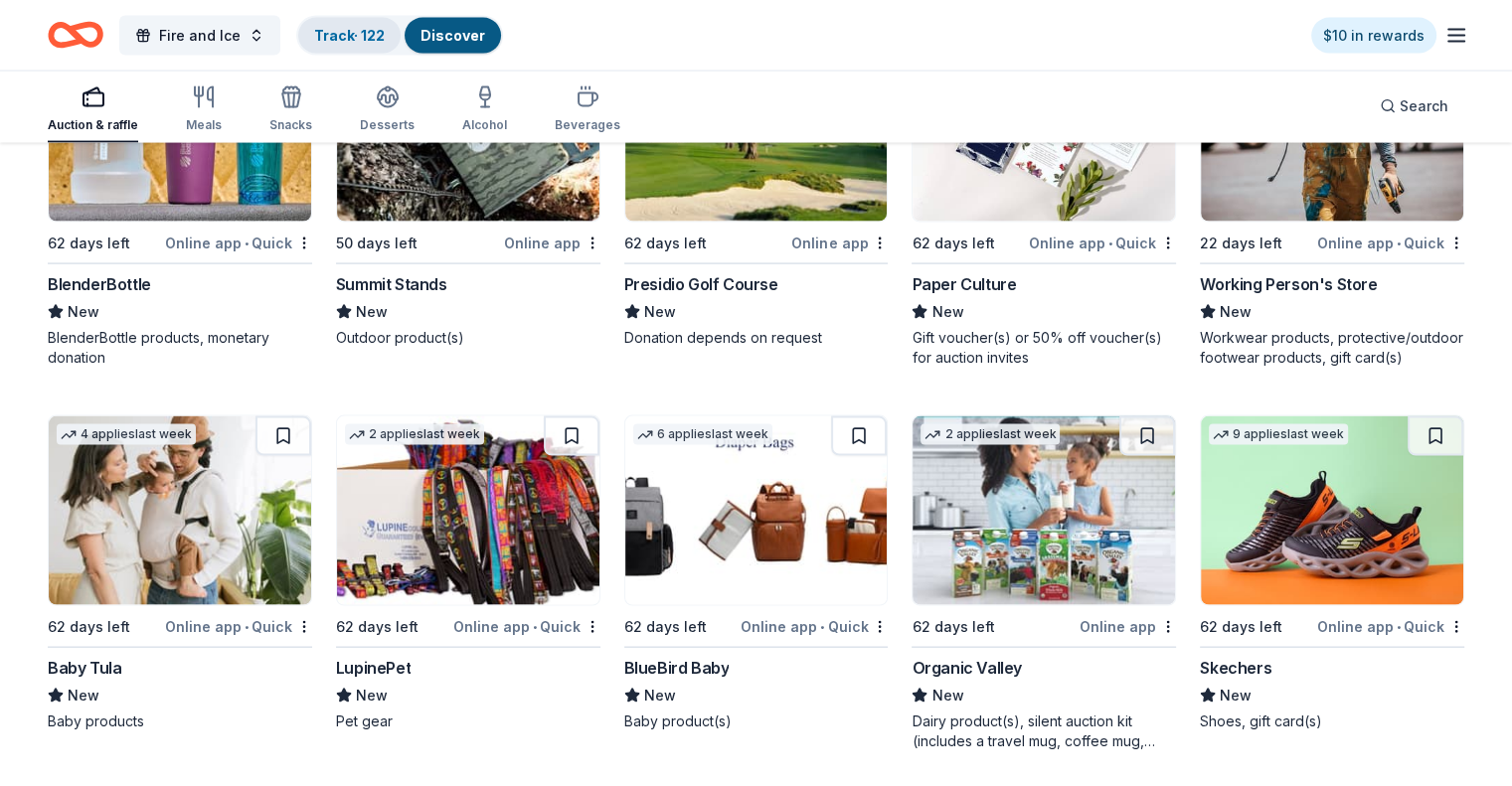 click on "Track  · 122" at bounding box center (349, 35) 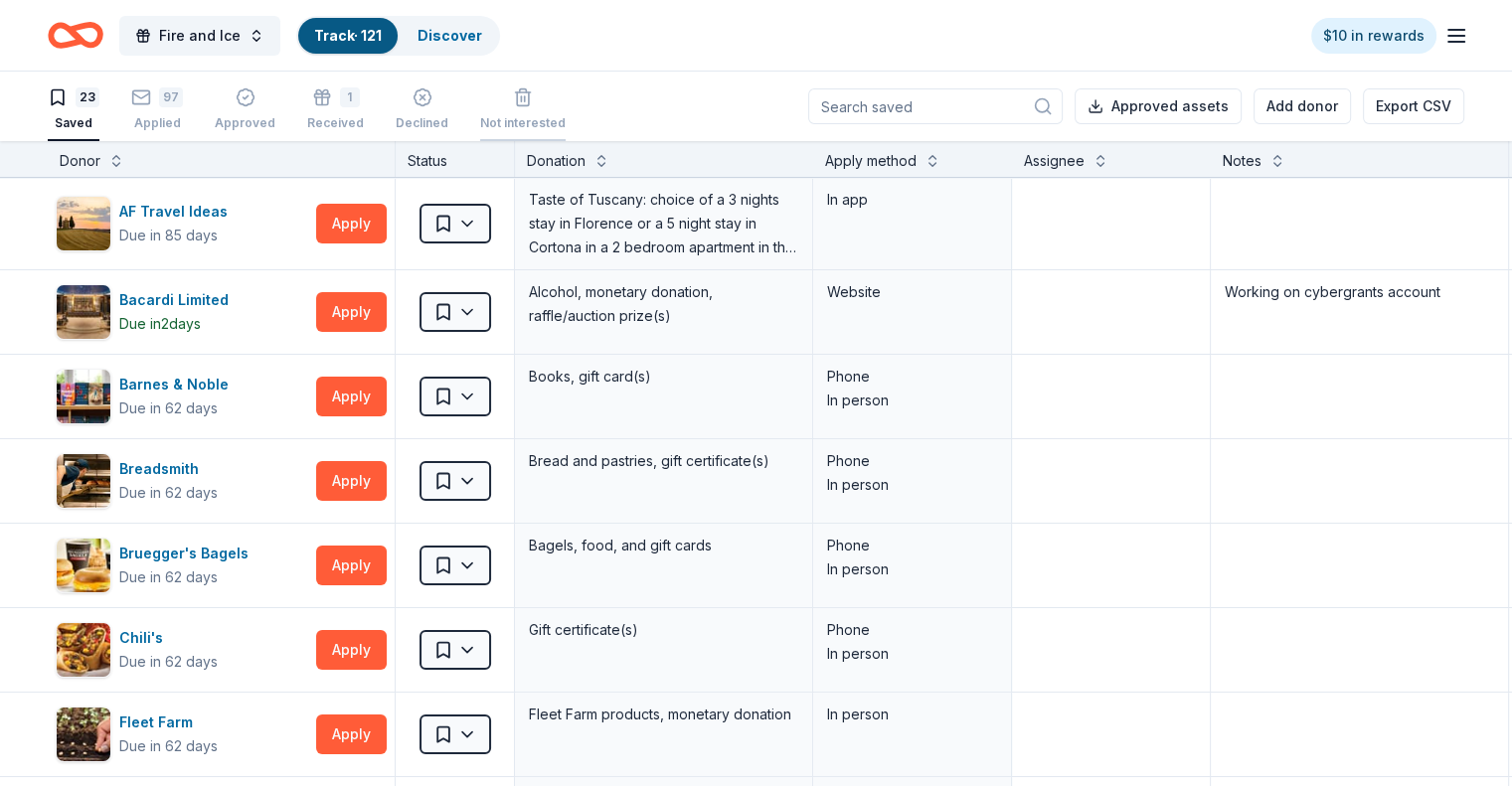click on "Not interested" at bounding box center (523, 123) 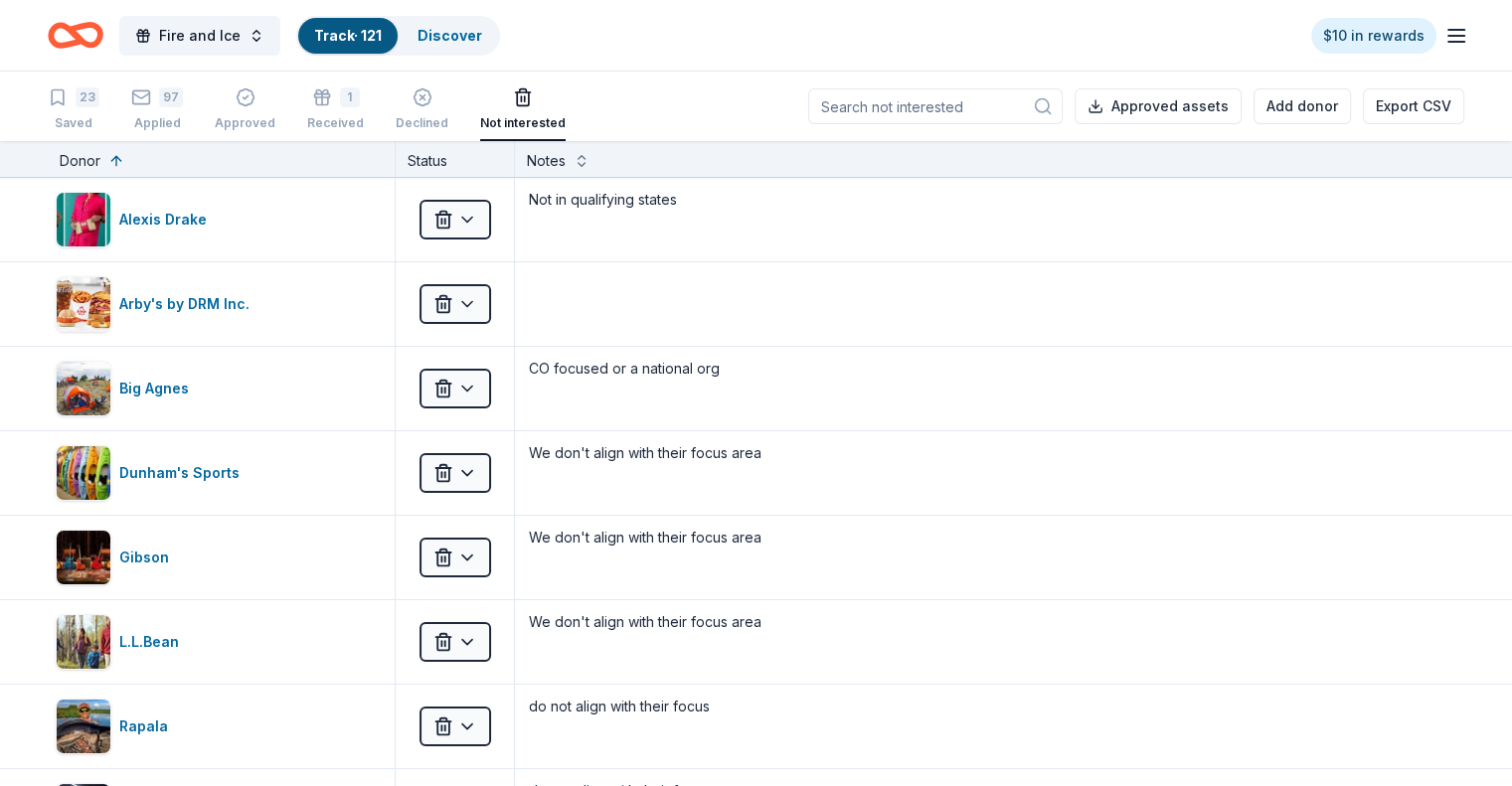 scroll, scrollTop: 0, scrollLeft: 0, axis: both 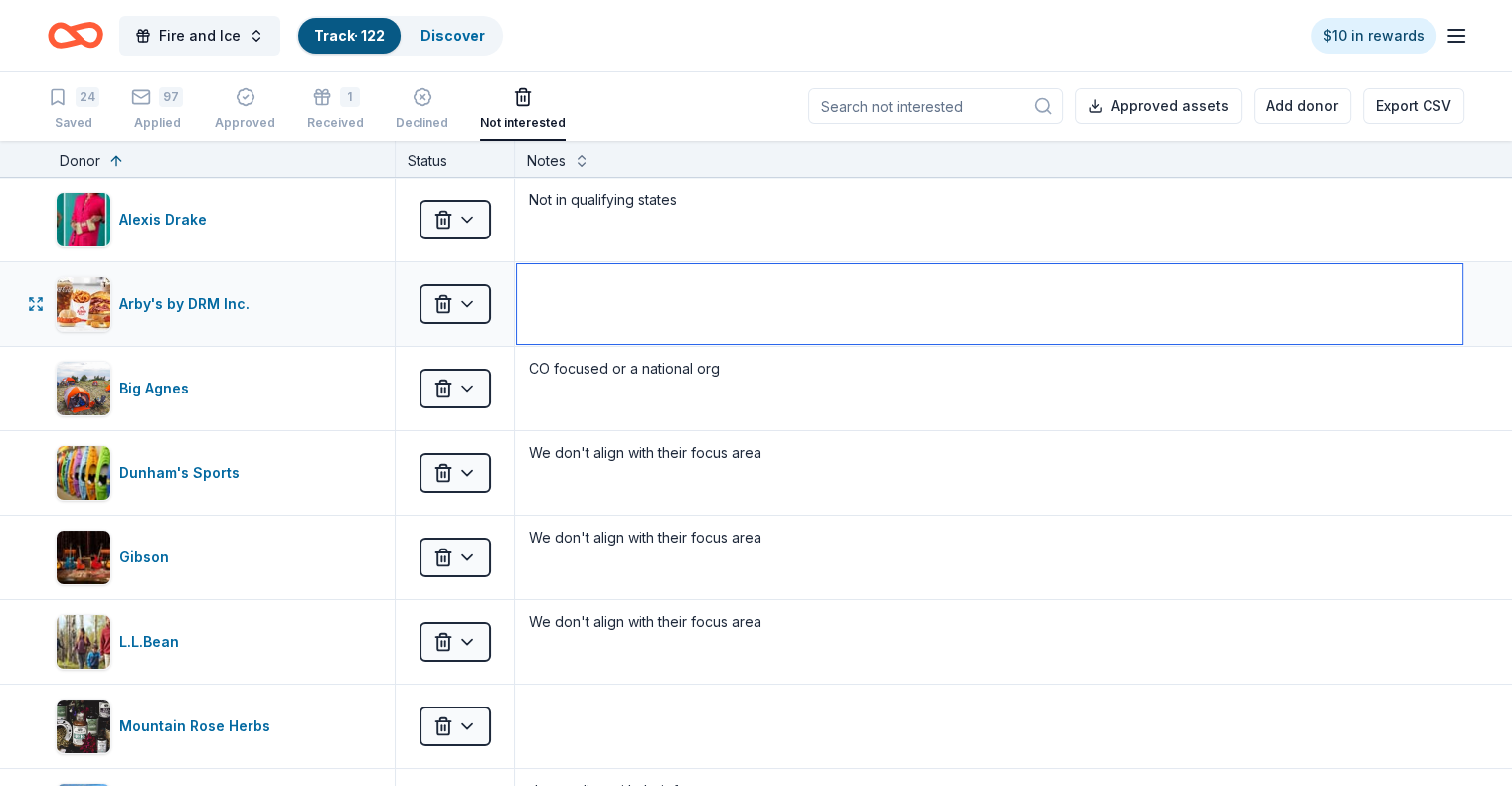 click at bounding box center [989, 304] 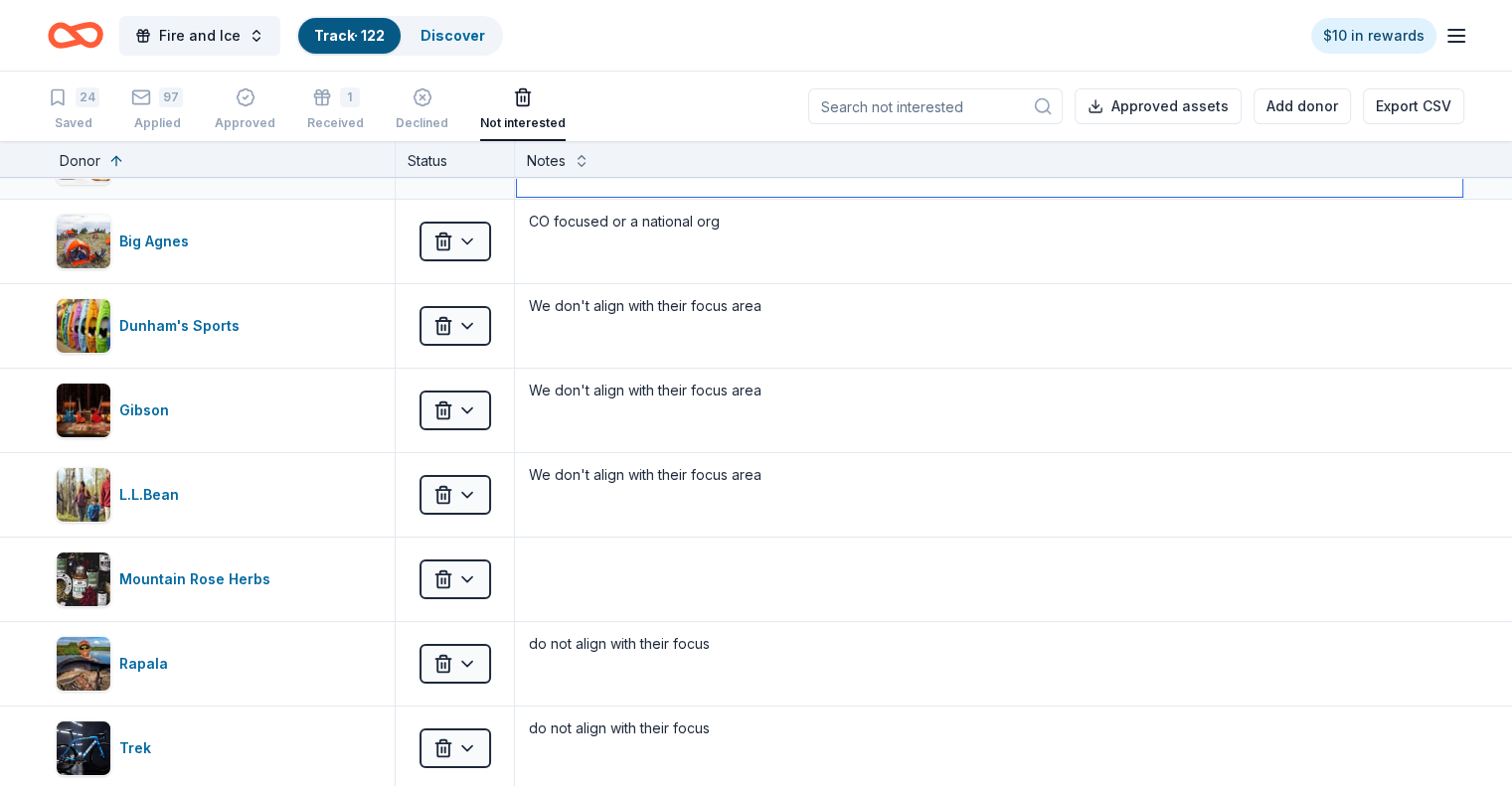 scroll, scrollTop: 147, scrollLeft: 0, axis: vertical 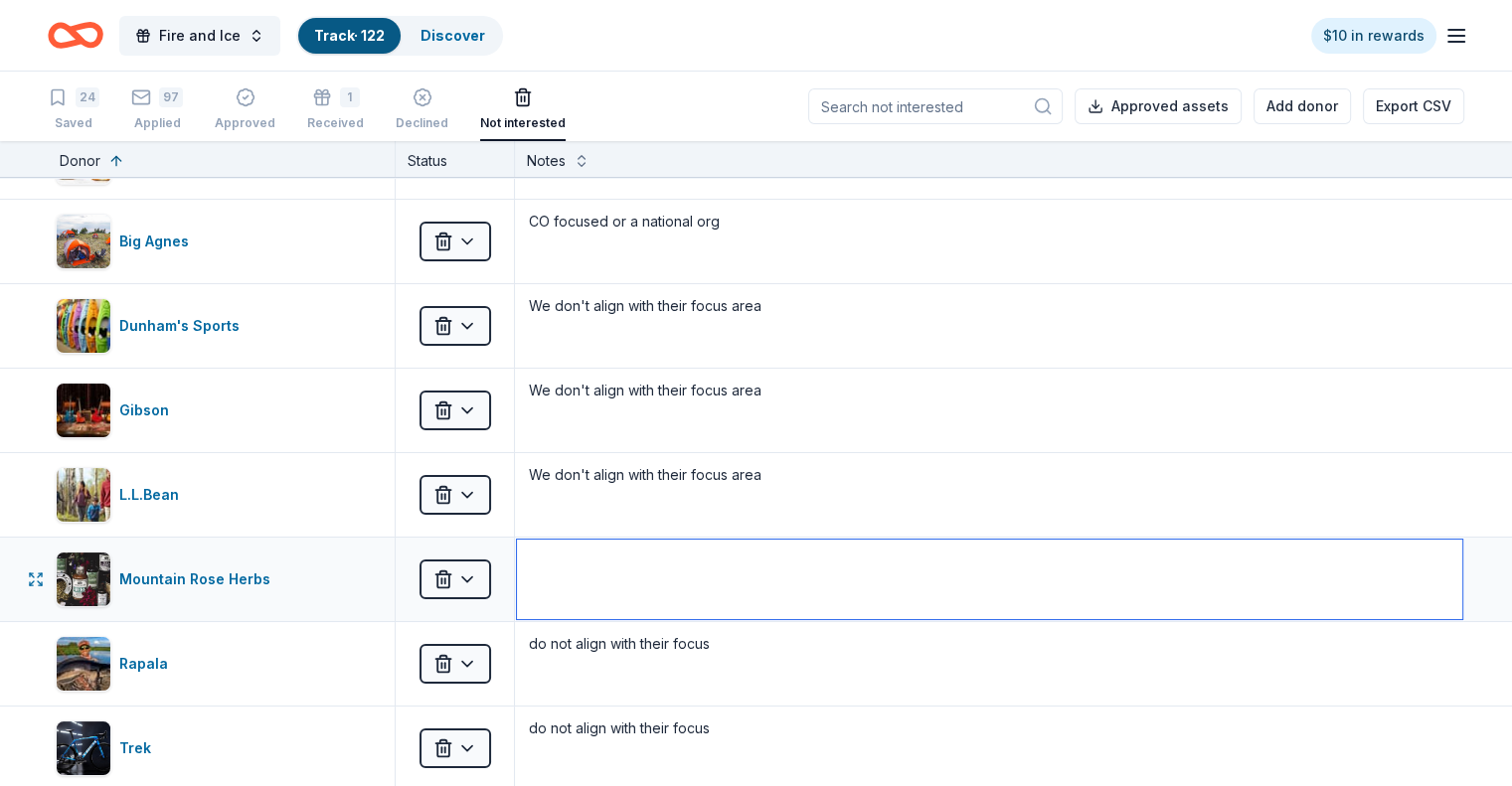 click at bounding box center [989, 579] 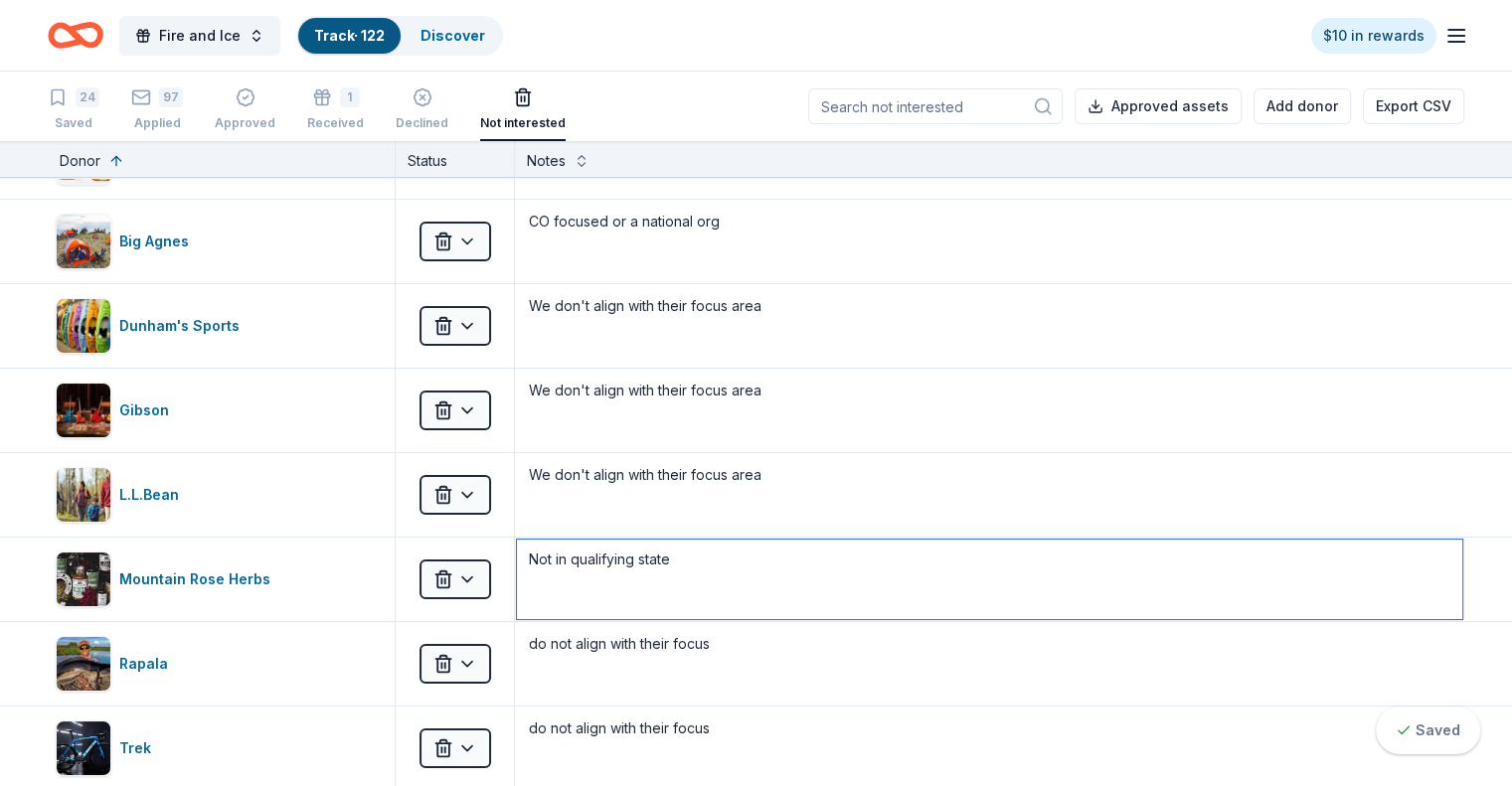type on "Not in qualifying state" 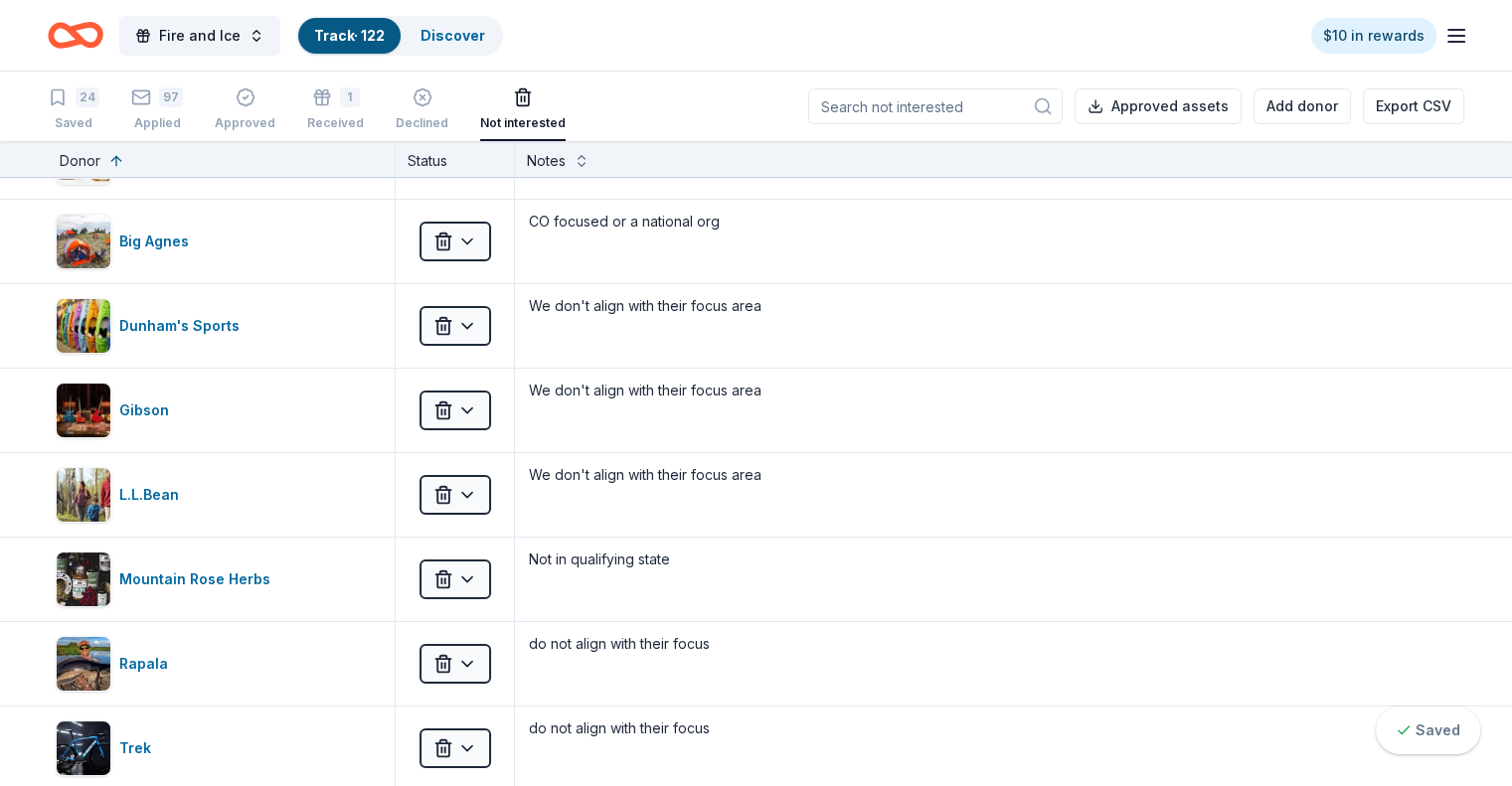 click on "24 Saved 97 Applied Approved 1 Received Declined Not interested  Approved assets Add donor Export CSV" at bounding box center [756, 106] 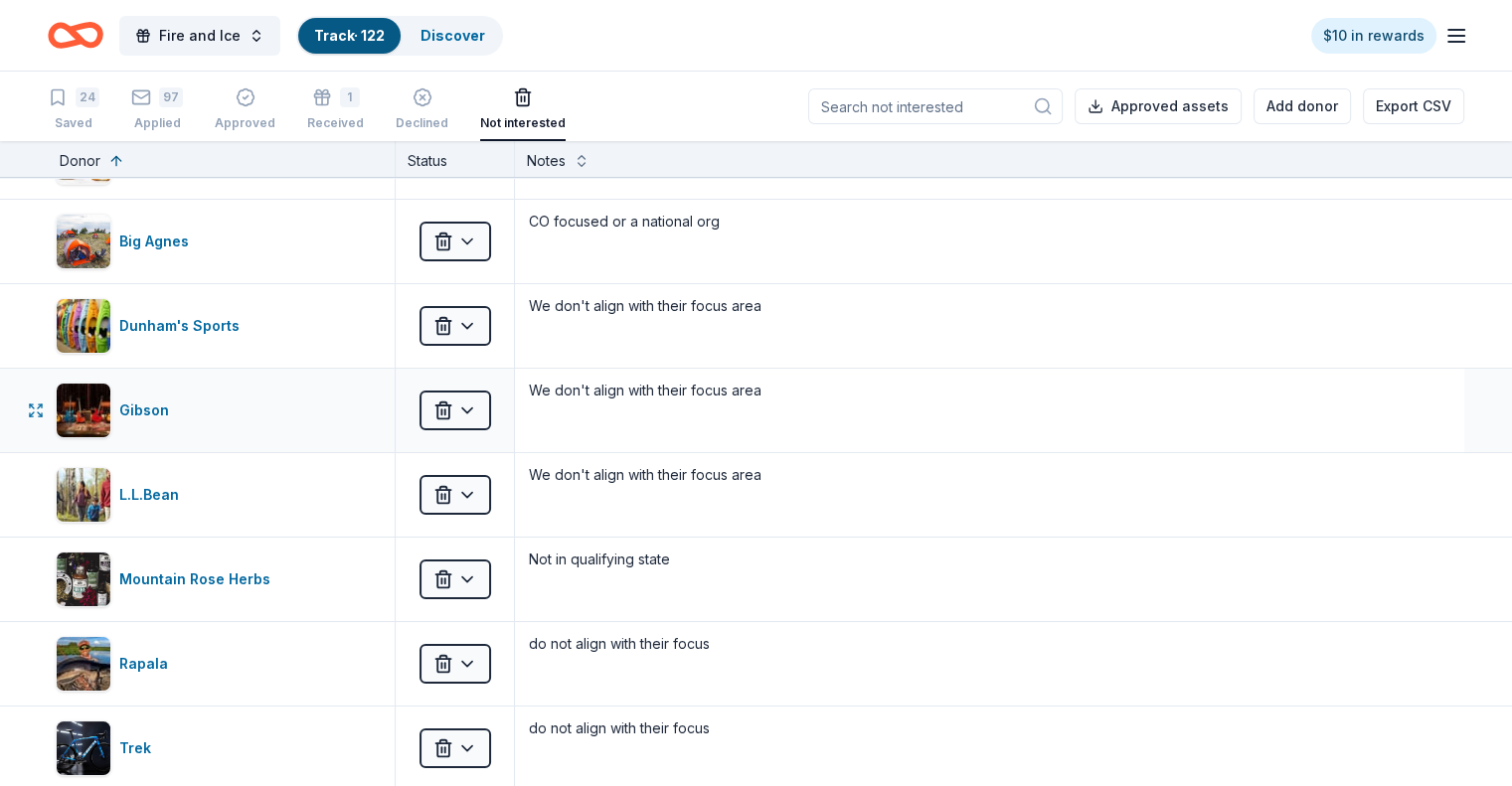 scroll, scrollTop: 522, scrollLeft: 0, axis: vertical 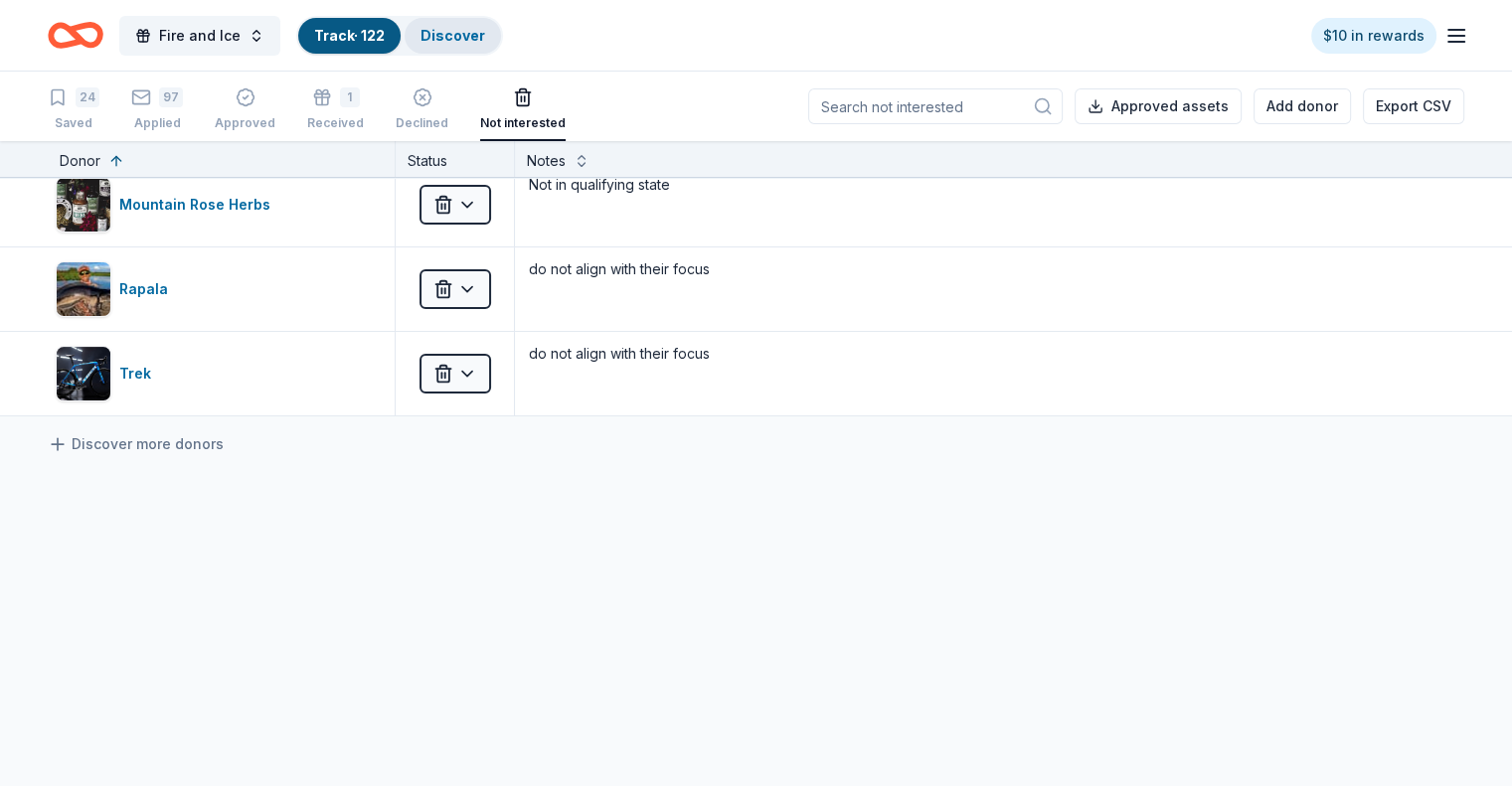 click on "Discover" at bounding box center [452, 36] 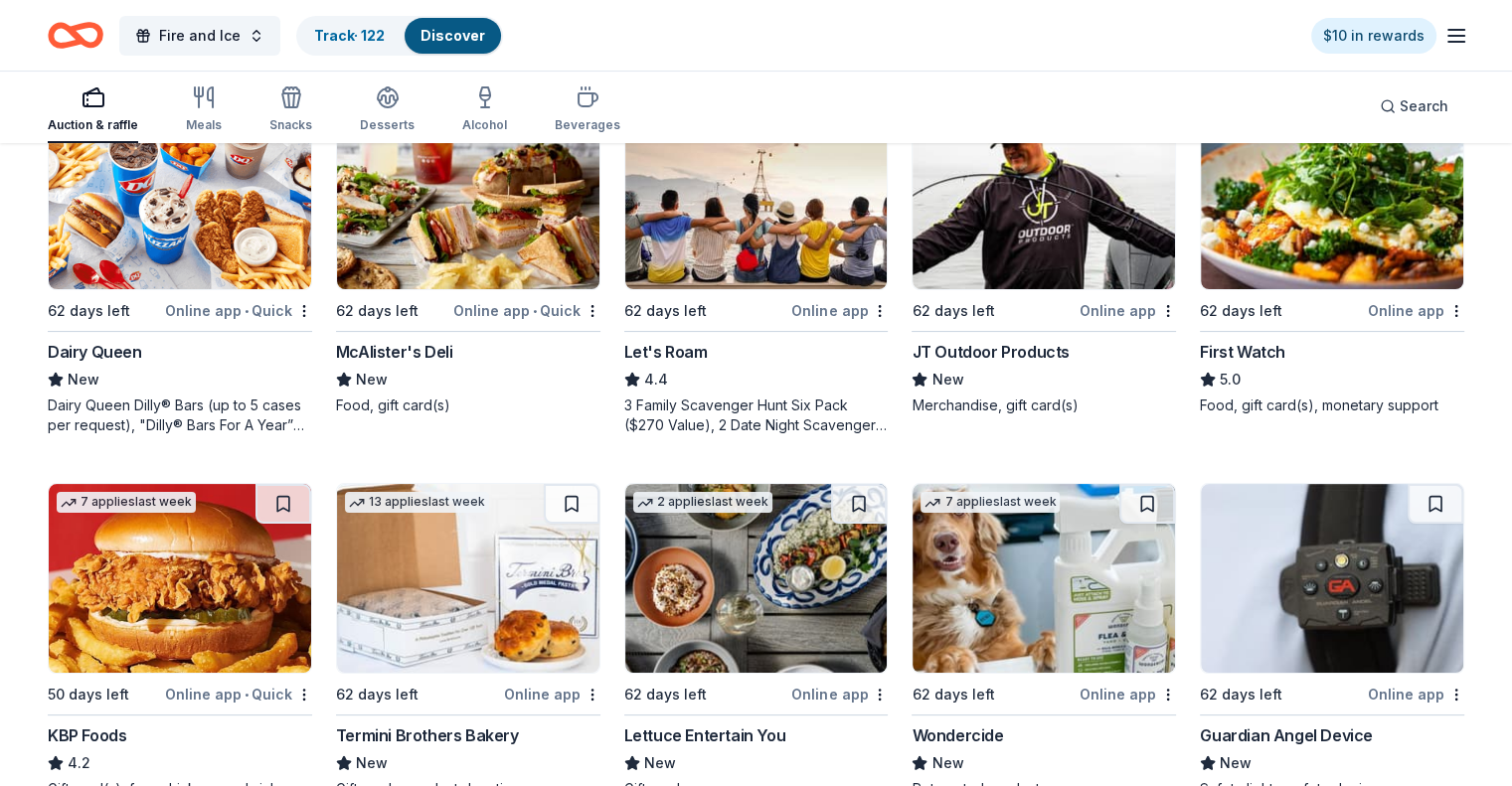 scroll, scrollTop: 151, scrollLeft: 0, axis: vertical 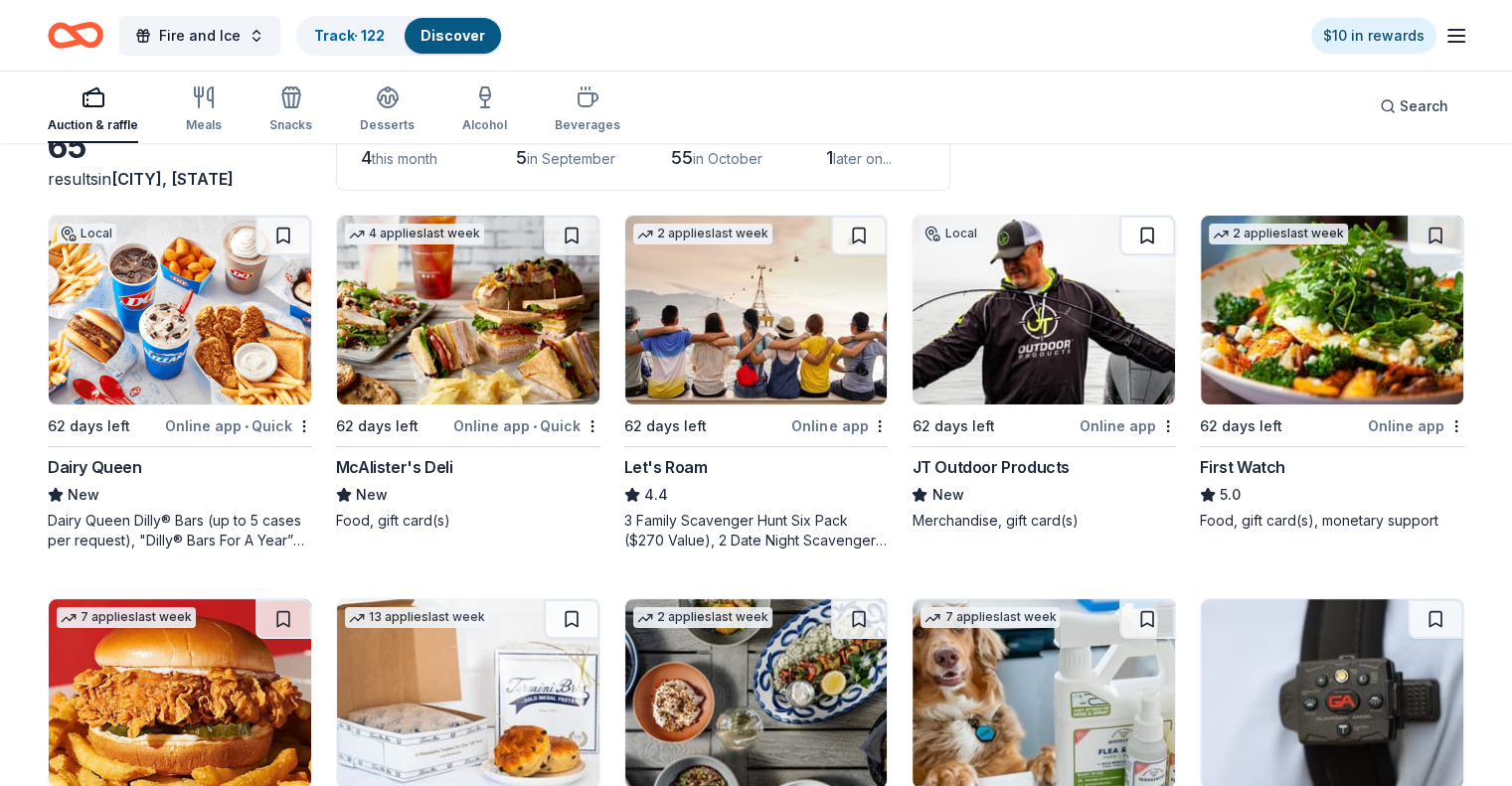 click at bounding box center (1147, 236) 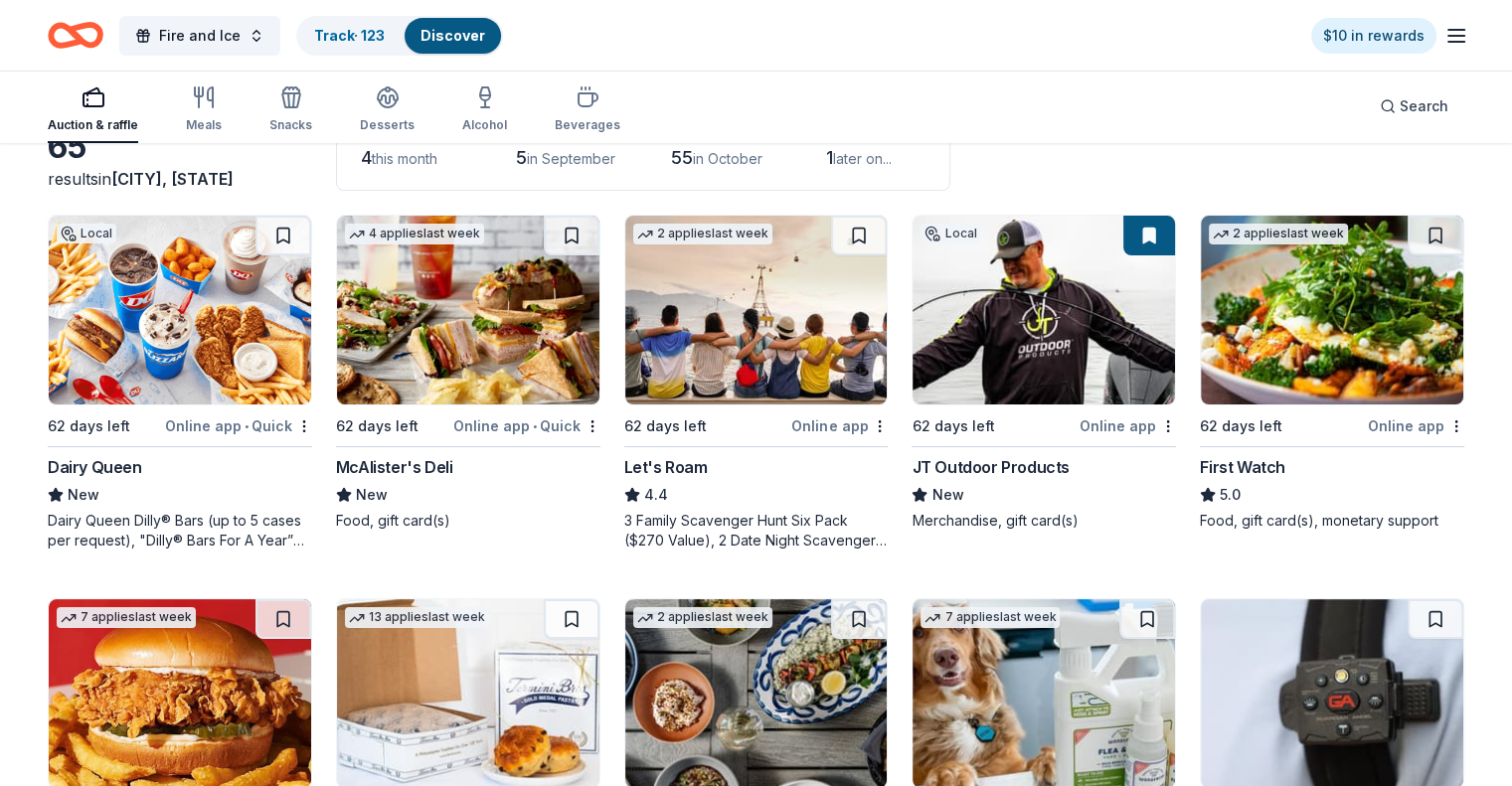 click at bounding box center [1149, 236] 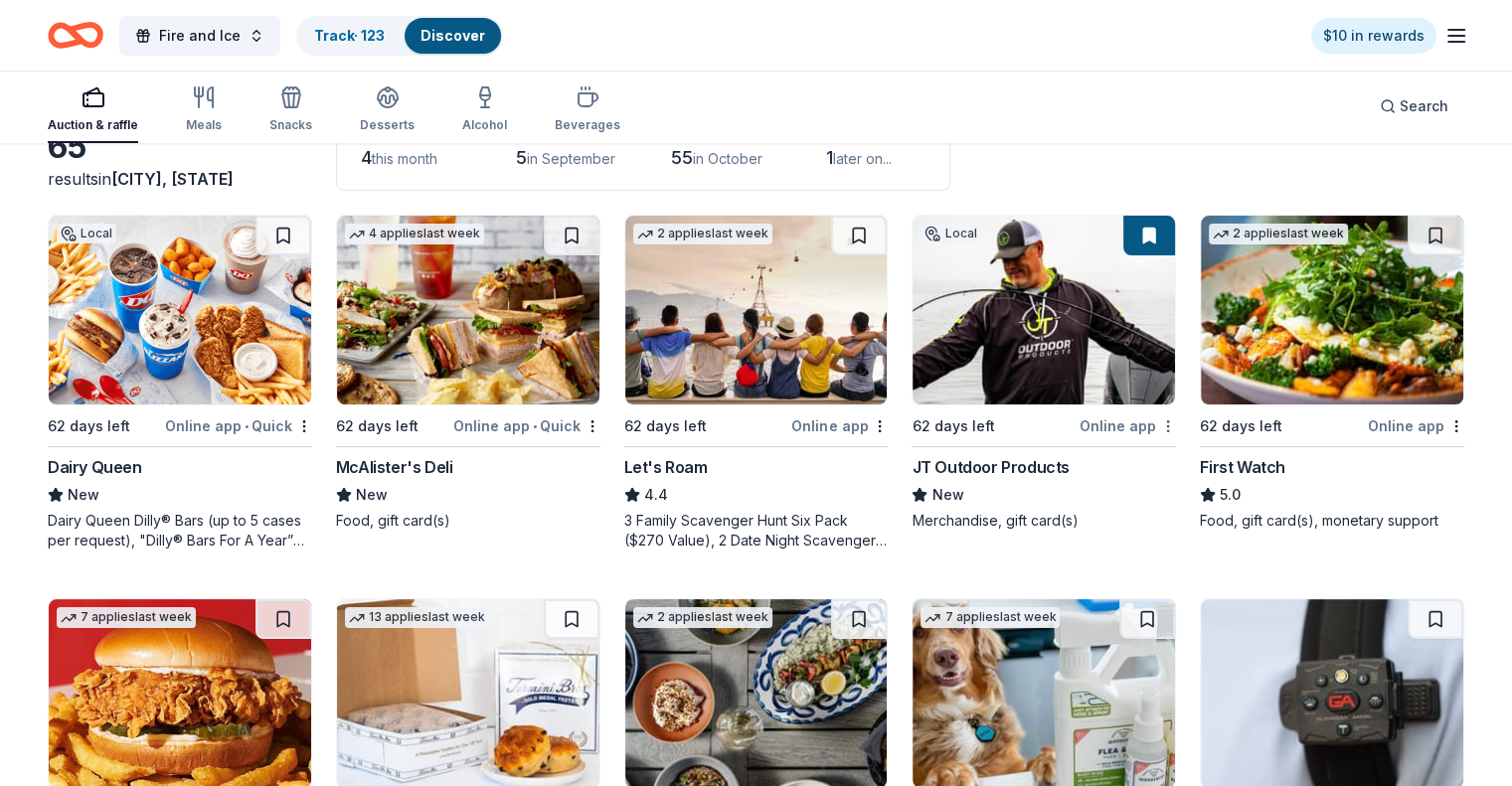 click on "Fire and Ice  Track  · 123 Discover $10 in rewards Auction & raffle Meals Snacks Desserts Alcohol Beverages Search Filter 4 In app, Website, Mail, Email Causes Eligibility Just added Sort 65 results  in  Lakeville, MN Application deadlines 4  this month 5  in September 55  in October 1  later on... Local 62 days left Online app • Quick Dairy Queen New Dairy Queen Dilly® Bars (up to 5 cases per request), "Dilly® Bars For A Year” certificate 4   applies  last week 62 days left Online app • Quick McAlister's Deli New Food, gift card(s) 2   applies  last week 62 days left Online app Let's Roam 4.4 3 Family Scavenger Hunt Six Pack ($270 Value), 2 Date Night Scavenger Hunt Two Pack ($130 Value) Local 62 days left Online app JT Outdoor Products New Merchandise, gift card(s) 2   applies  last week 62 days left Online app First Watch 5.0 Food, gift card(s), monetary support 7   applies  last week 50 days left Online app • Quick KBP Foods 4.2 Gift card(s), free chicken sandwich card(s), discounted catering" at bounding box center (756, 241) 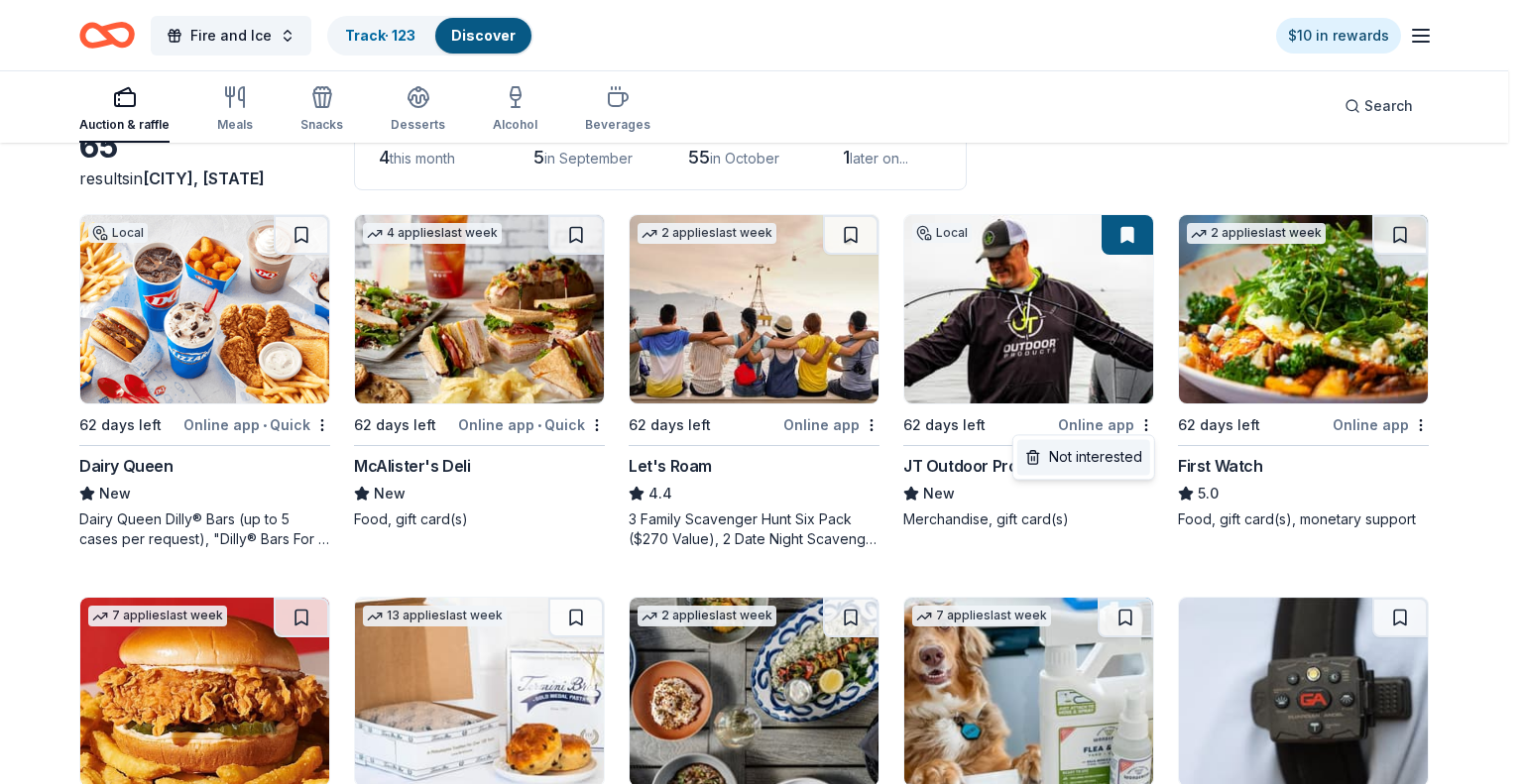 click on "Not interested" at bounding box center [1084, 457] 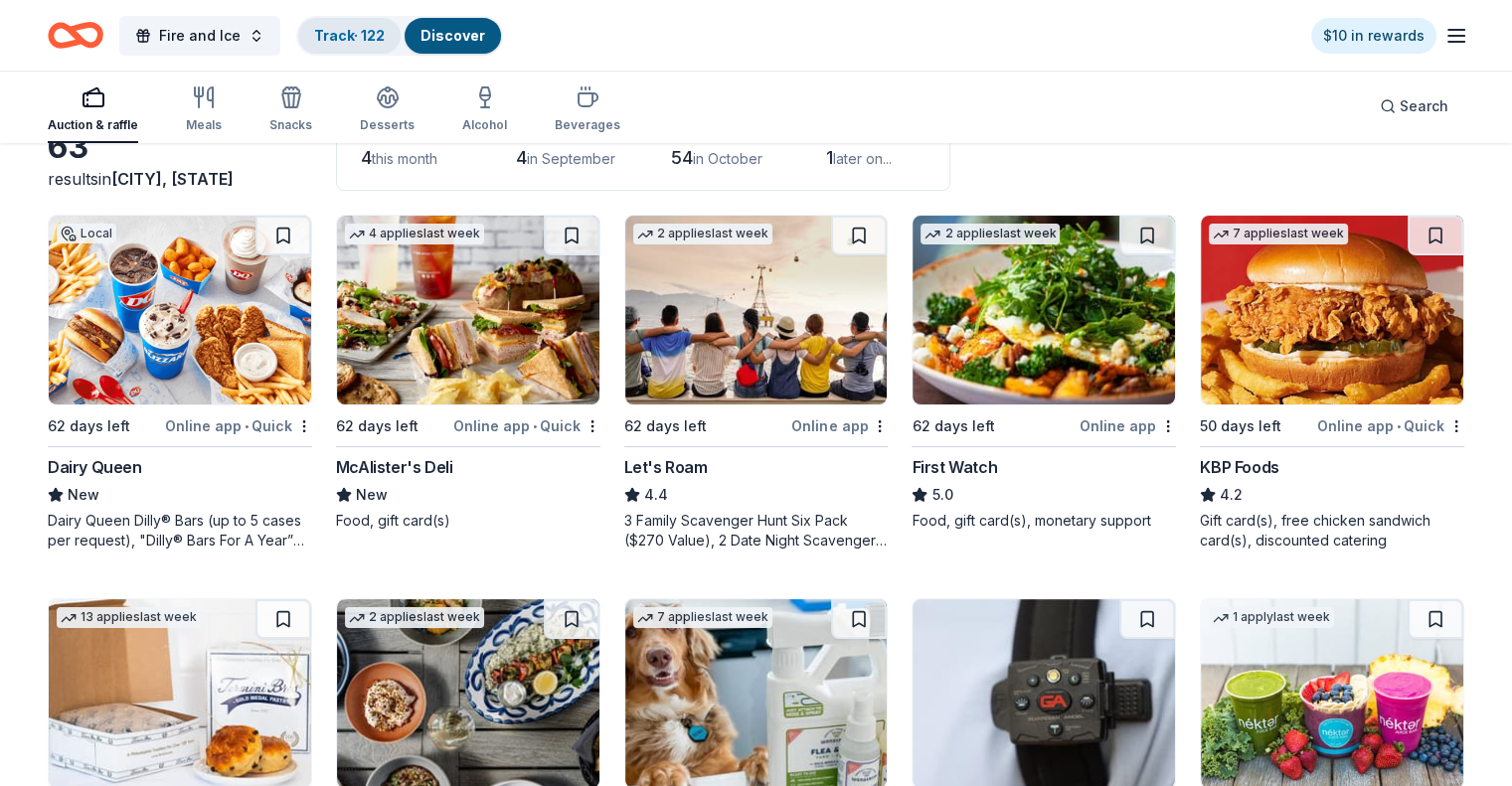 click on "Track  · 122" at bounding box center (349, 35) 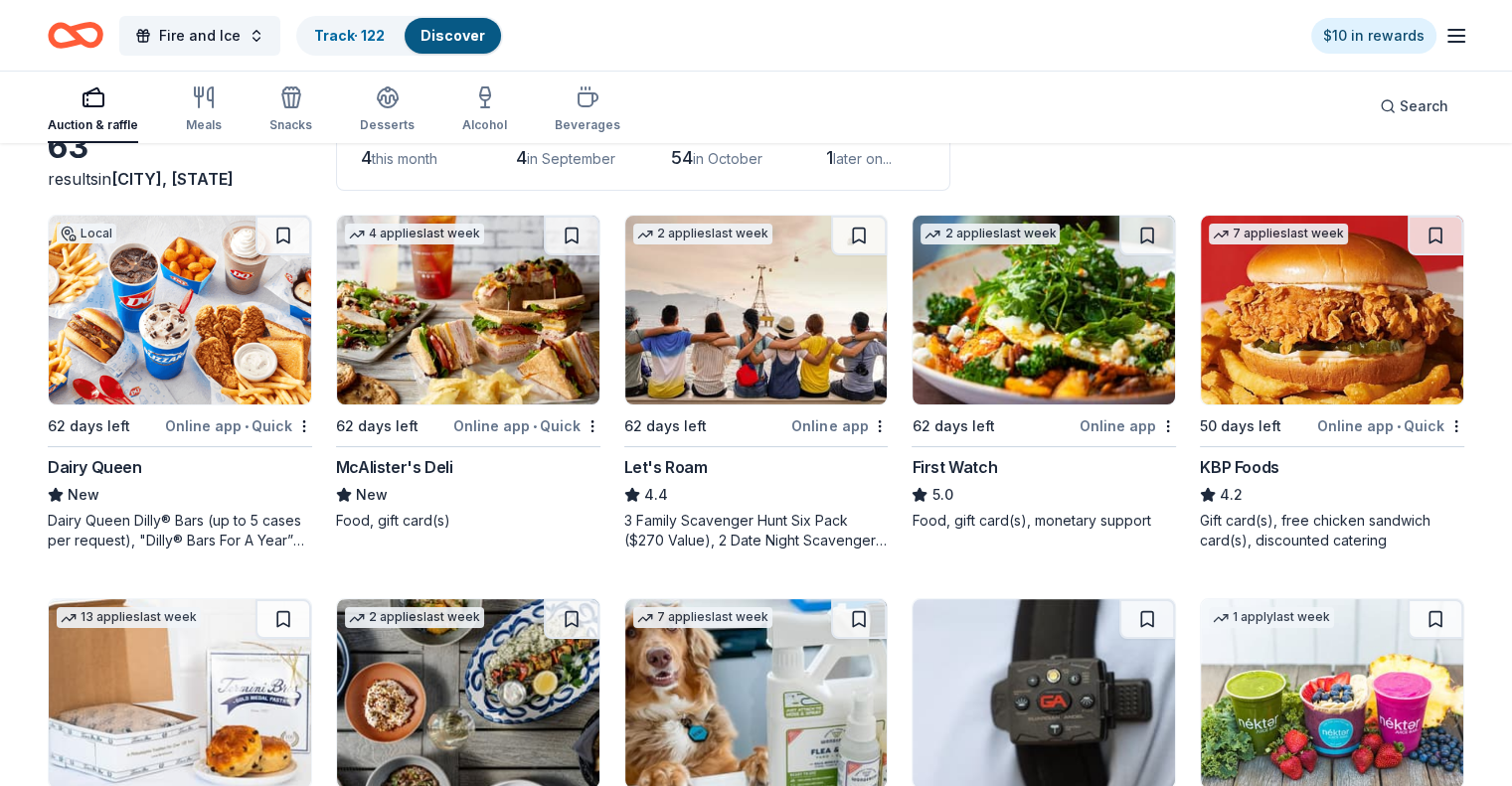scroll, scrollTop: 0, scrollLeft: 0, axis: both 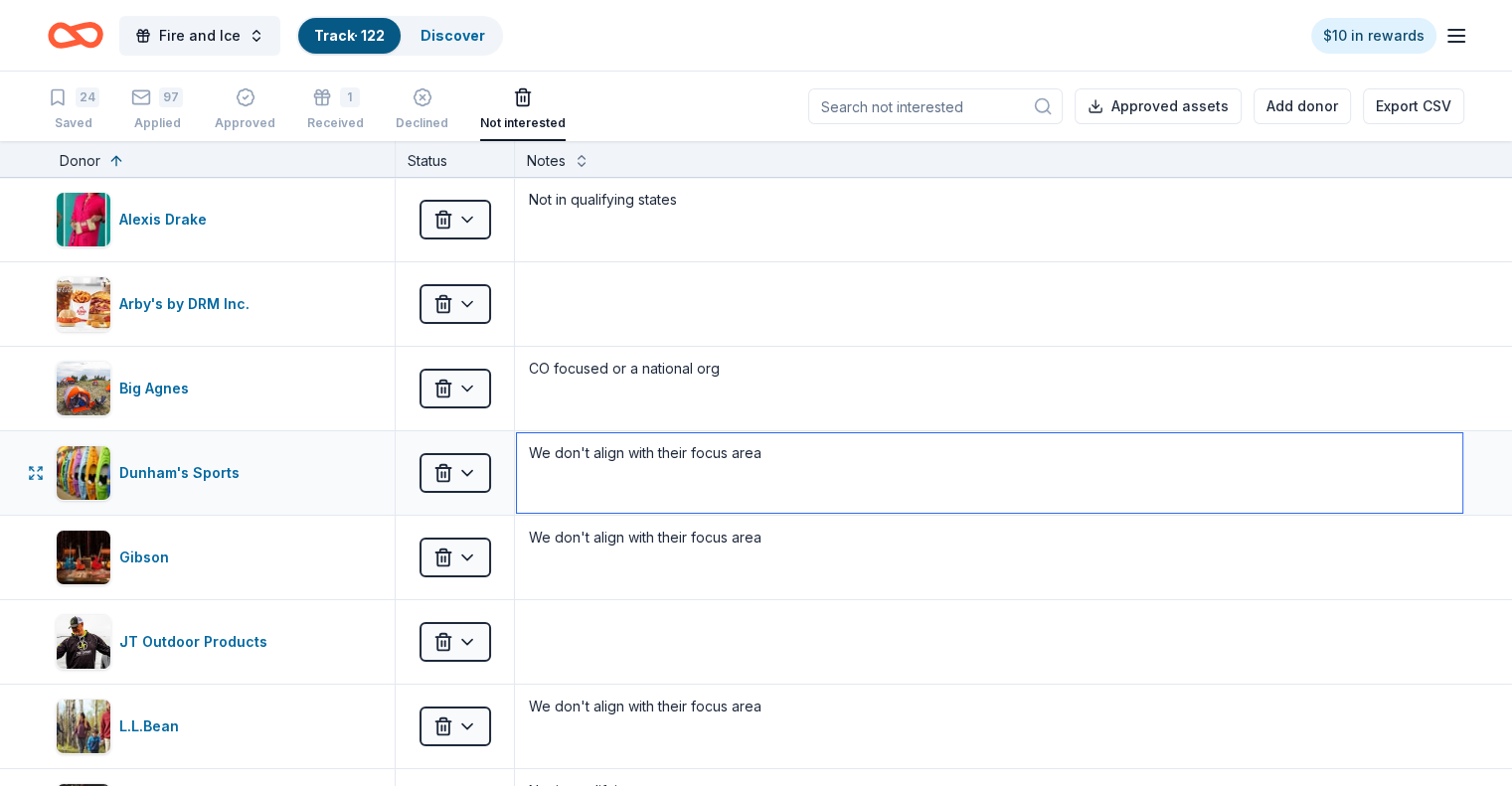 click on "We don't align with their focus area" at bounding box center (989, 473) 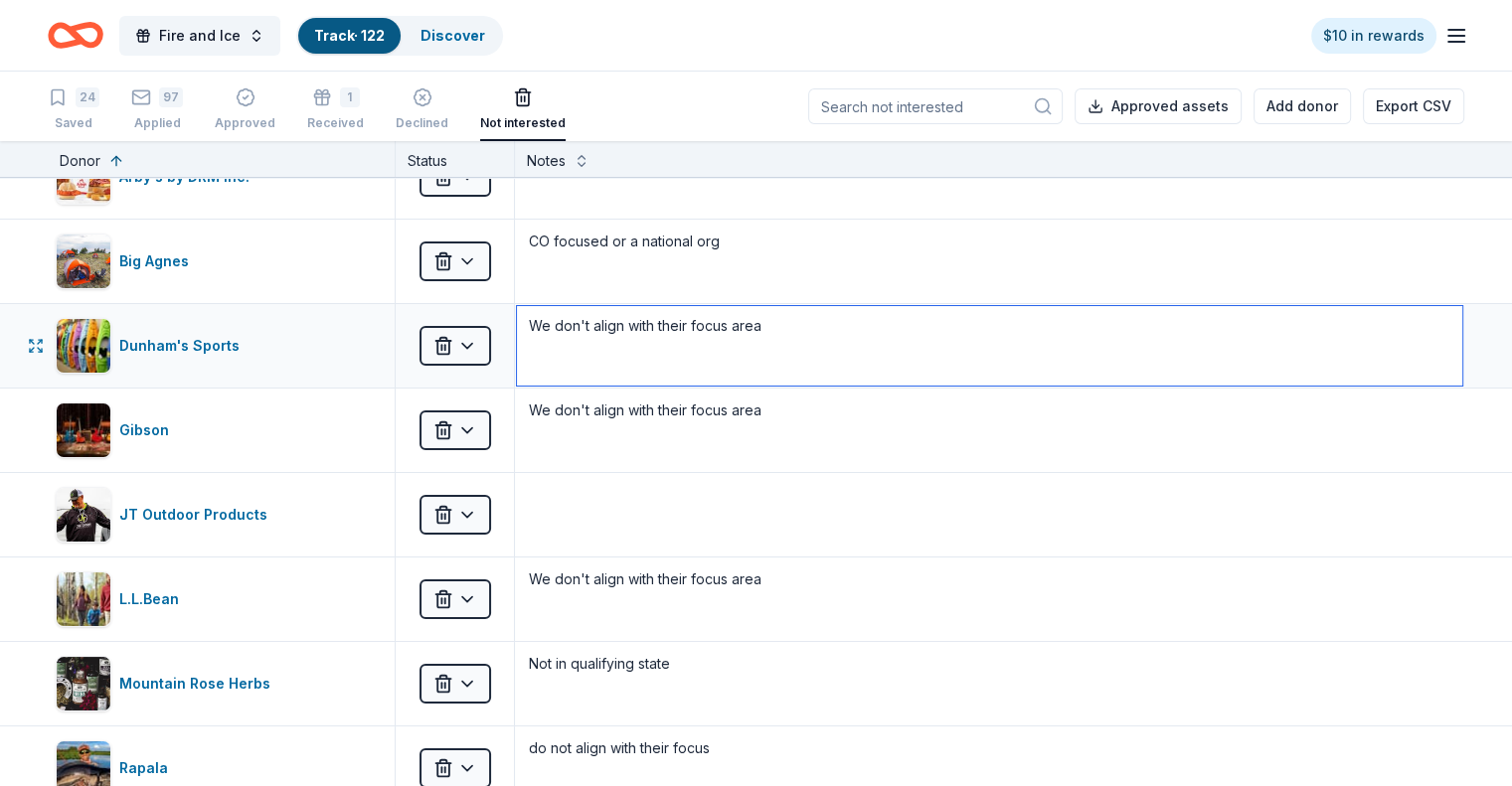 scroll, scrollTop: 127, scrollLeft: 0, axis: vertical 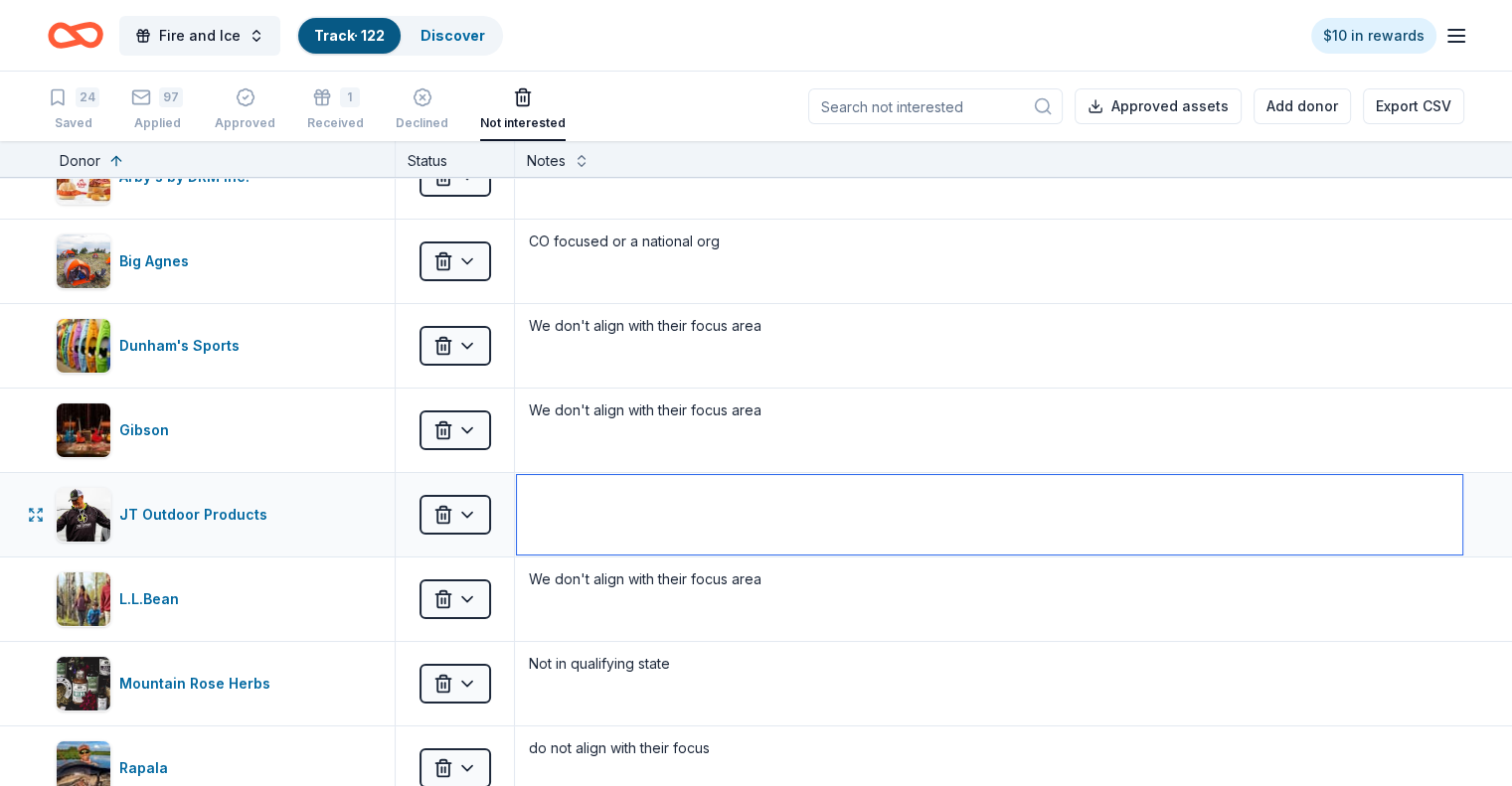 click at bounding box center [989, 515] 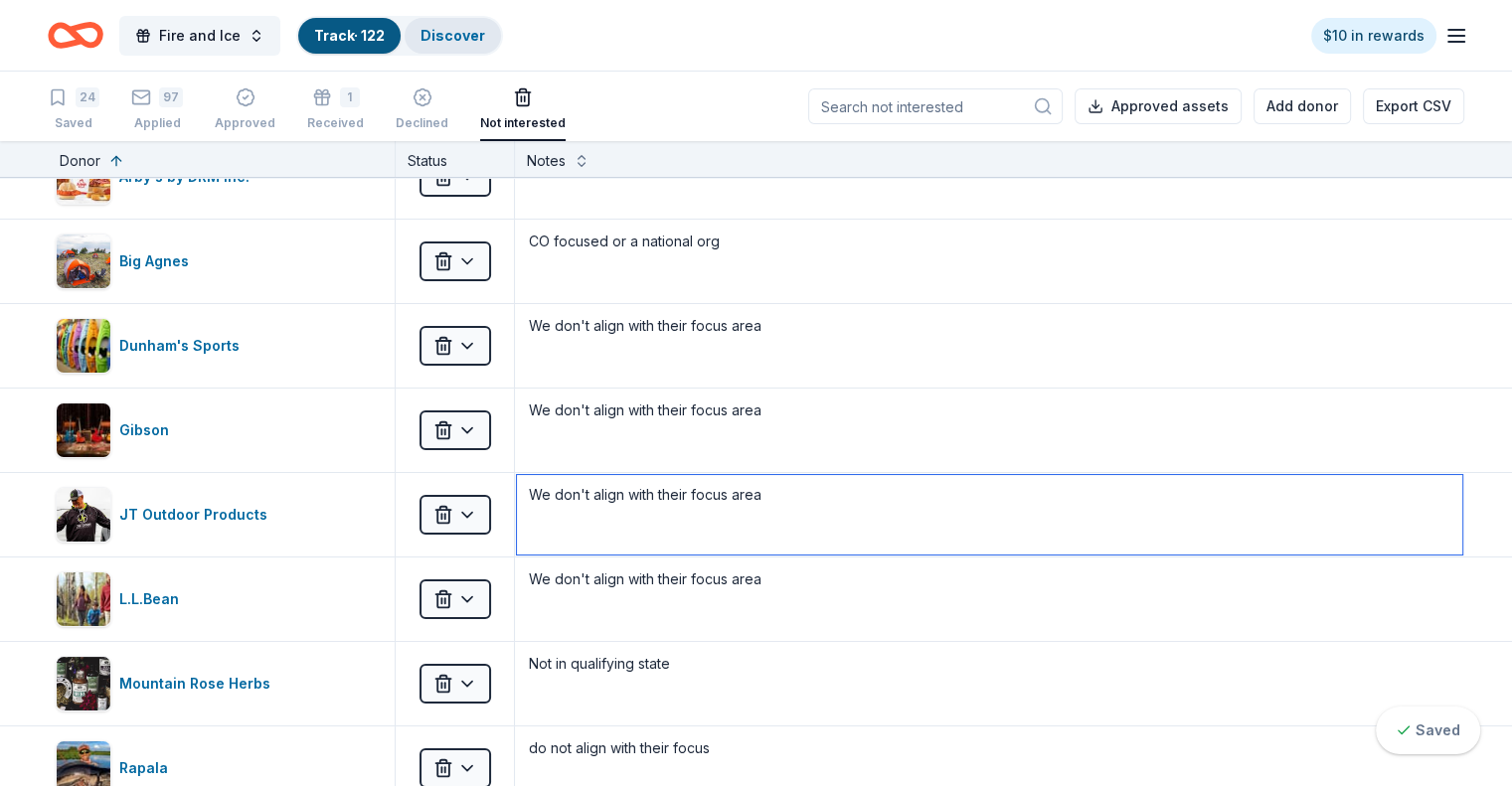 type on "We don't align with their focus area" 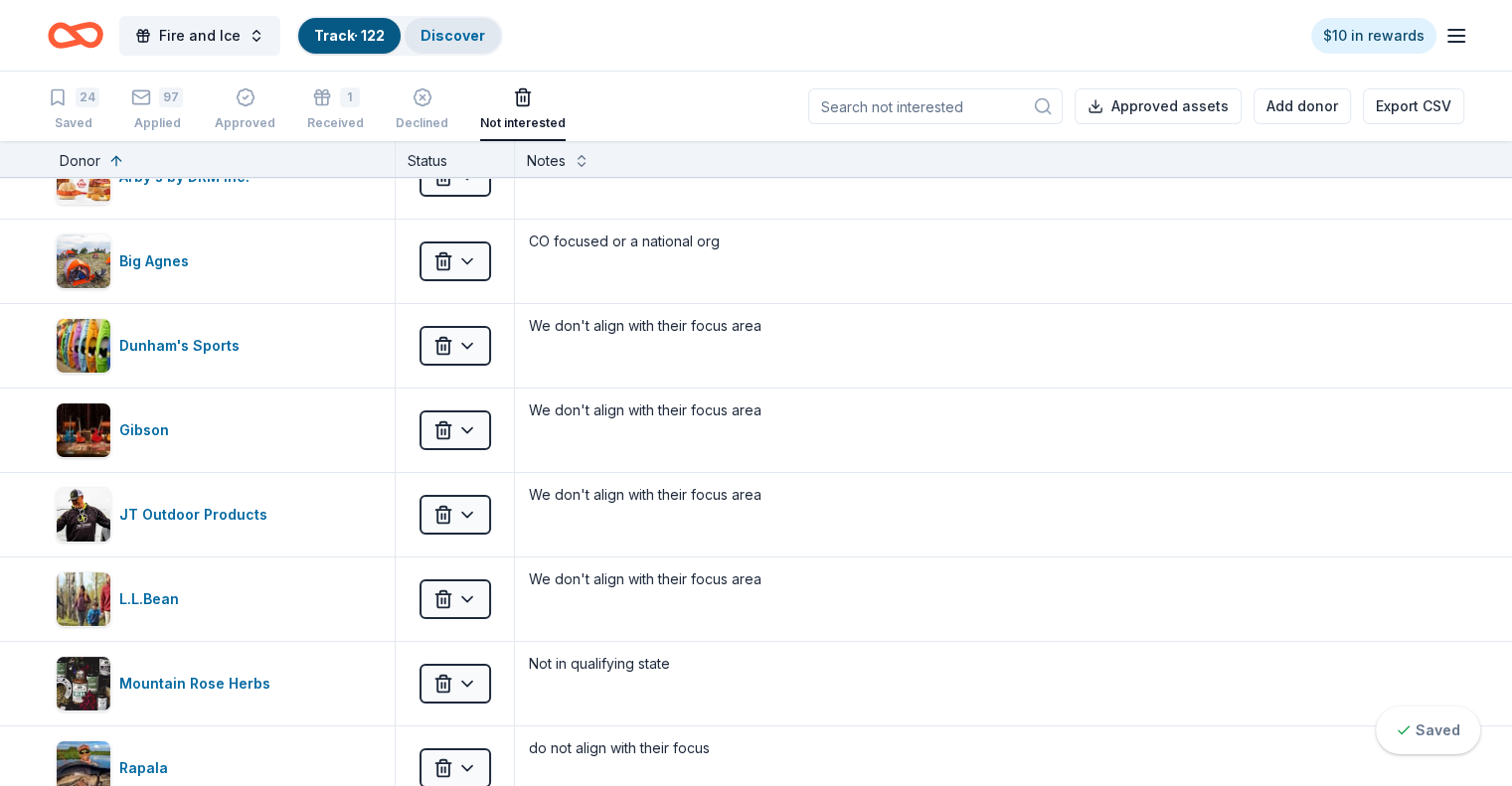 click on "Discover" at bounding box center (452, 36) 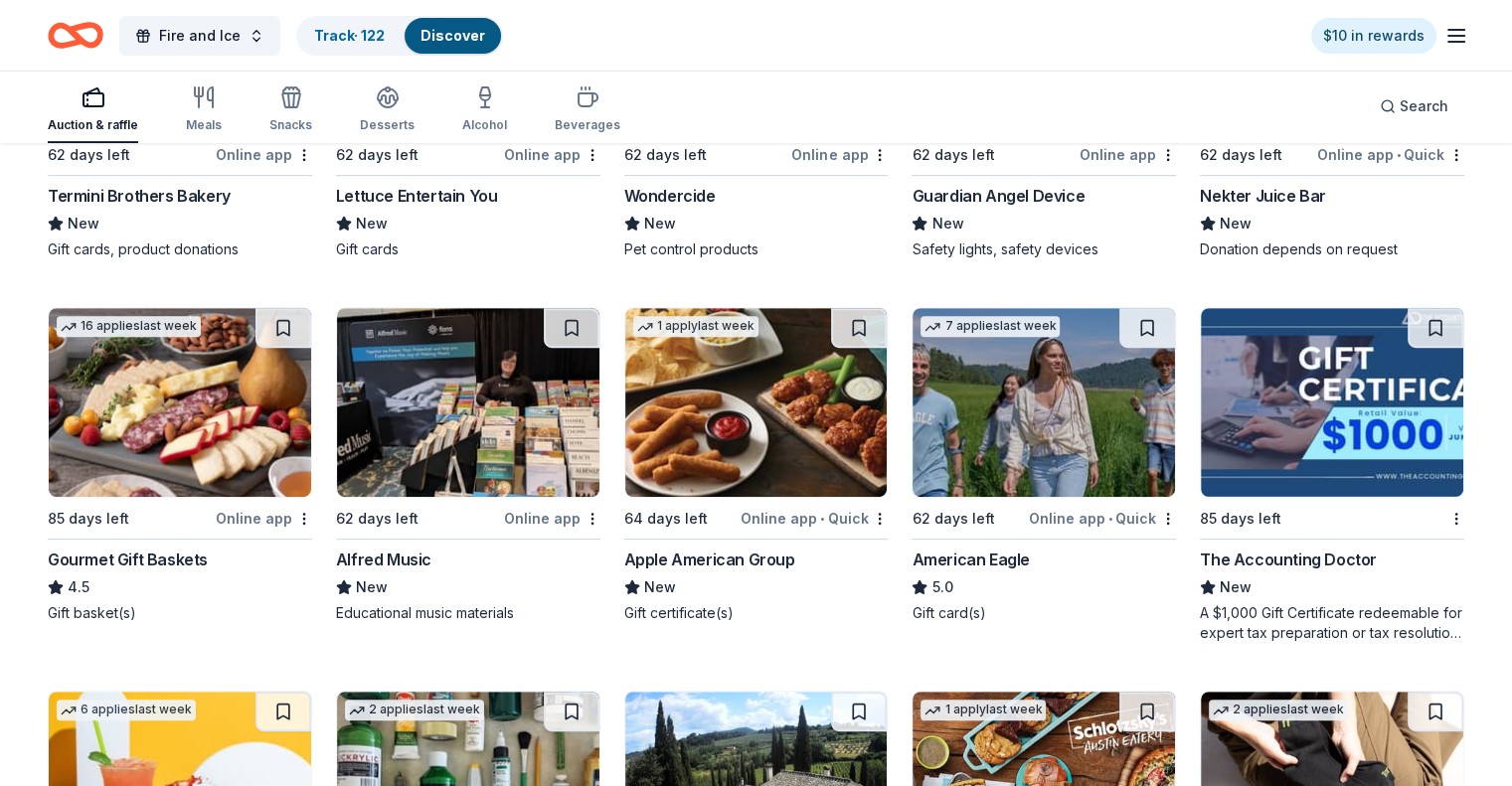 scroll, scrollTop: 809, scrollLeft: 0, axis: vertical 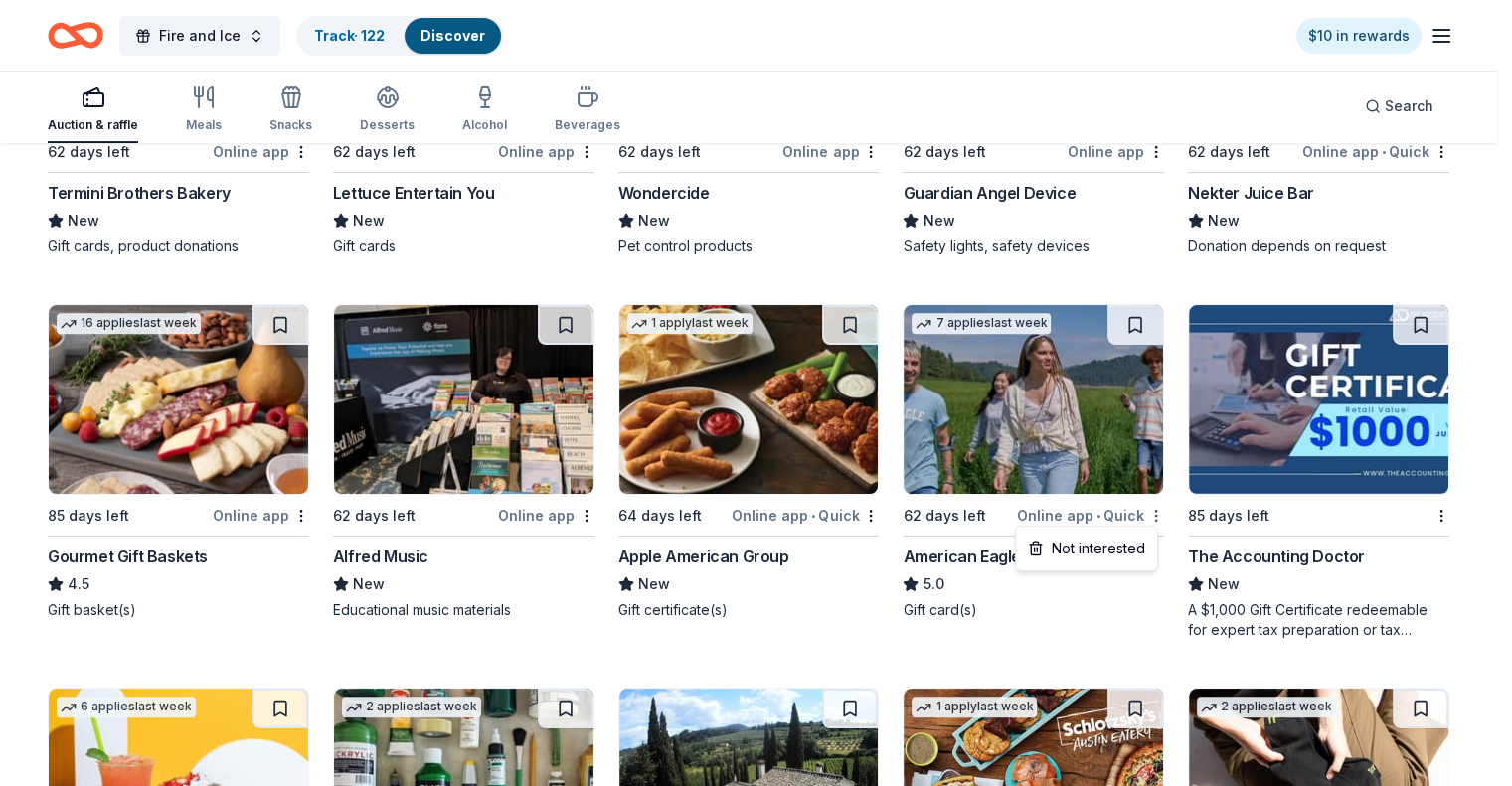 click on "Fire and Ice  Track  · 122 Discover $10 in rewards Auction & raffle Meals Snacks Desserts Alcohol Beverages Search 63 results  in  Lakeville, MN Application deadlines 4  this month 4  in September 54  in October 1  later on... Local 62 days left Online app • Quick Dairy Queen New Dairy Queen Dilly® Bars (up to 5 cases per request), "Dilly® Bars For A Year” certificate 4   applies  last week 62 days left Online app • Quick McAlister's Deli New Food, gift card(s) 2   applies  last week 62 days left Online app Let's Roam 4.4 3 Family Scavenger Hunt Six Pack ($270 Value), 2 Date Night Scavenger Hunt Two Pack ($130 Value) 2   applies  last week 62 days left Online app First Watch 5.0 Food, gift card(s), monetary support 7   applies  last week 50 days left Online app • Quick KBP Foods 4.2 Gift card(s), free chicken sandwich card(s), discounted catering 13   applies  last week 62 days left Online app Termini Brothers Bakery New Gift cards, product donations 2   applies  last week 62 days left Online app 7" at bounding box center [756, -416] 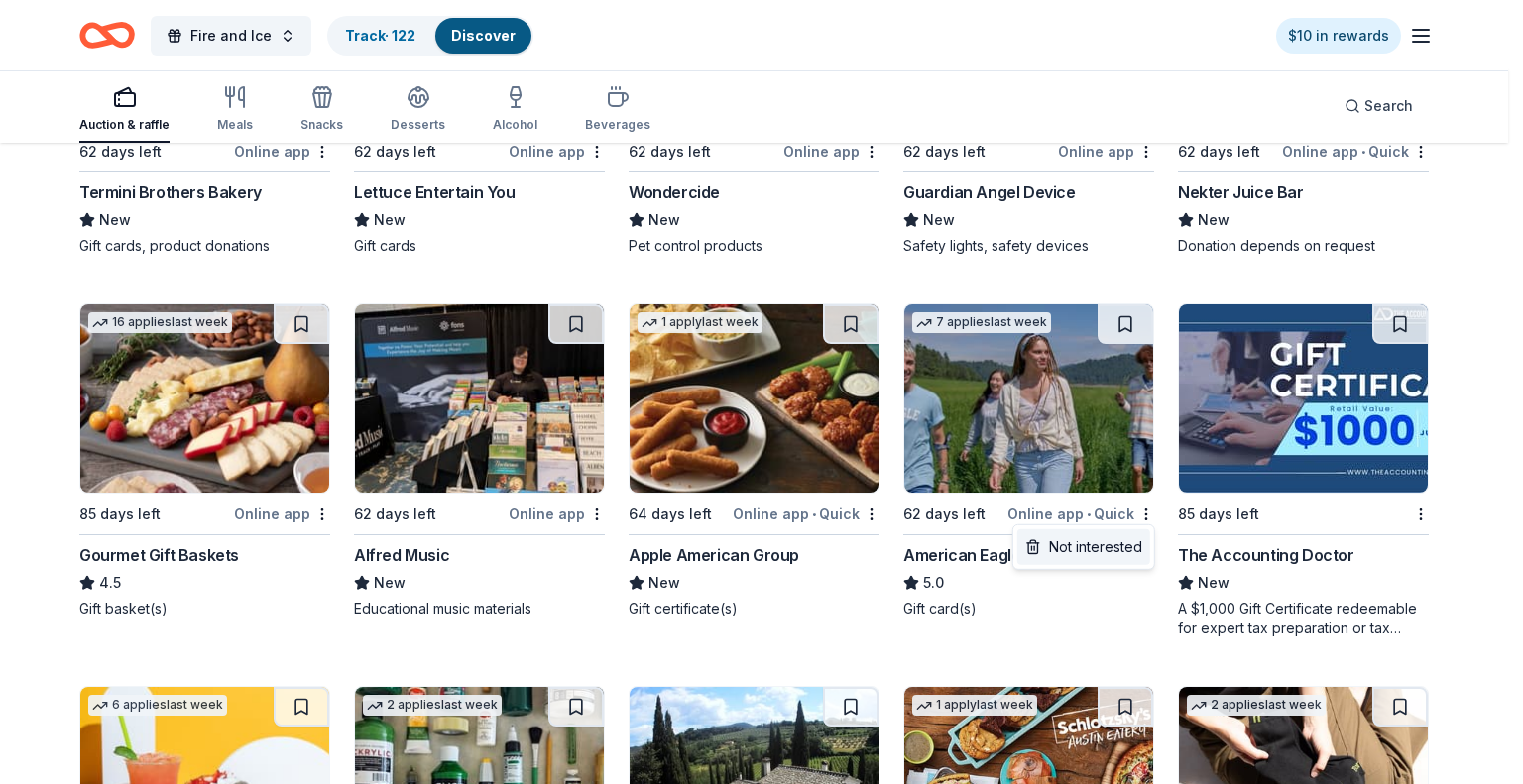 click on "Not interested" at bounding box center [1084, 547] 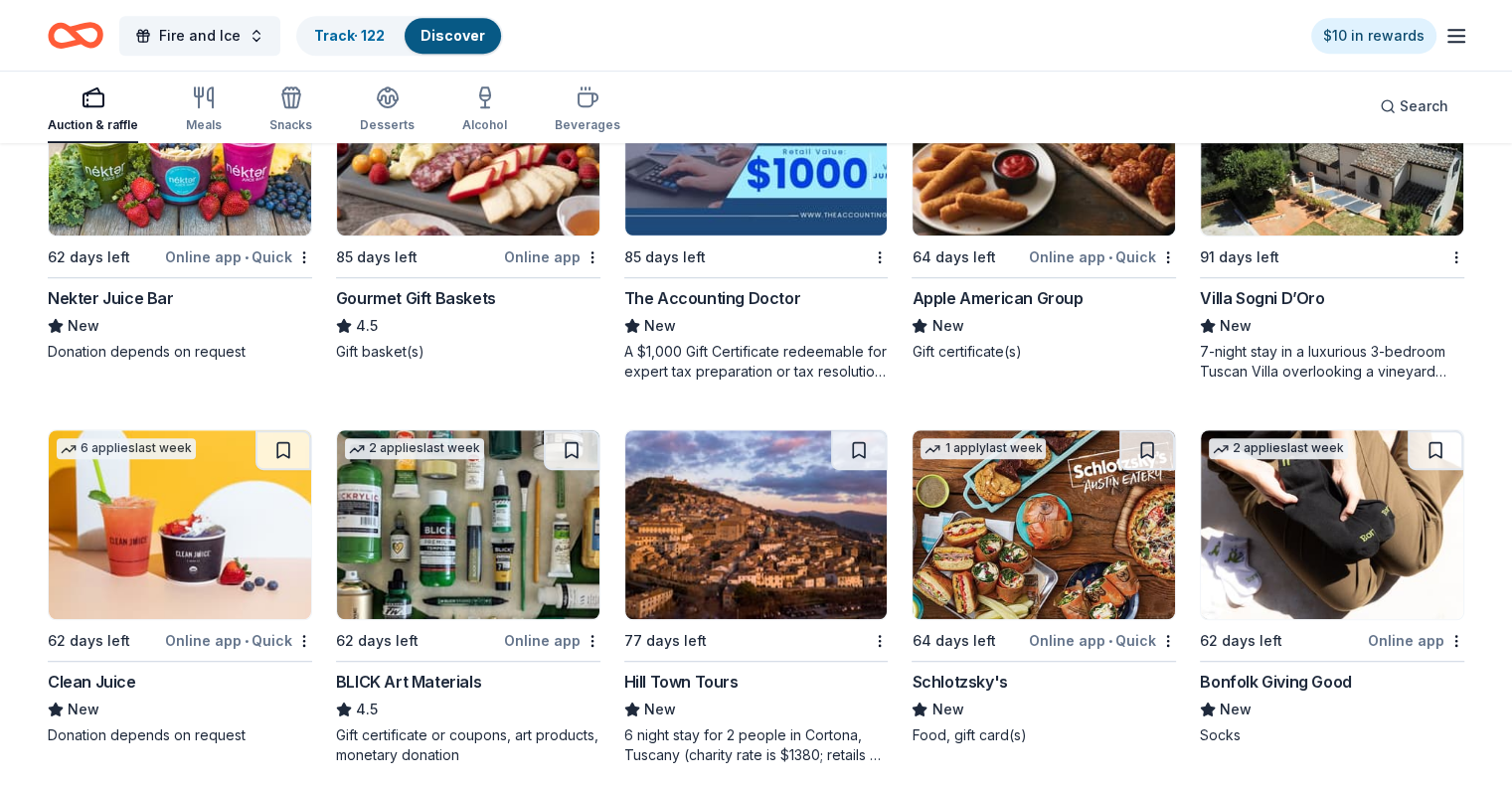 scroll, scrollTop: 1234, scrollLeft: 0, axis: vertical 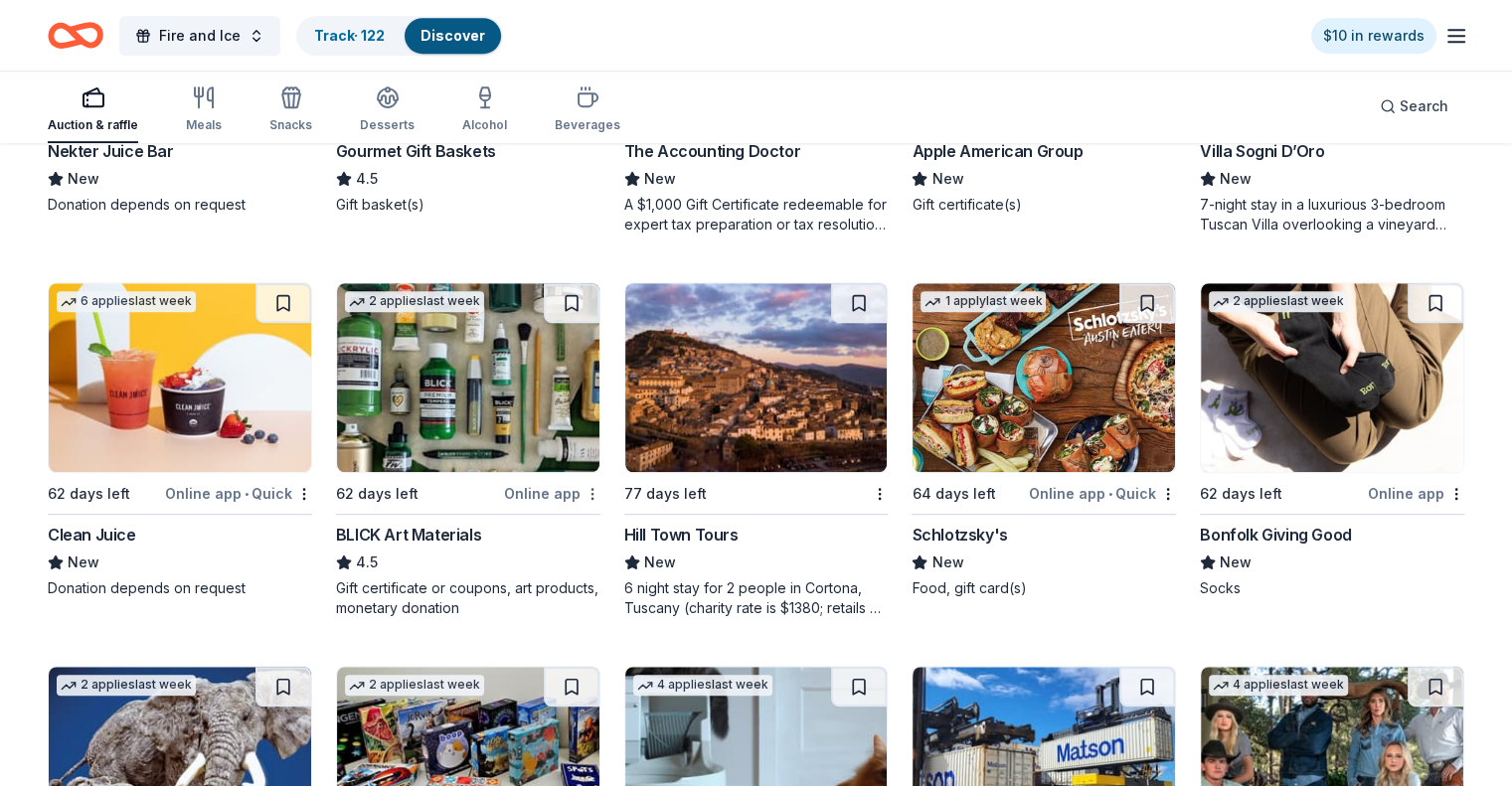 click on "Fire and Ice  Track  · 122 Discover $10 in rewards Auction & raffle Meals Snacks Desserts Alcohol Beverages Search 62 results  in  Lakeville, MN Application deadlines 4  this month 4  in September 53  in October 1  later on... Local 62 days left Online app • Quick Dairy Queen New Dairy Queen Dilly® Bars (up to 5 cases per request), "Dilly® Bars For A Year” certificate 4   applies  last week 62 days left Online app • Quick McAlister's Deli New Food, gift card(s) 2   applies  last week 62 days left Online app Let's Roam 4.4 3 Family Scavenger Hunt Six Pack ($270 Value), 2 Date Night Scavenger Hunt Two Pack ($130 Value) 13   applies  last week 62 days left Online app Termini Brothers Bakery New Gift cards, product donations 2   applies  last week 62 days left Online app First Watch 5.0 Food, gift card(s), monetary support 7   applies  last week 50 days left Online app • Quick KBP Foods 4.2 Gift card(s), free chicken sandwich card(s), discounted catering 62 days left Online app Guardian Angel Device 2" at bounding box center (756, -842) 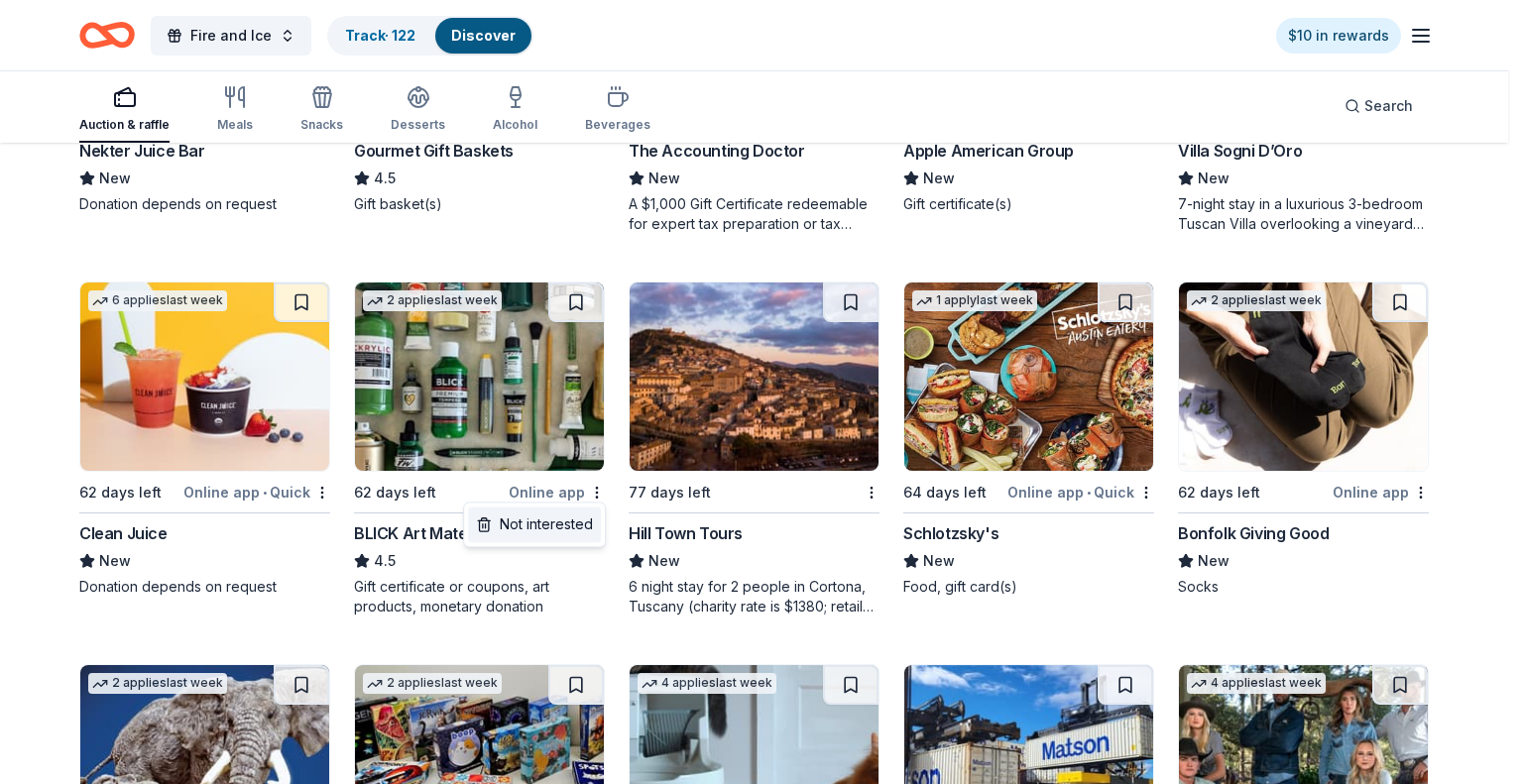 click on "Not interested" at bounding box center [534, 524] 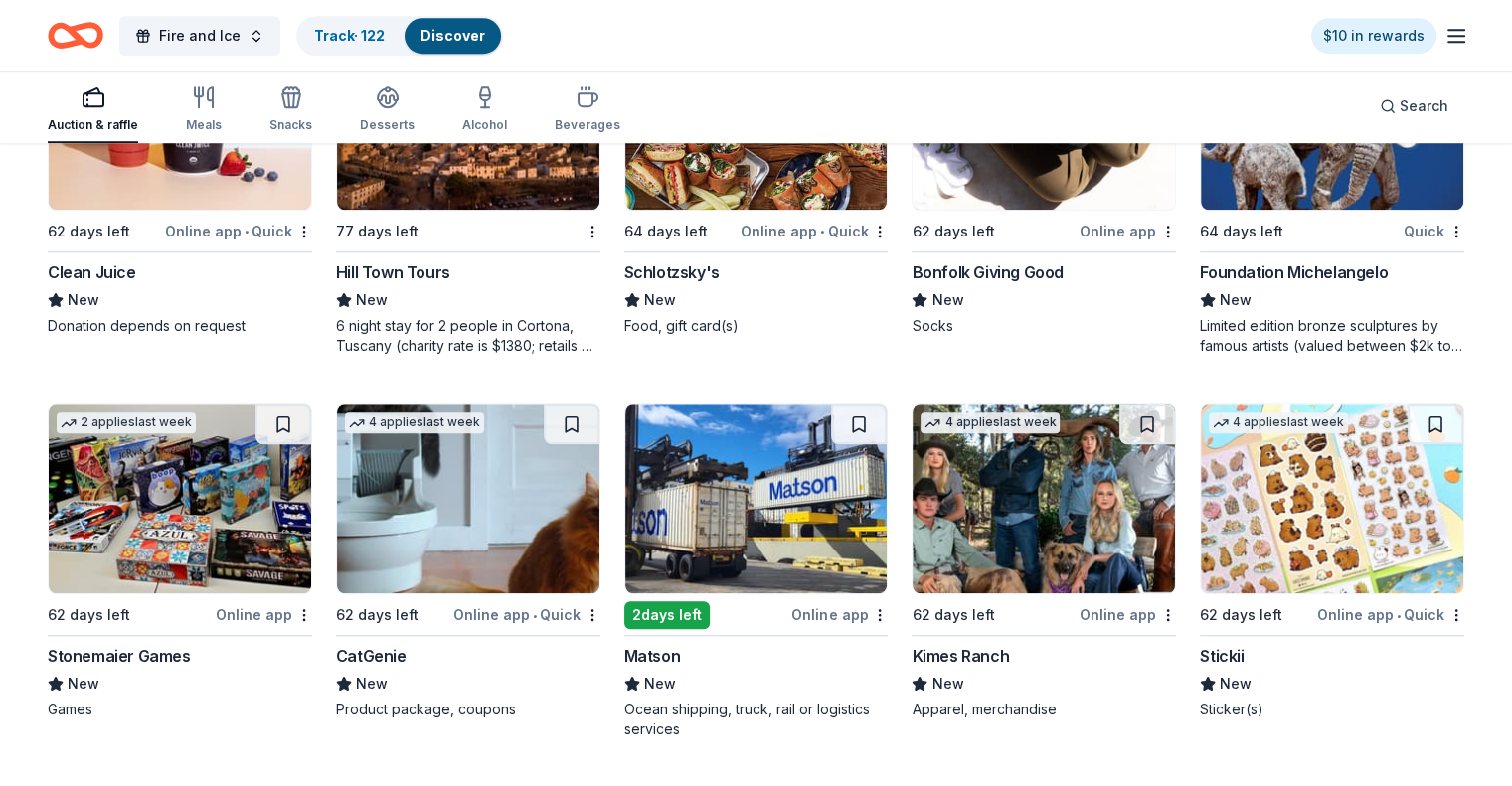 scroll, scrollTop: 1413, scrollLeft: 0, axis: vertical 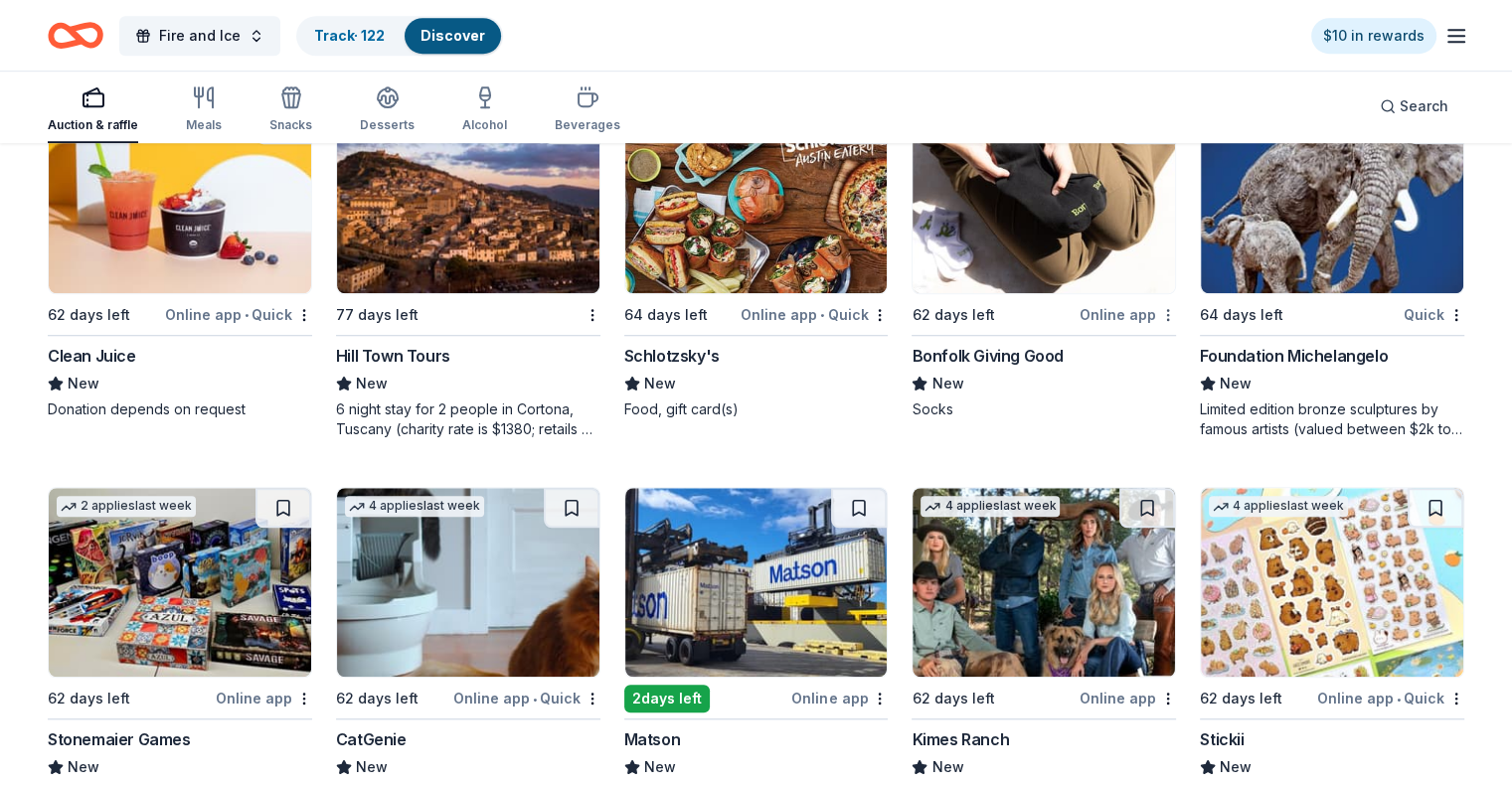 click on "Fire and Ice  Track  · 122 Discover $10 in rewards Auction & raffle Meals Snacks Desserts Alcohol Beverages Search Filter 4 In app, Website, Mail, Email Causes Eligibility Just added Sort 62 results  in  Lakeville, MN Application deadlines 4  this month 4  in September 53  in October 1  later on... Local 62 days left Online app • Quick Dairy Queen New Dairy Queen Dilly® Bars (up to 5 cases per request), "Dilly® Bars For A Year” certificate 4   applies  last week 62 days left Online app • Quick McAlister's Deli New Food, gift card(s) 2   applies  last week 62 days left Online app Let's Roam 4.4 3 Family Scavenger Hunt Six Pack ($270 Value), 2 Date Night Scavenger Hunt Two Pack ($130 Value) 13   applies  last week 62 days left Online app Termini Brothers Bakery New Gift cards, product donations 2   applies  last week 62 days left Online app First Watch 5.0 Food, gift card(s), monetary support 7   applies  last week 50 days left Online app • Quick KBP Foods 4.2 62 days left Online app New 2   applies" at bounding box center [756, -1021] 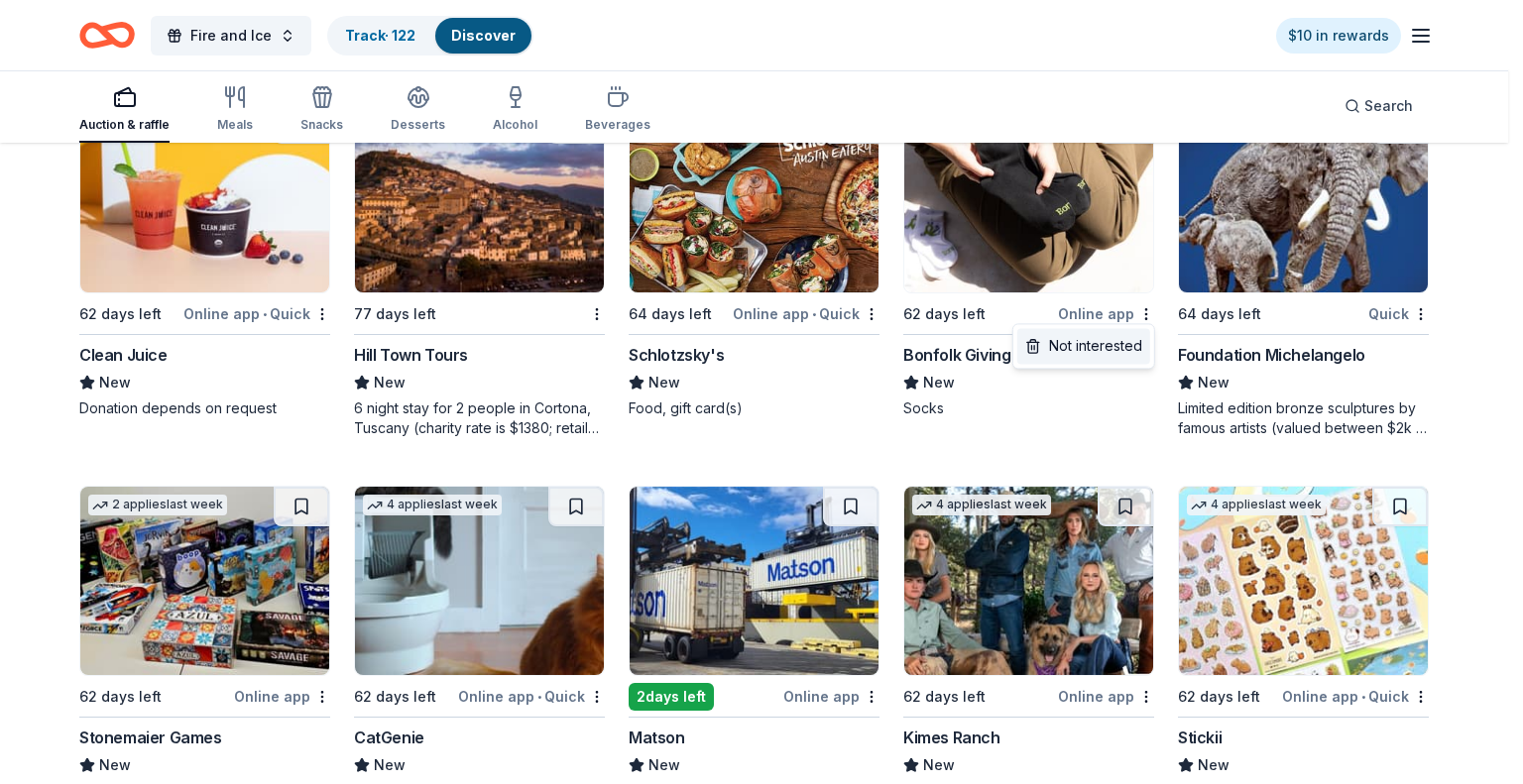 click on "Not interested" at bounding box center (1084, 346) 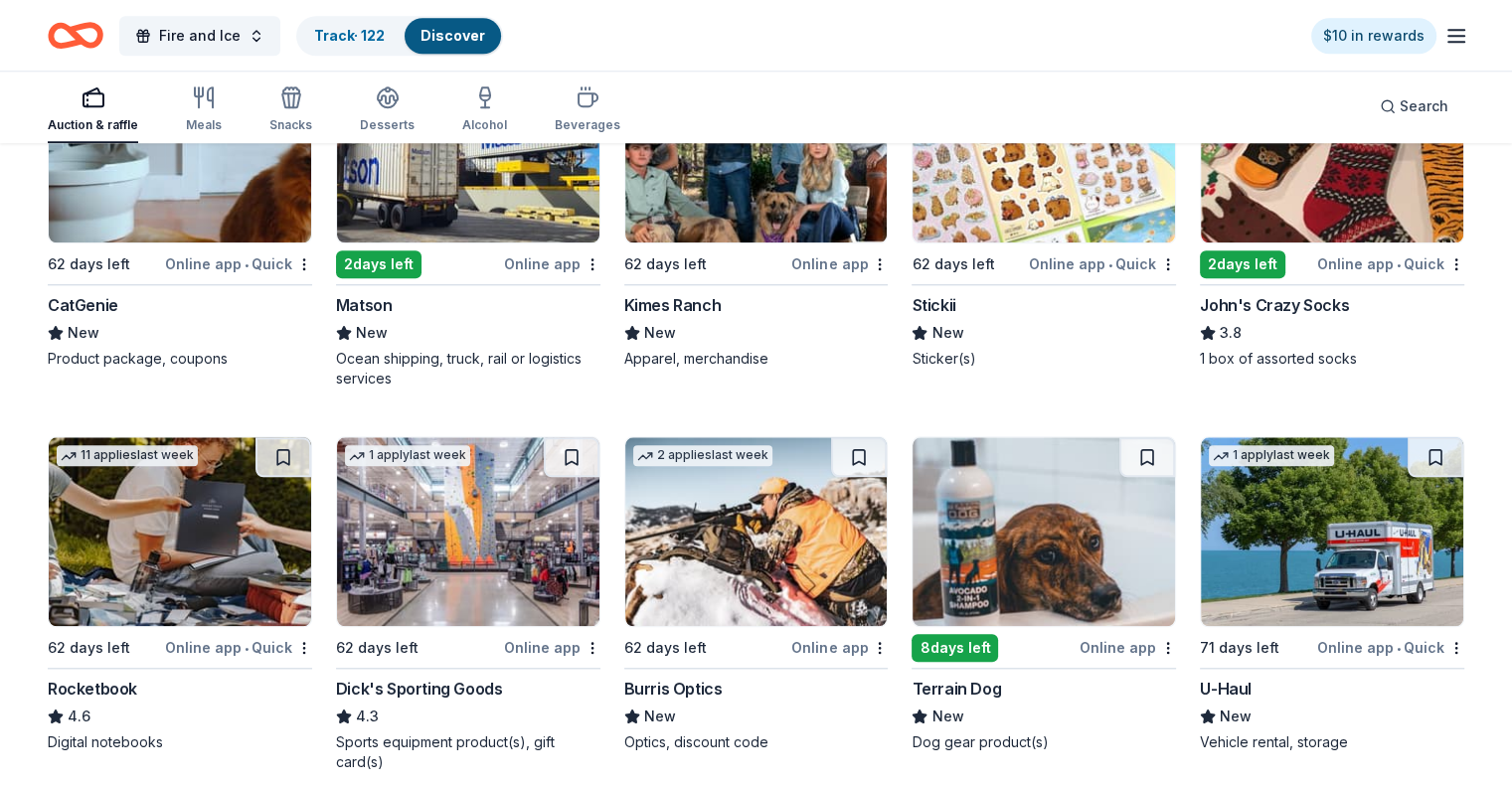 scroll, scrollTop: 1848, scrollLeft: 0, axis: vertical 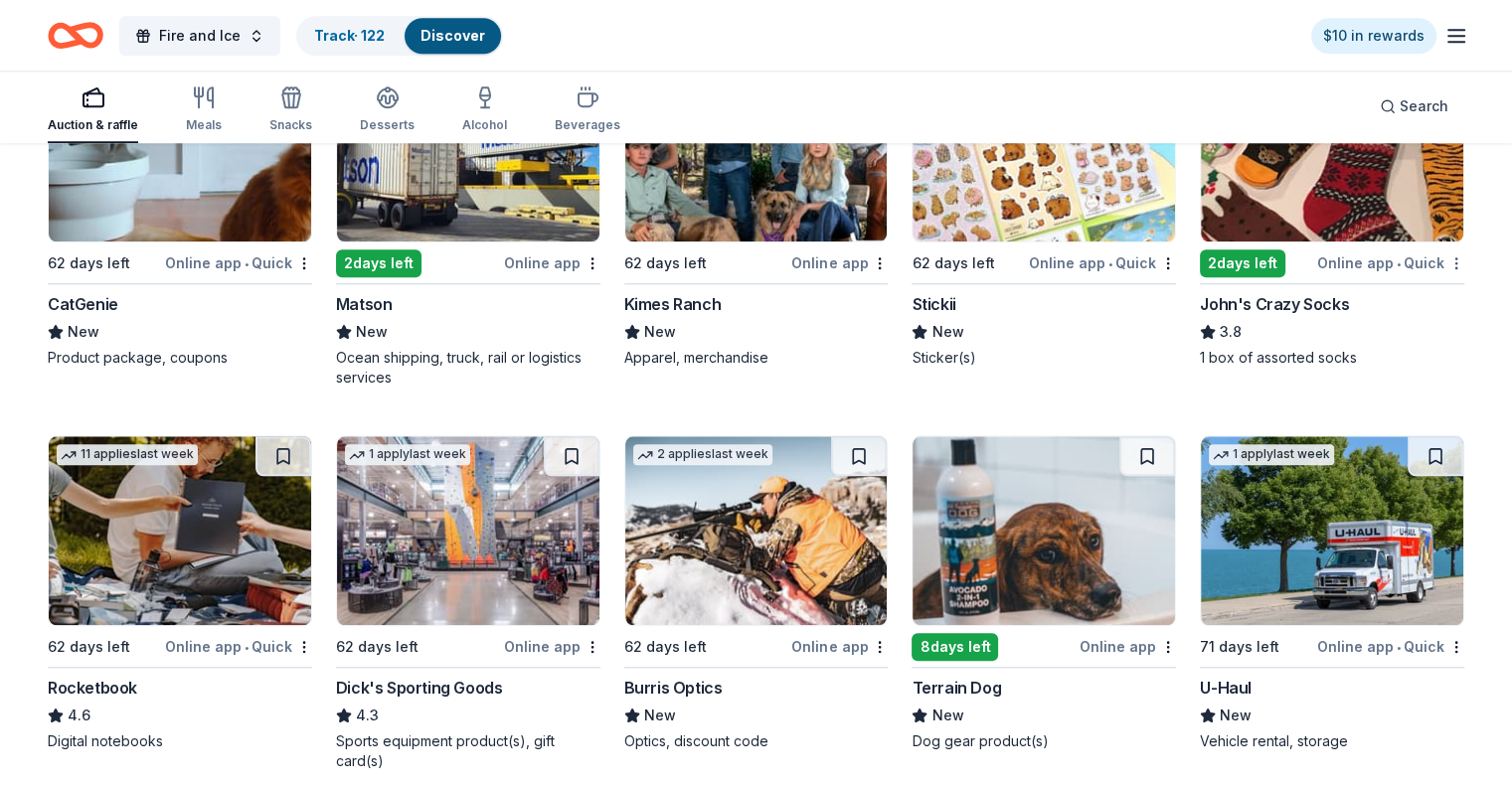 click on "Fire and Ice  Track  · 122 Discover $10 in rewards Auction & raffle Meals Snacks Desserts Alcohol Beverages Search 62 results  in  Lakeville, MN Application deadlines 4  this month 4  in September 53  in October 1  later on... Local 62 days left Online app • Quick Dairy Queen New Dairy Queen Dilly® Bars (up to 5 cases per request), "Dilly® Bars For A Year” certificate 4   applies  last week 62 days left Online app • Quick McAlister's Deli New Food, gift card(s) 2   applies  last week 62 days left Online app Let's Roam 4.4 3 Family Scavenger Hunt Six Pack ($270 Value), 2 Date Night Scavenger Hunt Two Pack ($130 Value) 13   applies  last week 62 days left Online app Termini Brothers Bakery New Gift cards, product donations 2   applies  last week 62 days left Online app First Watch 5.0 Food, gift card(s), monetary support 7   applies  last week 50 days left Online app • Quick KBP Foods 4.2 Gift card(s), free chicken sandwich card(s), discounted catering 62 days left Online app Guardian Angel Device 2" at bounding box center [756, -1456] 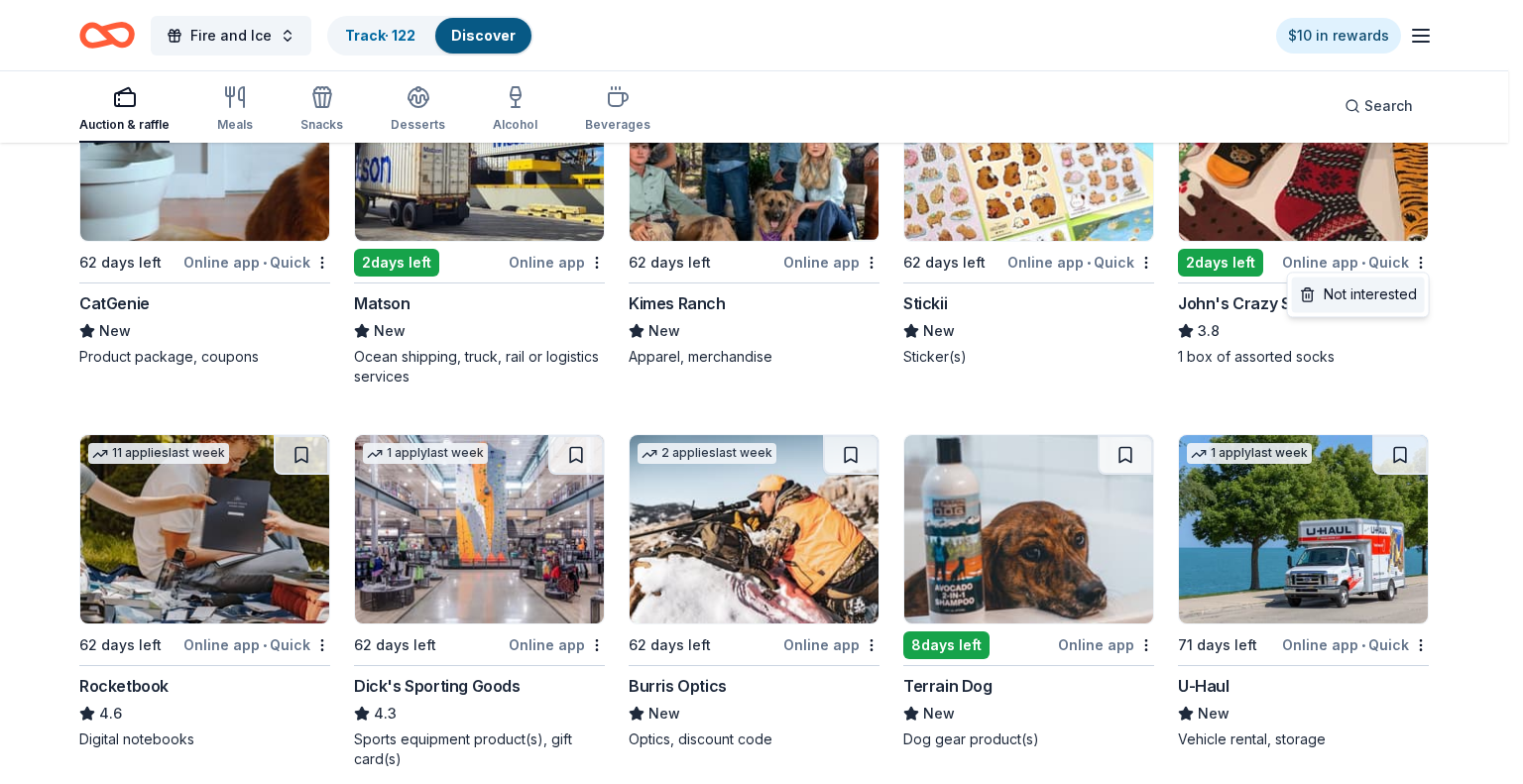 click on "Not interested" at bounding box center [1358, 294] 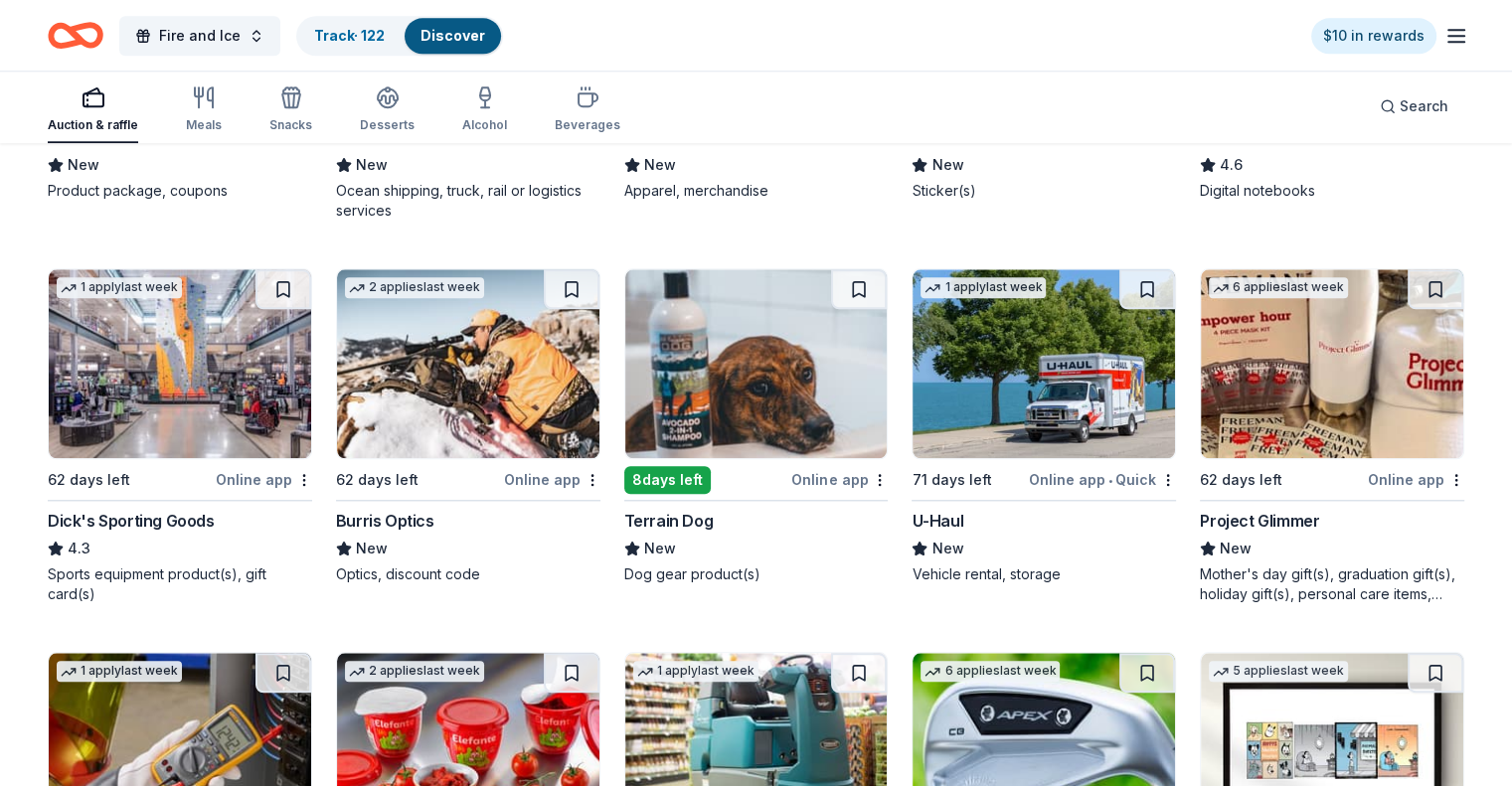scroll, scrollTop: 2017, scrollLeft: 0, axis: vertical 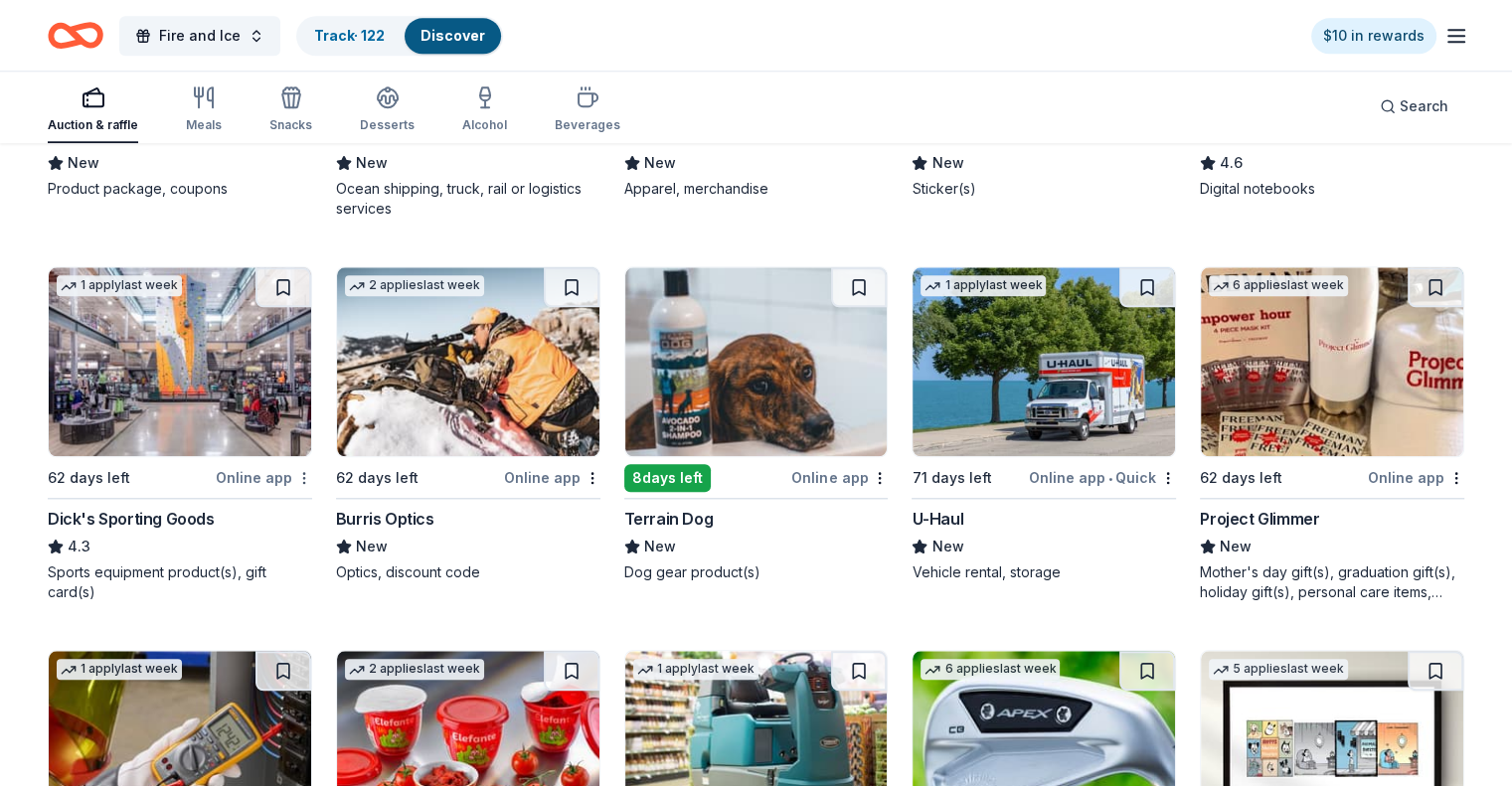 click on "Fire and Ice  Track  · 122 Discover $10 in rewards Auction & raffle Meals Snacks Desserts Alcohol Beverages Search 62 results  in  Lakeville, MN Application deadlines 4  this month 4  in September 53  in October 1  later on... Local 62 days left Online app • Quick Dairy Queen New Dairy Queen Dilly® Bars (up to 5 cases per request), "Dilly® Bars For A Year” certificate 4   applies  last week 62 days left Online app • Quick McAlister's Deli New Food, gift card(s) 2   applies  last week 62 days left Online app Let's Roam 4.4 3 Family Scavenger Hunt Six Pack ($270 Value), 2 Date Night Scavenger Hunt Two Pack ($130 Value) 13   applies  last week 62 days left Online app Termini Brothers Bakery New Gift cards, product donations 2   applies  last week 62 days left Online app First Watch 5.0 Food, gift card(s), monetary support 7   applies  last week 50 days left Online app • Quick KBP Foods 4.2 Gift card(s), free chicken sandwich card(s), discounted catering 62 days left Online app Guardian Angel Device 2" at bounding box center (756, -1625) 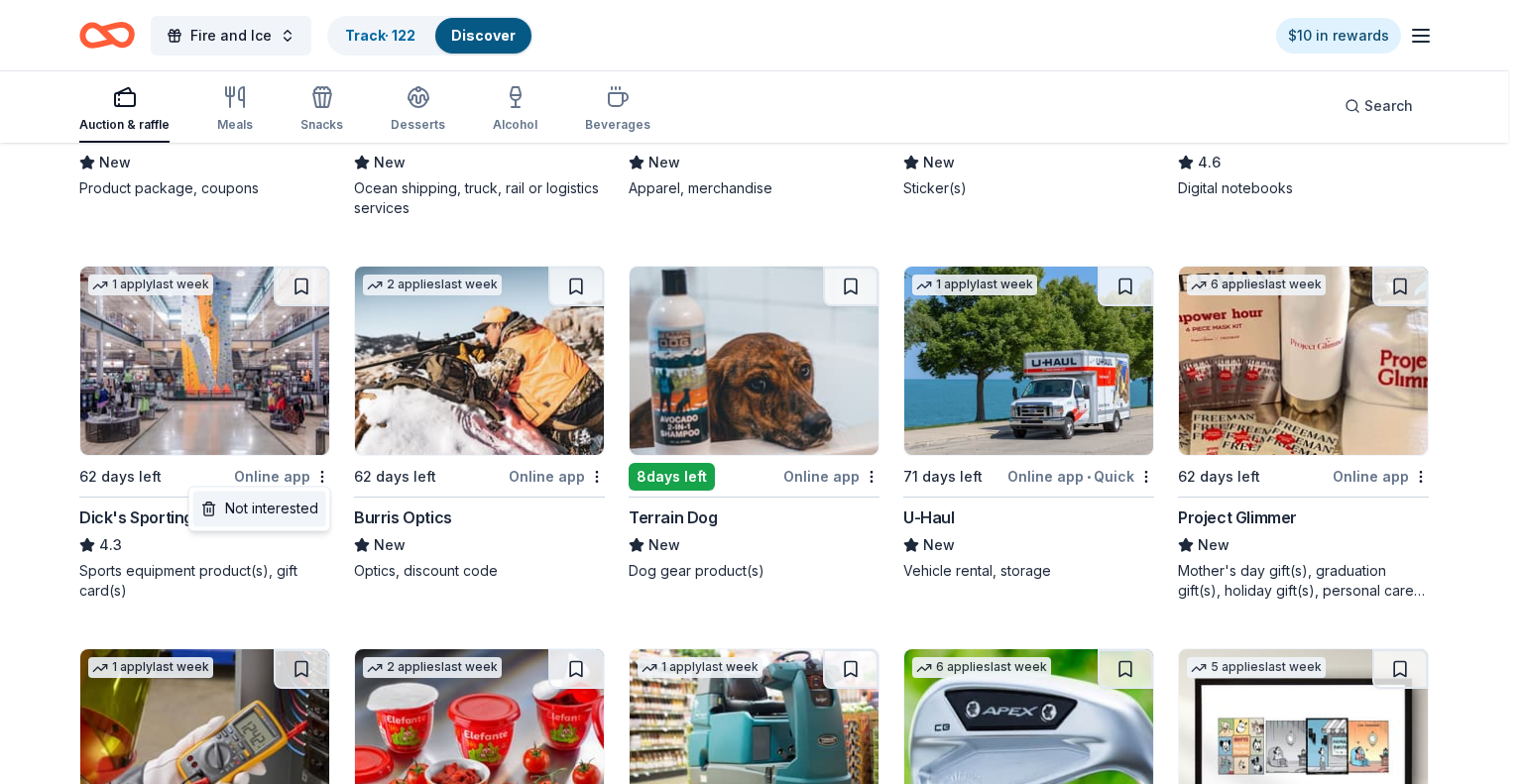 click on "Not interested" at bounding box center [260, 508] 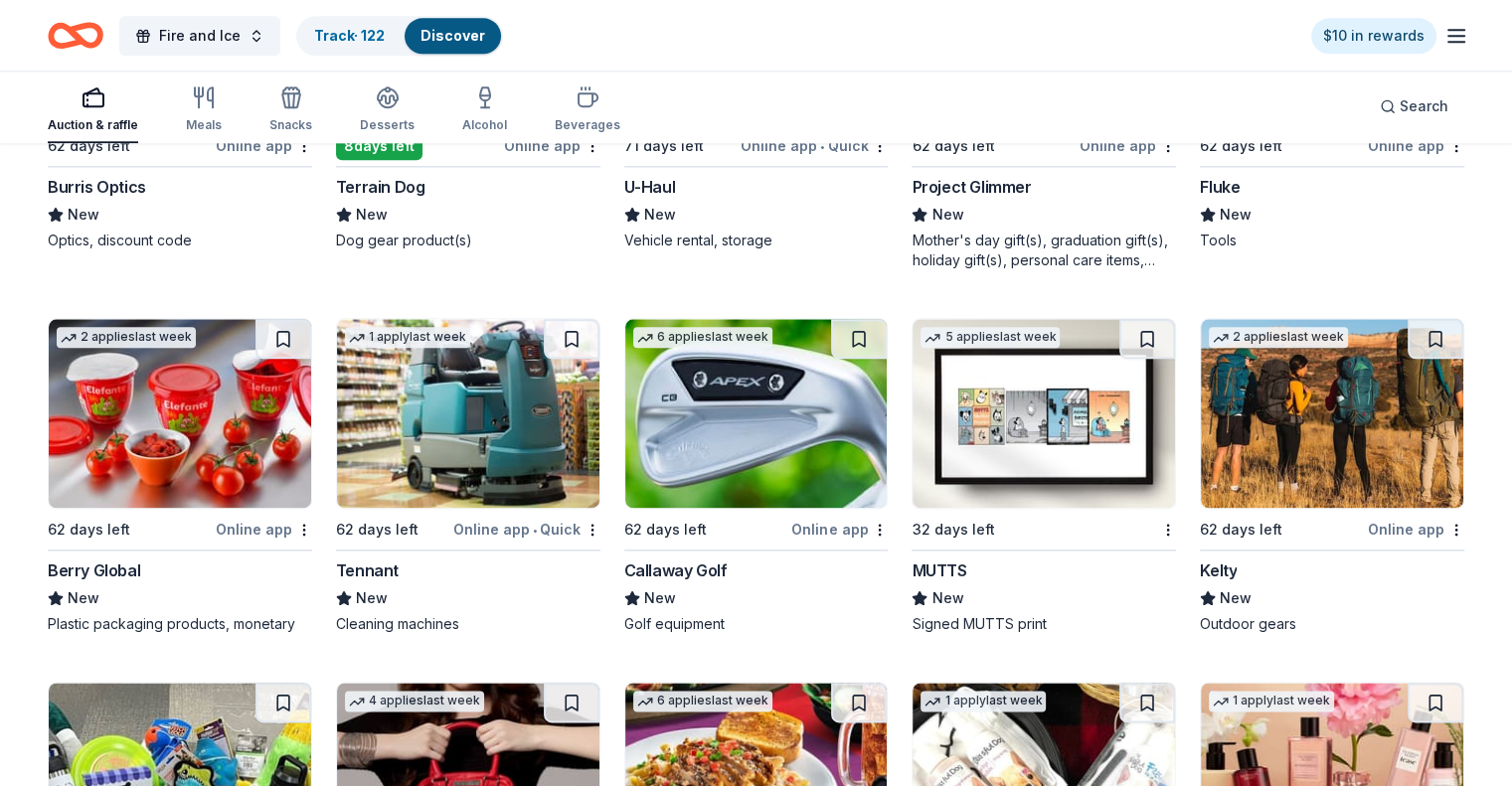 scroll, scrollTop: 2360, scrollLeft: 0, axis: vertical 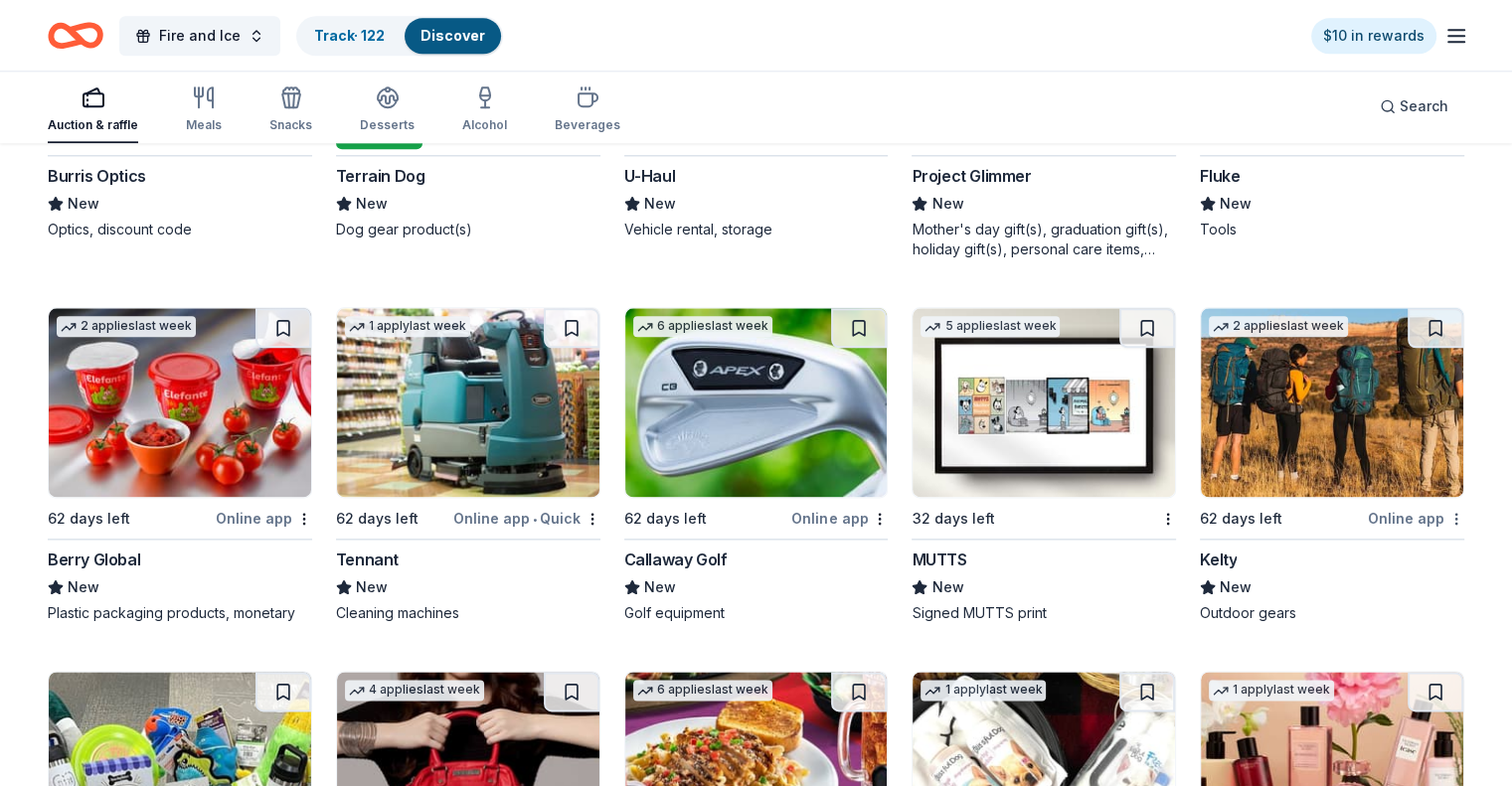 click on "Fire and Ice  Track  · 122 Discover $10 in rewards Auction & raffle Meals Snacks Desserts Alcohol Beverages Search 62 results  in  Lakeville, MN Application deadlines 4  this month 4  in September 53  in October 1  later on... Local 62 days left Online app • Quick Dairy Queen New Dairy Queen Dilly® Bars (up to 5 cases per request), "Dilly® Bars For A Year” certificate 4   applies  last week 62 days left Online app • Quick McAlister's Deli New Food, gift card(s) 2   applies  last week 62 days left Online app Let's Roam 4.4 3 Family Scavenger Hunt Six Pack ($270 Value), 2 Date Night Scavenger Hunt Two Pack ($130 Value) 13   applies  last week 62 days left Online app Termini Brothers Bakery New Gift cards, product donations 2   applies  last week 62 days left Online app First Watch 5.0 Food, gift card(s), monetary support 7   applies  last week 50 days left Online app • Quick KBP Foods 4.2 Gift card(s), free chicken sandwich card(s), discounted catering 62 days left Online app Guardian Angel Device 2" at bounding box center (756, -1967) 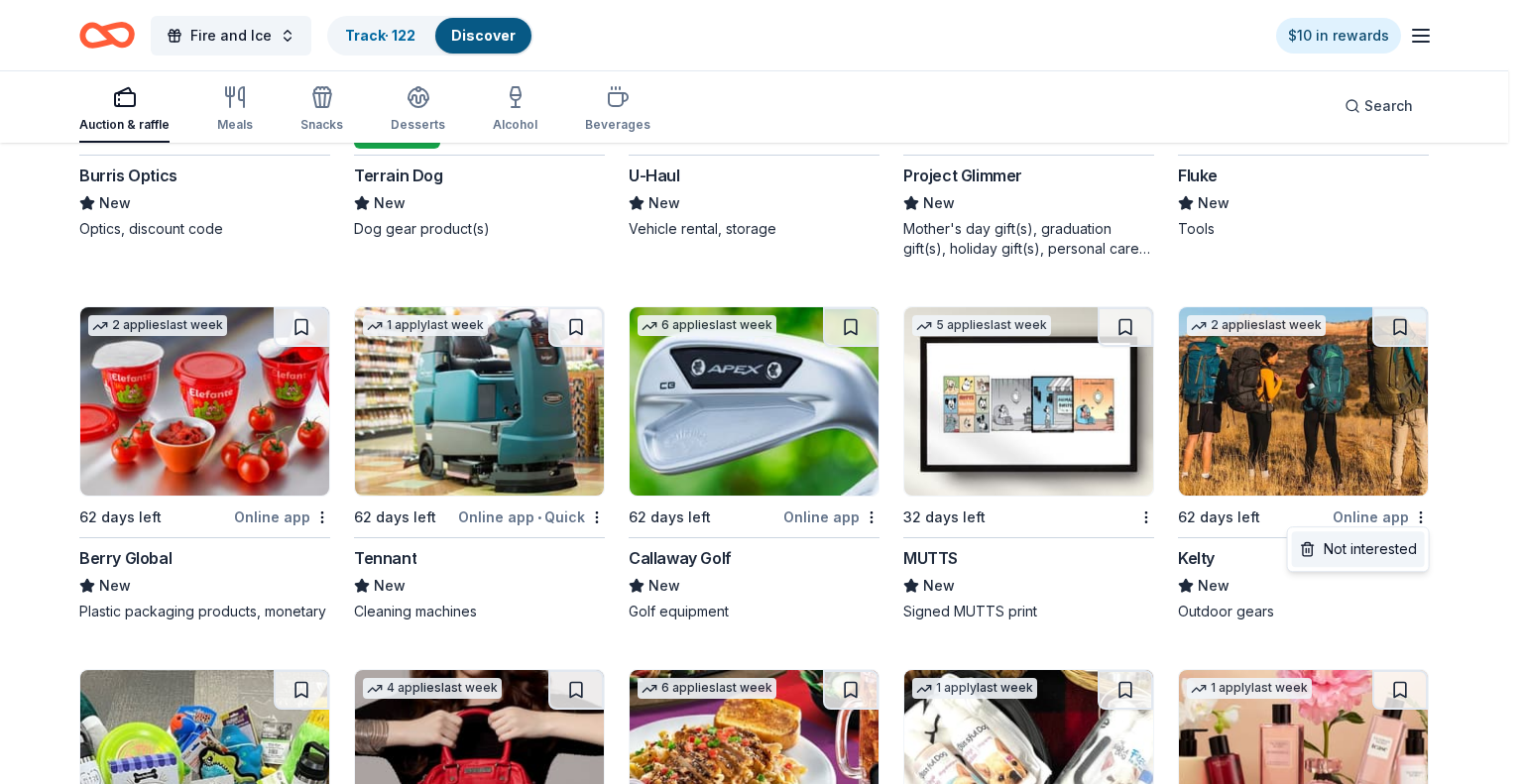 click on "Not interested" at bounding box center [1358, 549] 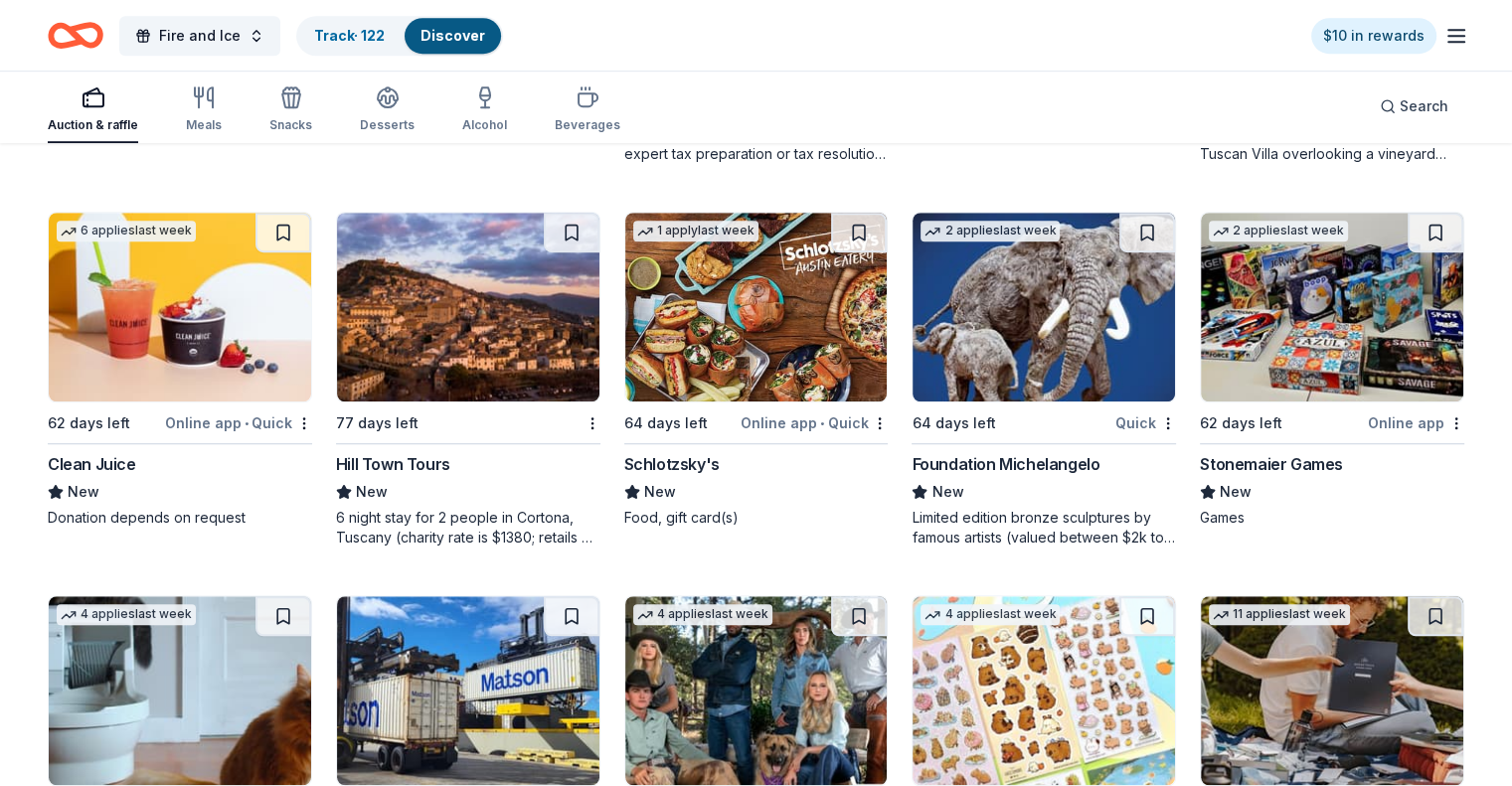 scroll, scrollTop: 0, scrollLeft: 0, axis: both 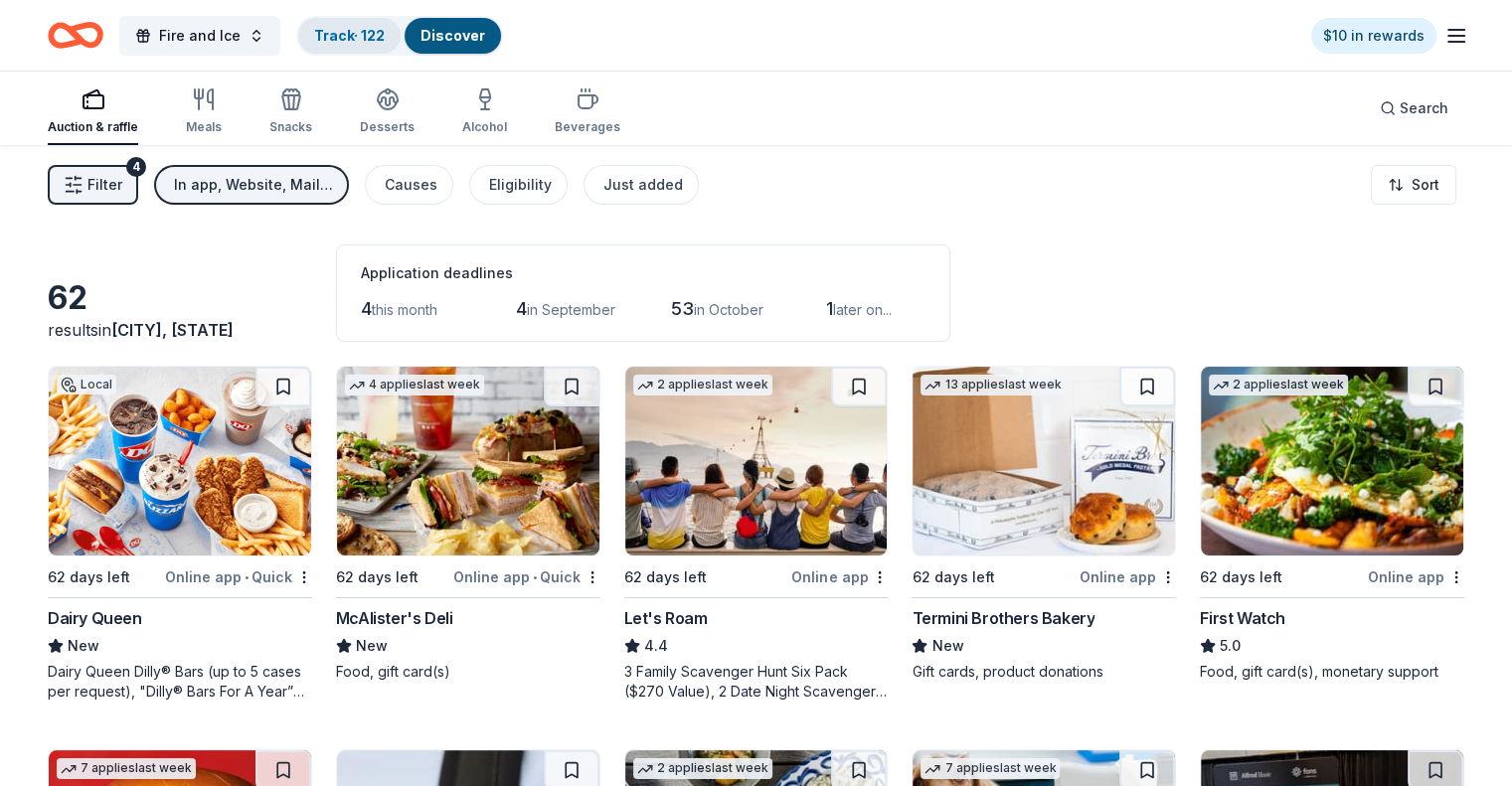 click on "Track  · 122" at bounding box center [349, 36] 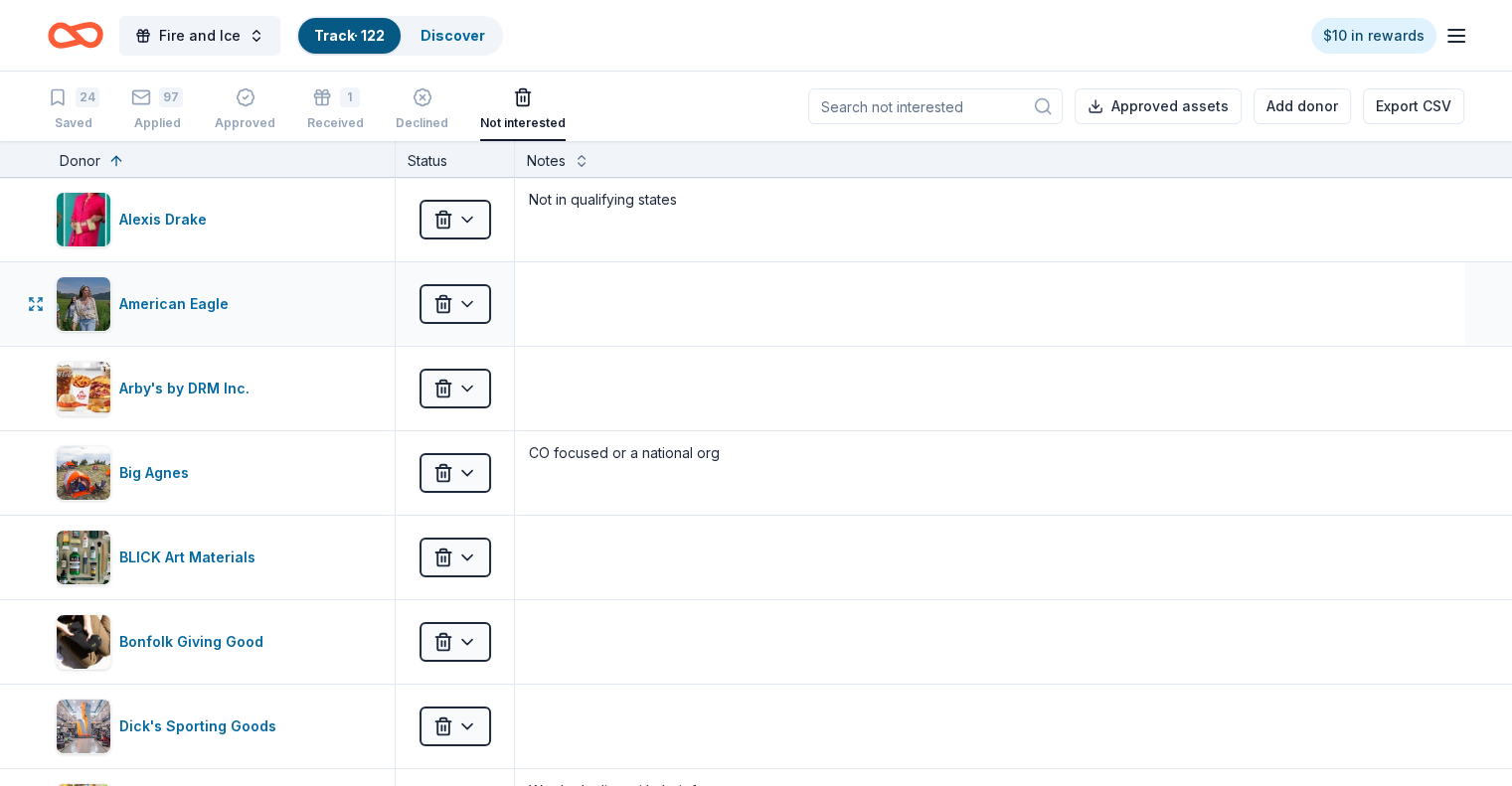 scroll, scrollTop: 0, scrollLeft: 0, axis: both 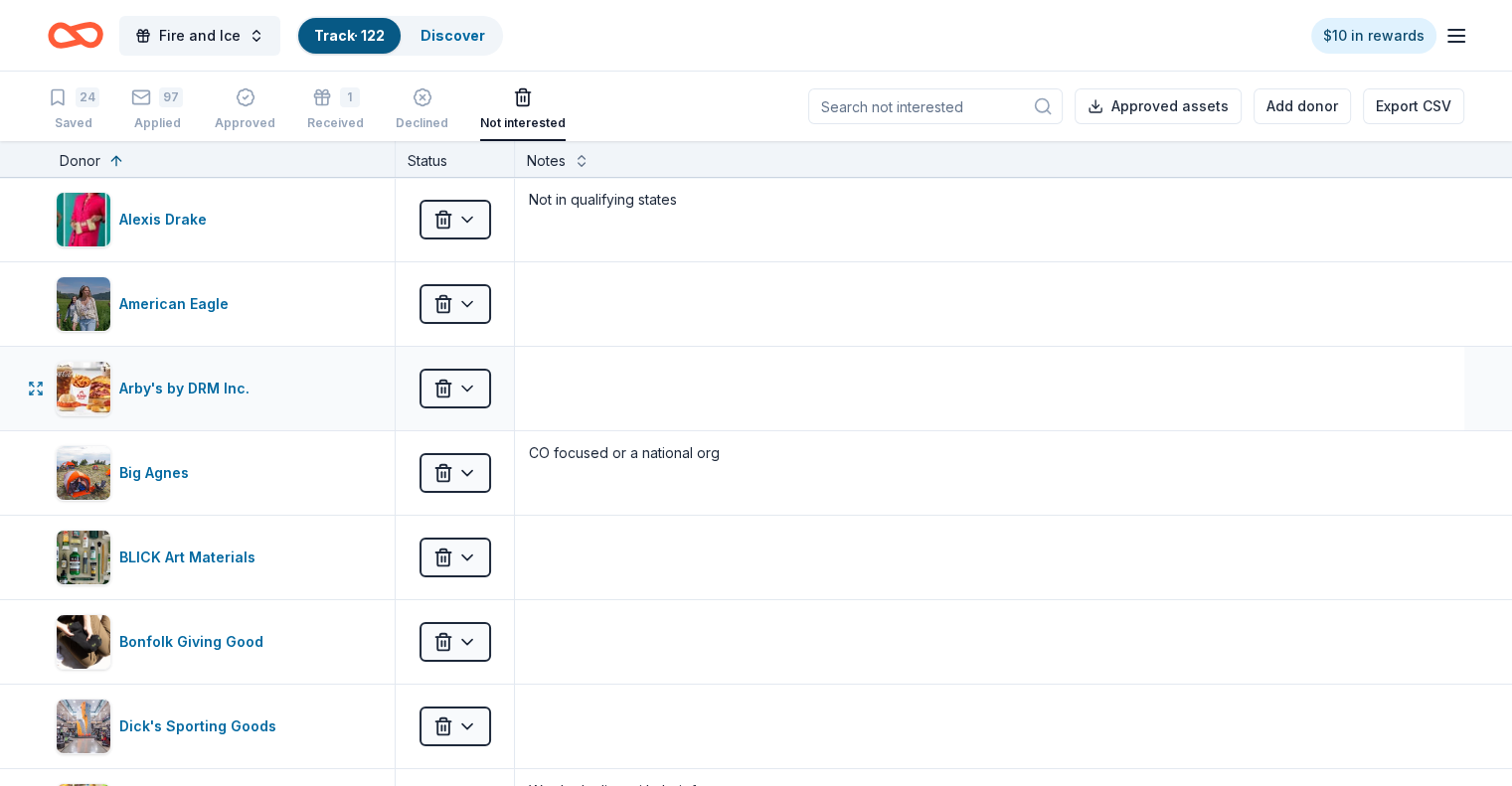click at bounding box center [989, 389] 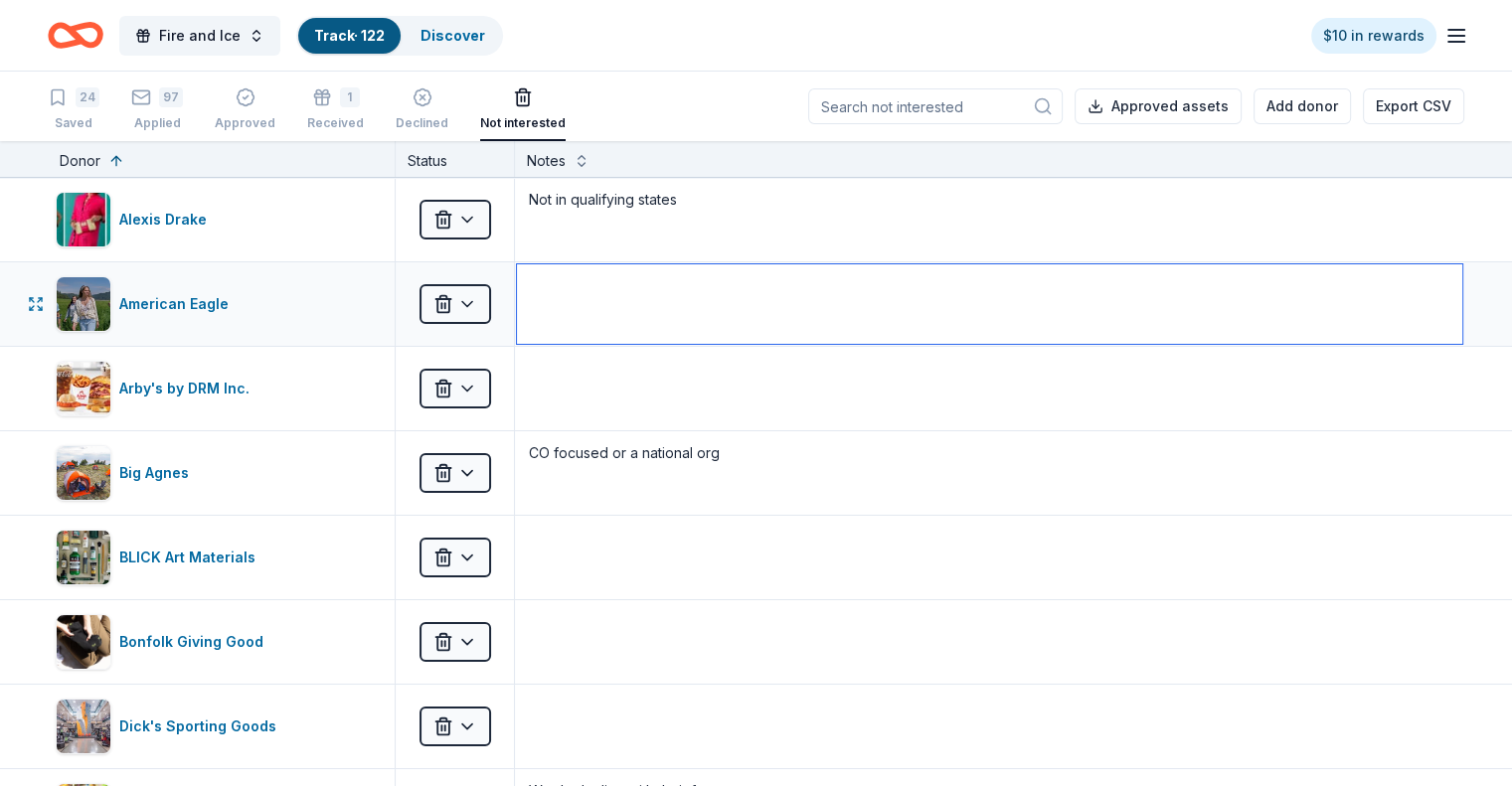 click at bounding box center (989, 304) 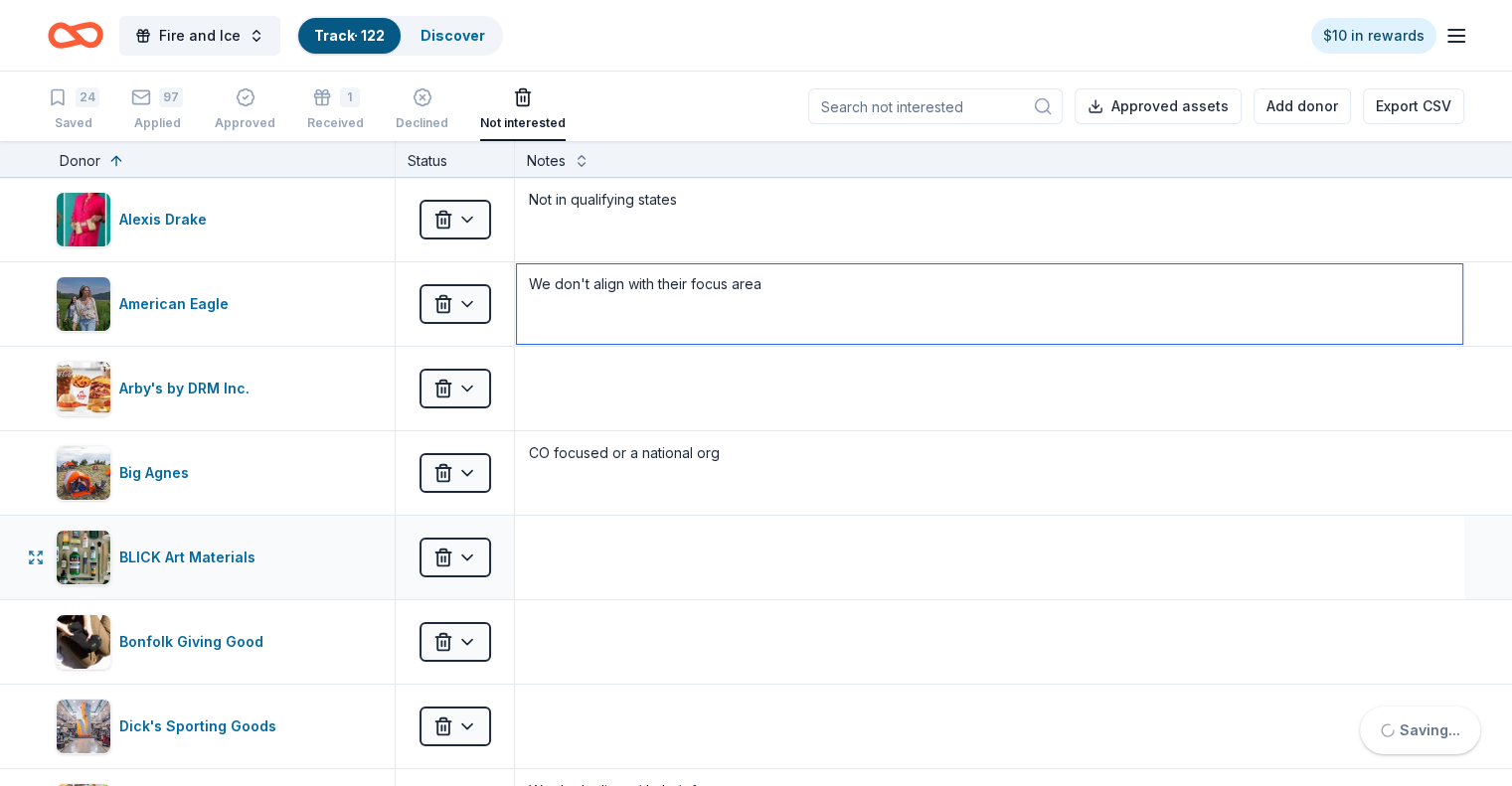 type on "We don't align with their focus area" 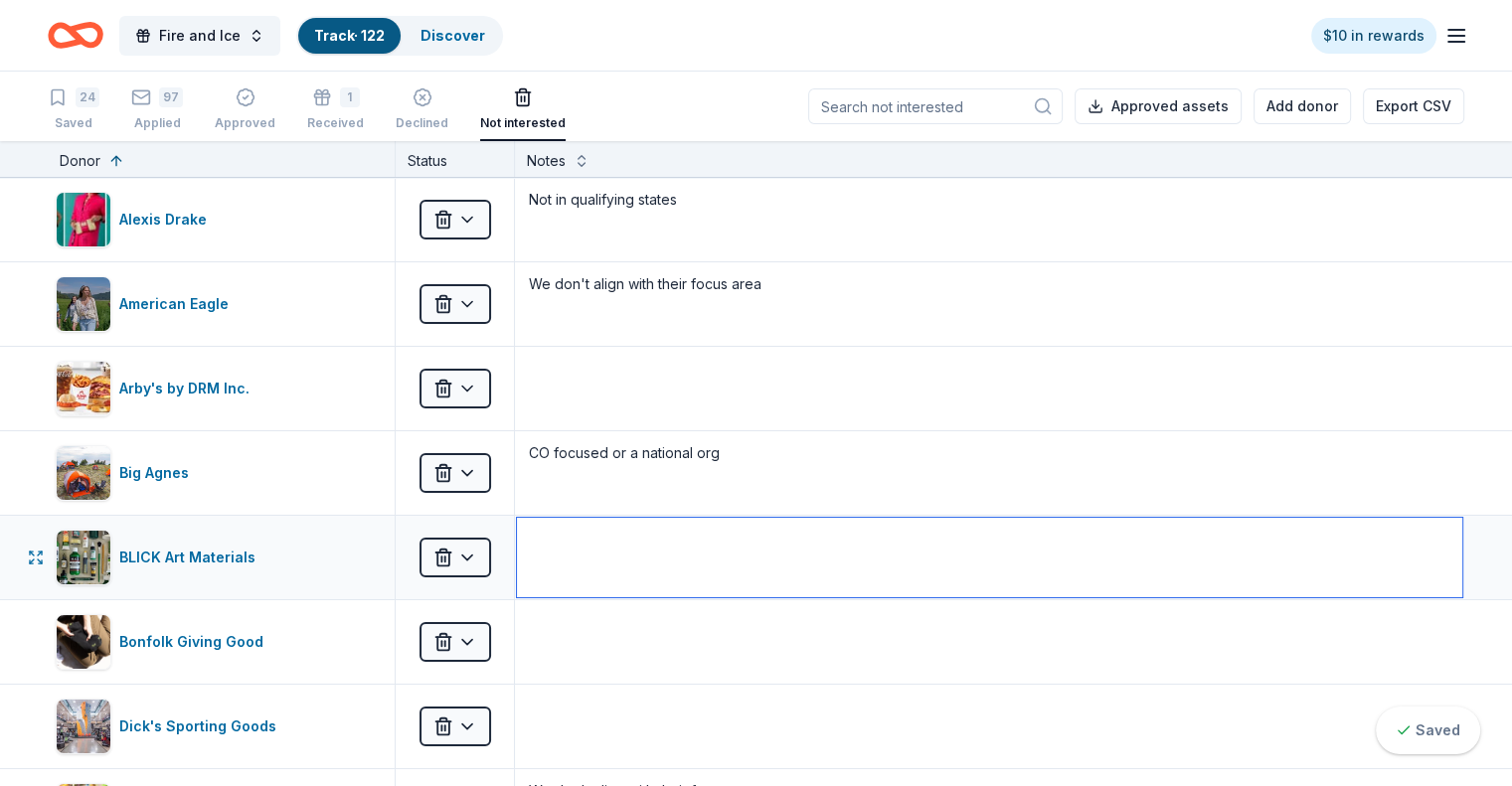 click at bounding box center (989, 557) 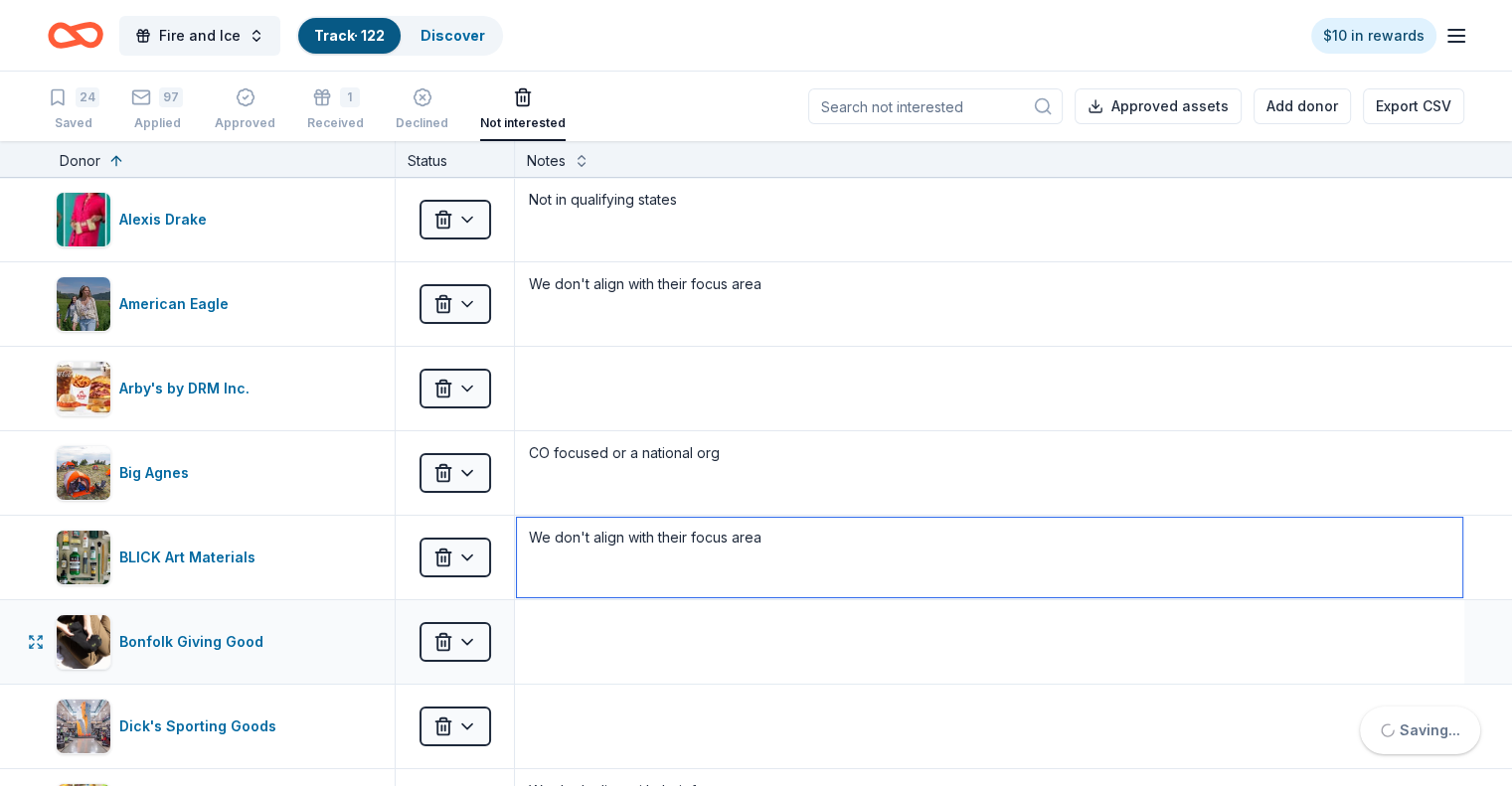 type on "We don't align with their focus area" 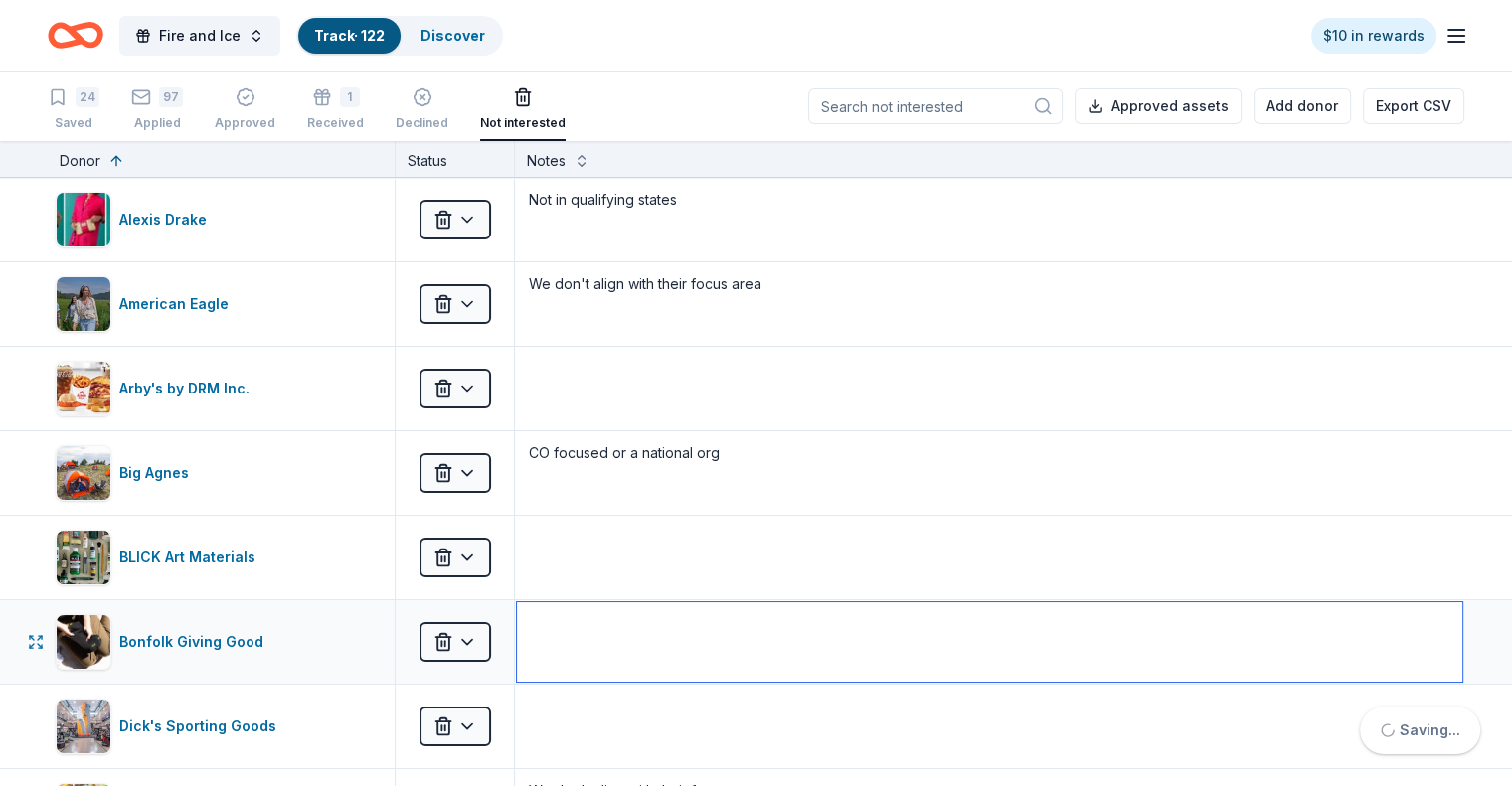 click at bounding box center (989, 642) 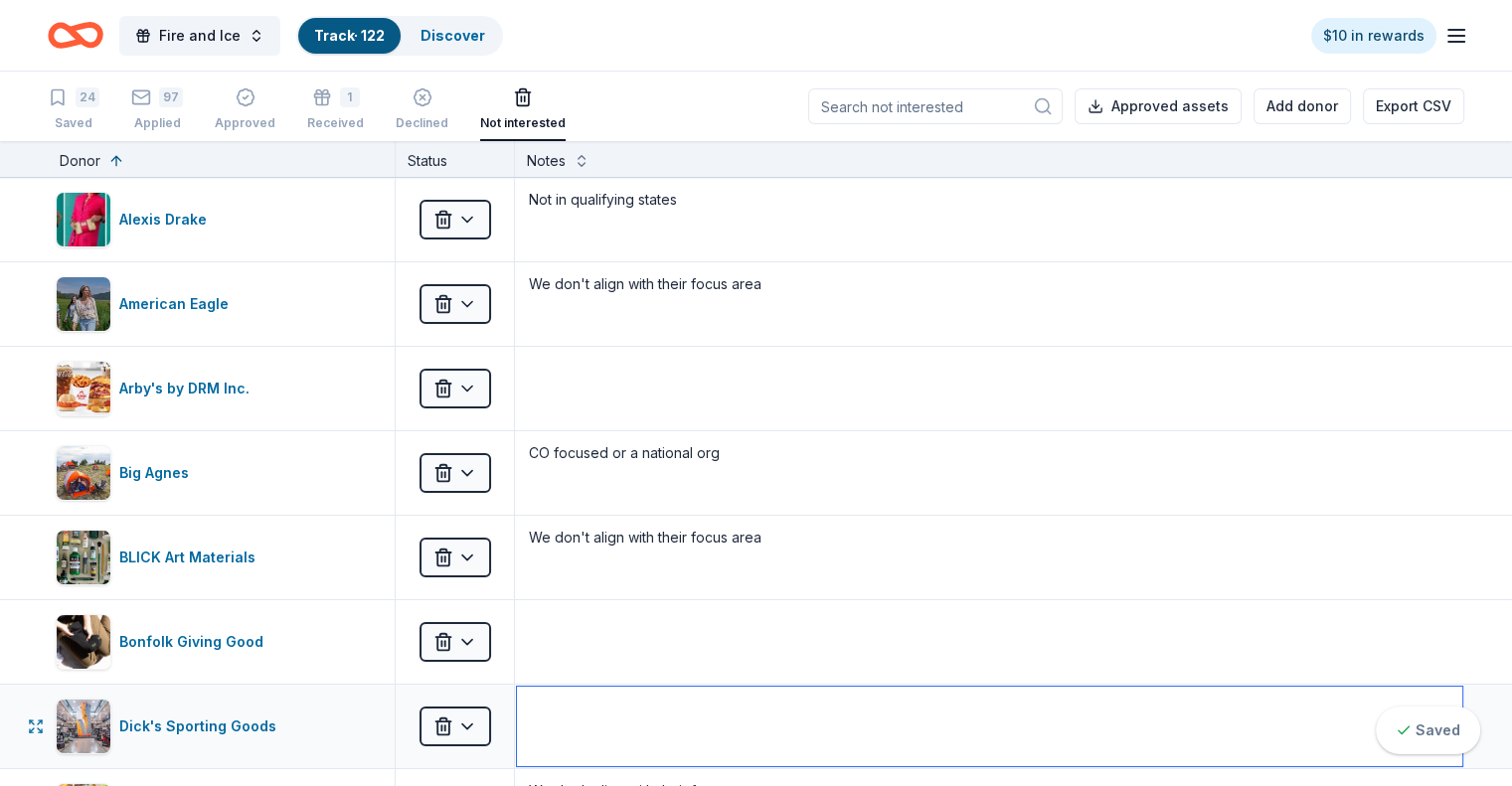 click at bounding box center [989, 726] 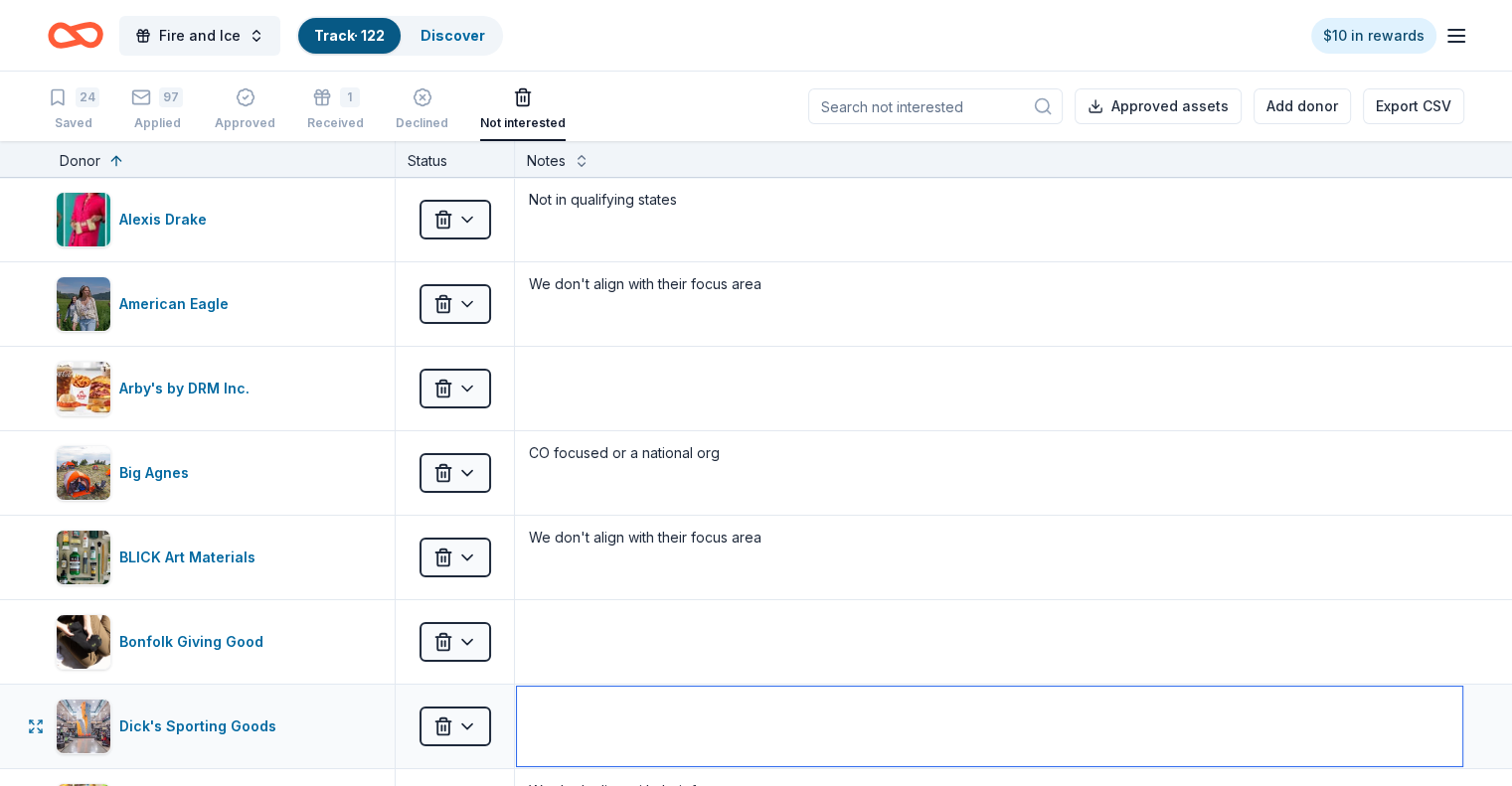paste on "We don't align with their focus area" 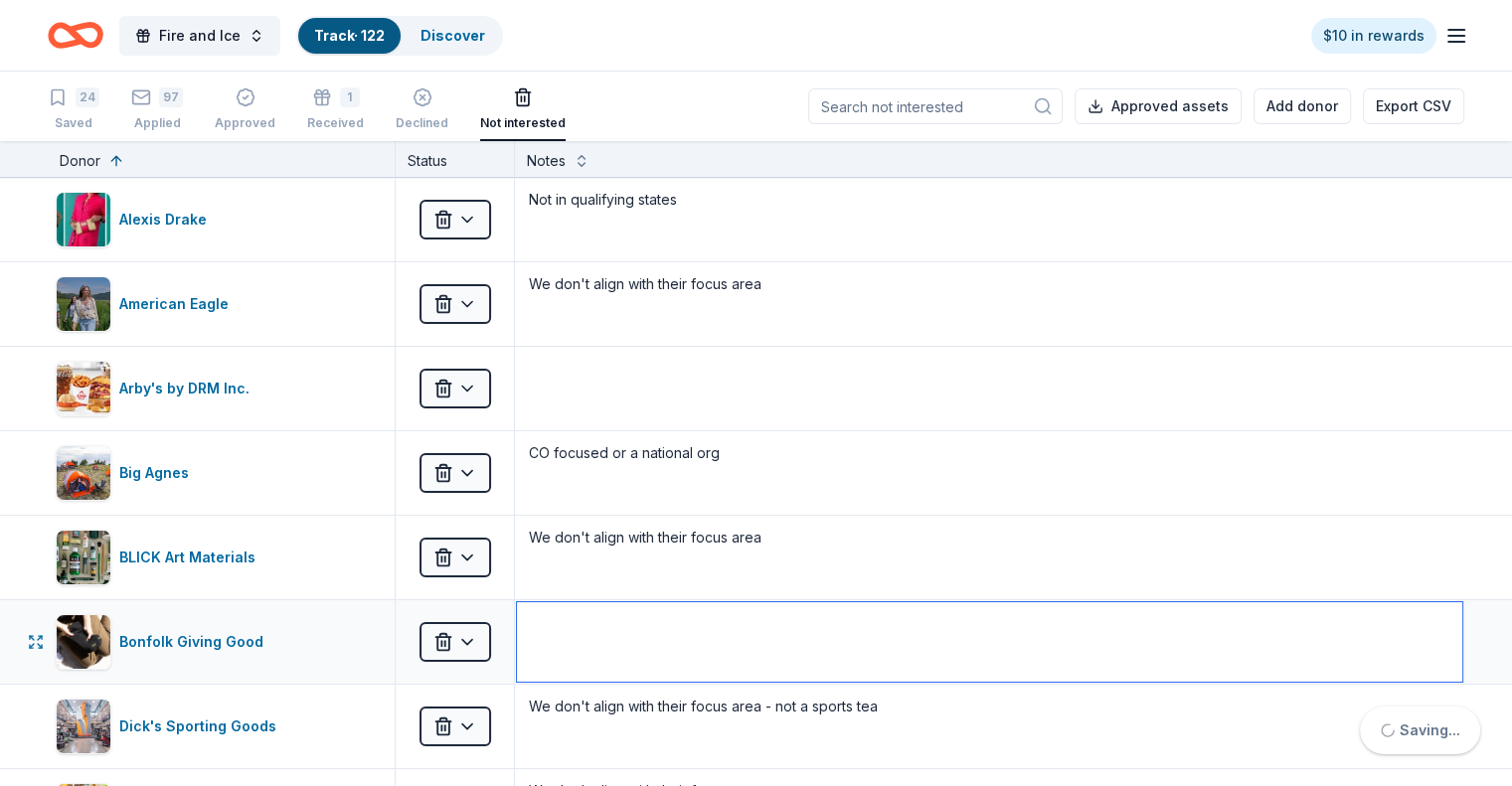 type on "We don't align with their focus area - not a sports team or org" 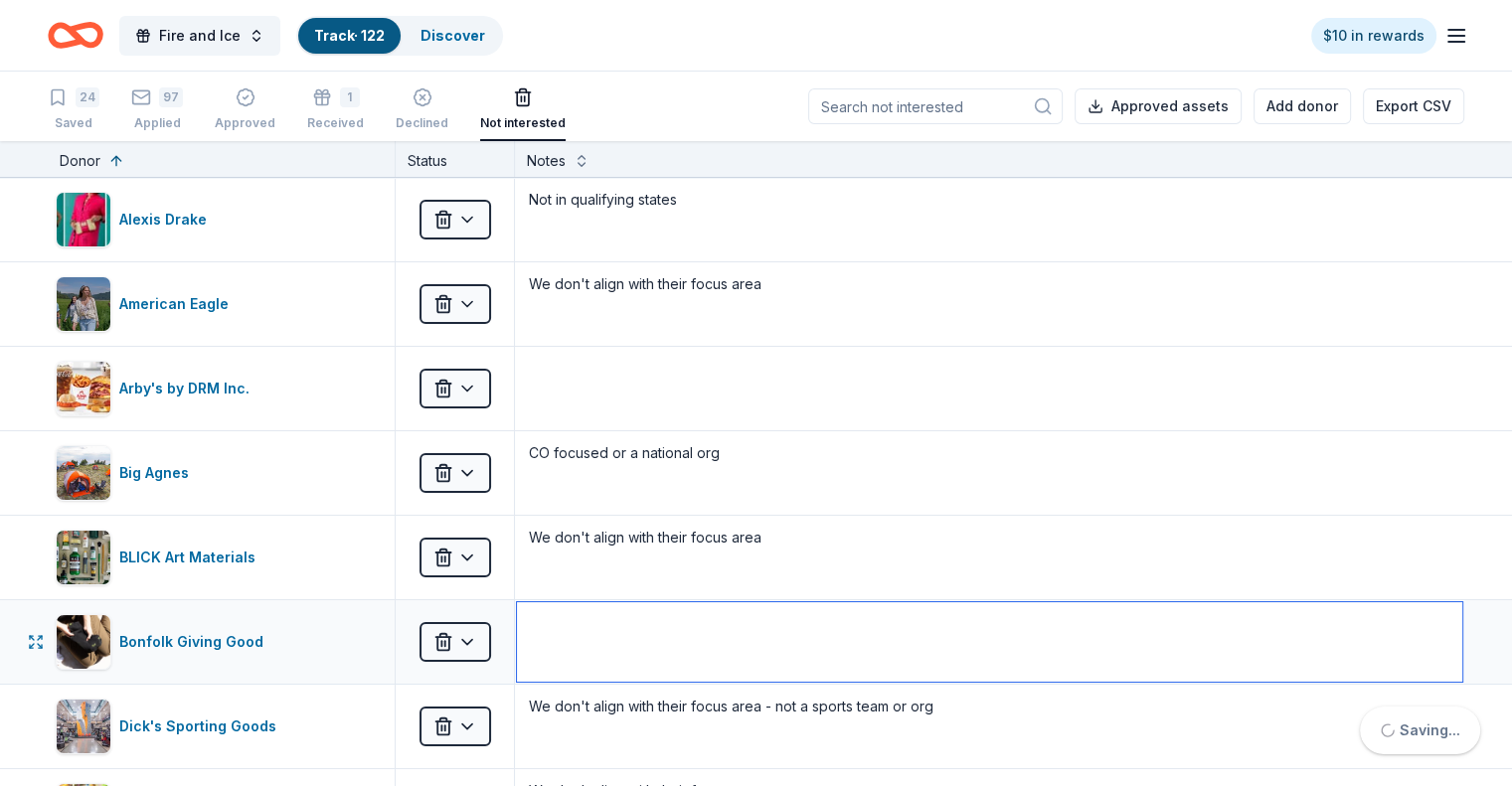 click at bounding box center [989, 642] 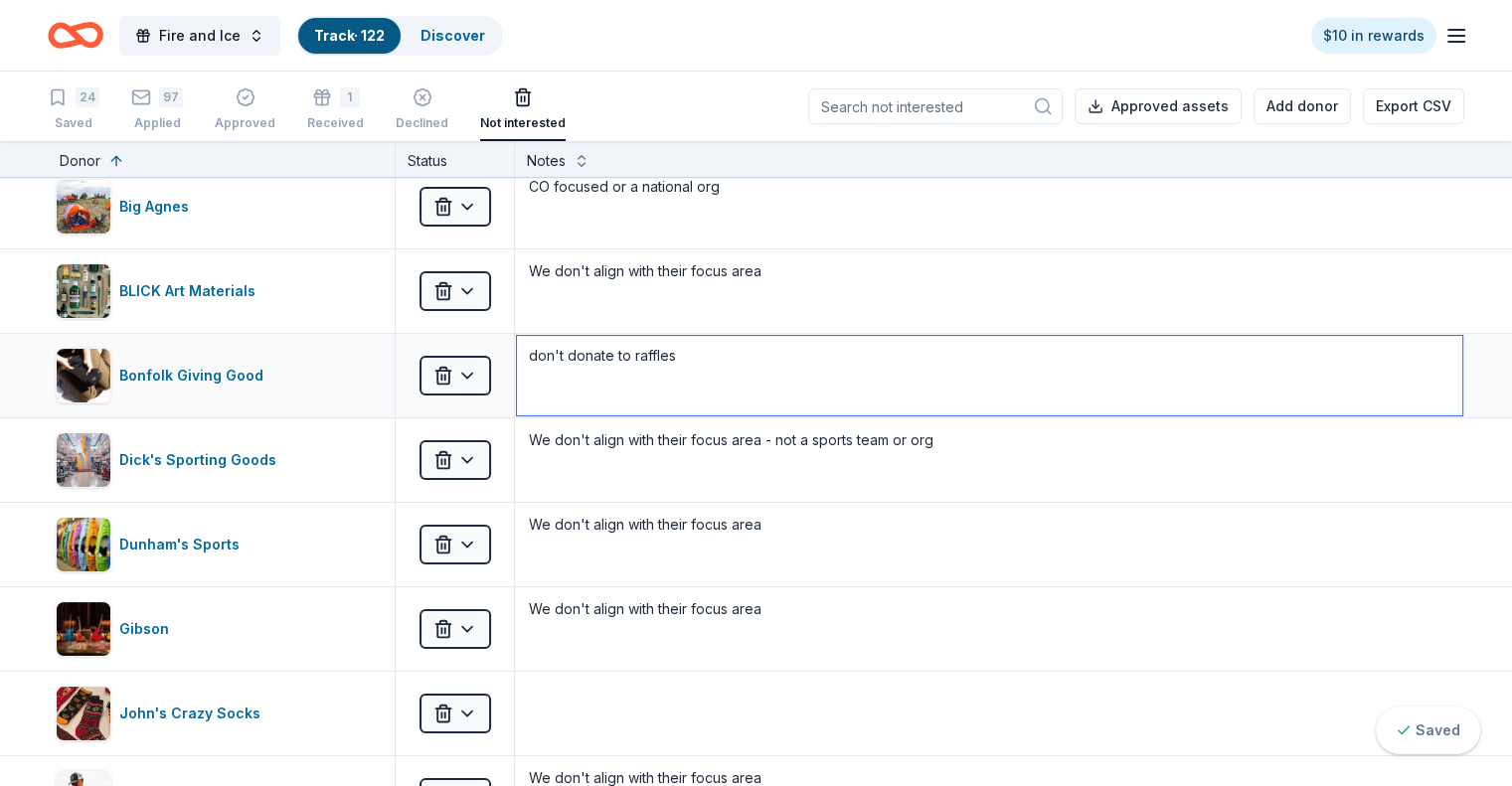scroll, scrollTop: 341, scrollLeft: 0, axis: vertical 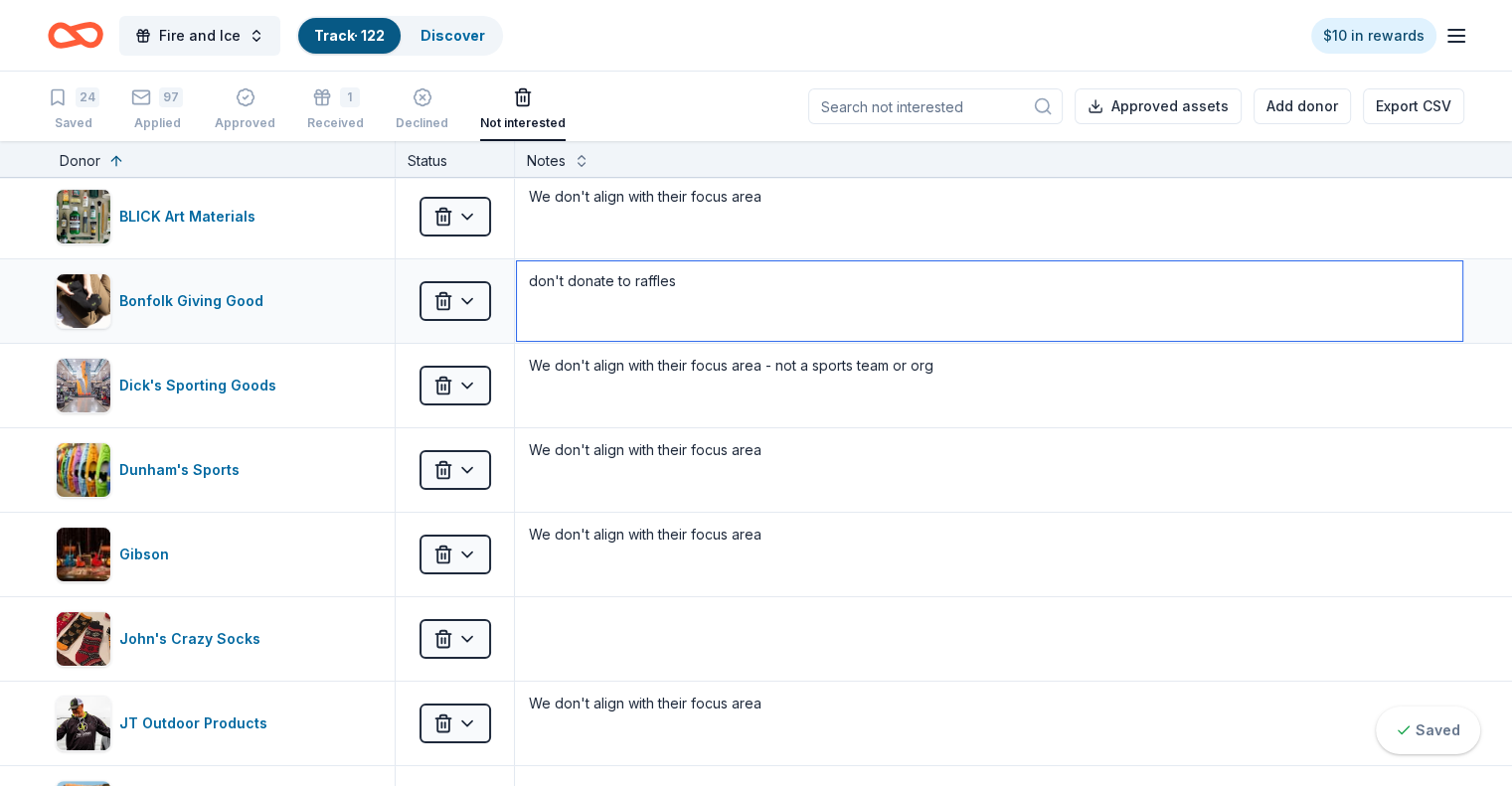 type on "don't donate to raffles" 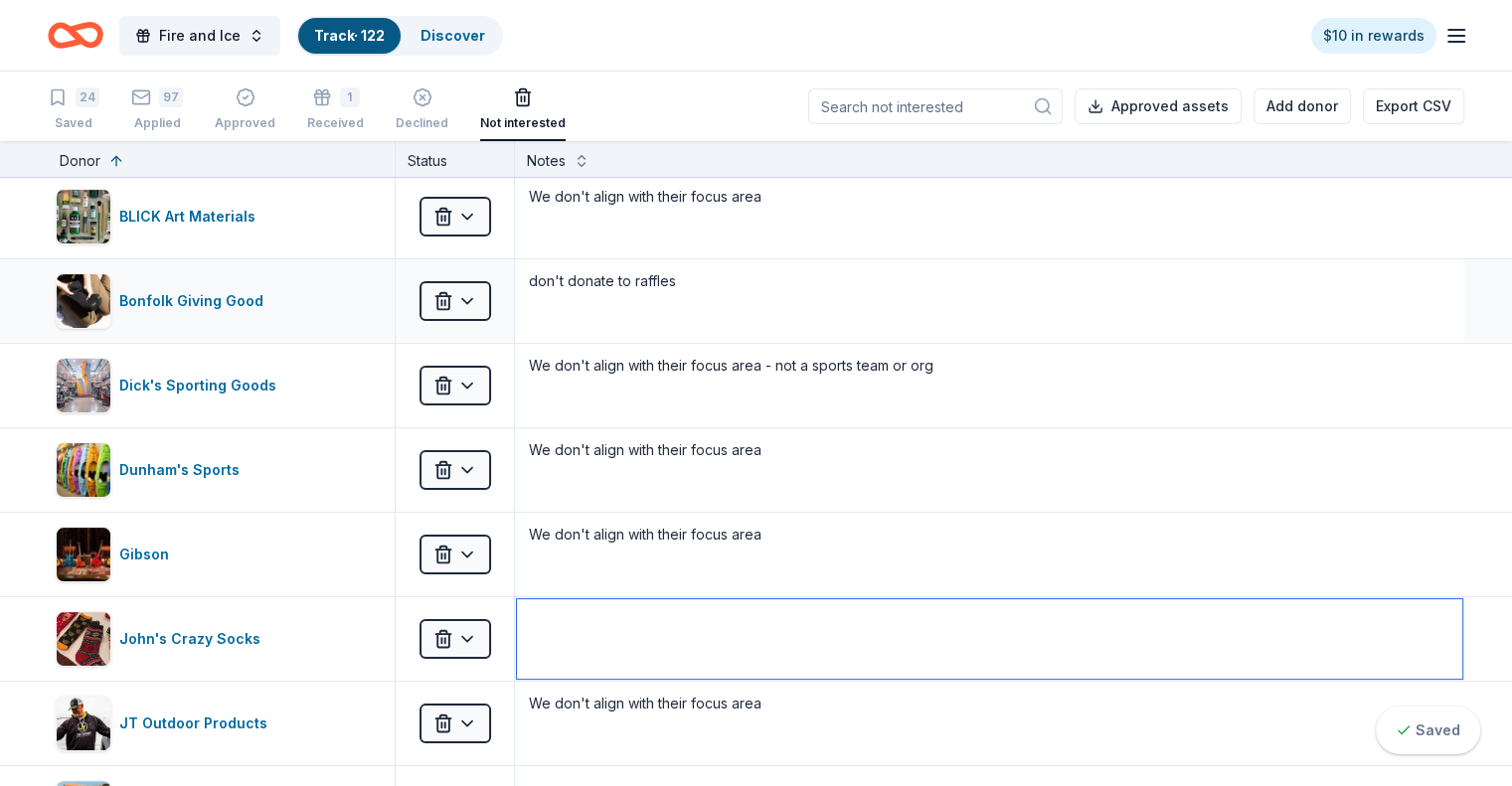 click at bounding box center [989, 639] 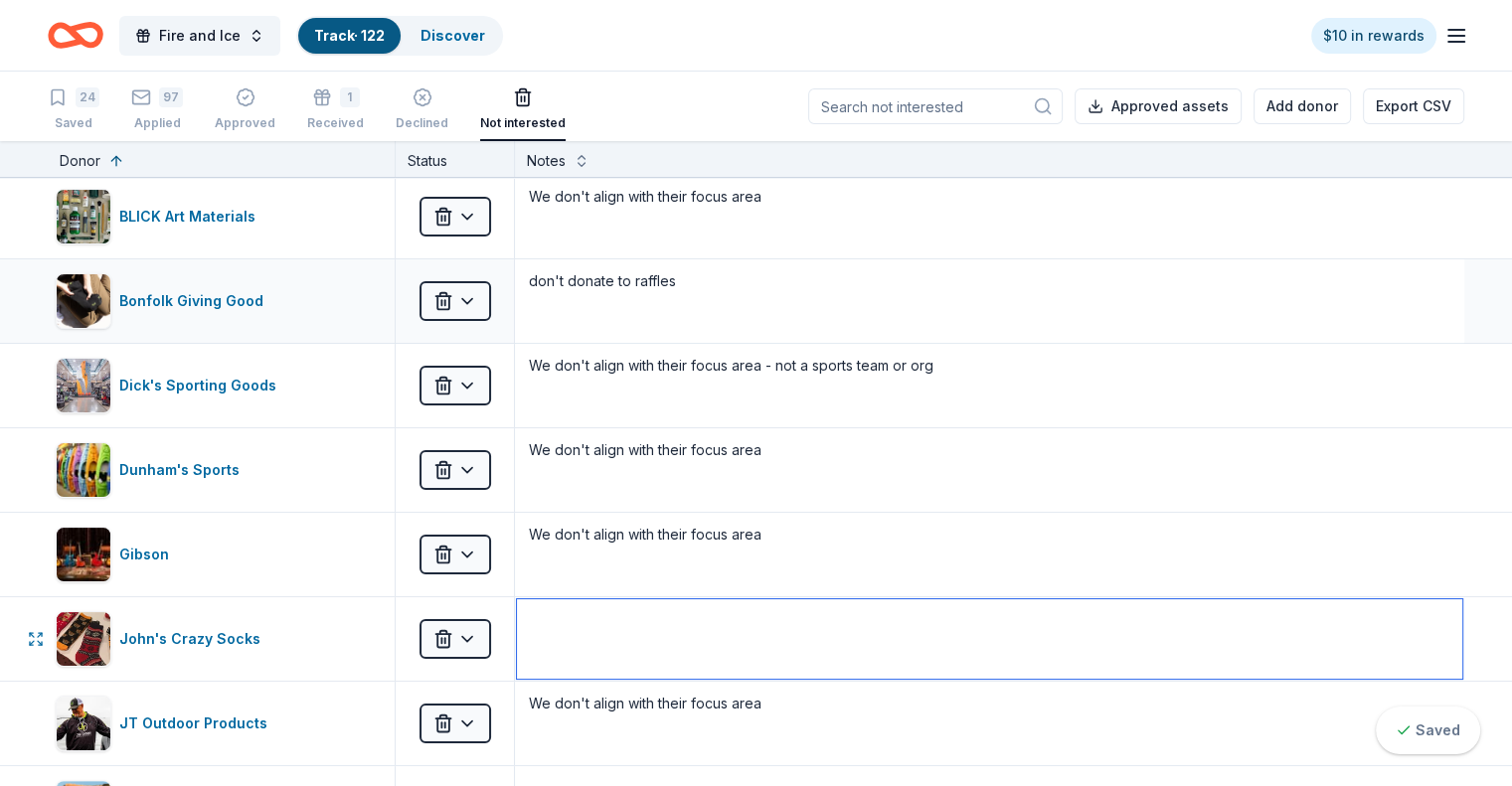 paste on "don't donate to raffles" 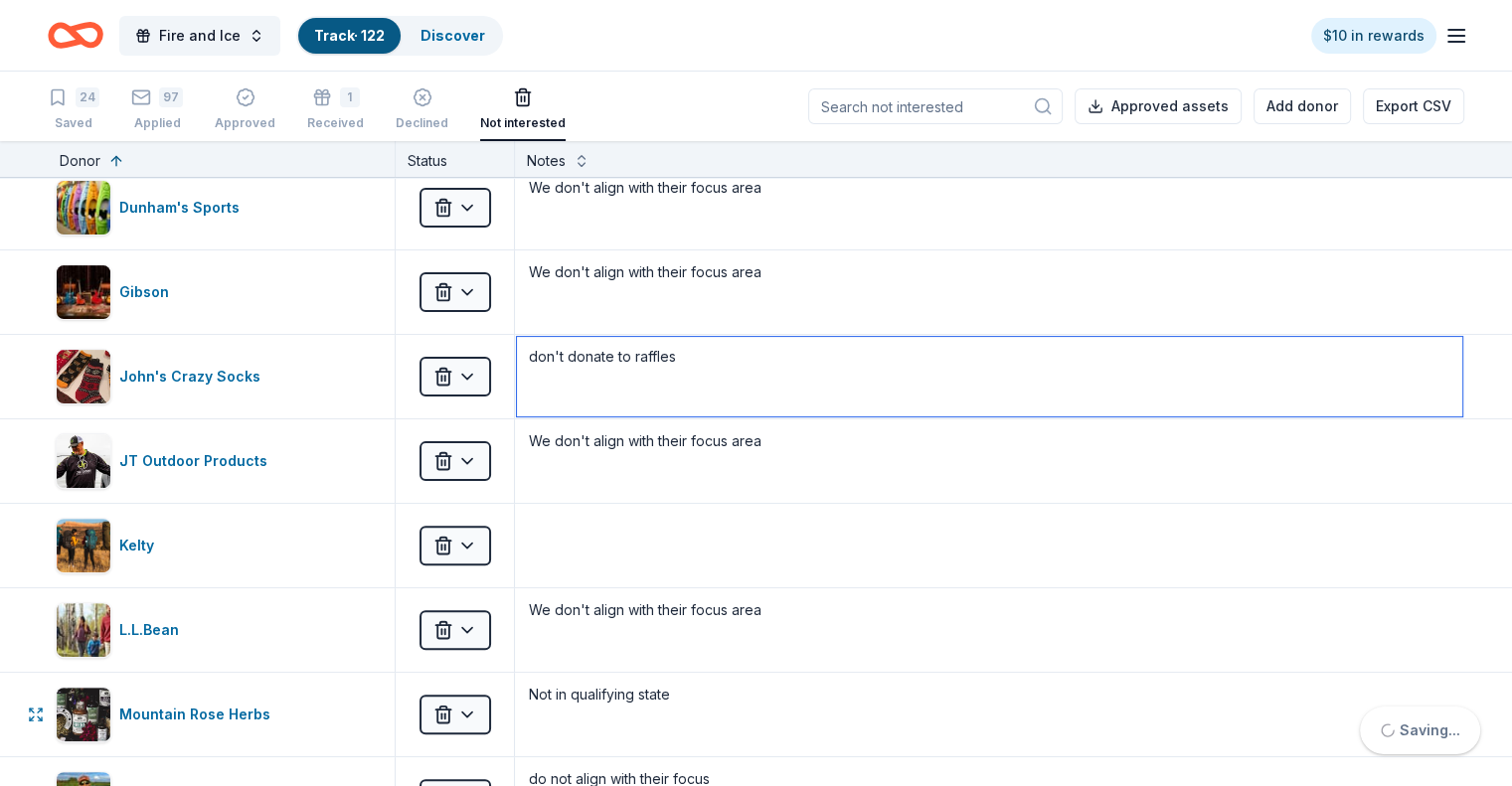 scroll, scrollTop: 676, scrollLeft: 0, axis: vertical 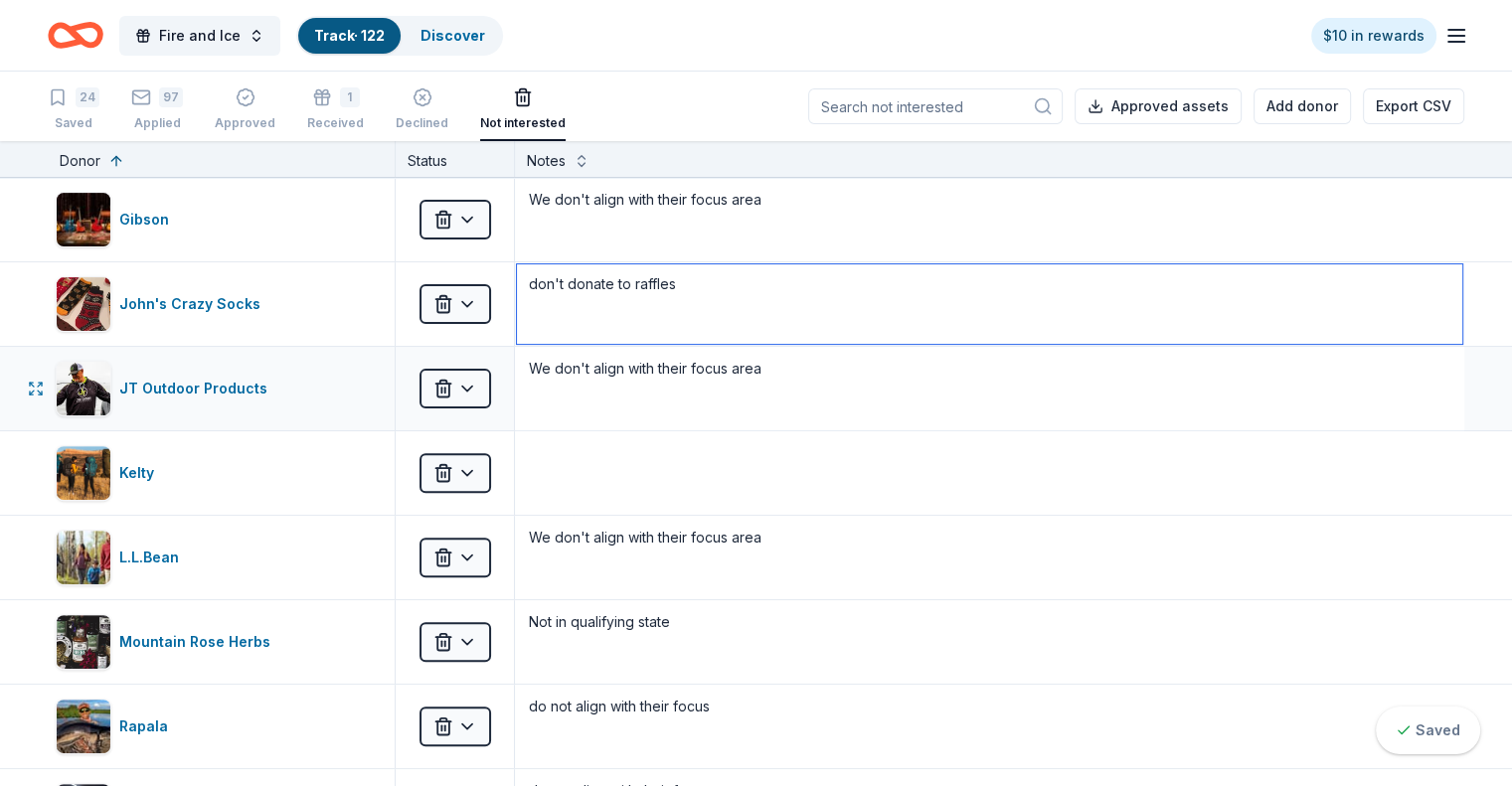 type on "don't donate to raffles" 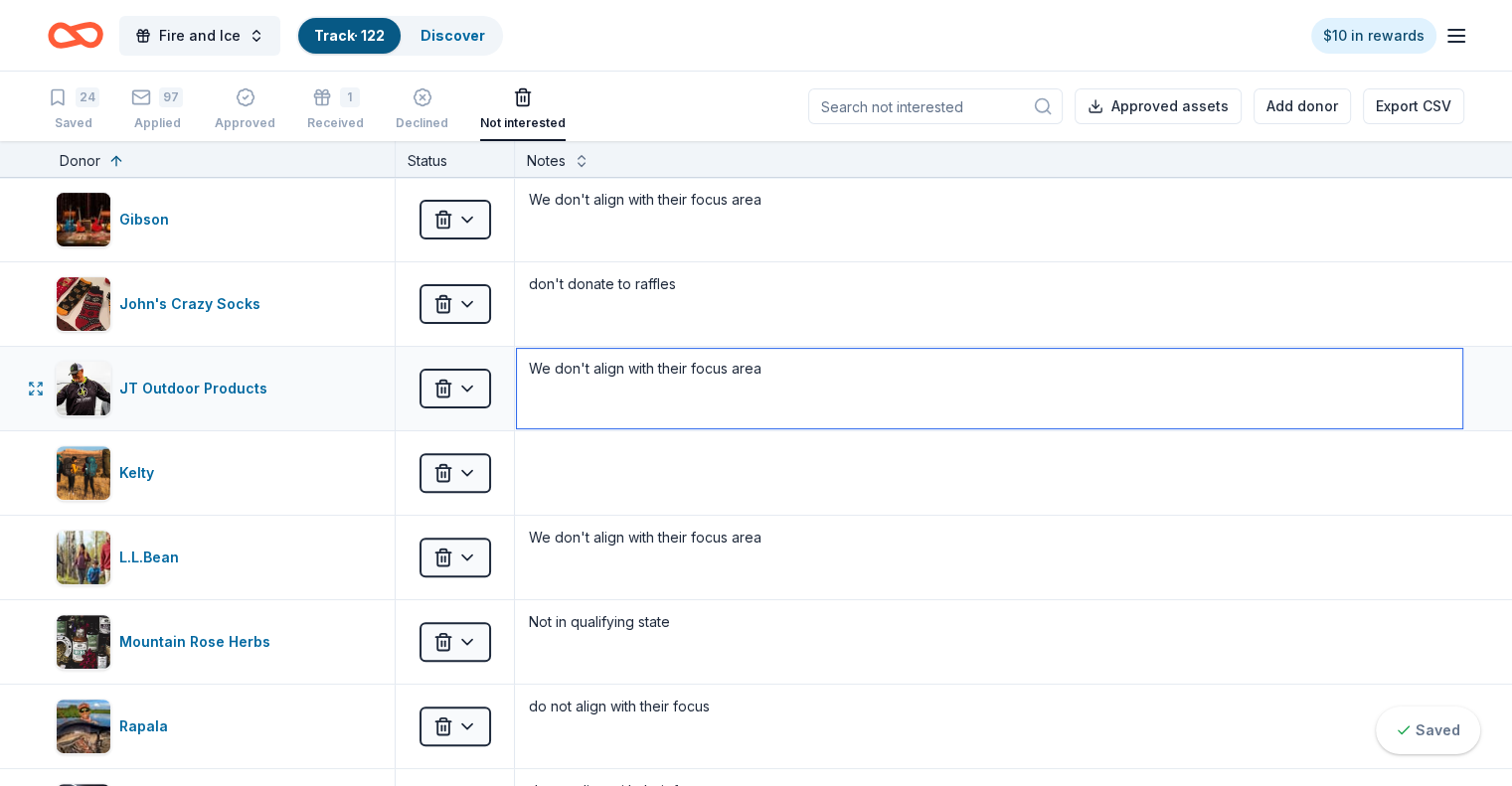 click on "We don't align with their focus area" at bounding box center [989, 389] 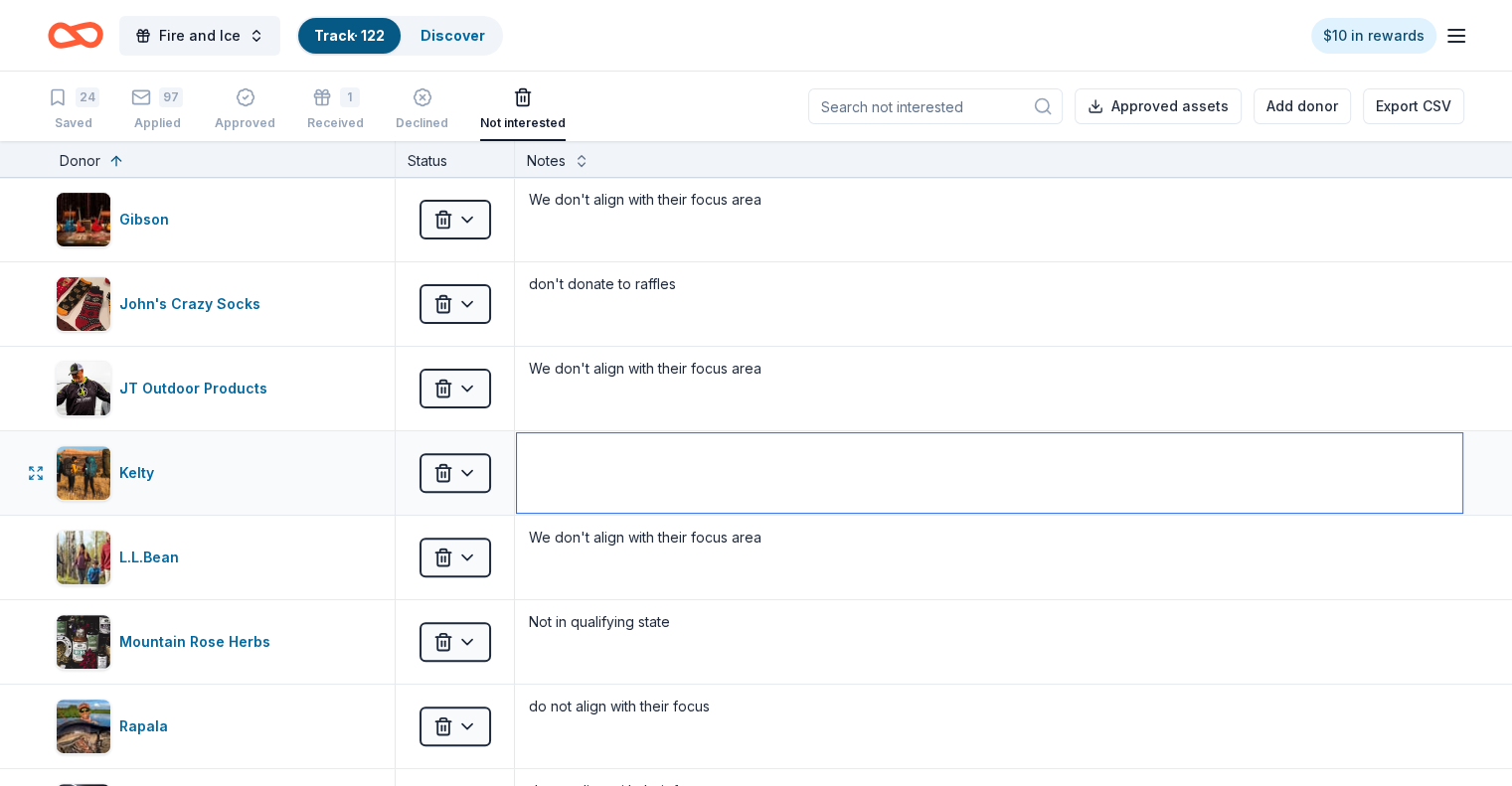 click at bounding box center (989, 473) 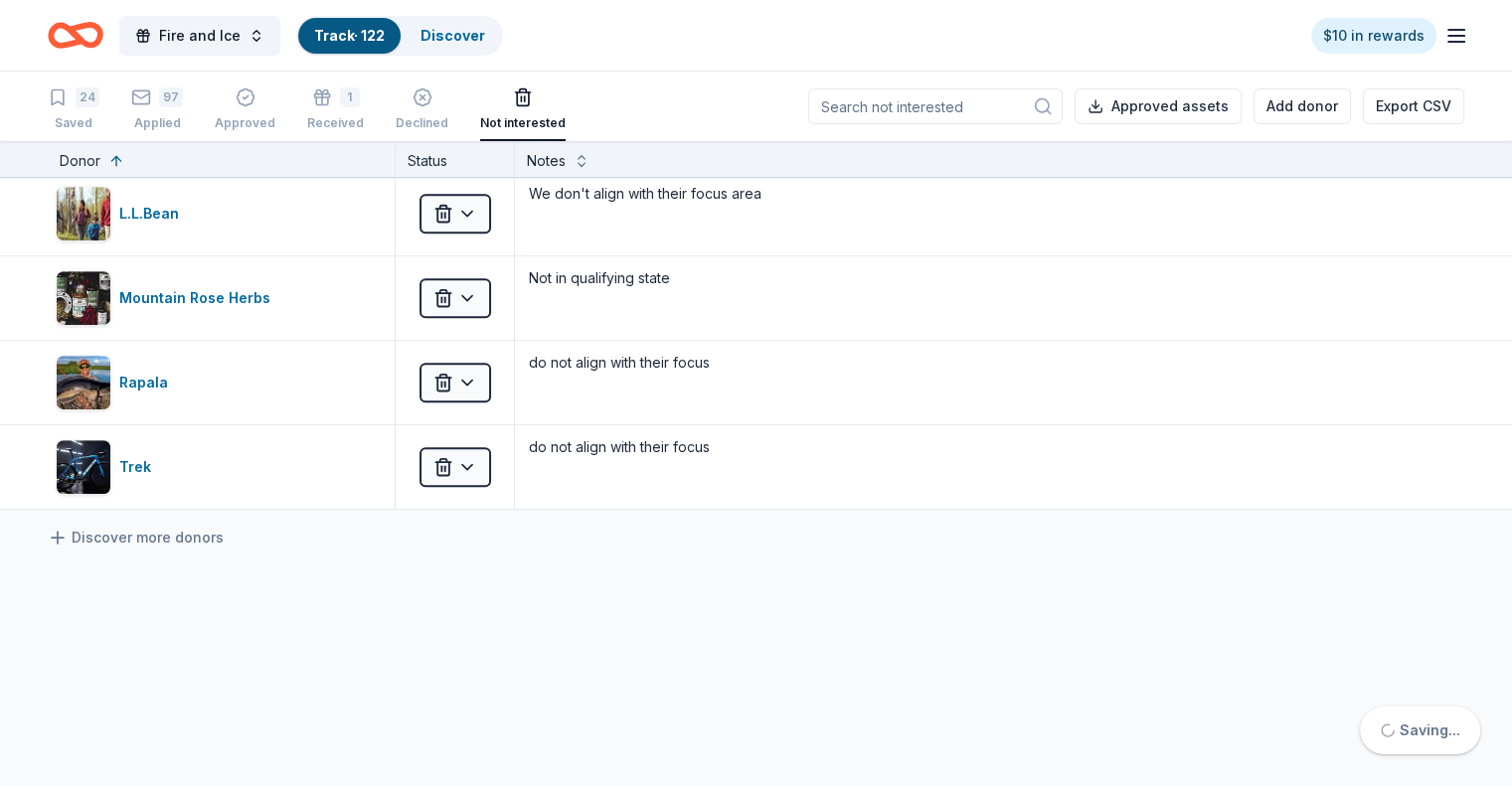 scroll, scrollTop: 729, scrollLeft: 0, axis: vertical 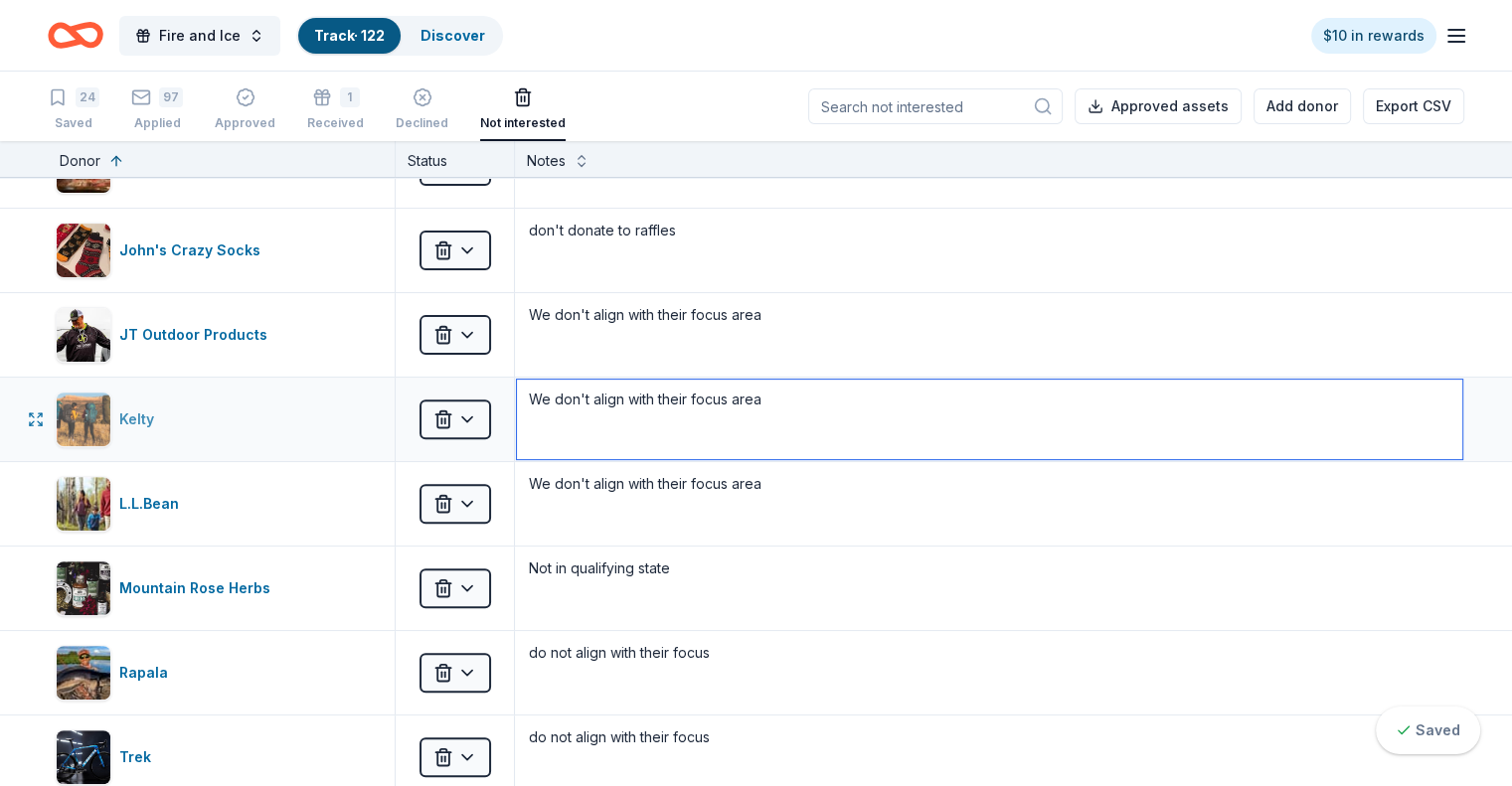 type on "We don't align with their focus area" 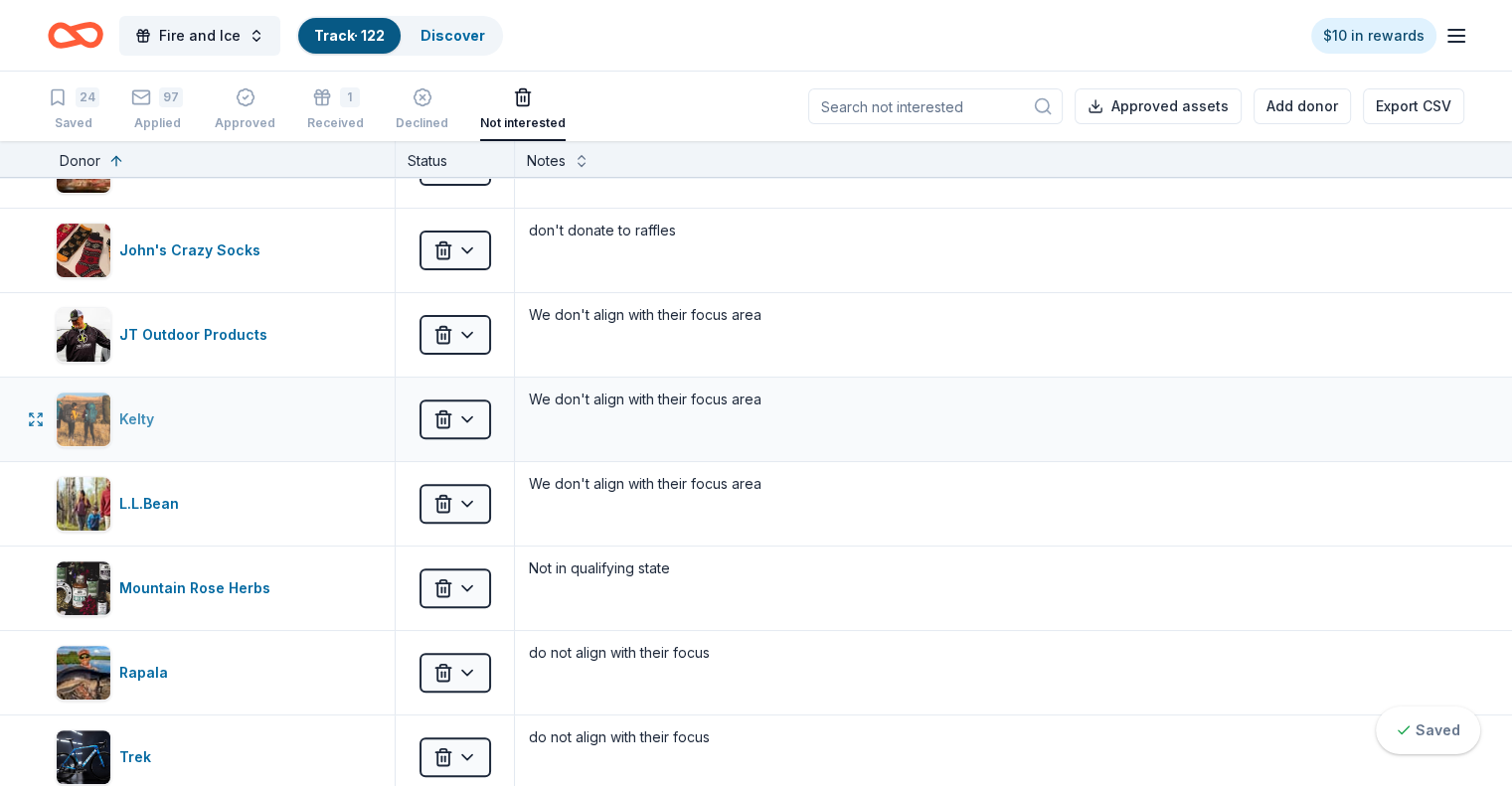click on "Kelty" at bounding box center (140, 419) 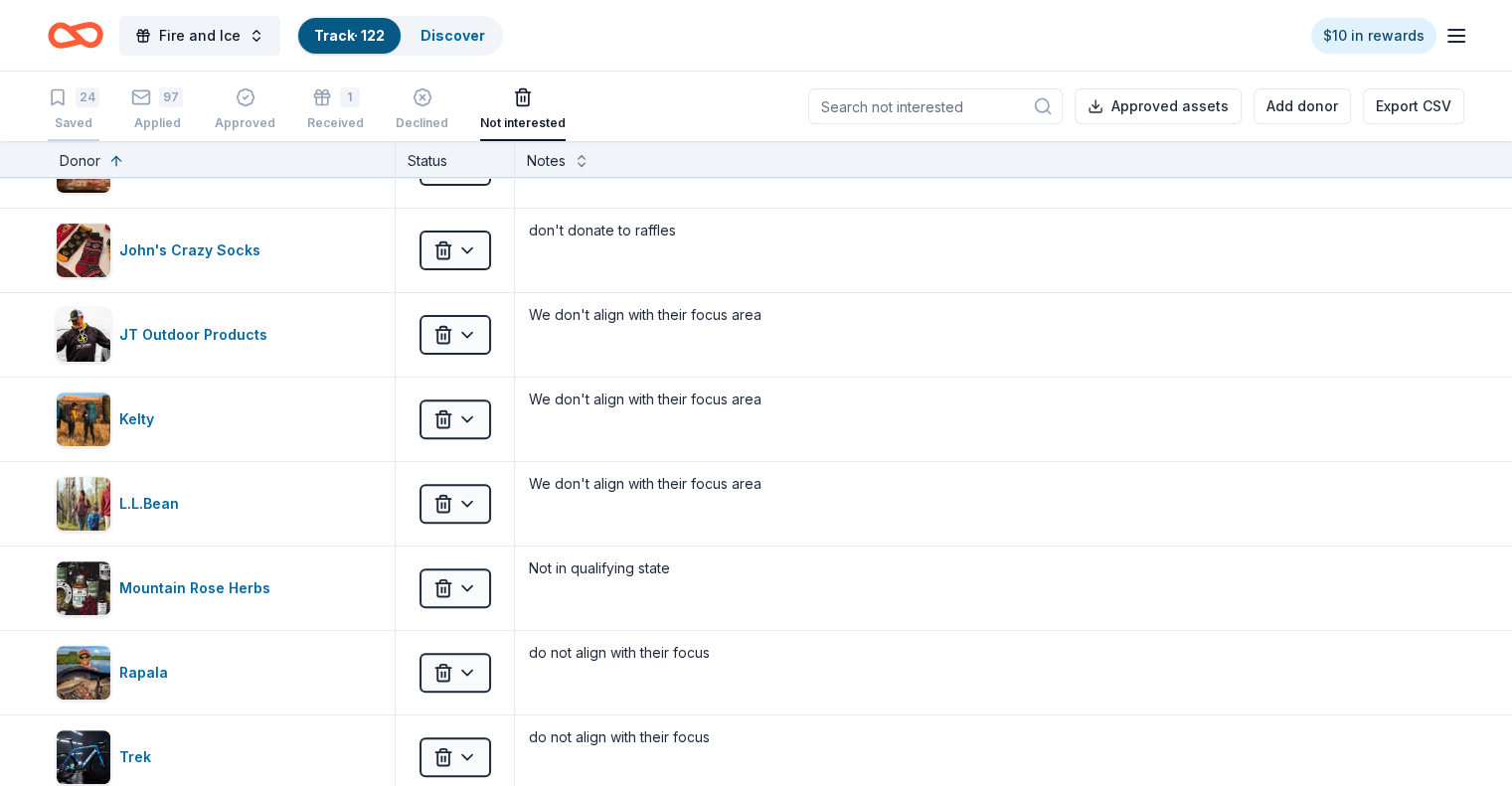 click on "24" at bounding box center (87, 97) 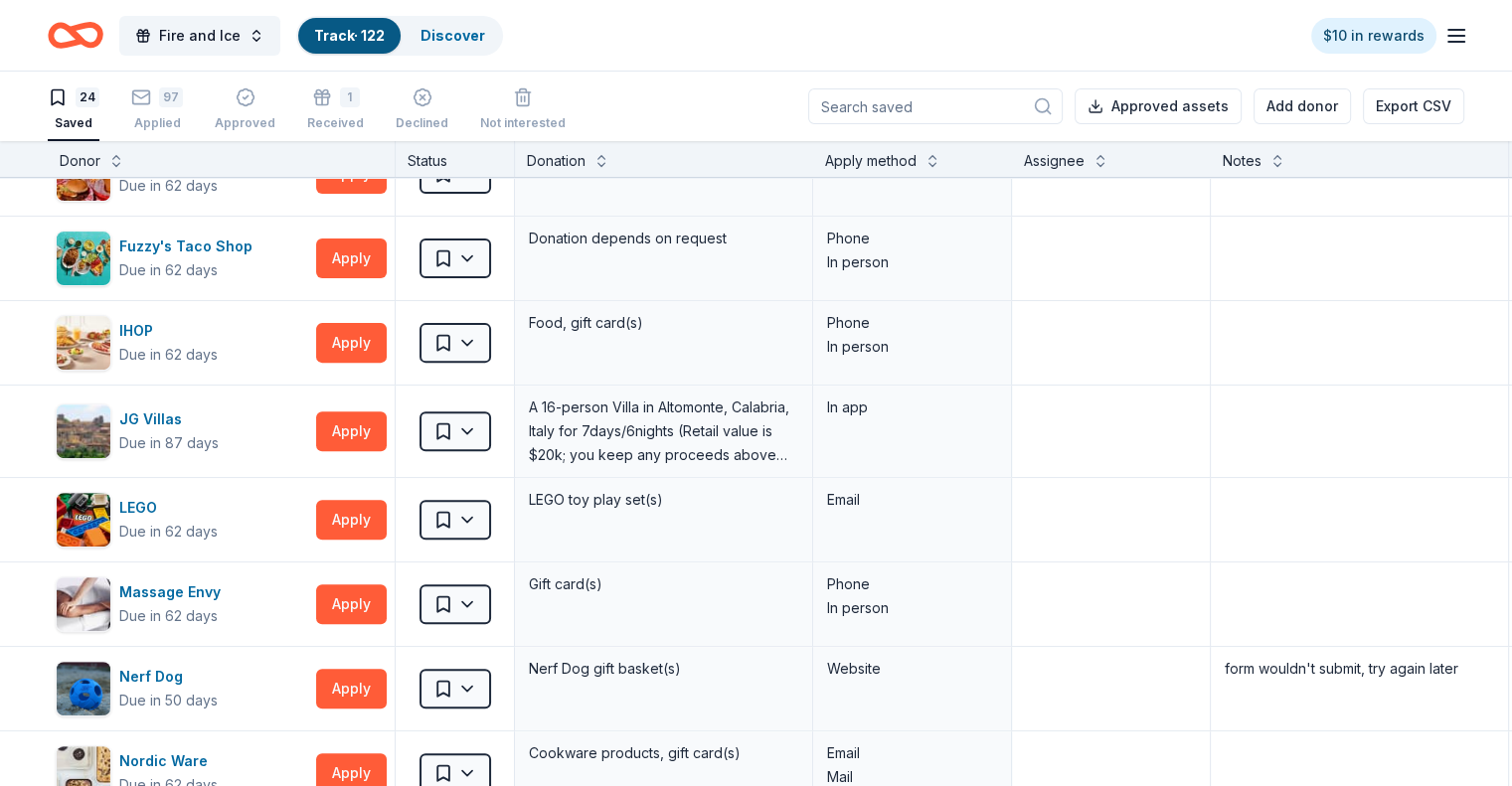 scroll, scrollTop: 0, scrollLeft: 0, axis: both 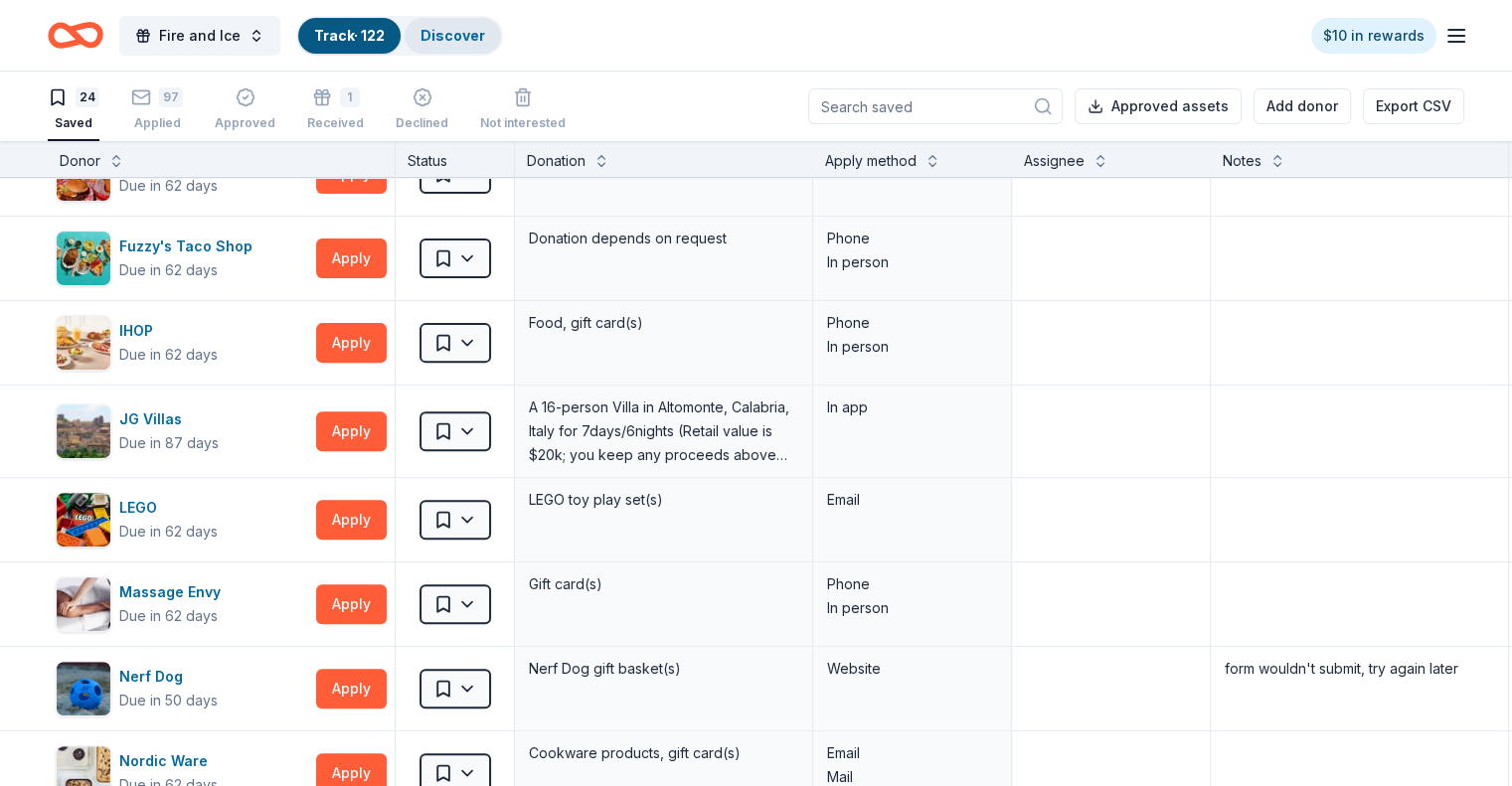 click on "Discover" at bounding box center (452, 35) 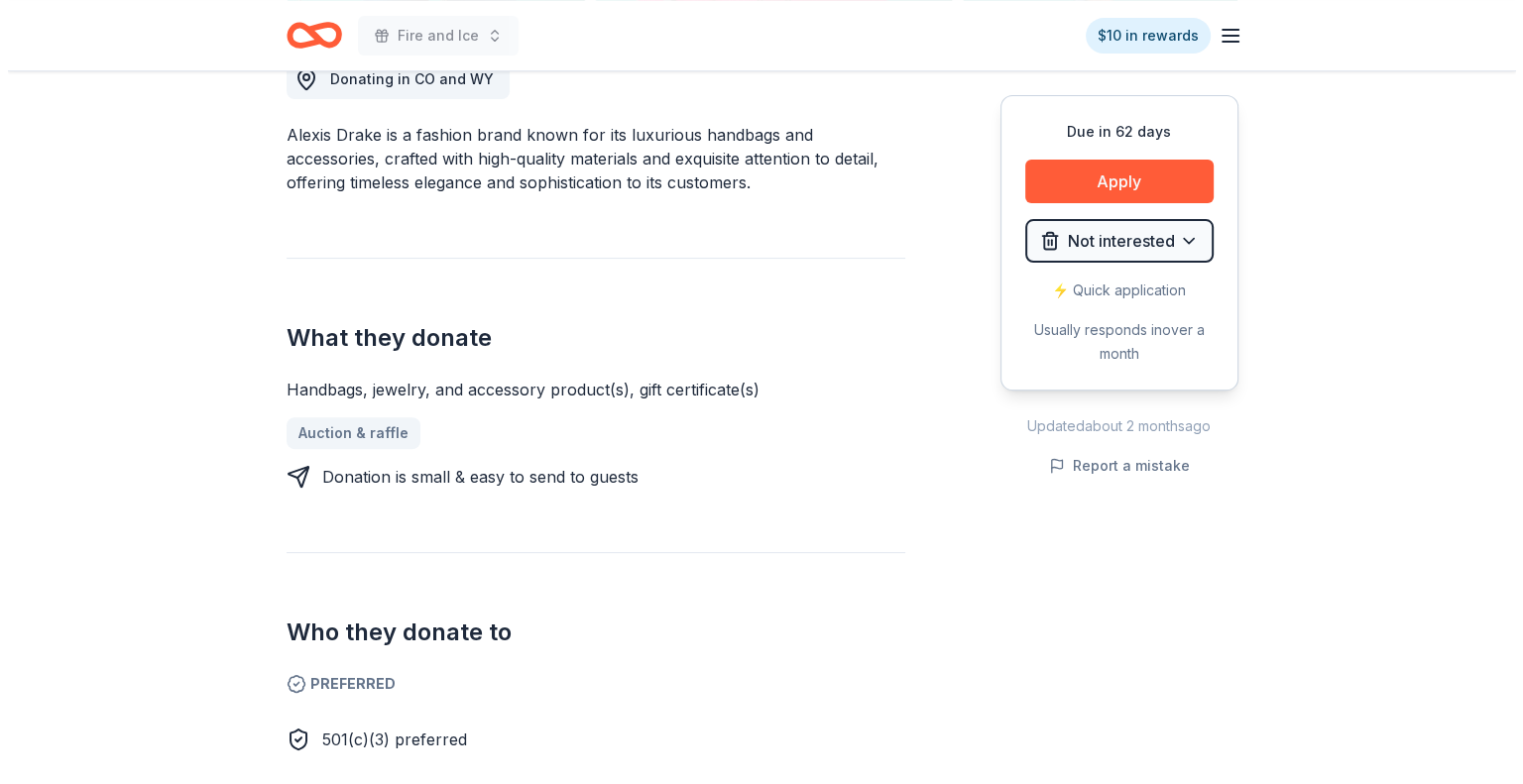 scroll, scrollTop: 534, scrollLeft: 0, axis: vertical 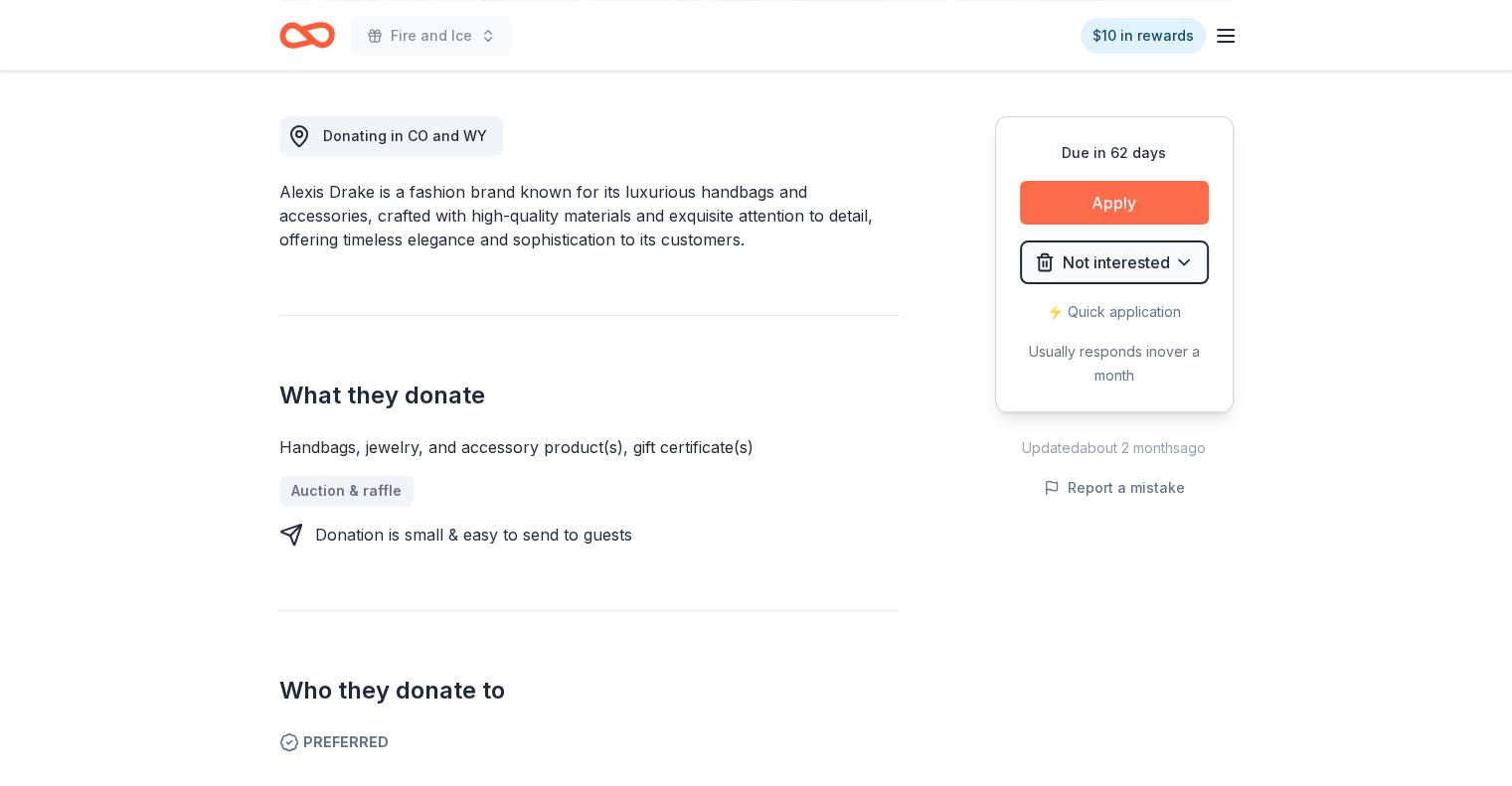 click on "Apply" at bounding box center (1114, 203) 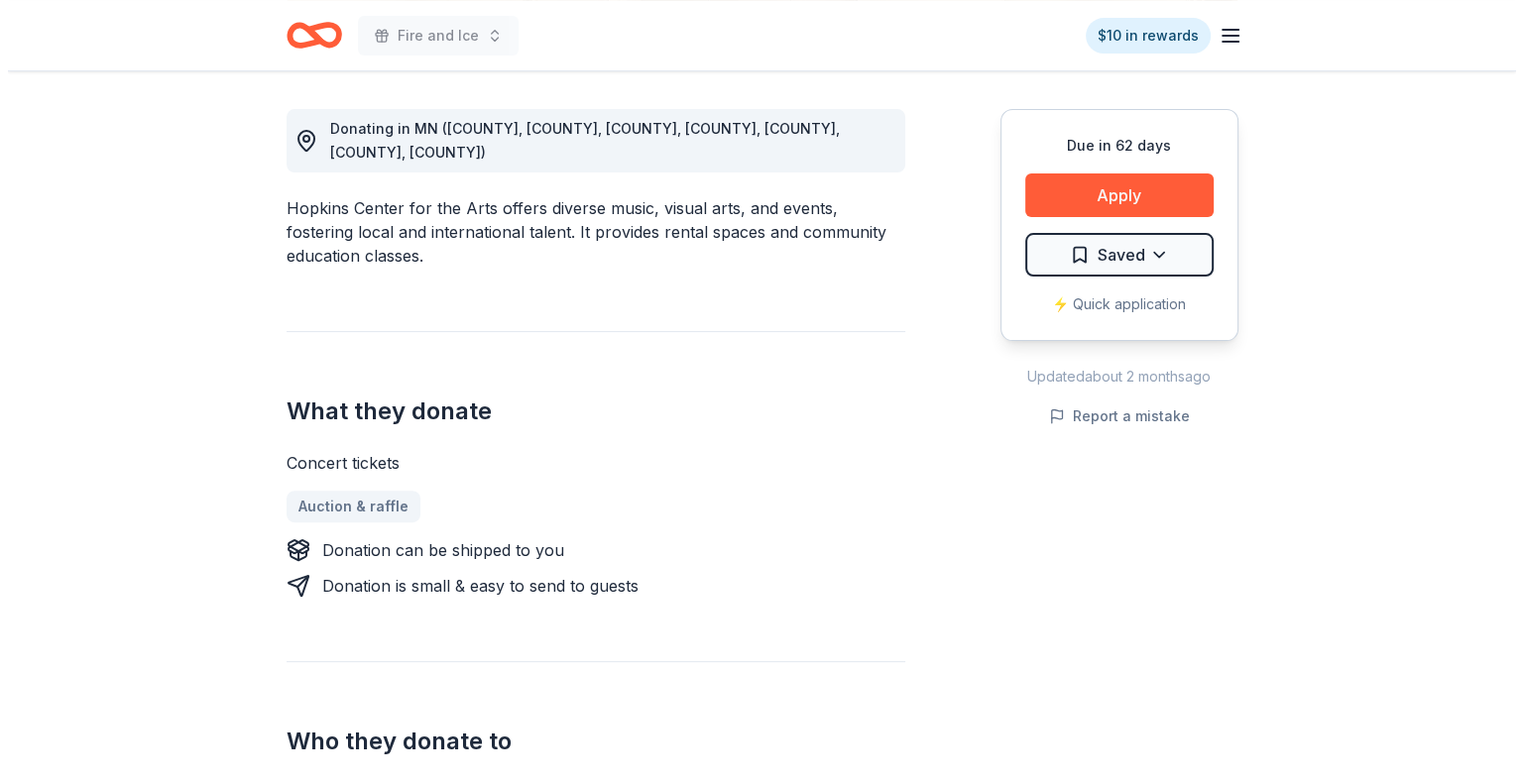 scroll, scrollTop: 492, scrollLeft: 0, axis: vertical 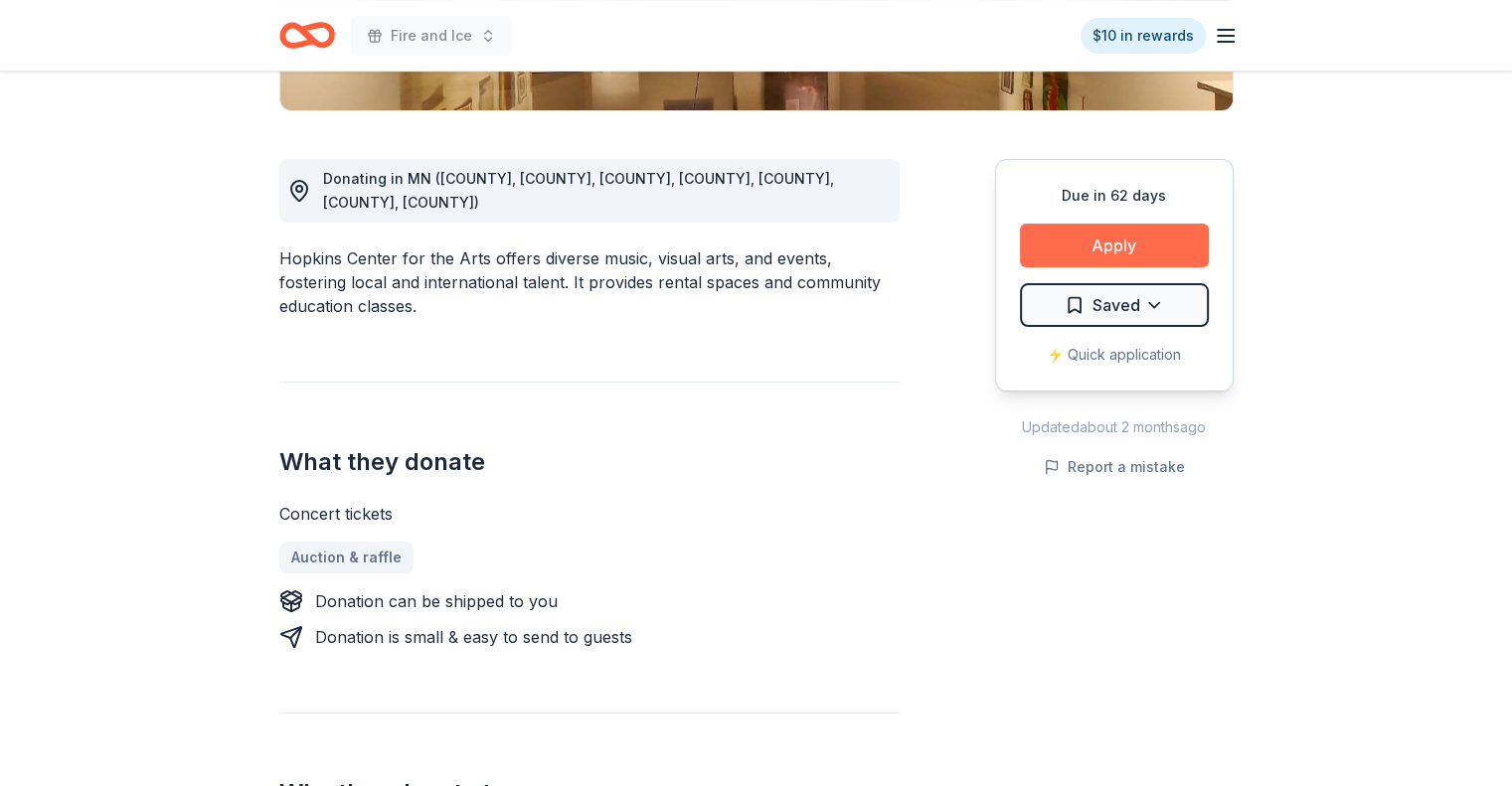 click on "Apply" at bounding box center [1114, 245] 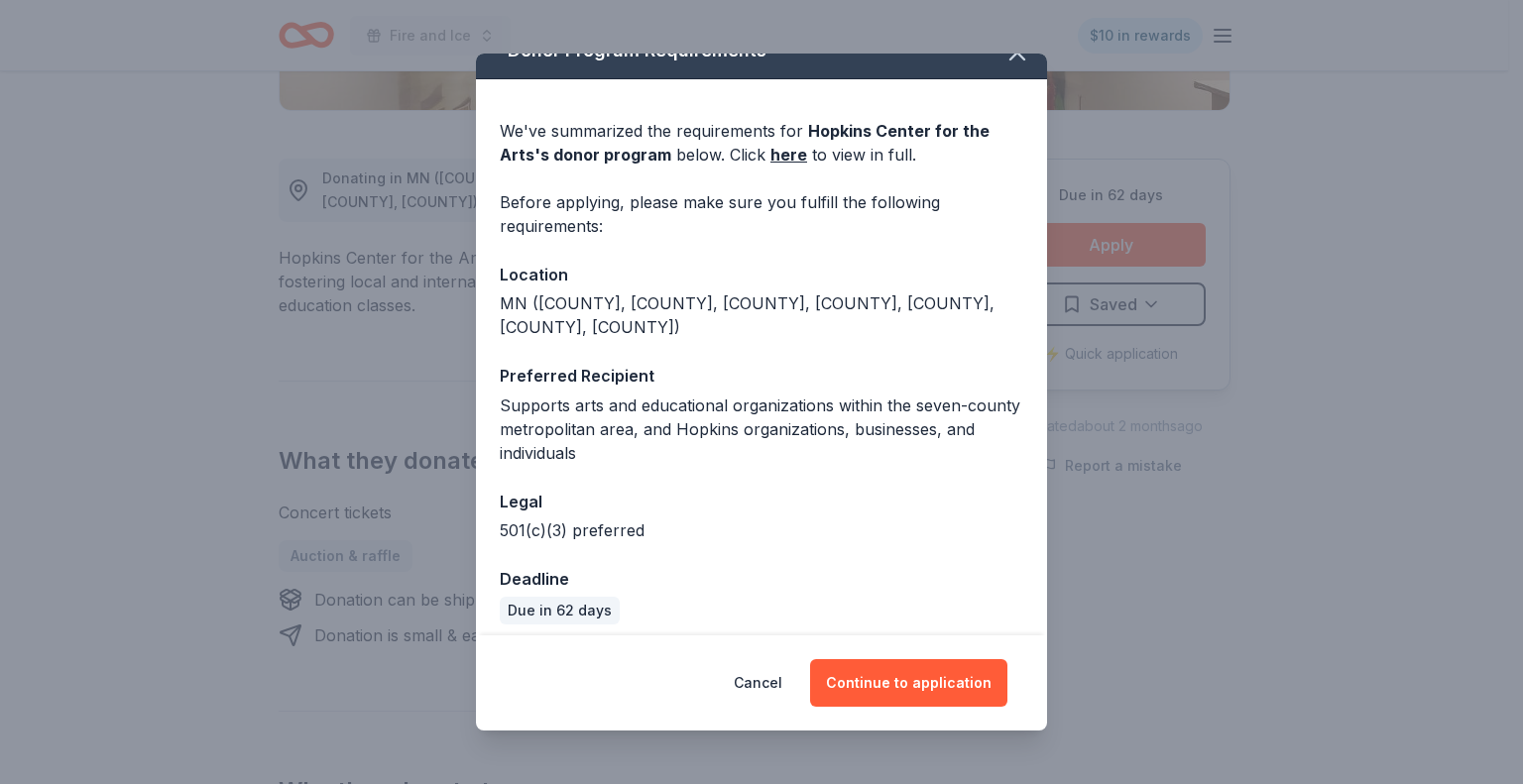 scroll, scrollTop: 42, scrollLeft: 0, axis: vertical 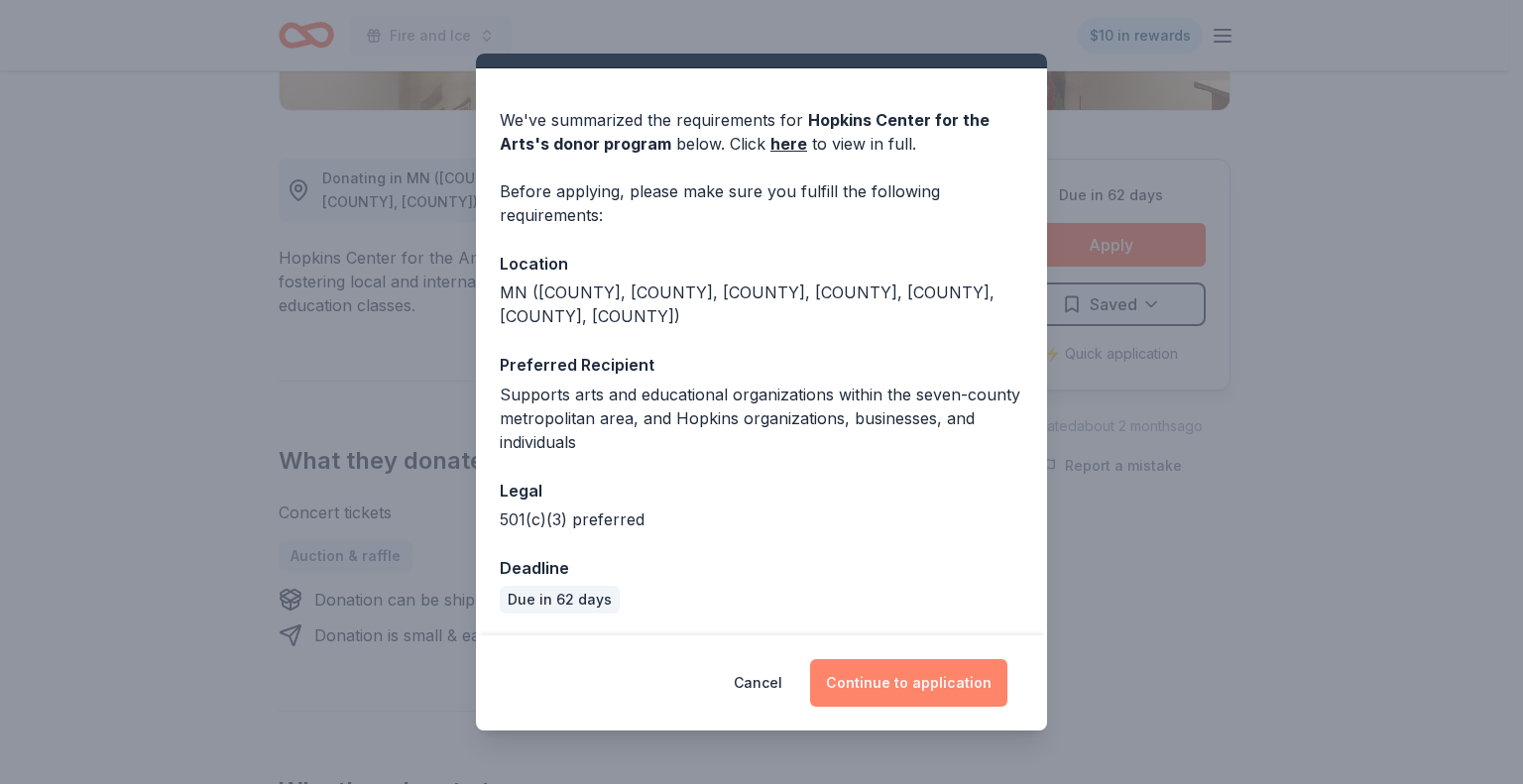 click on "Continue to application" at bounding box center (908, 683) 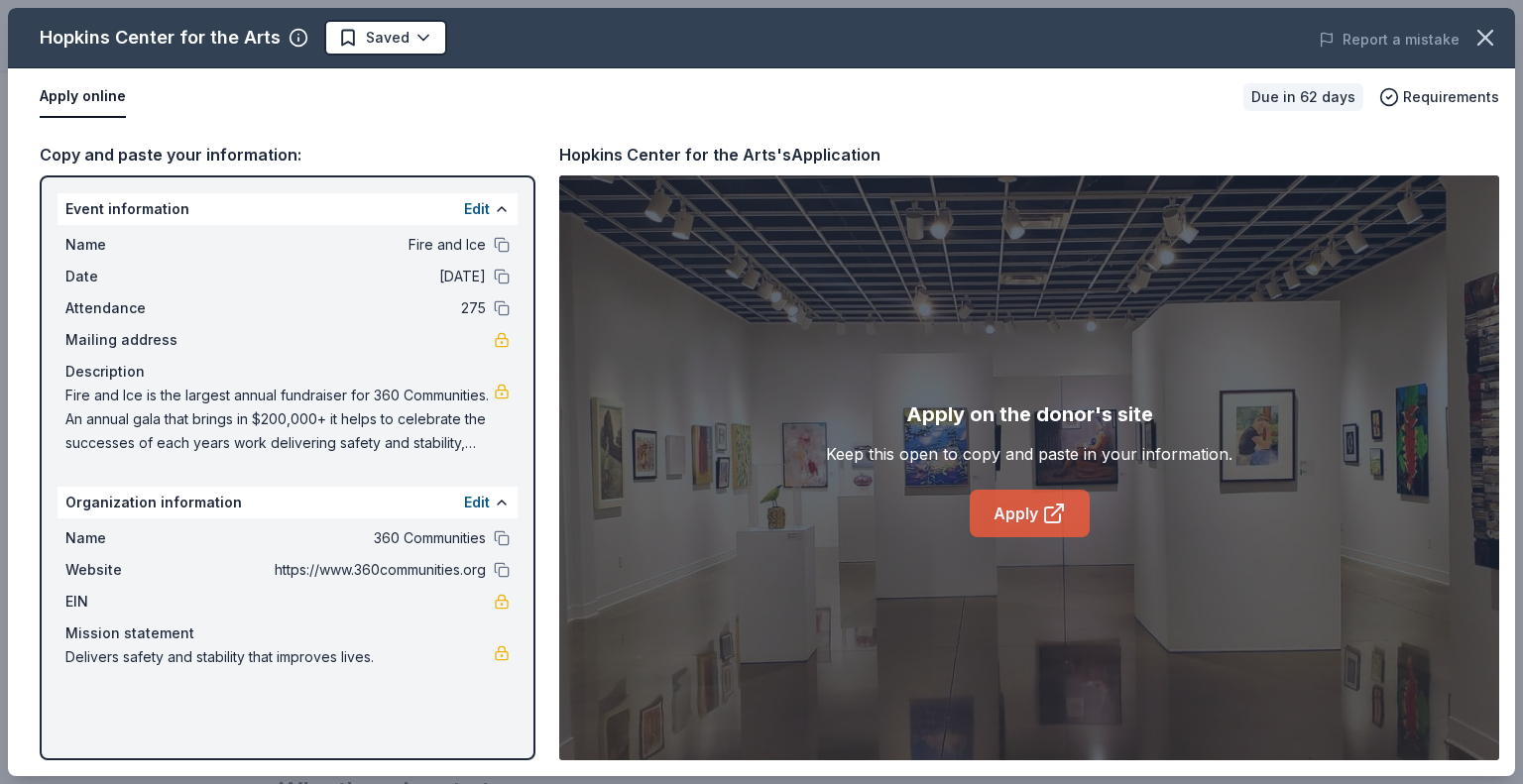 click on "Apply" at bounding box center (1029, 513) 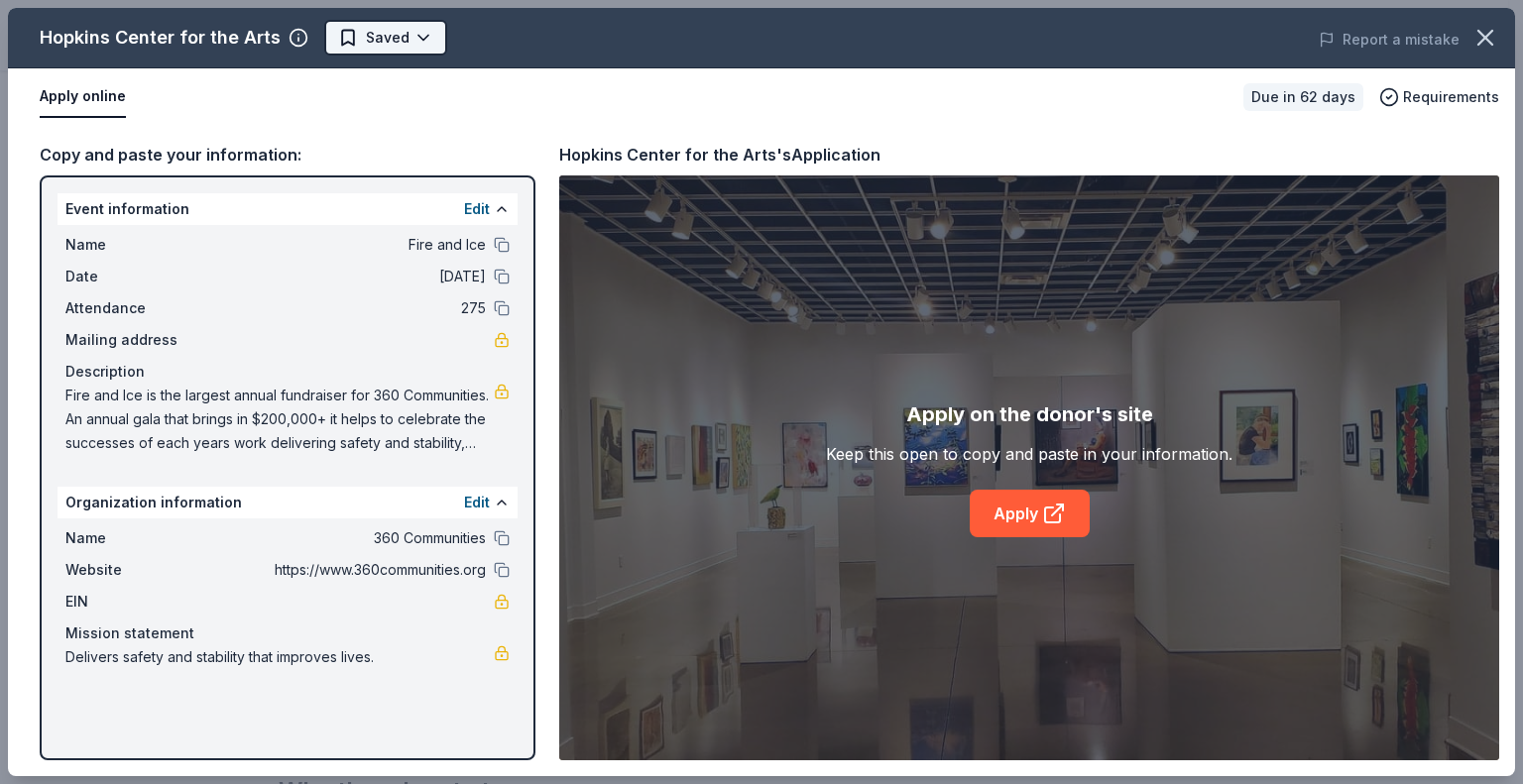 click on "Fire and Ice  $10 in rewards Due in 62 days Share Hopkins Center for the Arts New Share Donating in MN (Anoka County, Carver County, Dakota County, Hennepin County, Ramsey County, Scott County, Washington County) Hopkins Center for the Arts offers diverse music, visual arts, and events, fostering local and international talent. It provides rental spaces and community education classes. What they donate Concert tickets Auction & raffle Donation can be shipped to you Donation is small & easy to send to guests Who they donate to  Preferred Supports arts and educational organizations within the seven-county metropolitan area, and Hopkins organizations, businesses, and individuals Art & Culture Education 501(c)(3) preferred Upgrade to Pro to view approval rates and average donation values Due in 62 days Apply Saved ⚡️ Quick application Updated  about 2 months  ago Report a mistake New Be the first to review this company! Leave a review Similar donors 2   applies  last week 62 days left Online app Pizza Ranch 2" at bounding box center [754, -100] 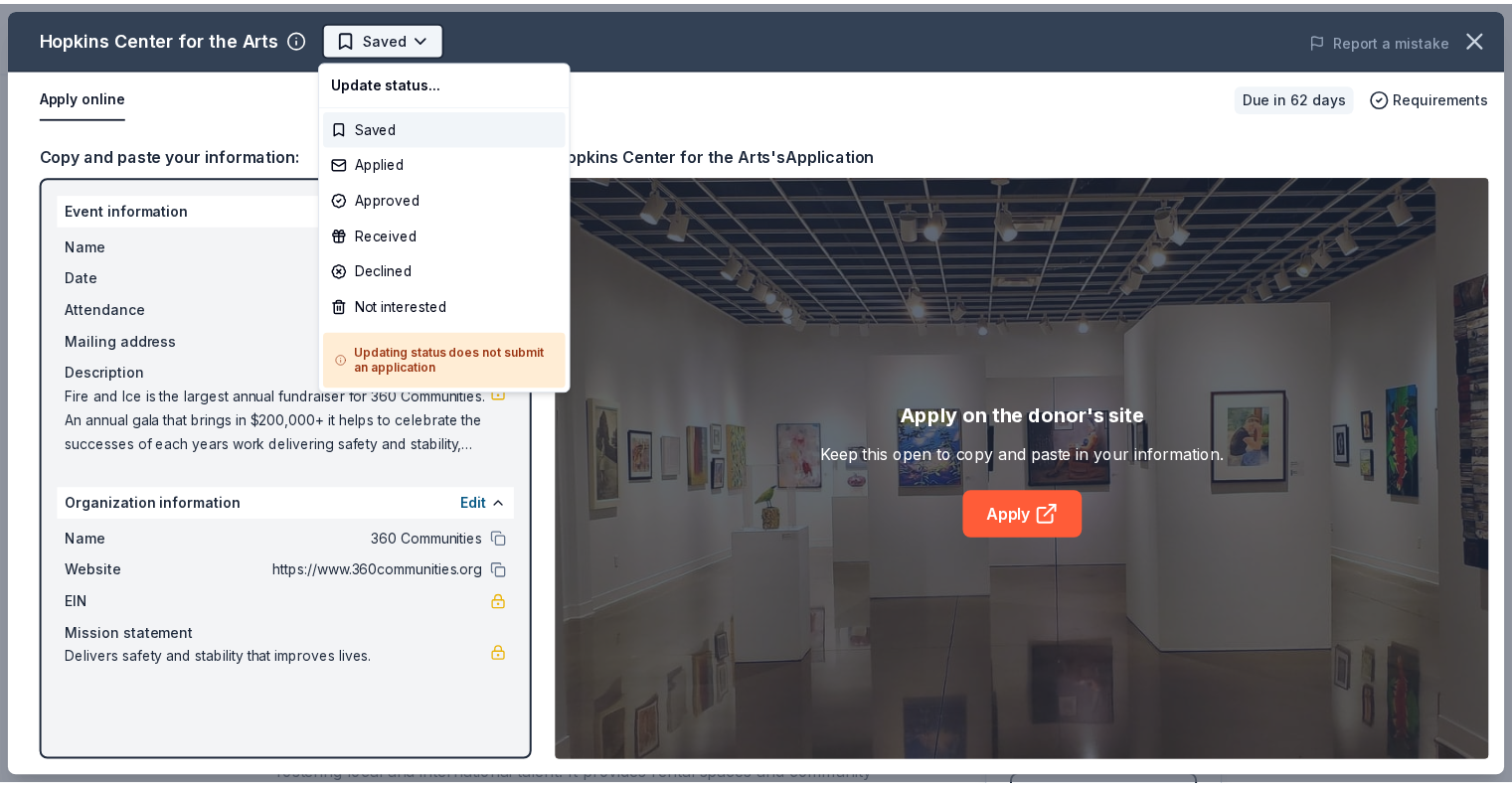 scroll, scrollTop: 0, scrollLeft: 0, axis: both 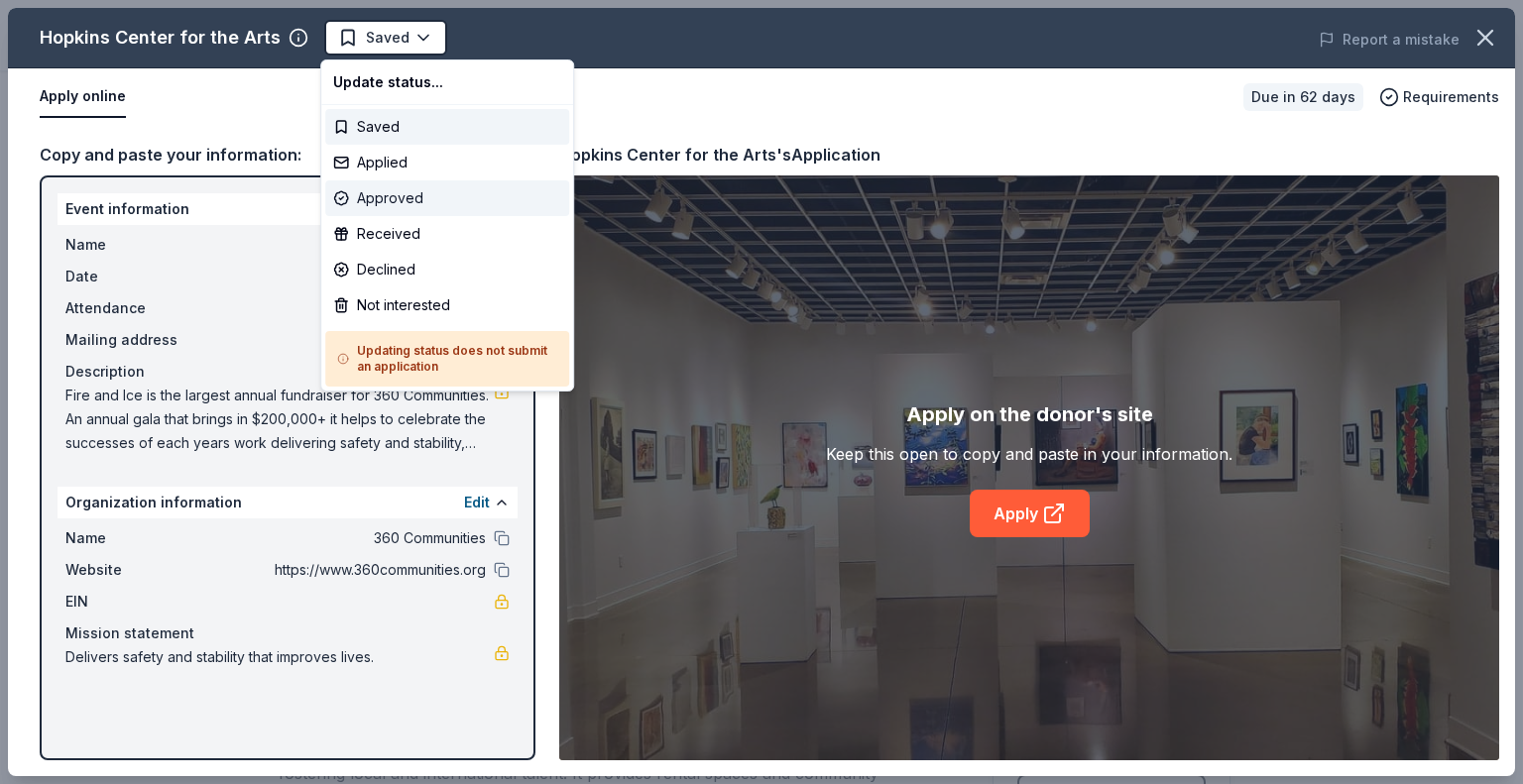 click on "Approved" at bounding box center [447, 198] 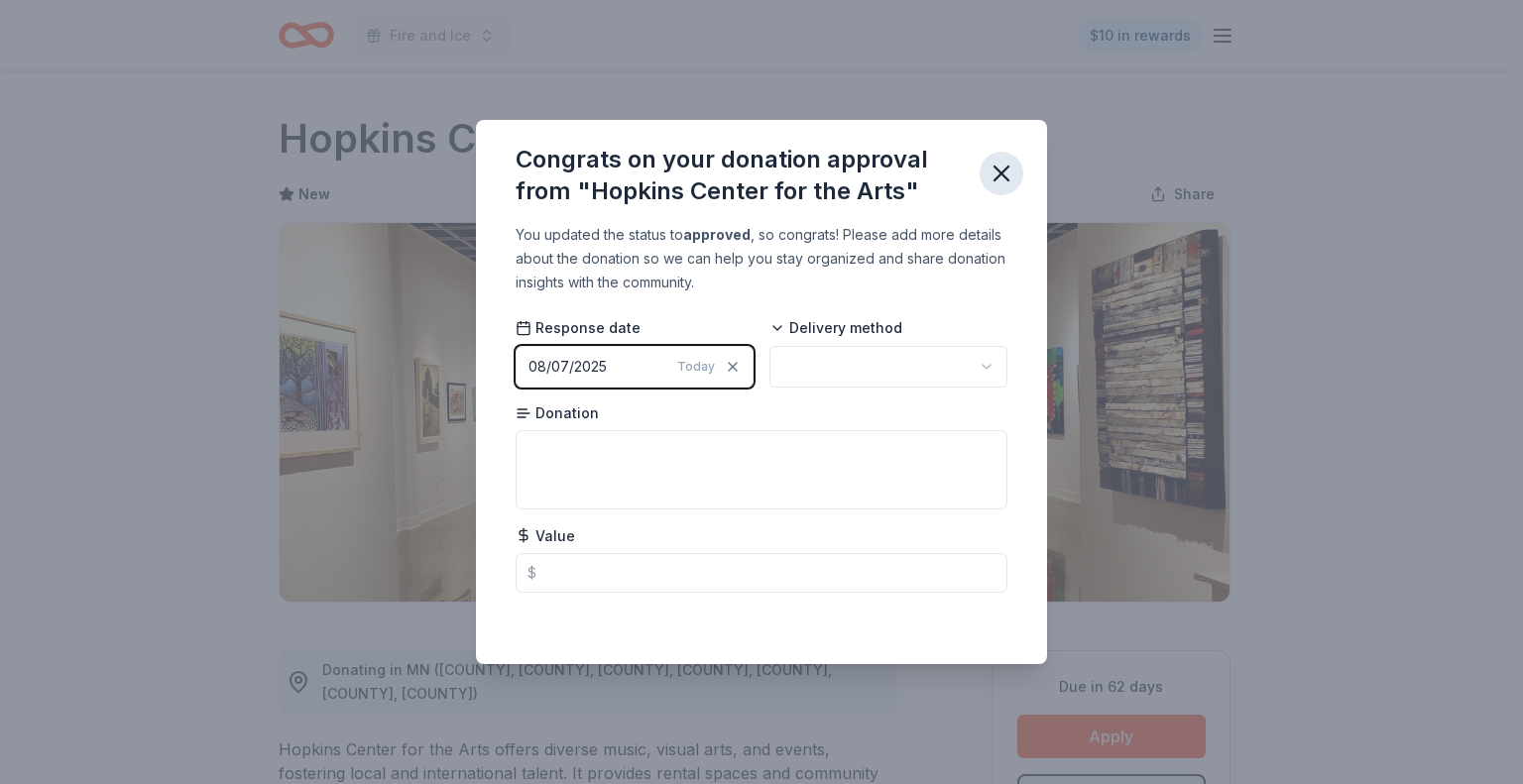 click 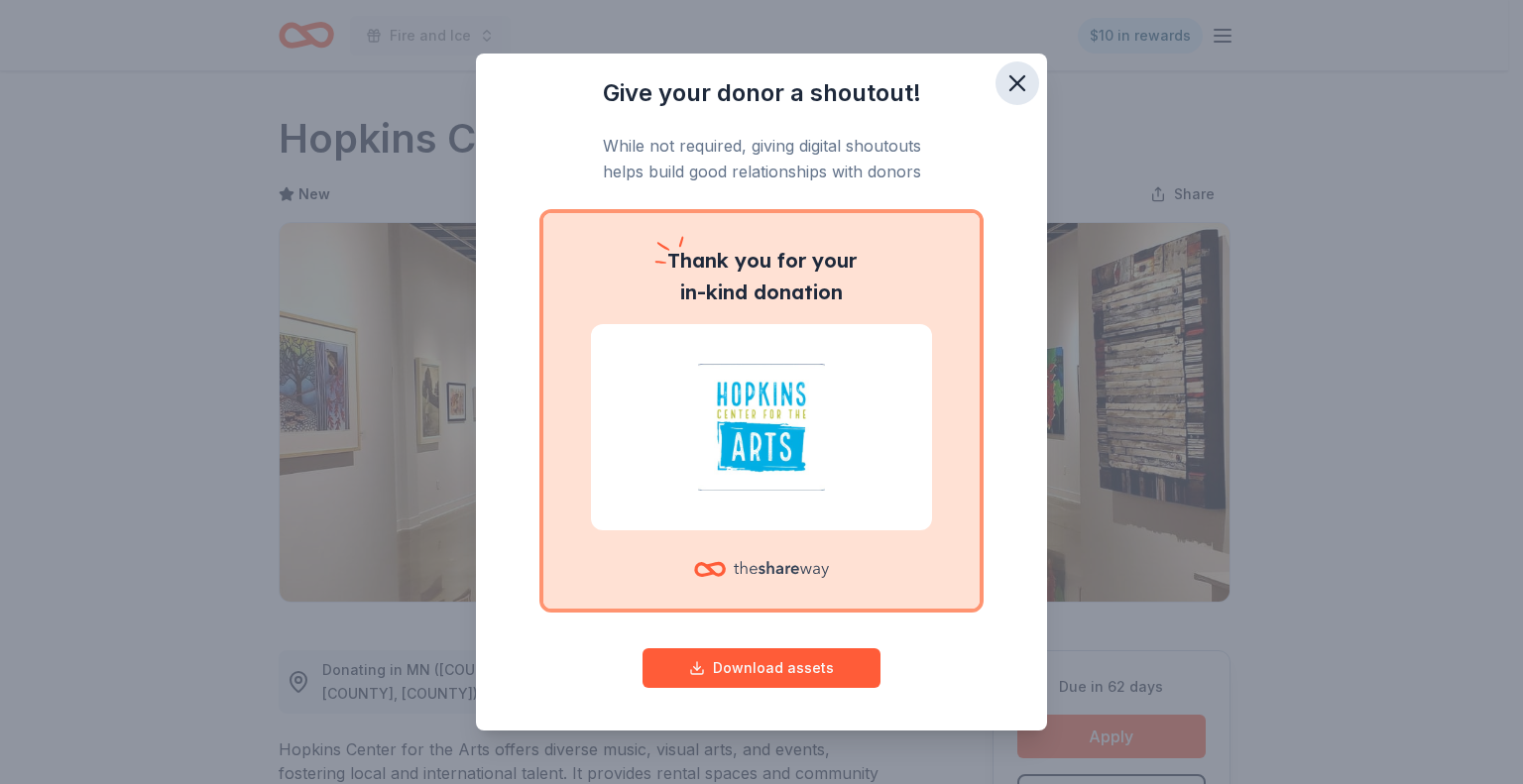 click 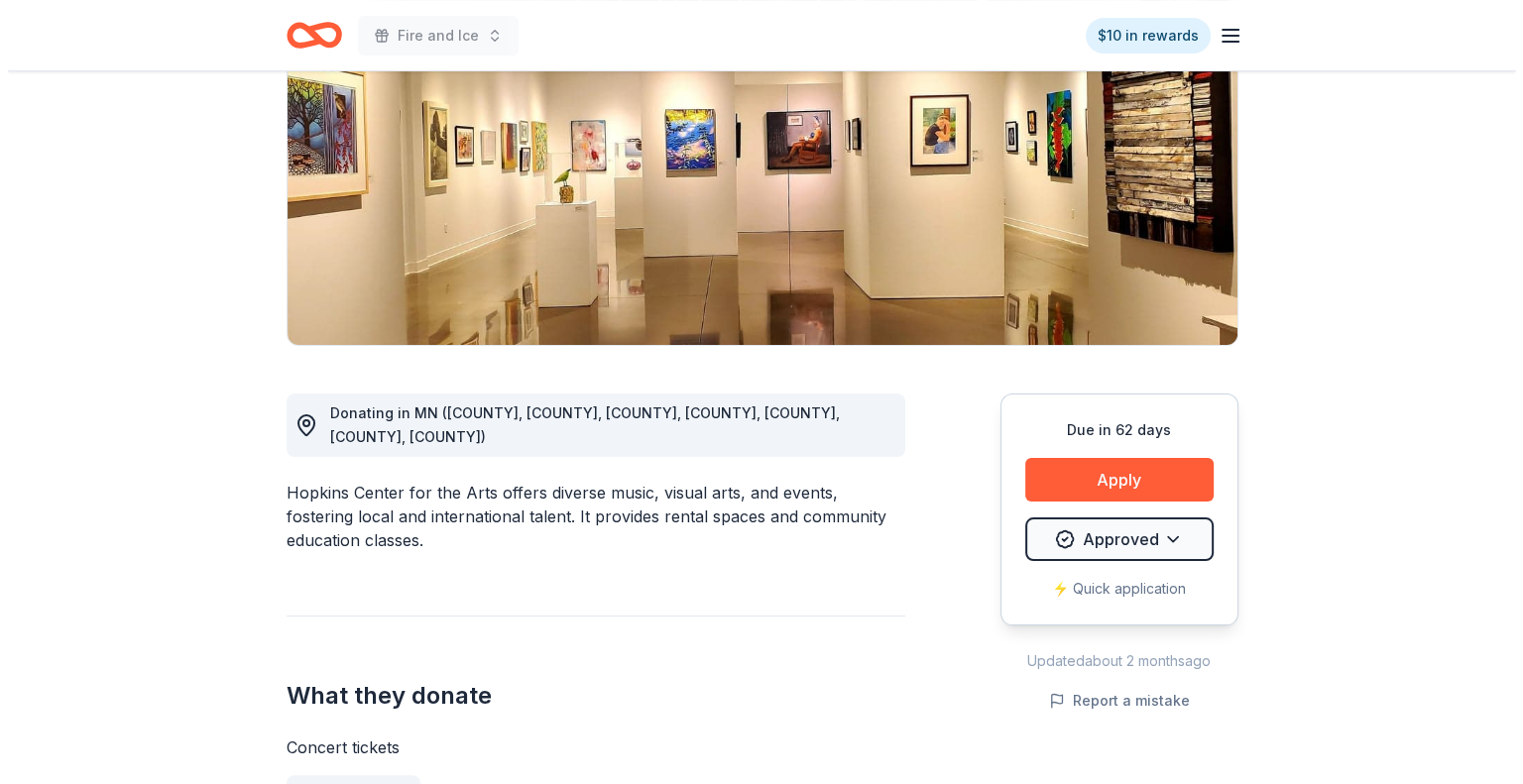 scroll, scrollTop: 266, scrollLeft: 0, axis: vertical 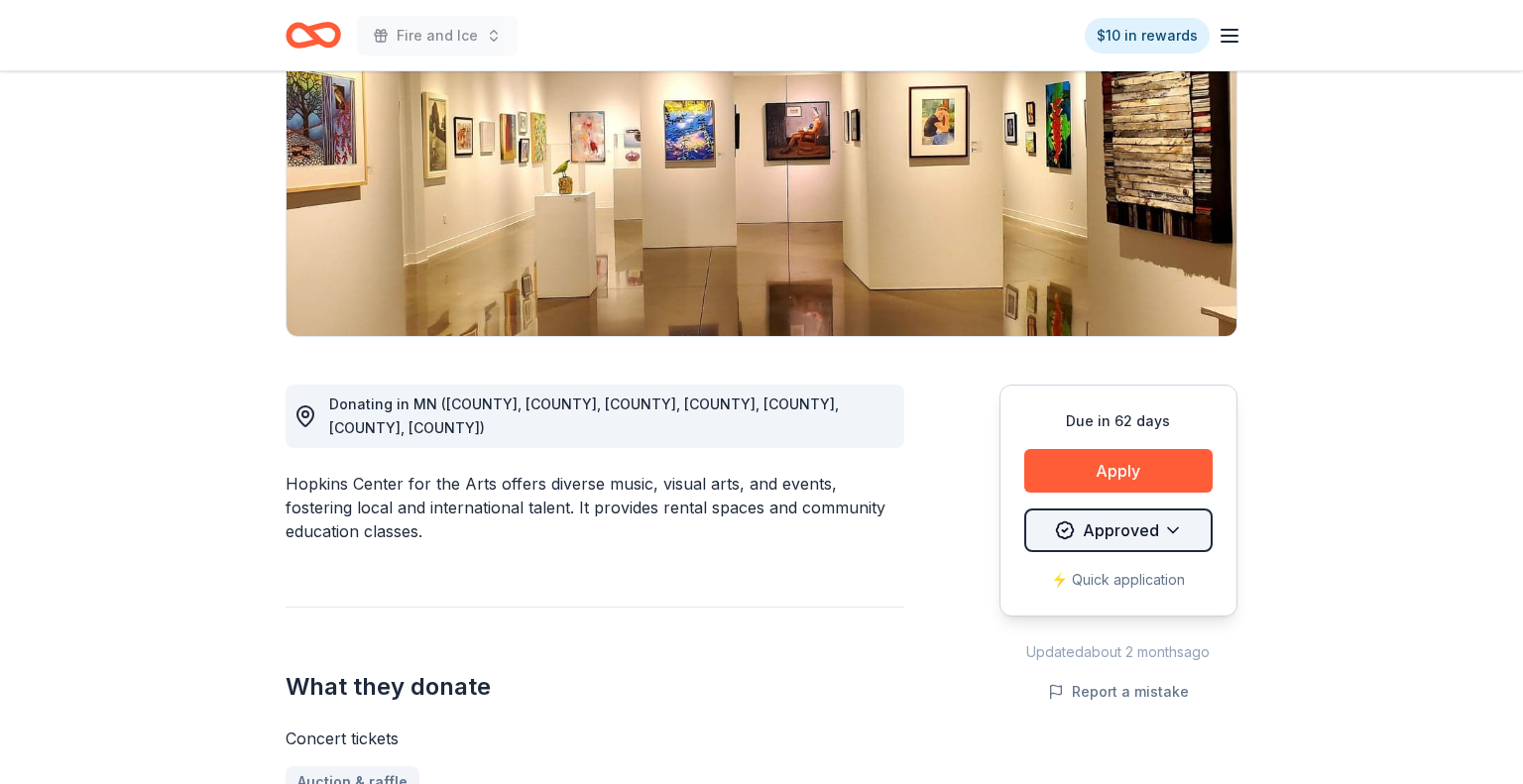 click on "Fire and Ice  $10 in rewards Due in 62 days Share Hopkins Center for the Arts New Share Donating in MN (Anoka County, Carver County, Dakota County, Hennepin County, Ramsey County, Scott County, Washington County) Hopkins Center for the Arts offers diverse music, visual arts, and events, fostering local and international talent. It provides rental spaces and community education classes. What they donate Concert tickets Auction & raffle Donation can be shipped to you Donation is small & easy to send to guests Who they donate to  Preferred Supports arts and educational organizations within the seven-county metropolitan area, and Hopkins organizations, businesses, and individuals Art & Culture Education 501(c)(3) preferred Upgrade to Pro to view approval rates and average donation values Due in 62 days Apply Approved ⚡️ Quick application Updated  about 2 months  ago Report a mistake New Be the first to review this company! Leave a review Similar donors 2   applies  last week 62 days left Online app New Local" at bounding box center [762, 126] 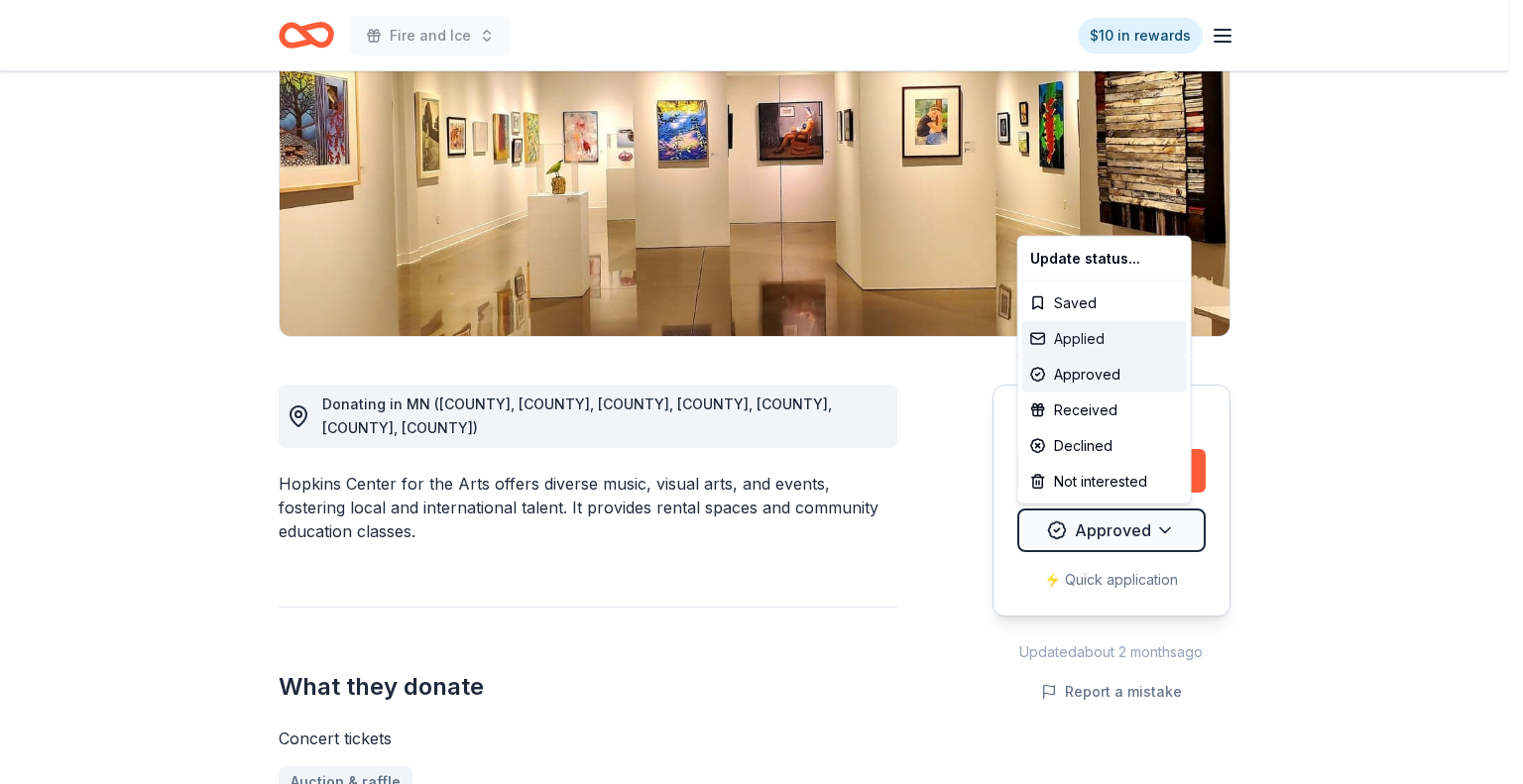 click on "Applied" at bounding box center [1105, 339] 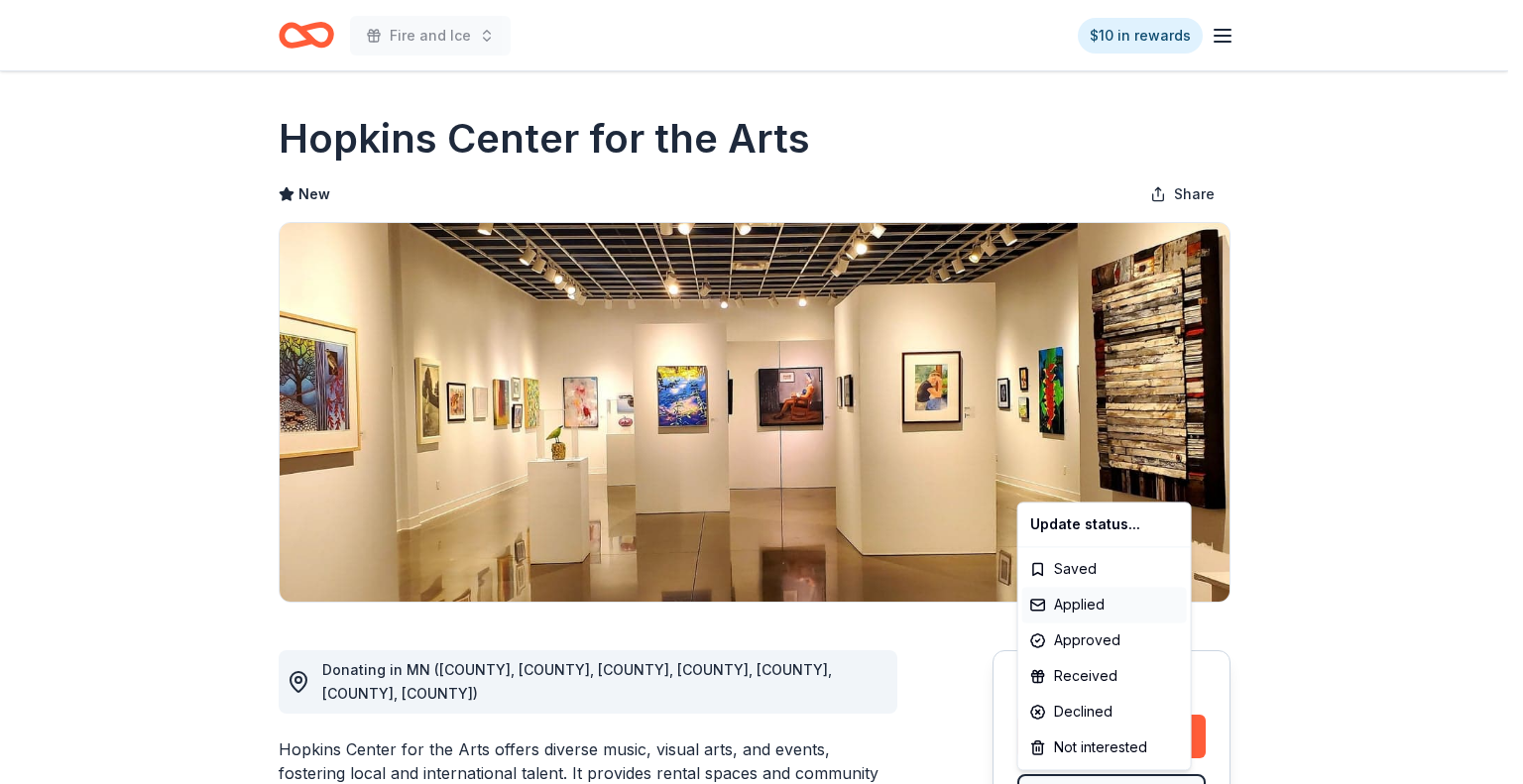 scroll, scrollTop: 0, scrollLeft: 0, axis: both 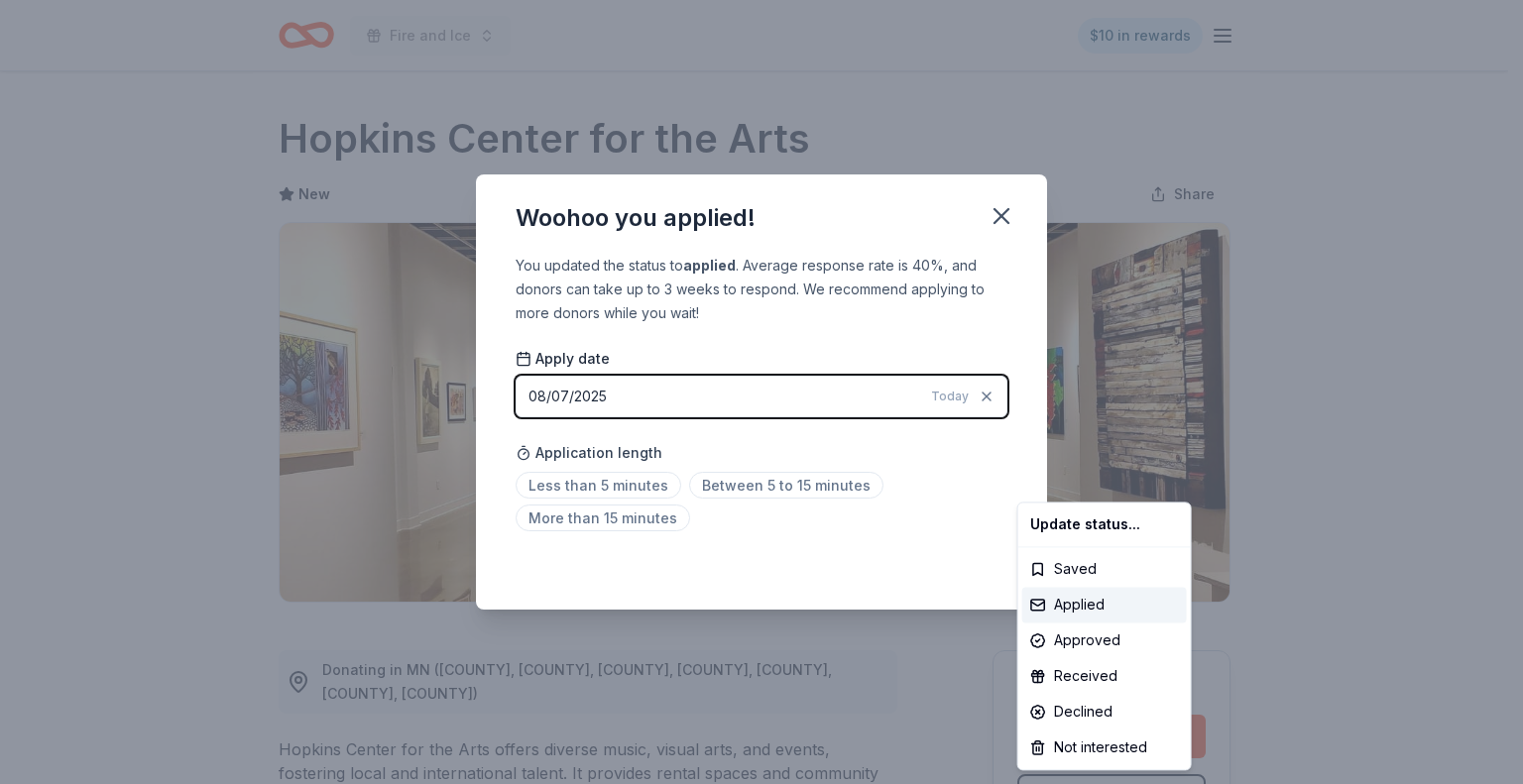 click on "Fire and Ice  $10 in rewards Due in 62 days Share Hopkins Center for the Arts New Share Donating in MN (Anoka County, Carver County, Dakota County, Hennepin County, Ramsey County, Scott County, Washington County) Hopkins Center for the Arts offers diverse music, visual arts, and events, fostering local and international talent. It provides rental spaces and community education classes. What they donate Concert tickets Auction & raffle Donation can be shipped to you Donation is small & easy to send to guests Who they donate to  Preferred Supports arts and educational organizations within the seven-county metropolitan area, and Hopkins organizations, businesses, and individuals Art & Culture Education 501(c)(3) preferred Upgrade to Pro to view approval rates and average donation values Due in 62 days Apply Applied ⚡️ Quick application Updated  about 2 months  ago Report a mistake New Be the first to review this company! Leave a review Similar donors 2   applies  last week 62 days left Online app Pizza Ranch" at bounding box center (762, 392) 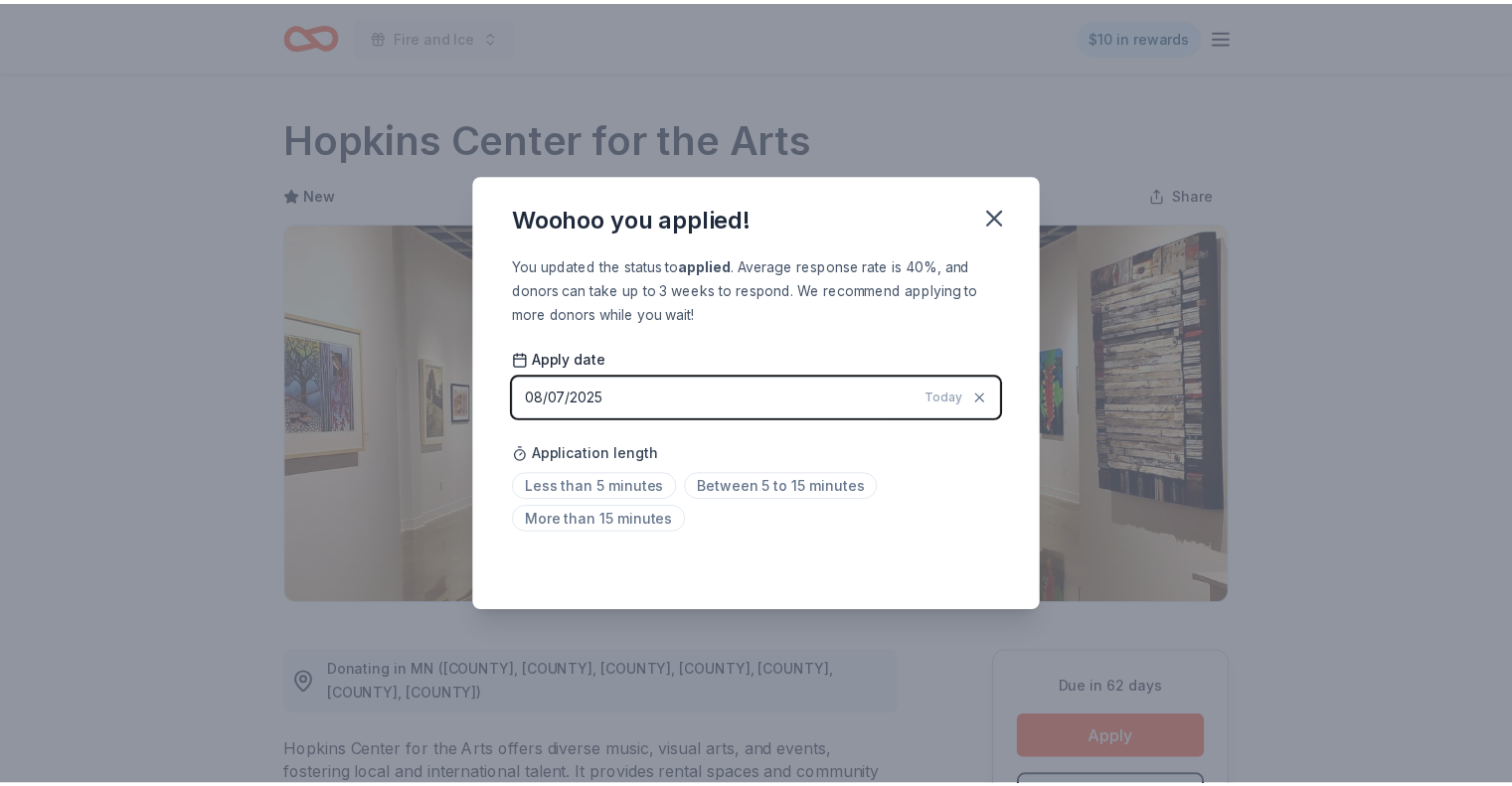 scroll, scrollTop: 33, scrollLeft: 0, axis: vertical 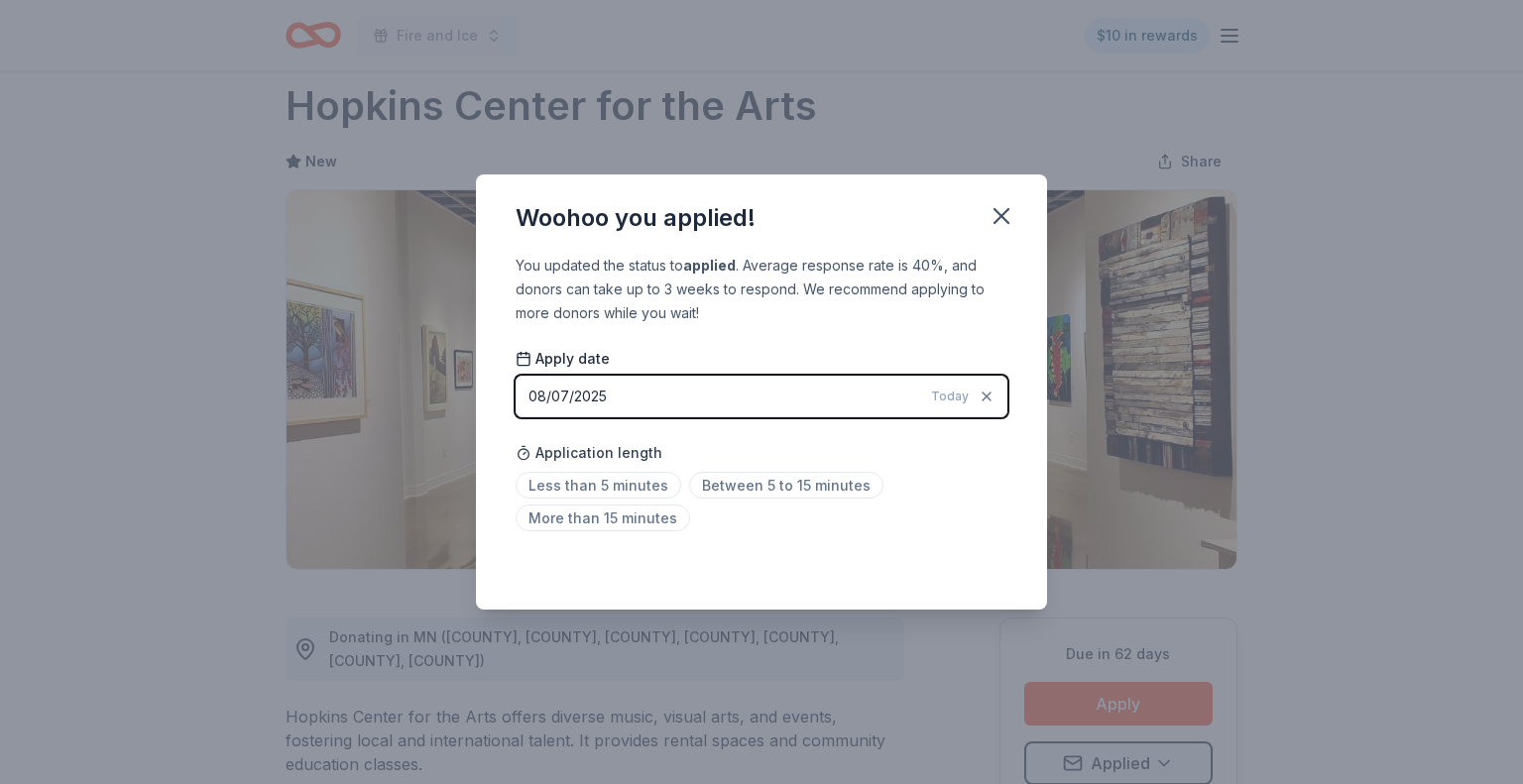 click 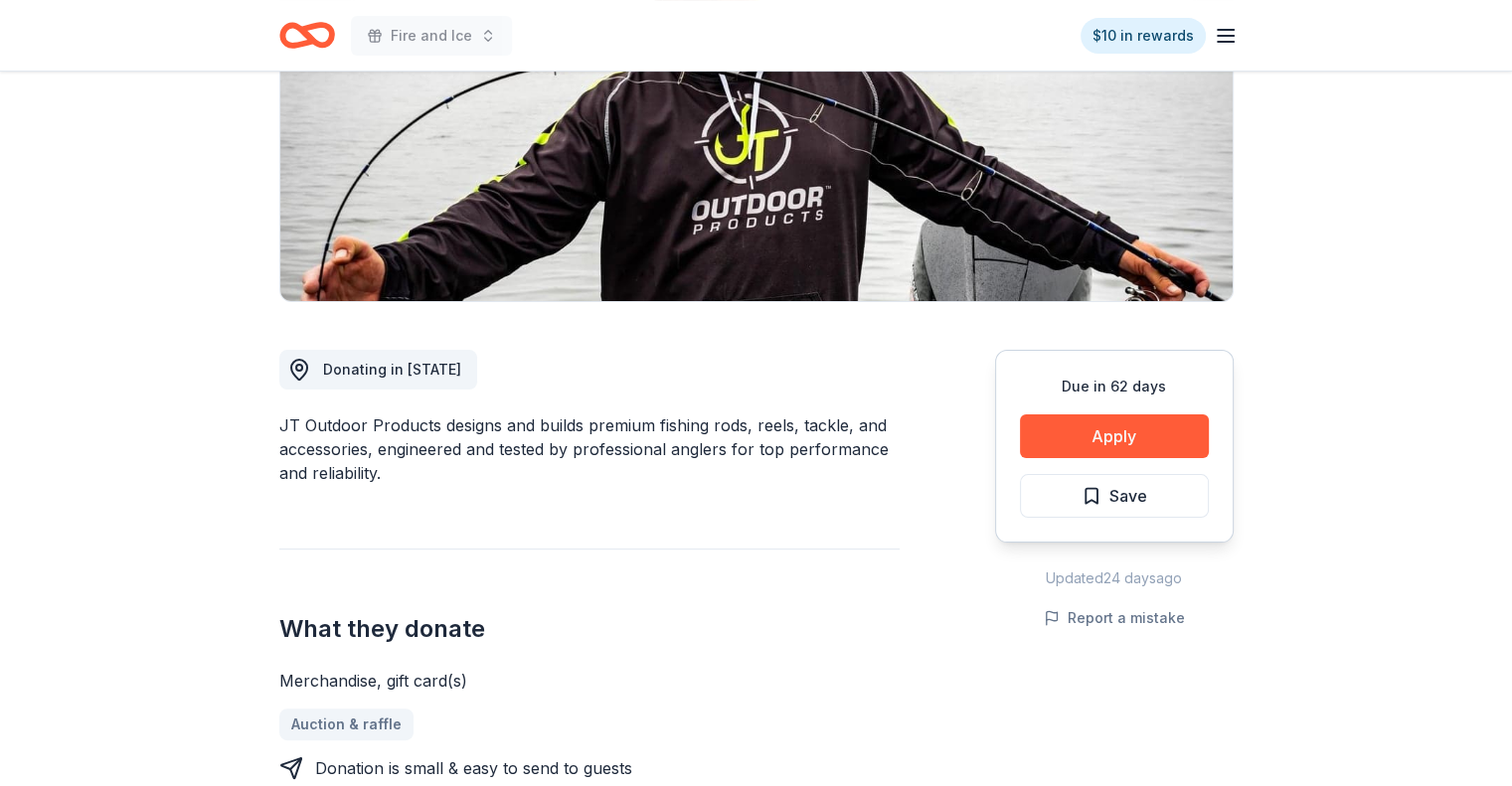 scroll, scrollTop: 306, scrollLeft: 0, axis: vertical 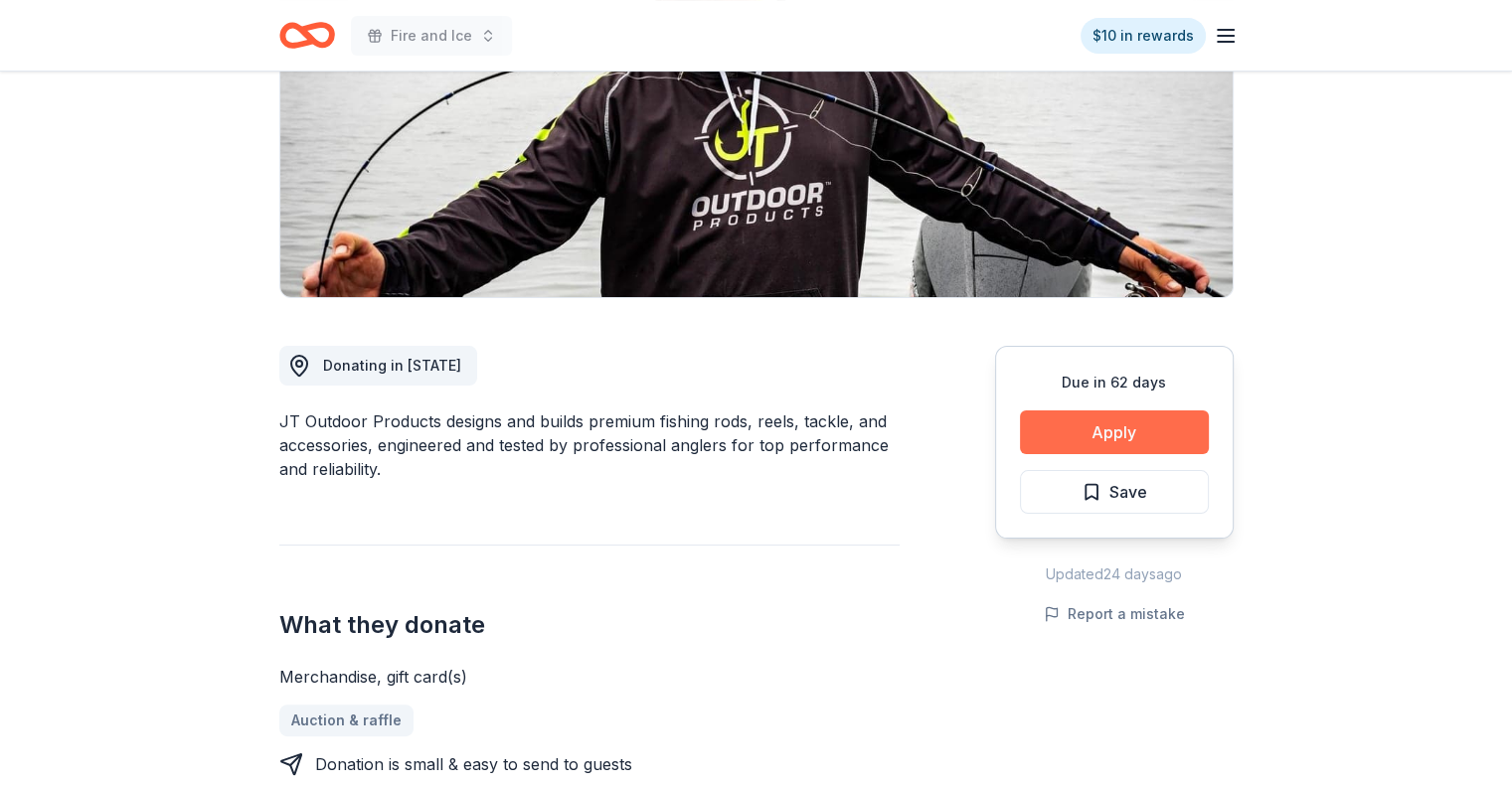 click on "Apply" at bounding box center (1114, 432) 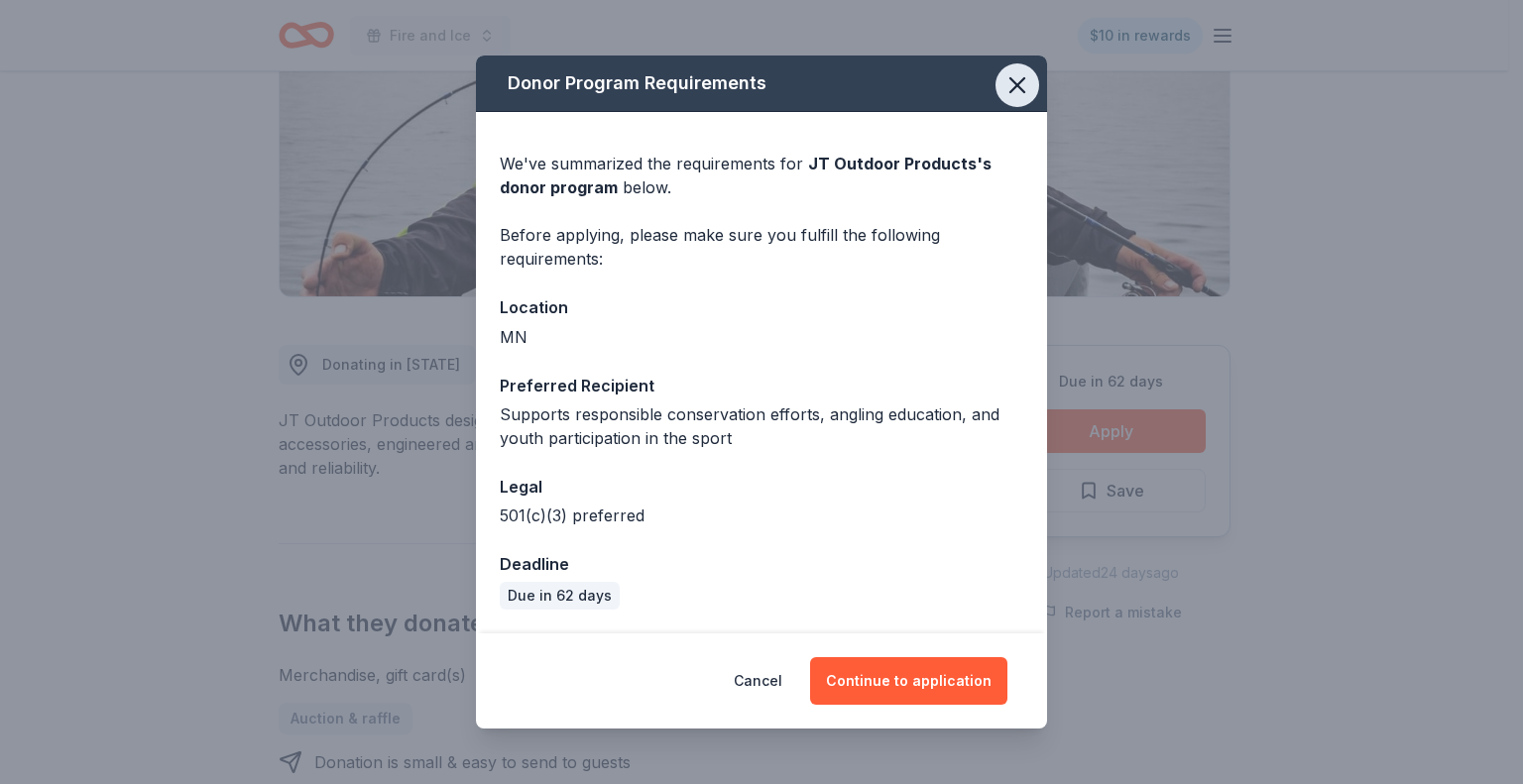 click 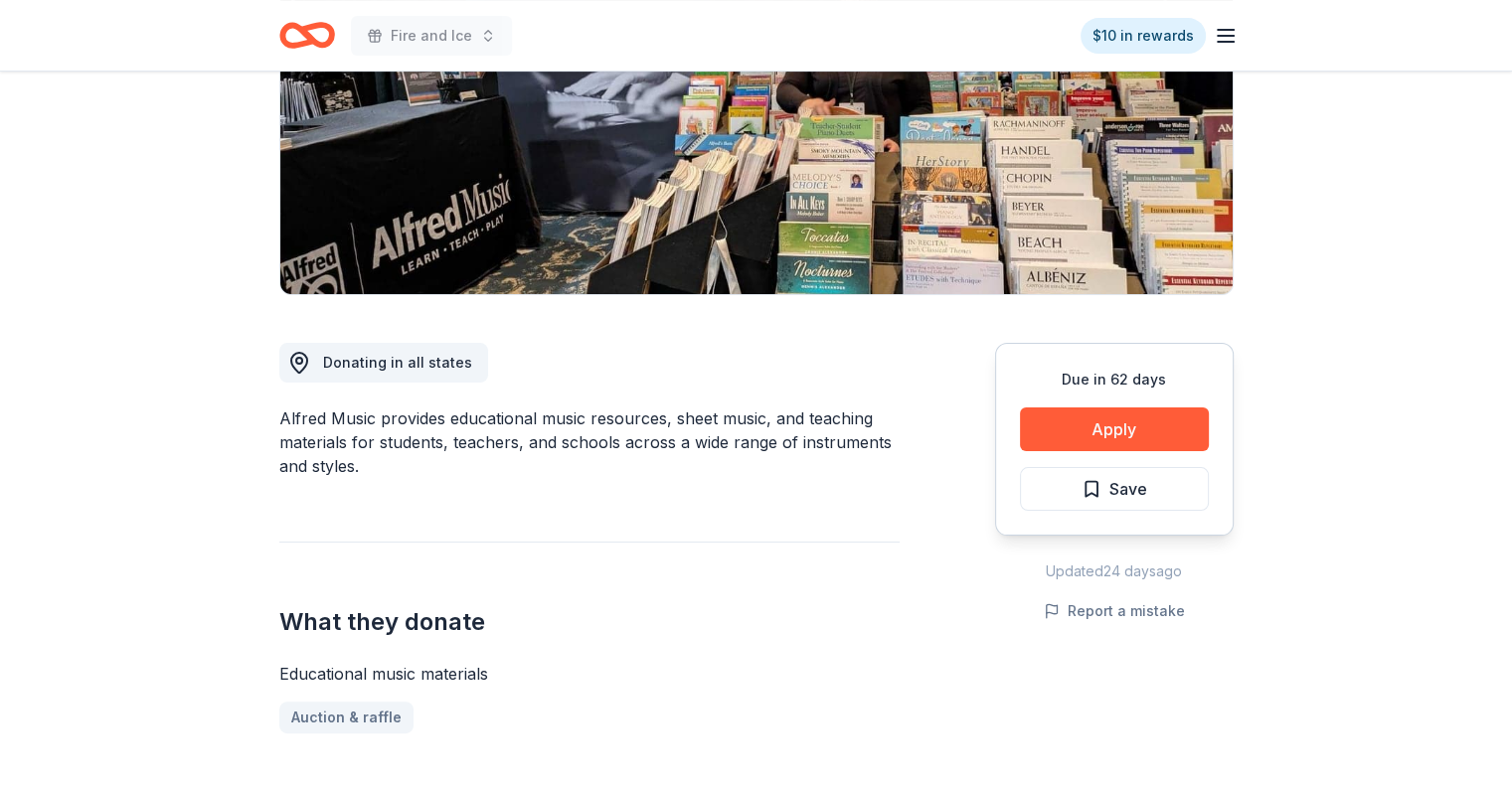 scroll, scrollTop: 306, scrollLeft: 0, axis: vertical 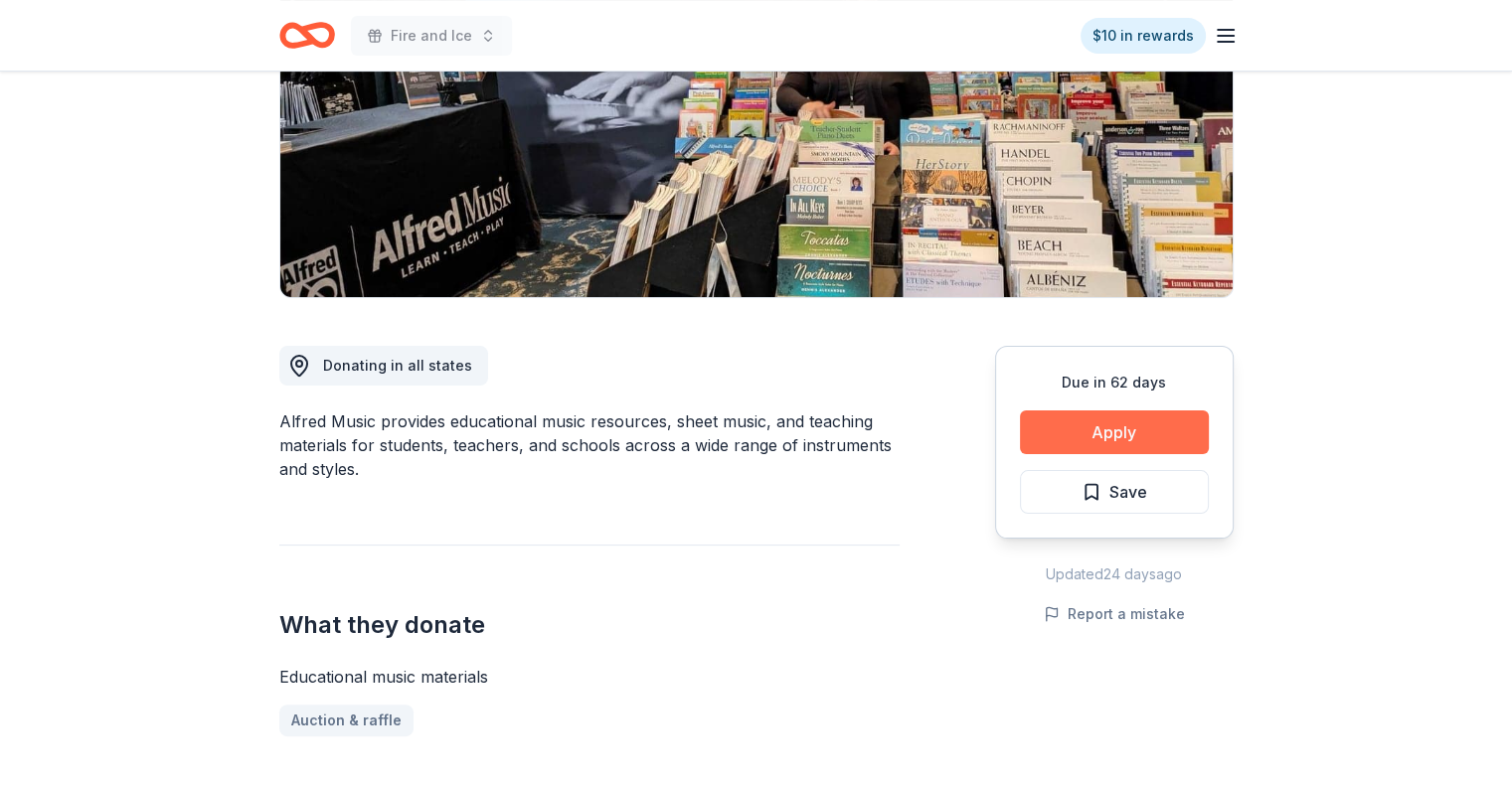 click on "Apply" at bounding box center (1114, 432) 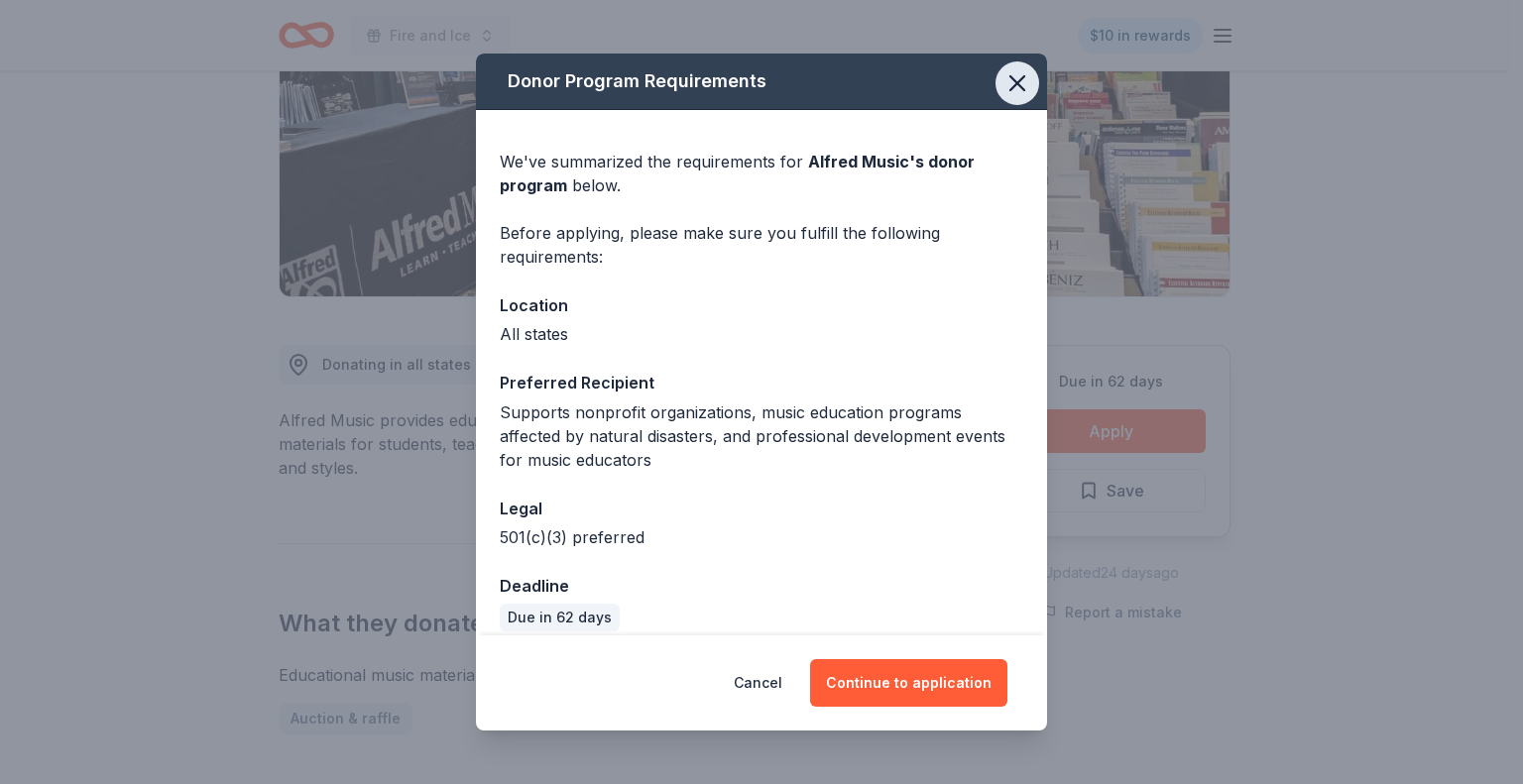 click at bounding box center [1017, 83] 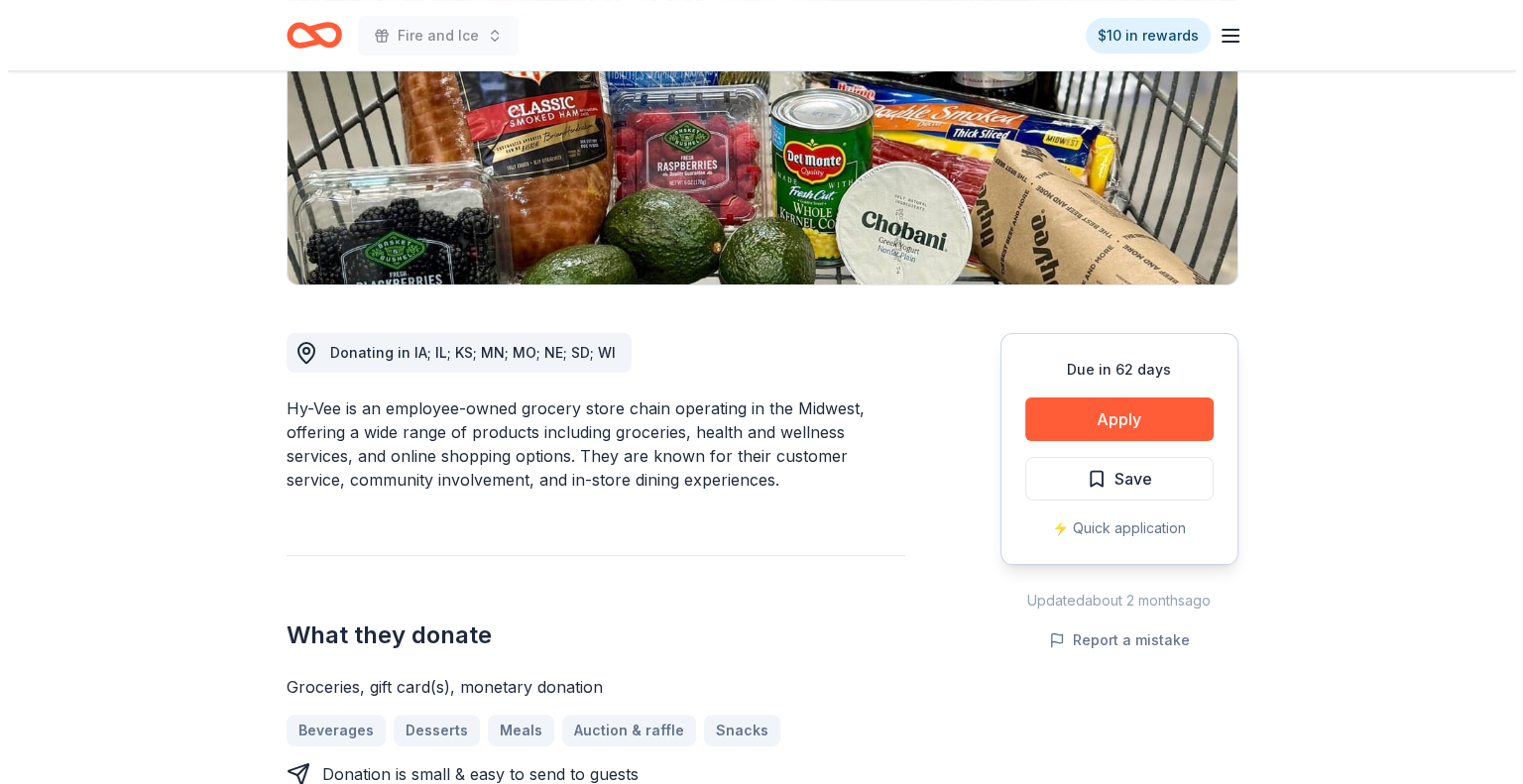 scroll, scrollTop: 361, scrollLeft: 0, axis: vertical 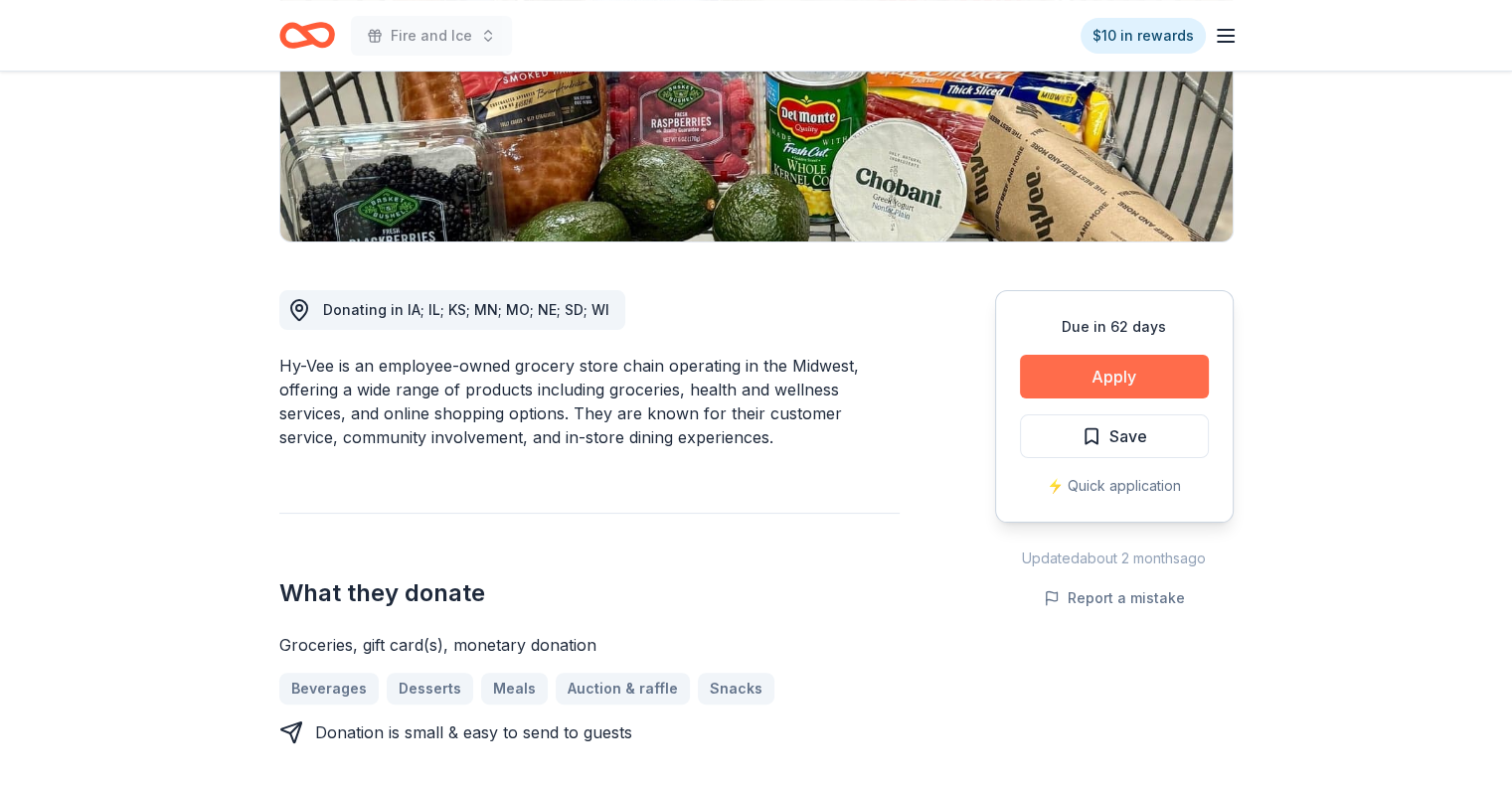 click on "Apply" at bounding box center (1114, 377) 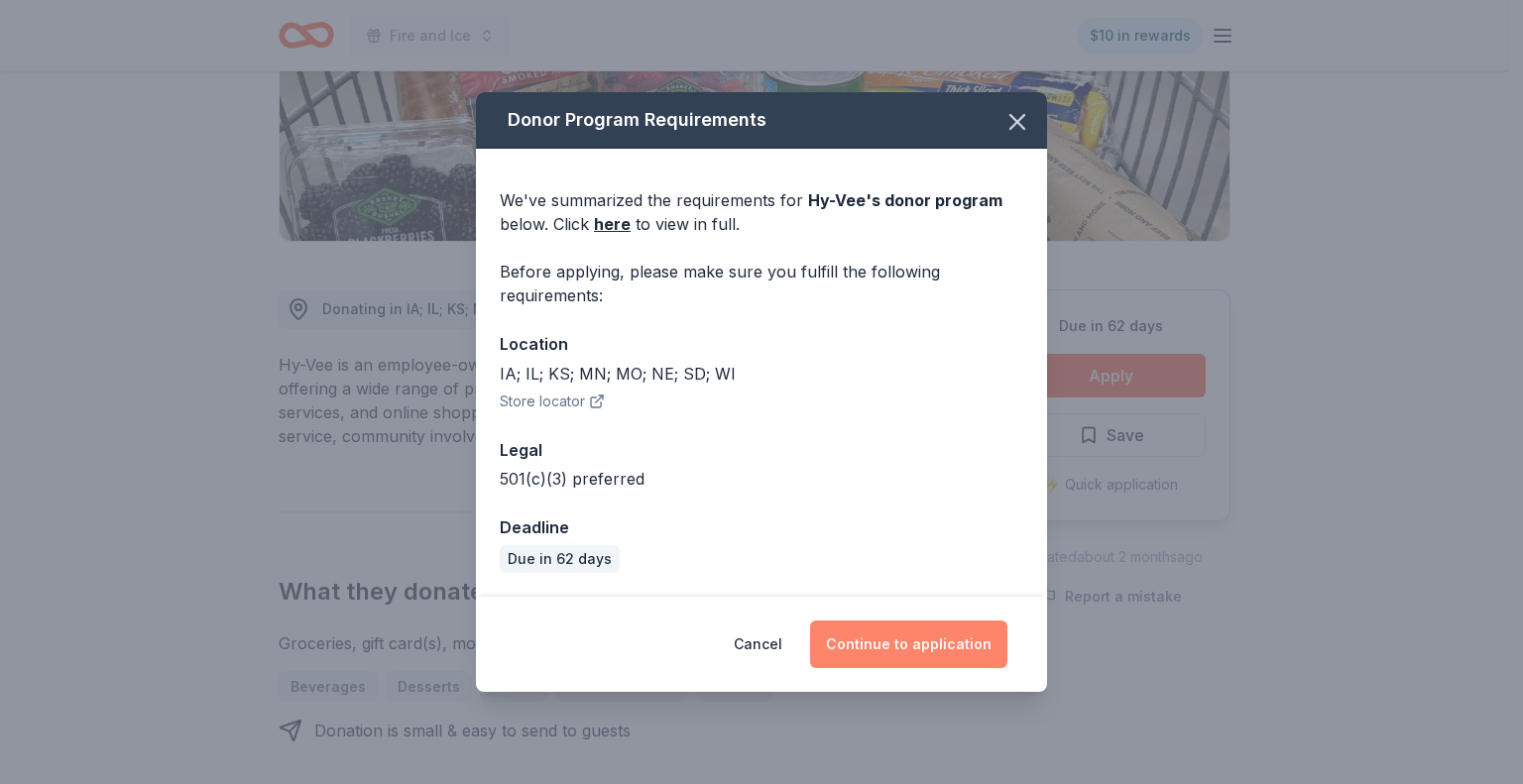 click on "Continue to application" at bounding box center (908, 644) 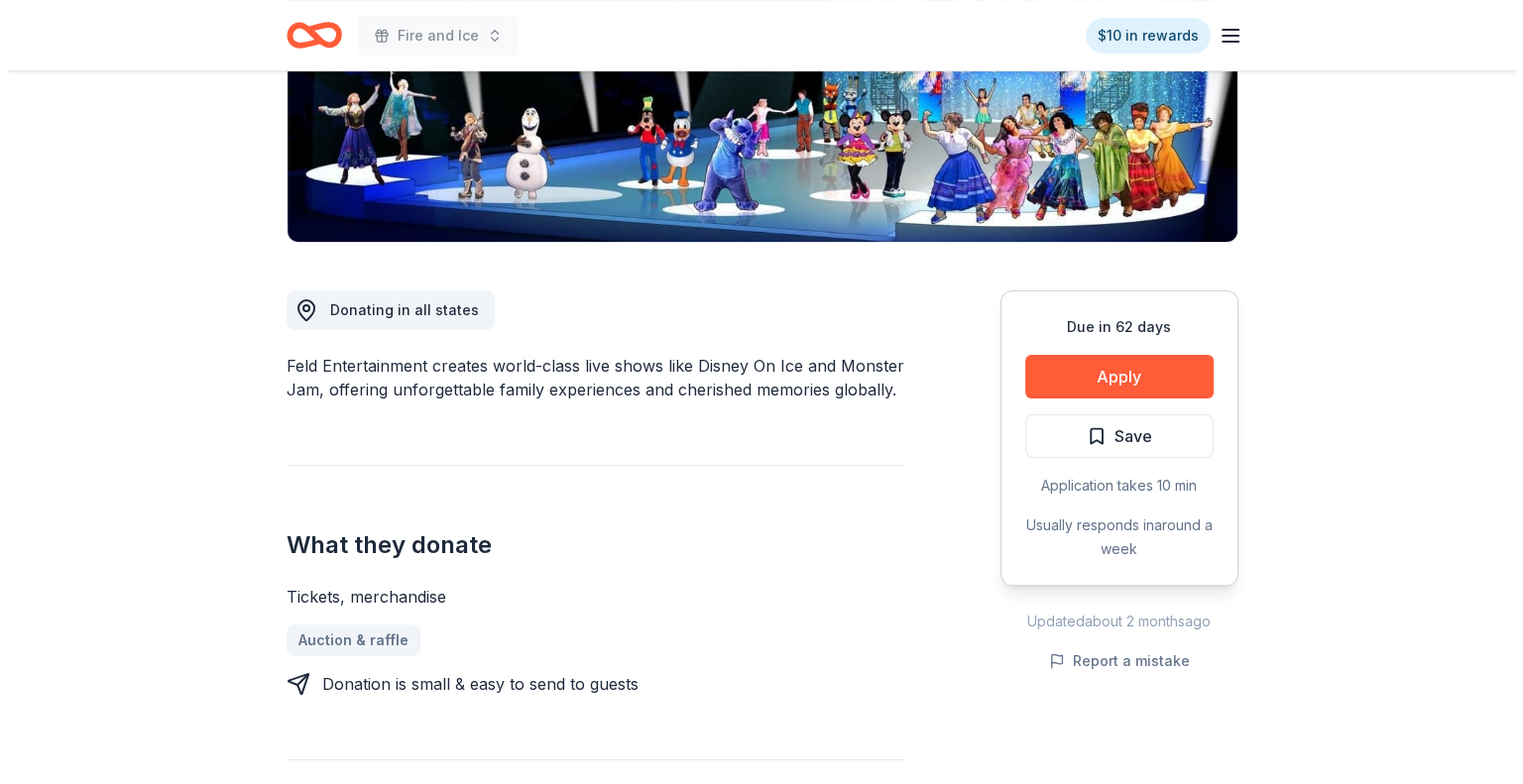 scroll, scrollTop: 361, scrollLeft: 0, axis: vertical 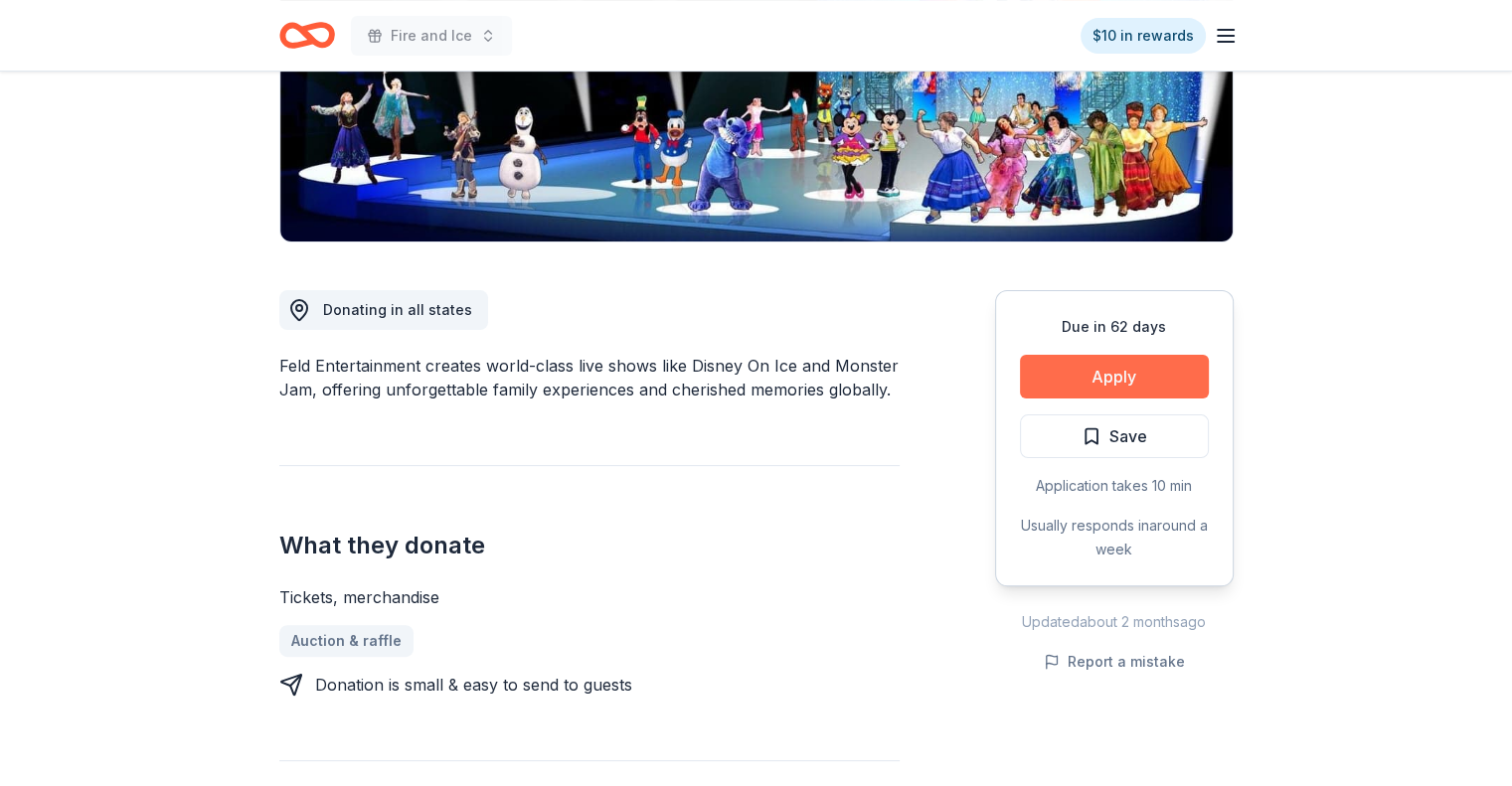 click on "Apply" at bounding box center [1114, 377] 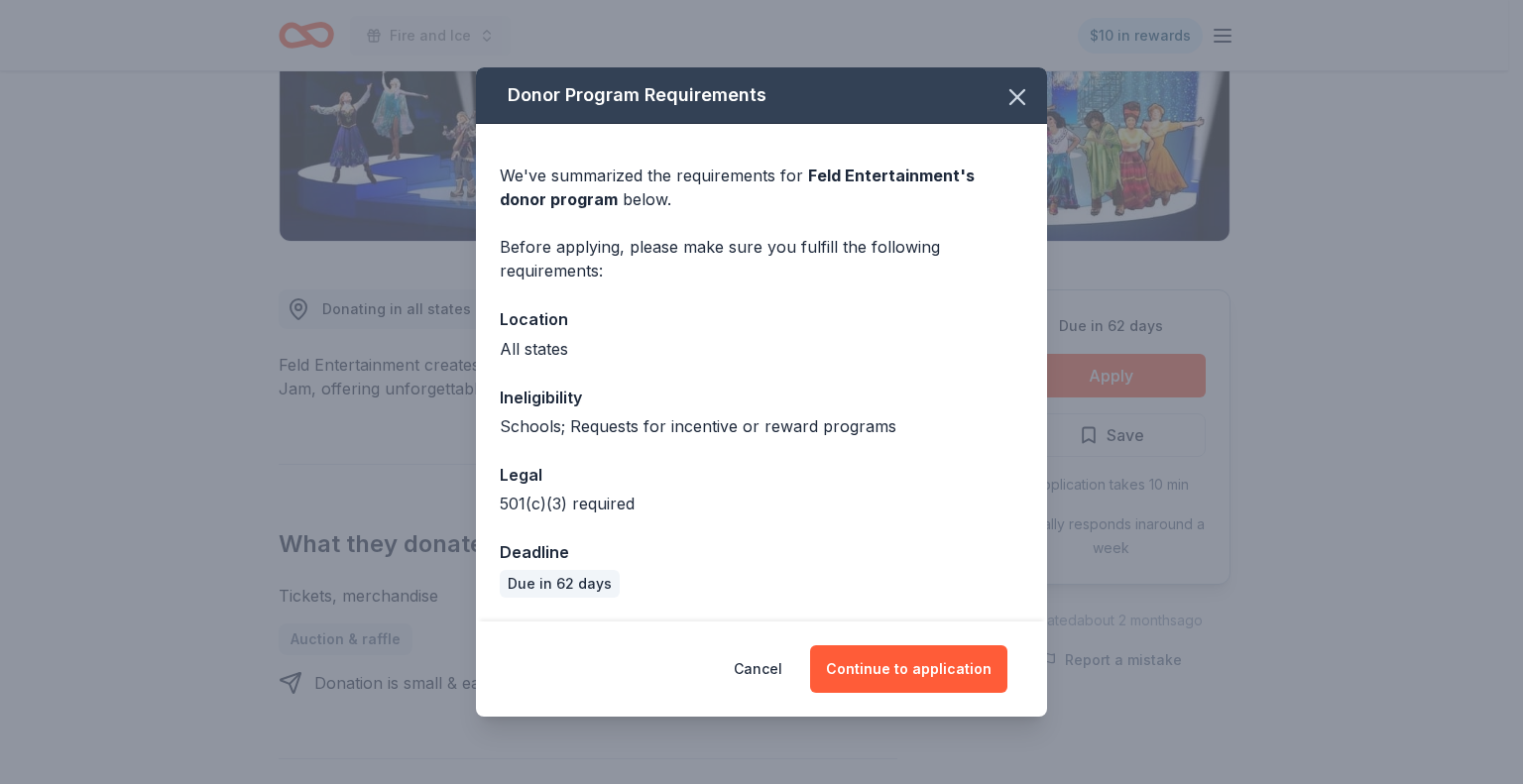click on "Cancel Continue to application" at bounding box center (762, 669) 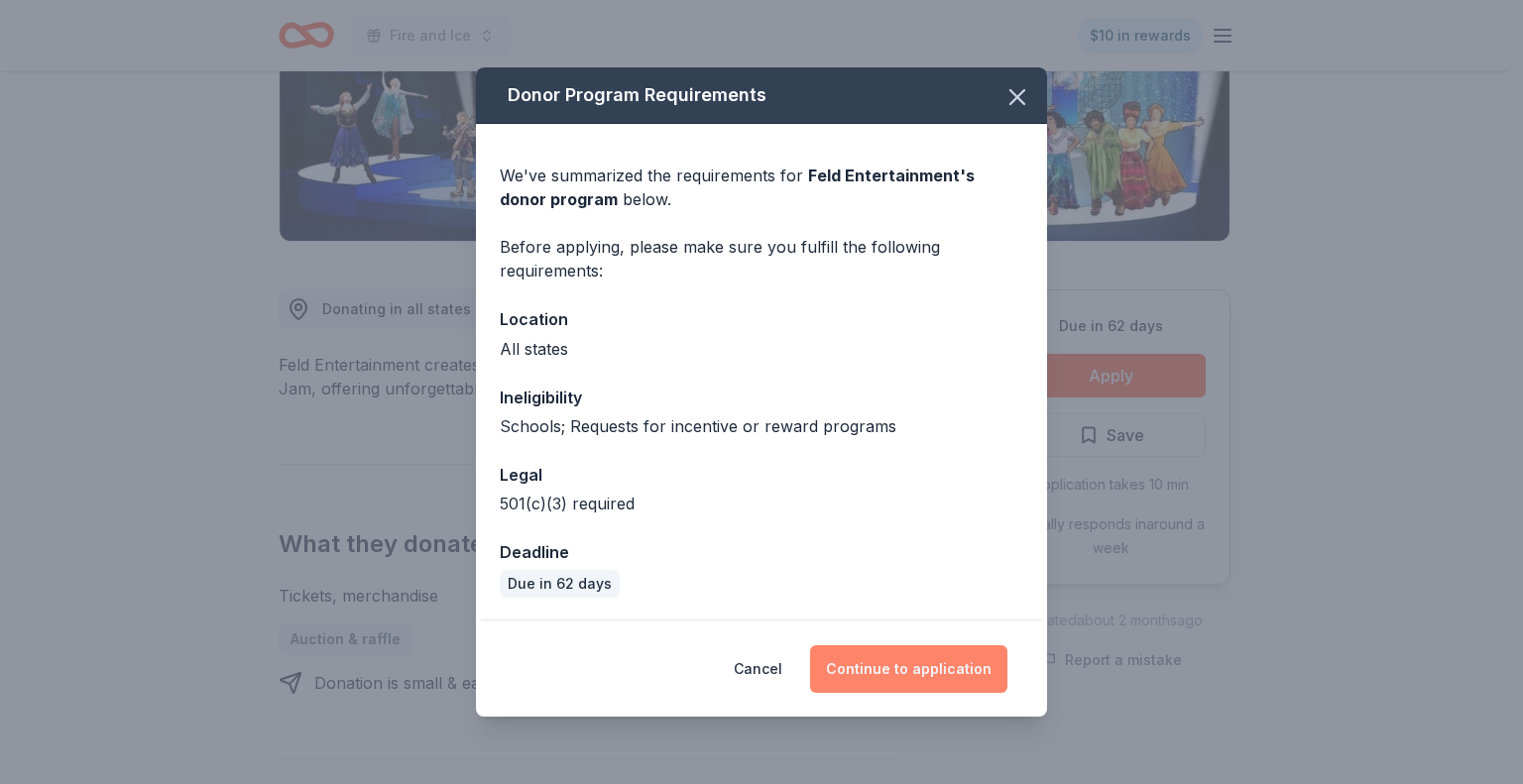 click on "Continue to application" at bounding box center (908, 669) 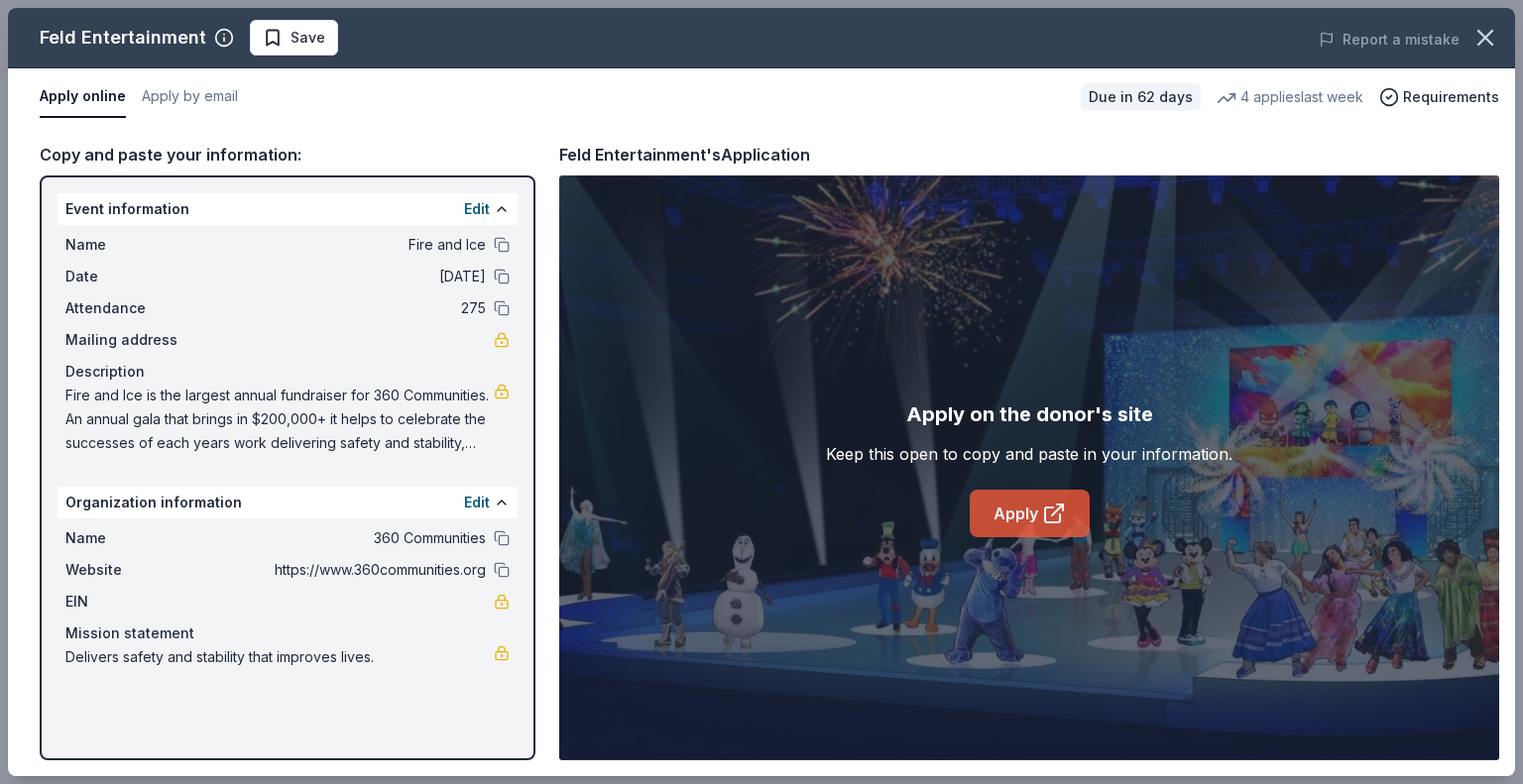 click 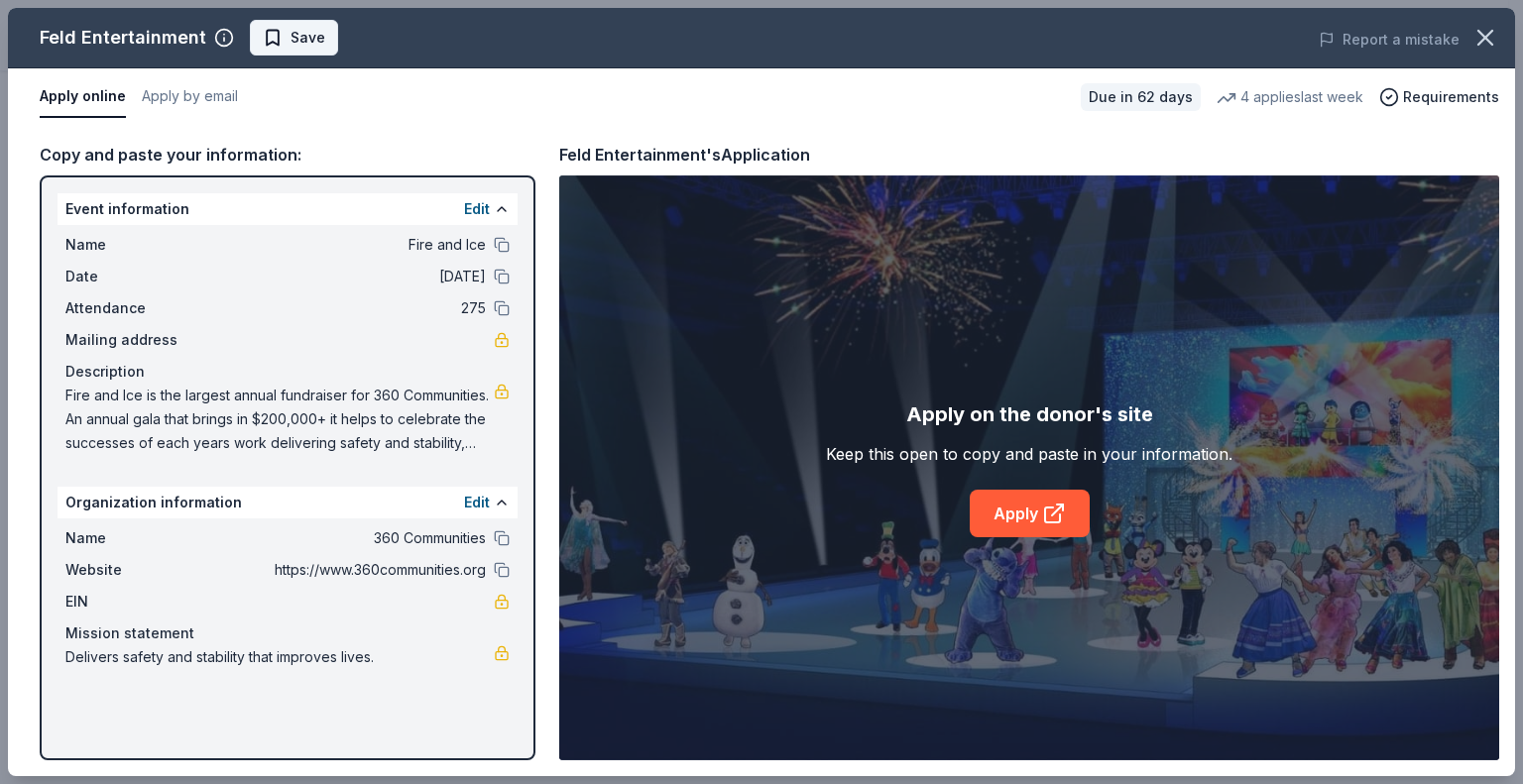 click on "Save" at bounding box center (307, 38) 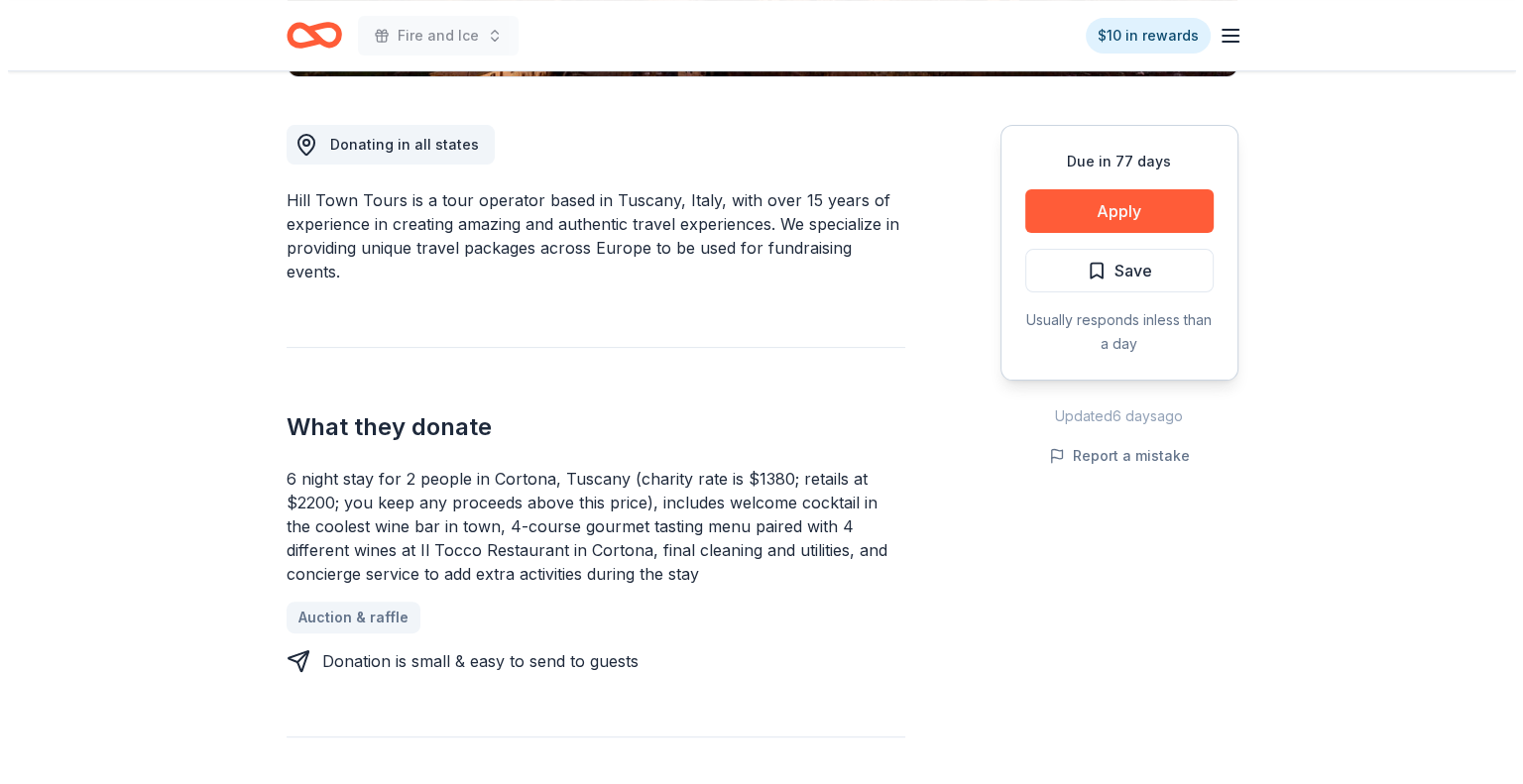 scroll, scrollTop: 526, scrollLeft: 0, axis: vertical 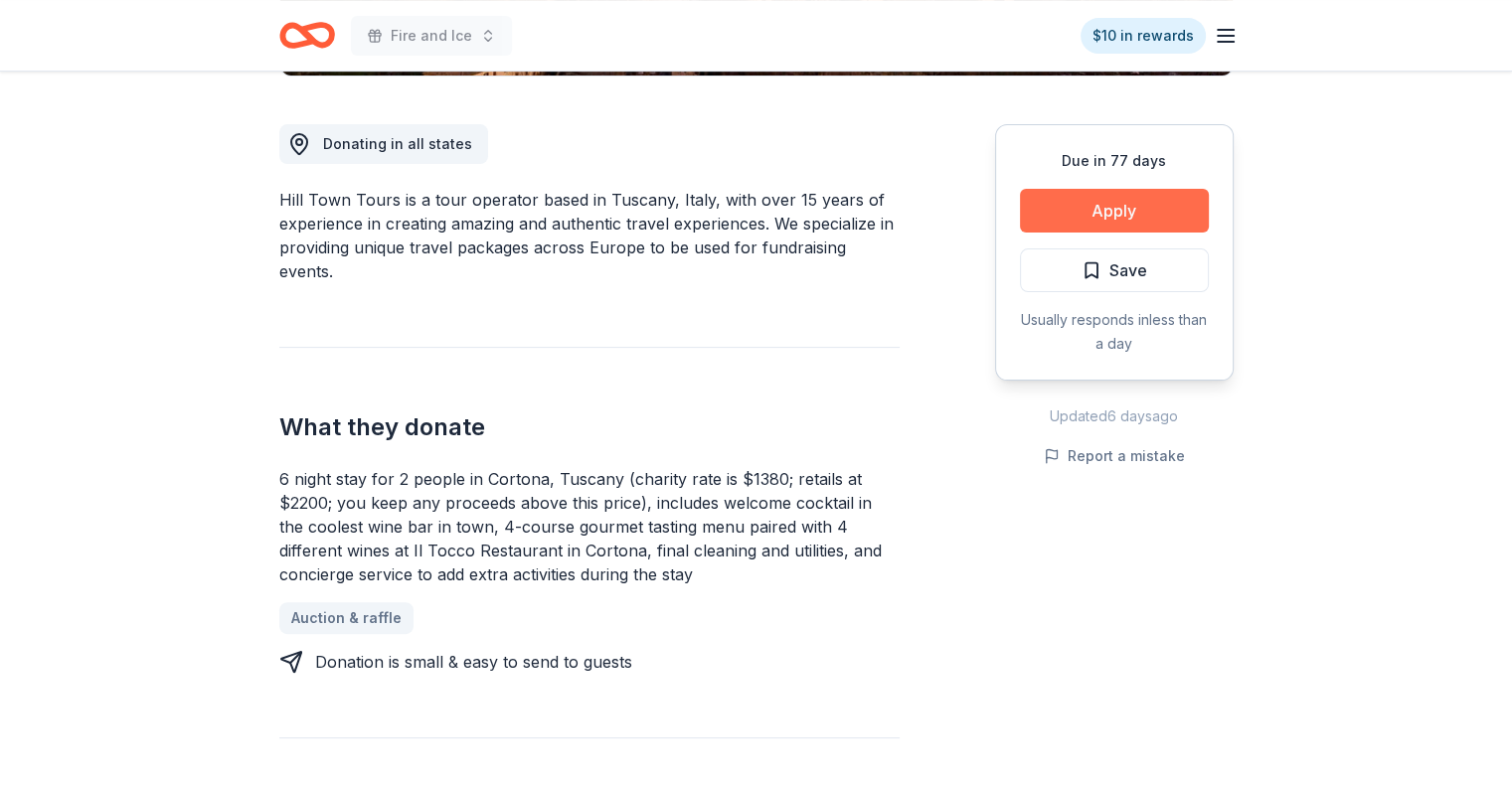 click on "Apply" at bounding box center (1114, 211) 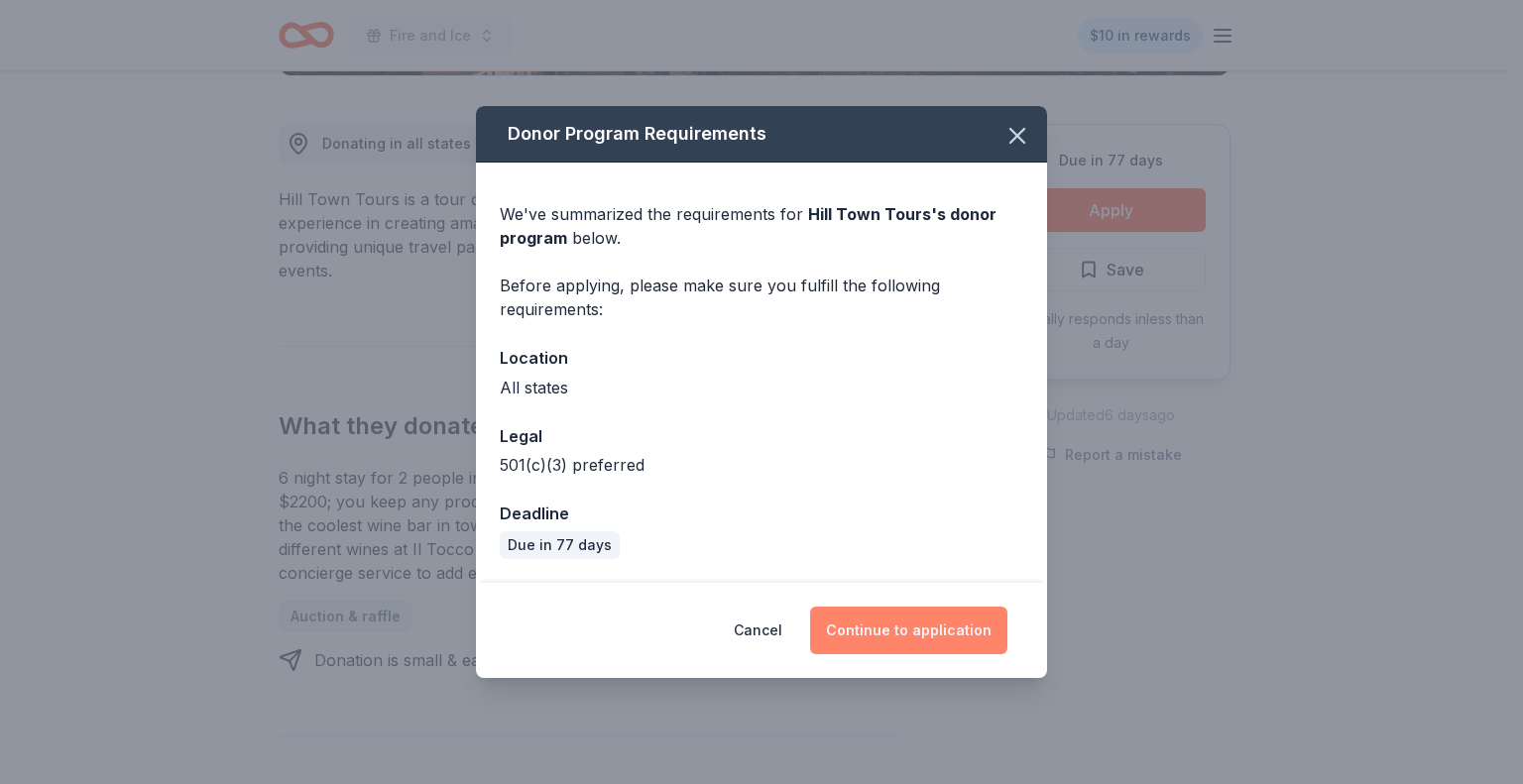 click on "Continue to application" at bounding box center [908, 630] 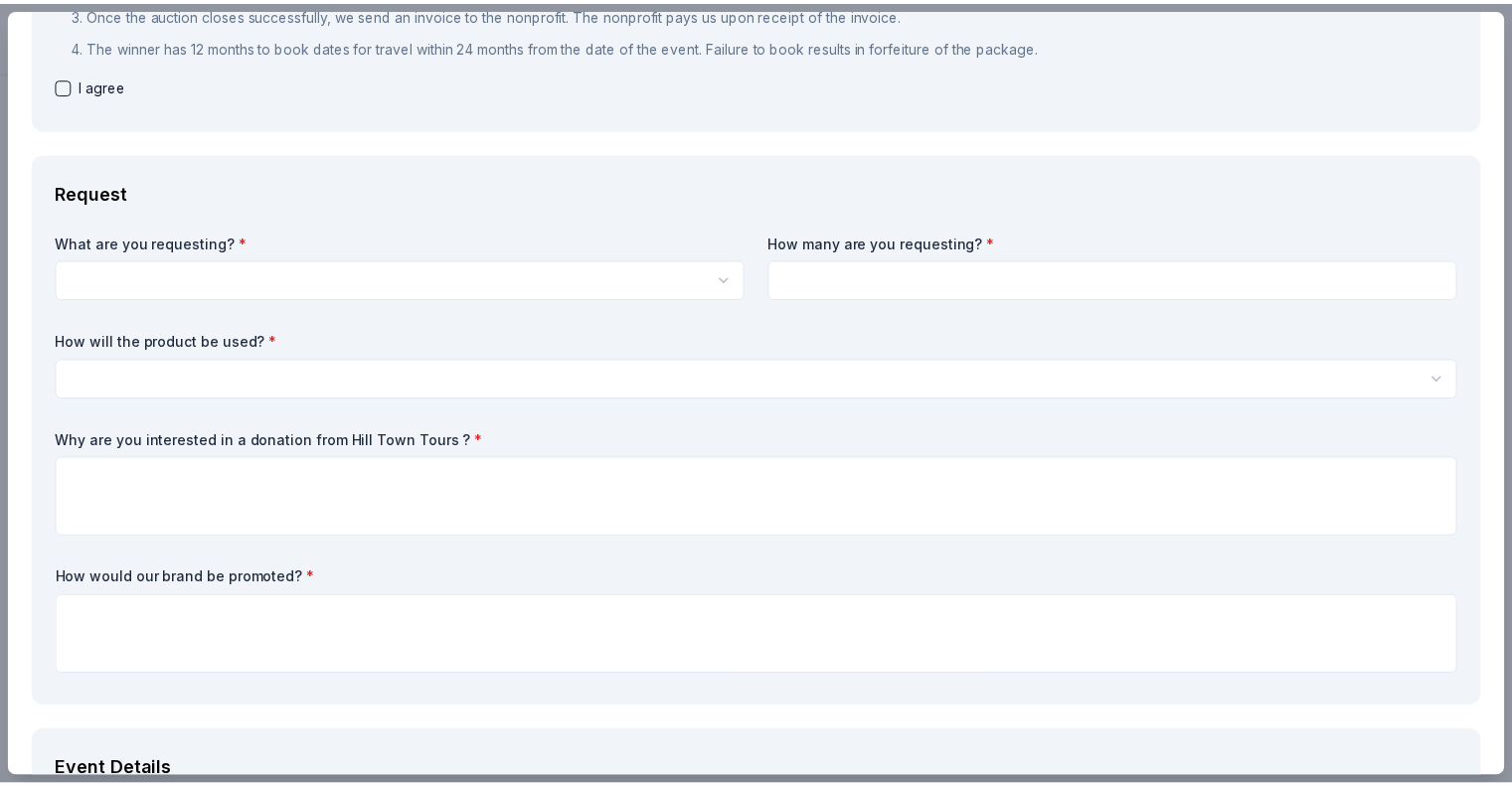 scroll, scrollTop: 0, scrollLeft: 0, axis: both 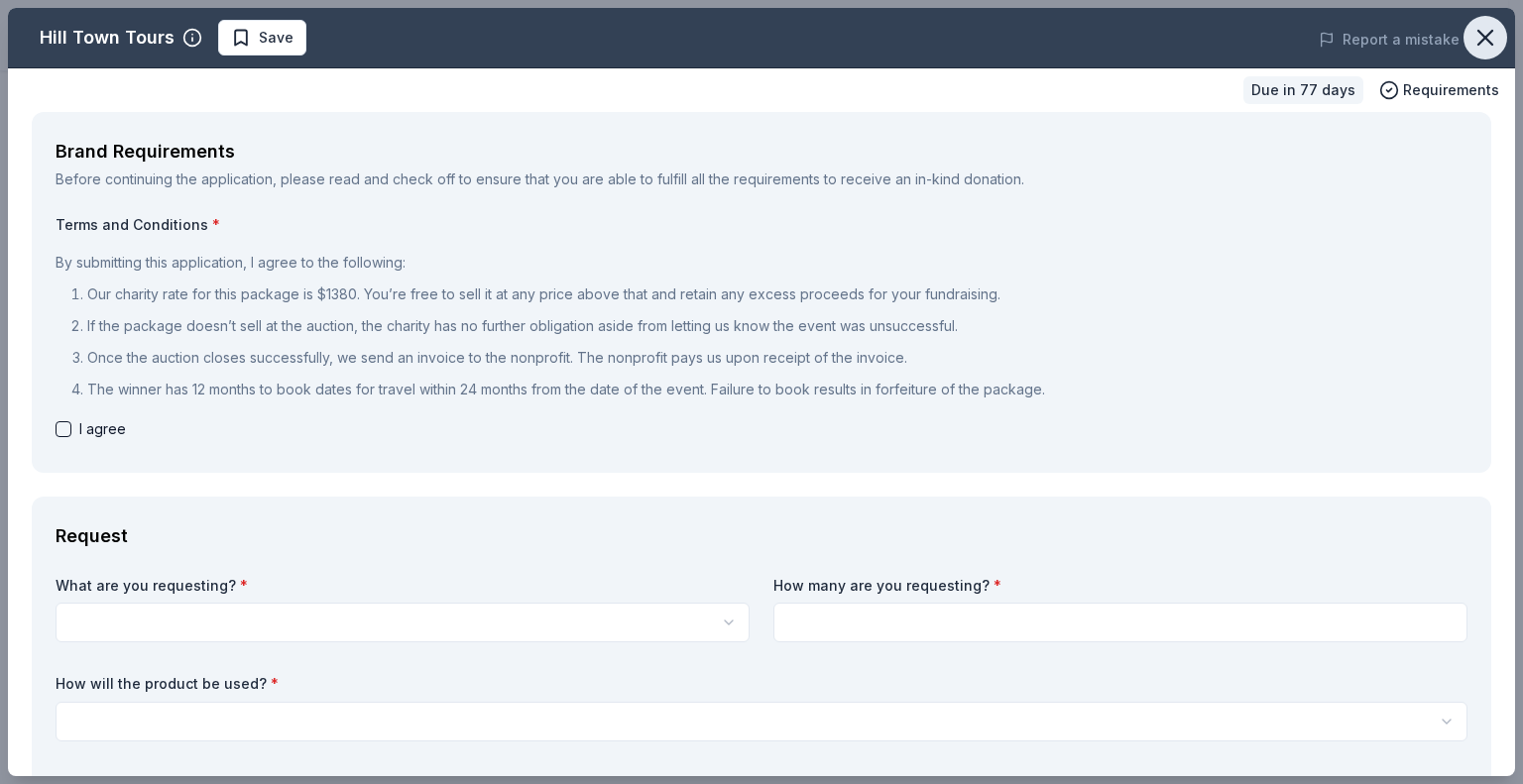click 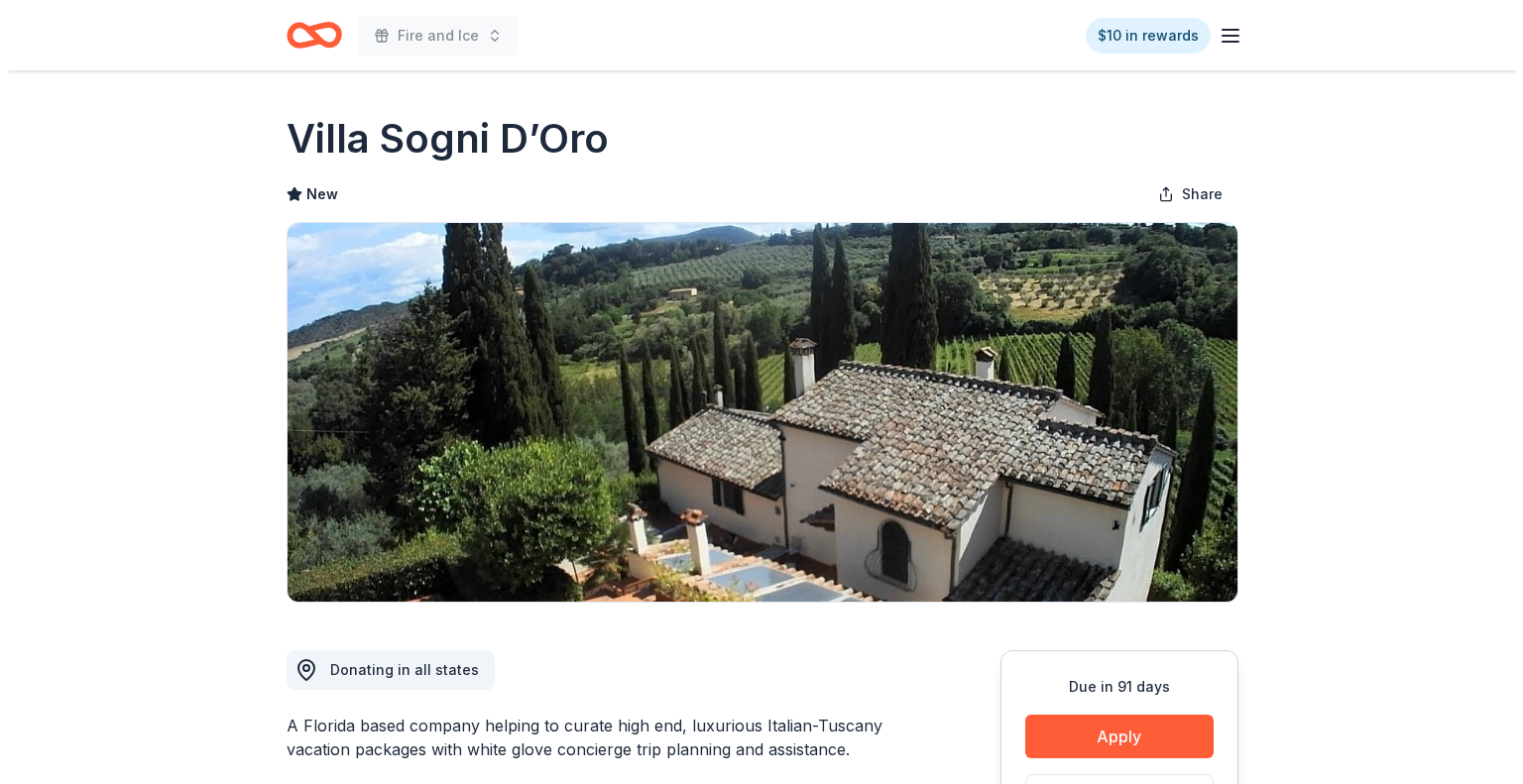 scroll, scrollTop: 0, scrollLeft: 0, axis: both 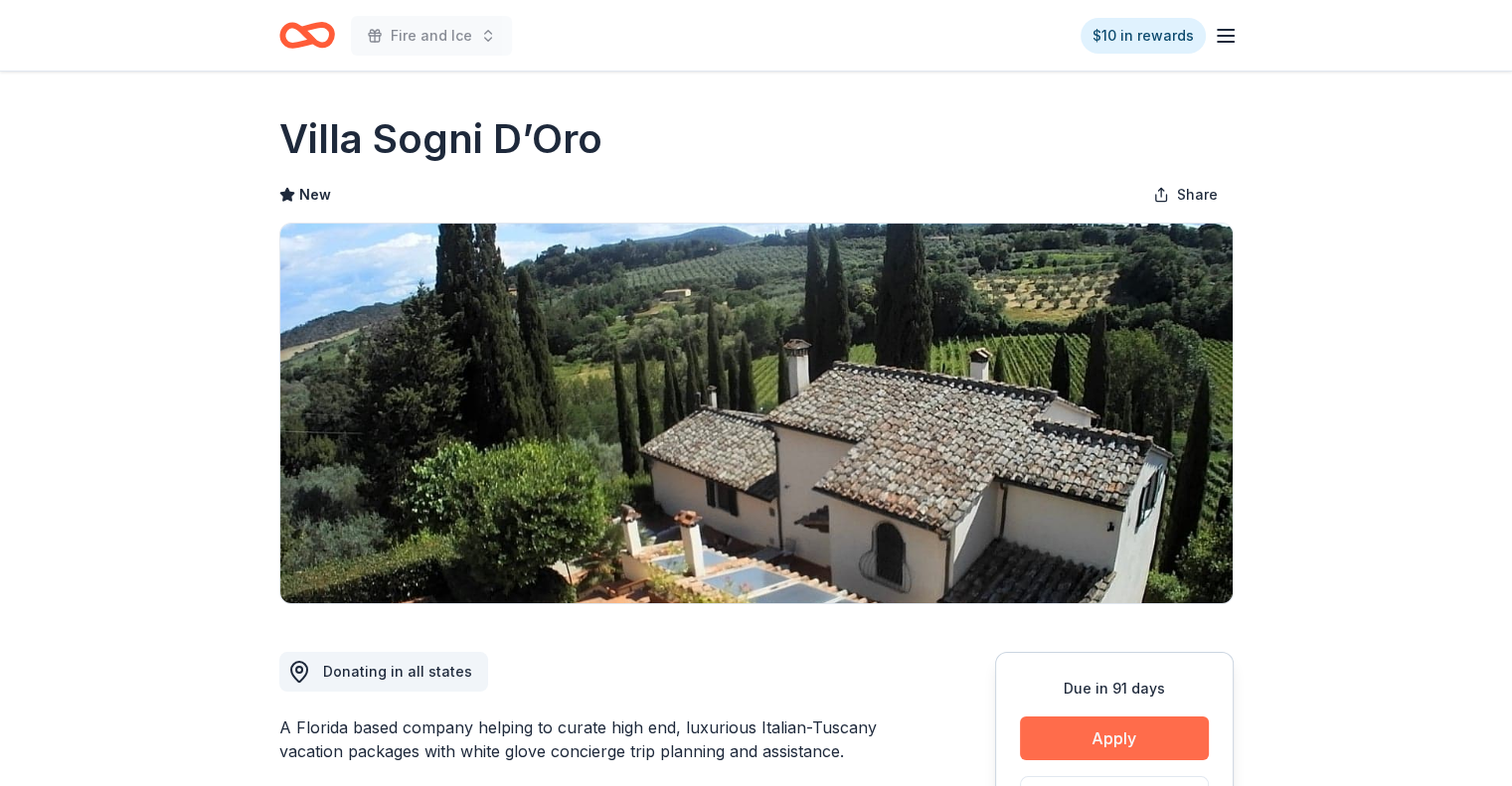 click on "Apply" at bounding box center [1114, 738] 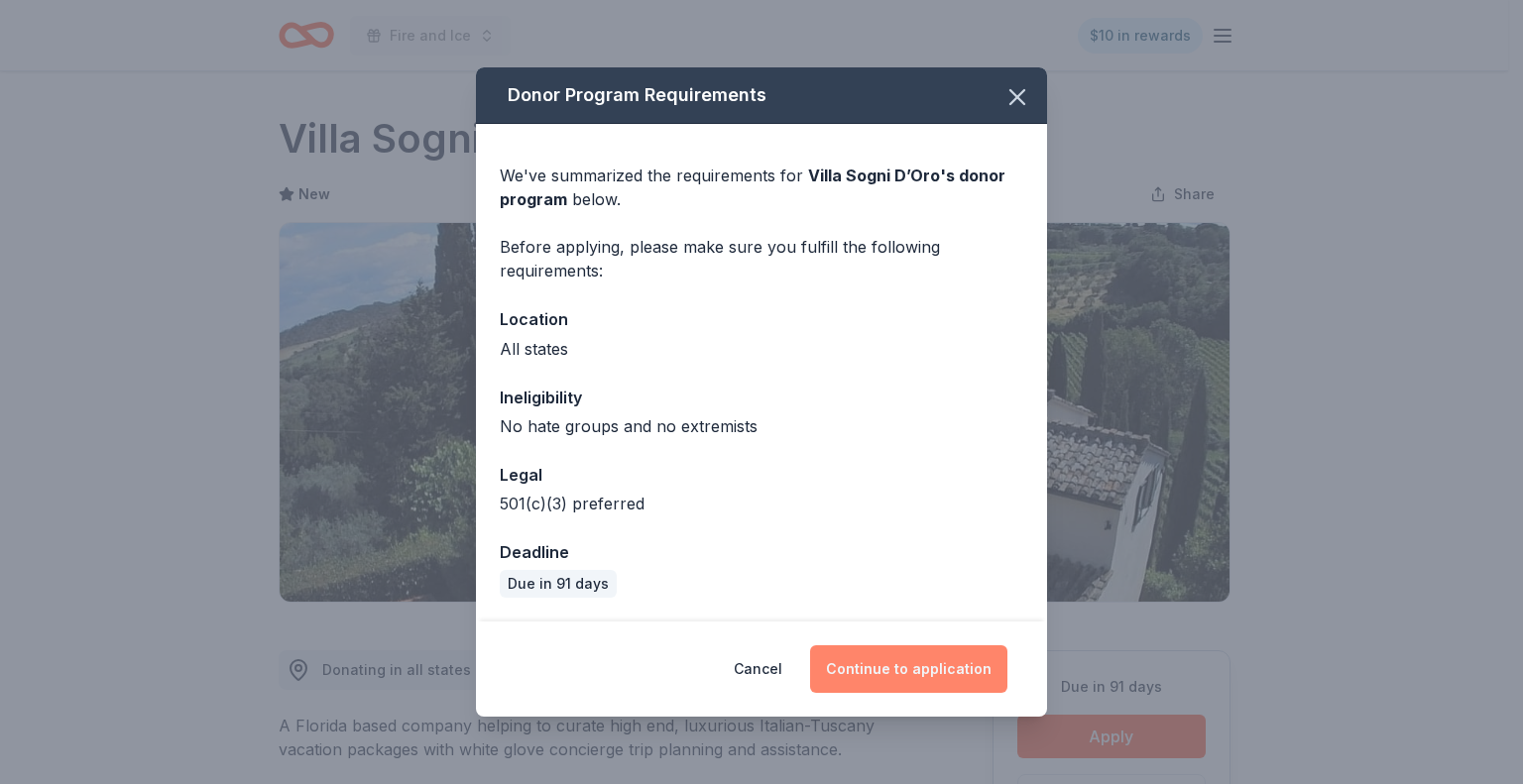 click on "Continue to application" at bounding box center [908, 669] 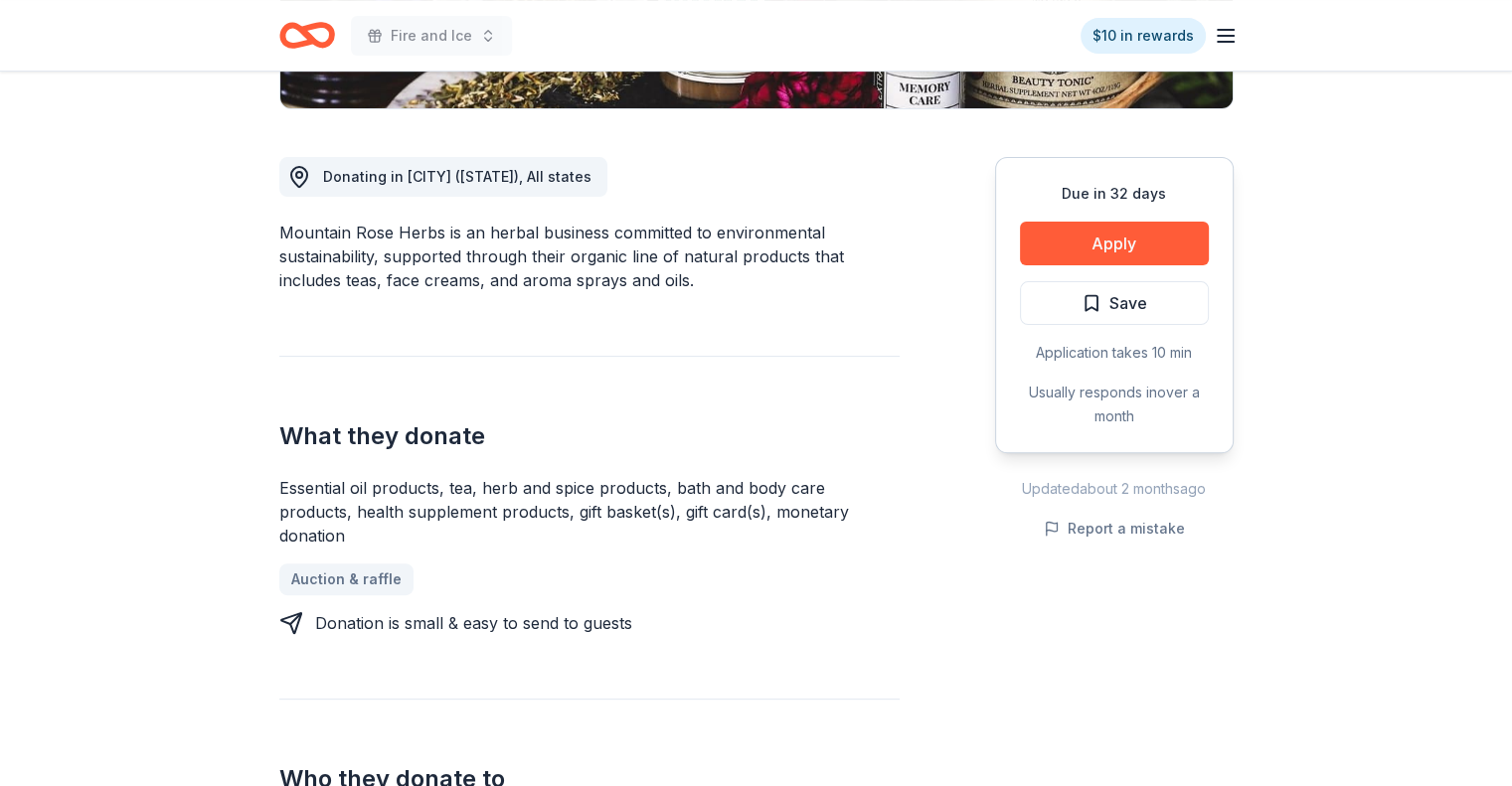 scroll, scrollTop: 496, scrollLeft: 0, axis: vertical 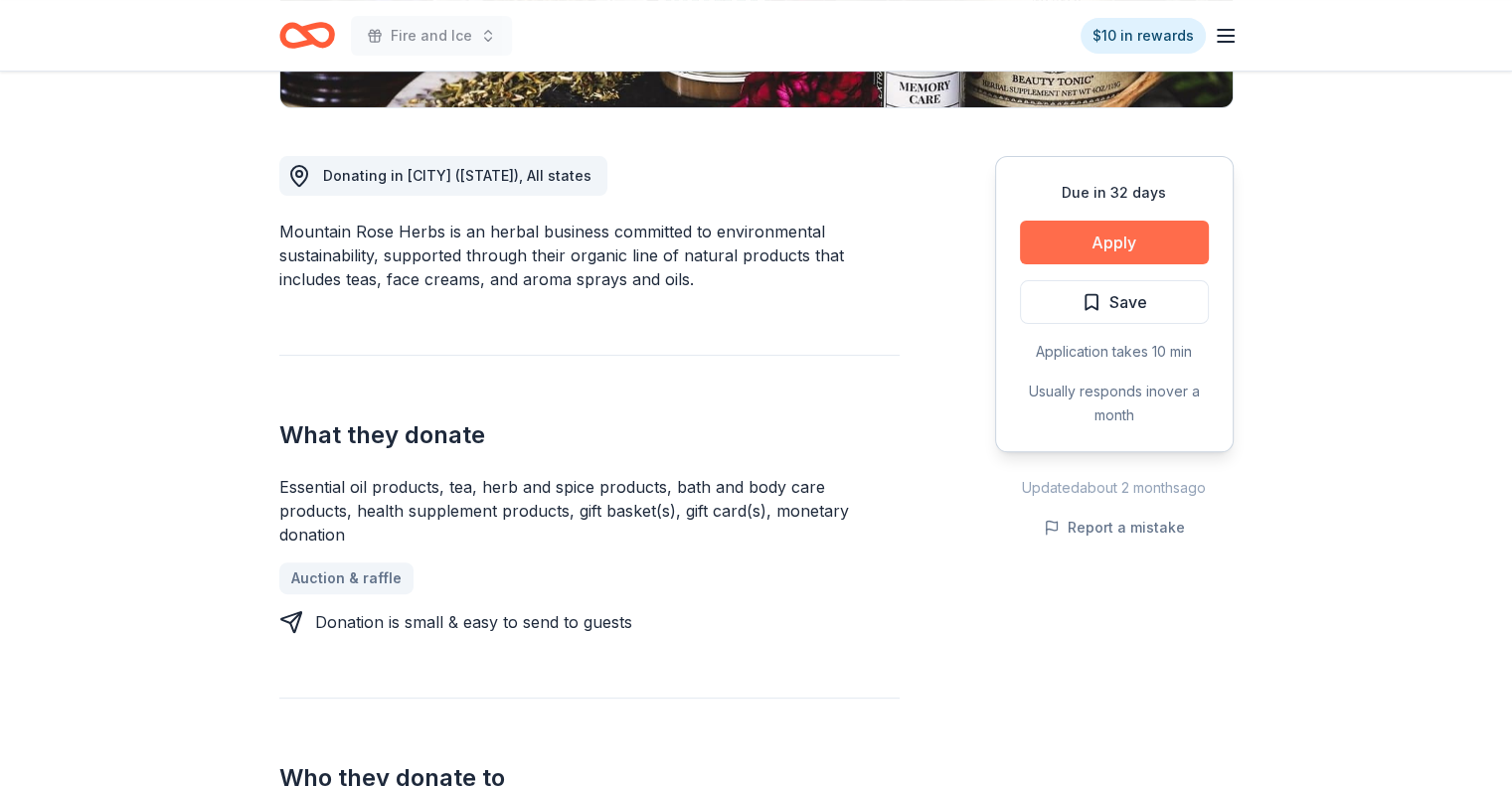 click on "Apply" at bounding box center [1114, 242] 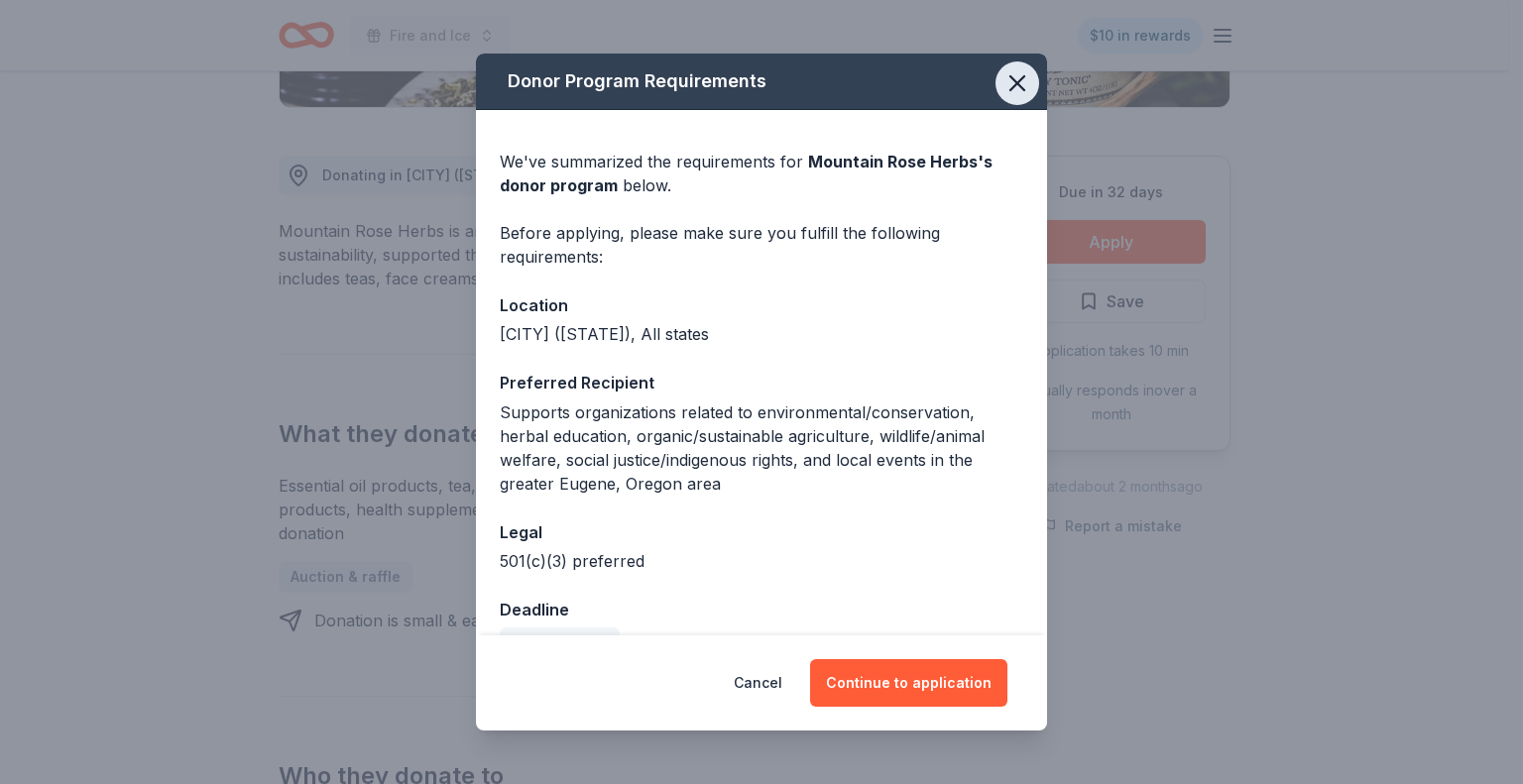 click 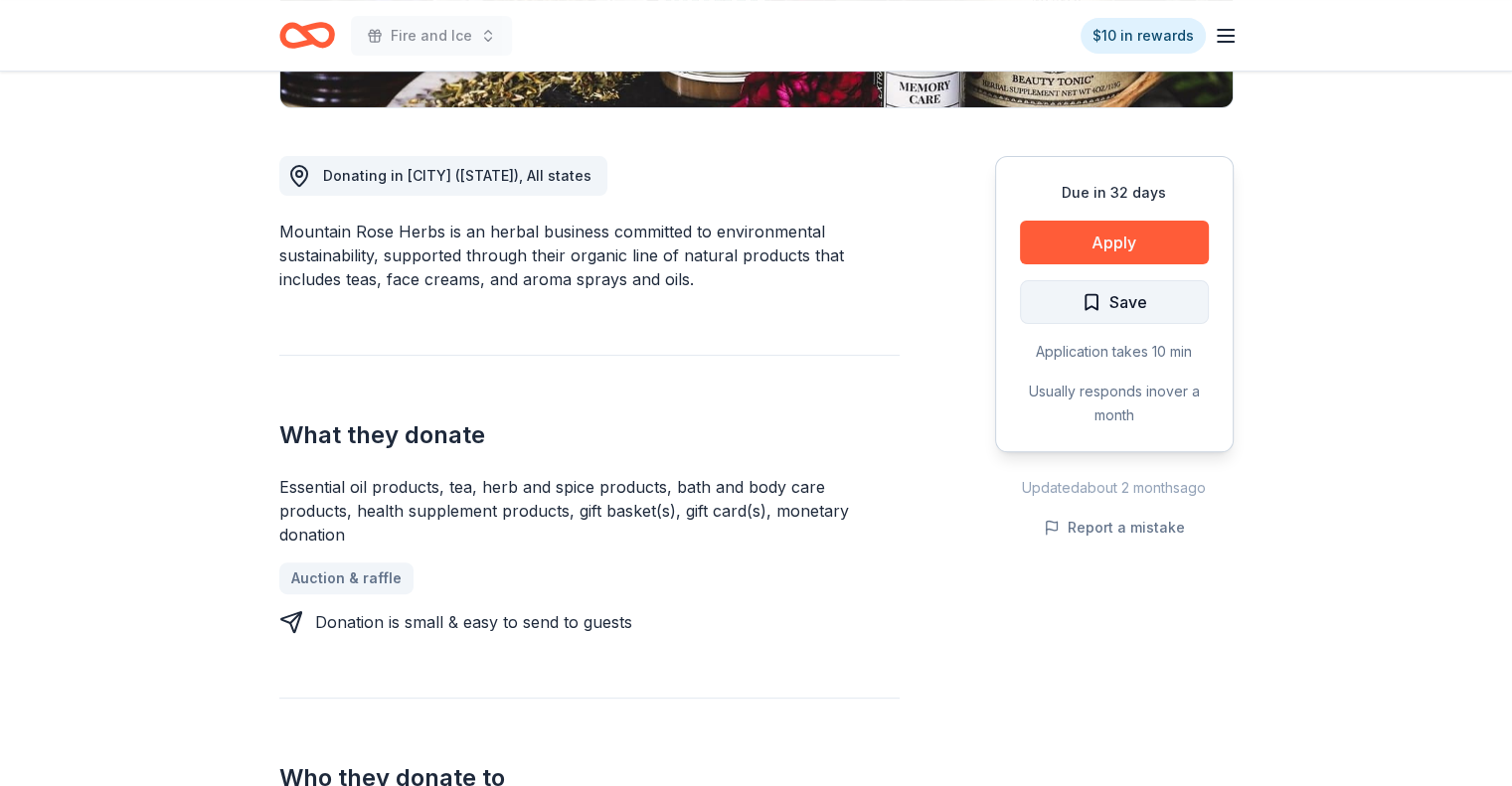 click on "Save" at bounding box center (1114, 302) 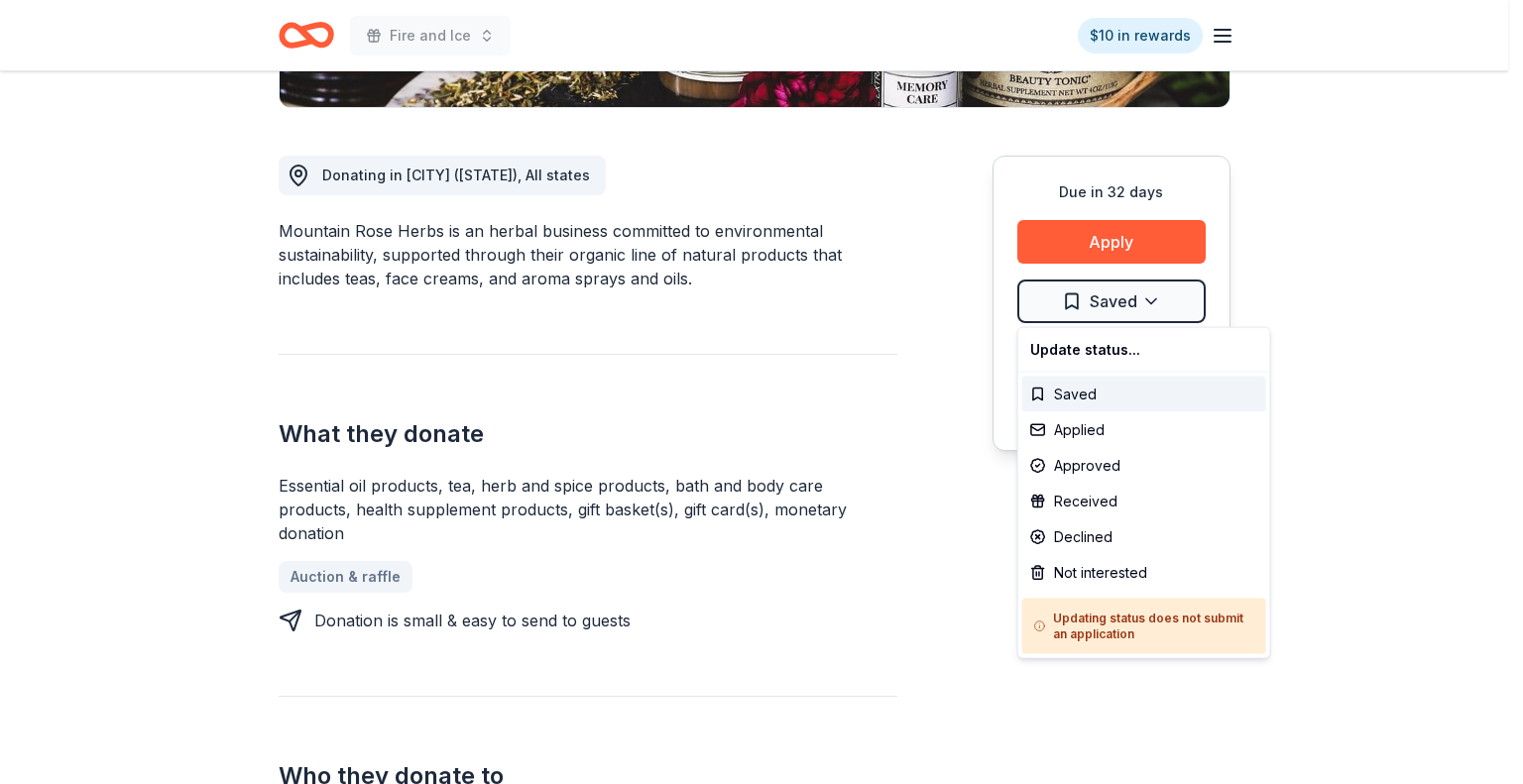 click on "Fire and Ice  $10 in rewards Due in 32 days Share Mountain Rose Herbs New • 1  reviews 2   applies  last week approval rate donation value Share Donating in [CITY] ([STATE]), All states Mountain Rose Herbs is an herbal business committed to environmental sustainability, supported through their organic line of natural products that includes teas, face creams, and aroma sprays and oils. What they donate Essential oil products, tea, herb and spice products, bath and body care products, health supplement products, gift basket(s), gift card(s), monetary donation Auction & raffle Donation is small & easy to send to guests Who they donate to  Preferred Supports organizations related to environmental/conservation, herbal education, organic/sustainable agriculture, wildlife/animal welfare, social justice/indigenous rights, and local events in the greater [CITY], [STATE] area
Animals Environment & Sustainability Social Justice 501(c)(3) preferred Due in 32 days Apply Saved Application takes 10 min Usually responds in  20" at bounding box center [762, -103] 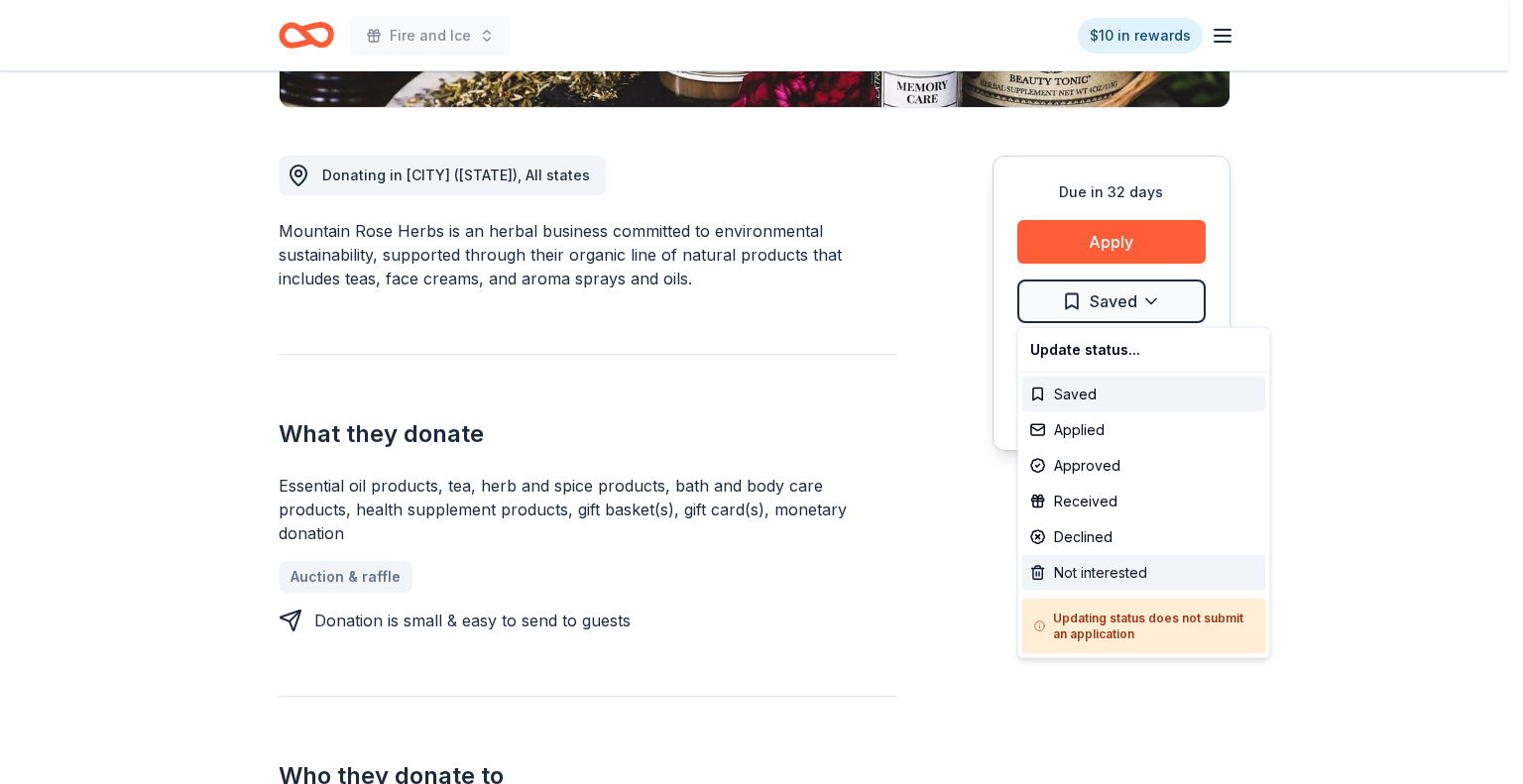 click on "Not interested" at bounding box center [1144, 573] 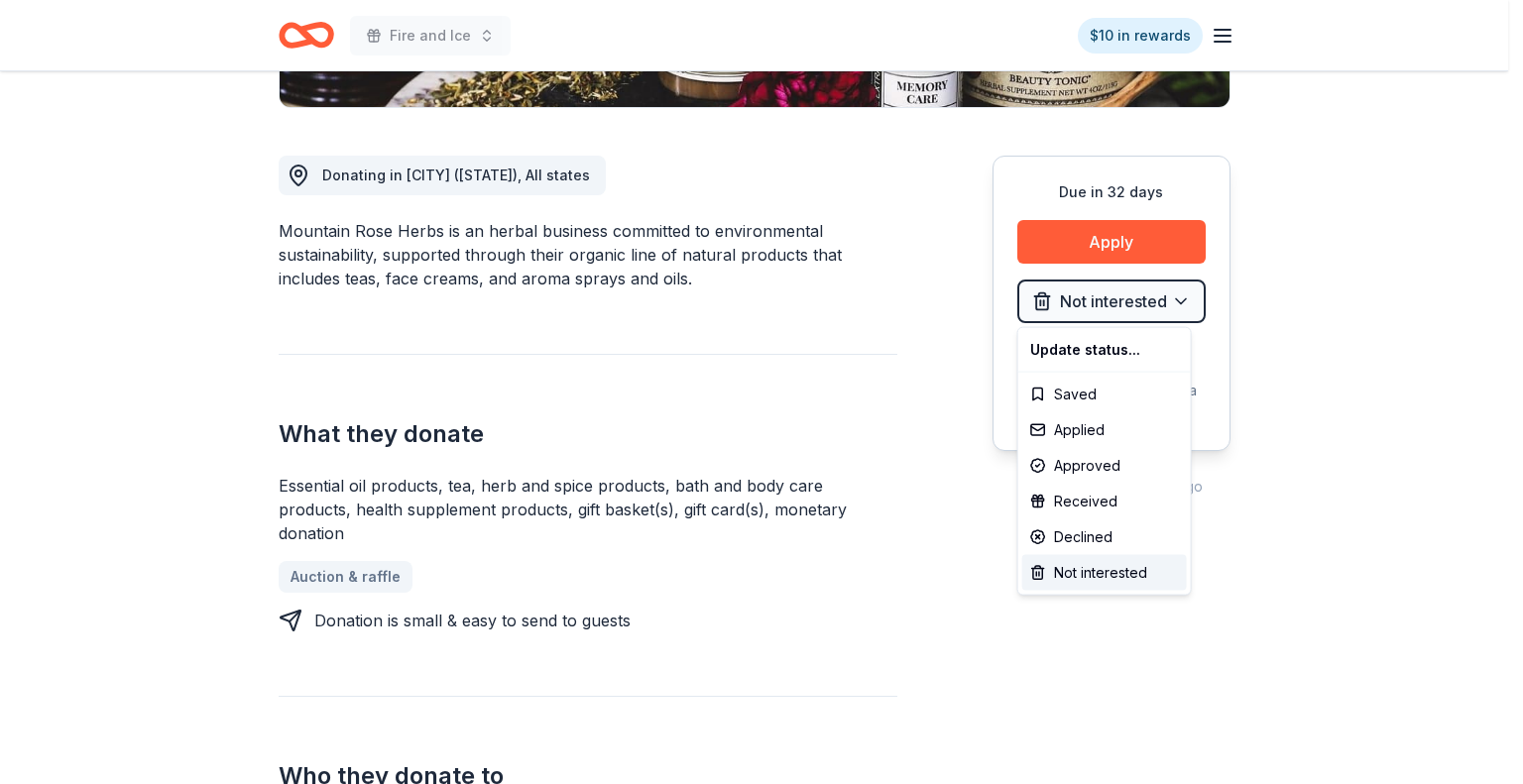 click on "Fire and Ice  $10 in rewards Due in 32 days Share Mountain Rose Herbs New • 1  reviews 2   applies  last week approval rate donation value Share Donating in Eugene (OR), All states Mountain Rose Herbs is an herbal business committed to environmental sustainability, supported through their organic line of natural products that includes teas, face creams, and aroma sprays and oils. What they donate Essential oil products, tea, herb and spice products, bath and body care products, health supplement products, gift basket(s), gift card(s), monetary donation Auction & raffle Donation is small & easy to send to guests Who they donate to  Preferred Supports organizations related to environmental/conservation, herbal education, organic/sustainable agriculture, wildlife/animal welfare, social justice/indigenous rights, and local events in the greater Eugene, Oregon area
Animals Environment & Sustainability Social Justice 501(c)(3) preferred Due in 32 days Apply Not interested Application takes 10 min over a month 20" at bounding box center [762, -103] 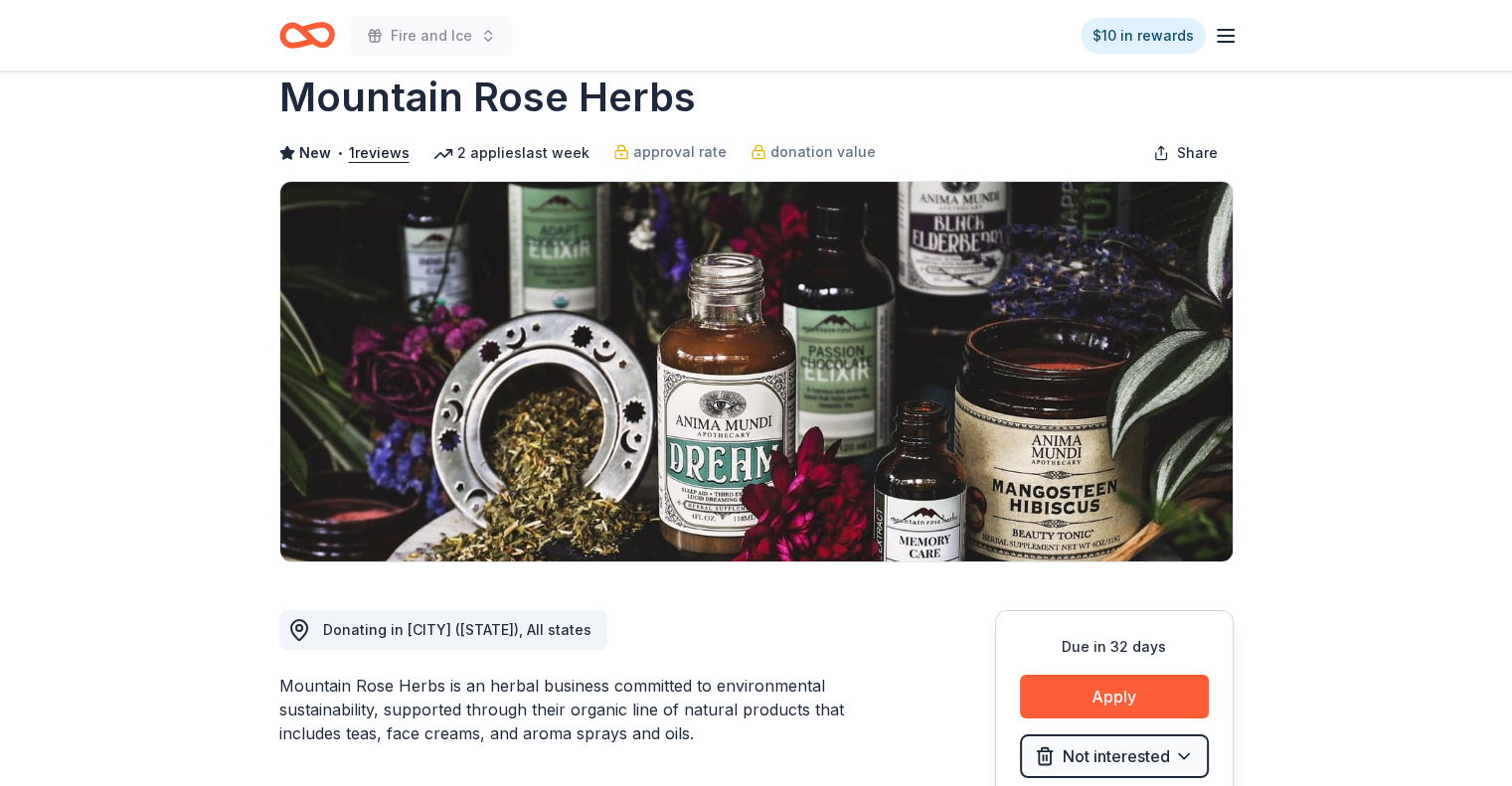 scroll, scrollTop: 0, scrollLeft: 0, axis: both 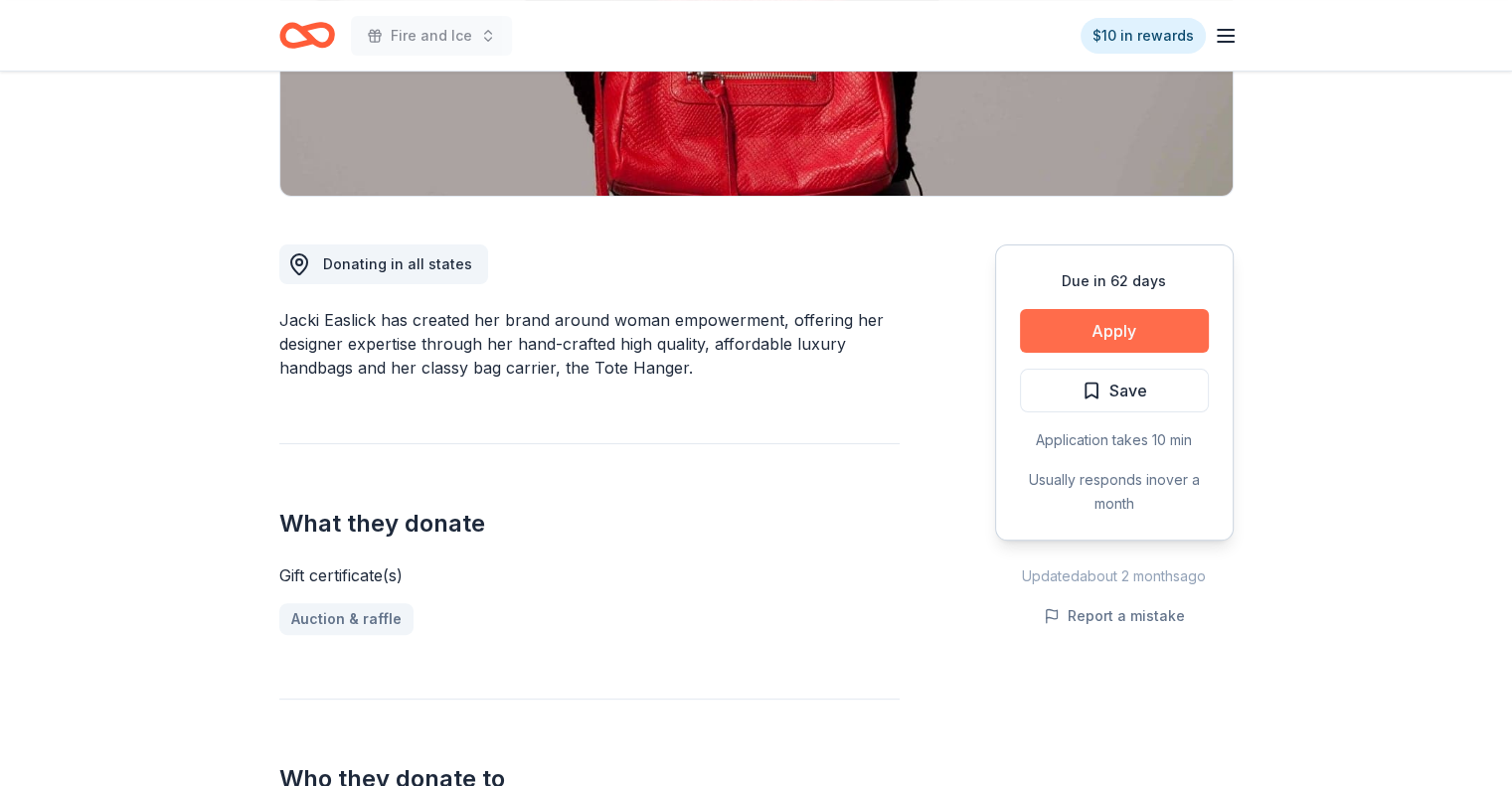 click on "Apply" at bounding box center [1114, 331] 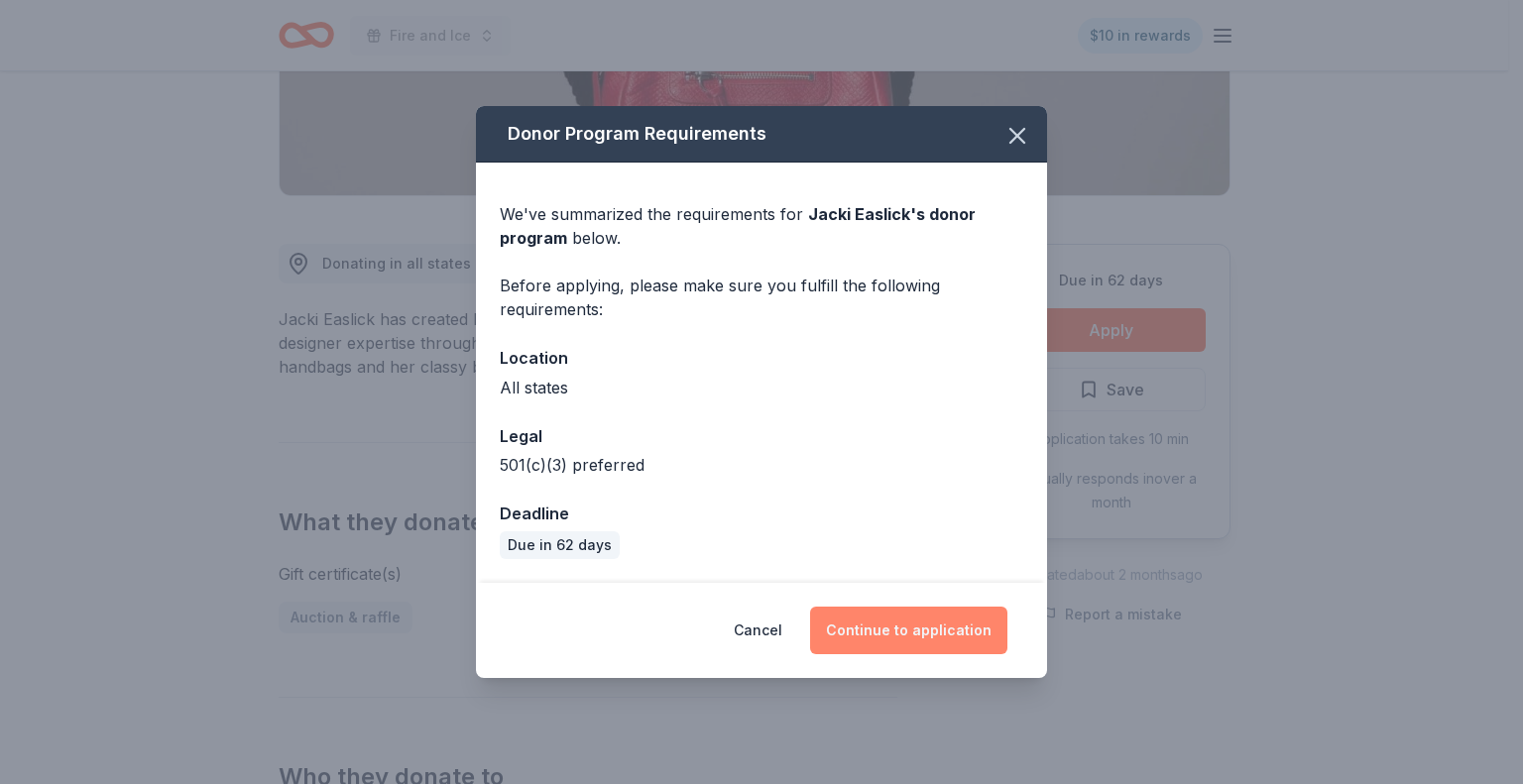 click on "Continue to application" at bounding box center [908, 630] 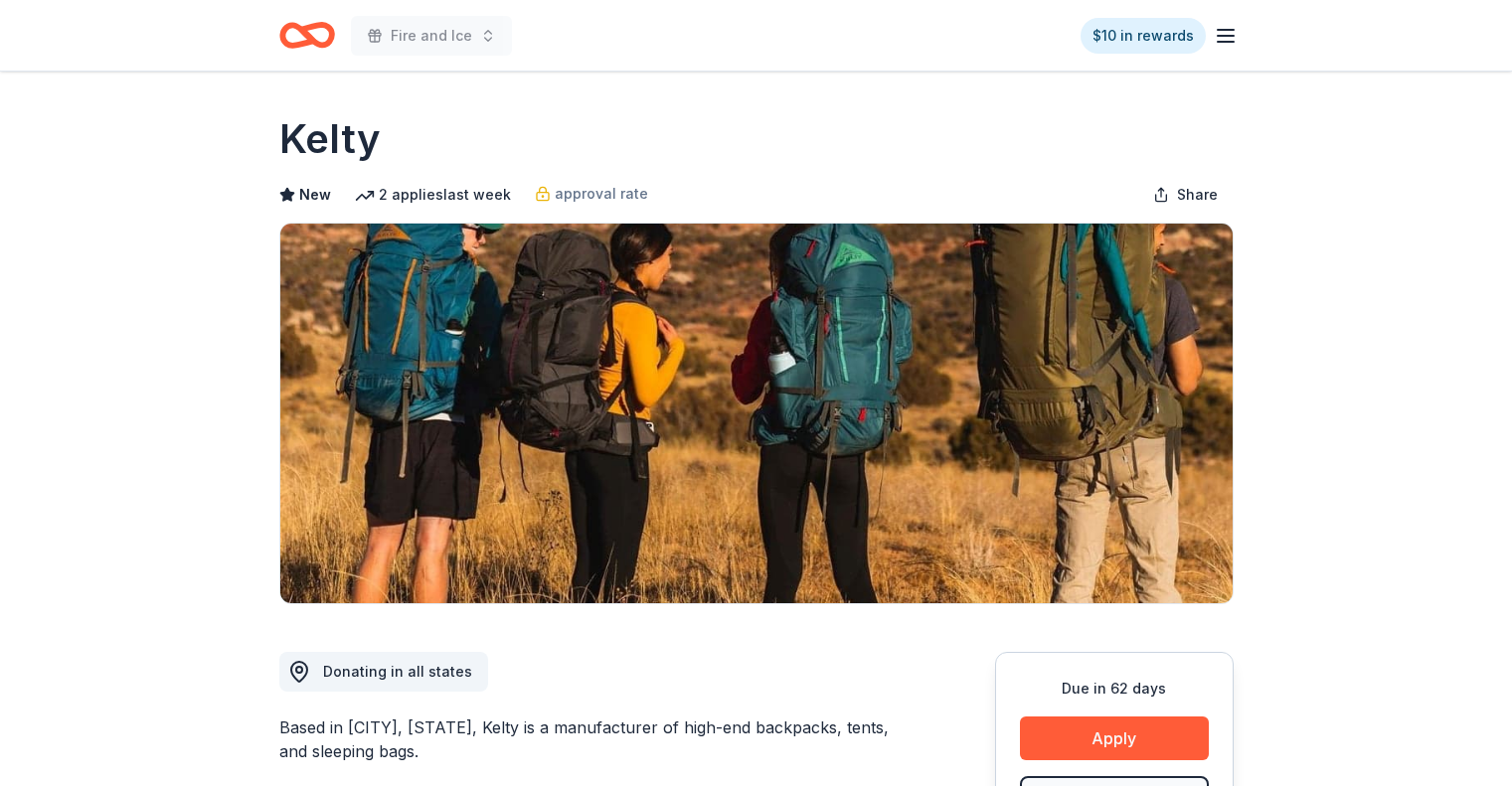 scroll, scrollTop: 0, scrollLeft: 0, axis: both 